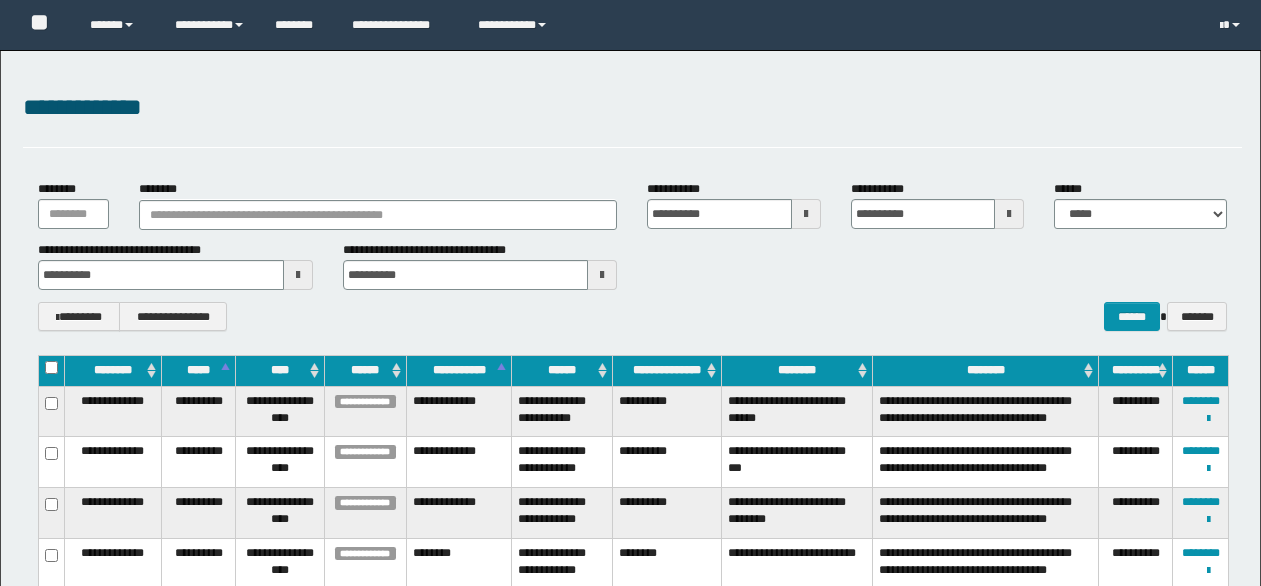 scroll, scrollTop: 1577, scrollLeft: 0, axis: vertical 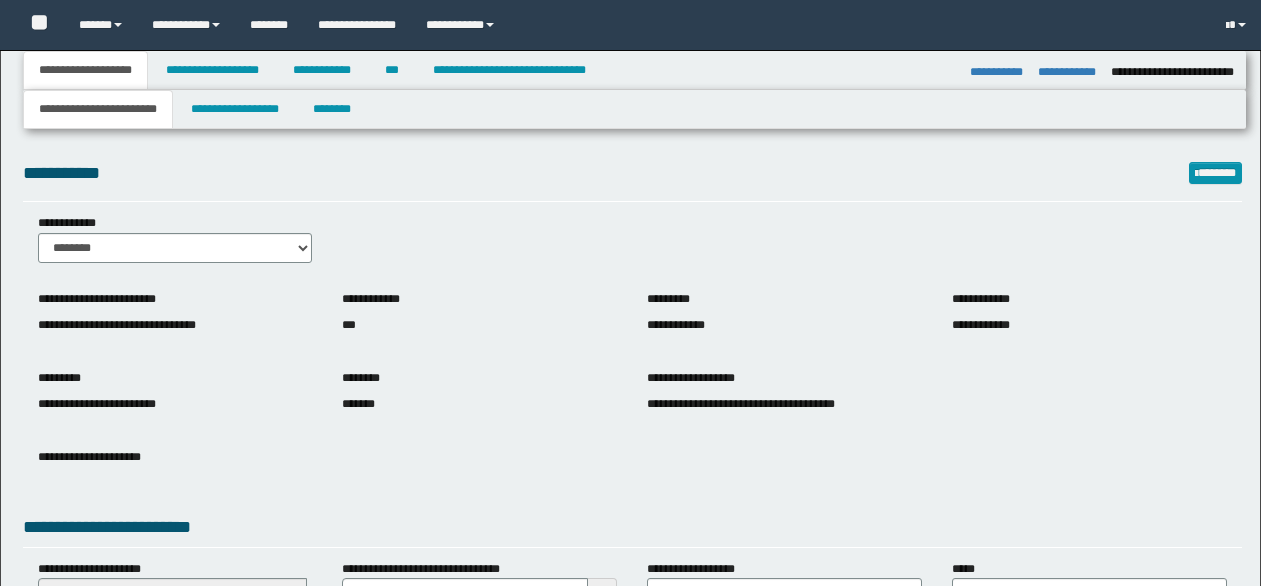 select on "**" 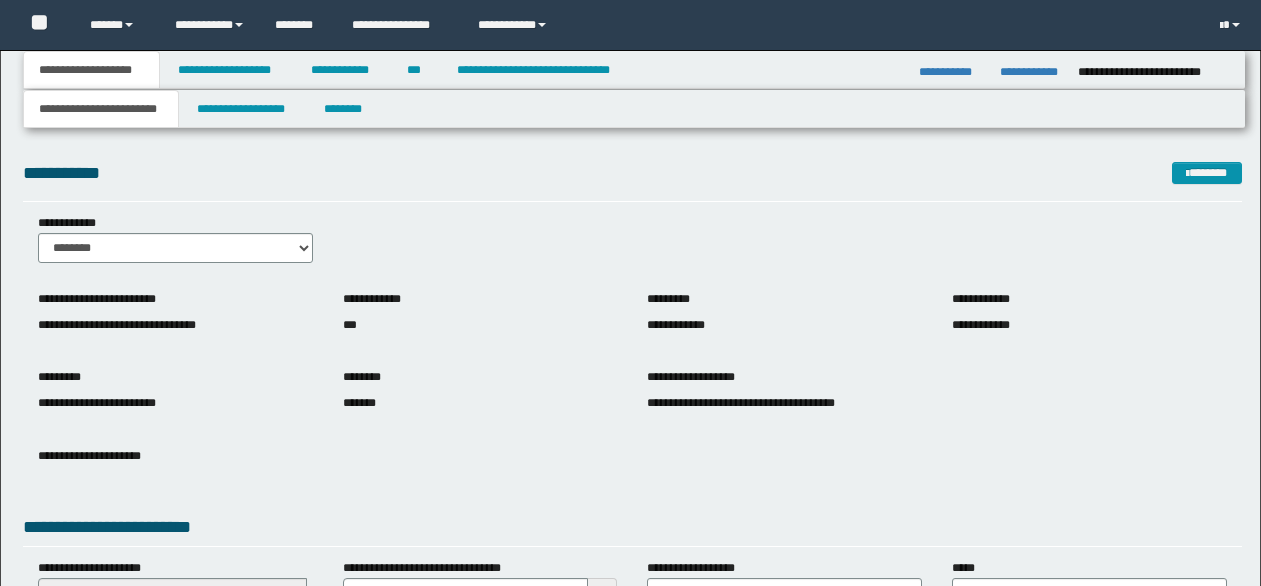 scroll, scrollTop: 0, scrollLeft: 0, axis: both 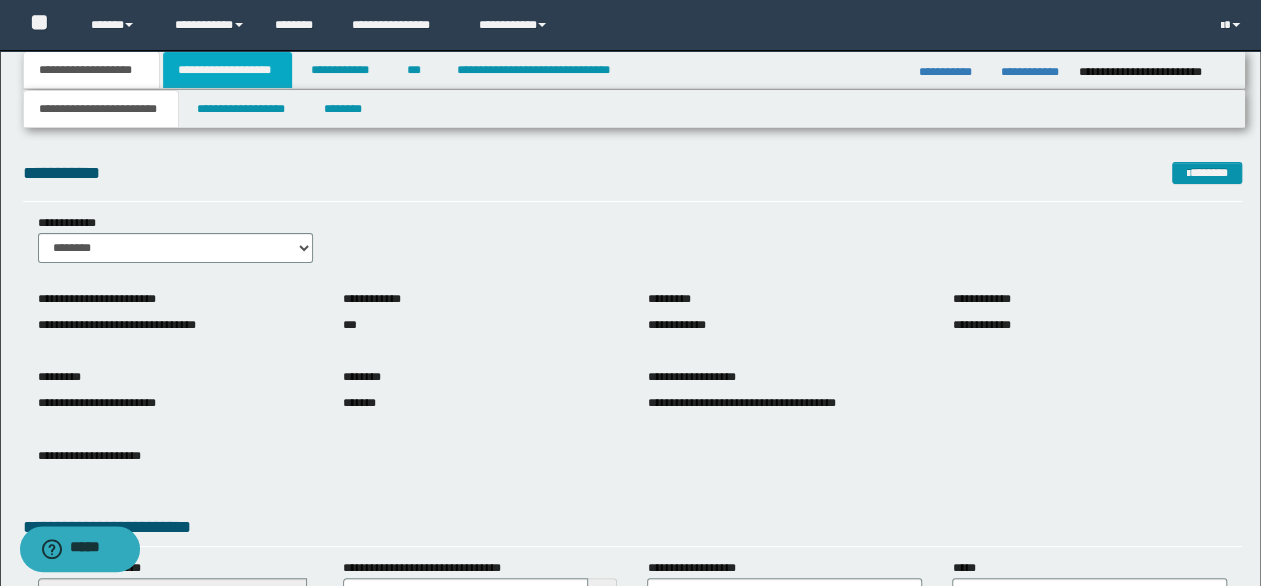 click on "**********" at bounding box center (227, 70) 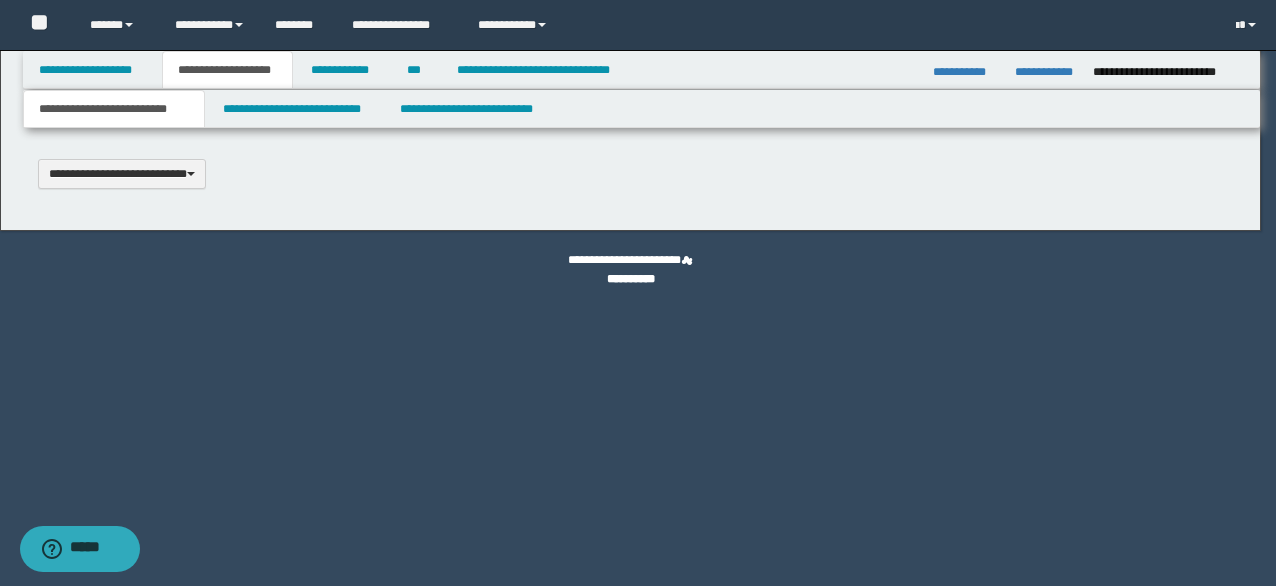 type 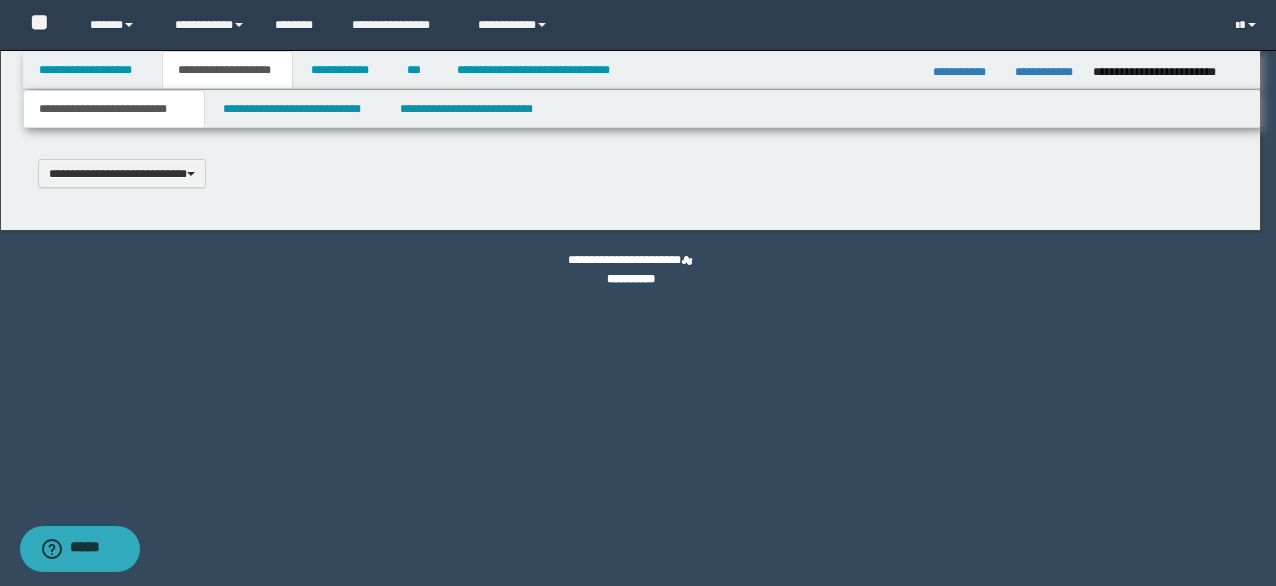 scroll, scrollTop: 0, scrollLeft: 0, axis: both 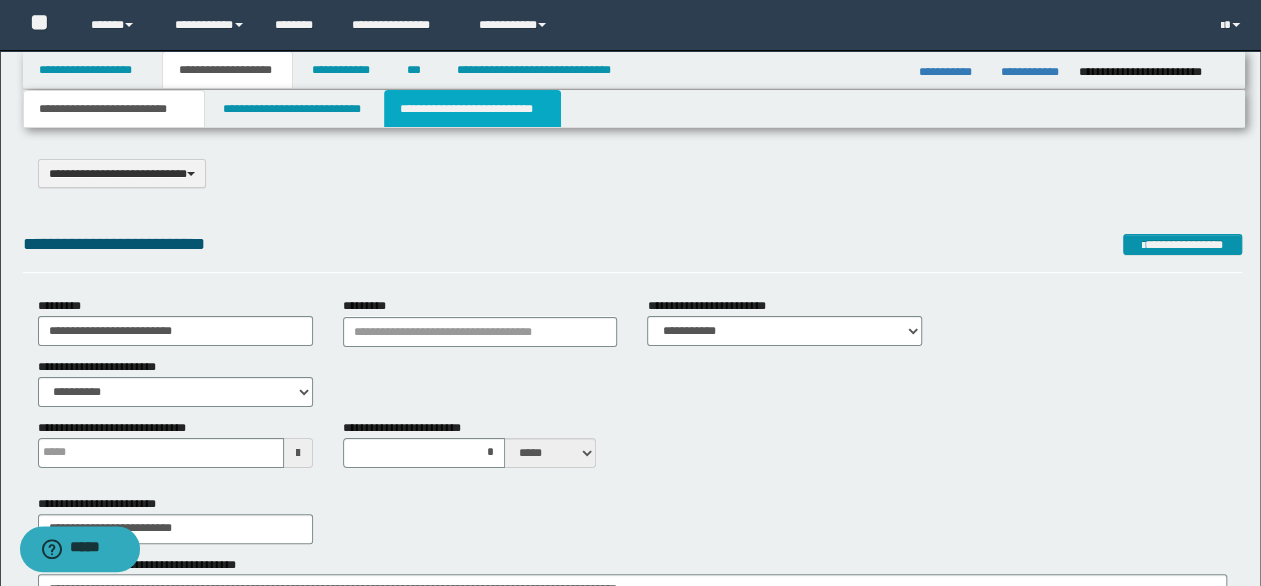click on "**********" at bounding box center [472, 109] 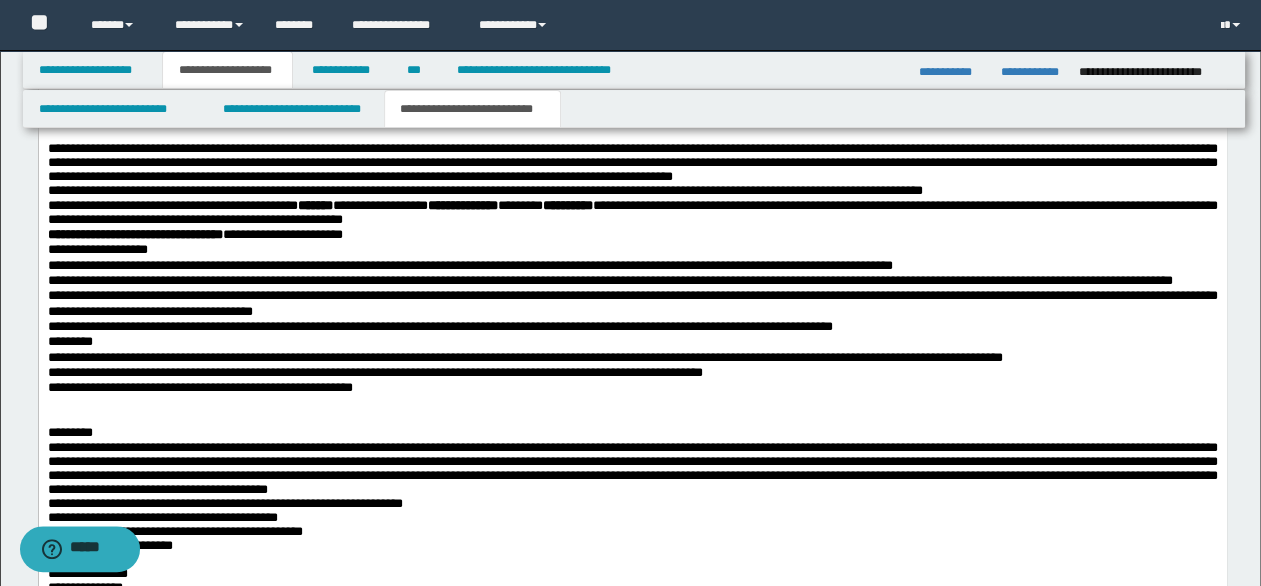scroll, scrollTop: 1900, scrollLeft: 0, axis: vertical 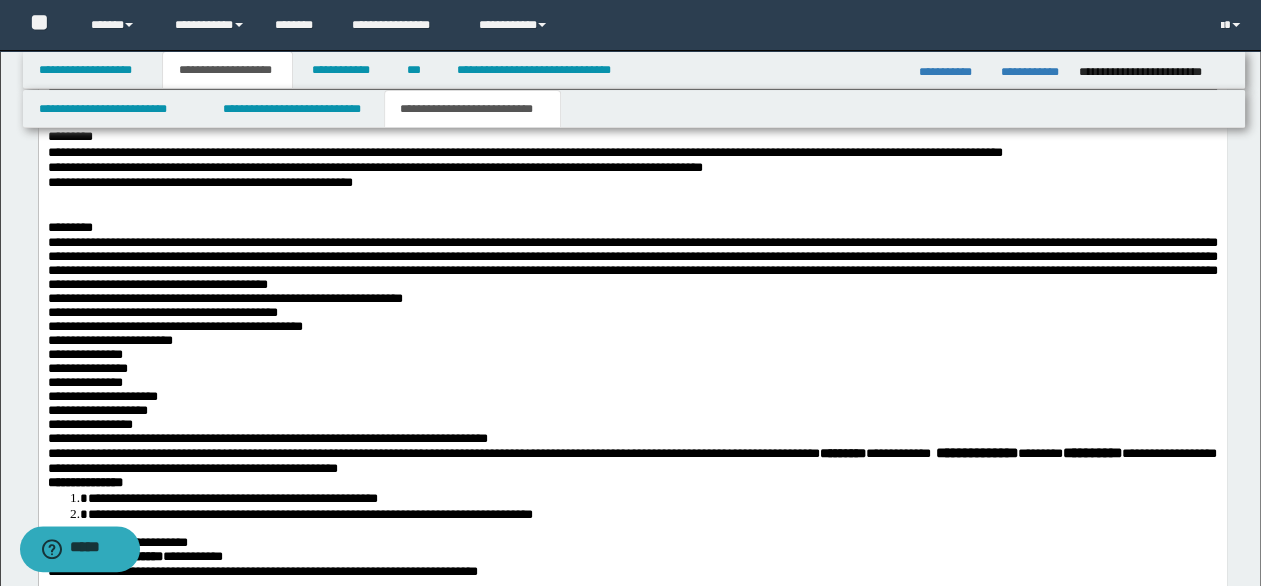 click at bounding box center [632, 198] 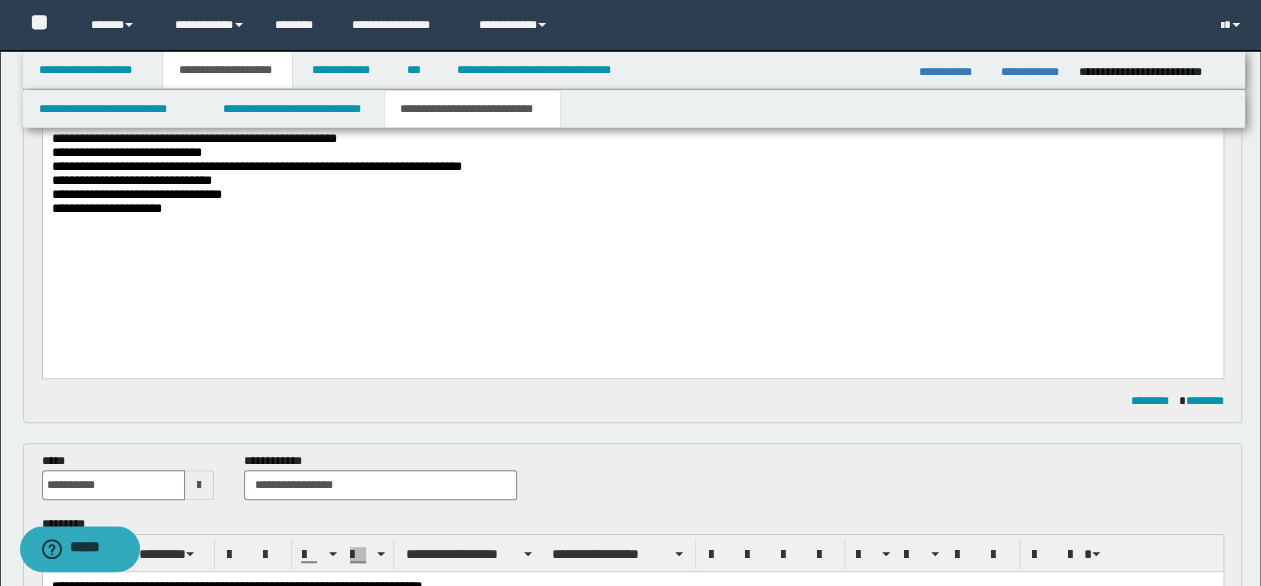 scroll, scrollTop: 100, scrollLeft: 0, axis: vertical 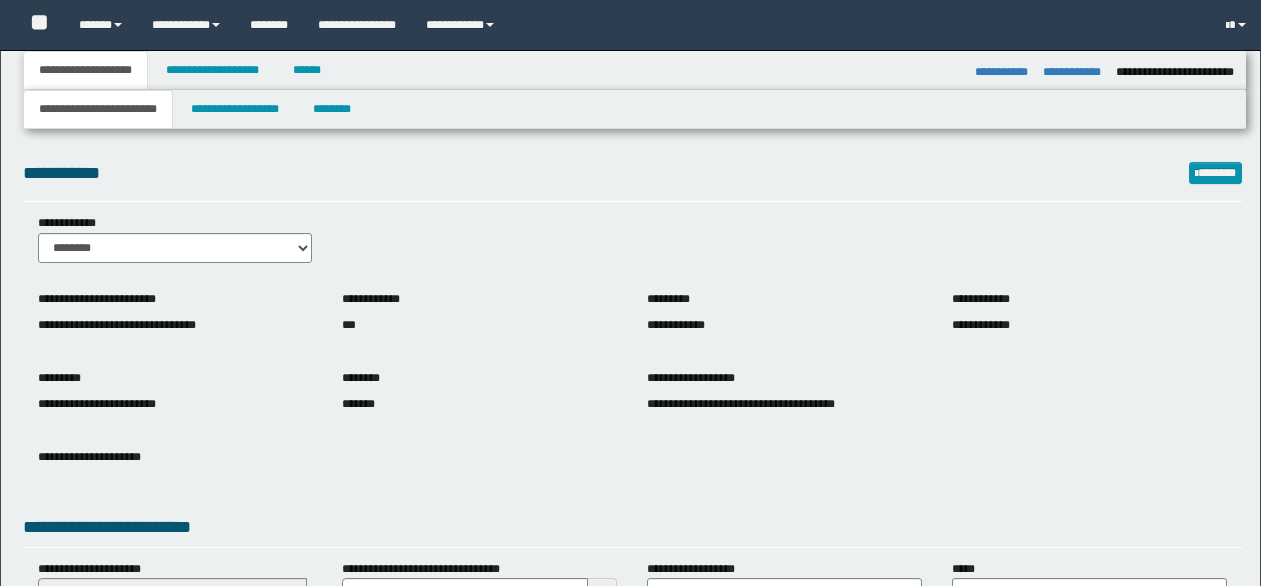 select on "*" 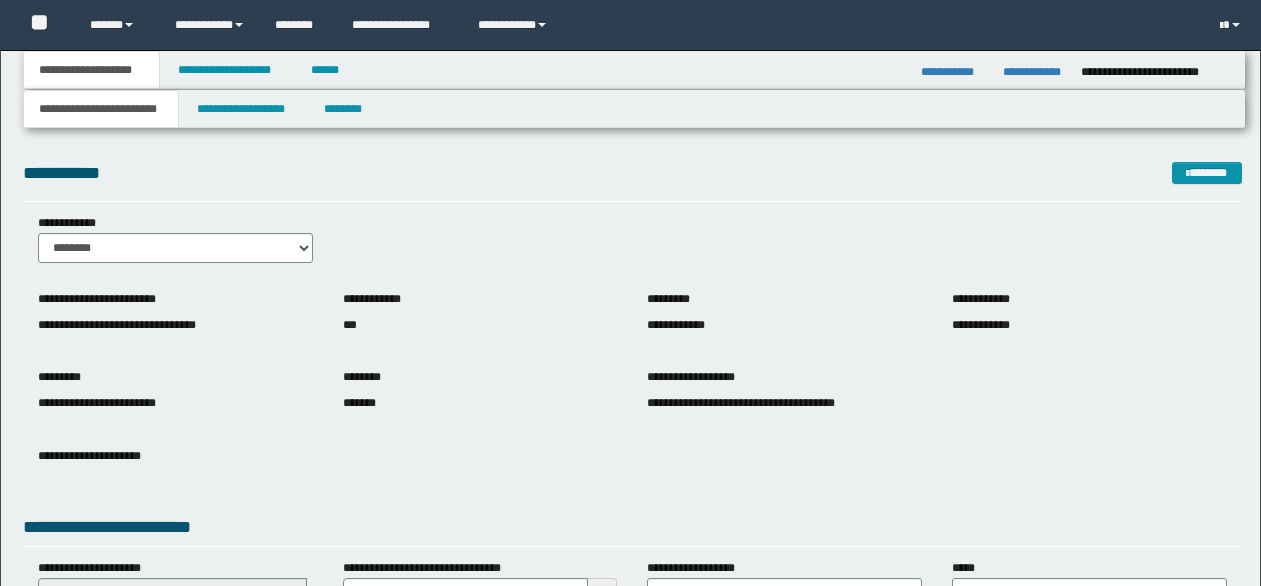scroll, scrollTop: 0, scrollLeft: 0, axis: both 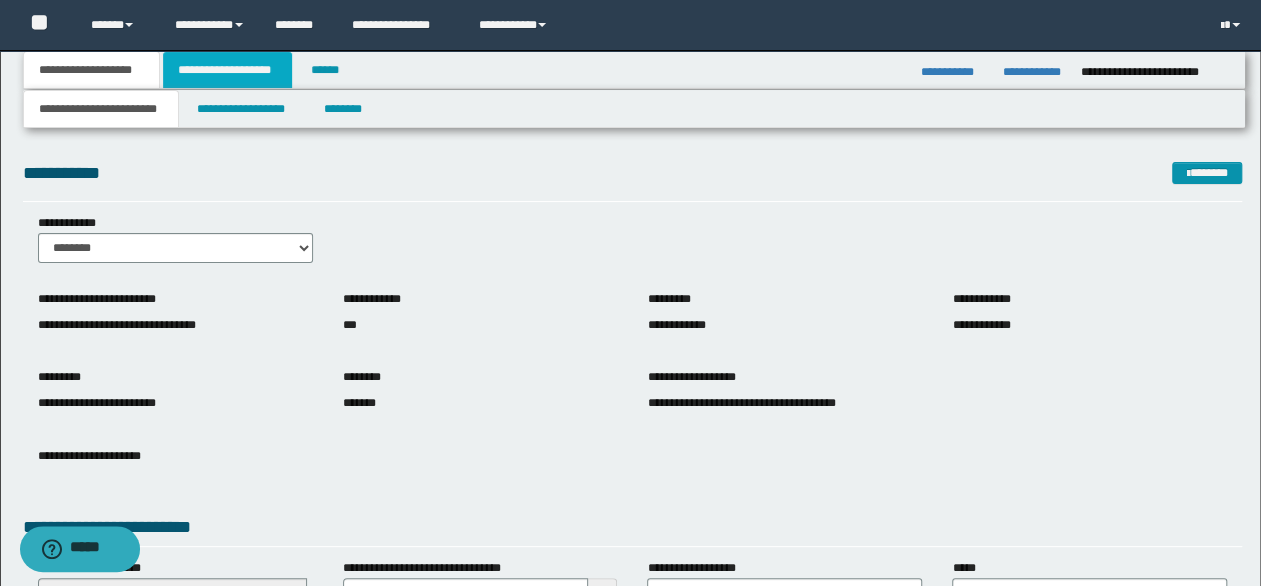 click on "**********" at bounding box center (227, 70) 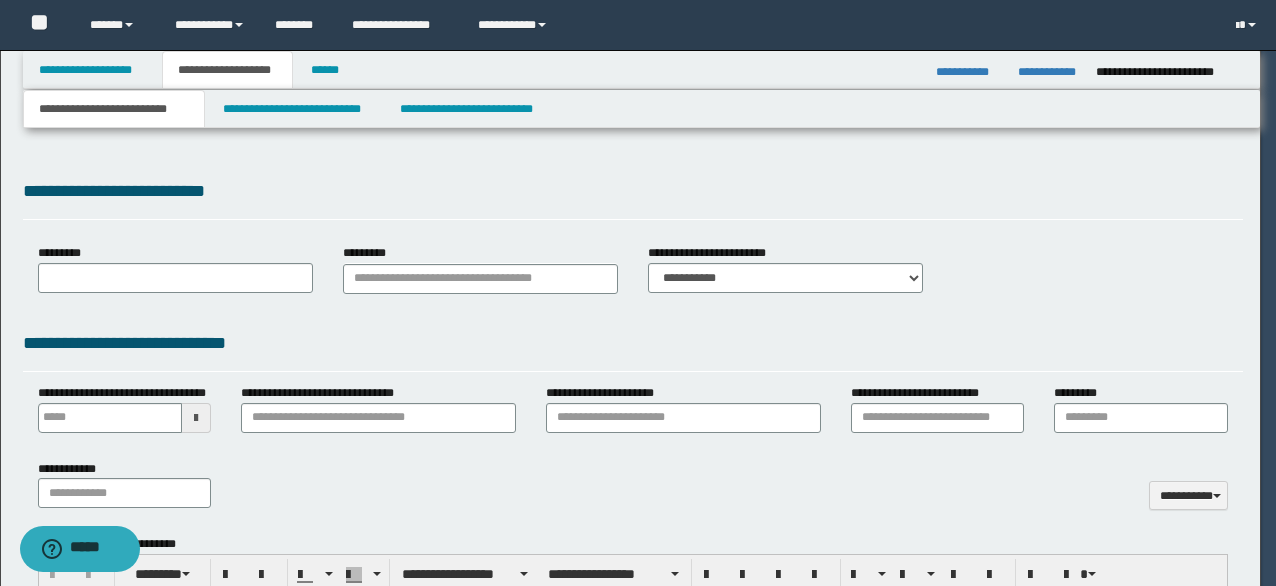 type on "**********" 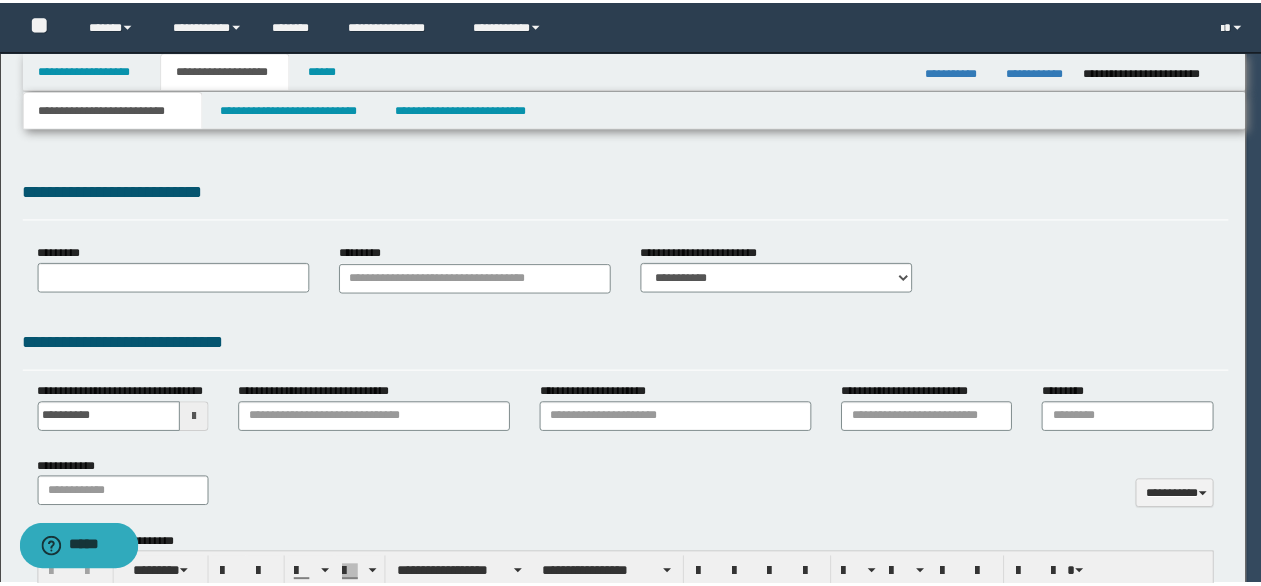 scroll, scrollTop: 0, scrollLeft: 0, axis: both 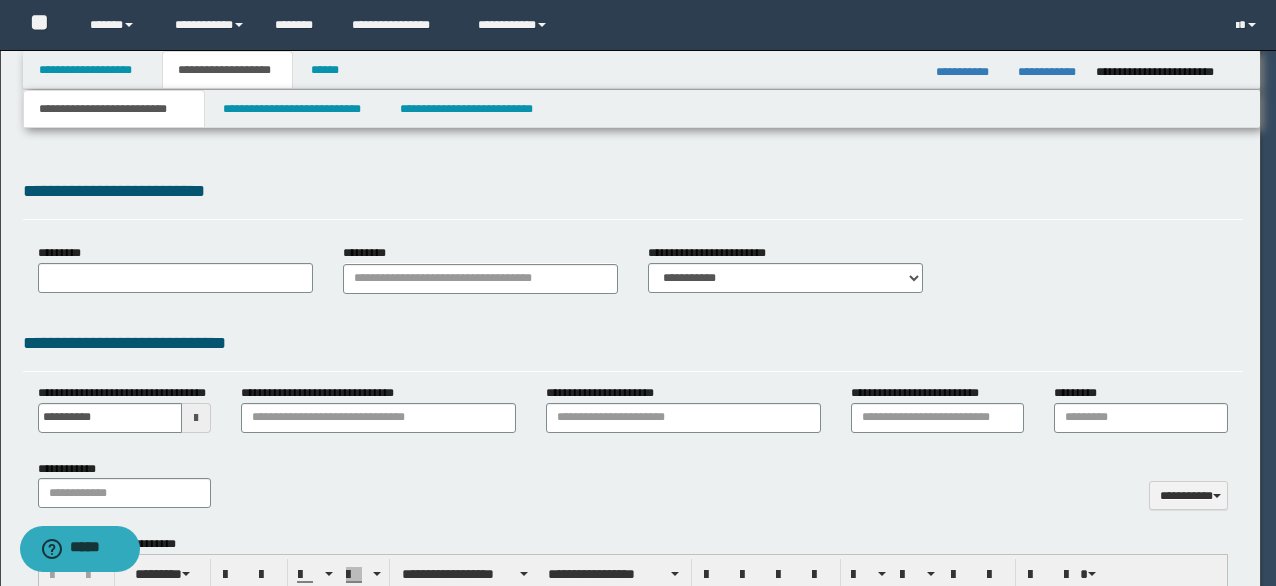 type on "**********" 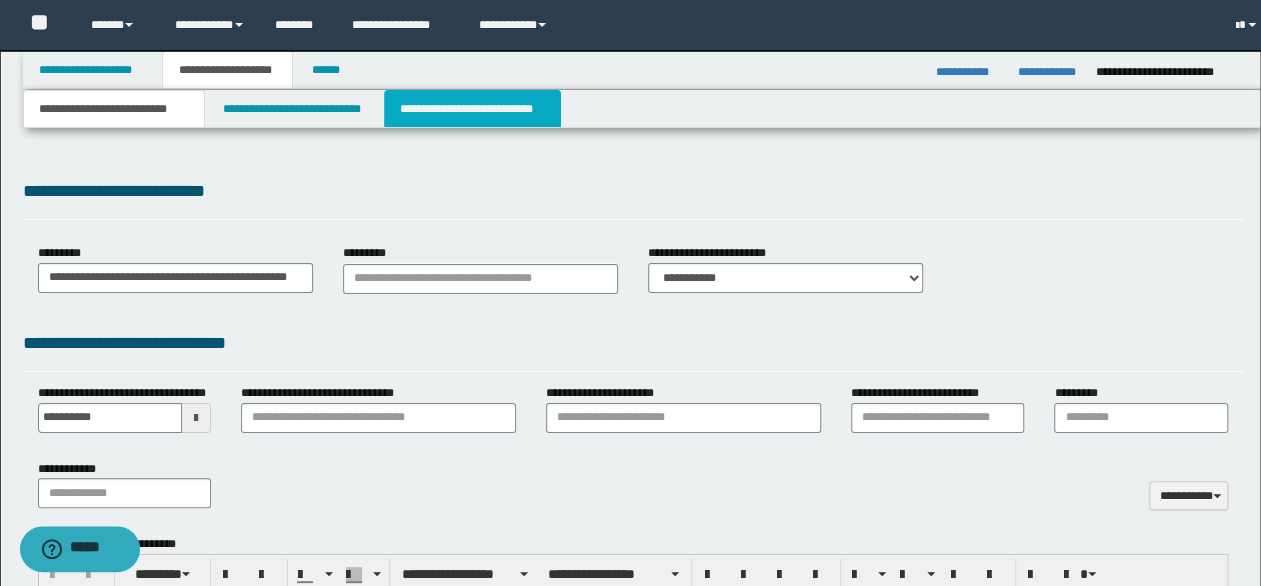 click on "**********" at bounding box center [472, 109] 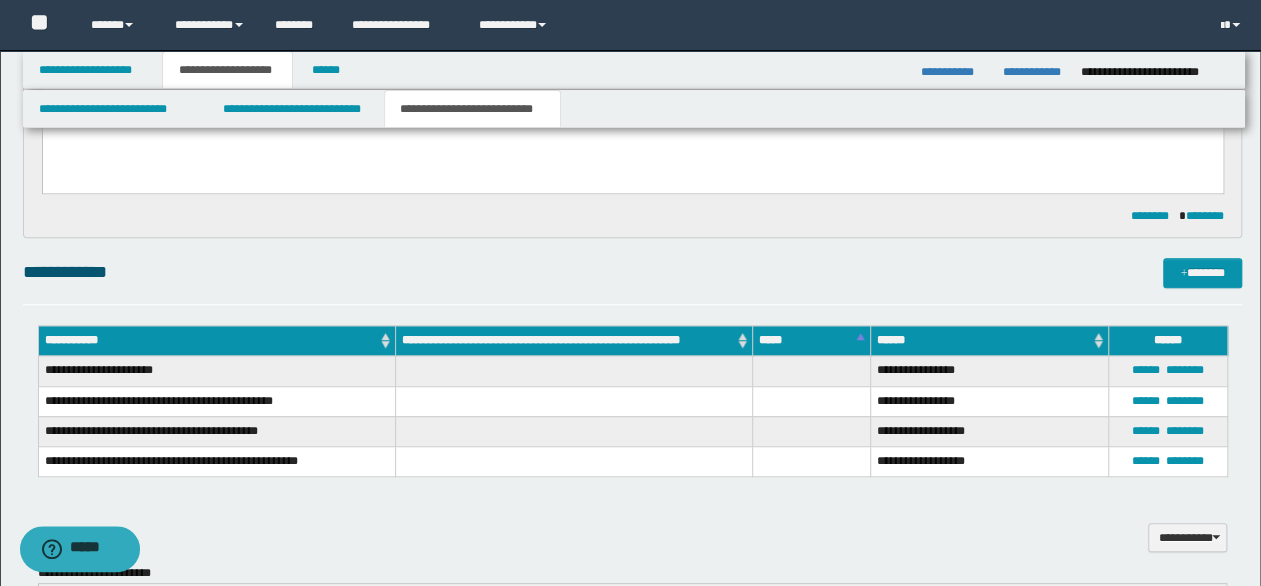 scroll, scrollTop: 1000, scrollLeft: 0, axis: vertical 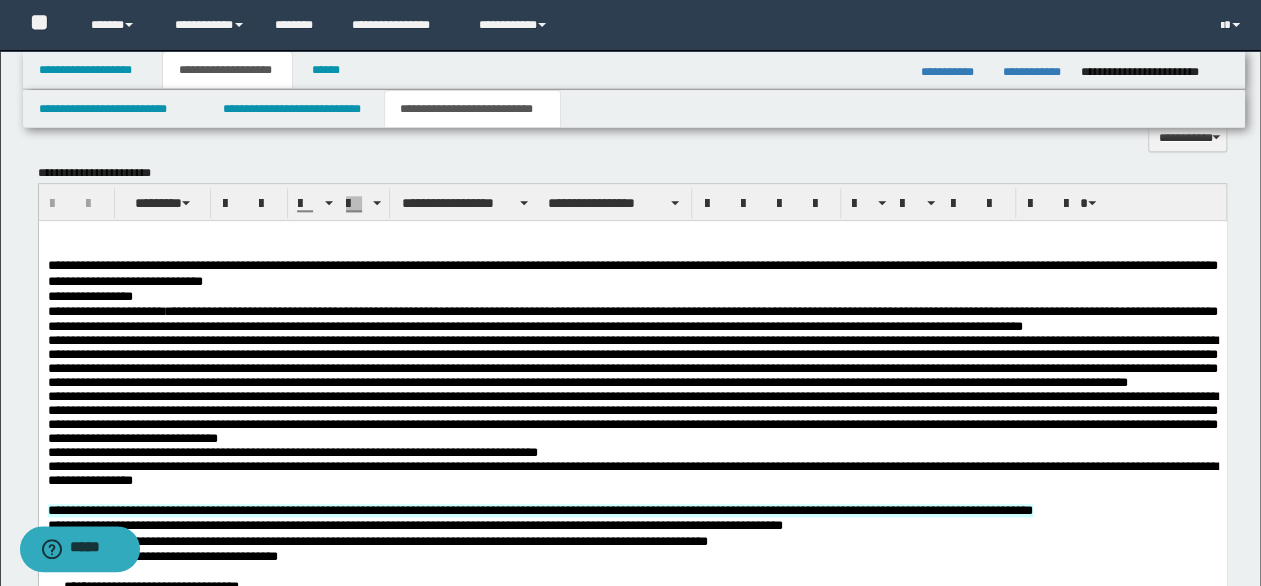click at bounding box center (632, 235) 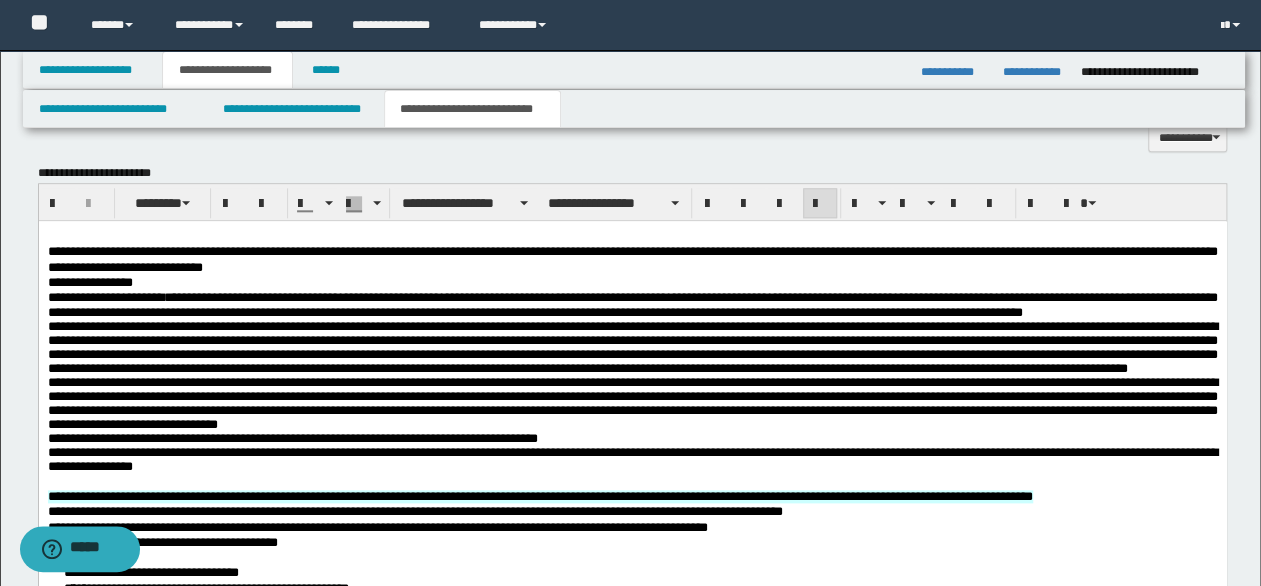 type 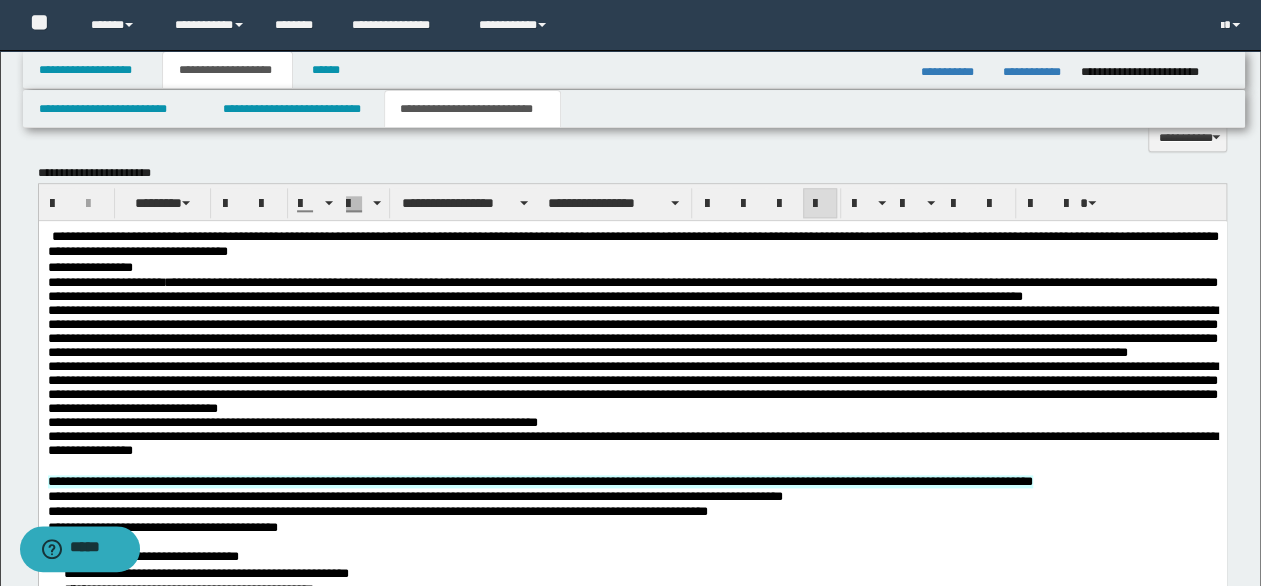 click on "**********" at bounding box center [632, 288] 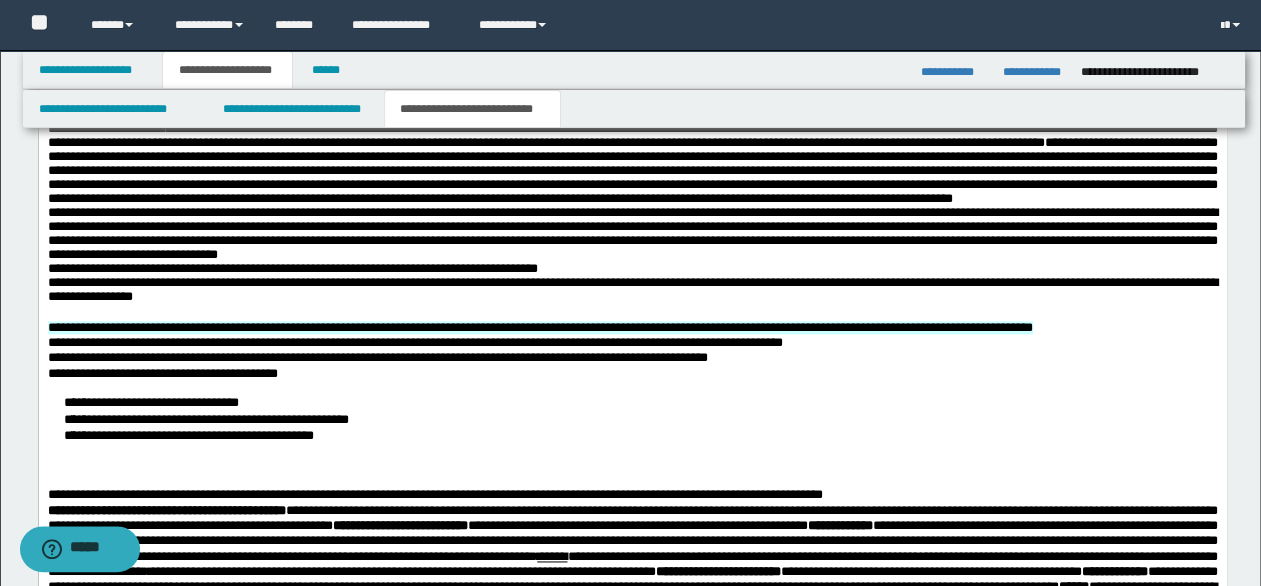 scroll, scrollTop: 1200, scrollLeft: 0, axis: vertical 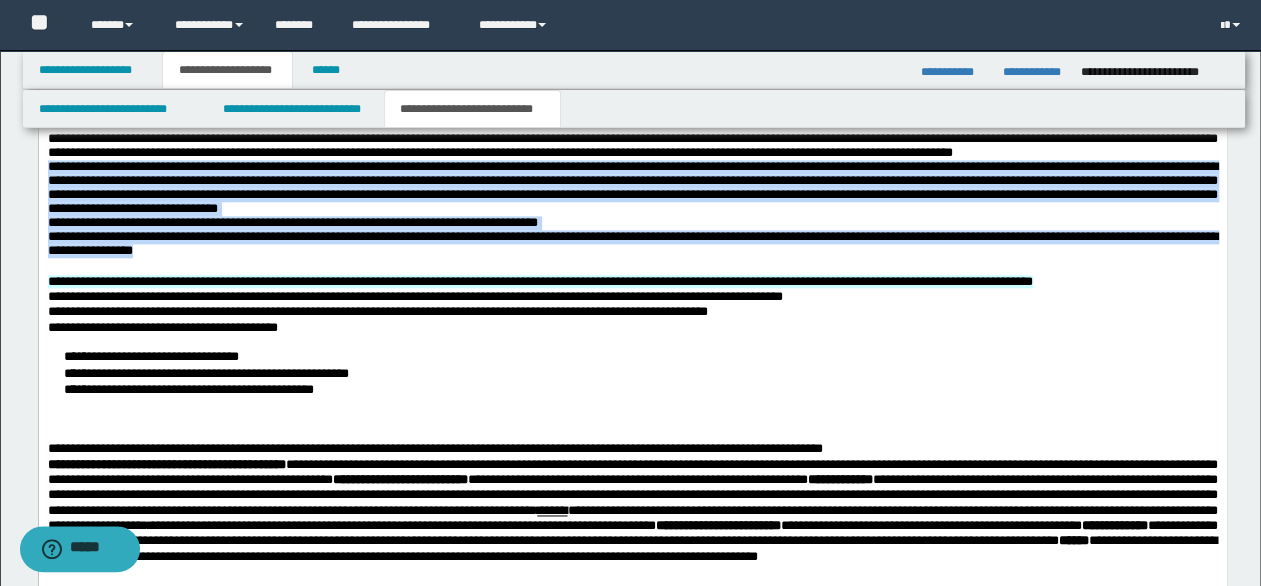 drag, startPoint x: 46, startPoint y: 205, endPoint x: 538, endPoint y: 299, distance: 500.8992 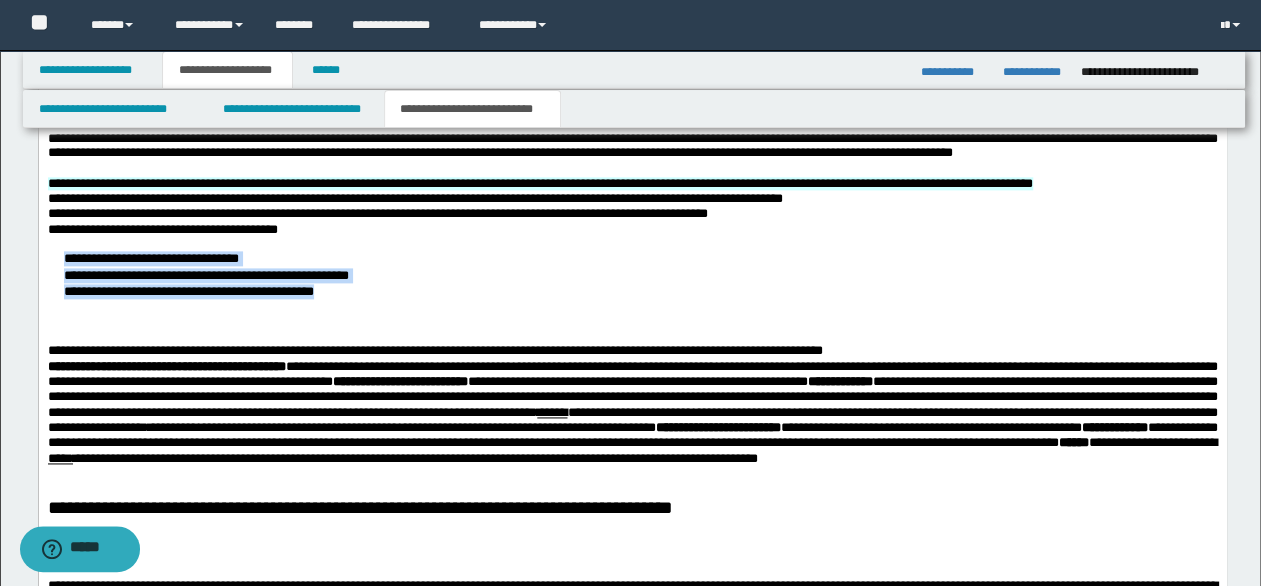 drag, startPoint x: 66, startPoint y: 309, endPoint x: 511, endPoint y: 340, distance: 446.07846 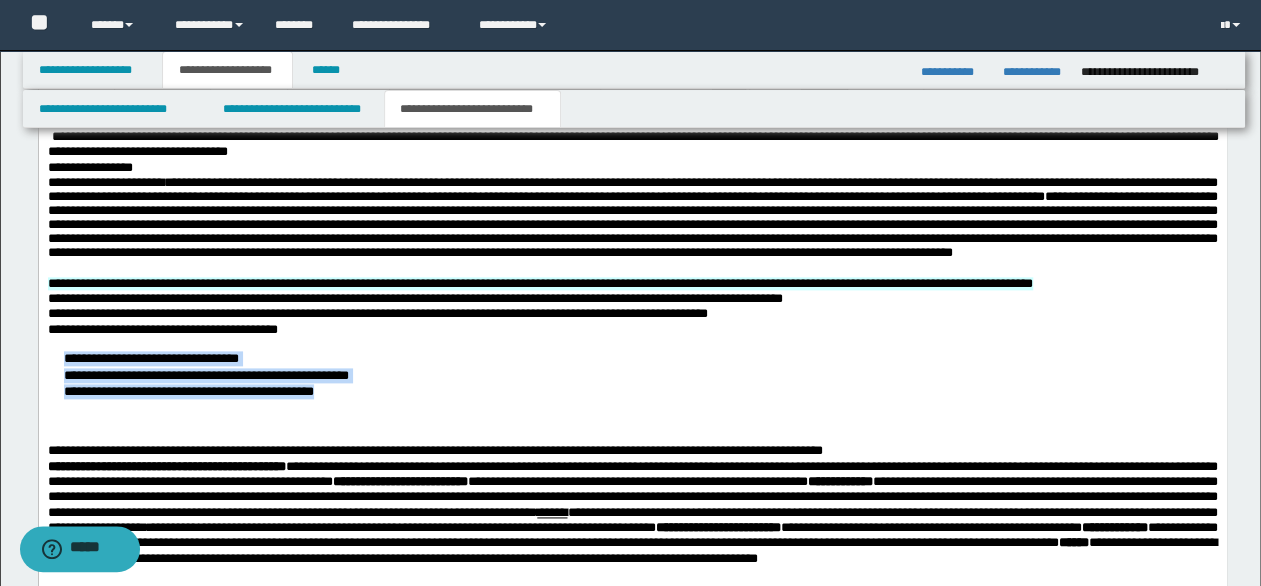 scroll, scrollTop: 900, scrollLeft: 0, axis: vertical 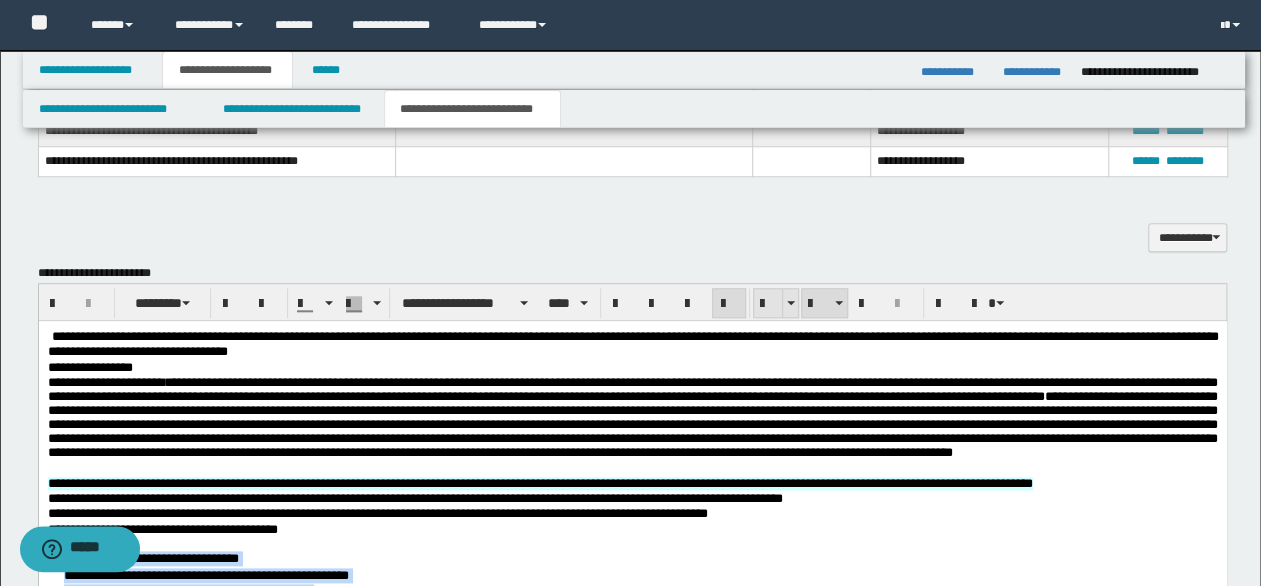 click at bounding box center [768, 303] 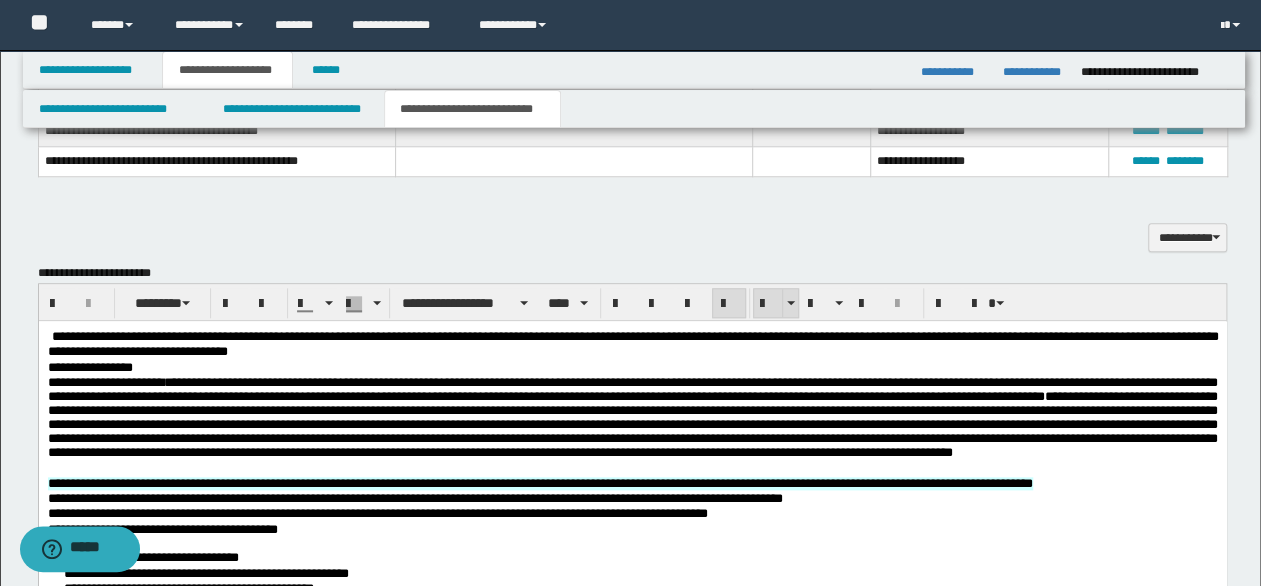 click at bounding box center [768, 304] 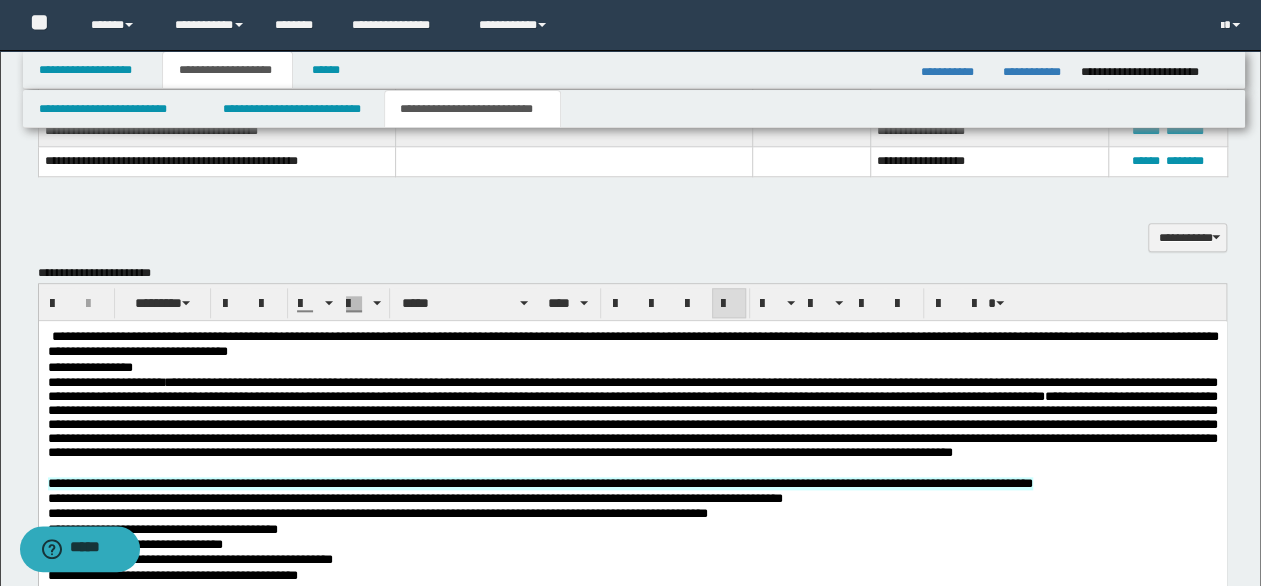 drag, startPoint x: 1007, startPoint y: 453, endPoint x: 1033, endPoint y: 465, distance: 28.635643 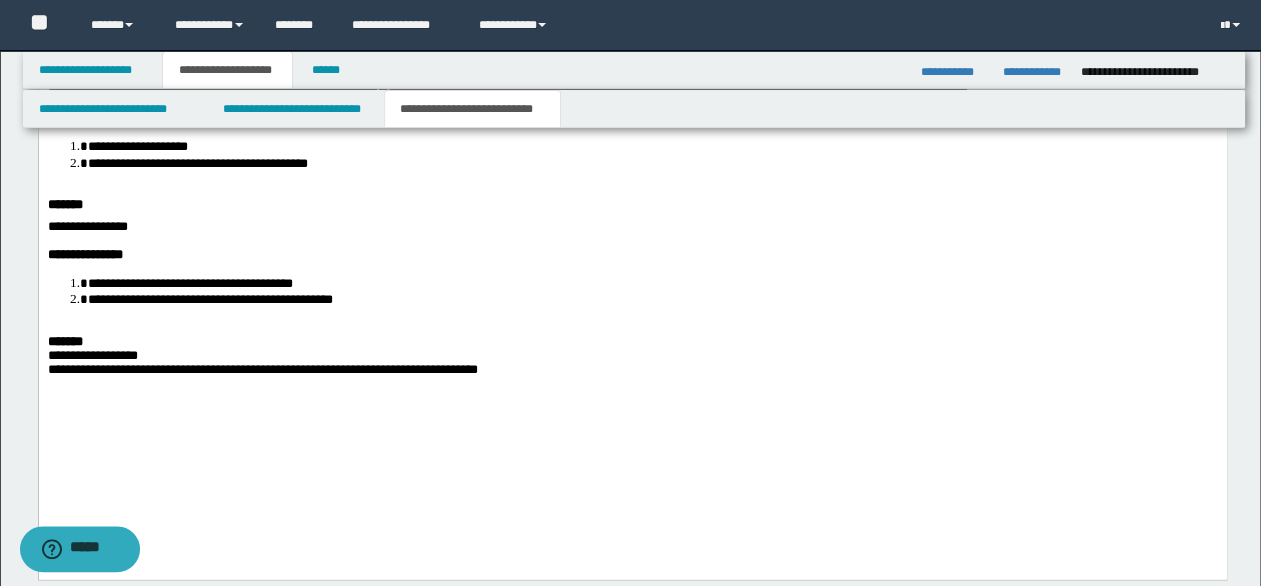 scroll, scrollTop: 1700, scrollLeft: 0, axis: vertical 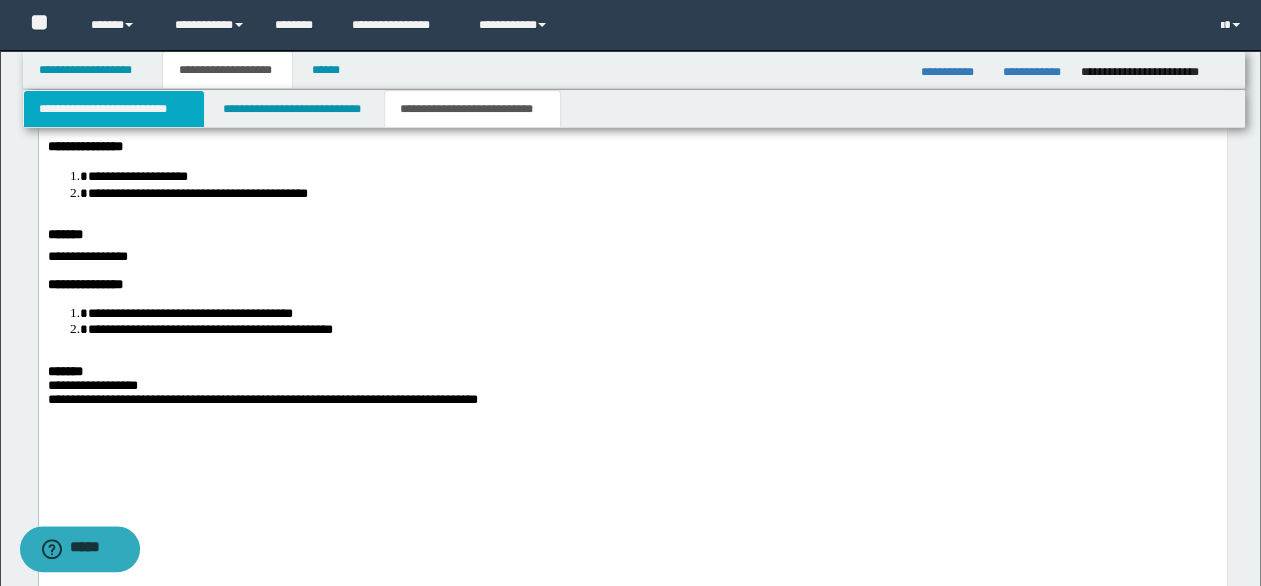 click on "**********" at bounding box center [114, 109] 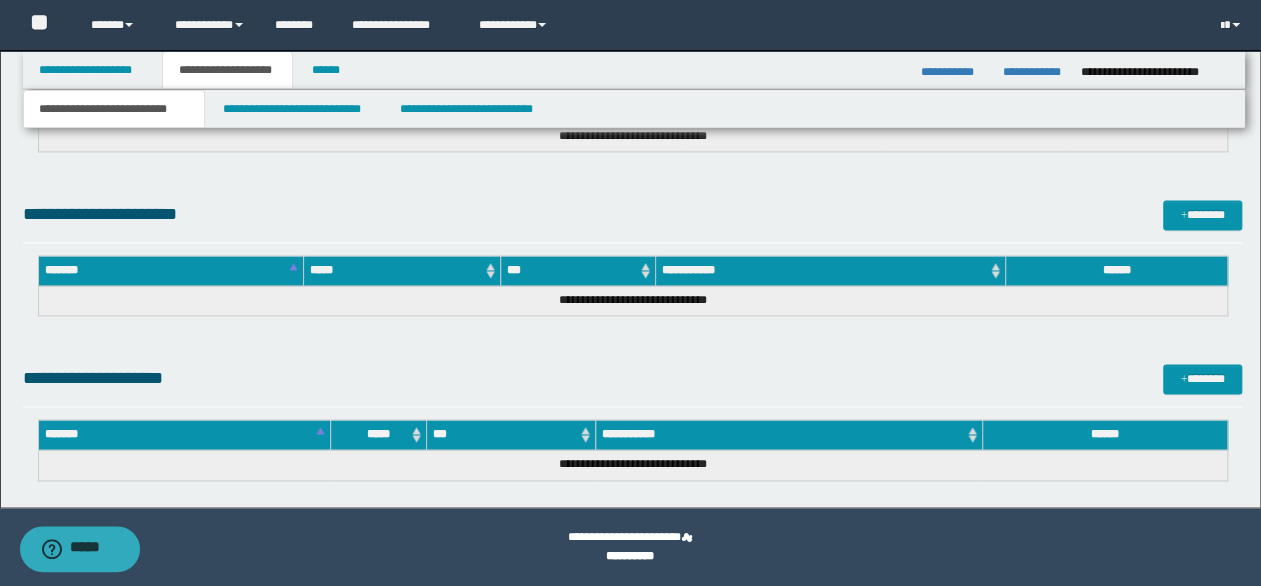 scroll, scrollTop: 1318, scrollLeft: 0, axis: vertical 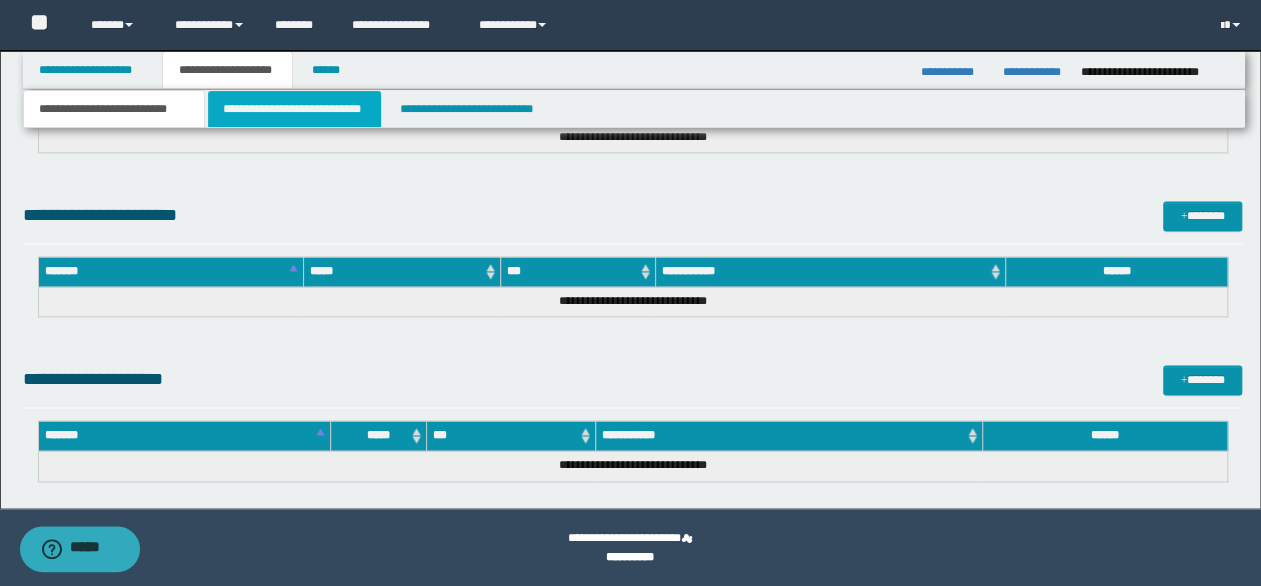 click on "**********" at bounding box center [294, 109] 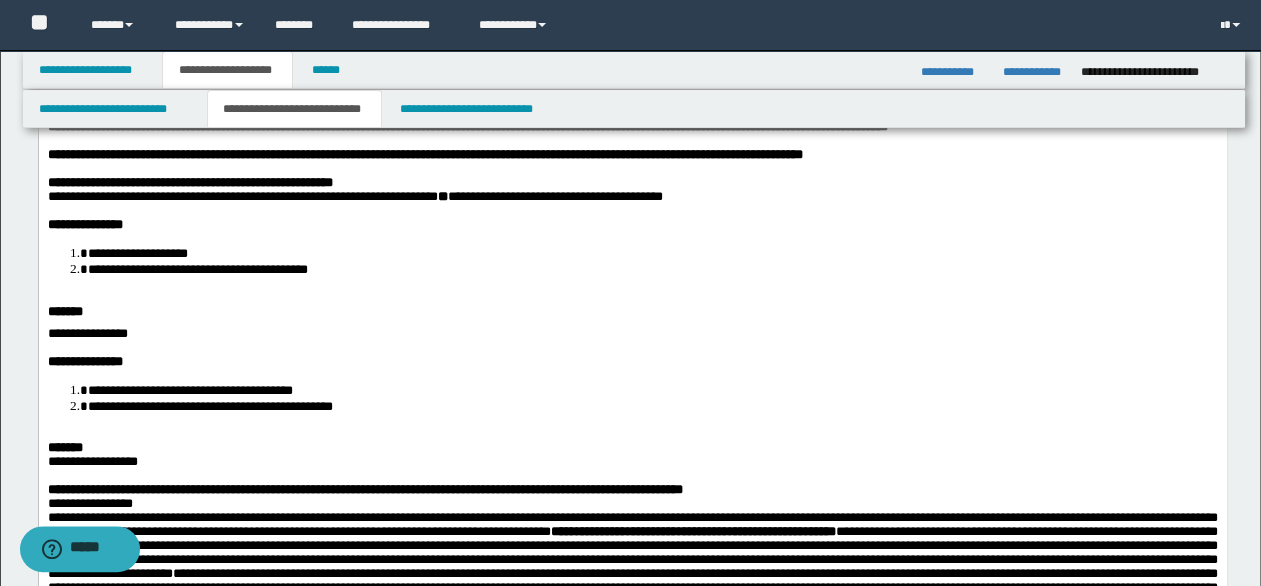 scroll, scrollTop: 100, scrollLeft: 0, axis: vertical 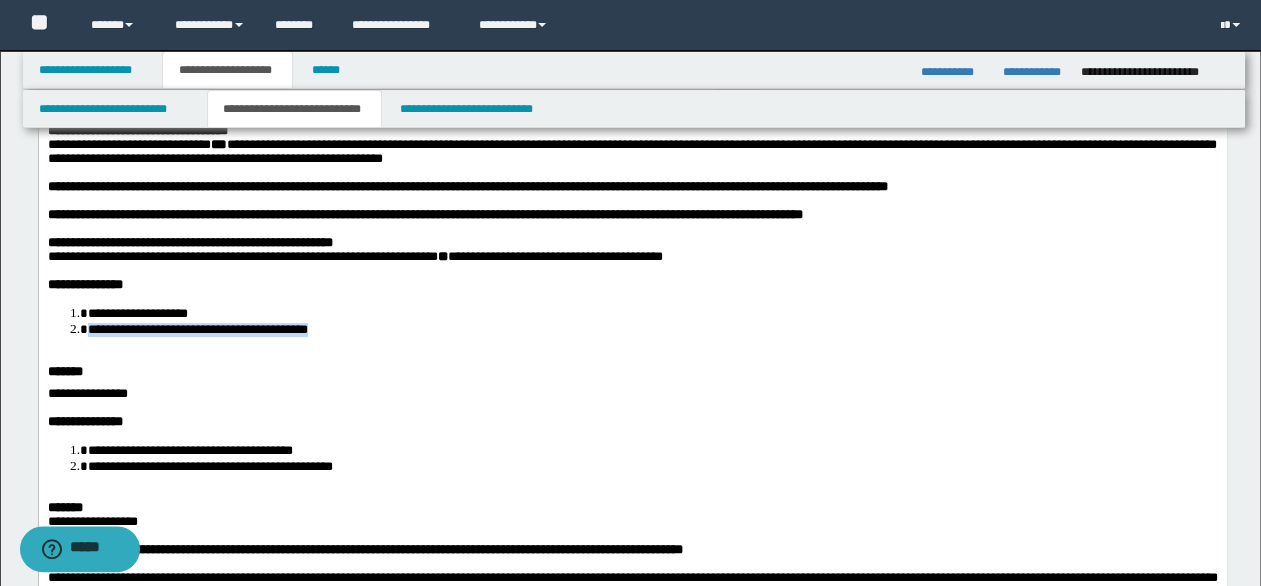 drag, startPoint x: 384, startPoint y: 337, endPoint x: 88, endPoint y: 341, distance: 296.02704 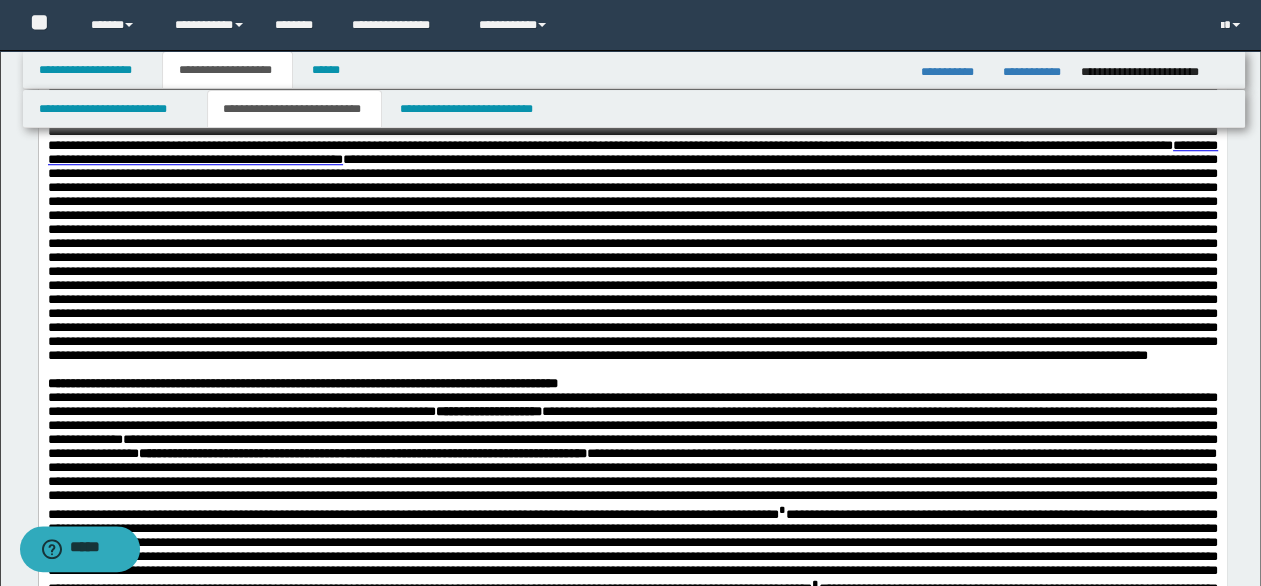 scroll, scrollTop: 800, scrollLeft: 0, axis: vertical 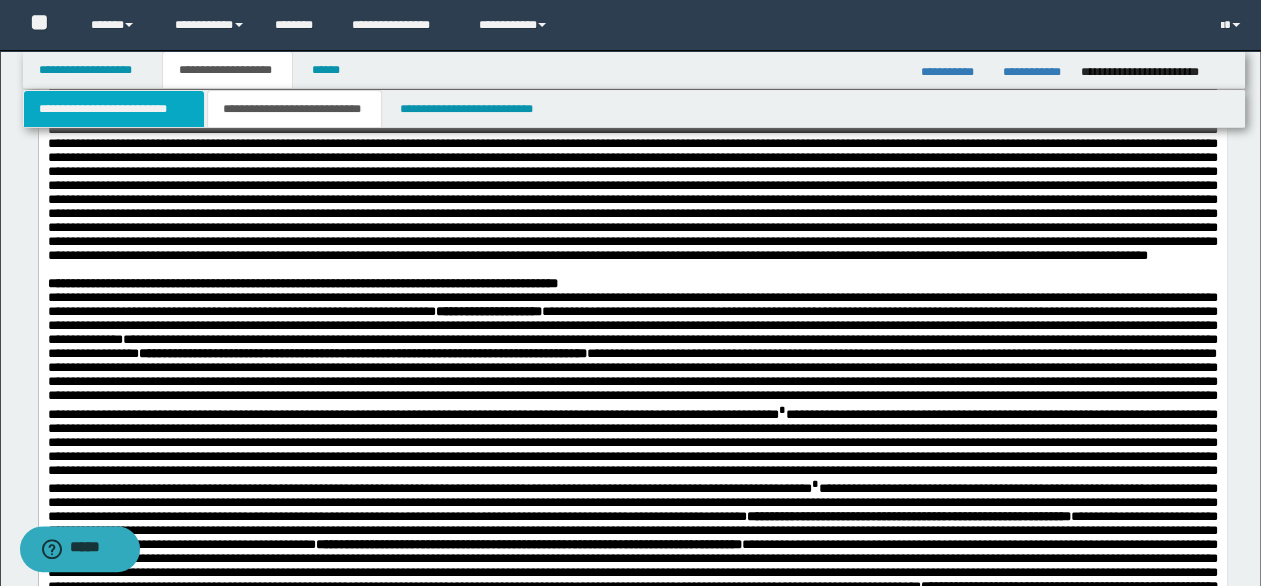 click on "**********" at bounding box center [114, 109] 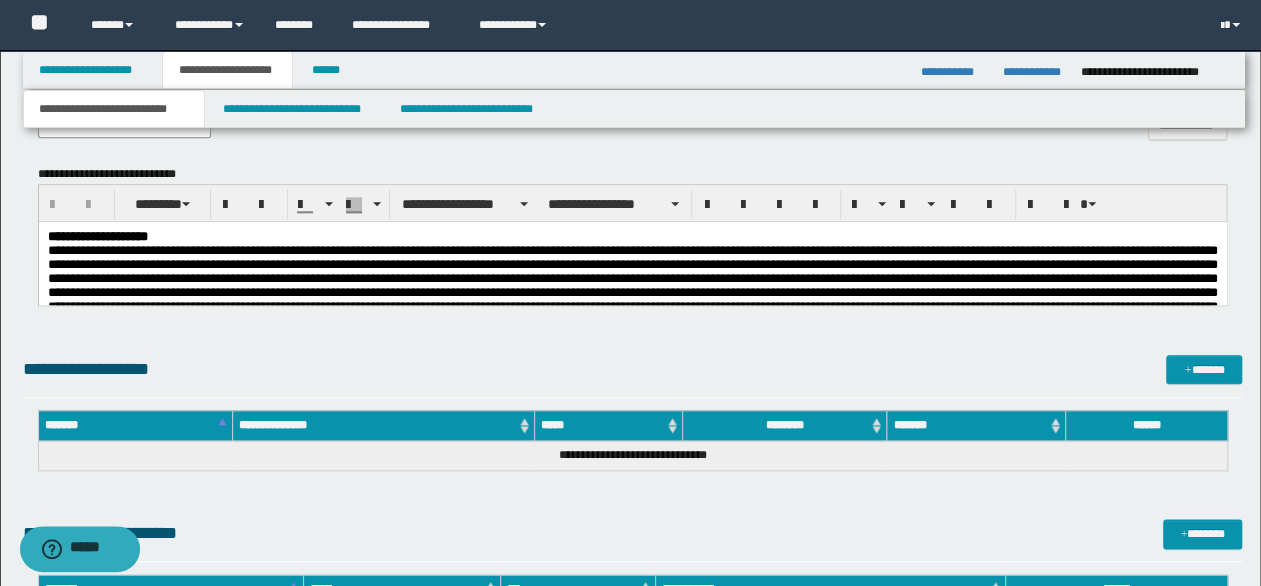 scroll, scrollTop: 1000, scrollLeft: 0, axis: vertical 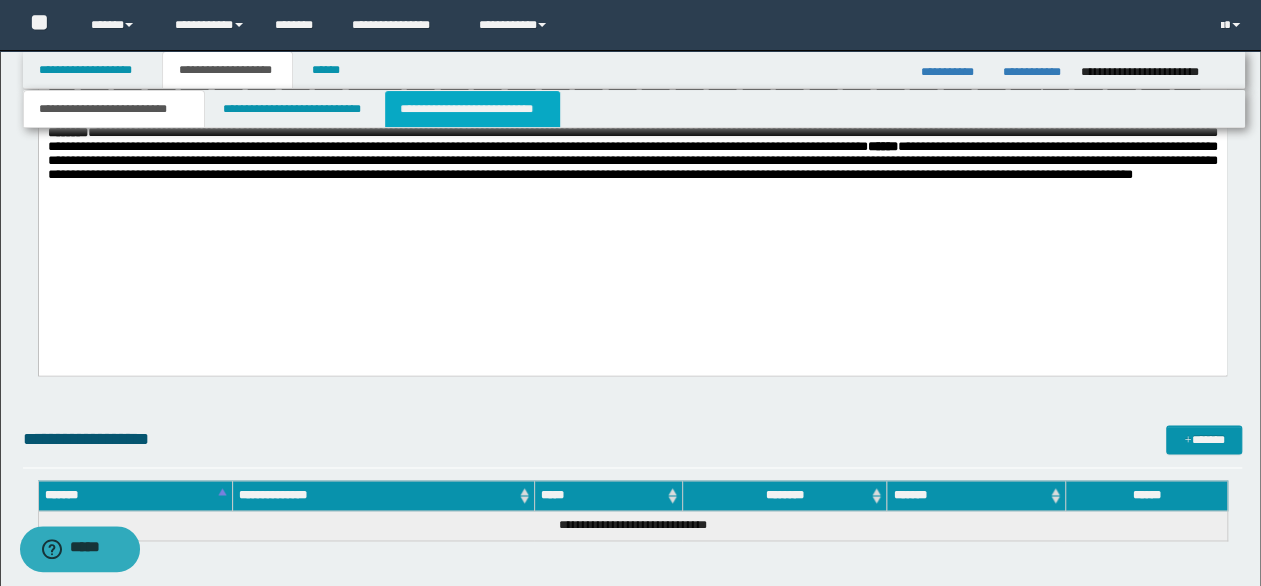 click on "**********" at bounding box center (472, 109) 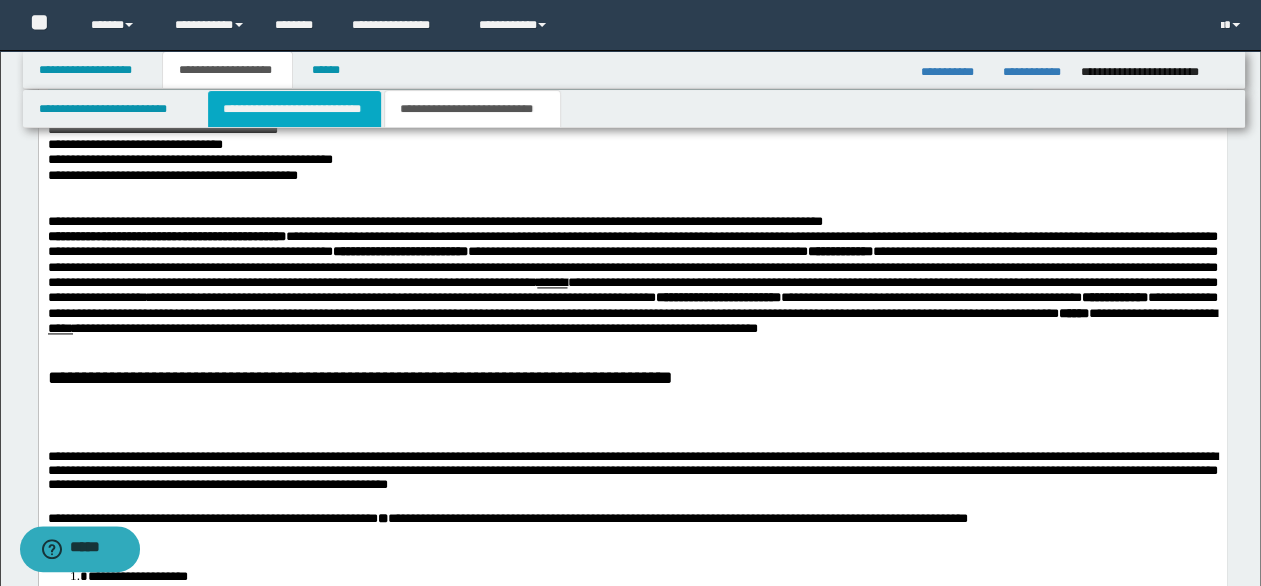 click on "**********" at bounding box center (294, 109) 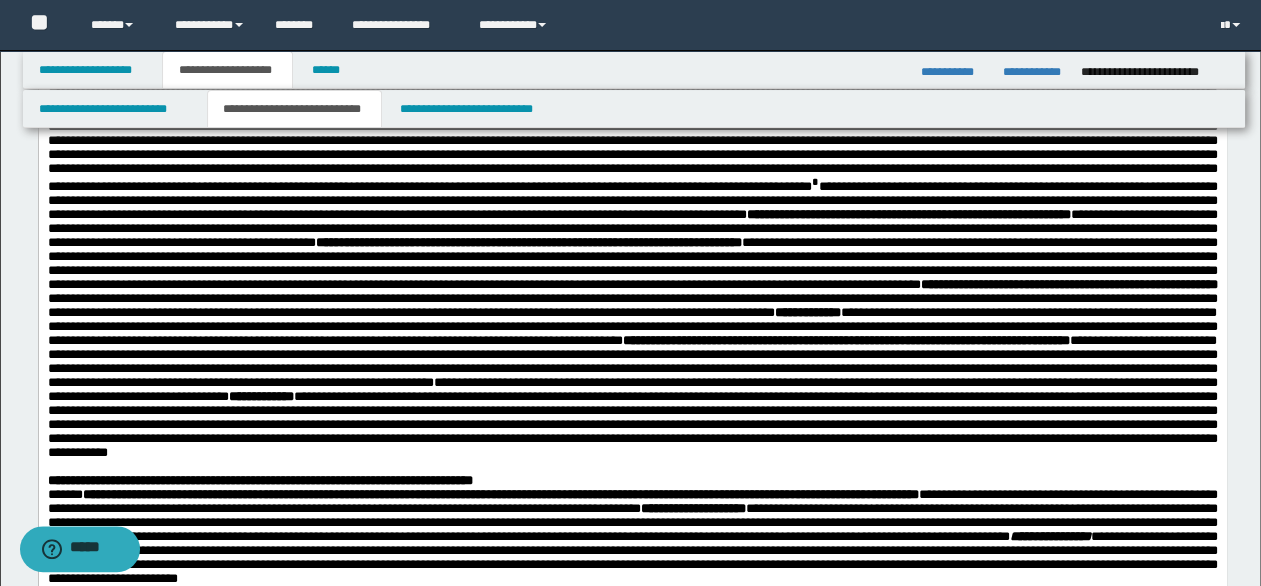 scroll, scrollTop: 900, scrollLeft: 0, axis: vertical 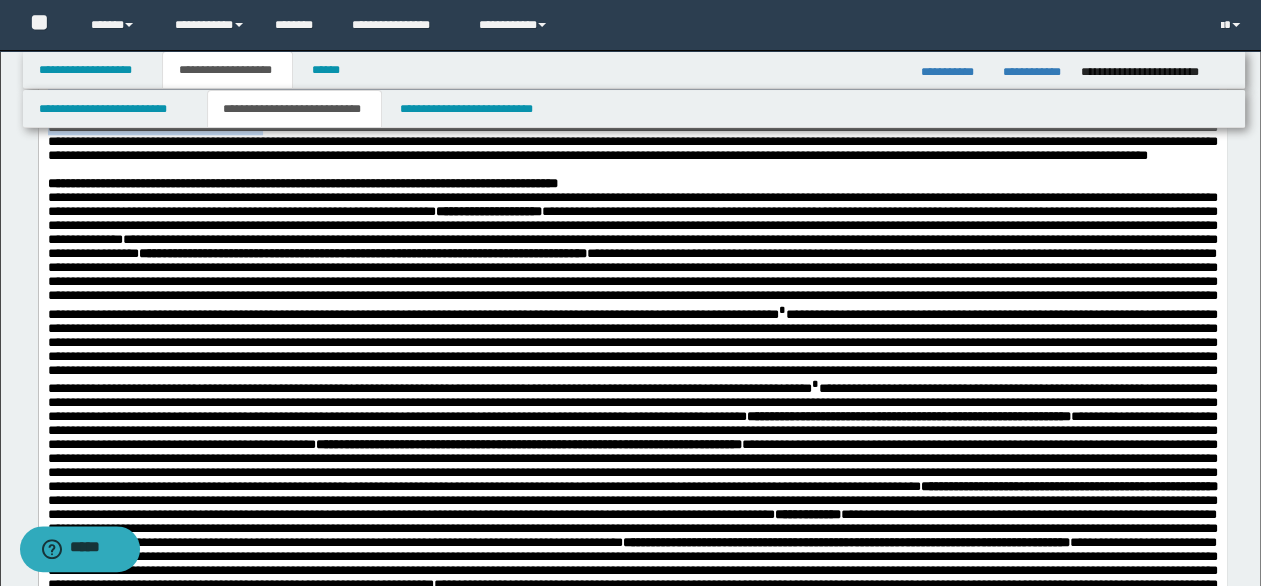 drag, startPoint x: 1097, startPoint y: 233, endPoint x: 1161, endPoint y: 270, distance: 73.92564 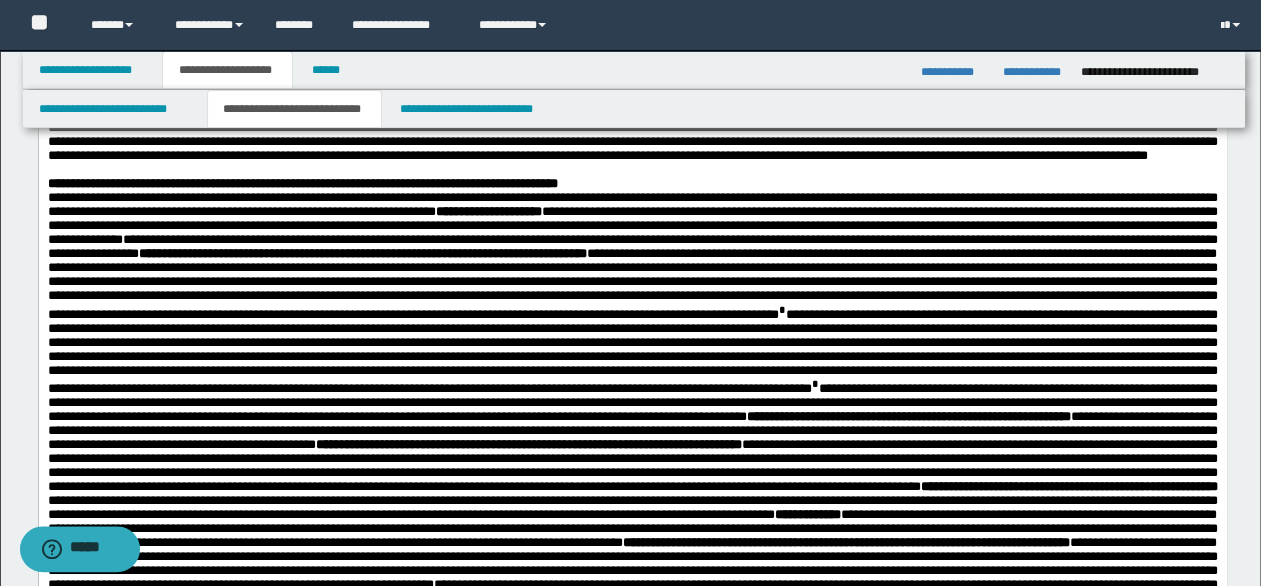 click on "**********" at bounding box center [632, -6] 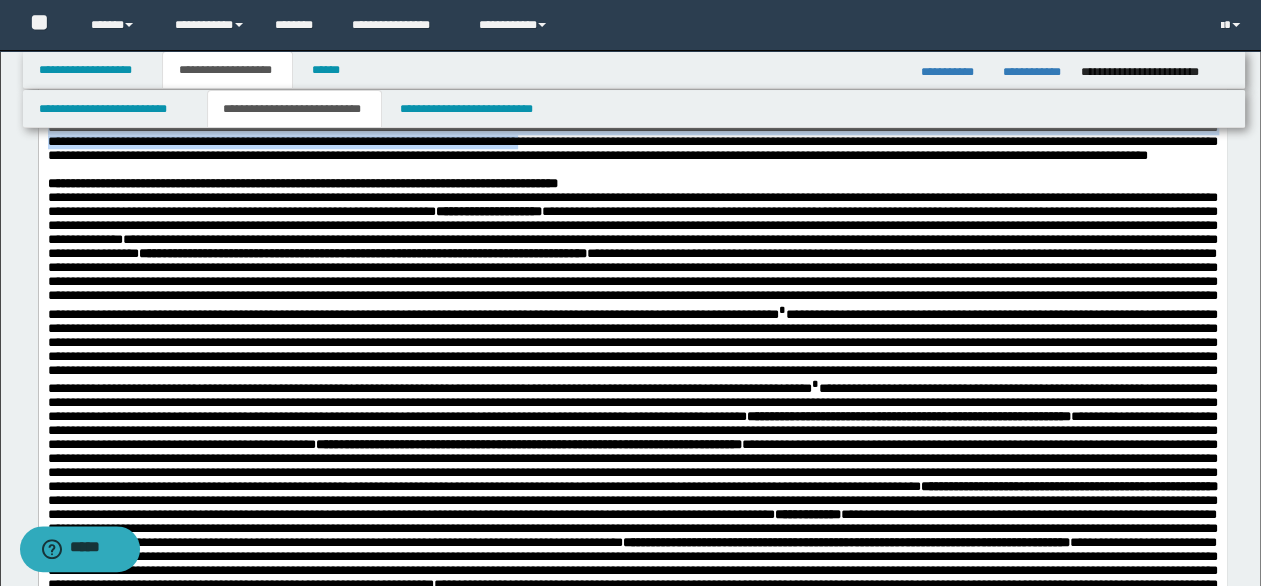 drag, startPoint x: 1077, startPoint y: 239, endPoint x: 507, endPoint y: 299, distance: 573.1492 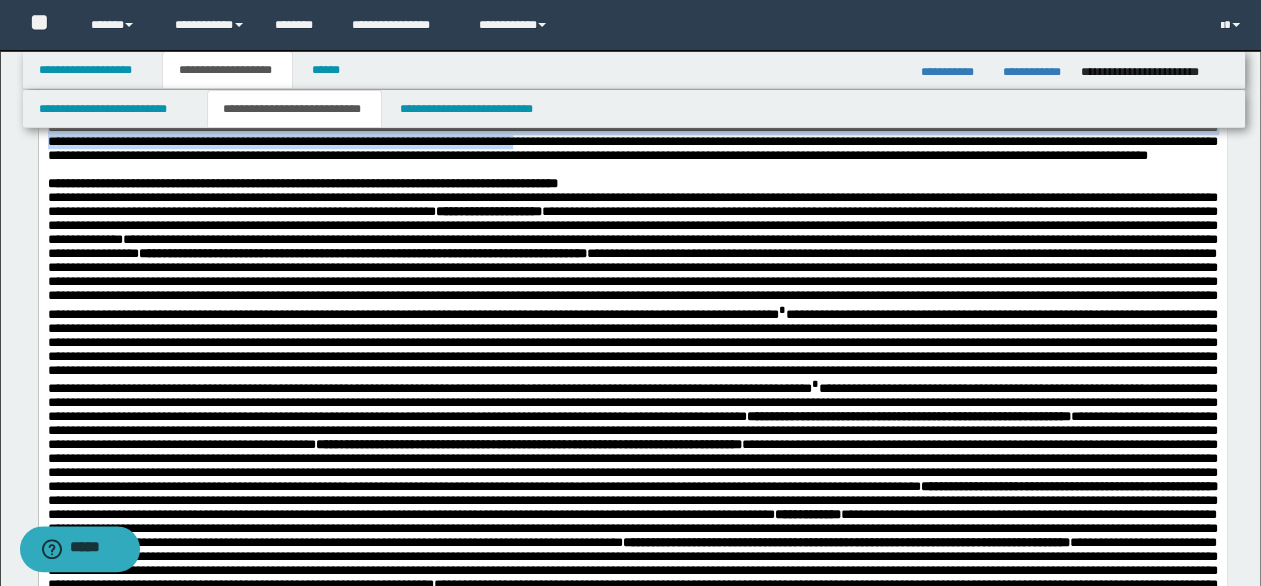 copy on "**********" 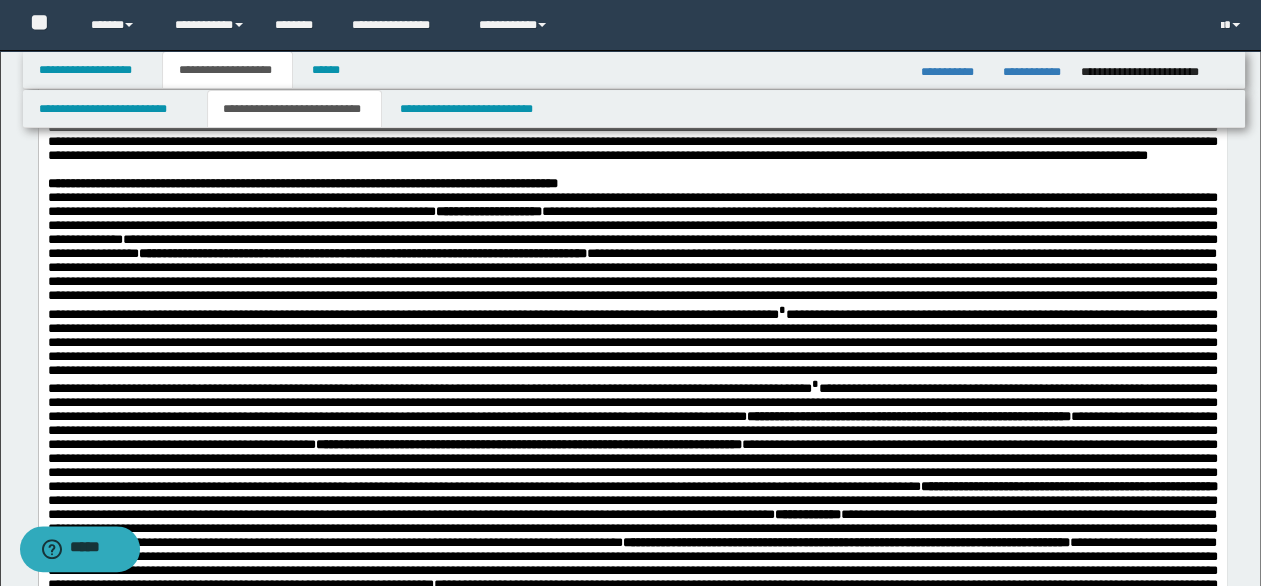 click on "**********" at bounding box center (632, -6) 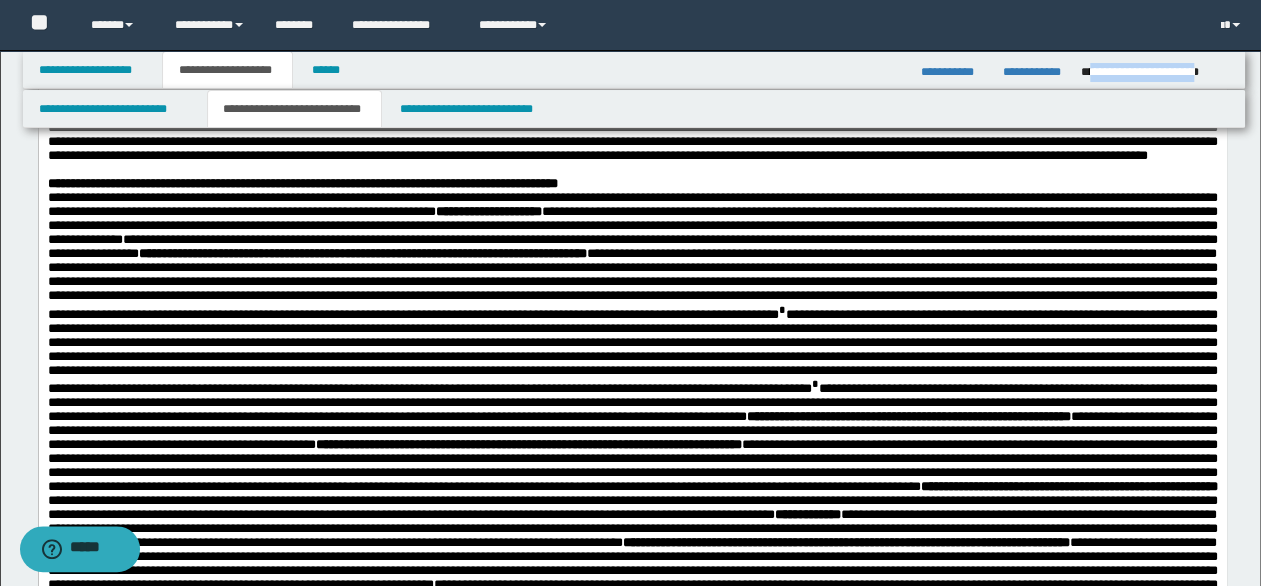 drag, startPoint x: 1088, startPoint y: 70, endPoint x: 1230, endPoint y: 73, distance: 142.0317 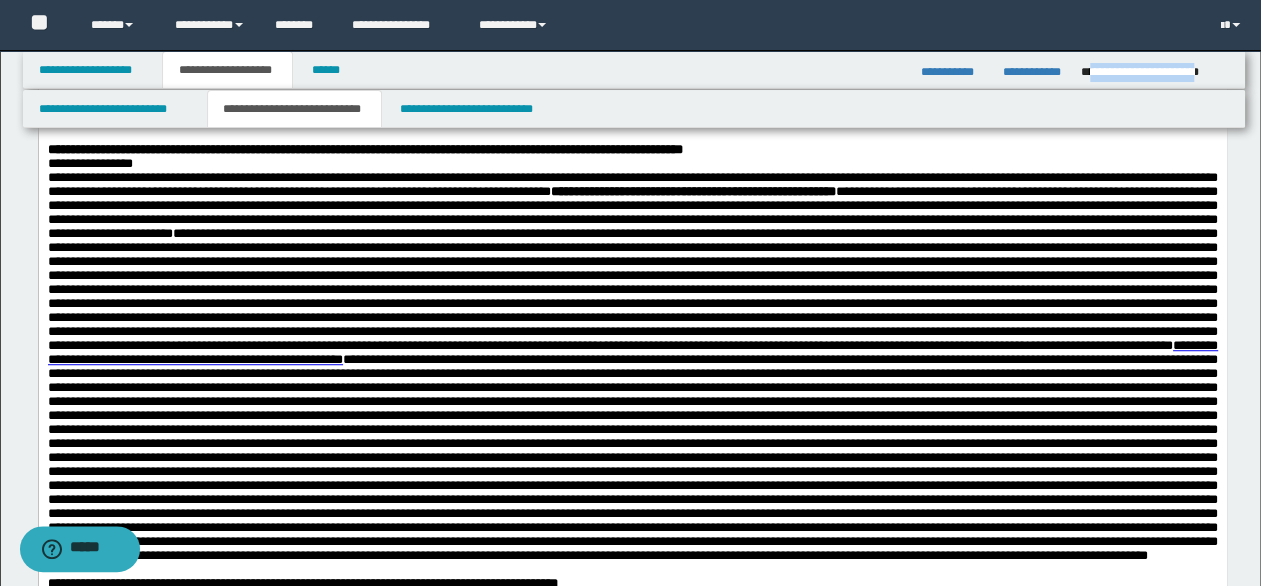 scroll, scrollTop: 700, scrollLeft: 0, axis: vertical 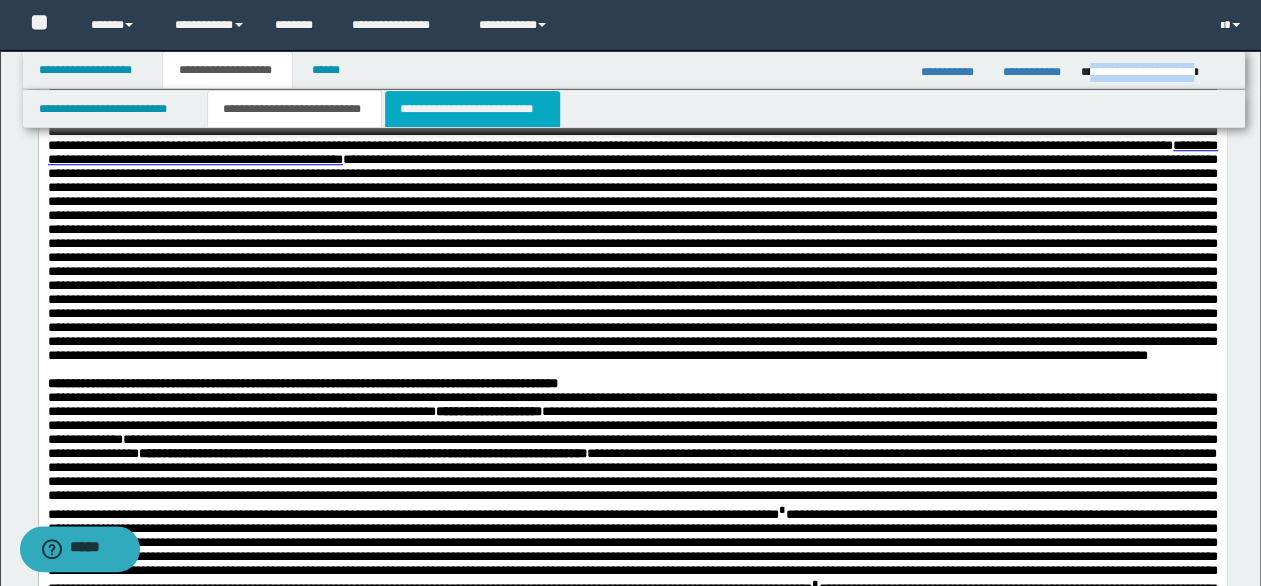 click on "**********" at bounding box center (472, 109) 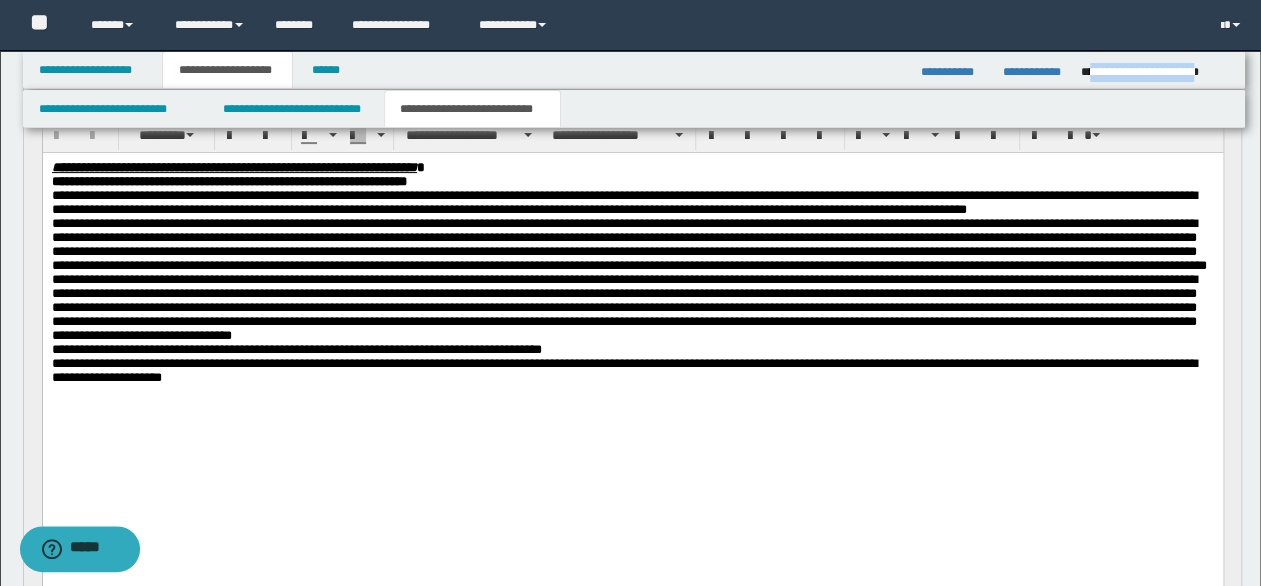 scroll, scrollTop: 200, scrollLeft: 0, axis: vertical 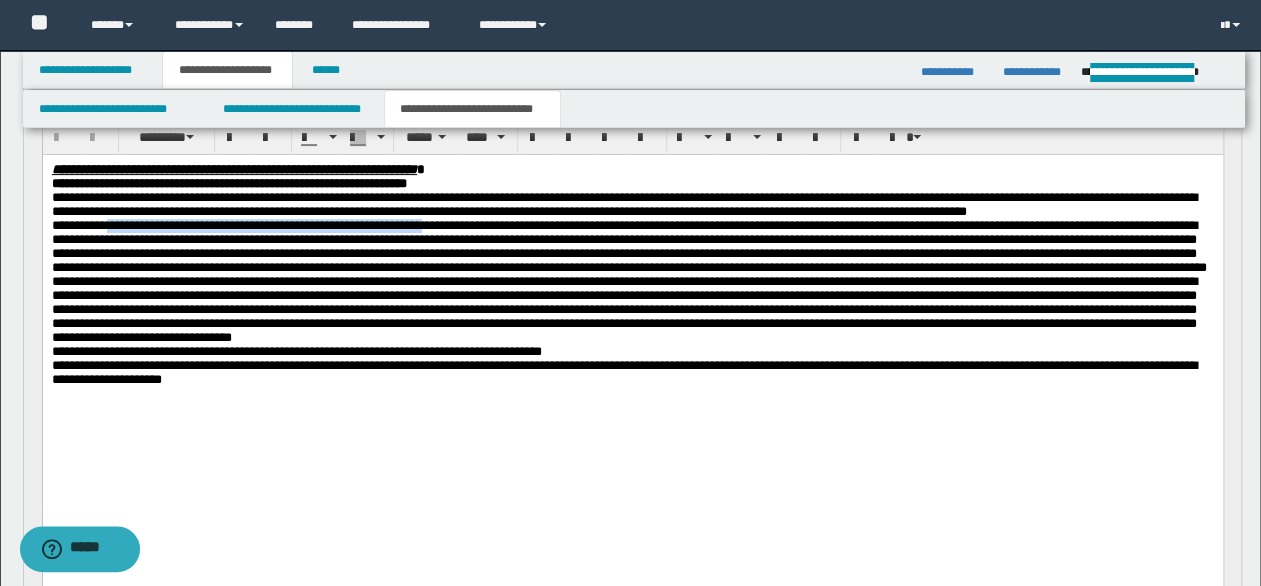 drag, startPoint x: 121, startPoint y: 246, endPoint x: 519, endPoint y: 238, distance: 398.08038 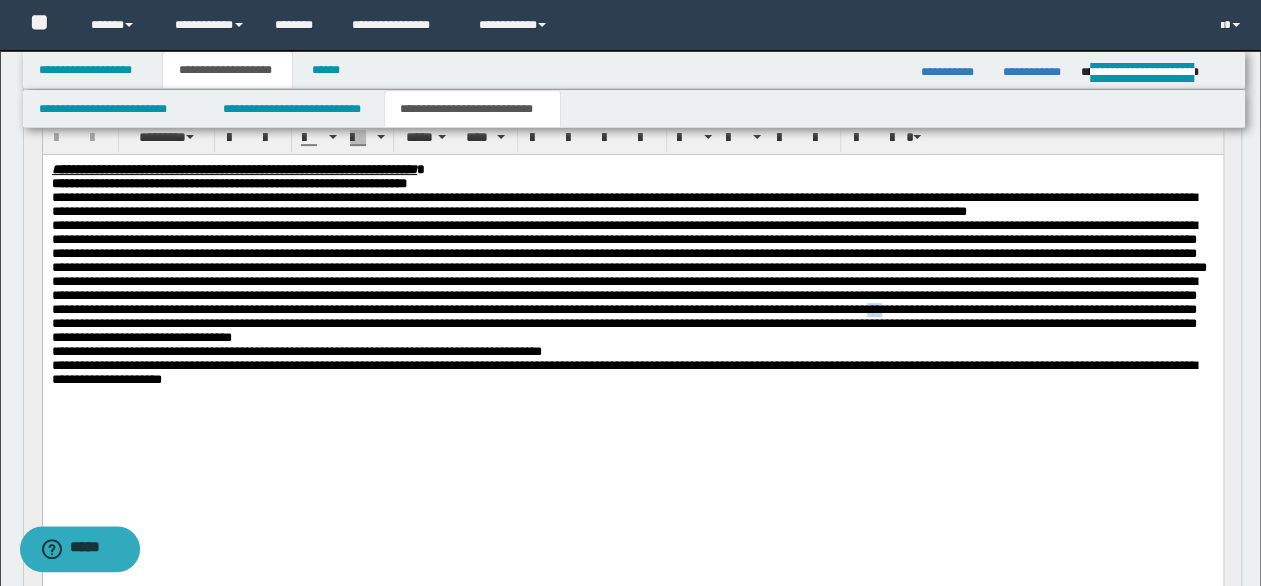 type 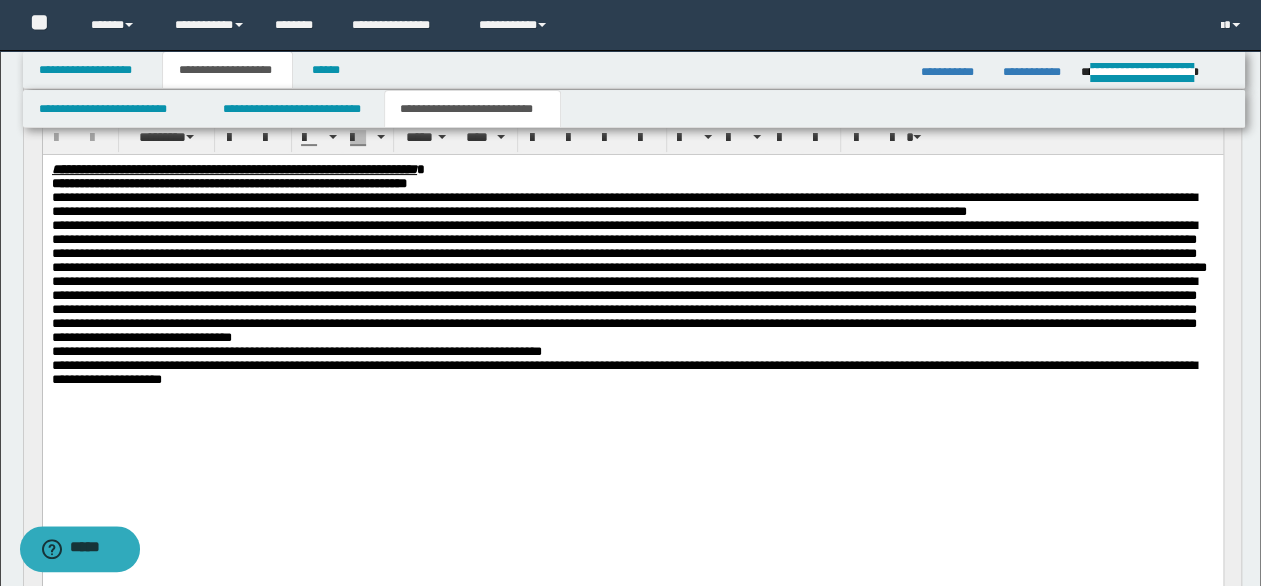click on "**********" at bounding box center (628, 245) 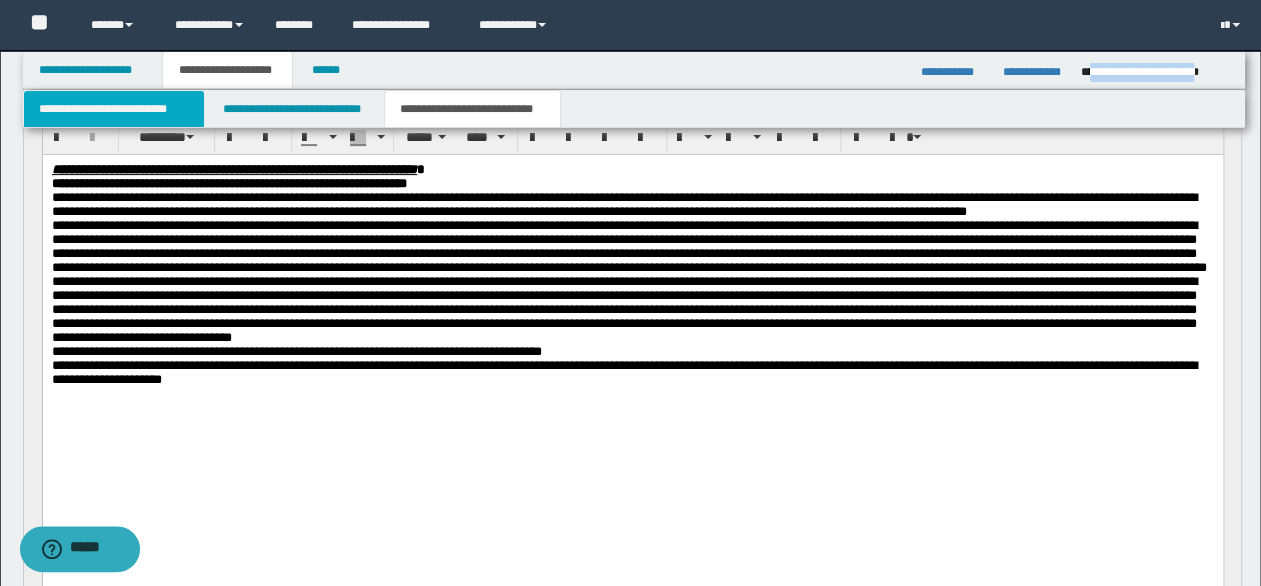 click on "**********" at bounding box center [114, 109] 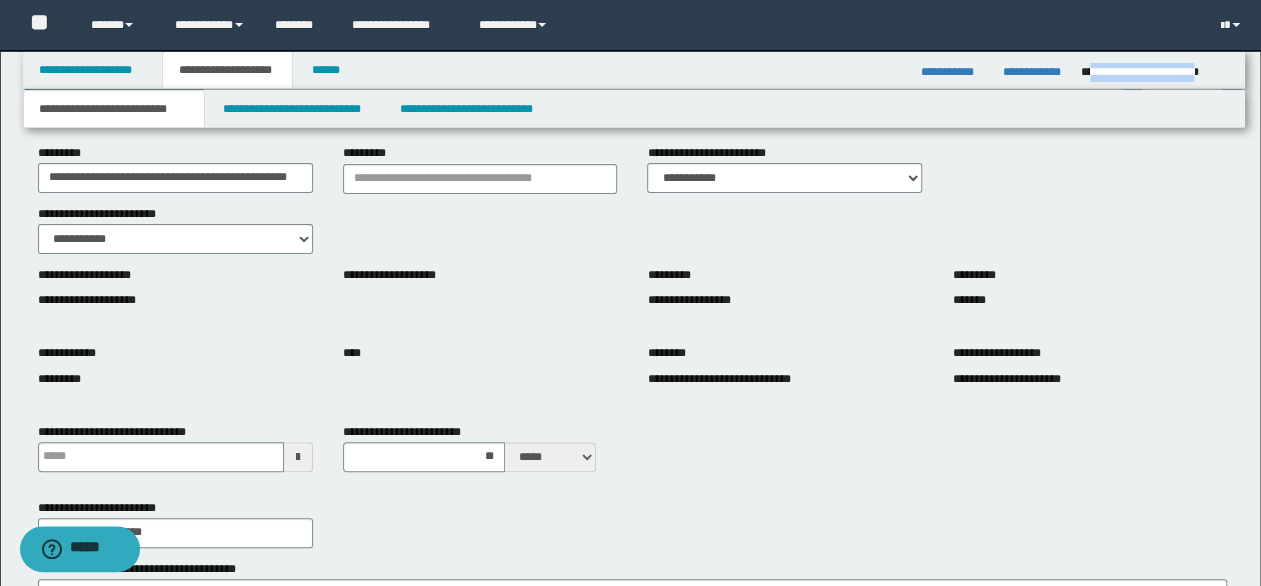 scroll, scrollTop: 0, scrollLeft: 0, axis: both 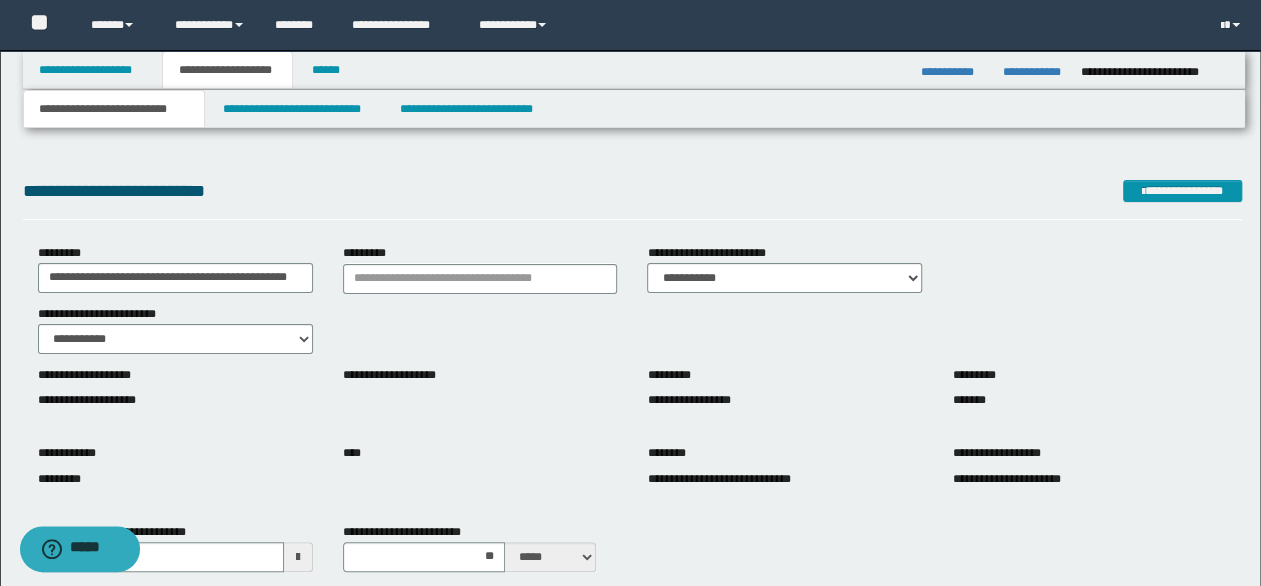 drag, startPoint x: 414, startPoint y: 259, endPoint x: 403, endPoint y: 291, distance: 33.83785 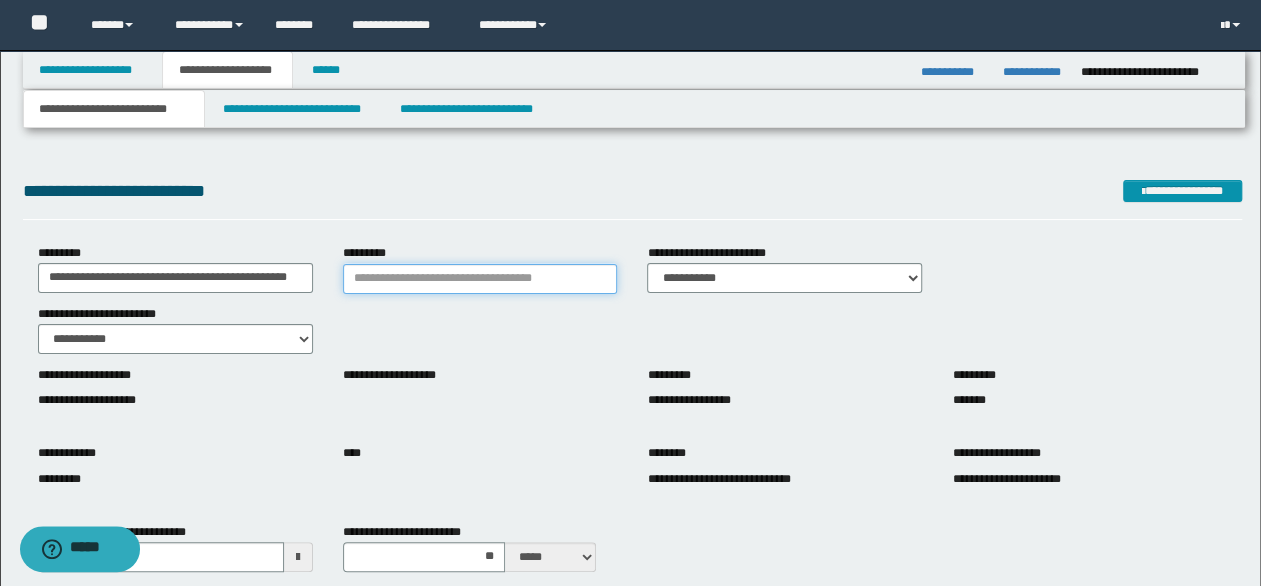 click on "*********" at bounding box center [480, 279] 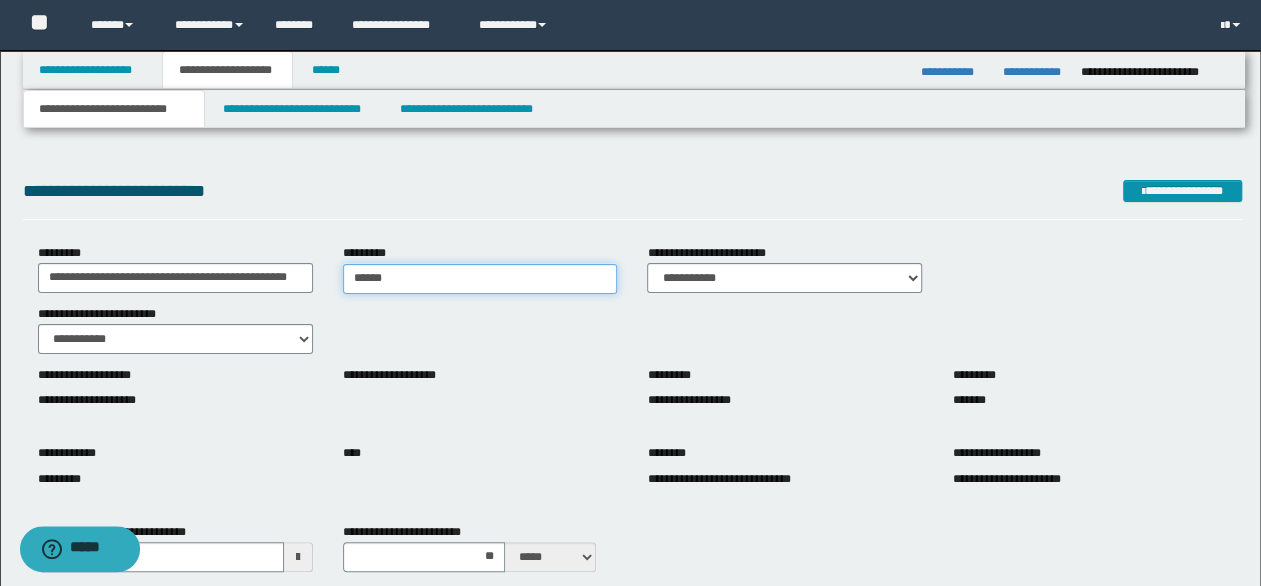 type on "*******" 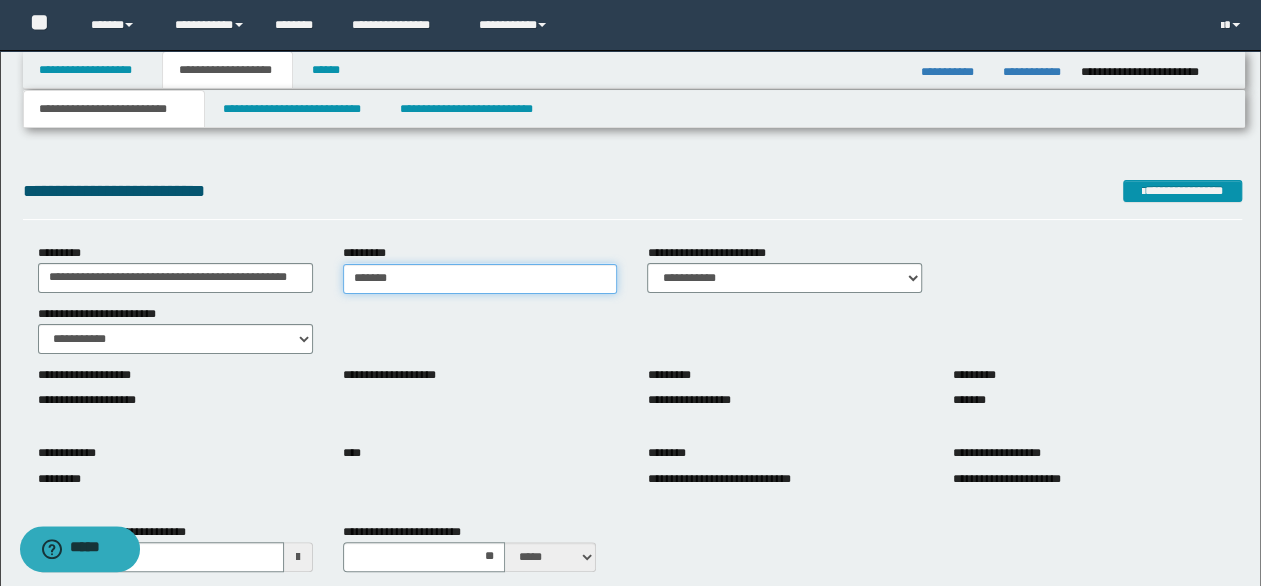 type on "**********" 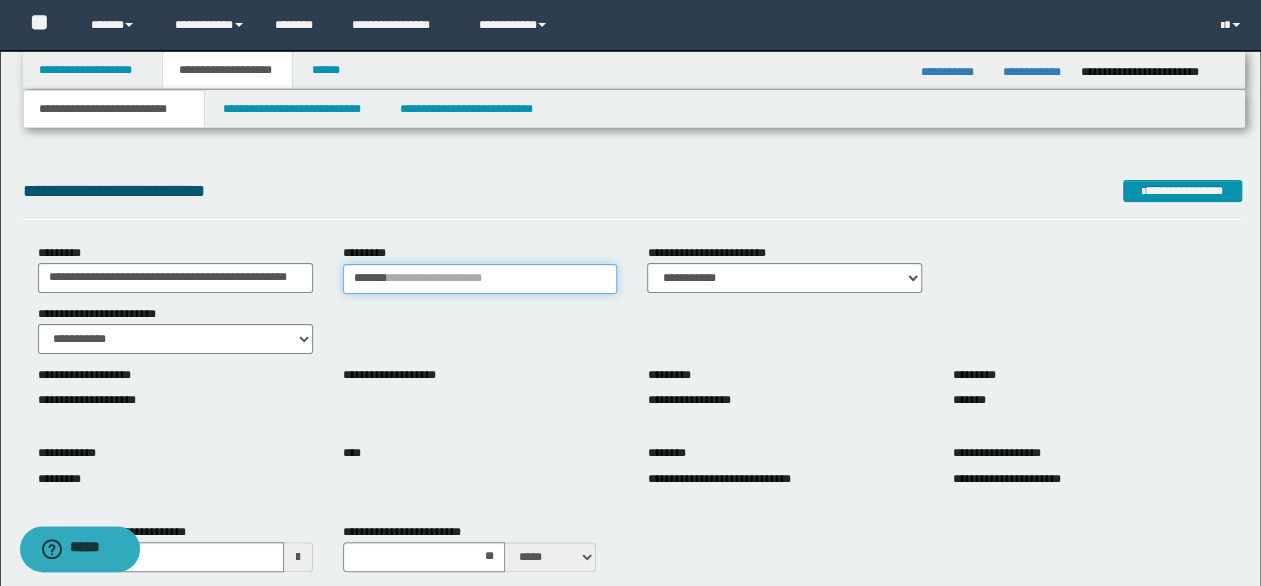 type 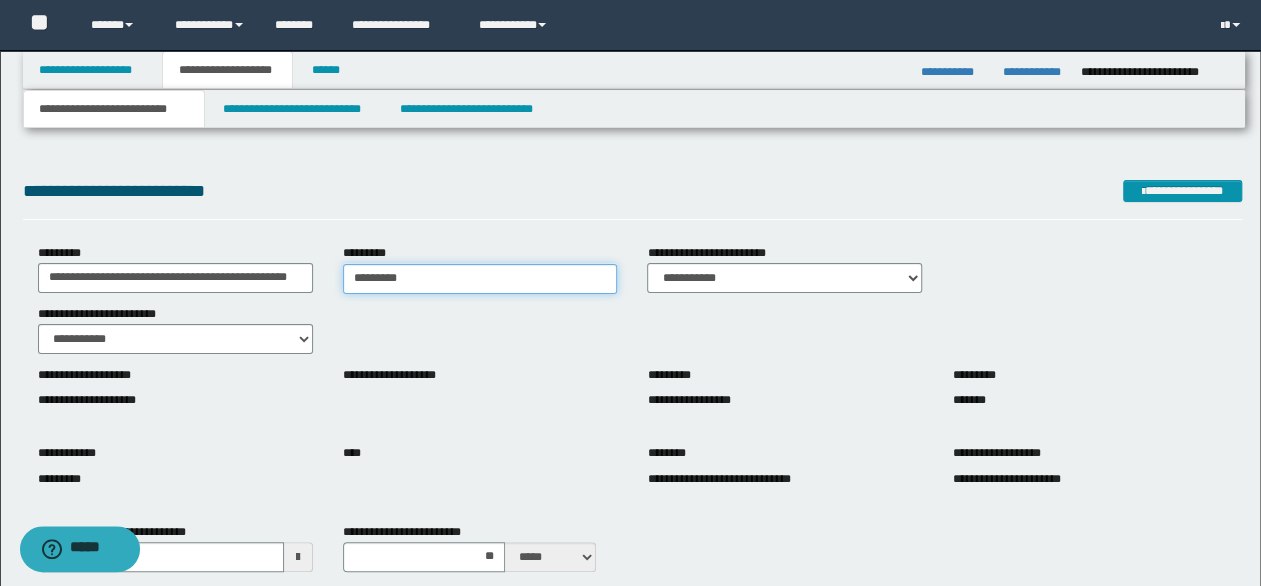 type on "**********" 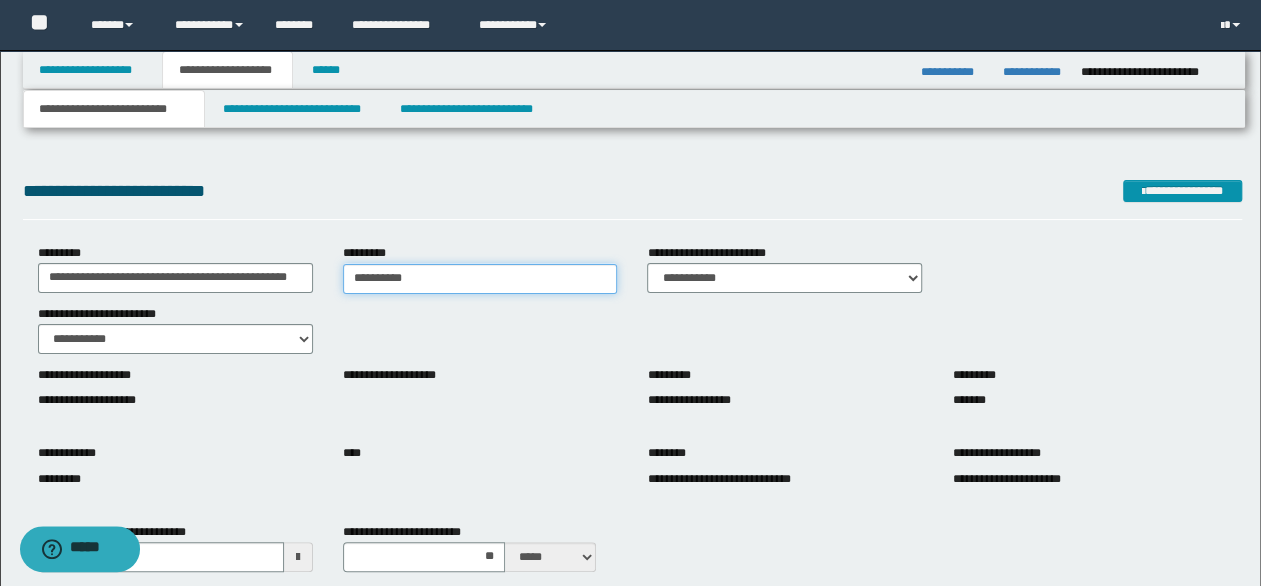 type on "**********" 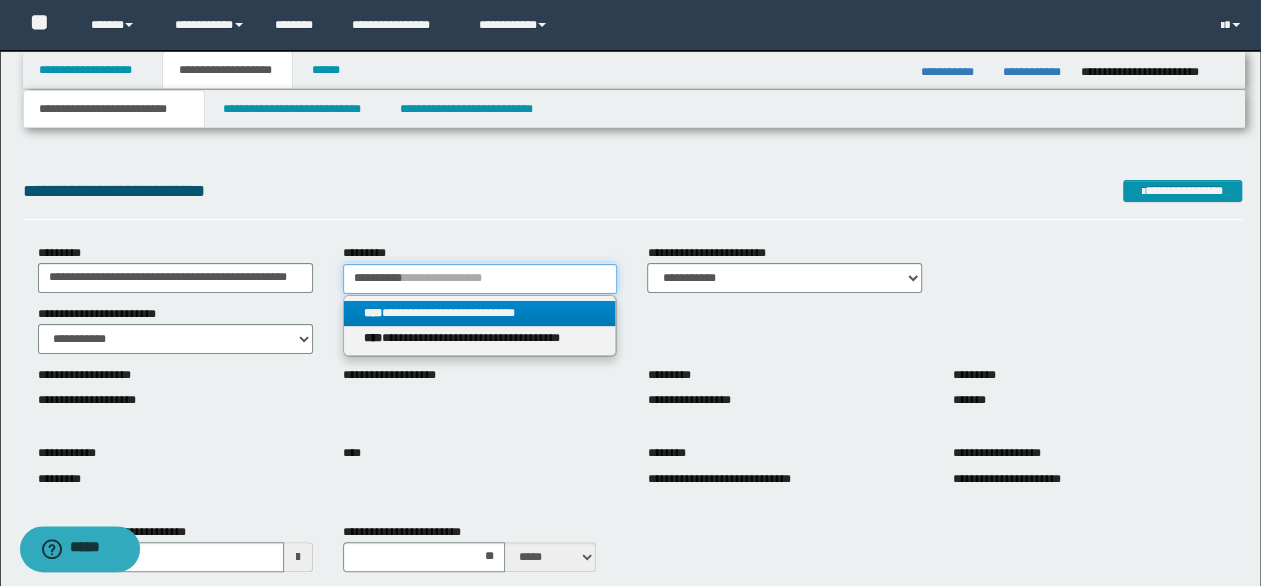 type on "**********" 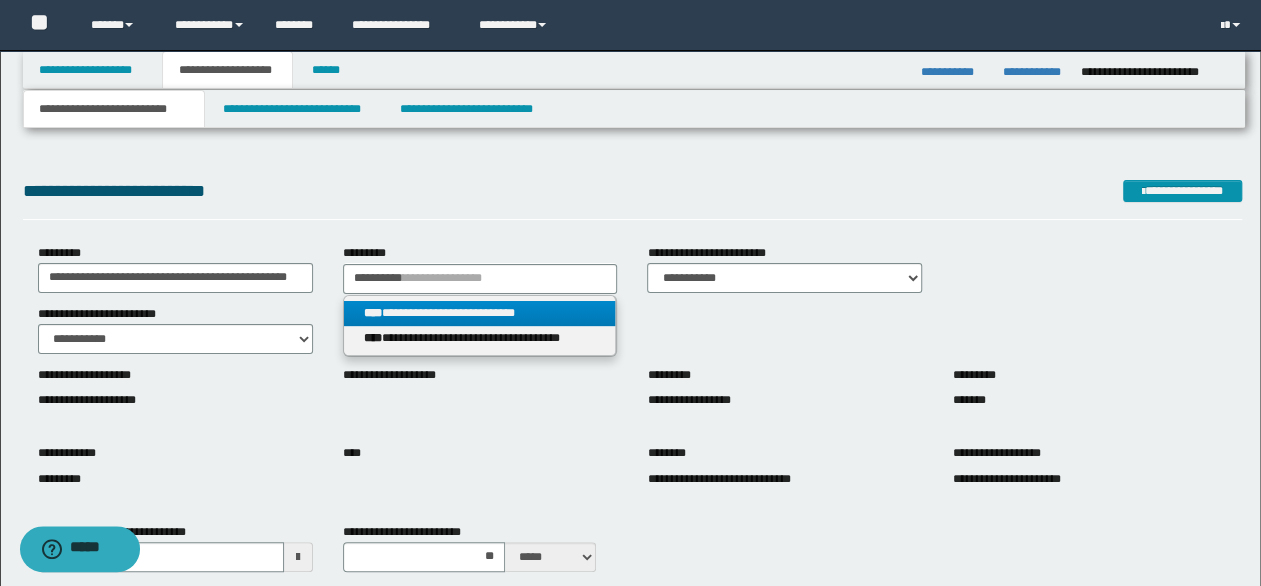 click on "**********" at bounding box center (480, 313) 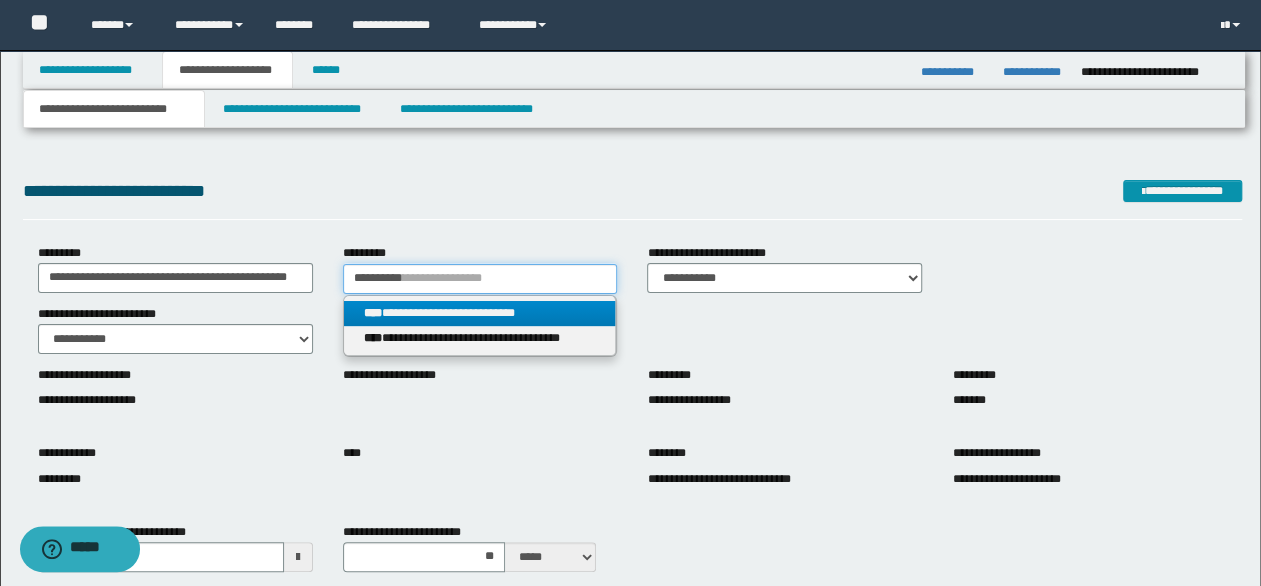 type 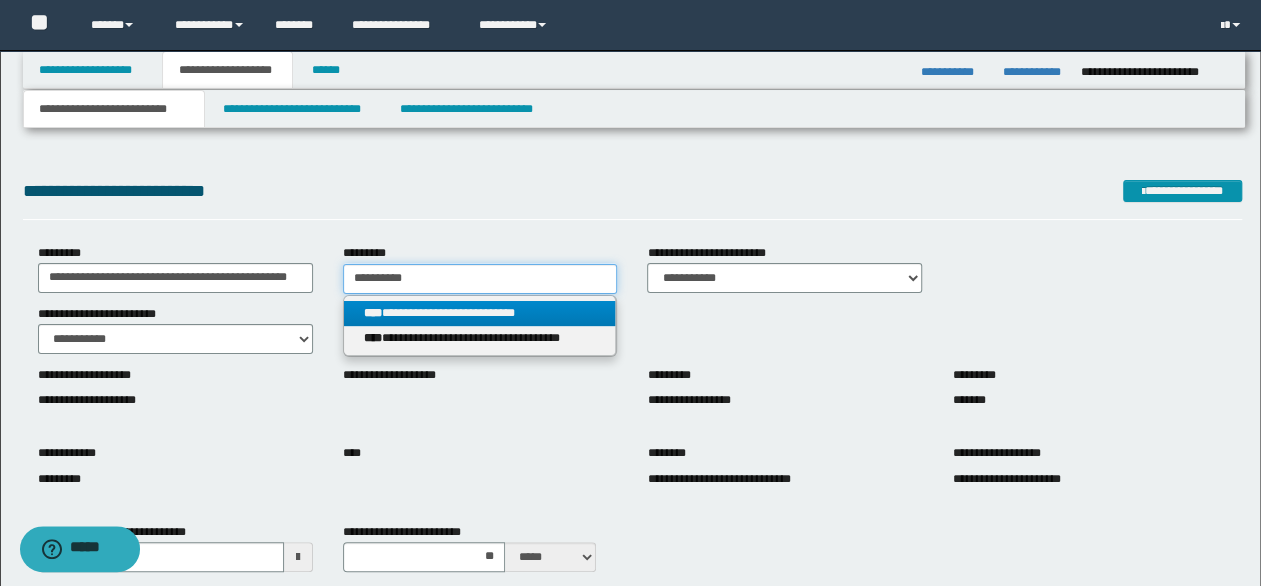 type on "**********" 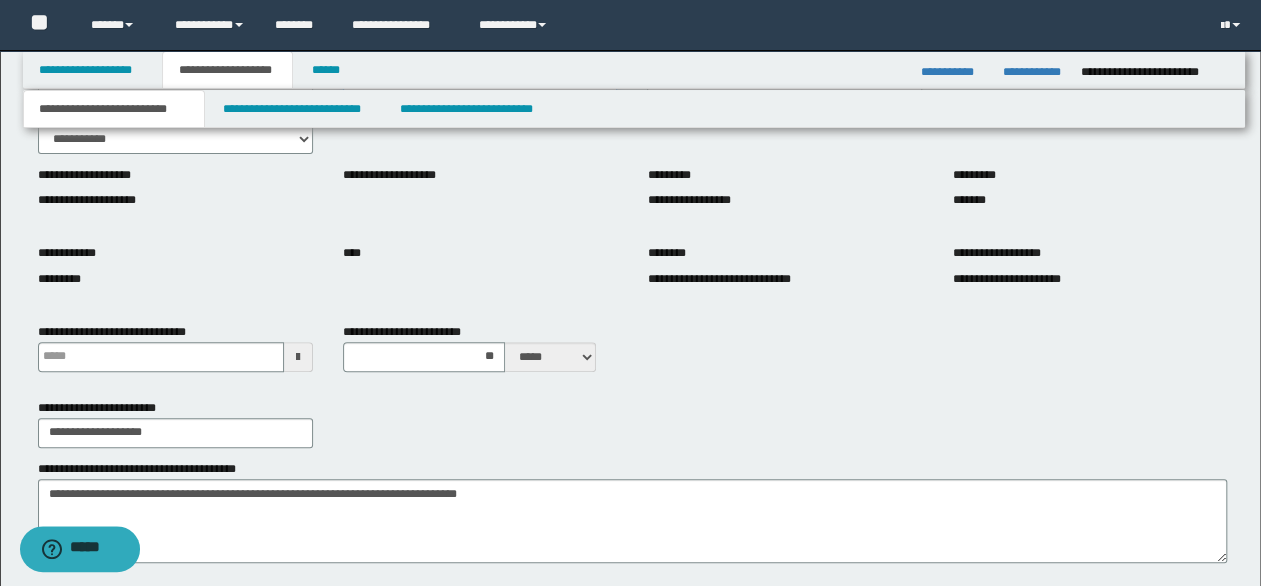 scroll, scrollTop: 400, scrollLeft: 0, axis: vertical 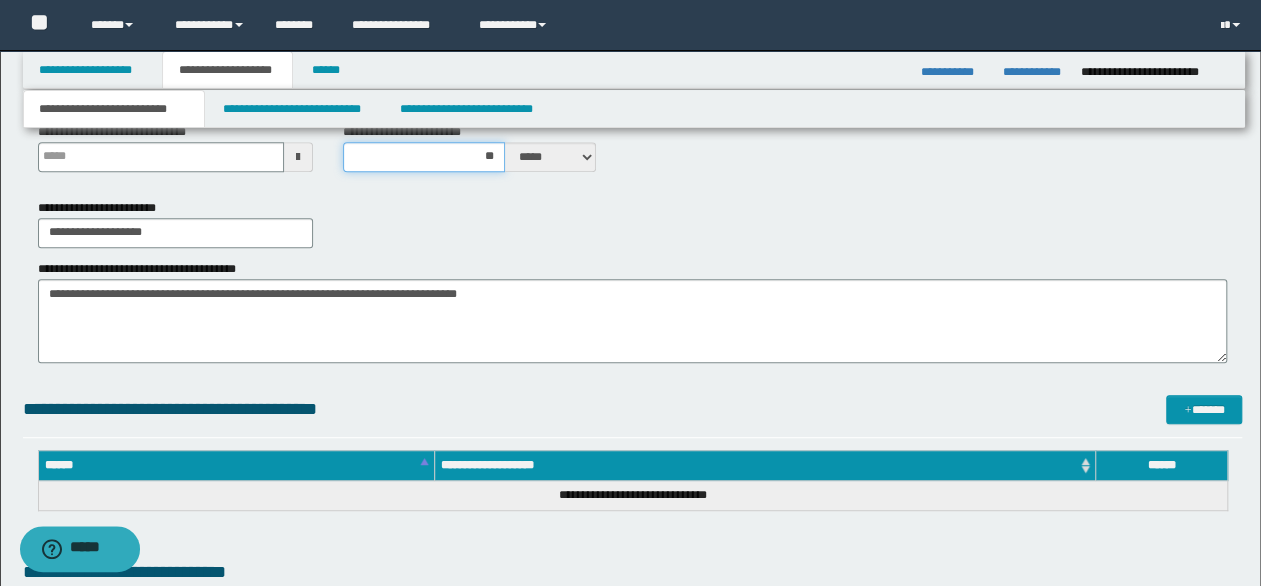 drag, startPoint x: 480, startPoint y: 159, endPoint x: 500, endPoint y: 154, distance: 20.615528 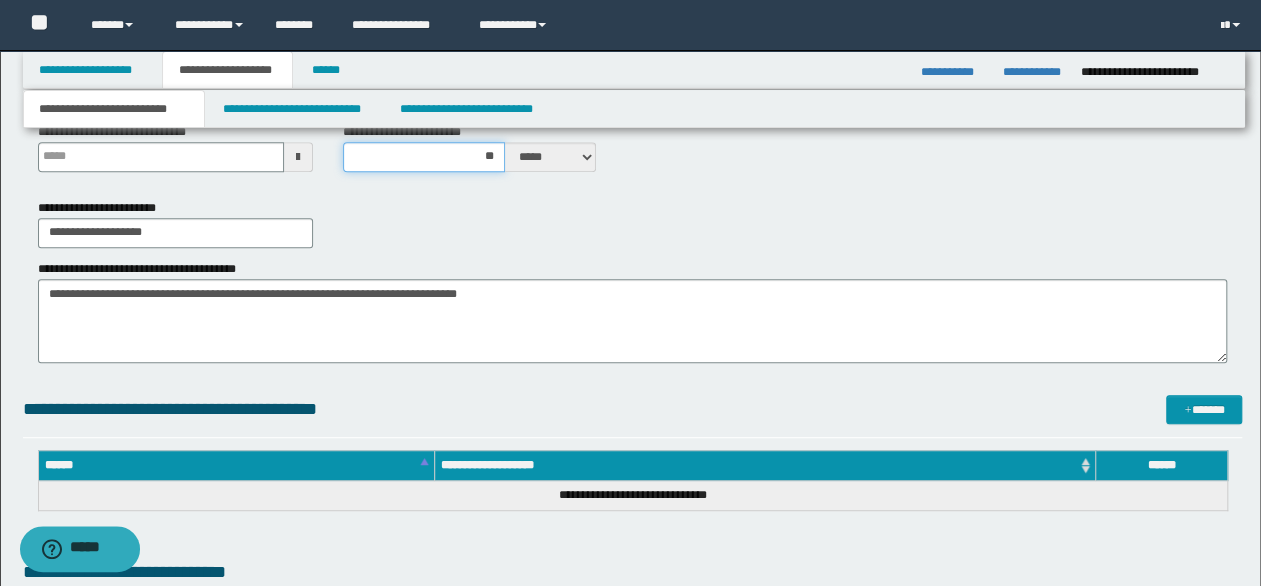 click on "**" at bounding box center [424, 157] 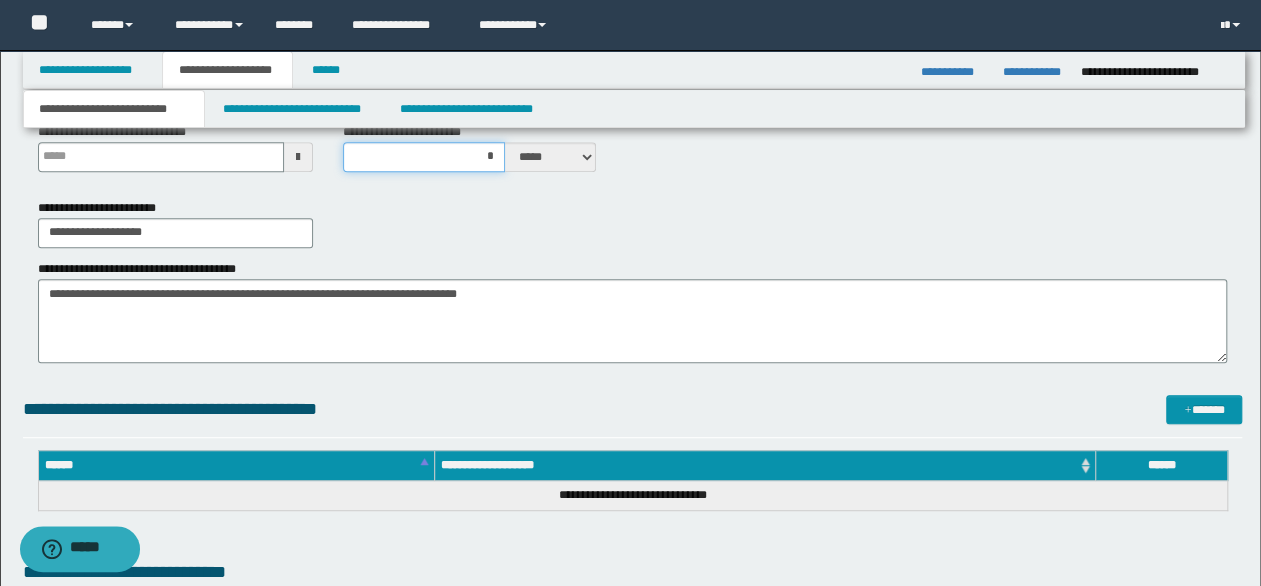 type on "**" 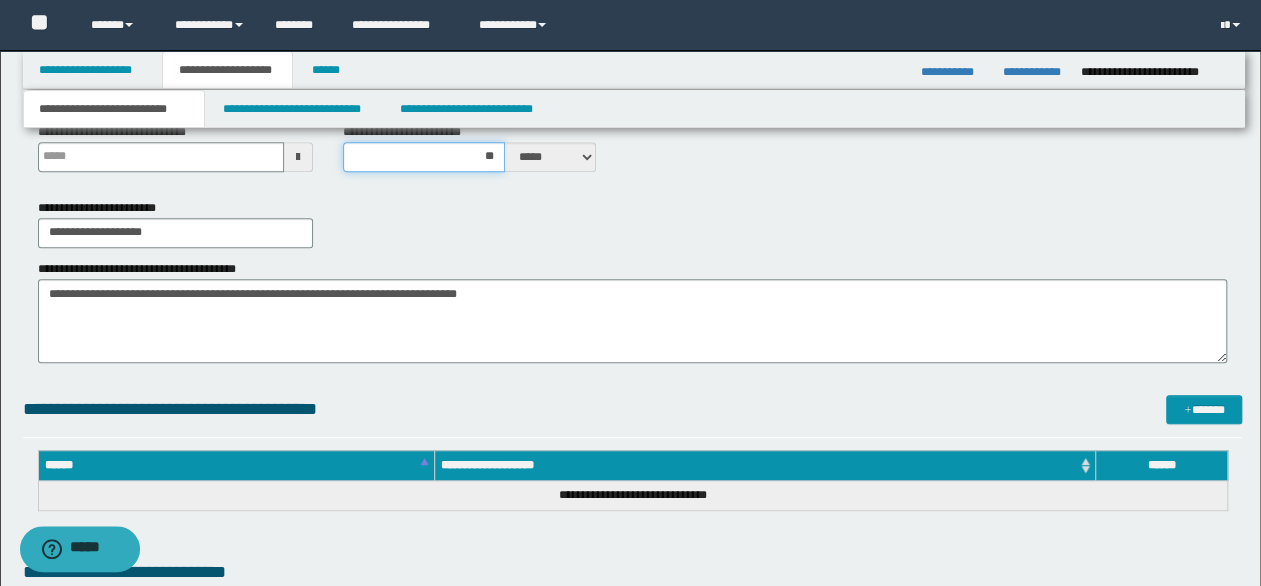 scroll, scrollTop: 0, scrollLeft: 0, axis: both 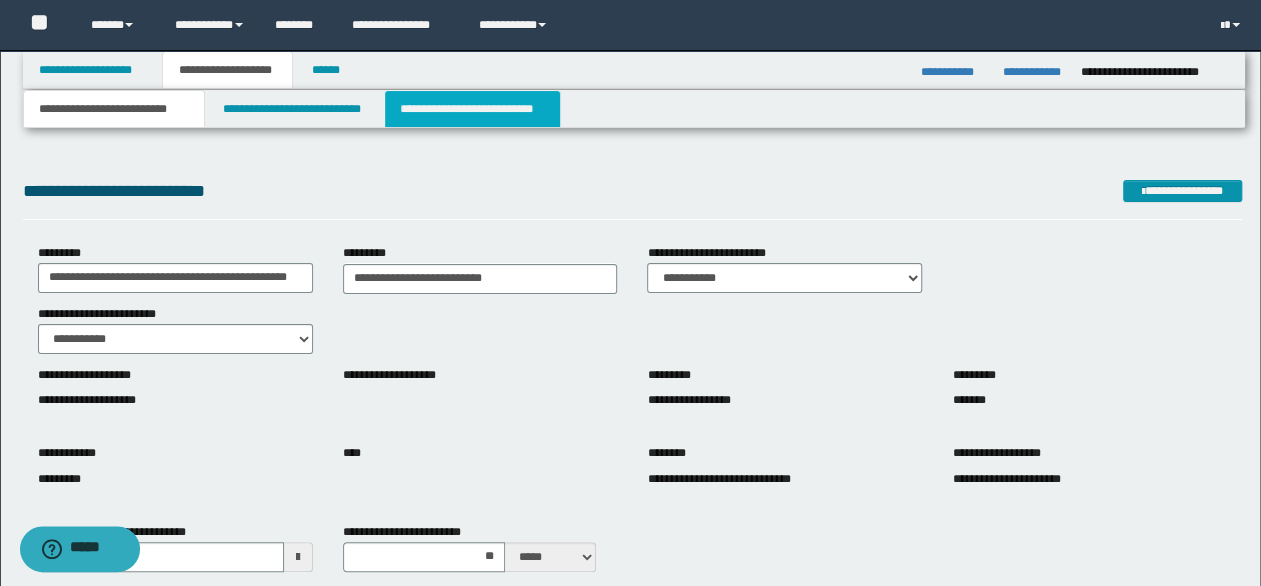 click on "**********" at bounding box center (472, 109) 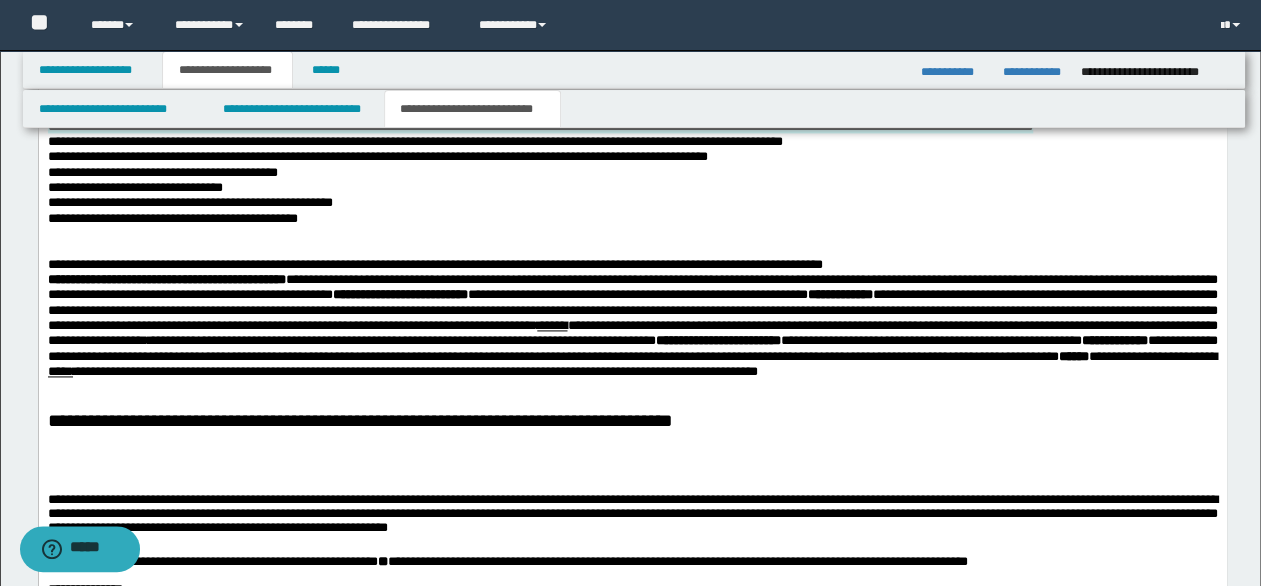 scroll, scrollTop: 1300, scrollLeft: 0, axis: vertical 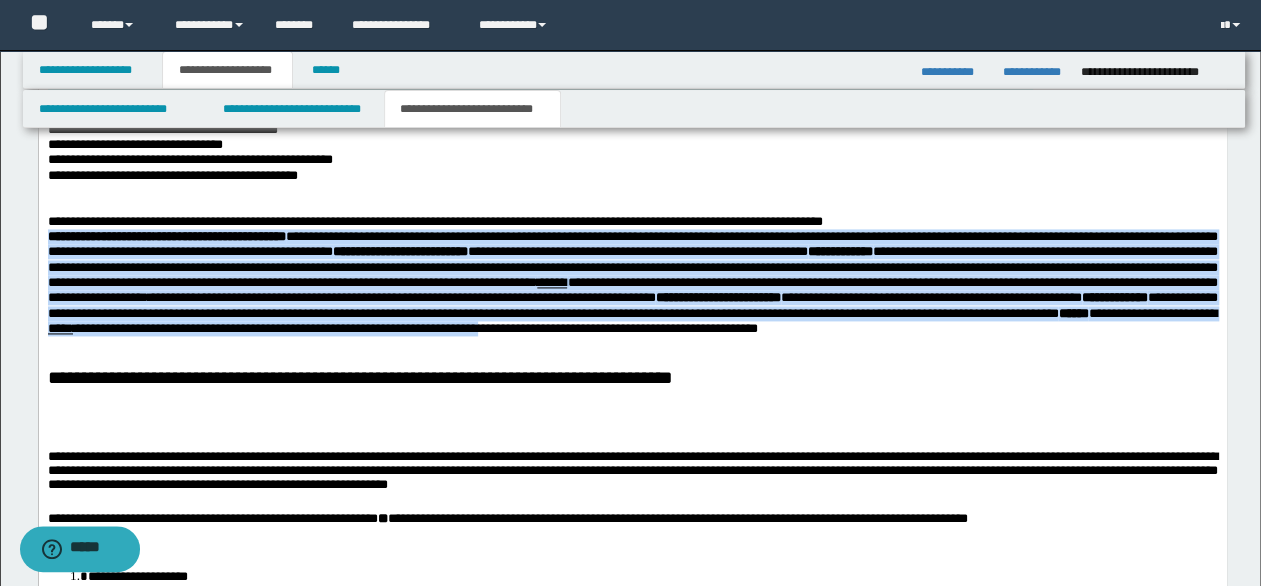 drag, startPoint x: 985, startPoint y: 271, endPoint x: 1040, endPoint y: 404, distance: 143.92358 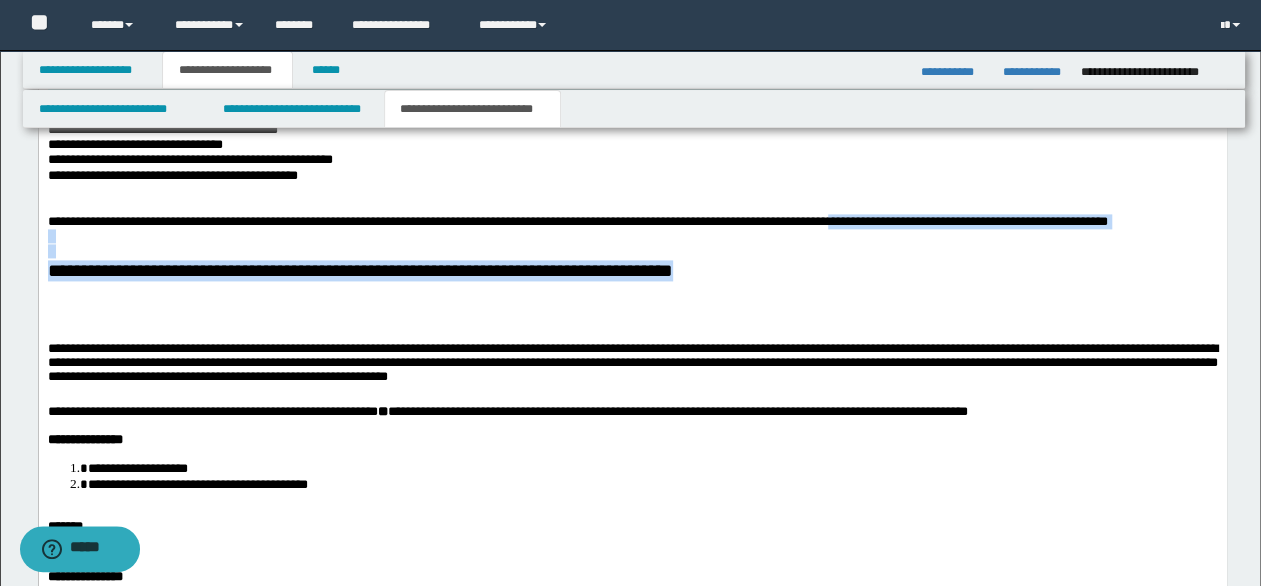 drag, startPoint x: 986, startPoint y: 269, endPoint x: 1068, endPoint y: 332, distance: 103.40696 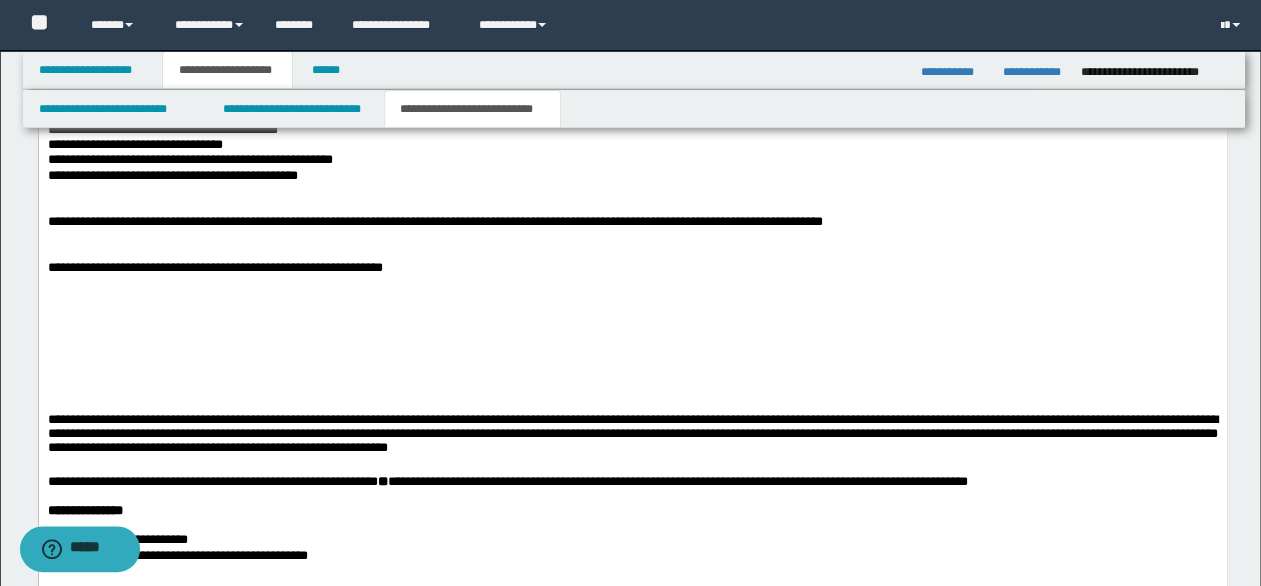 click at bounding box center (632, 236) 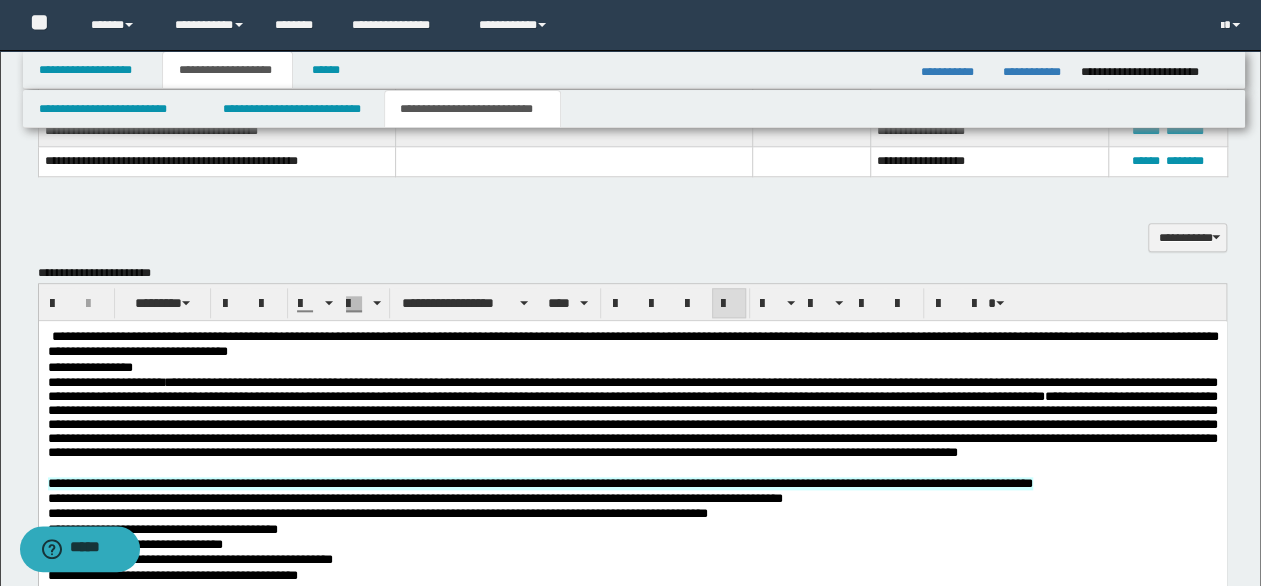 scroll, scrollTop: 600, scrollLeft: 0, axis: vertical 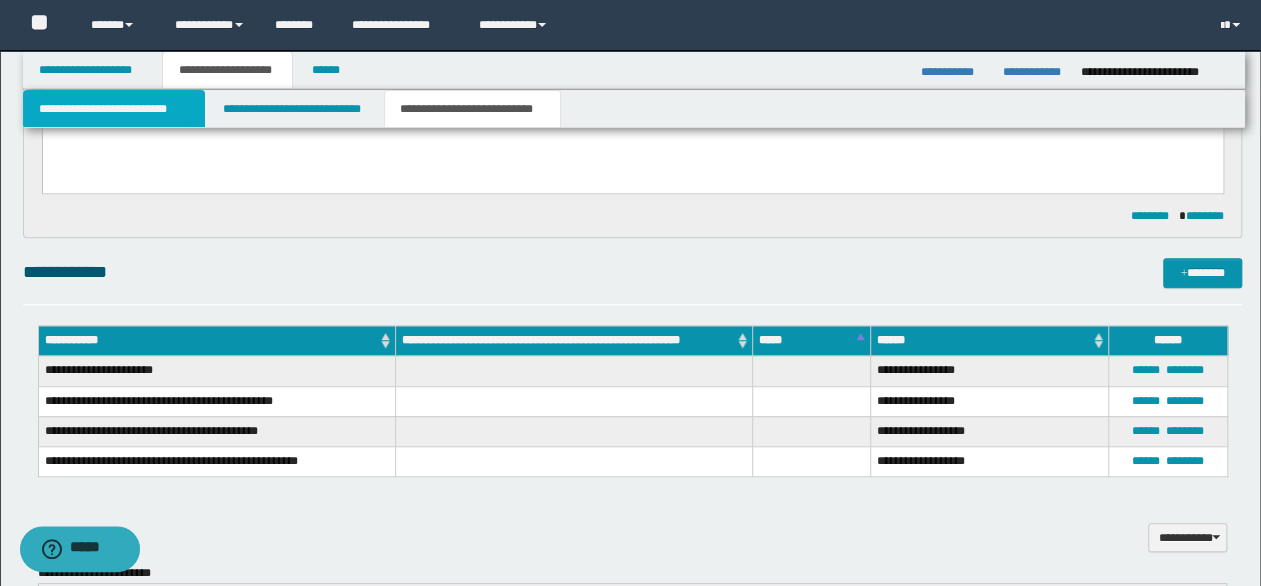 click on "**********" at bounding box center [114, 109] 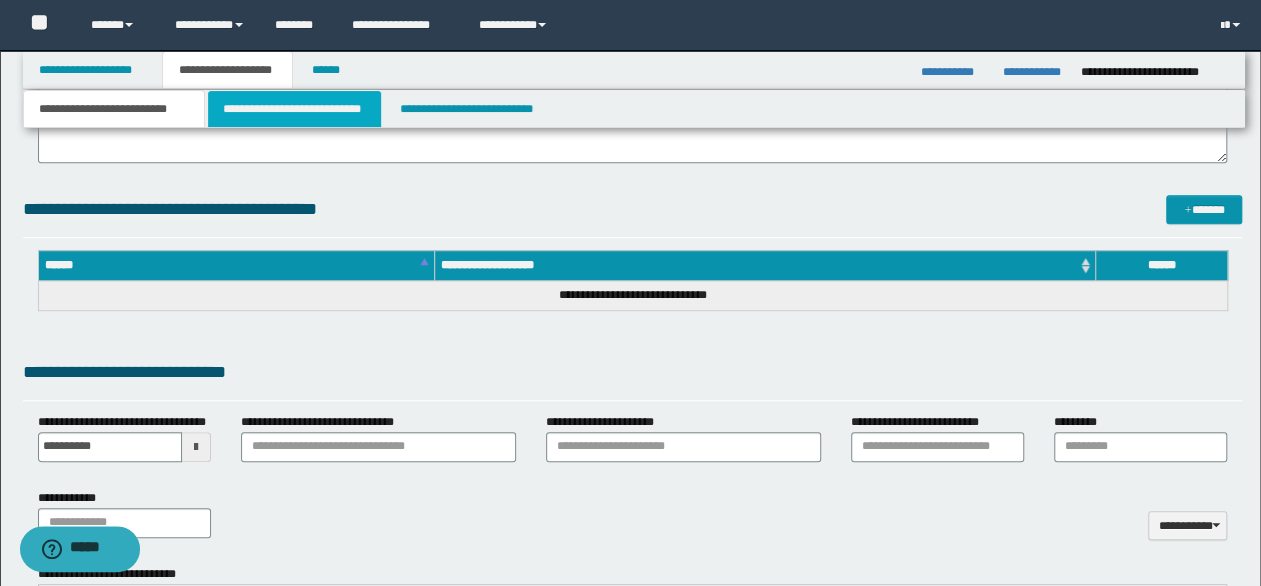 click on "**********" at bounding box center (294, 109) 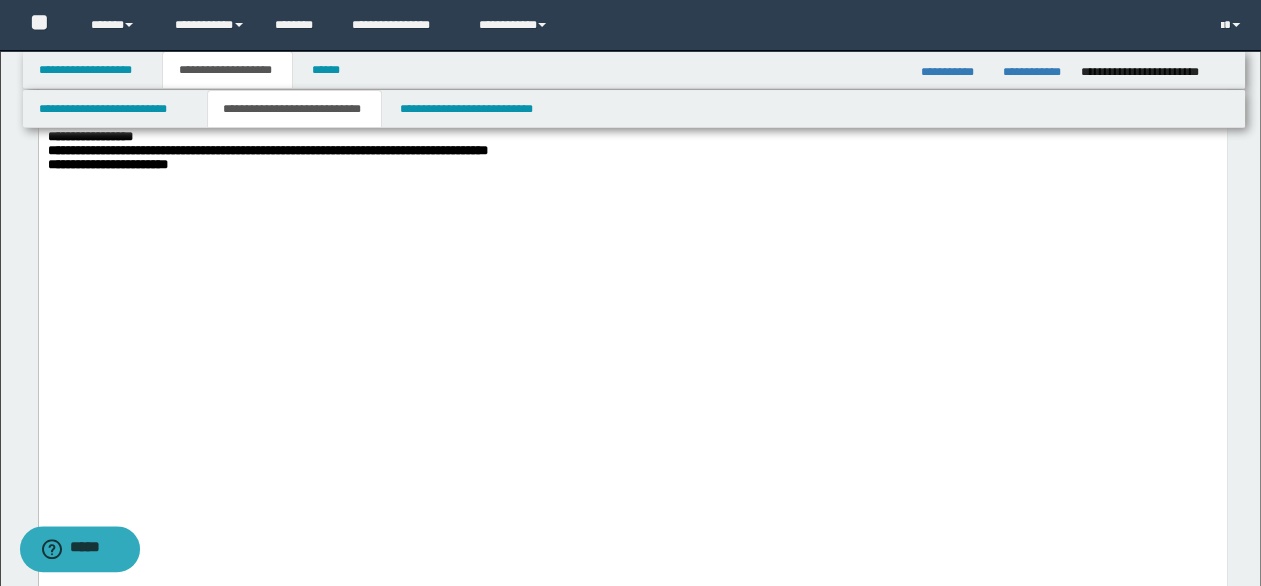 scroll, scrollTop: 1700, scrollLeft: 0, axis: vertical 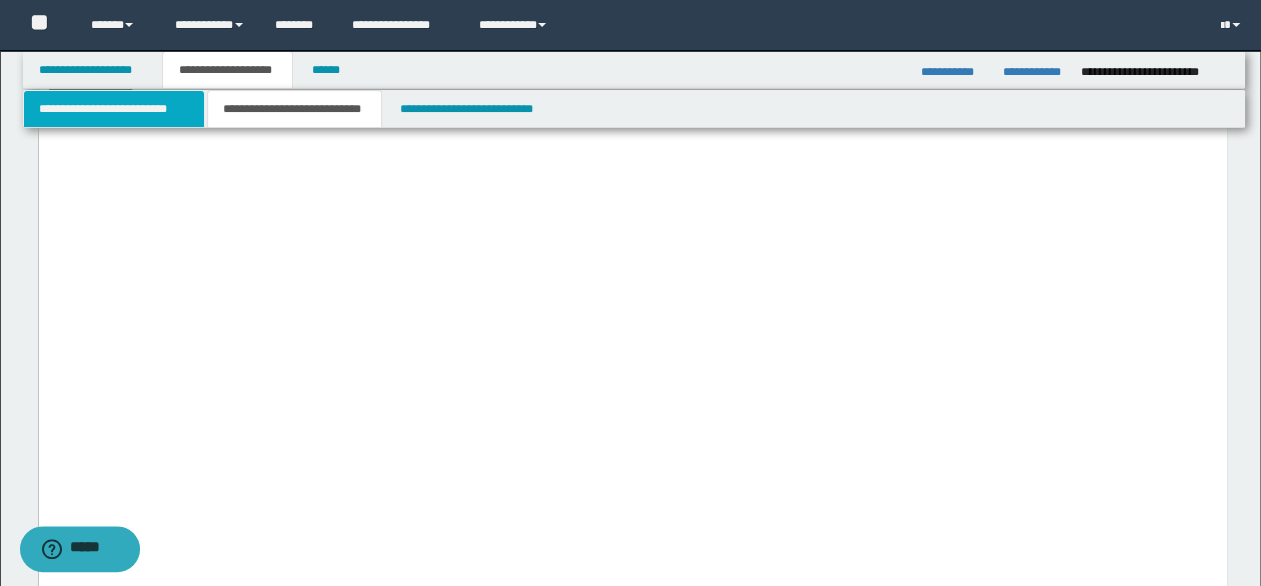 click on "**********" at bounding box center [114, 109] 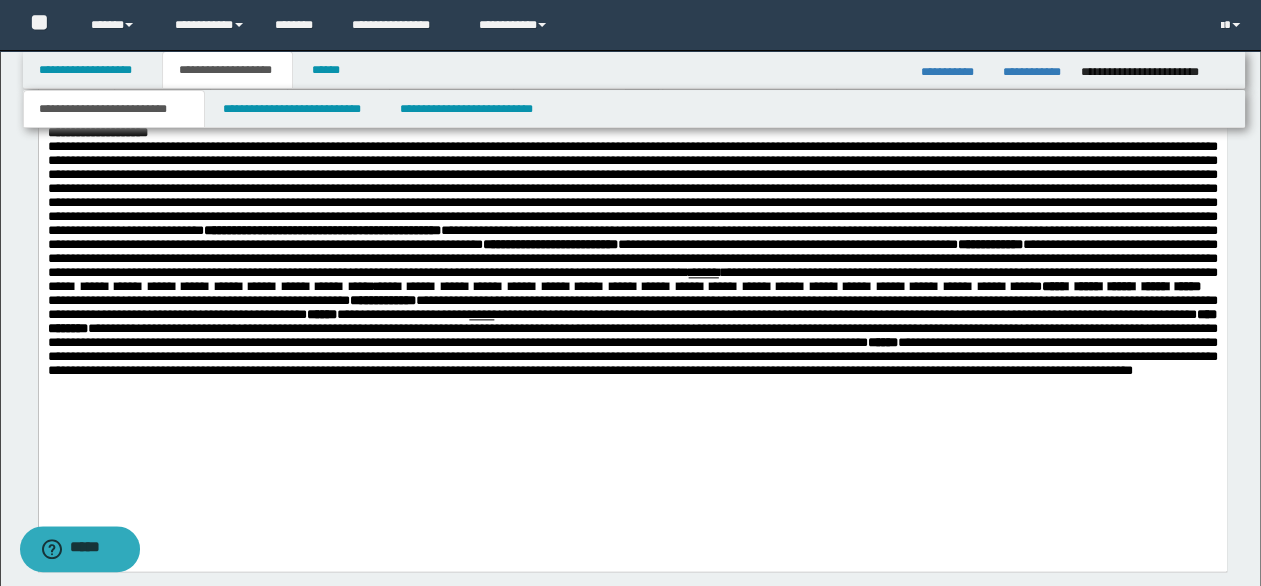 scroll, scrollTop: 988, scrollLeft: 0, axis: vertical 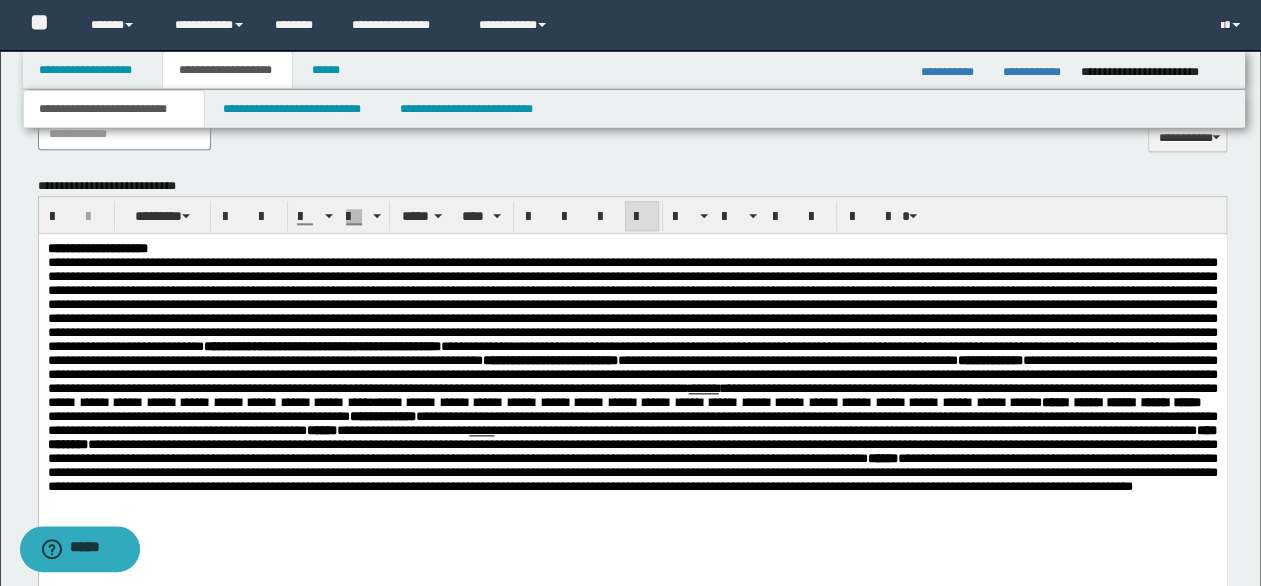 click on "**********" at bounding box center (632, 331) 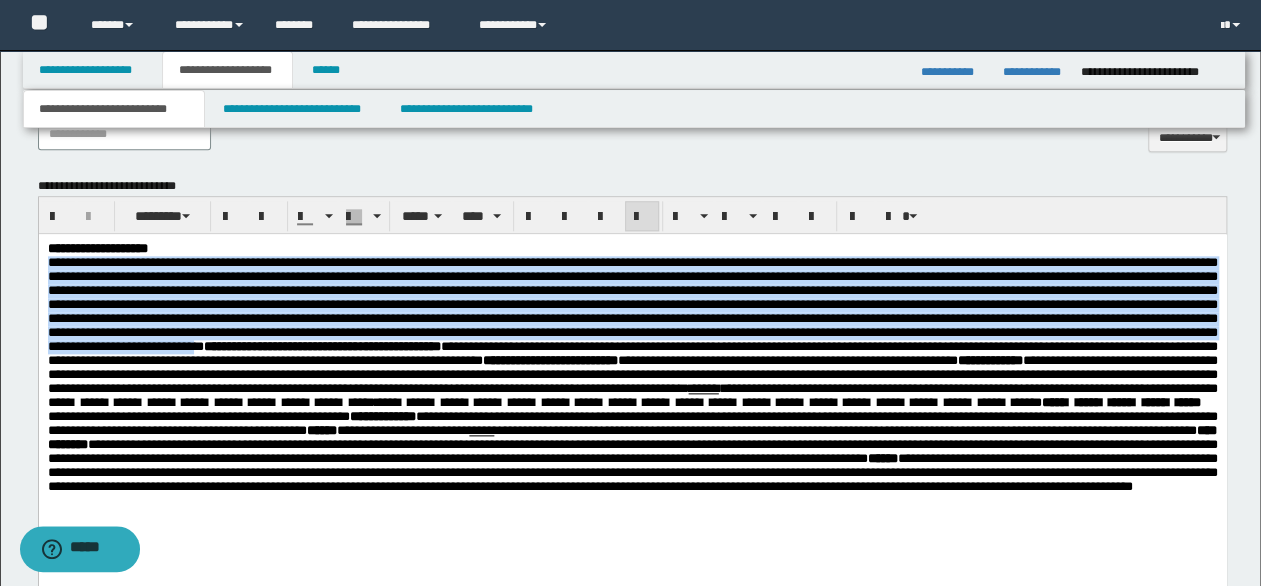 drag, startPoint x: 48, startPoint y: 263, endPoint x: 499, endPoint y: 364, distance: 462.17096 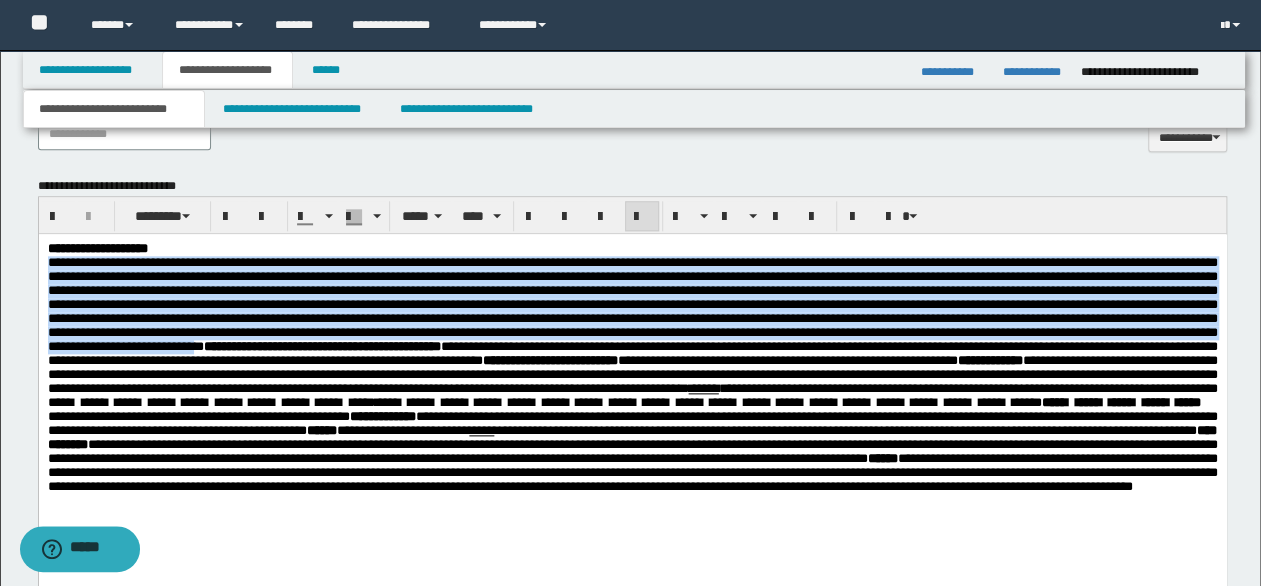 click on "**********" at bounding box center (632, 331) 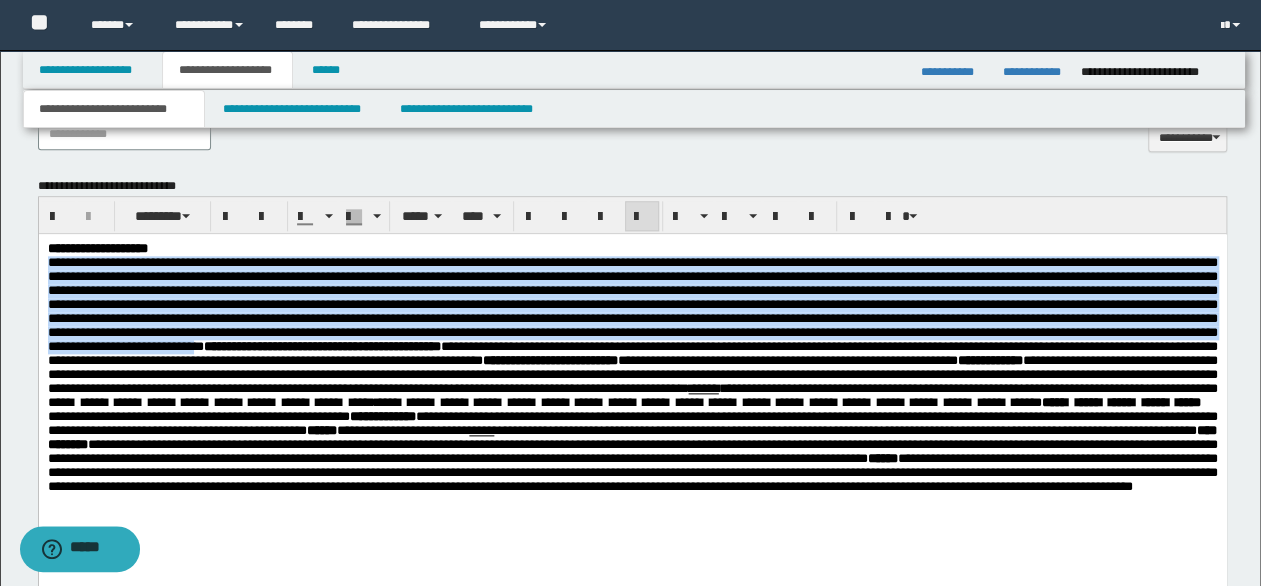 copy on "**********" 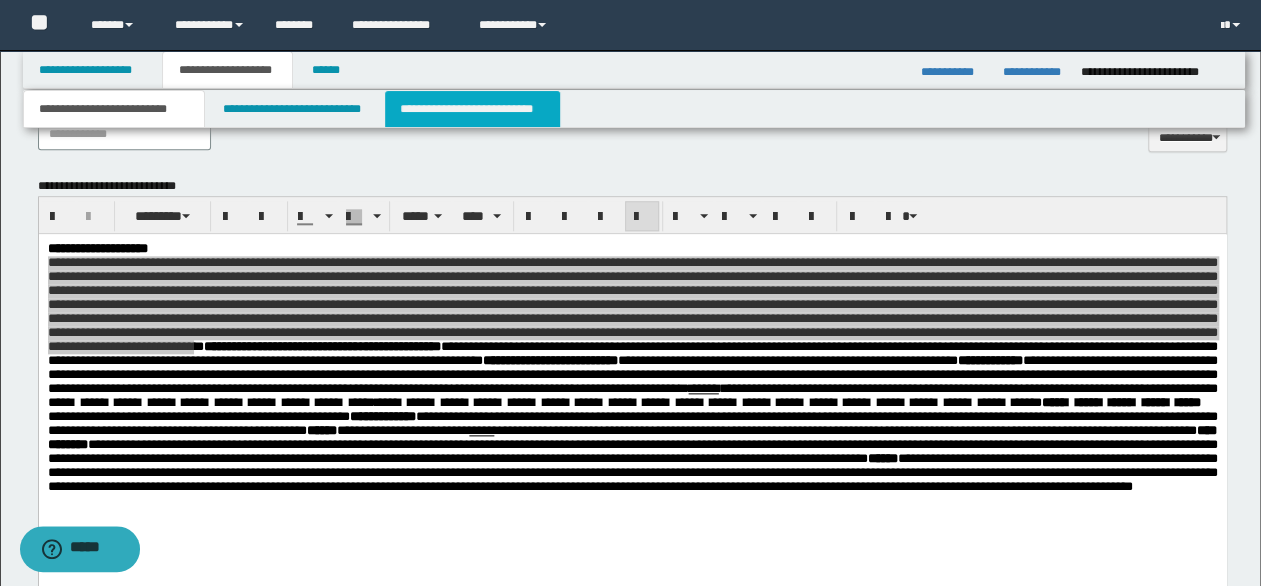 click on "**********" at bounding box center (472, 109) 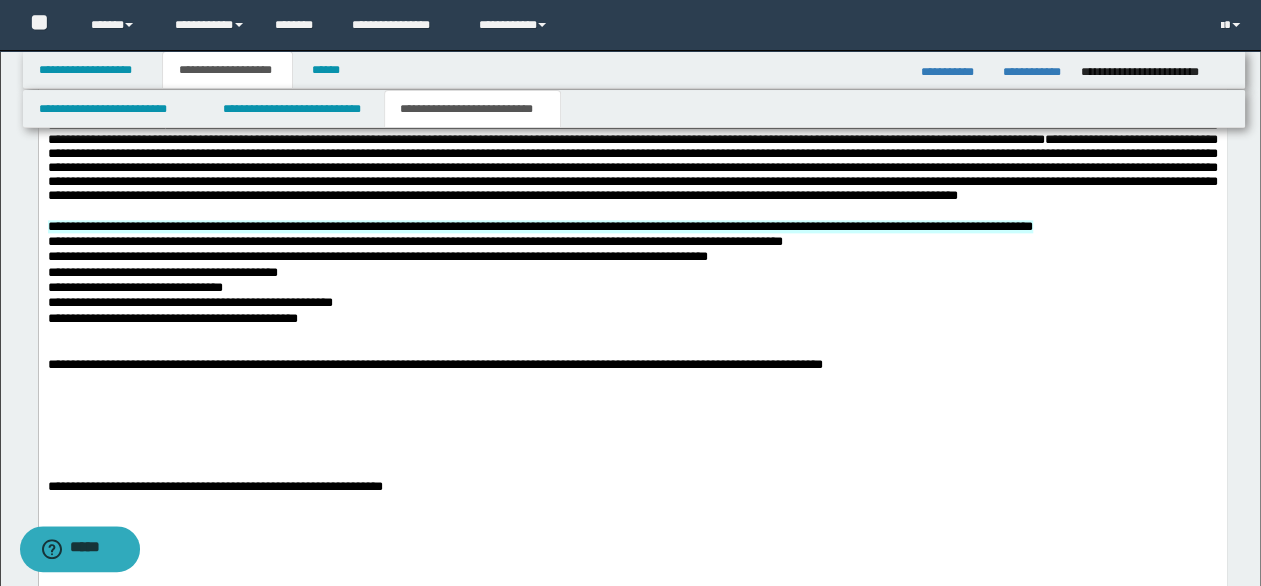 scroll, scrollTop: 1188, scrollLeft: 0, axis: vertical 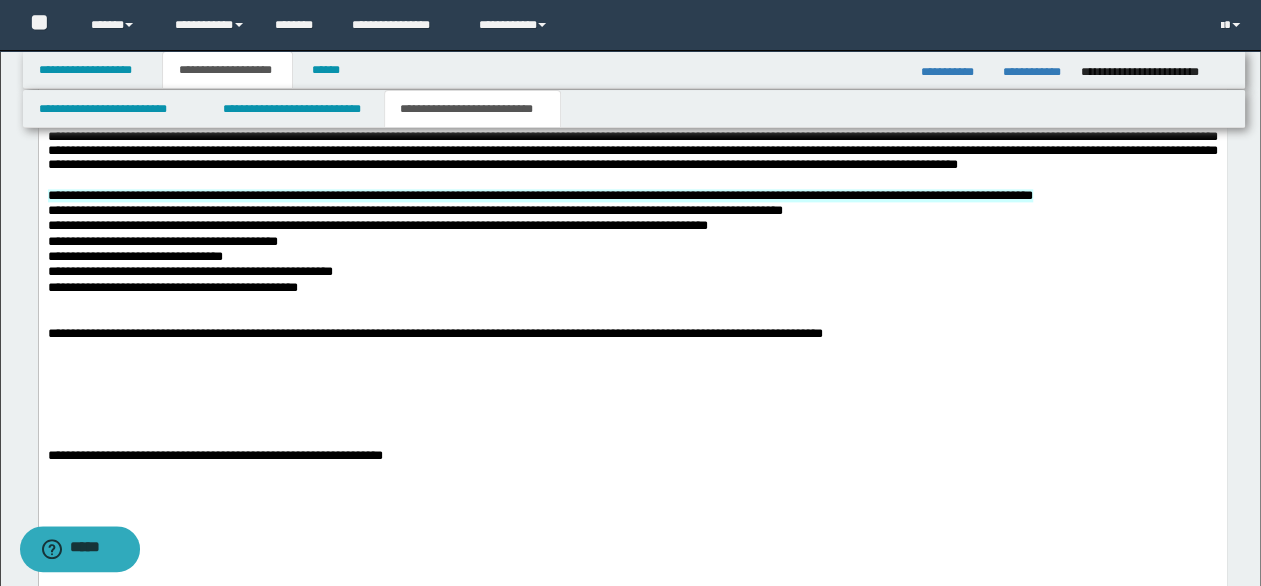 click on "**********" at bounding box center (632, 332) 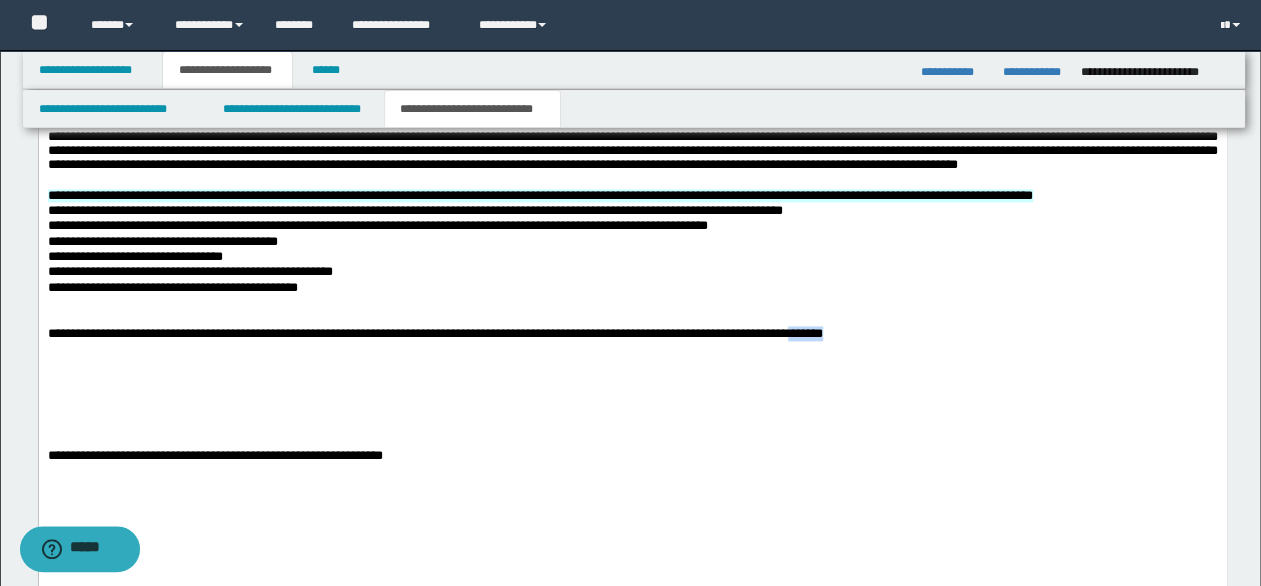 drag, startPoint x: 999, startPoint y: 385, endPoint x: 912, endPoint y: 387, distance: 87.02299 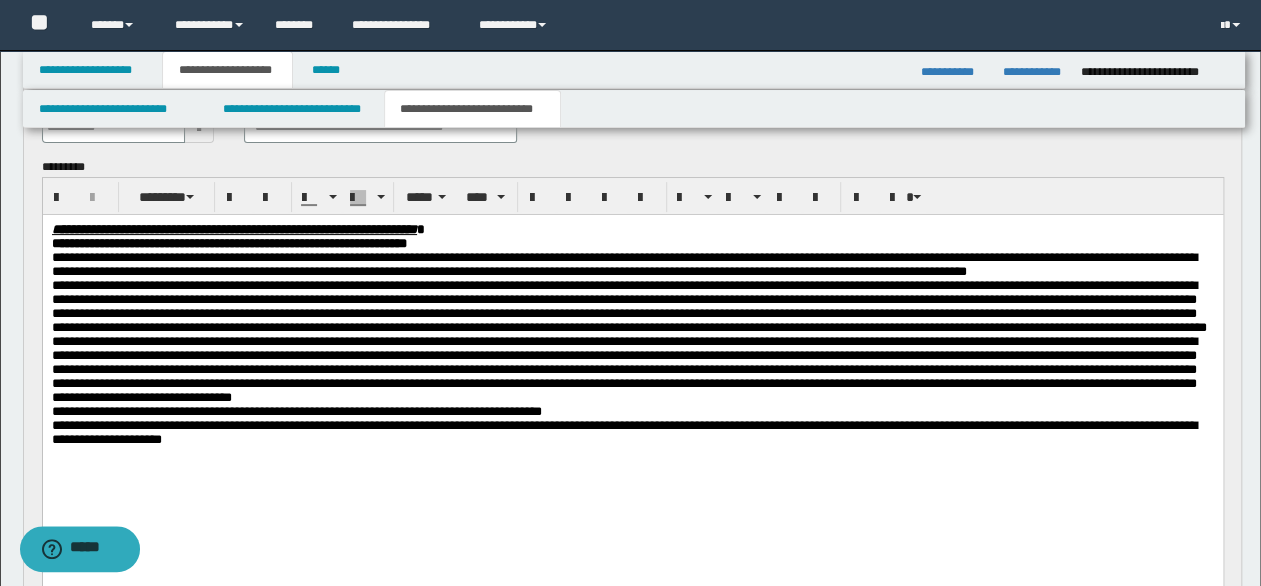 scroll, scrollTop: 0, scrollLeft: 0, axis: both 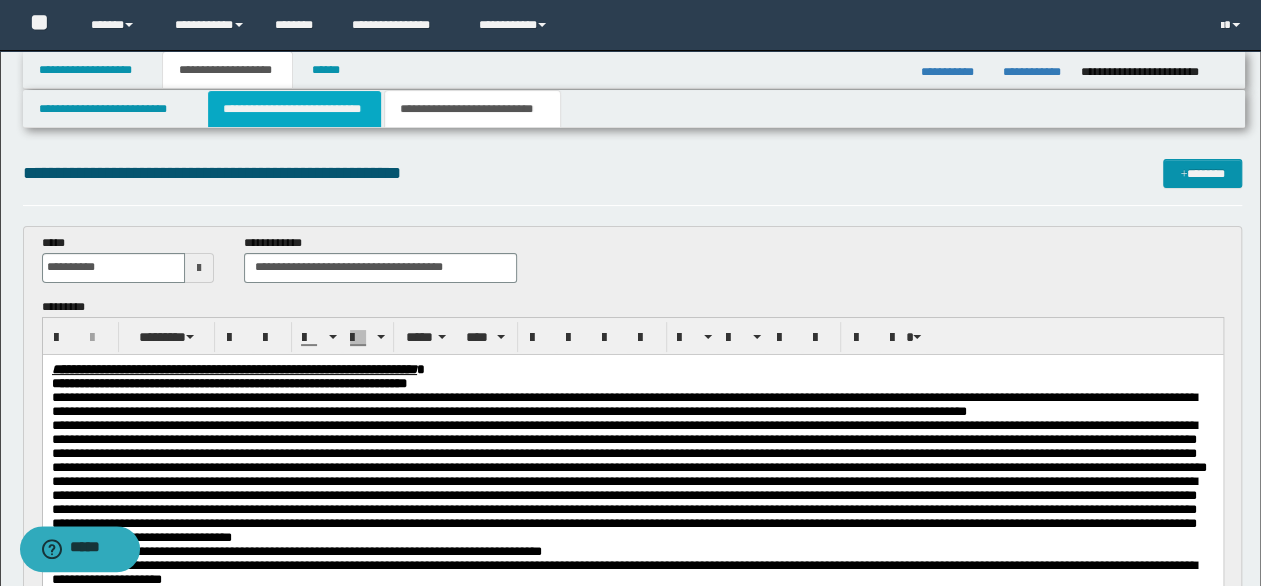 click on "**********" at bounding box center (294, 109) 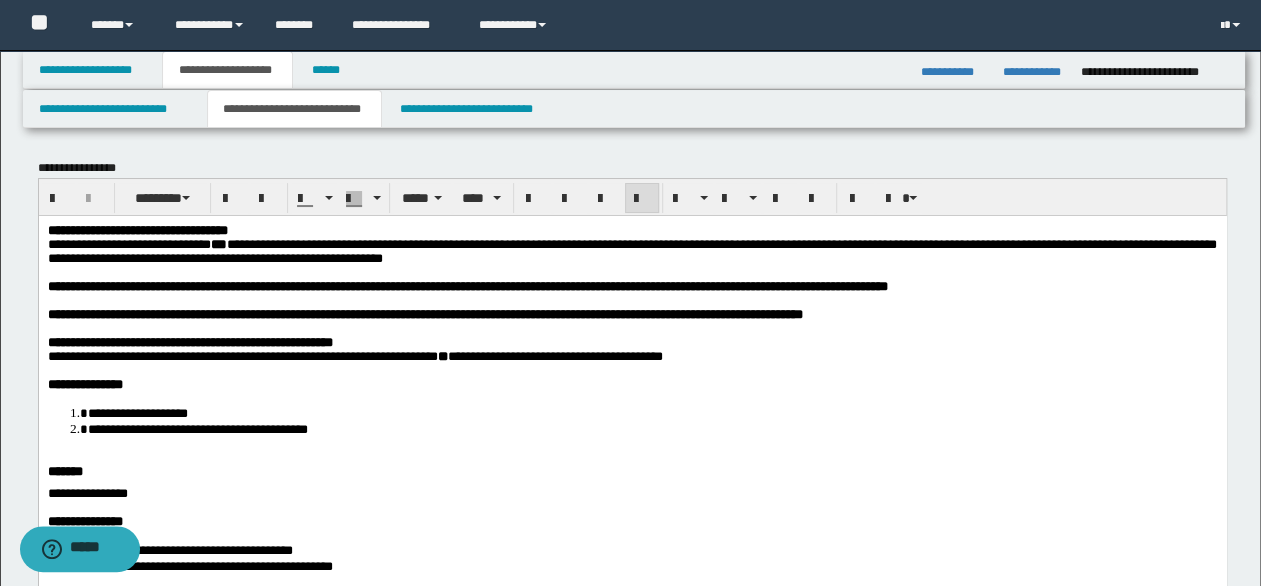 scroll, scrollTop: 100, scrollLeft: 0, axis: vertical 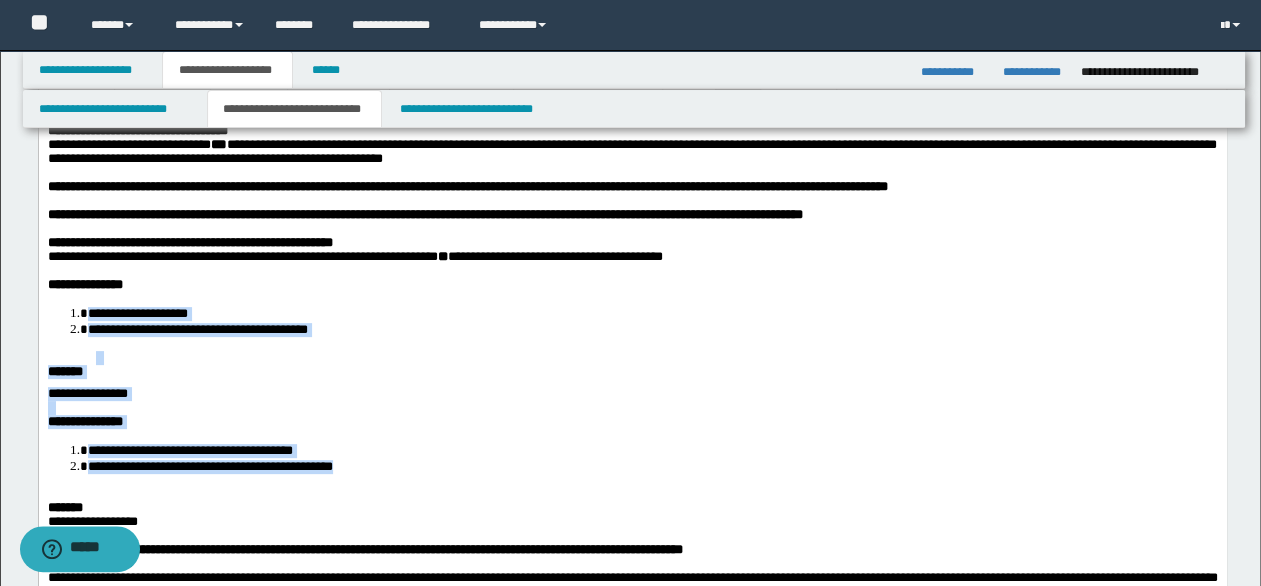 drag, startPoint x: 66, startPoint y: 330, endPoint x: 404, endPoint y: 479, distance: 369.3846 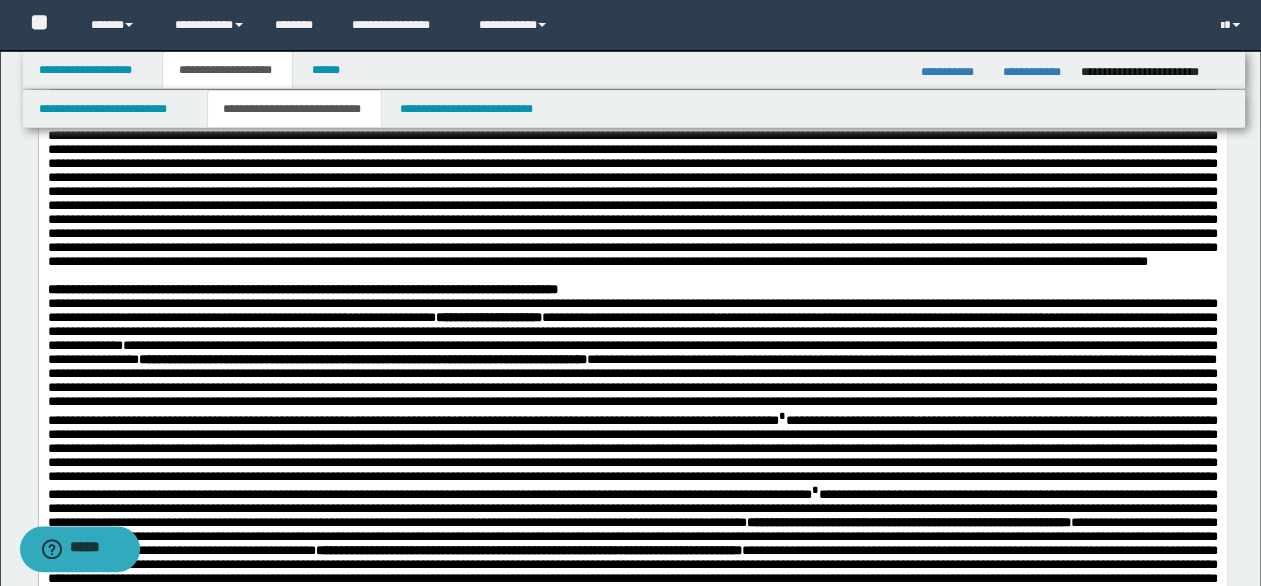scroll, scrollTop: 800, scrollLeft: 0, axis: vertical 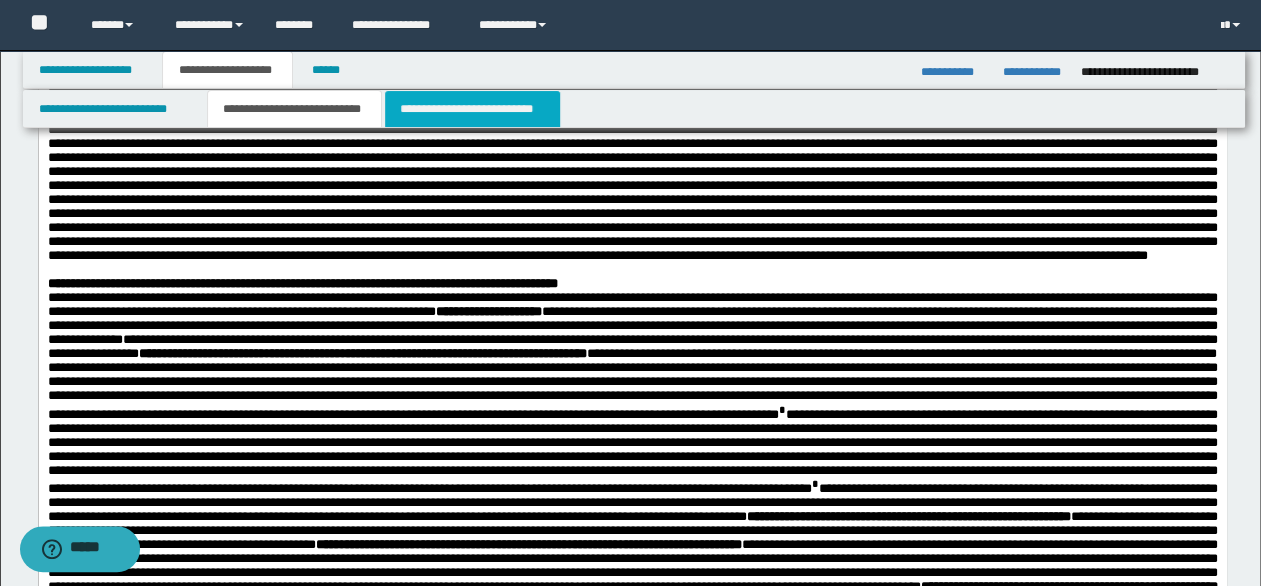 click on "**********" at bounding box center (472, 109) 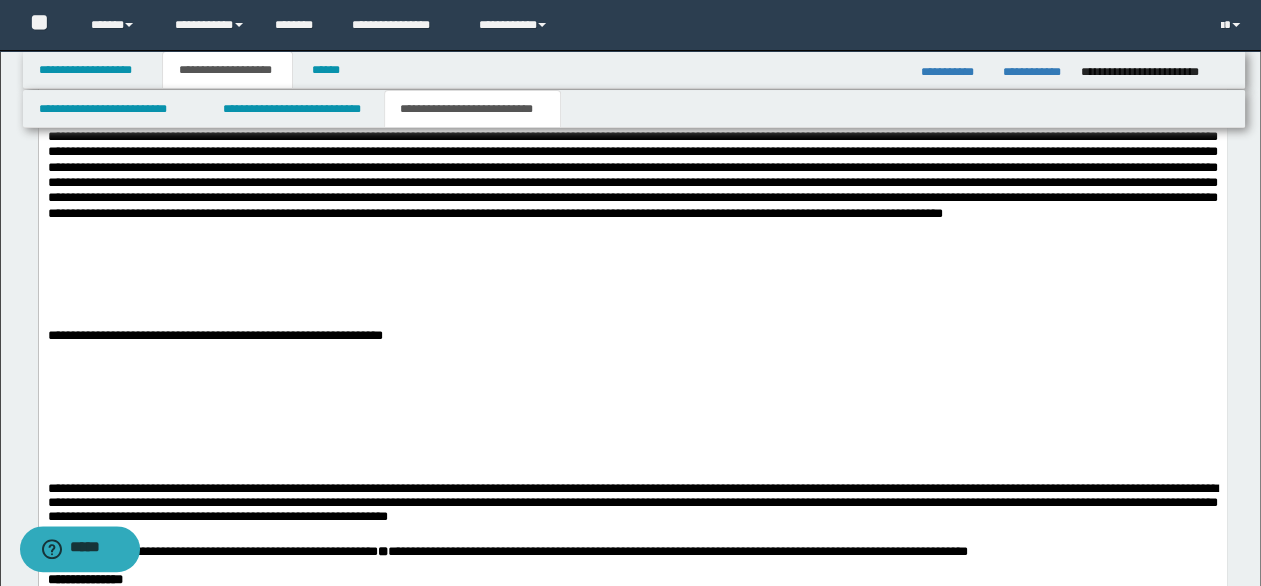 scroll, scrollTop: 1500, scrollLeft: 0, axis: vertical 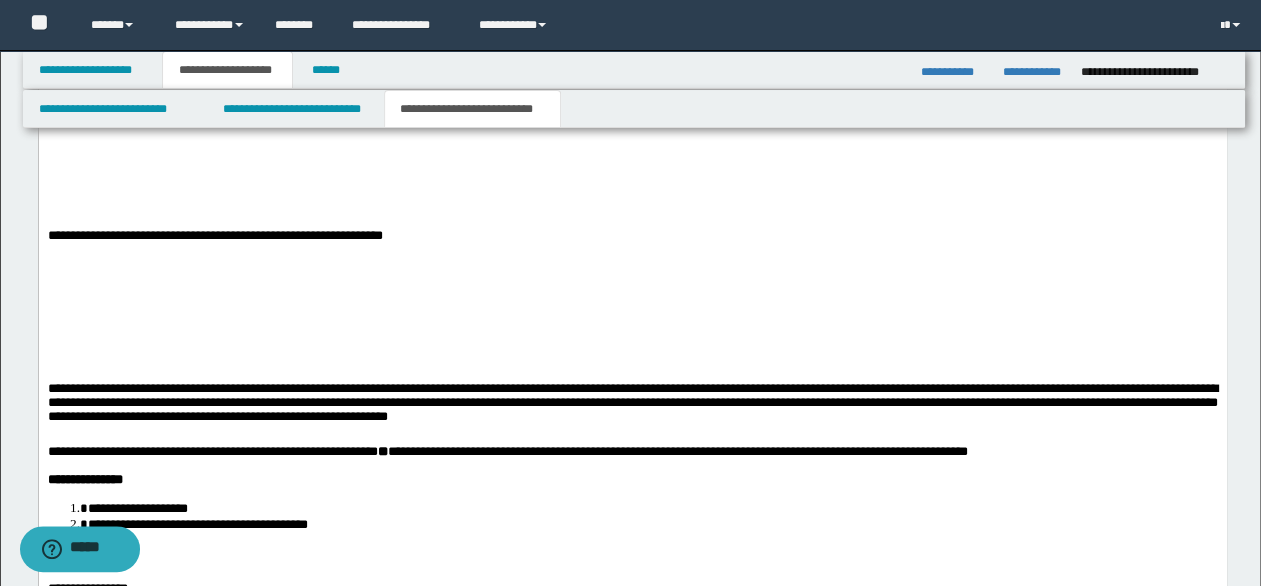 click on "**********" at bounding box center [632, 67] 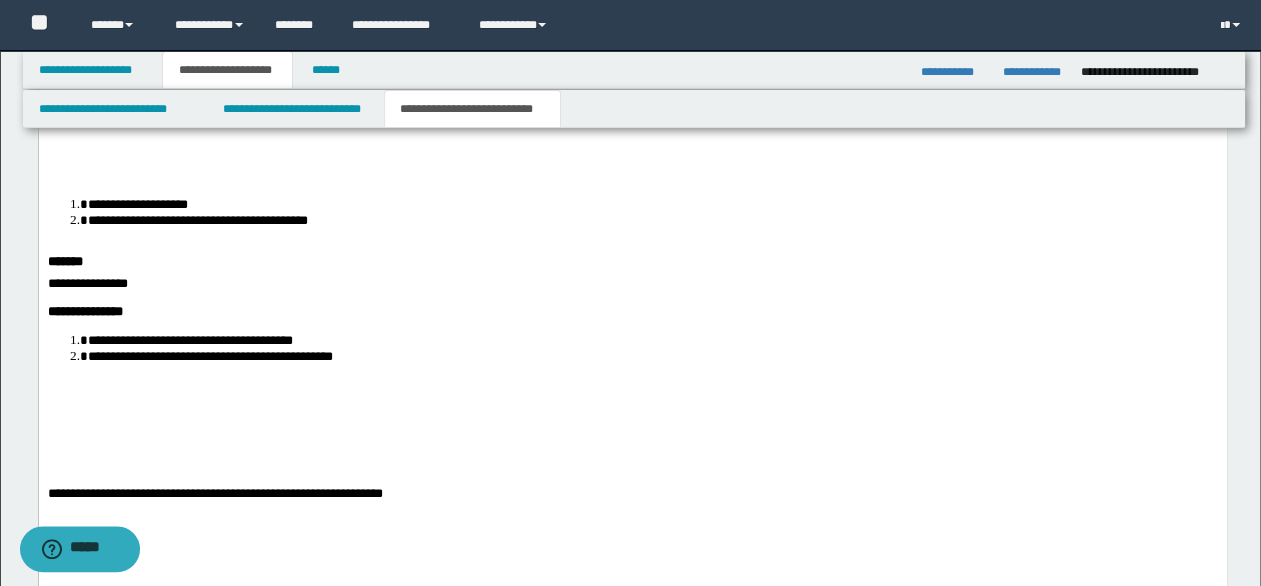 click on "**********" at bounding box center [632, 386] 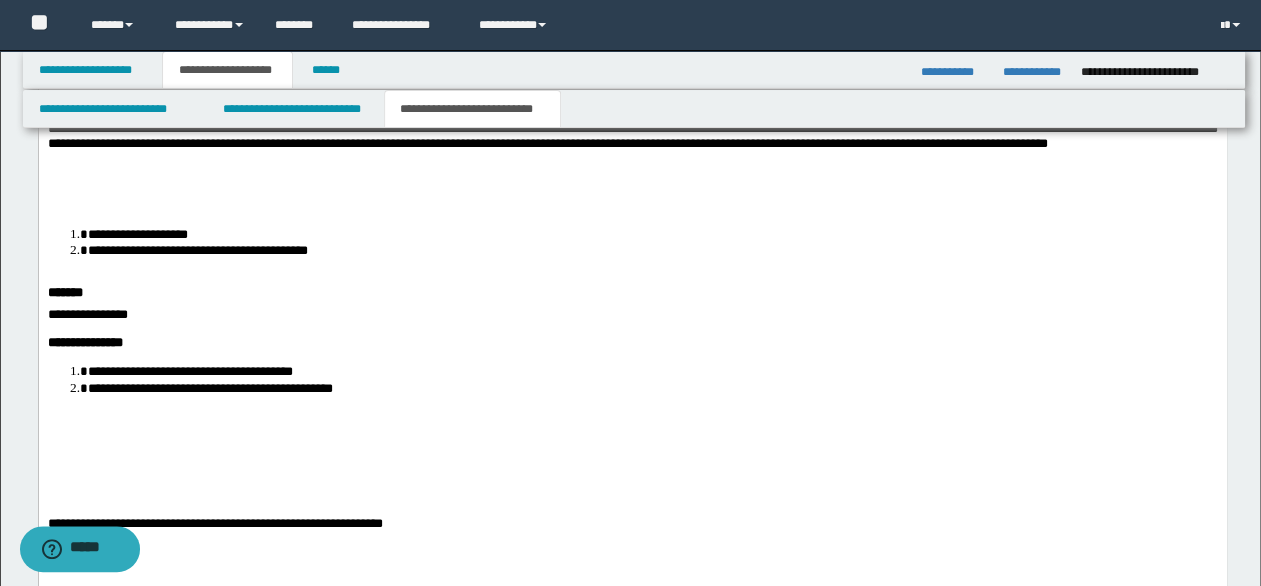 click on "**********" at bounding box center [632, 136] 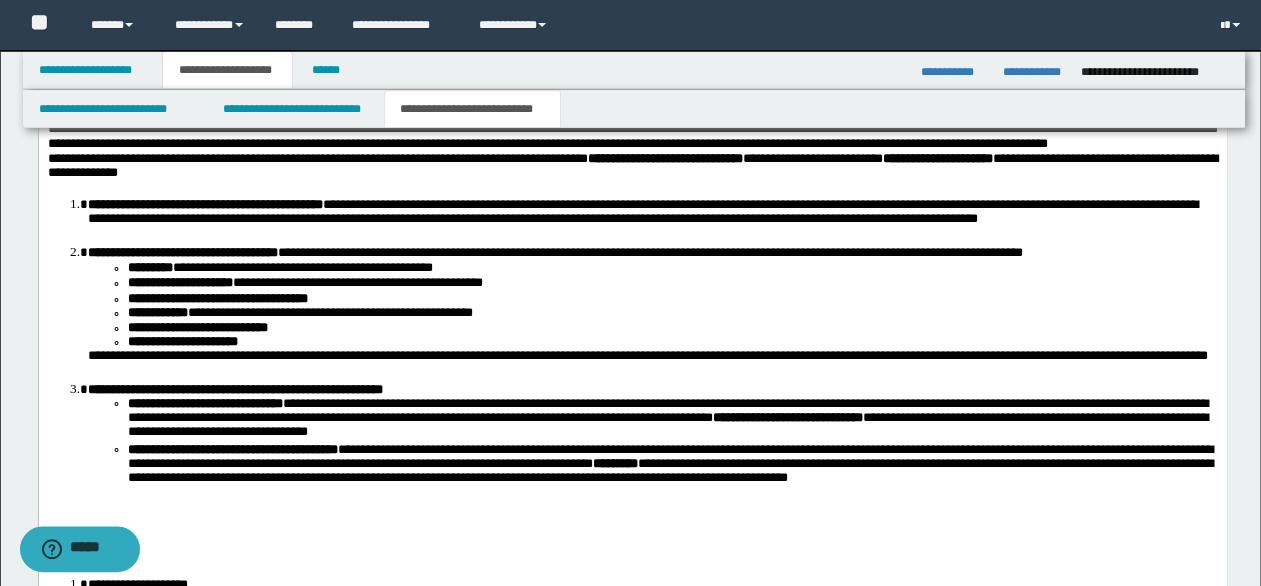 click on "**********" at bounding box center [632, 136] 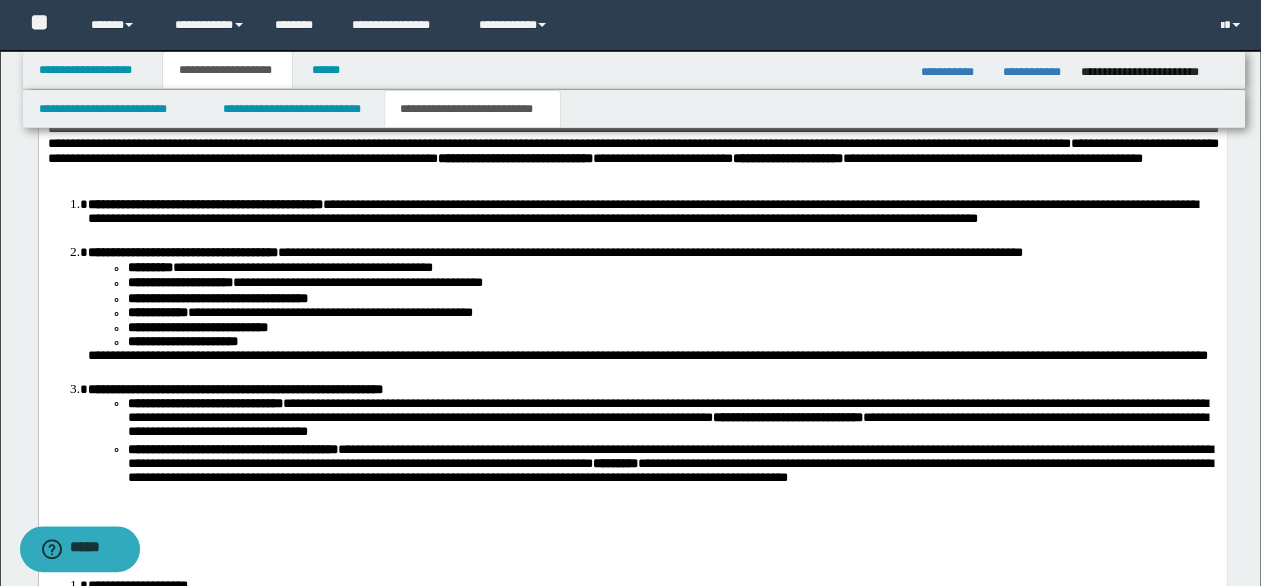 click on "**********" at bounding box center (632, 151) 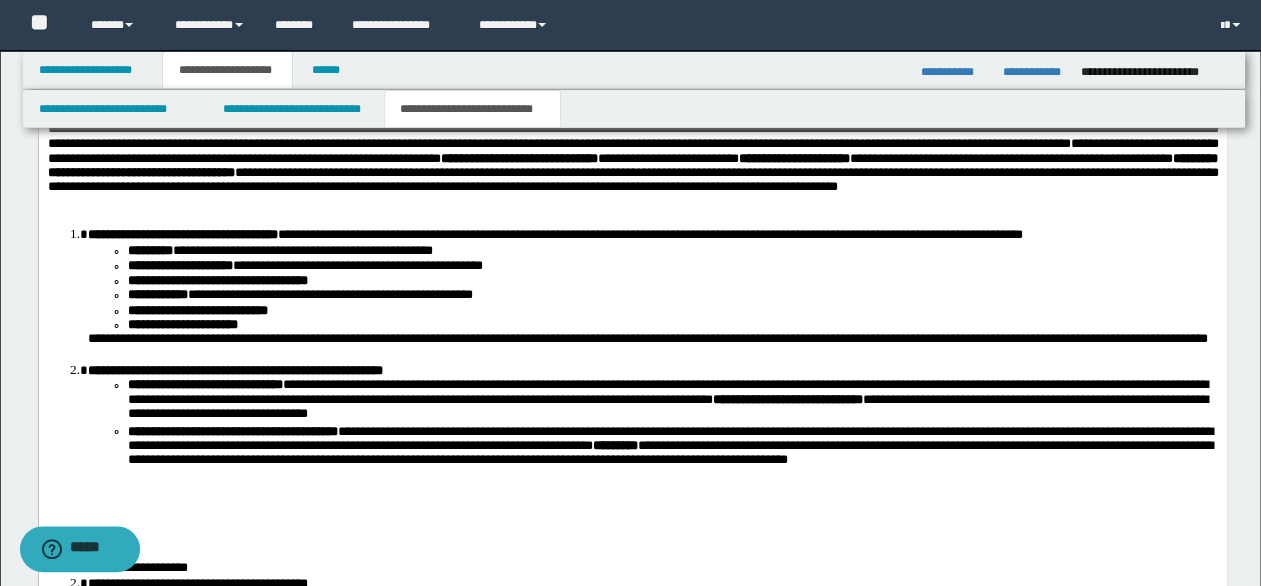 click on "**********" at bounding box center [632, 167] 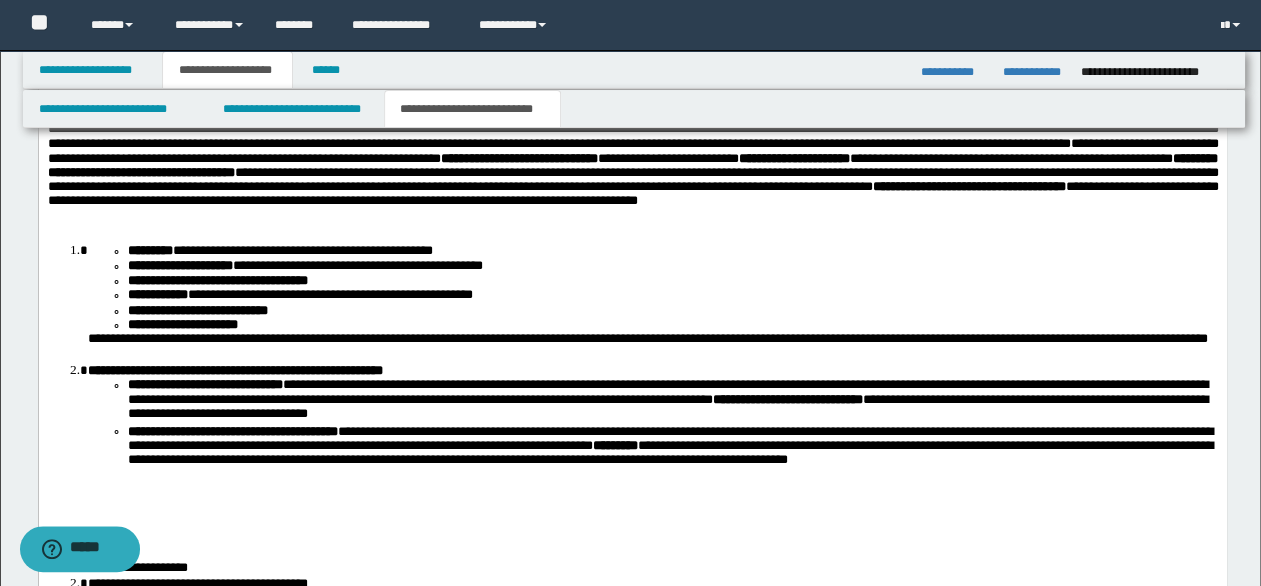 click on "**********" at bounding box center (632, 174) 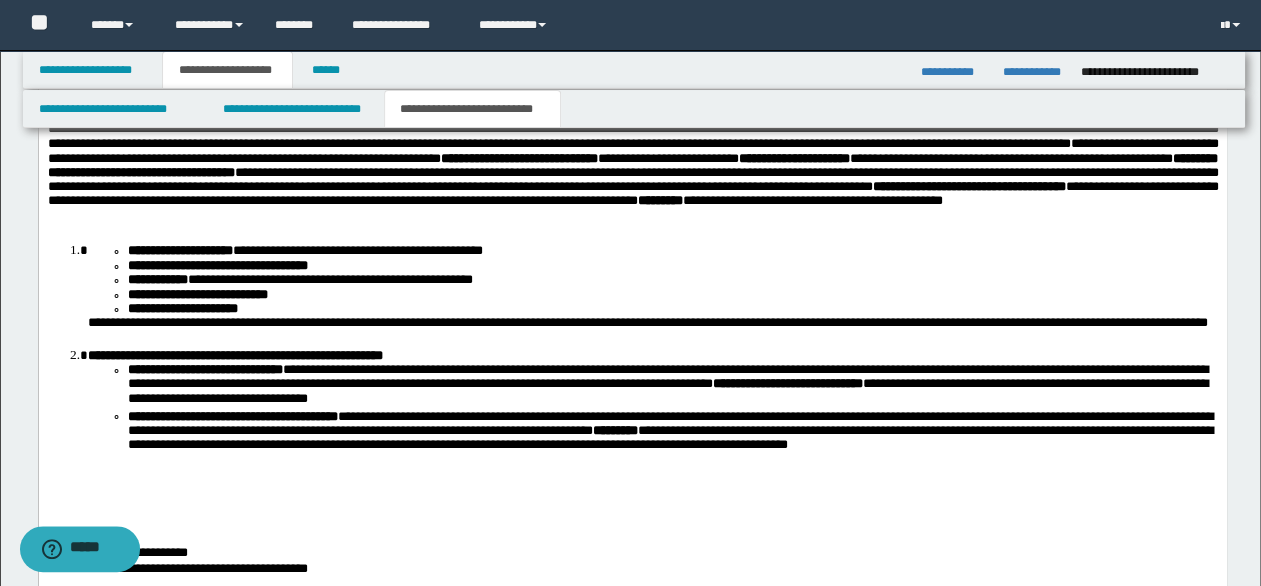 click on "**********" at bounding box center [632, 174] 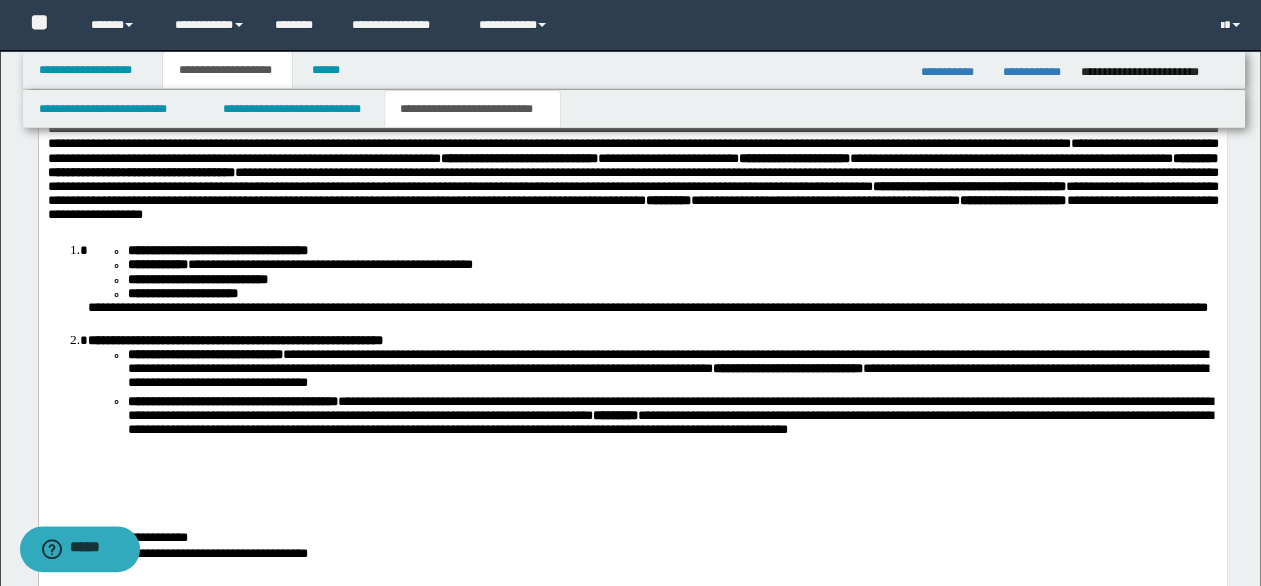 drag, startPoint x: 1102, startPoint y: 290, endPoint x: 1118, endPoint y: 315, distance: 29.681644 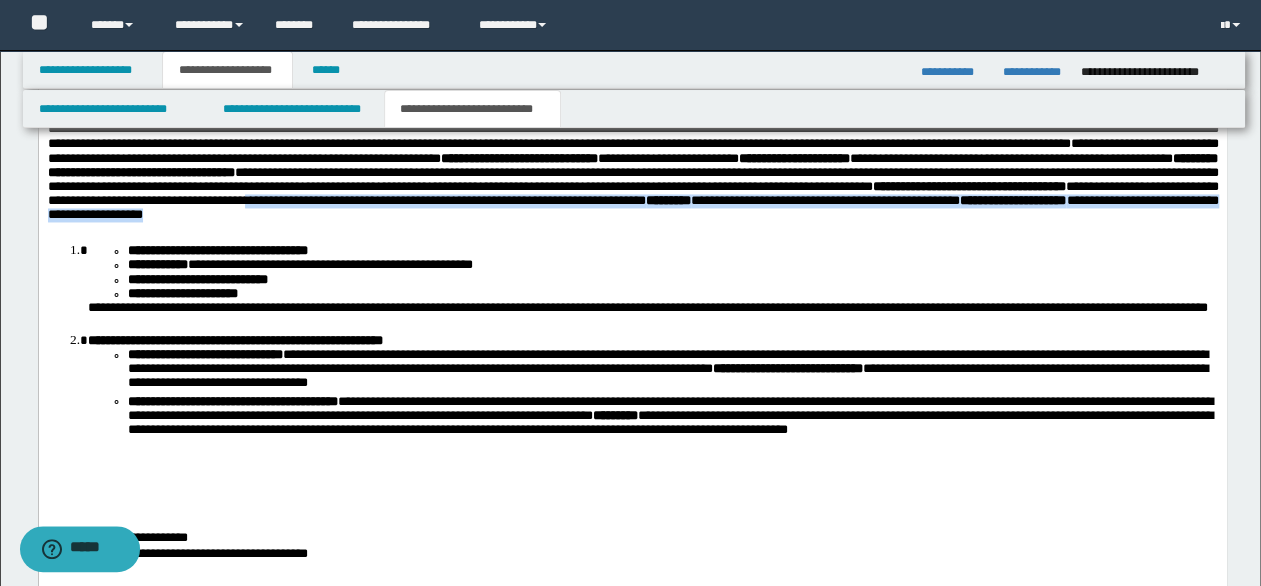 click on "**********" at bounding box center (632, 174) 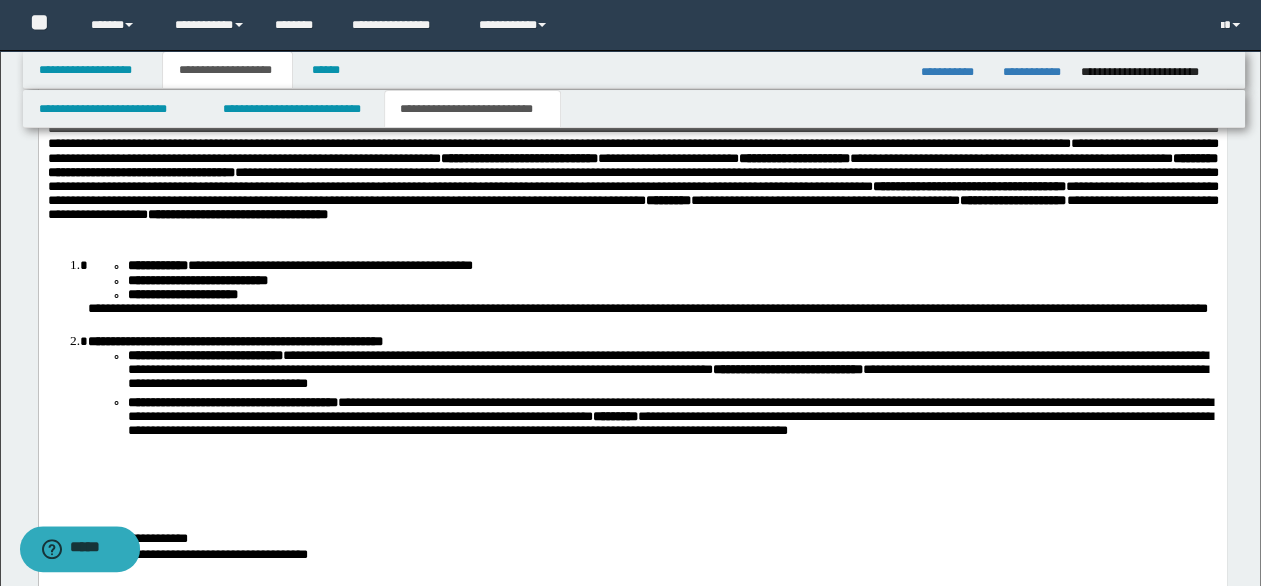 click on "**********" at bounding box center [632, 182] 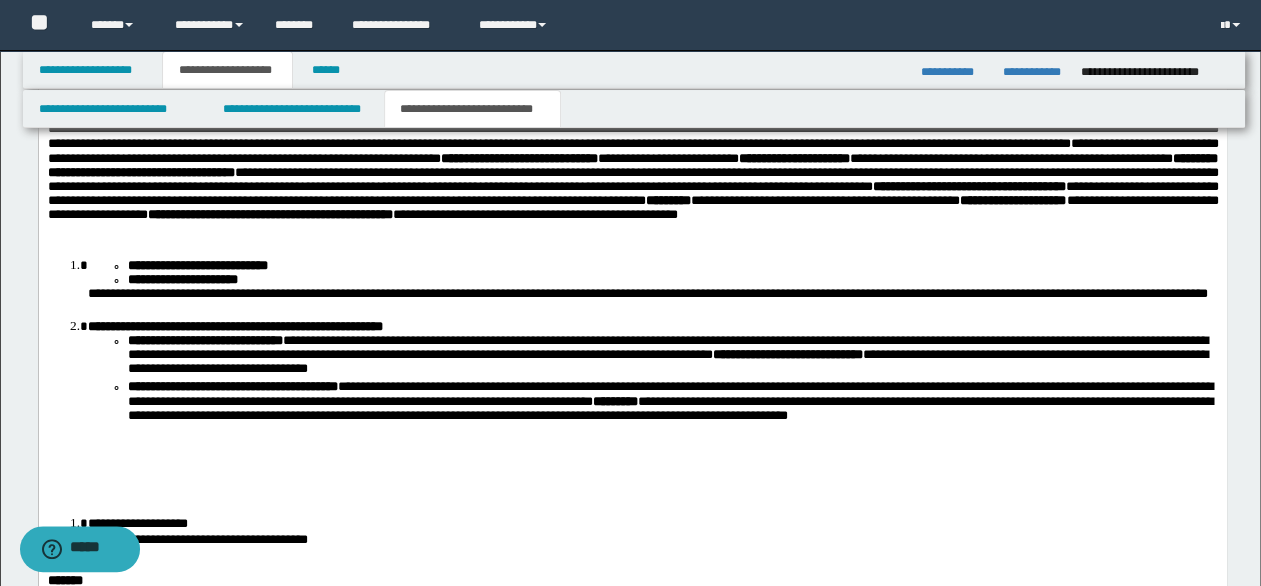 click on "**********" at bounding box center [632, 182] 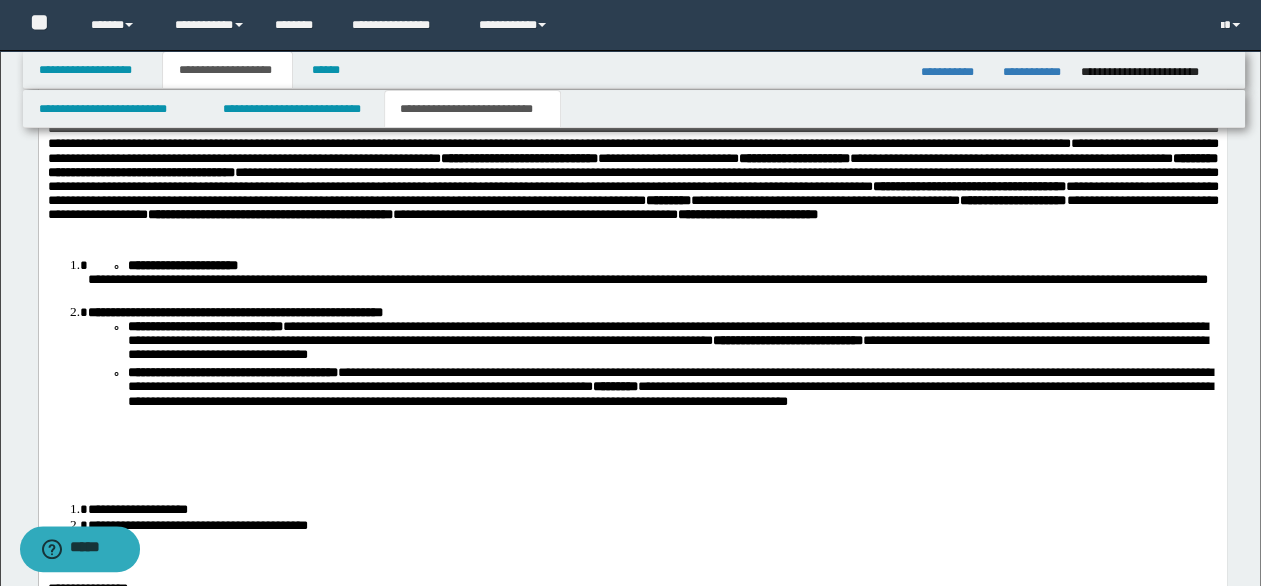 click on "**********" at bounding box center (632, 182) 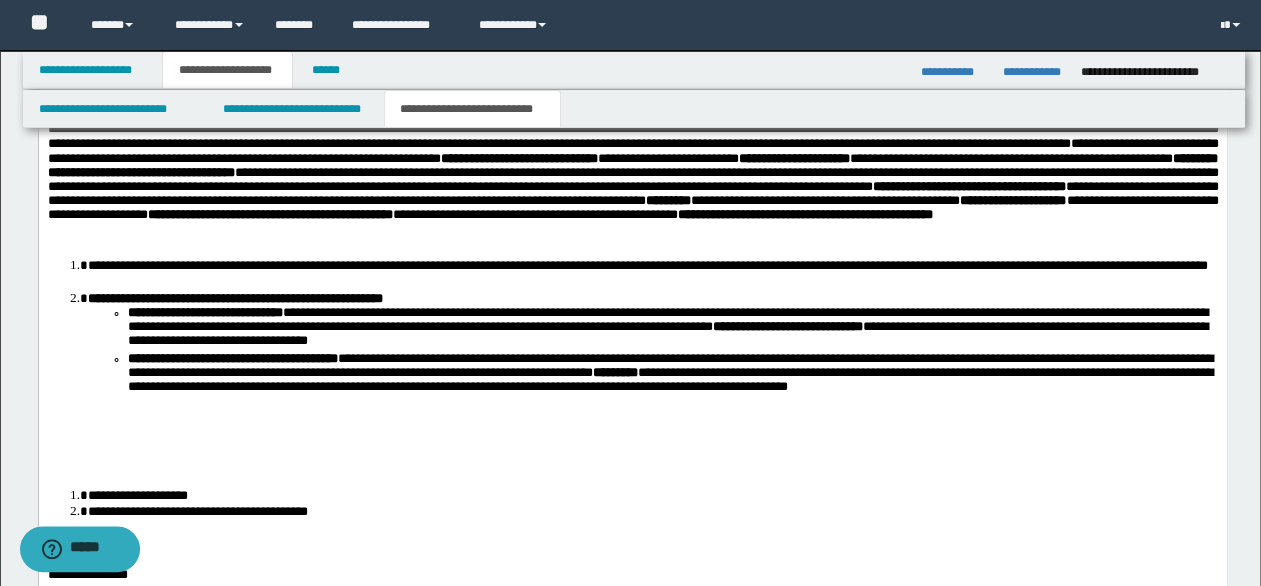 click on "**********" at bounding box center (632, 182) 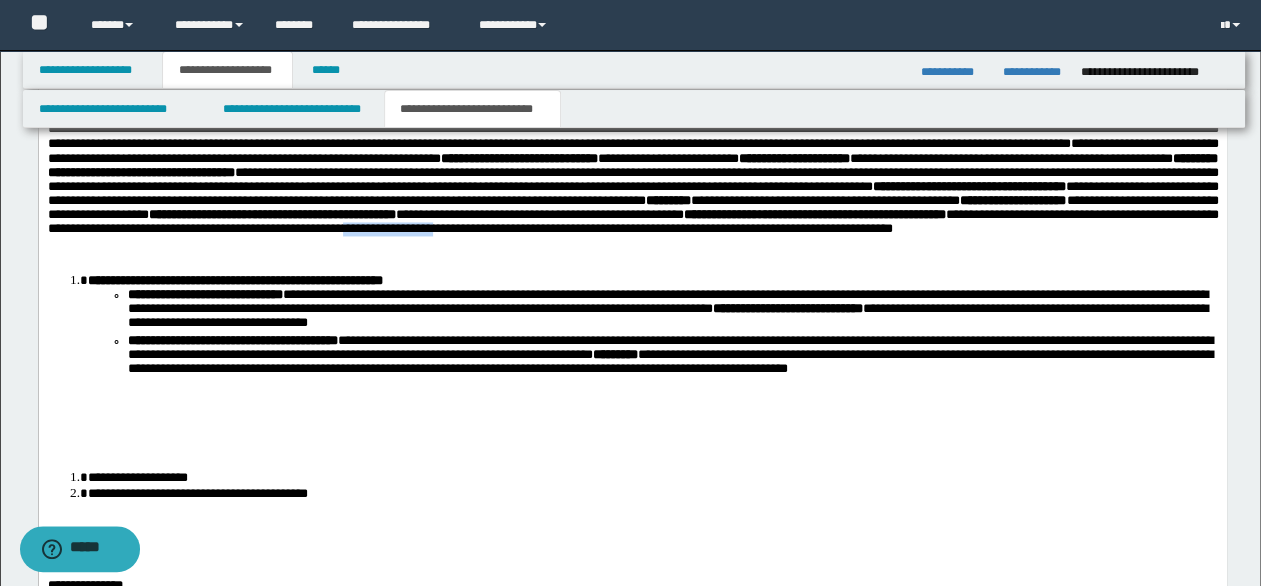 drag, startPoint x: 371, startPoint y: 337, endPoint x: 462, endPoint y: 333, distance: 91.08787 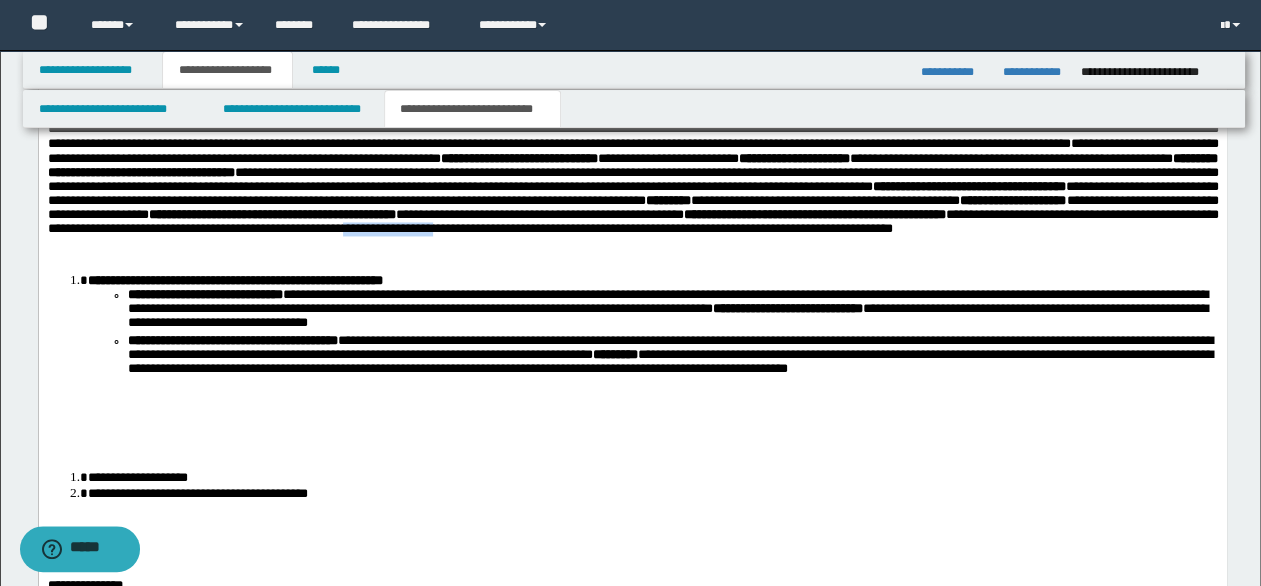 click on "**********" at bounding box center (632, 190) 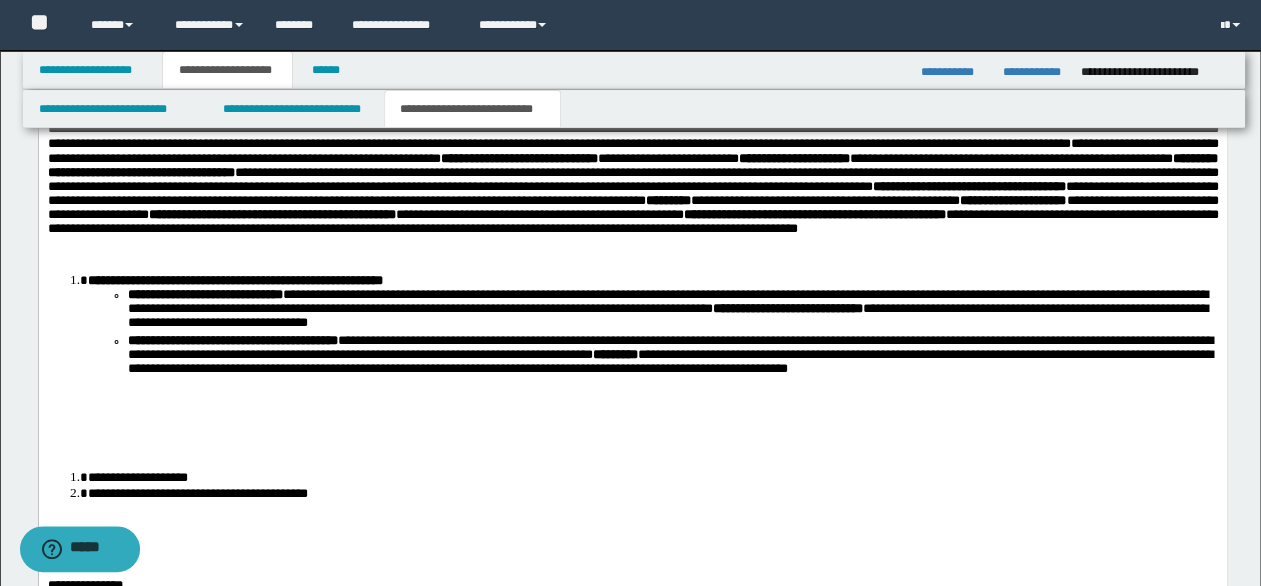 click on "**********" at bounding box center [632, 190] 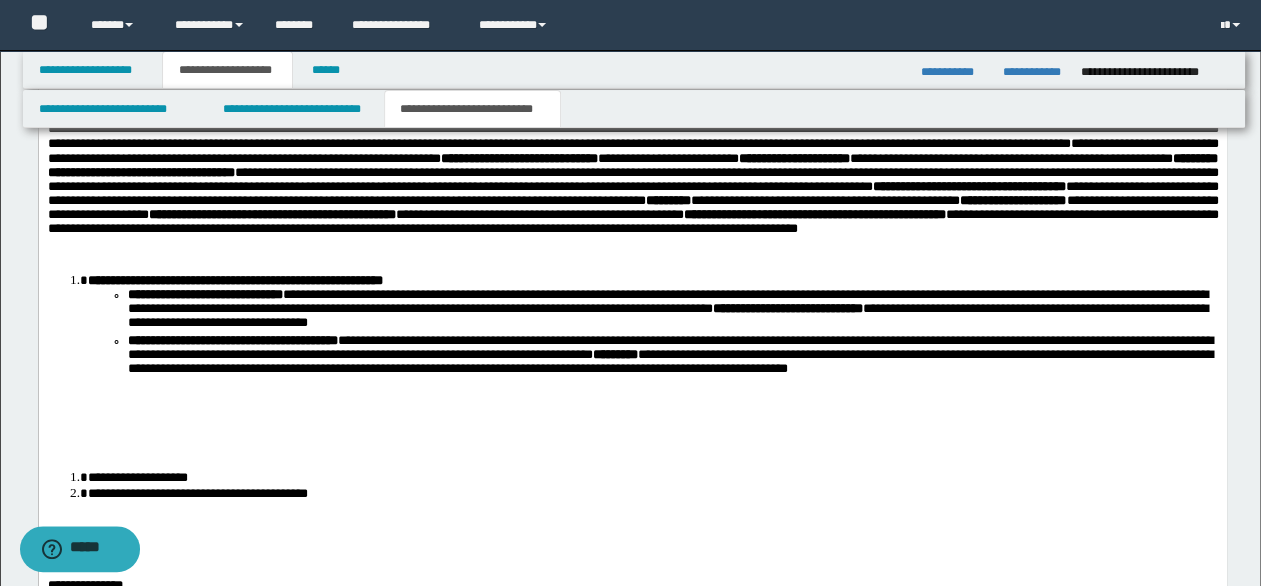 scroll, scrollTop: 1600, scrollLeft: 0, axis: vertical 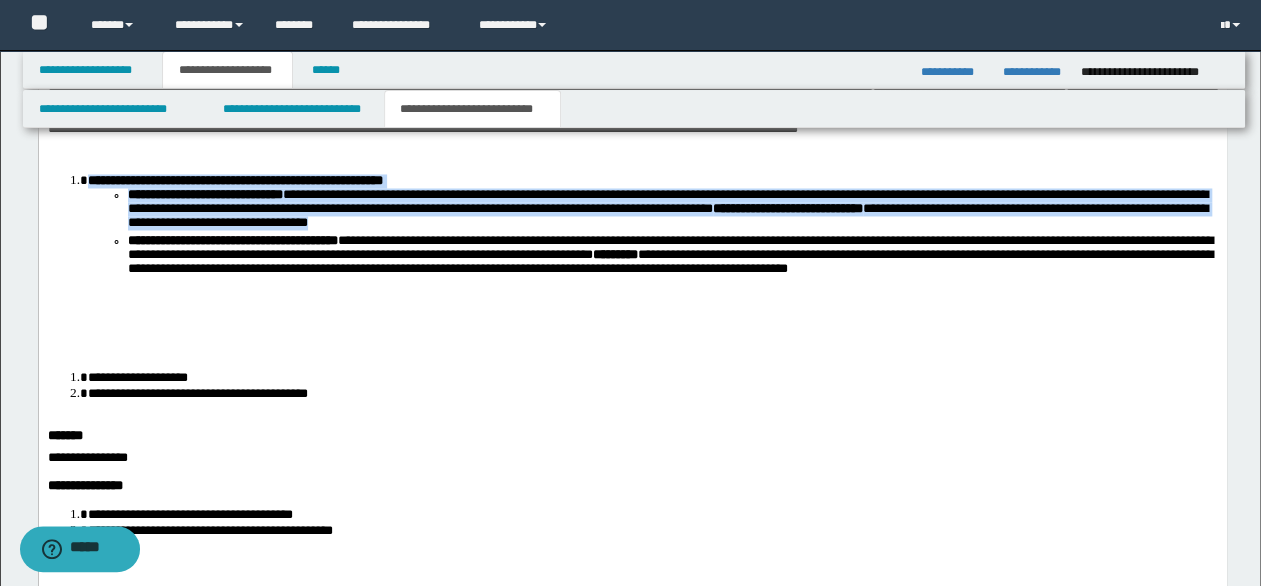 drag, startPoint x: 870, startPoint y: 232, endPoint x: 907, endPoint y: 235, distance: 37.12142 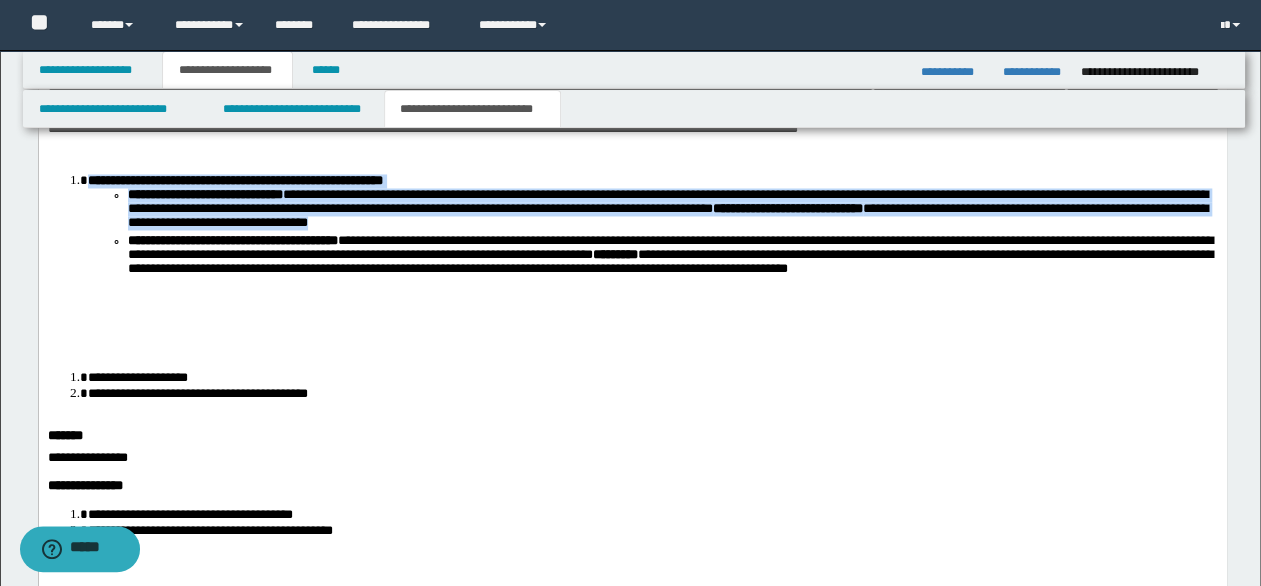 click on "**********" at bounding box center (632, 423) 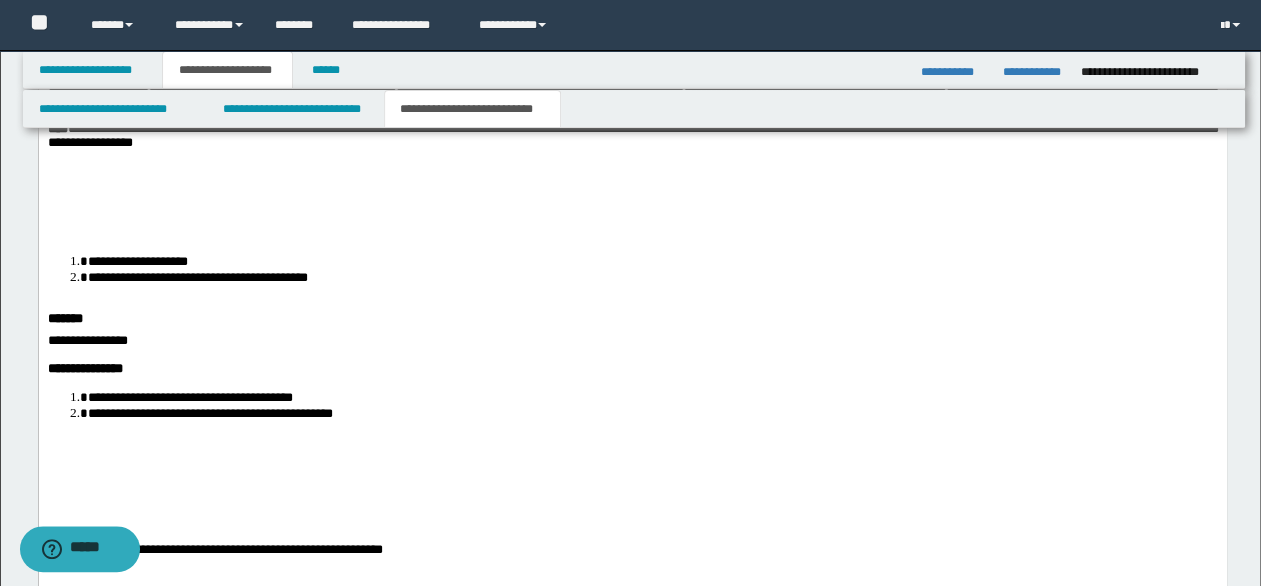 scroll, scrollTop: 1500, scrollLeft: 0, axis: vertical 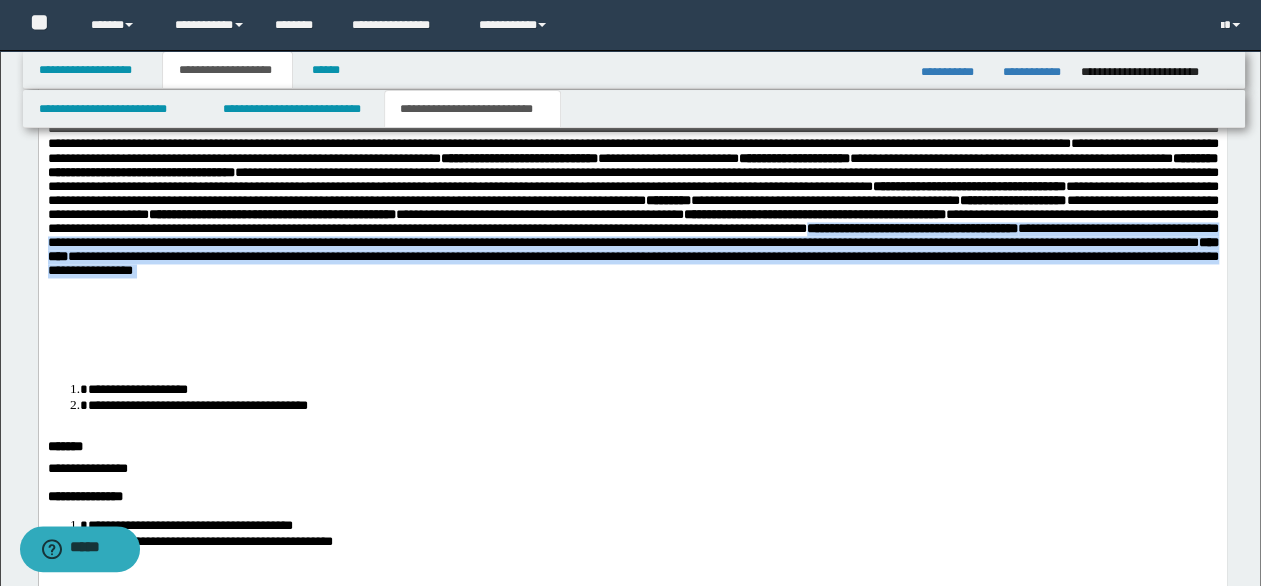drag, startPoint x: 873, startPoint y: 338, endPoint x: 898, endPoint y: 408, distance: 74.330345 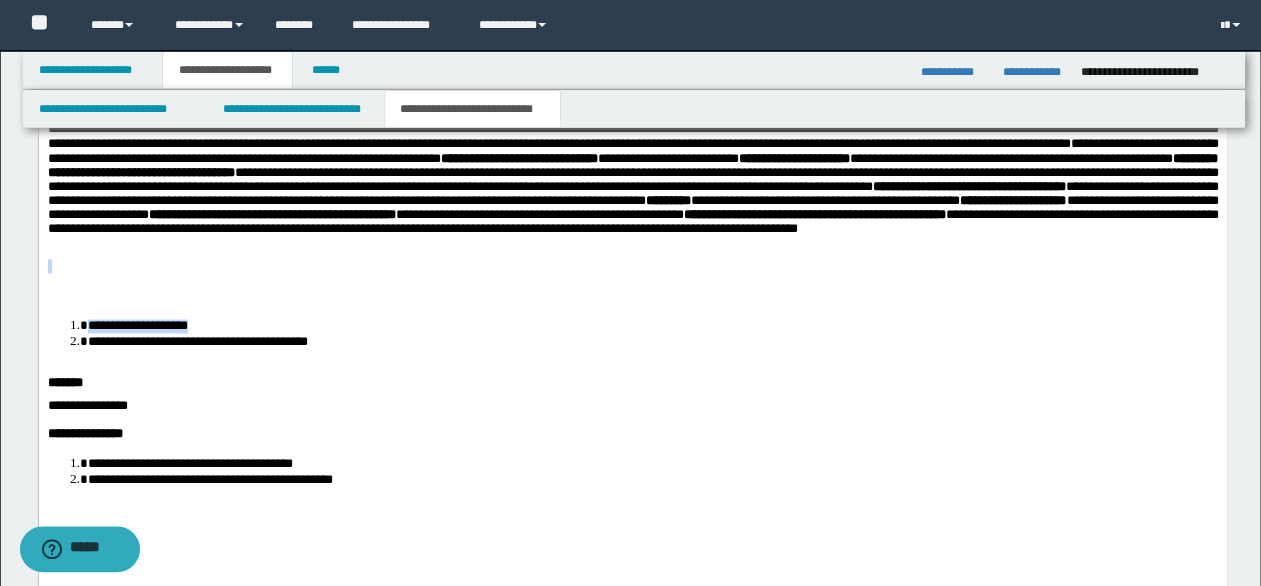 drag, startPoint x: 59, startPoint y: 355, endPoint x: 220, endPoint y: 400, distance: 167.17058 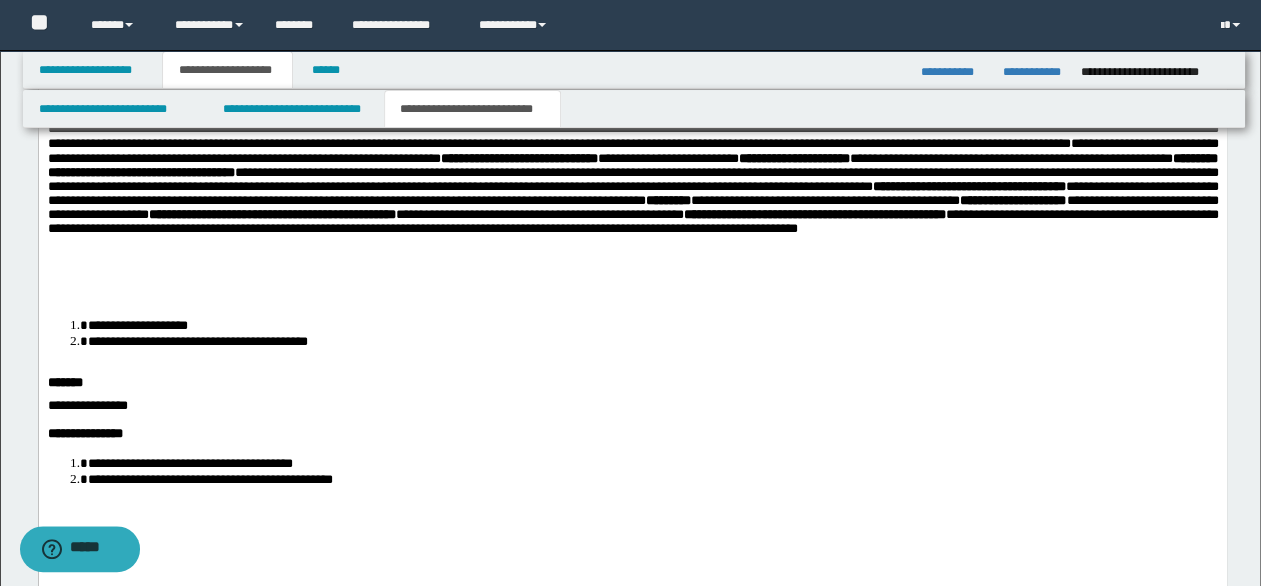 click on "**********" at bounding box center (197, 341) 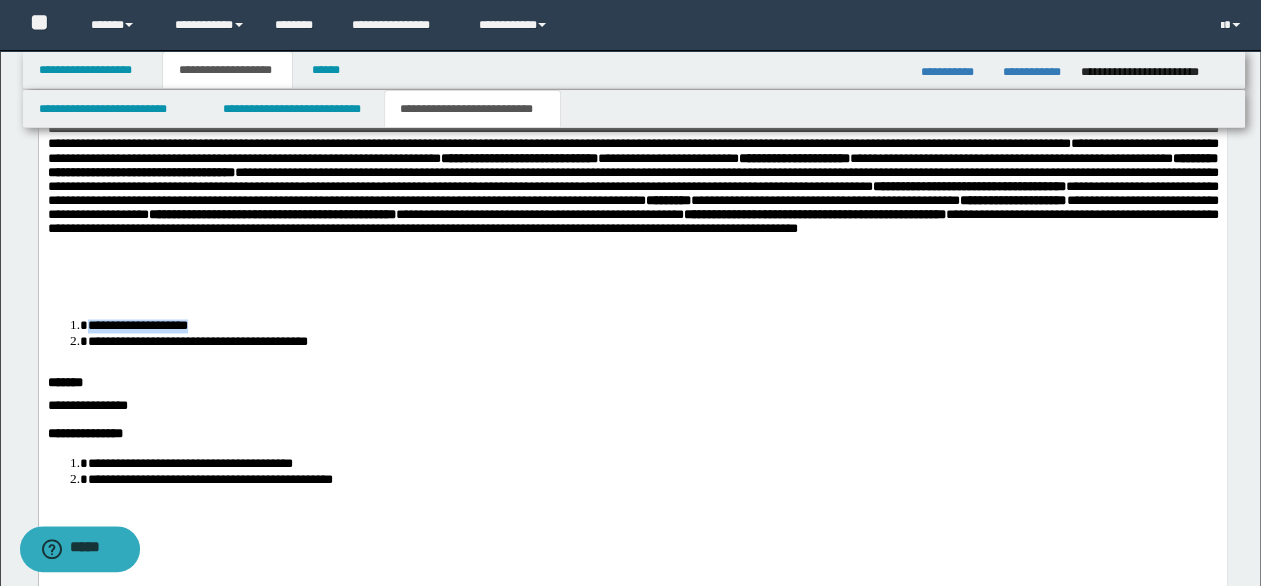 drag, startPoint x: 224, startPoint y: 404, endPoint x: 77, endPoint y: 398, distance: 147.12239 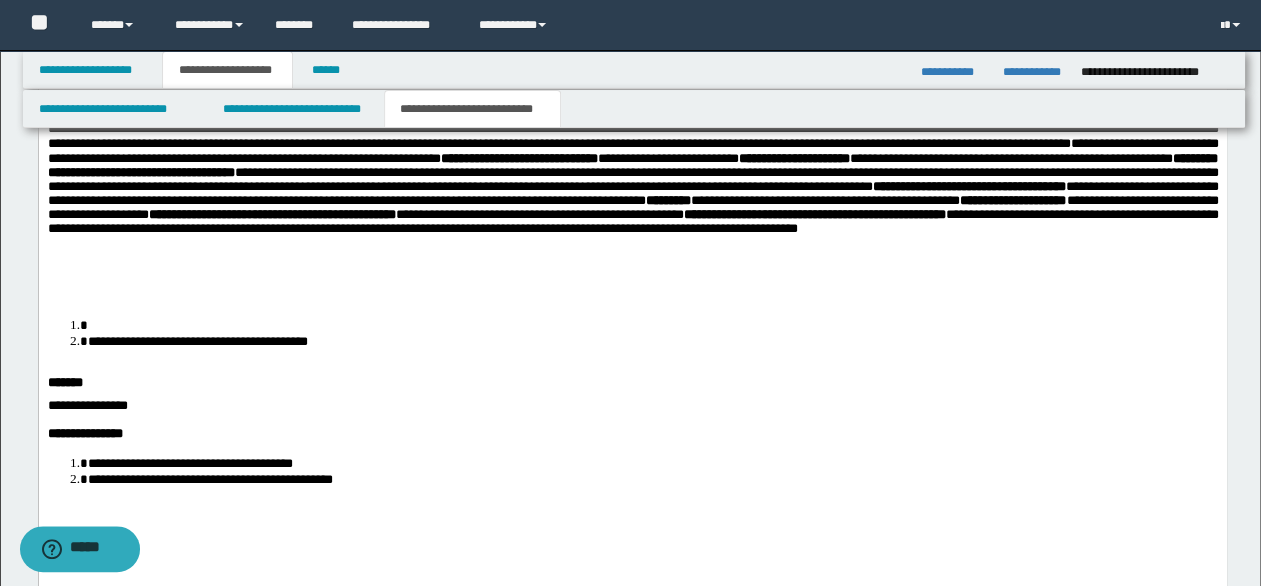 click on "**********" at bounding box center [632, 136] 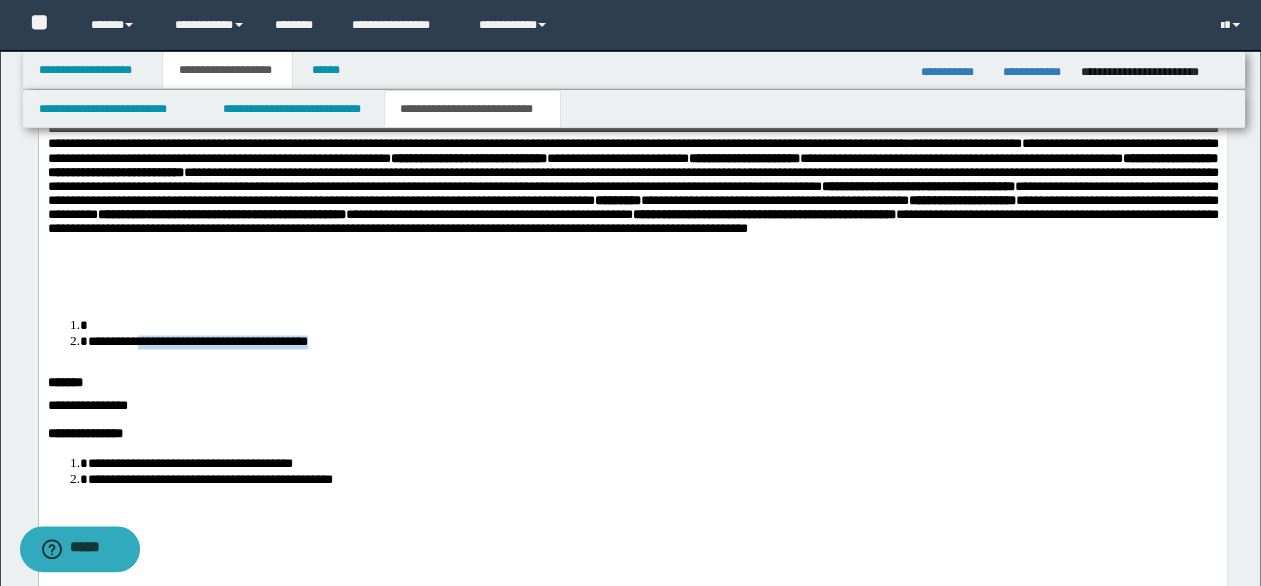 drag, startPoint x: 372, startPoint y: 430, endPoint x: 149, endPoint y: 418, distance: 223.32263 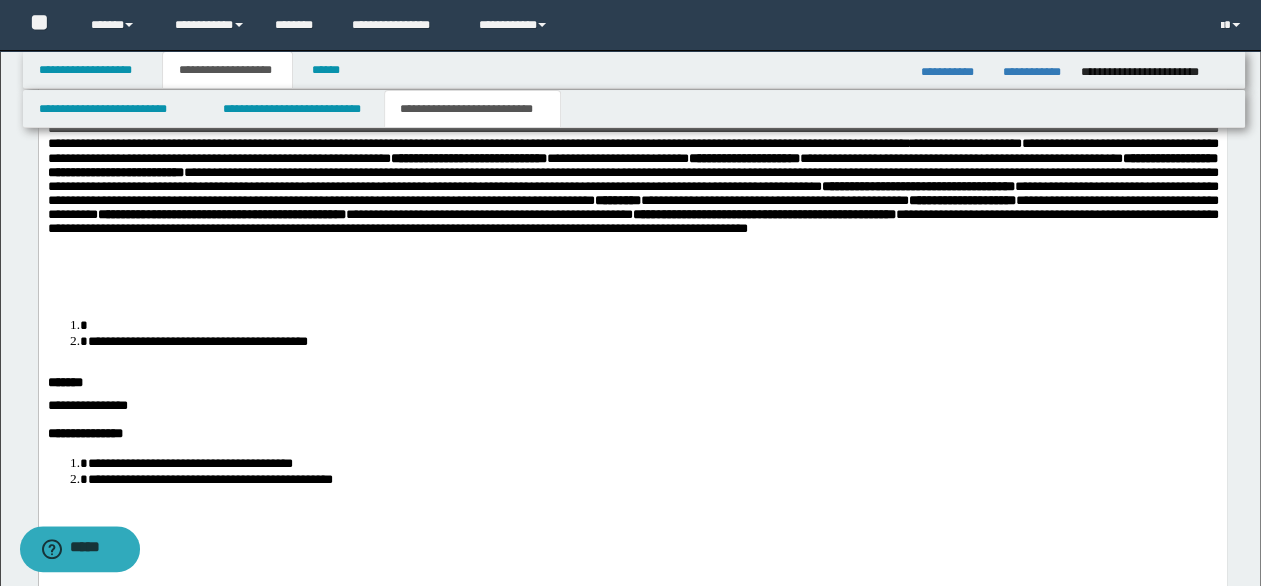 click on "**********" at bounding box center (632, 447) 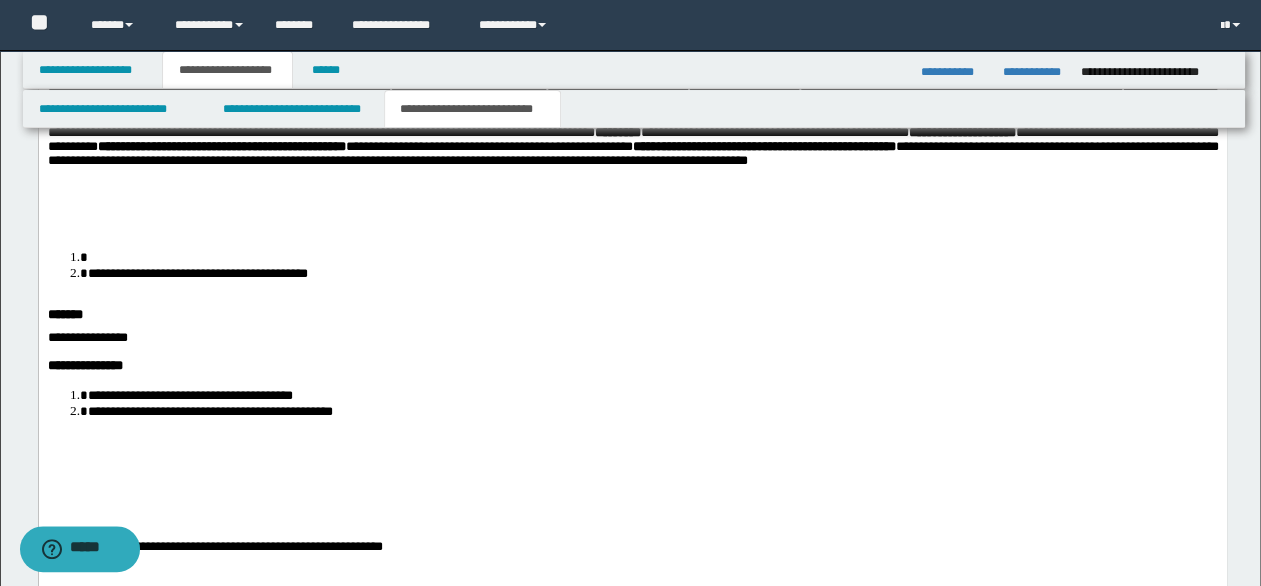 scroll, scrollTop: 1600, scrollLeft: 0, axis: vertical 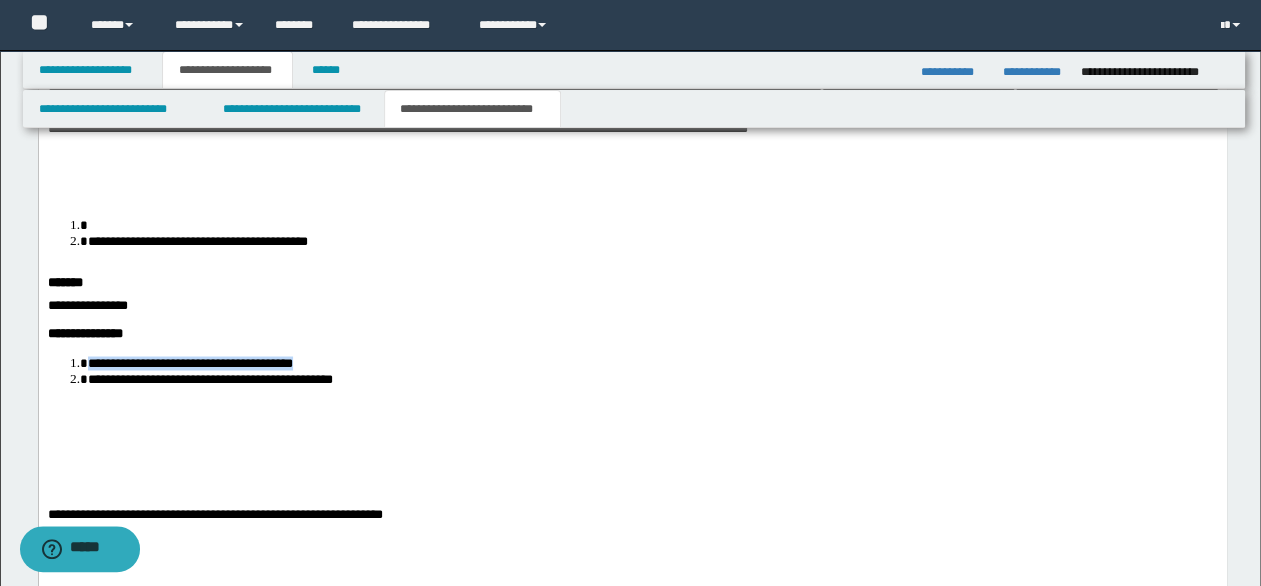 drag, startPoint x: 88, startPoint y: 446, endPoint x: 253, endPoint y: 446, distance: 165 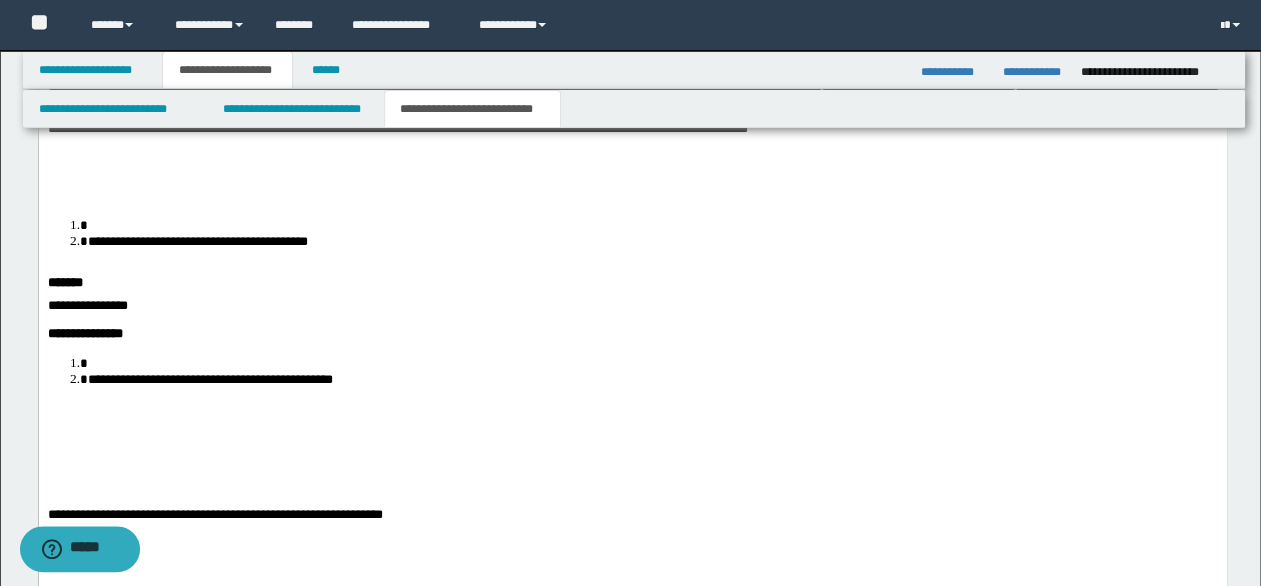 click on "**********" at bounding box center [632, 90] 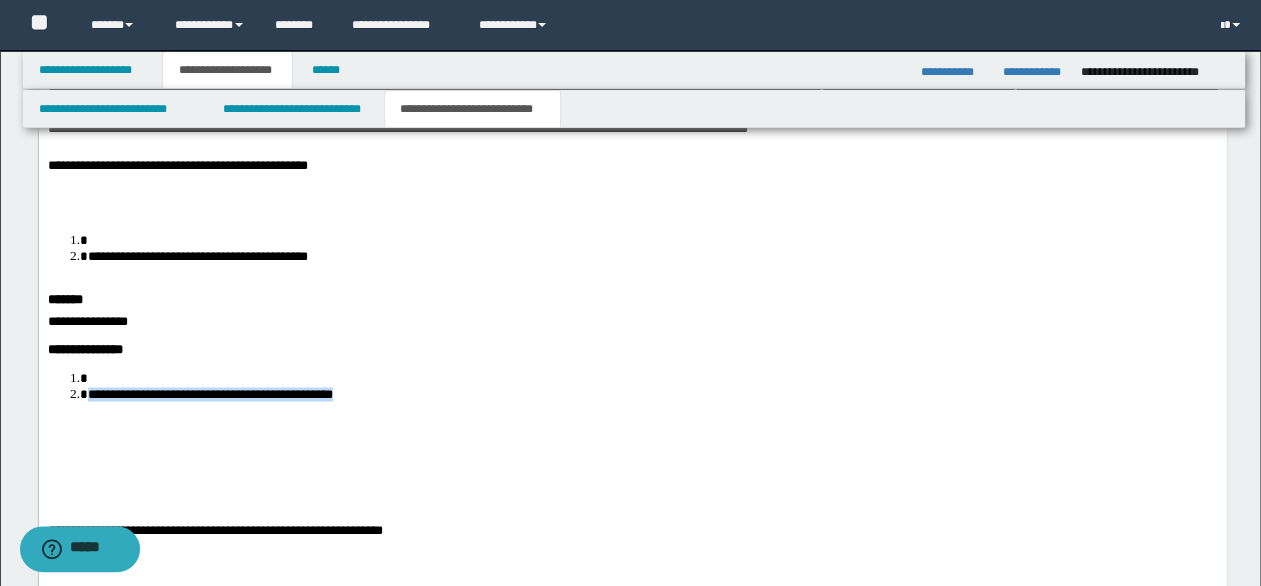 drag, startPoint x: 88, startPoint y: 478, endPoint x: 299, endPoint y: 474, distance: 211.03792 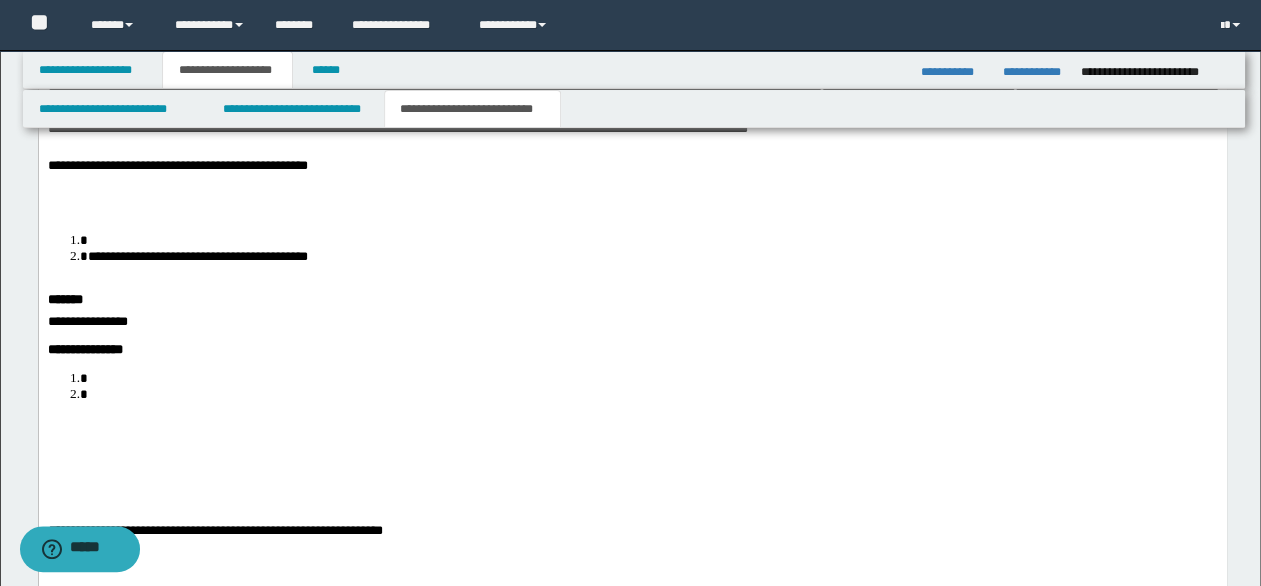 click on "**********" at bounding box center (632, 166) 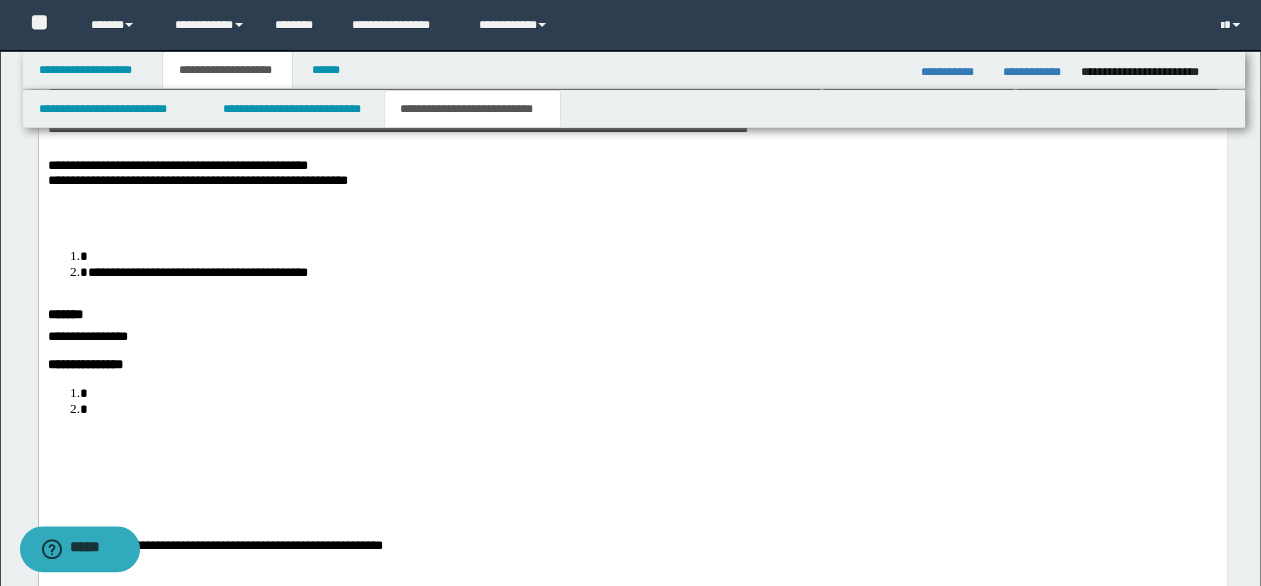 click on "**********" at bounding box center [632, 166] 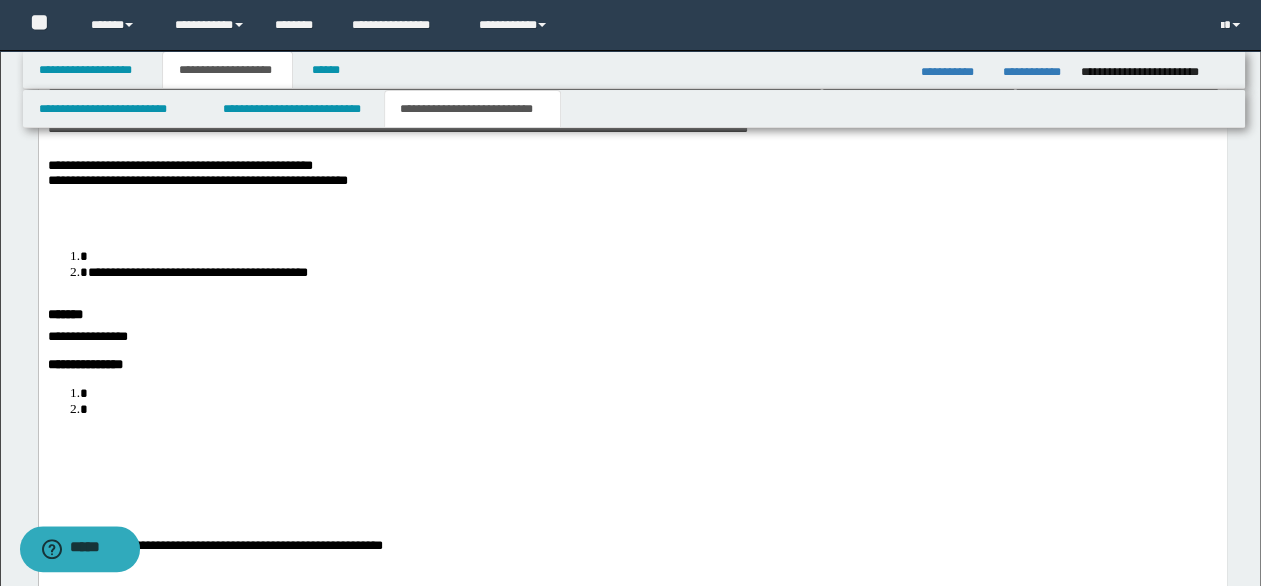 click on "**********" at bounding box center (632, 181) 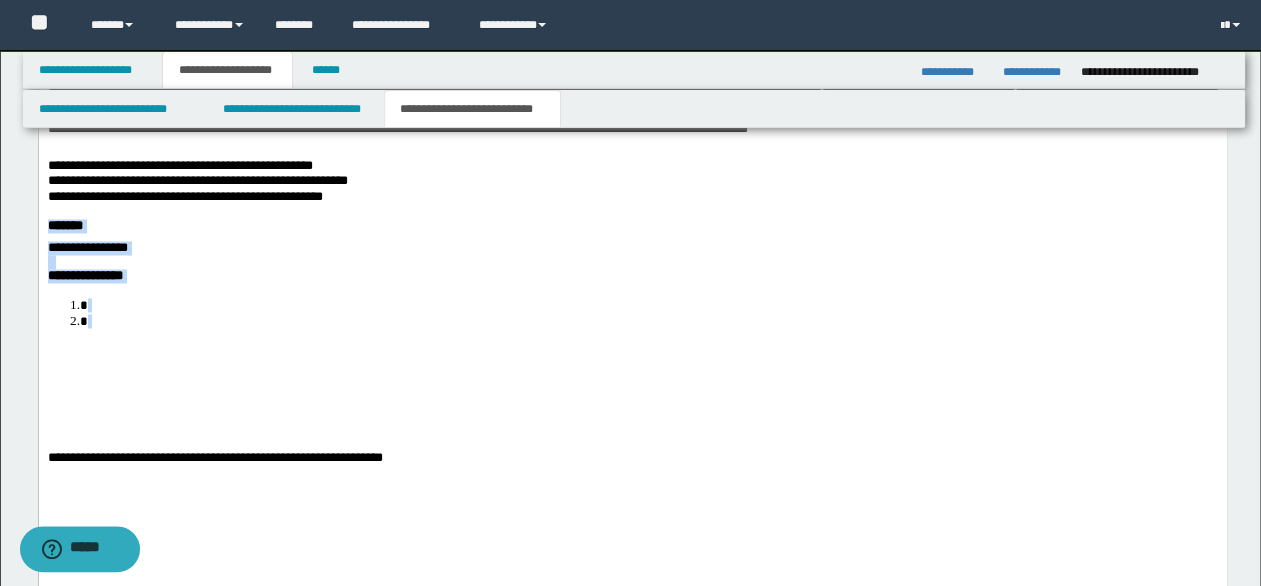 drag, startPoint x: 51, startPoint y: 312, endPoint x: 166, endPoint y: 439, distance: 171.3301 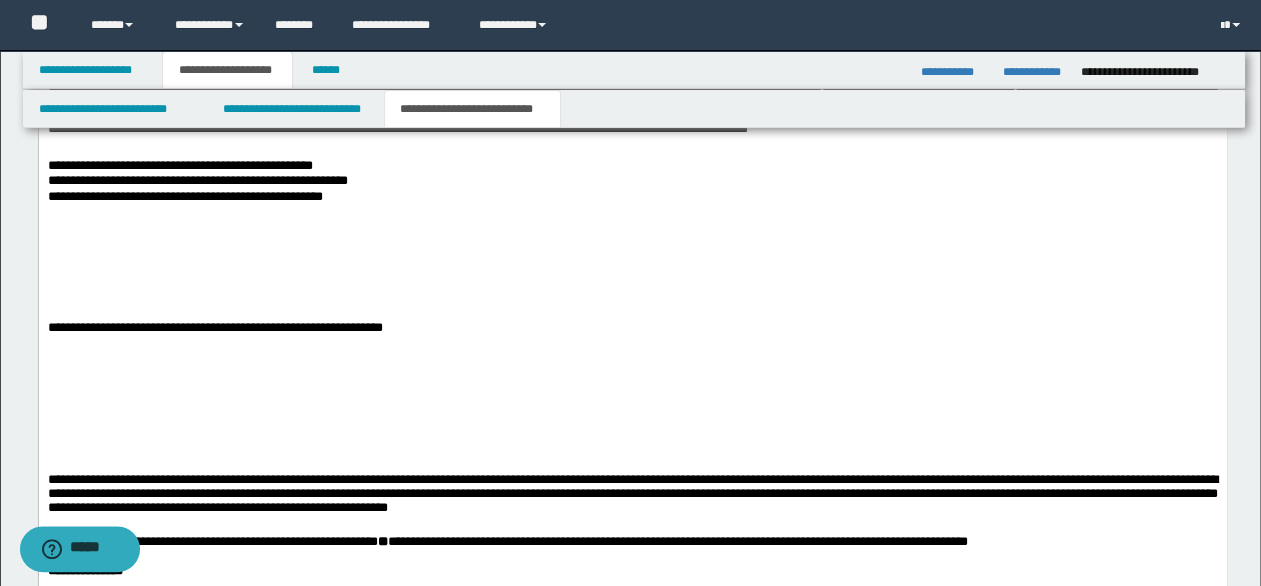 click on "**********" at bounding box center [705, 114] 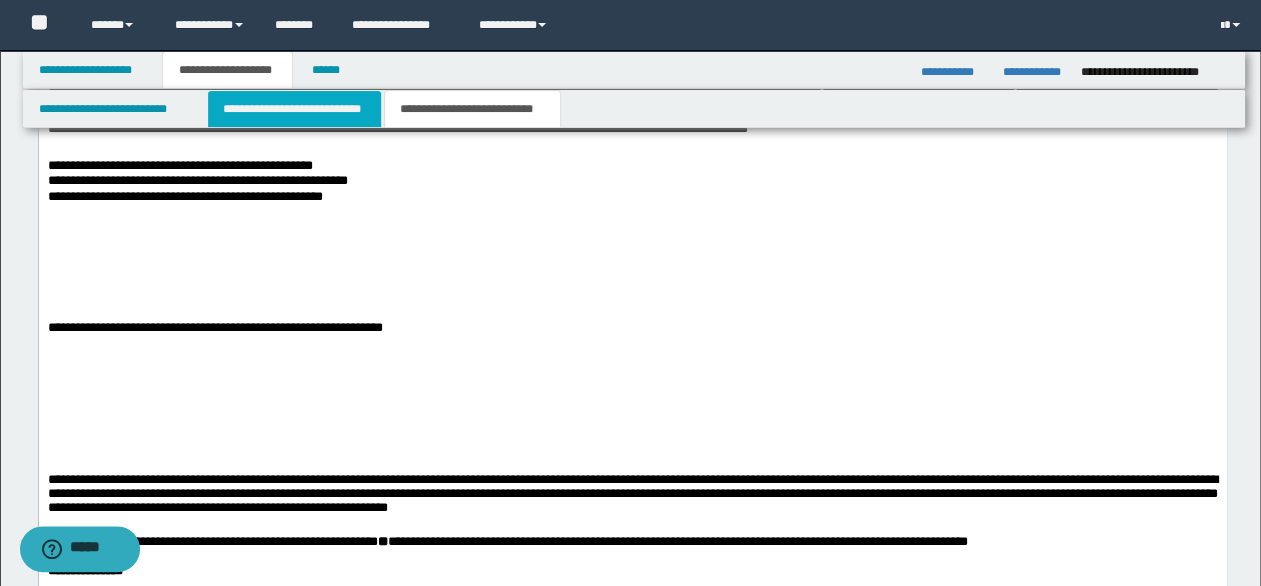 click on "**********" at bounding box center [294, 109] 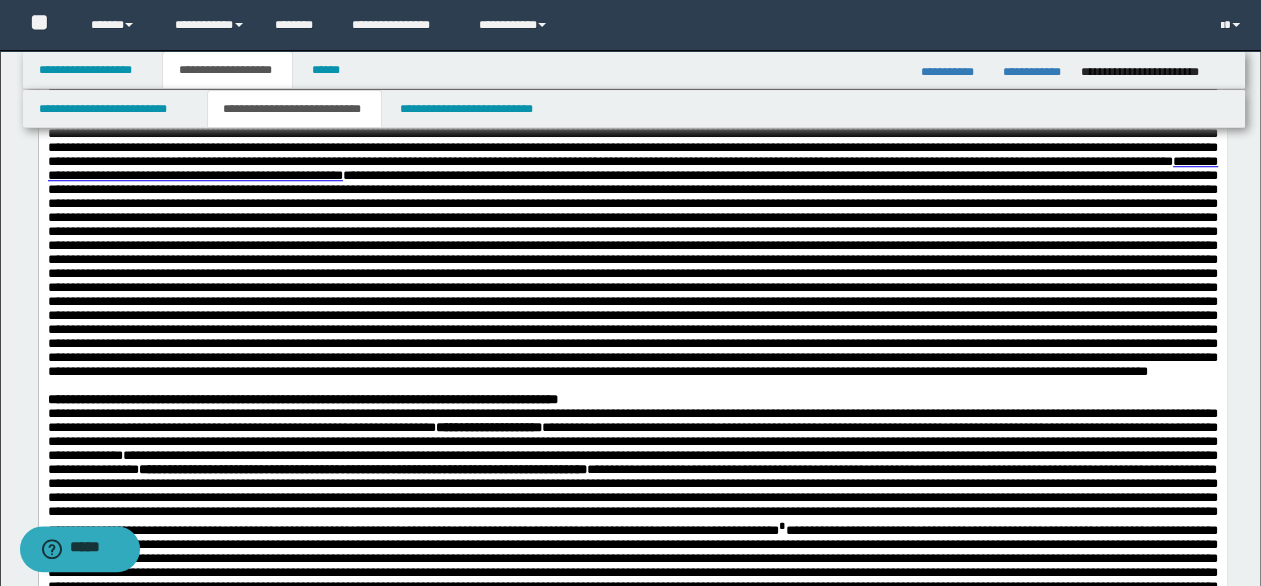 scroll, scrollTop: 800, scrollLeft: 0, axis: vertical 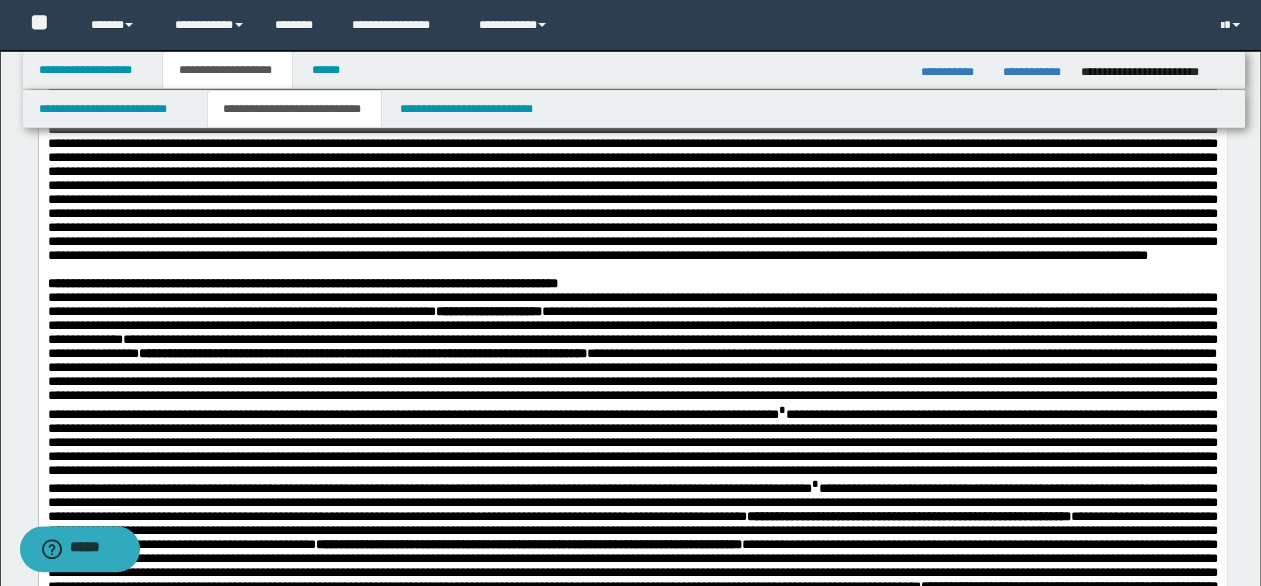 drag, startPoint x: 810, startPoint y: 181, endPoint x: 830, endPoint y: 188, distance: 21.189621 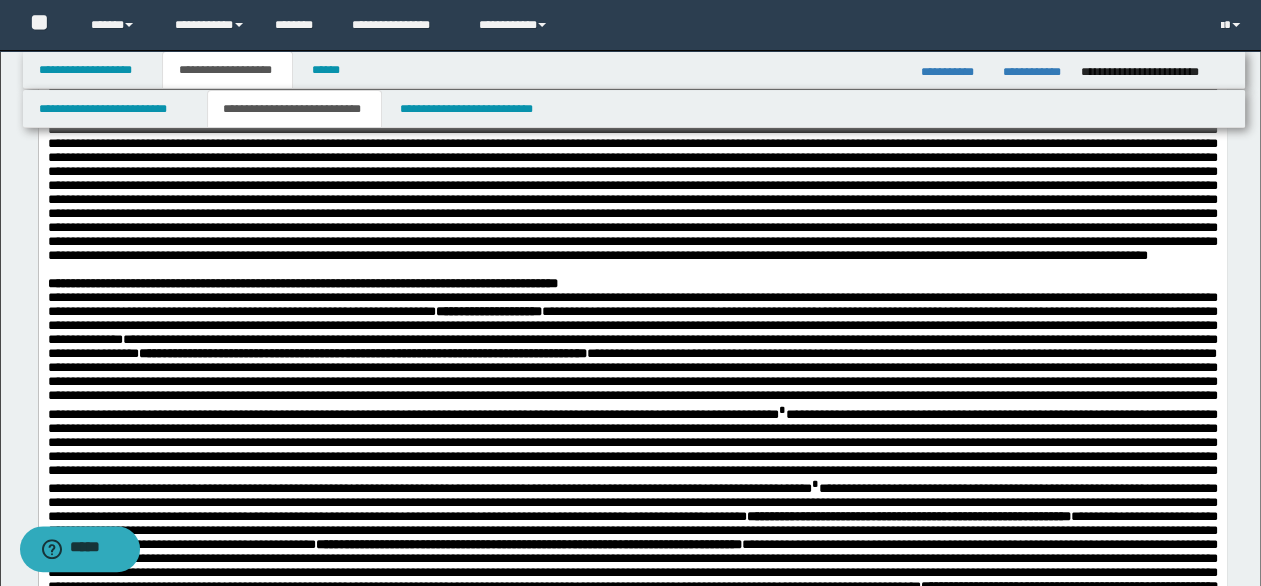 click on "**********" at bounding box center [632, 94] 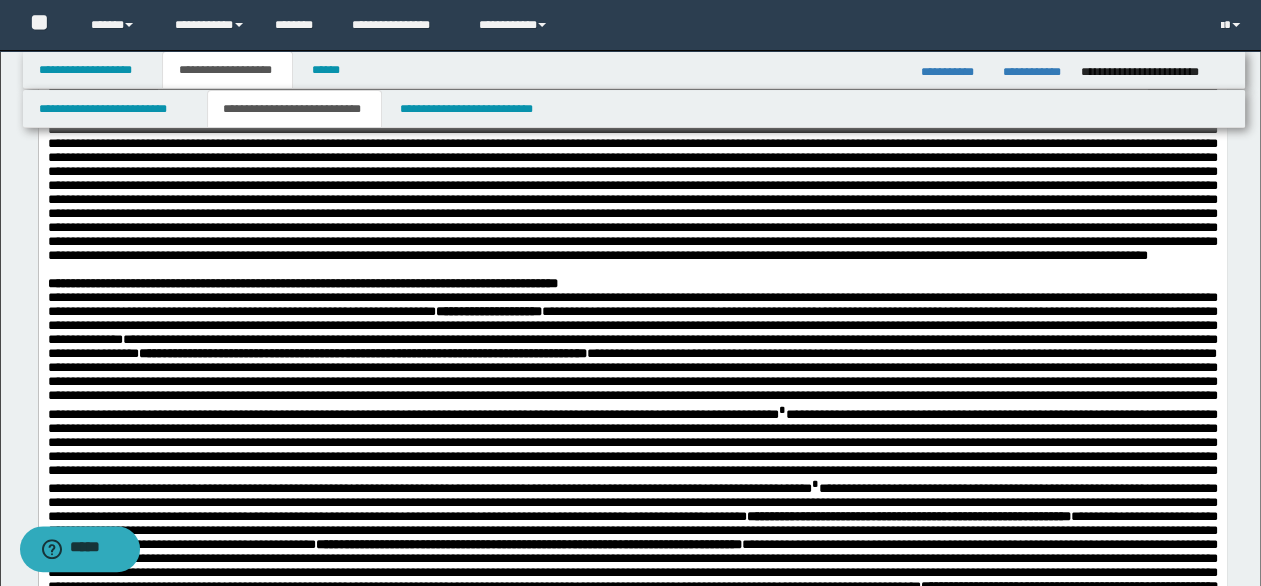 click on "**********" at bounding box center [634, 70] 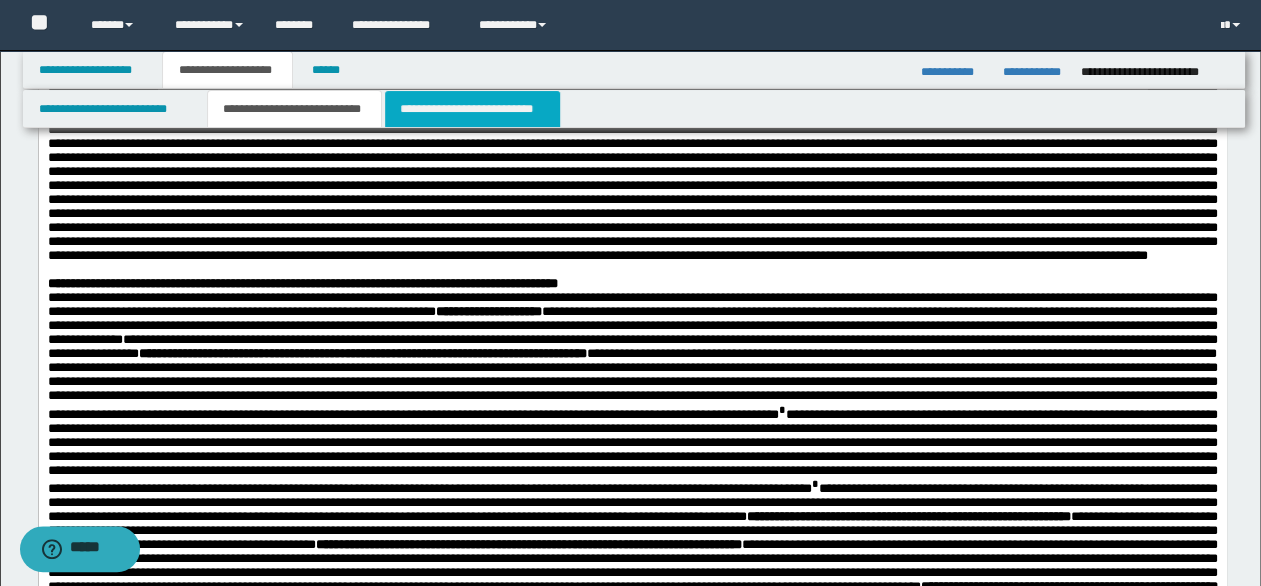 click on "**********" at bounding box center [472, 109] 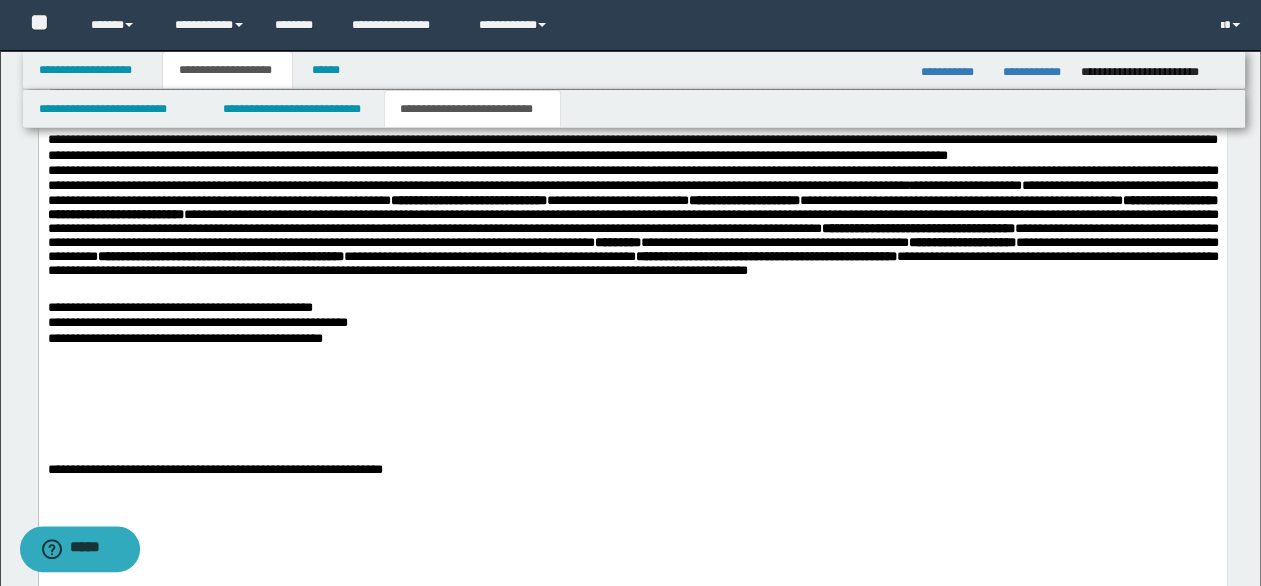scroll, scrollTop: 1500, scrollLeft: 0, axis: vertical 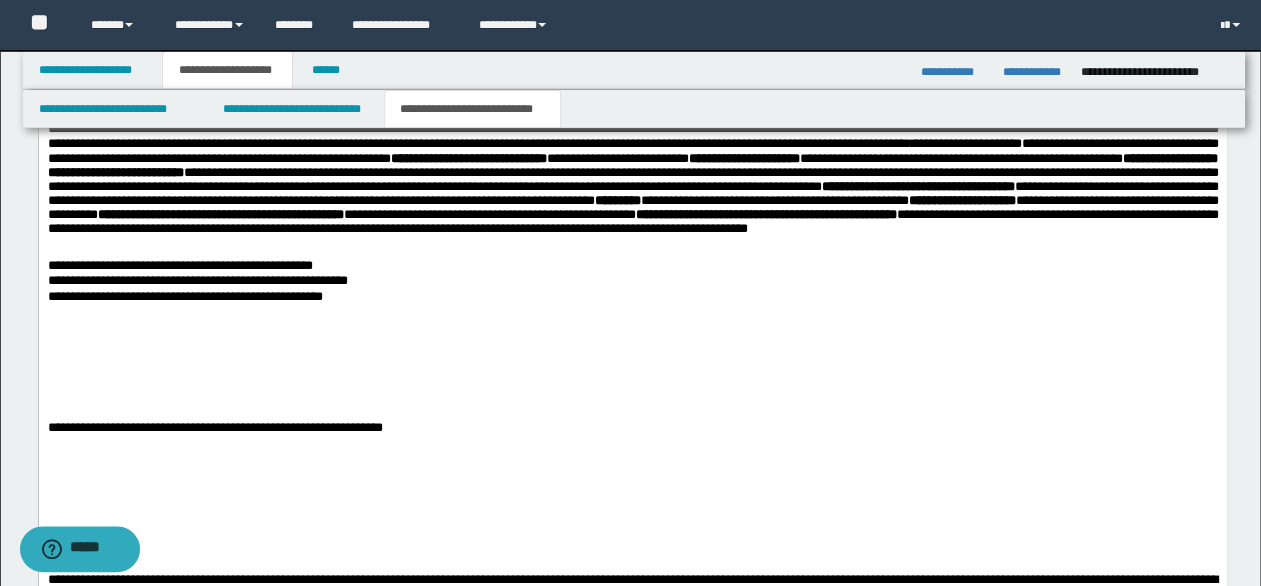 click on "**********" at bounding box center [632, 266] 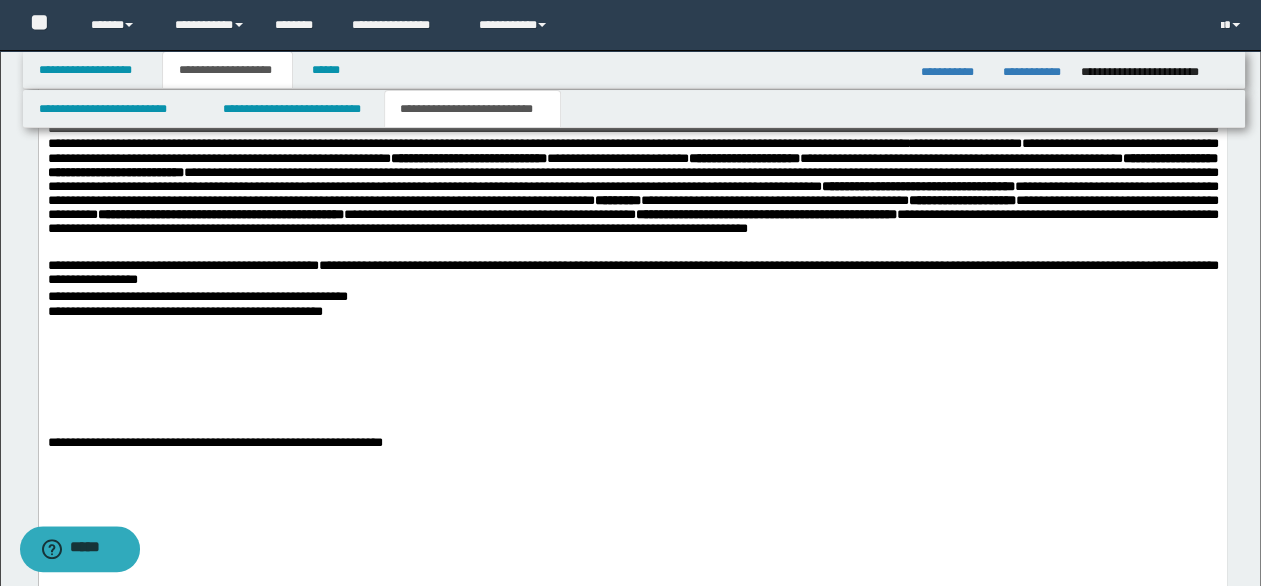 click on "**********" at bounding box center (632, 297) 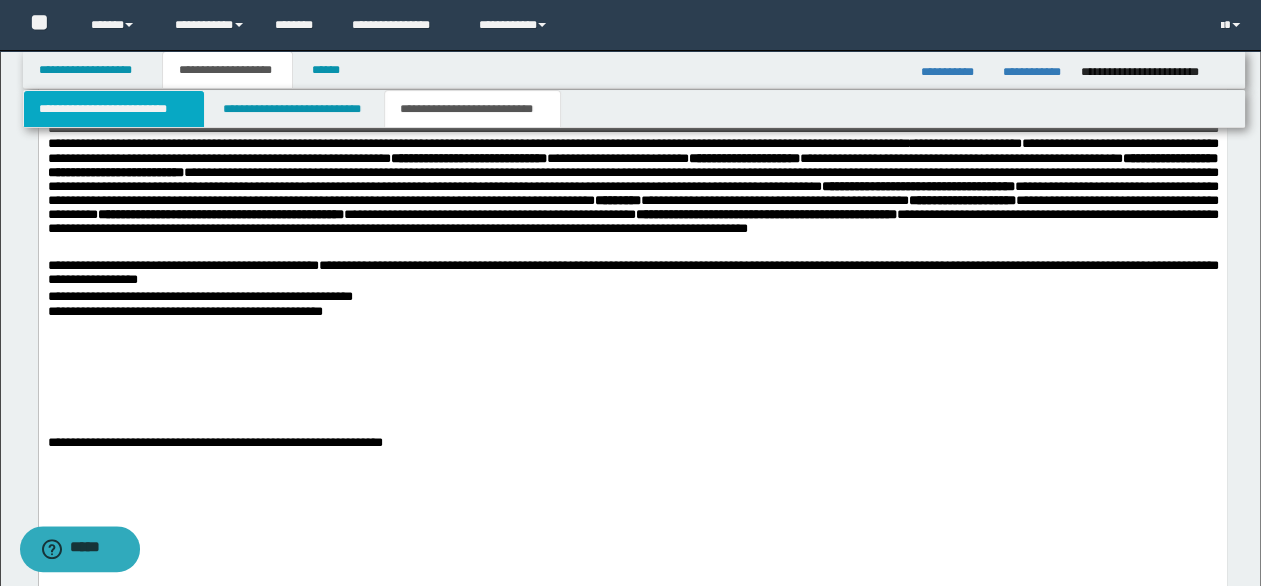 click on "**********" at bounding box center [114, 109] 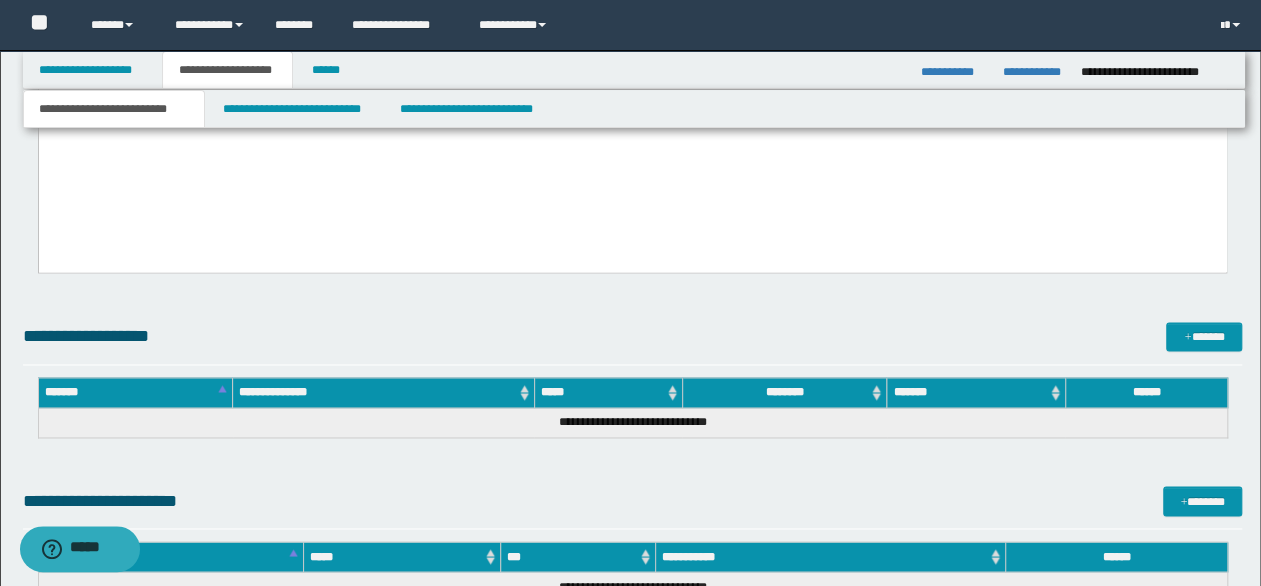 scroll, scrollTop: 1000, scrollLeft: 0, axis: vertical 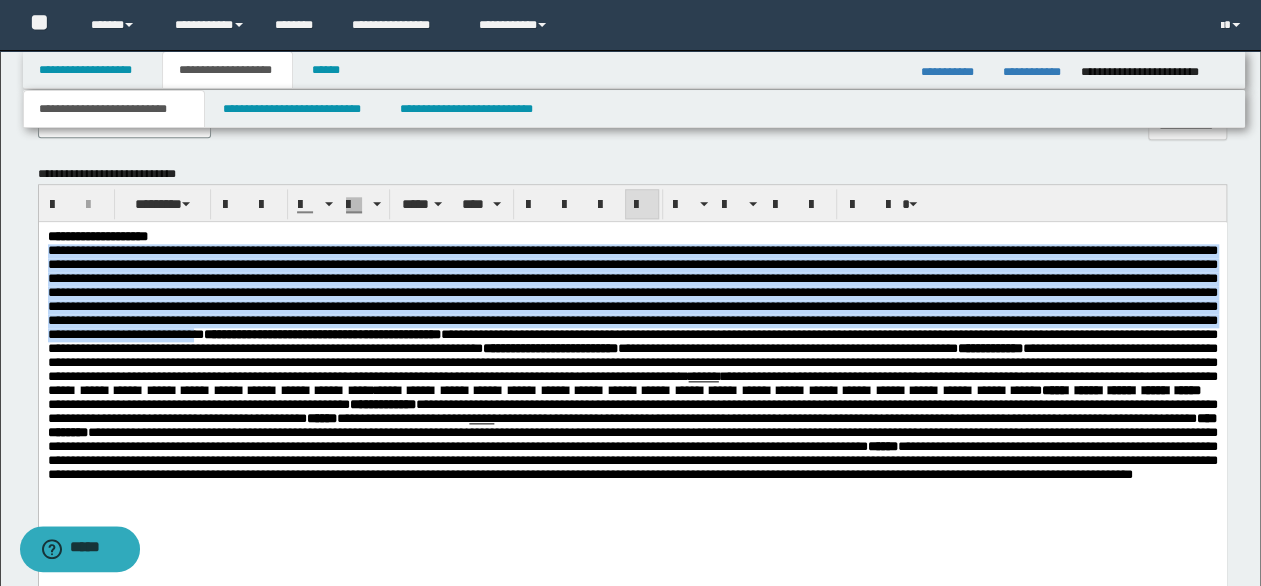 click on "**********" at bounding box center [632, 319] 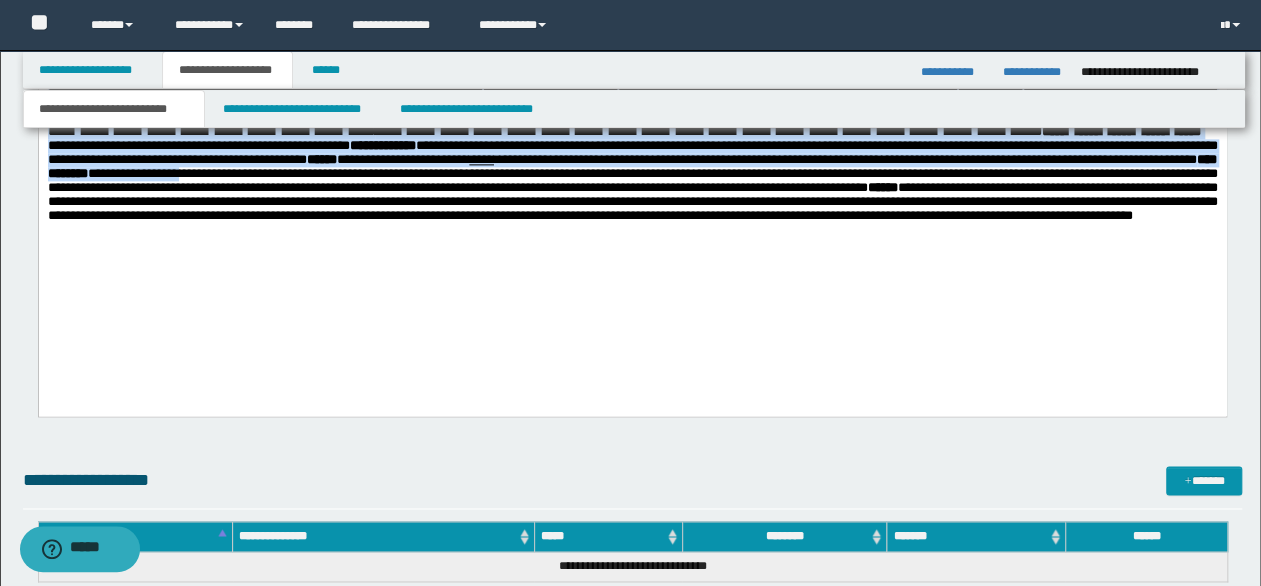 scroll, scrollTop: 1300, scrollLeft: 0, axis: vertical 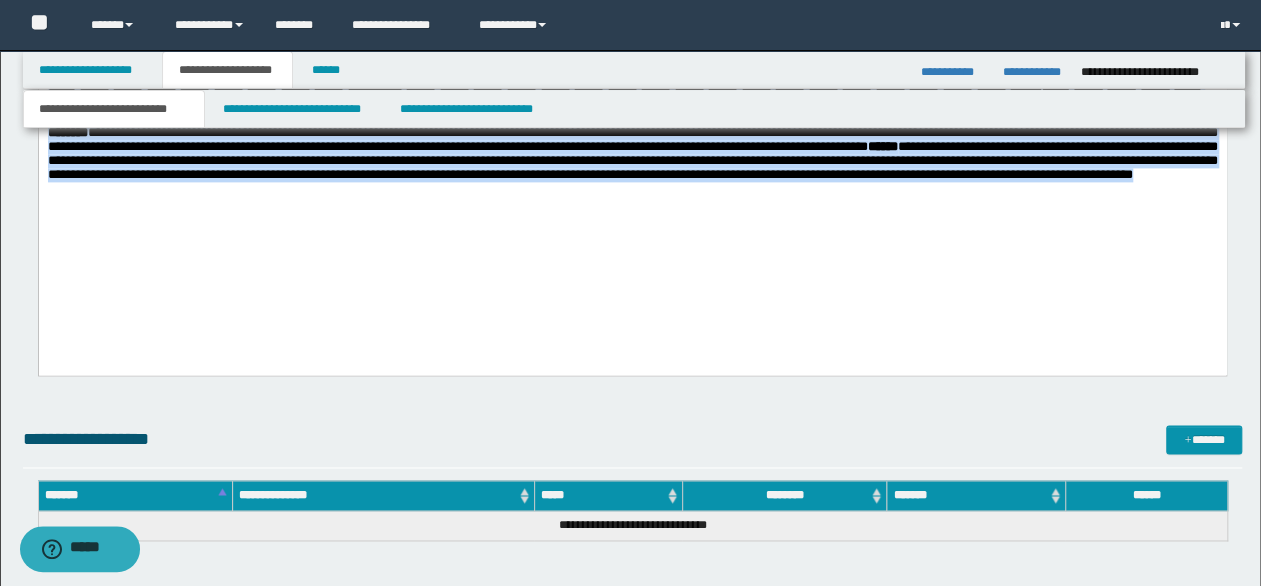 drag, startPoint x: 48, startPoint y: -46, endPoint x: 1024, endPoint y: 417, distance: 1080.2523 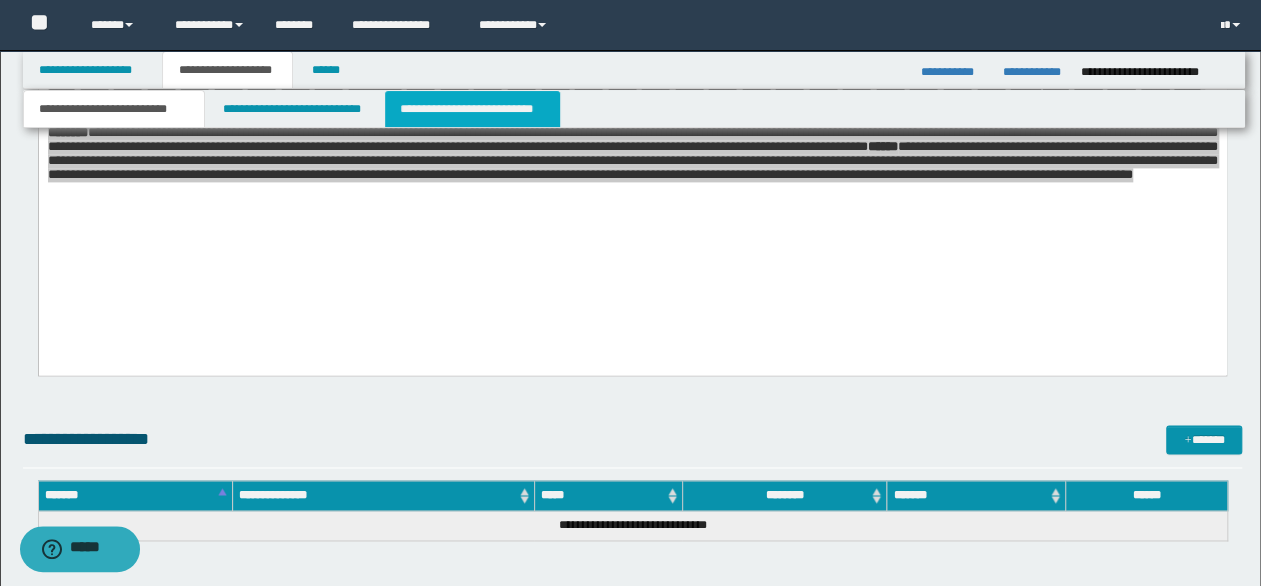 click on "**********" at bounding box center (472, 109) 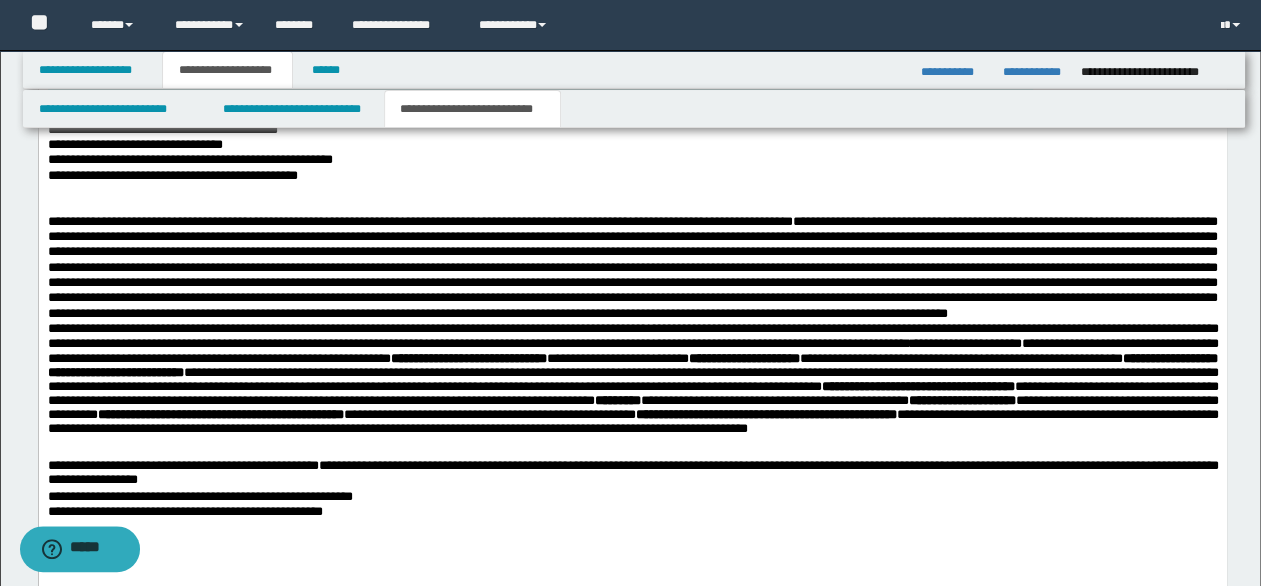 click at bounding box center [632, 190] 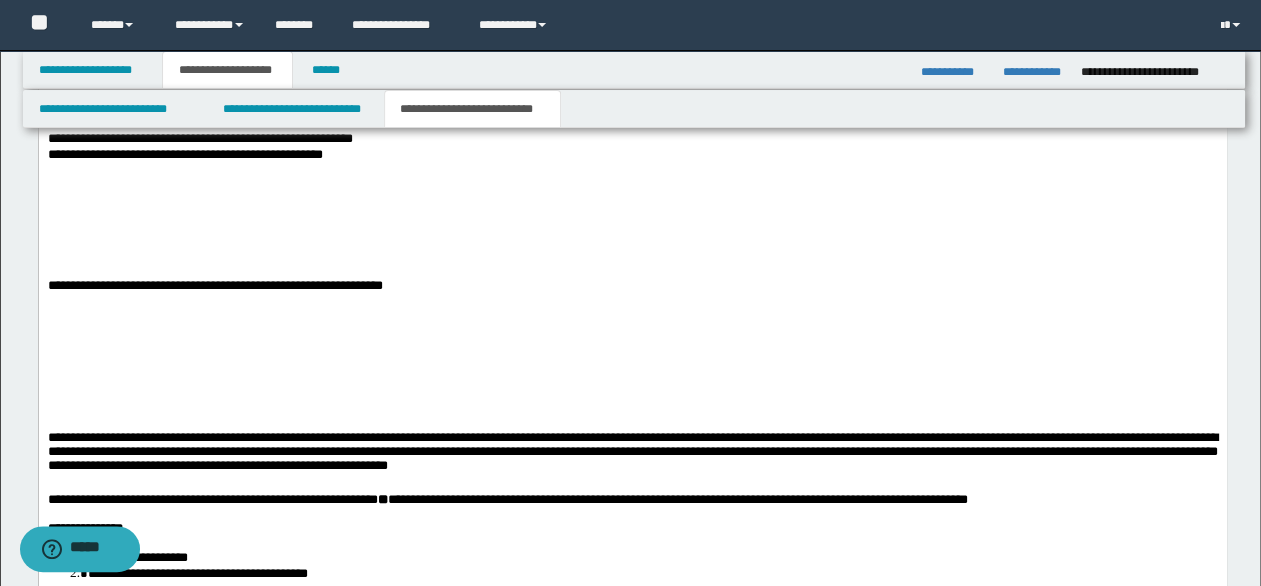 scroll, scrollTop: 1600, scrollLeft: 0, axis: vertical 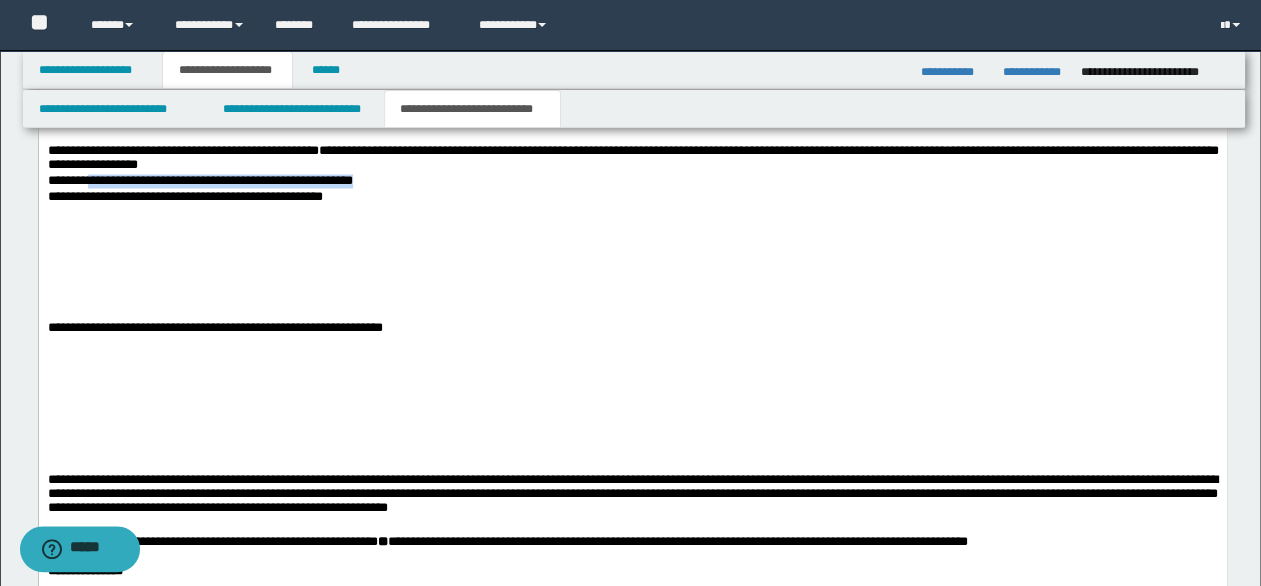 drag, startPoint x: 384, startPoint y: 268, endPoint x: 85, endPoint y: 268, distance: 299 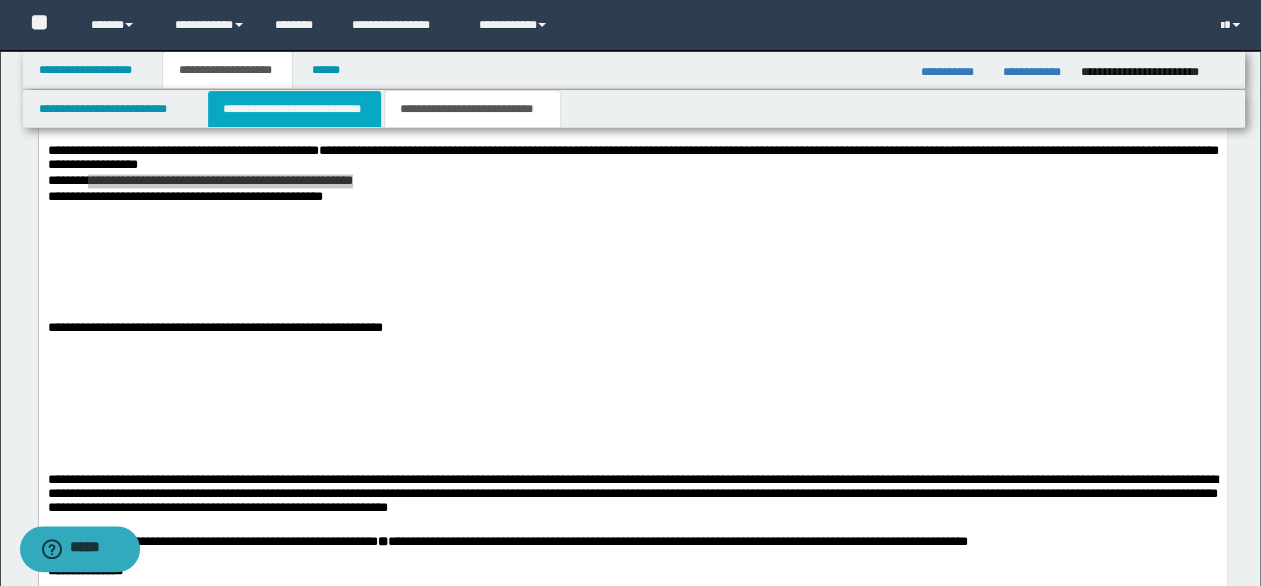 click on "**********" at bounding box center [294, 109] 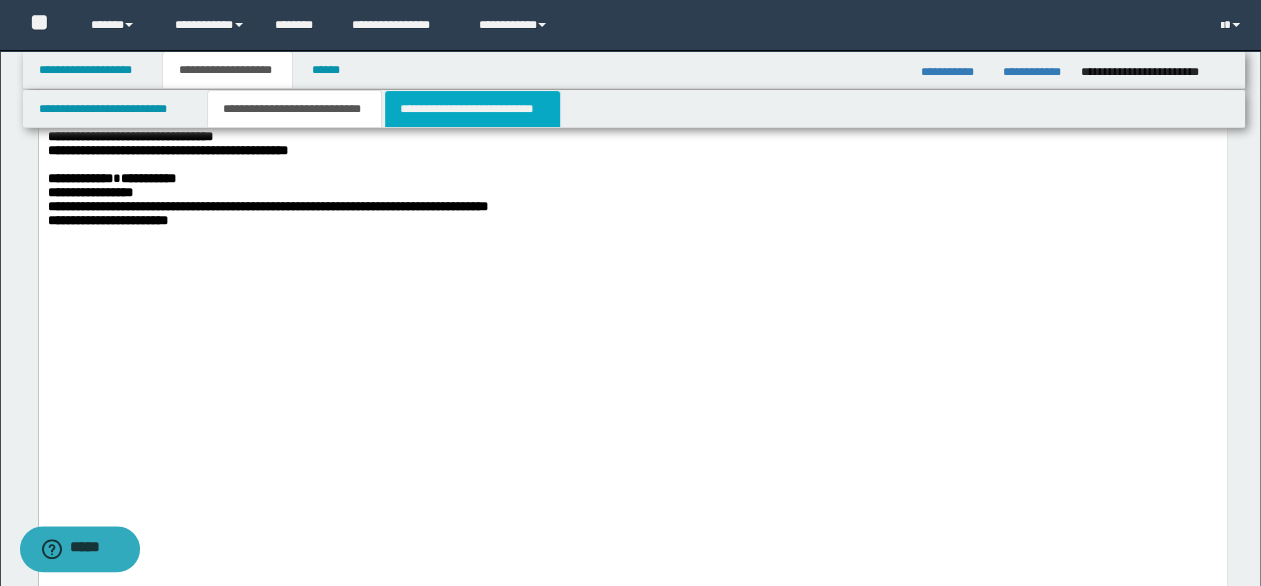 click on "**********" at bounding box center [472, 109] 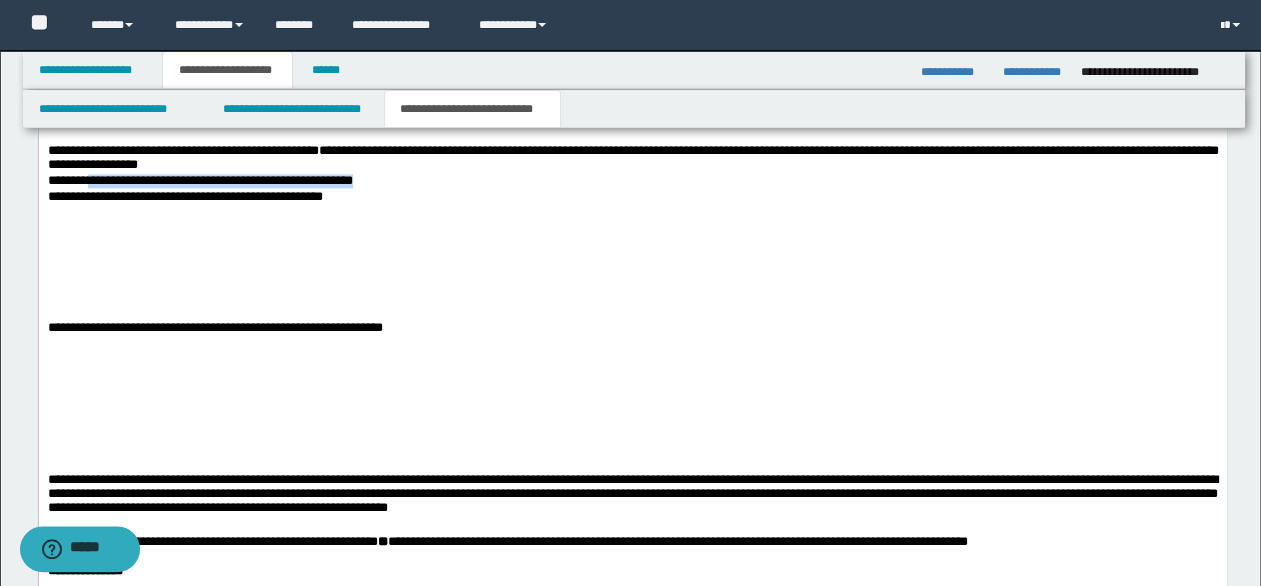 click at bounding box center (656, 212) 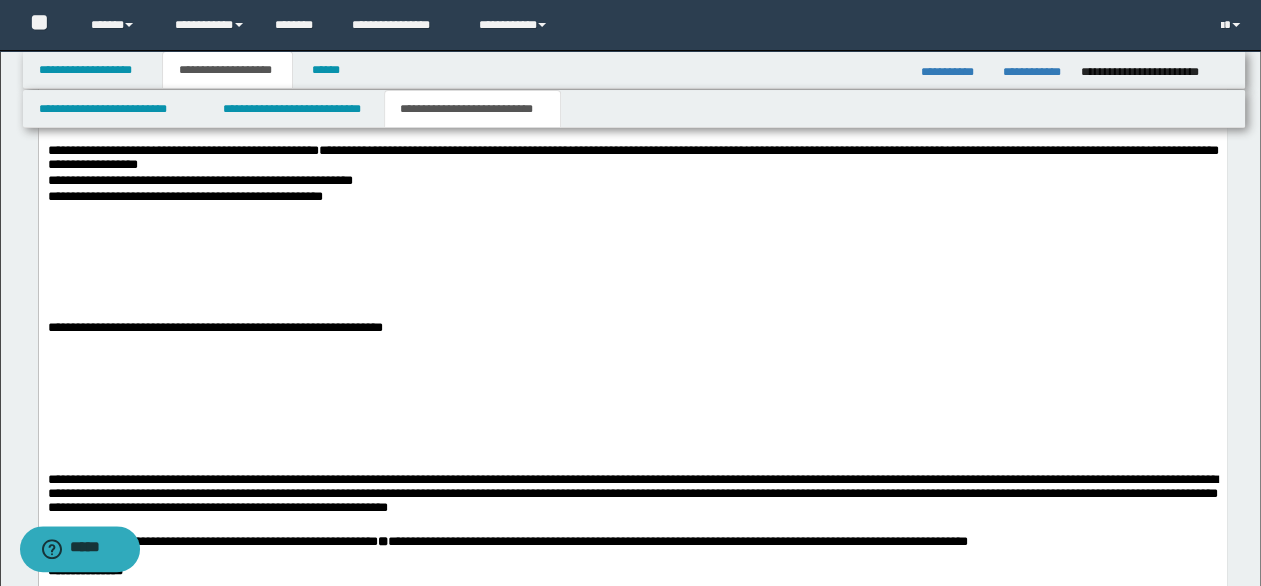 click on "**********" at bounding box center (632, 159) 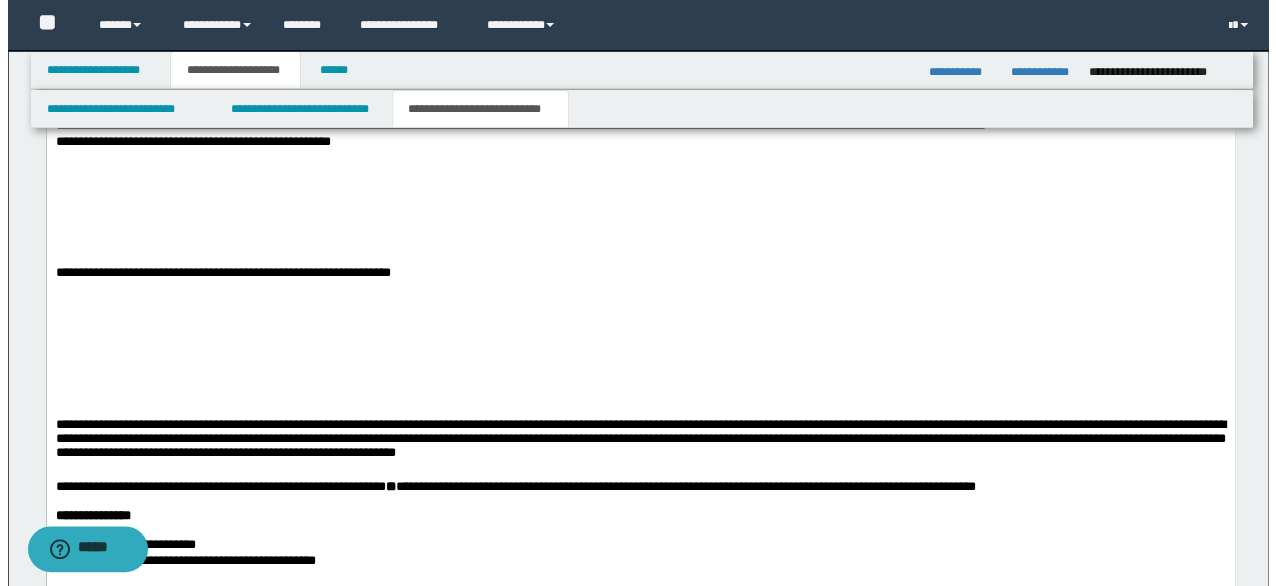 scroll, scrollTop: 1700, scrollLeft: 0, axis: vertical 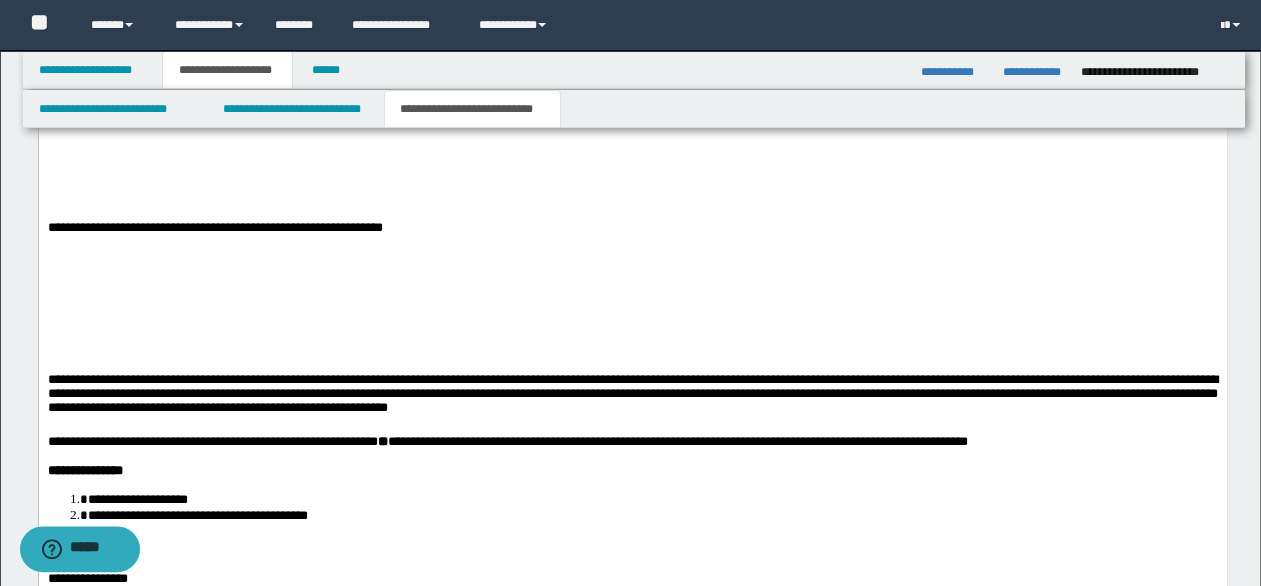 click at bounding box center [632, 318] 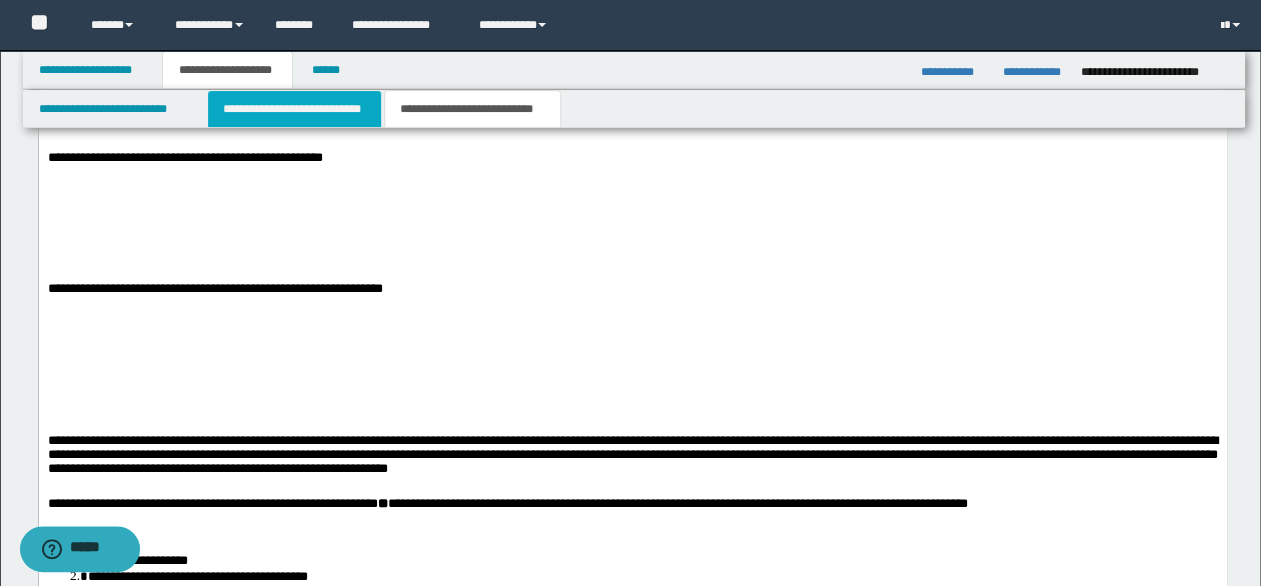 click on "**********" at bounding box center (294, 109) 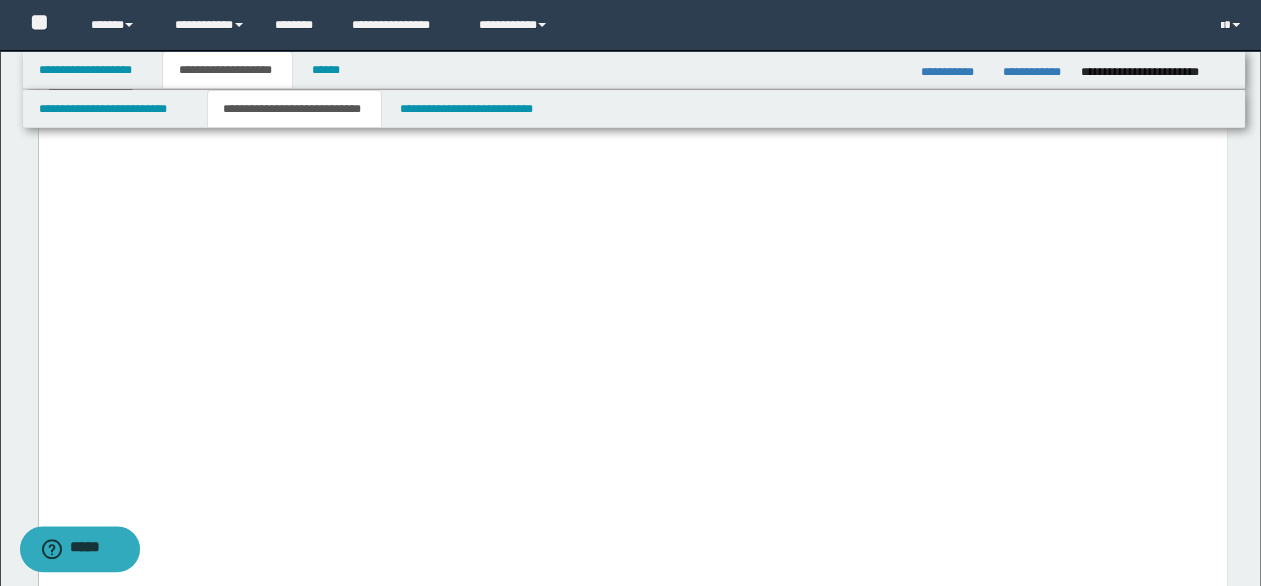 click on "**********" at bounding box center [632, 93] 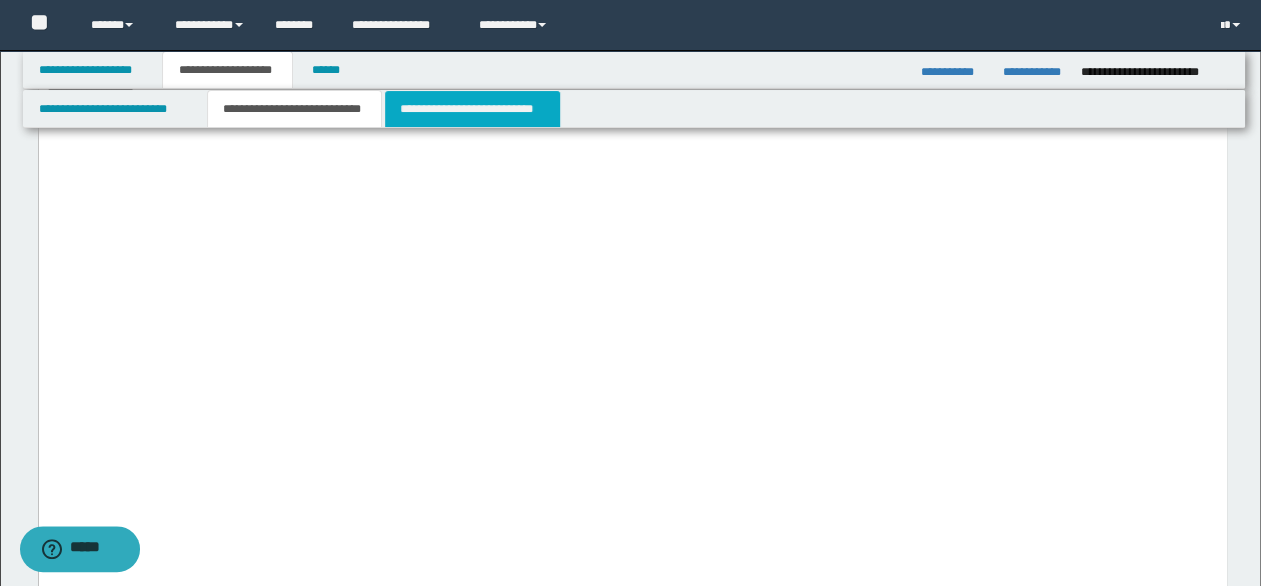 click on "**********" at bounding box center [472, 109] 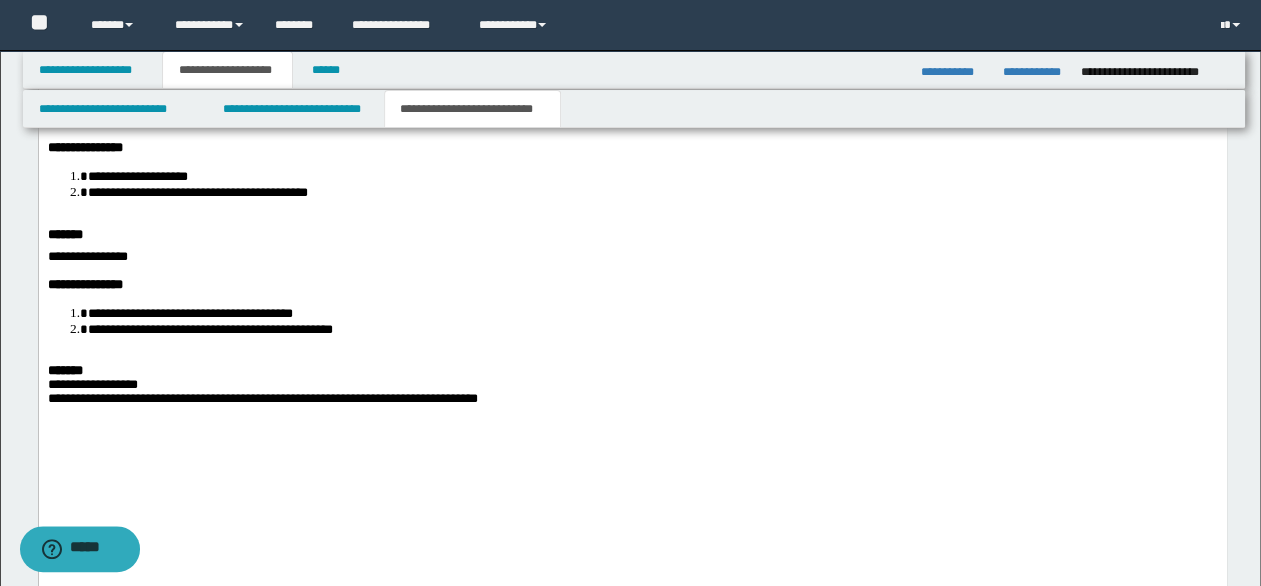 scroll, scrollTop: 2200, scrollLeft: 0, axis: vertical 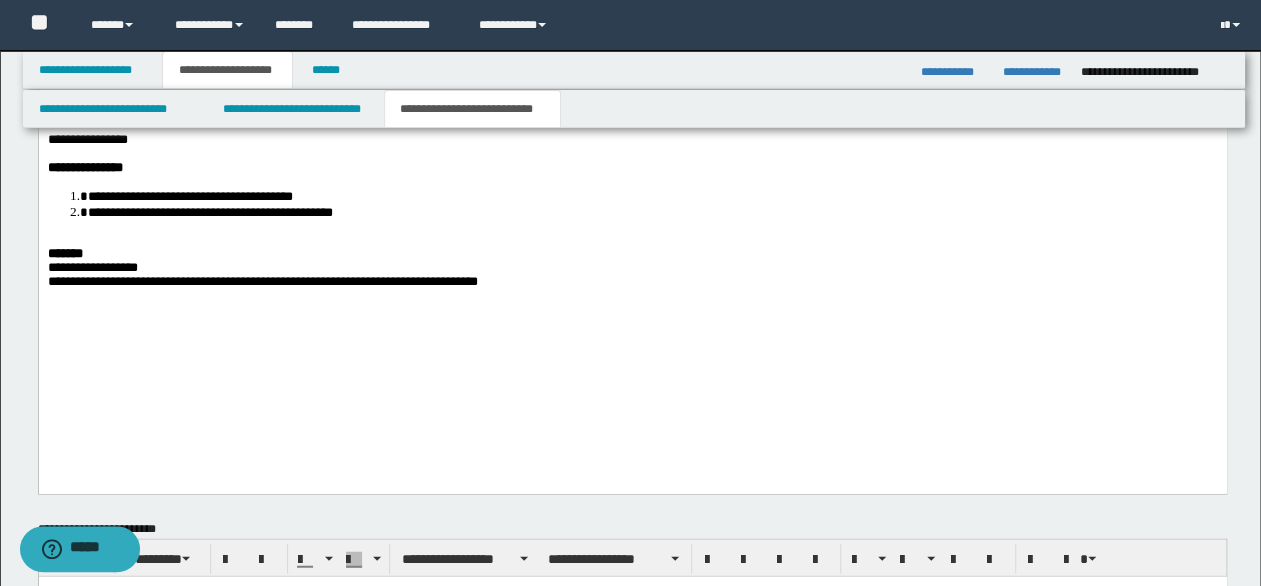 click on "**********" at bounding box center [632, -316] 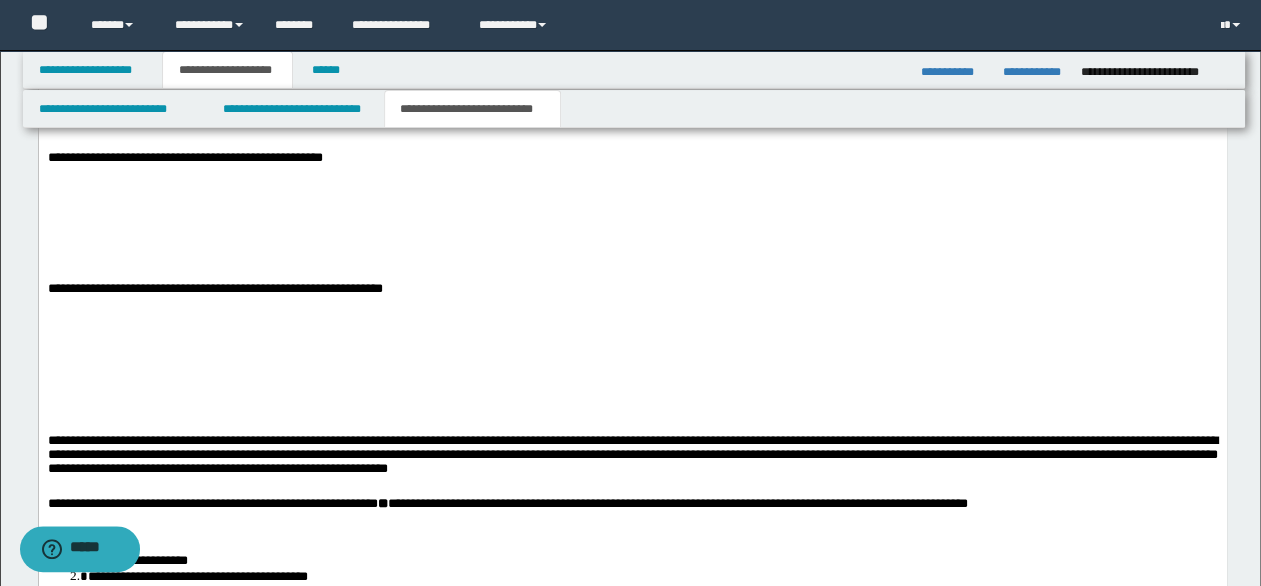 scroll, scrollTop: 1600, scrollLeft: 0, axis: vertical 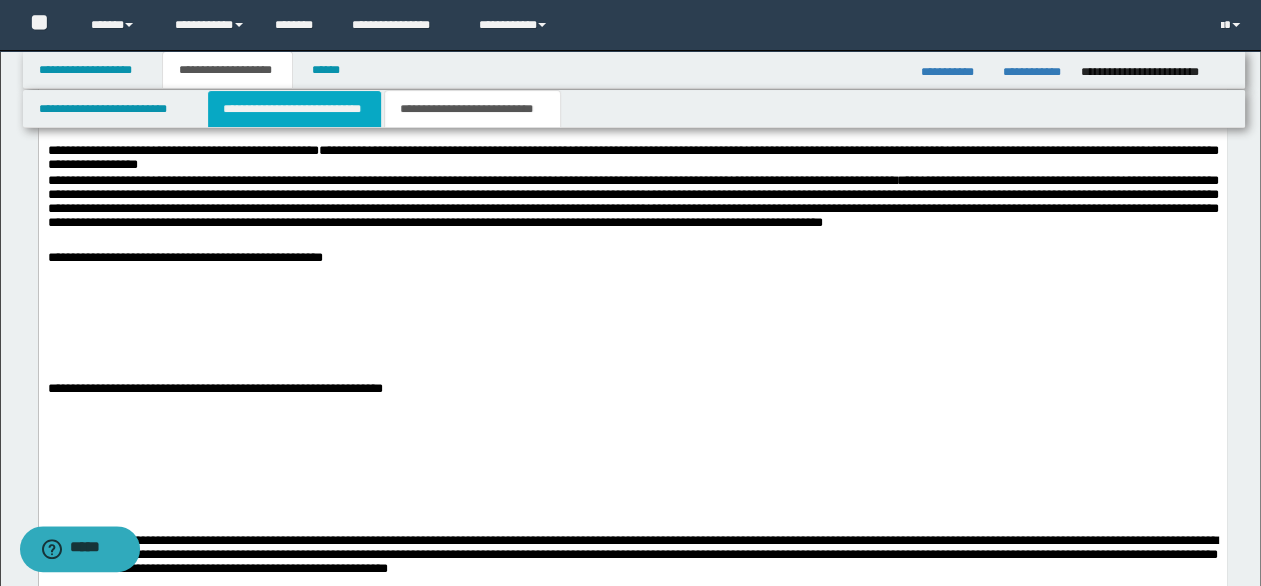 click on "**********" at bounding box center (294, 109) 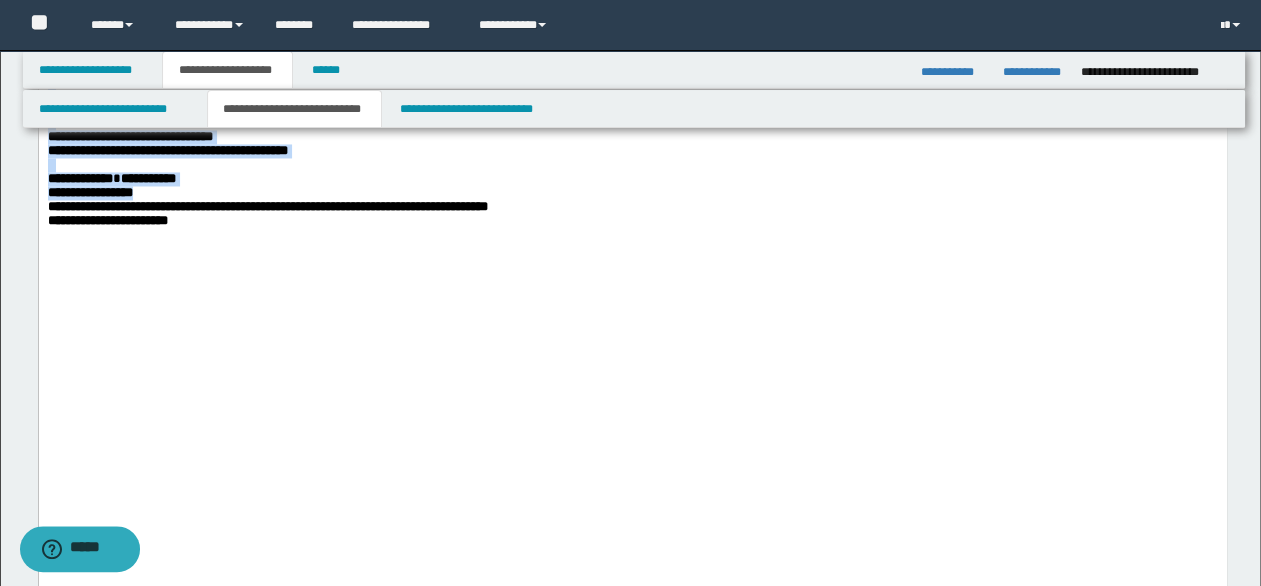 click on "**********" at bounding box center (632, 38) 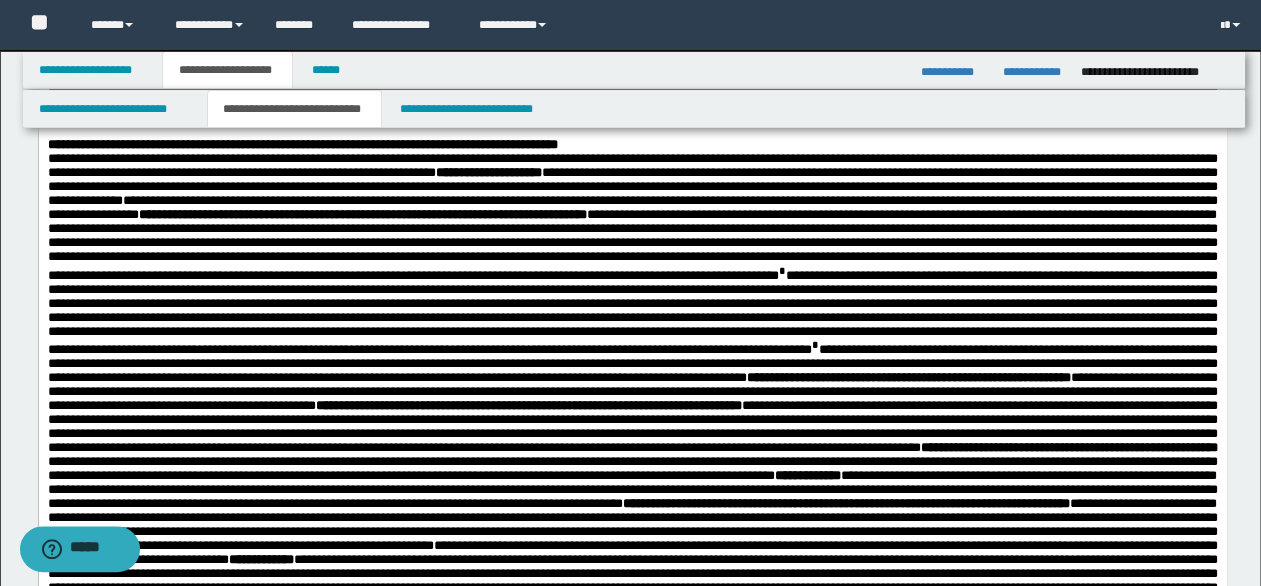 scroll, scrollTop: 700, scrollLeft: 0, axis: vertical 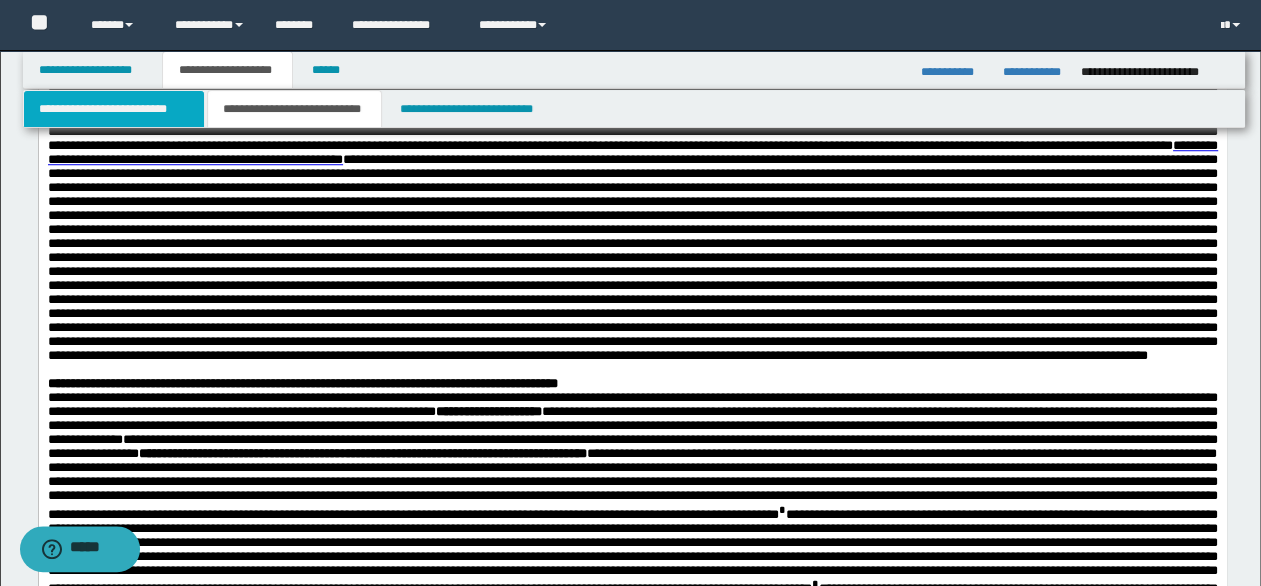 click on "**********" at bounding box center [114, 109] 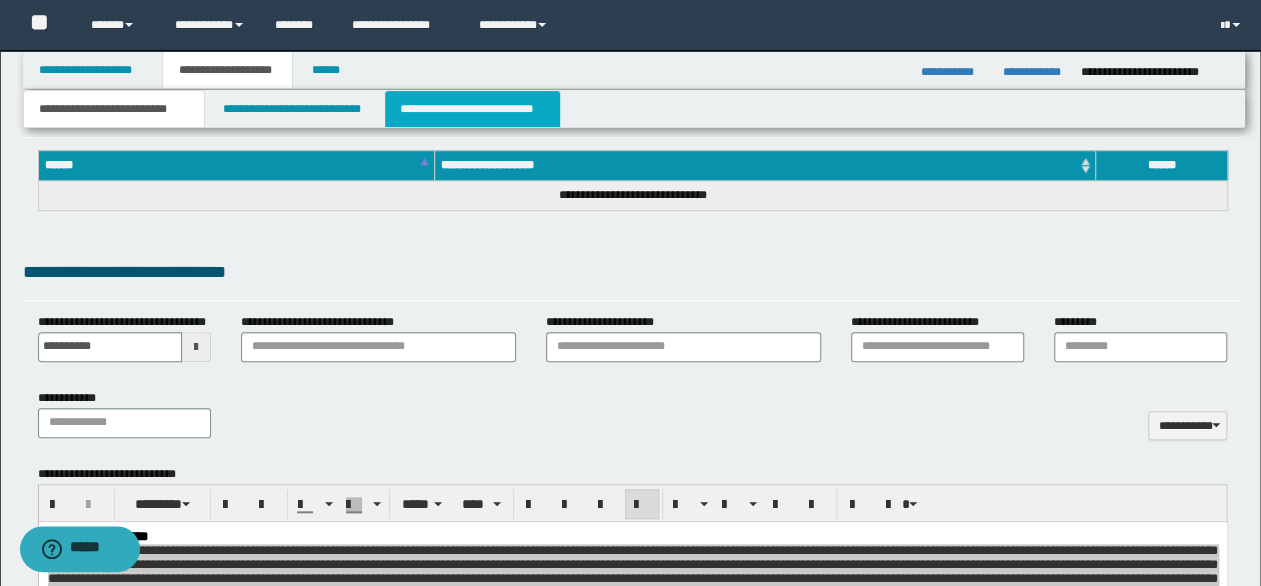 click on "**********" at bounding box center [472, 109] 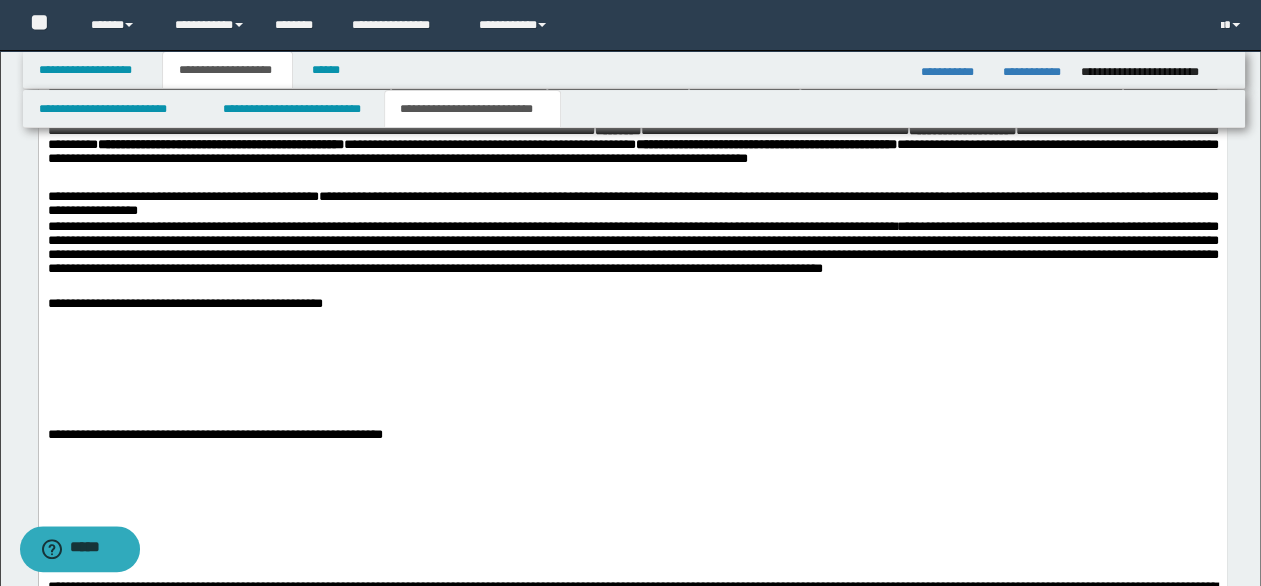 scroll, scrollTop: 1700, scrollLeft: 0, axis: vertical 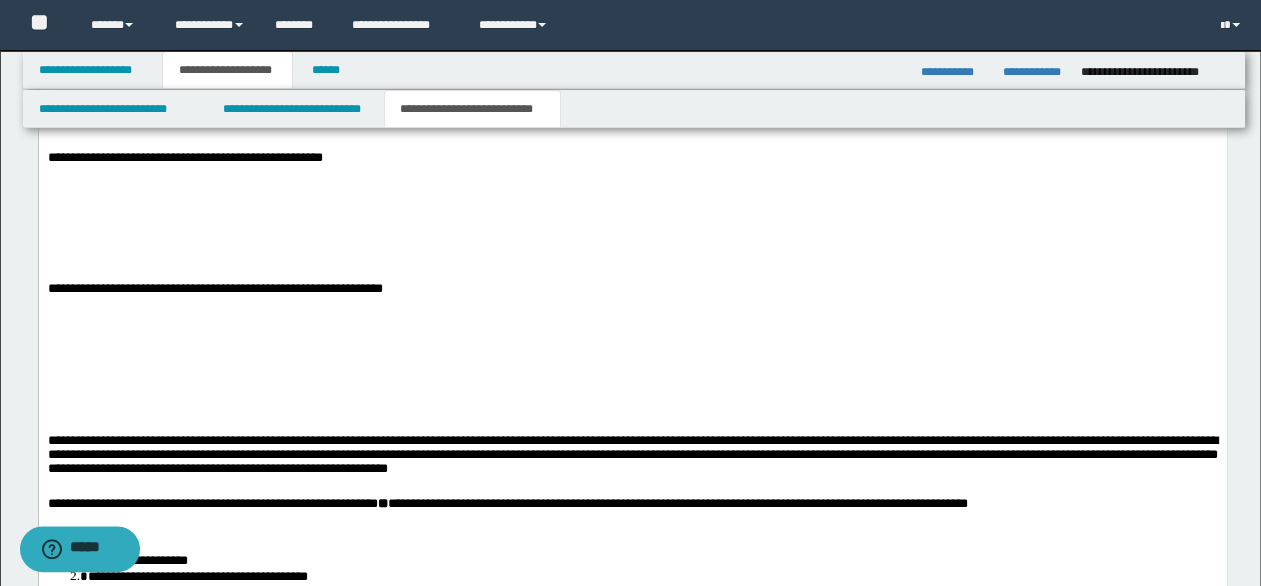 click on "**********" at bounding box center (632, 112) 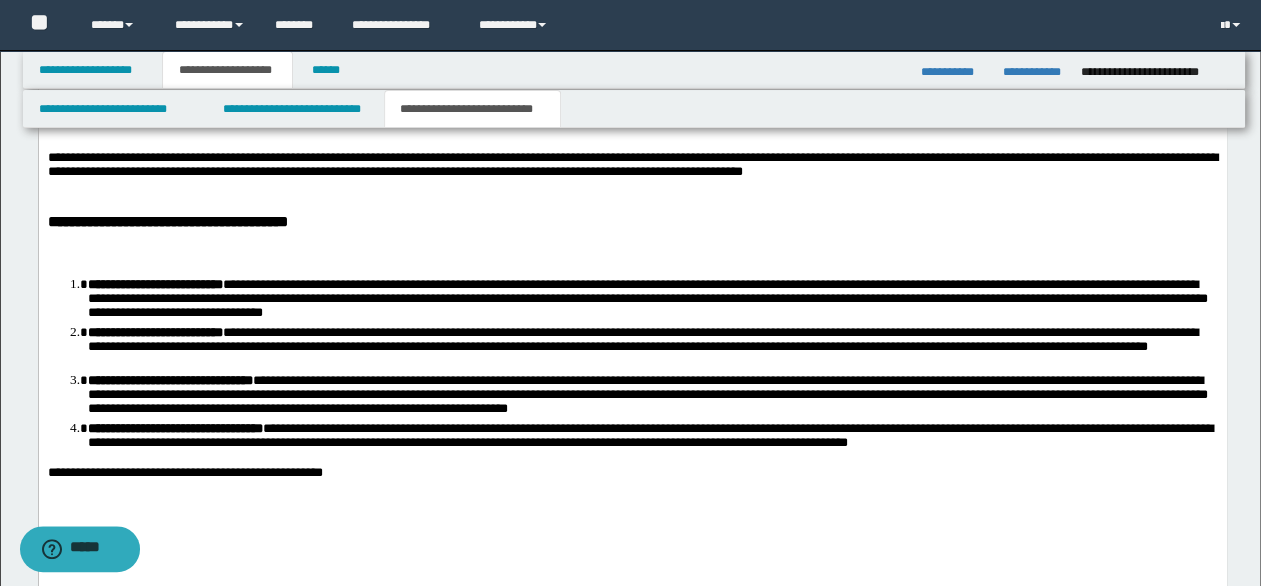 click on "**********" at bounding box center (632, 112) 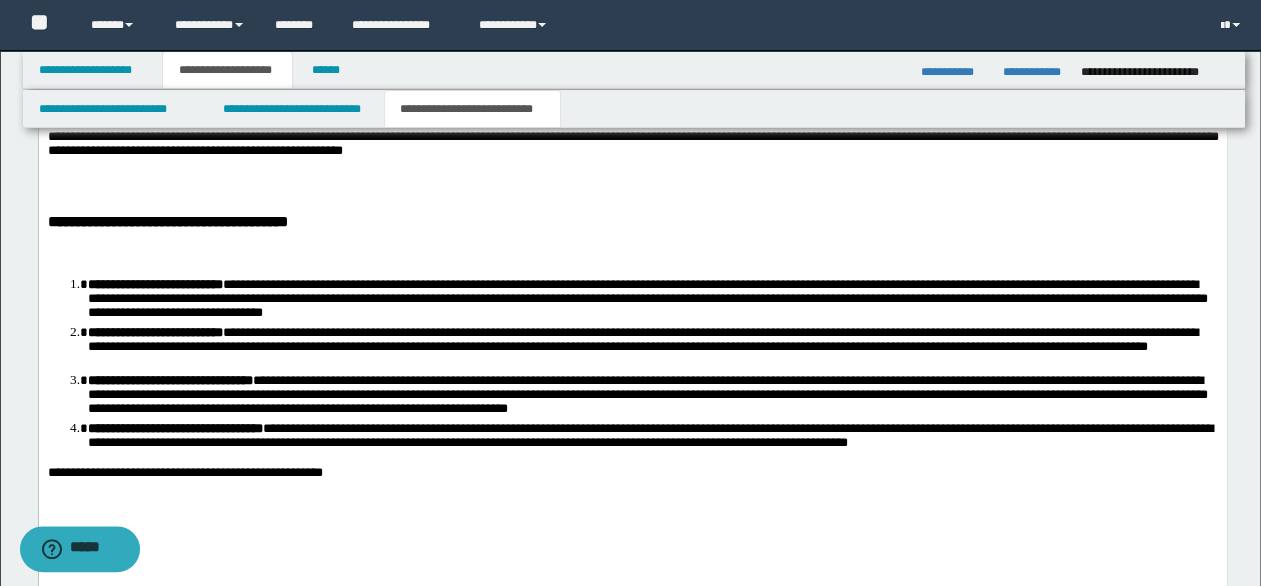 click on "**********" at bounding box center (632, 127) 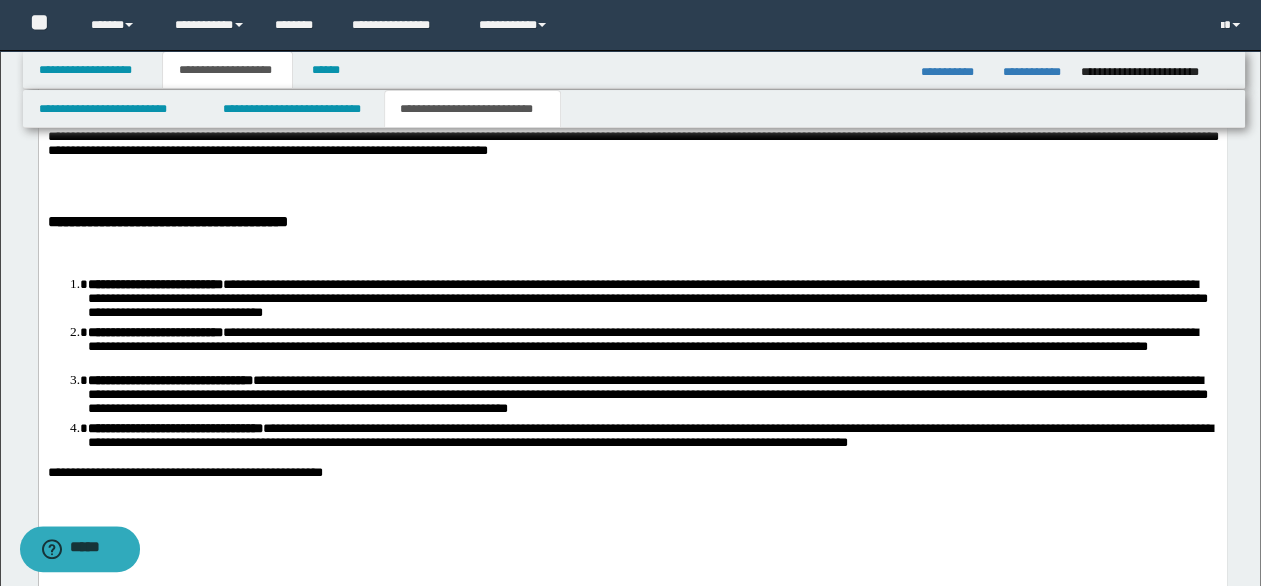 click on "**********" at bounding box center (632, 127) 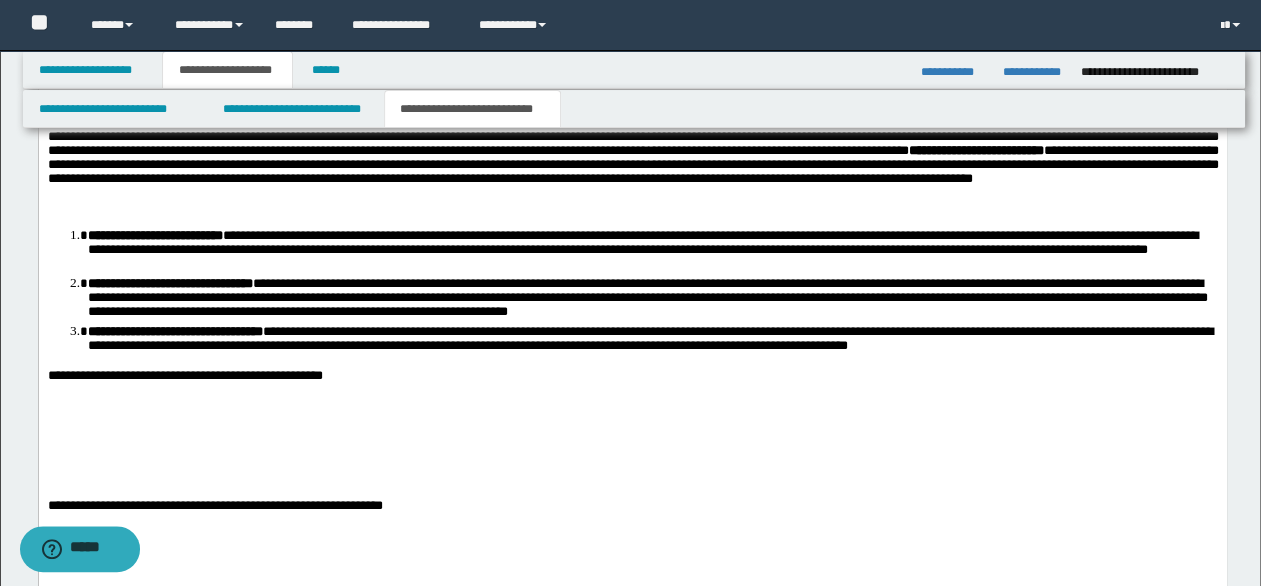 click on "**********" at bounding box center [632, 143] 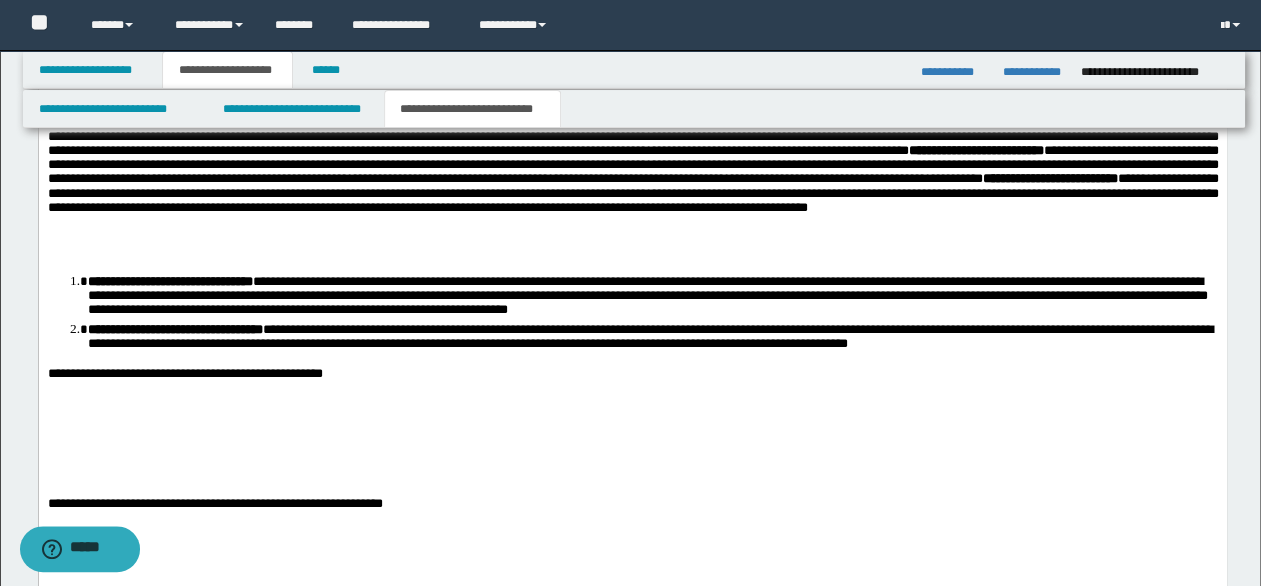 click on "**********" at bounding box center [632, 166] 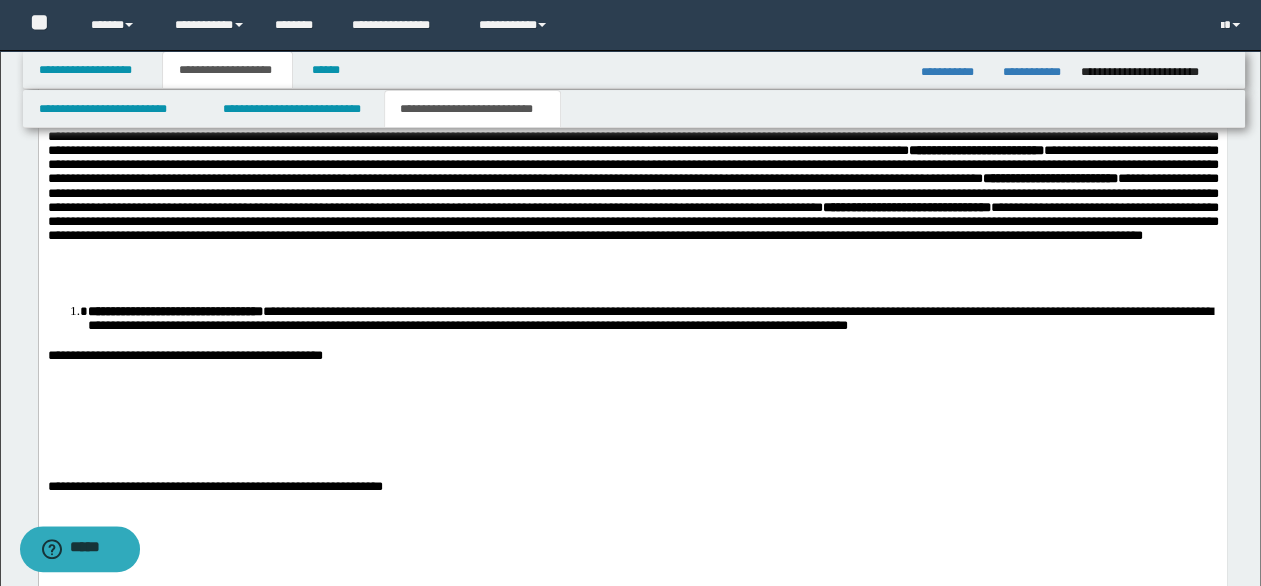 click on "**********" at bounding box center (632, 181) 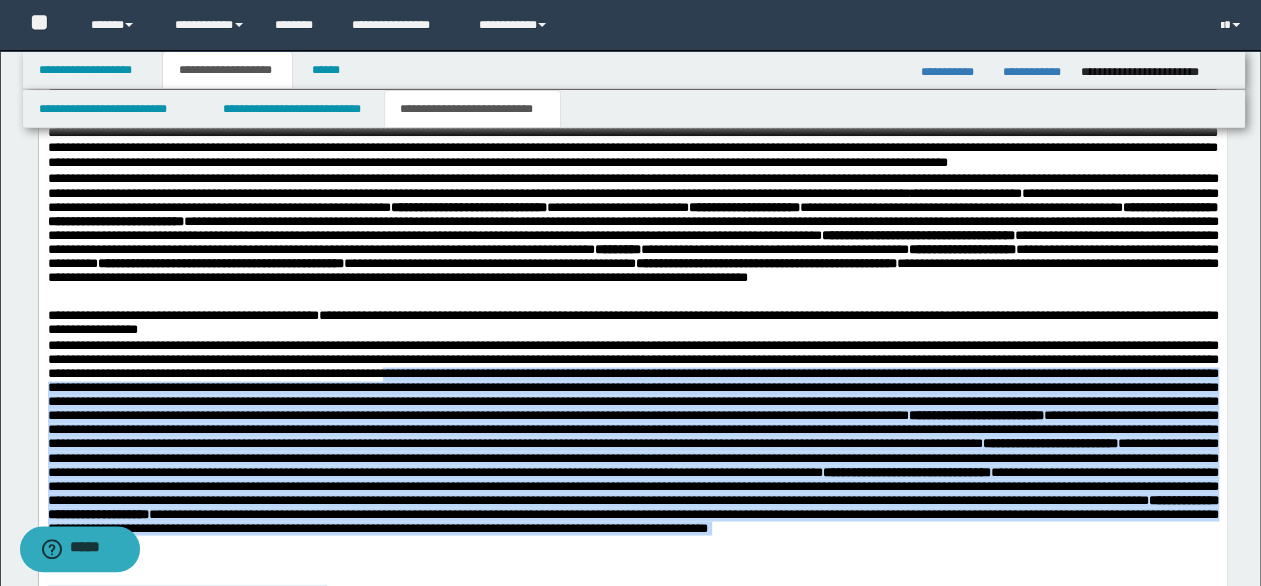 scroll, scrollTop: 1400, scrollLeft: 0, axis: vertical 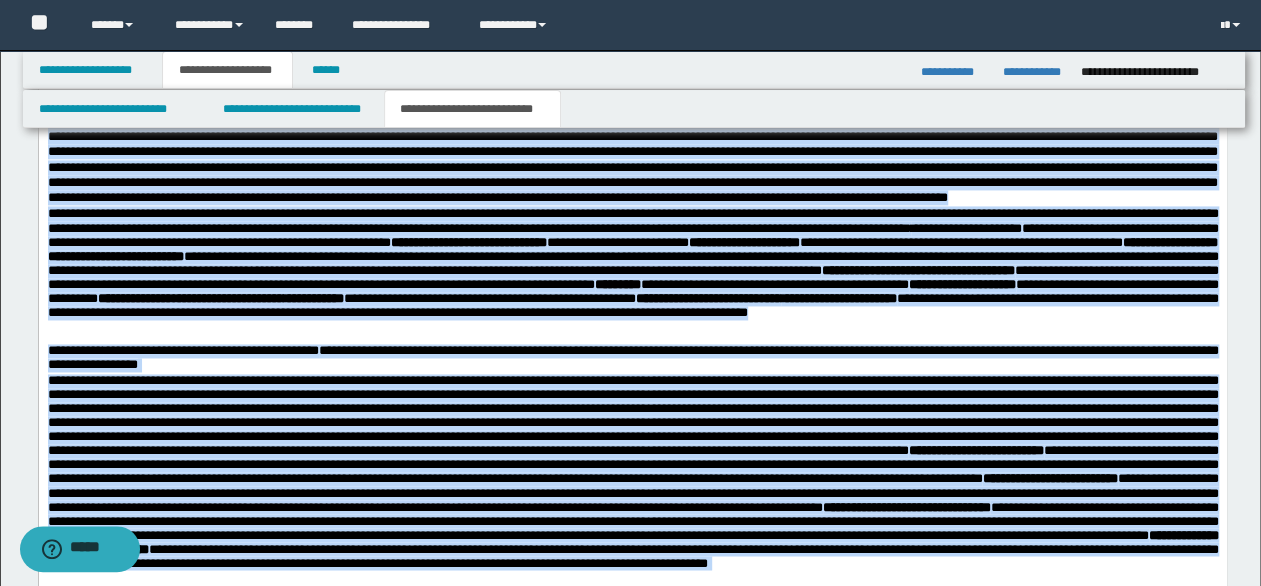 drag, startPoint x: 366, startPoint y: 720, endPoint x: 13, endPoint y: 152, distance: 668.7548 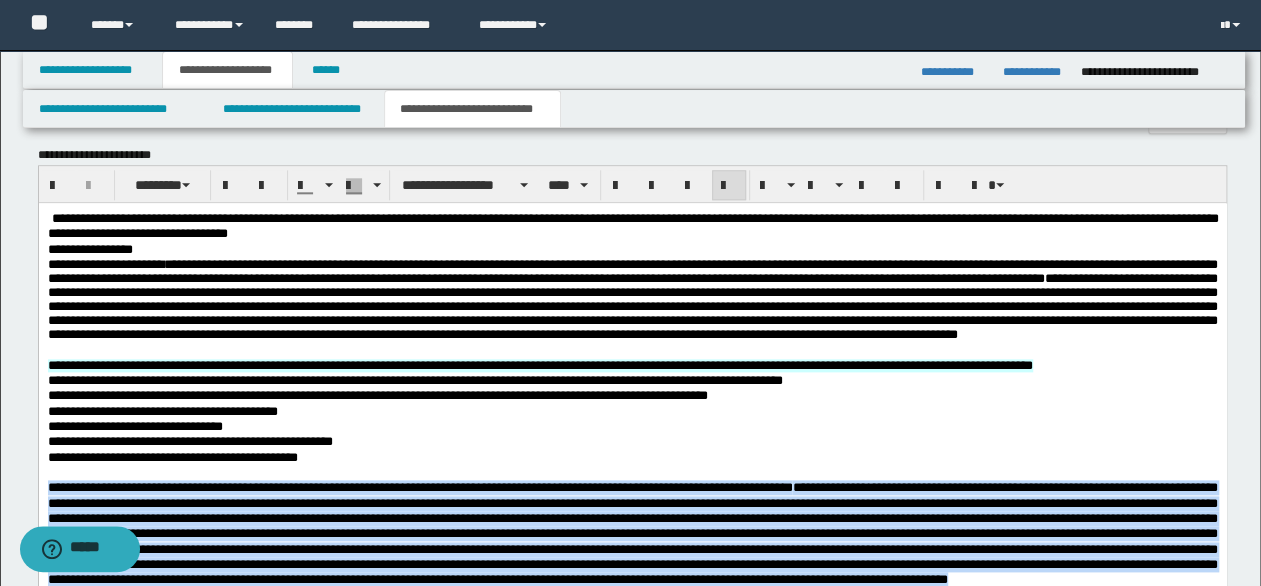scroll, scrollTop: 1000, scrollLeft: 0, axis: vertical 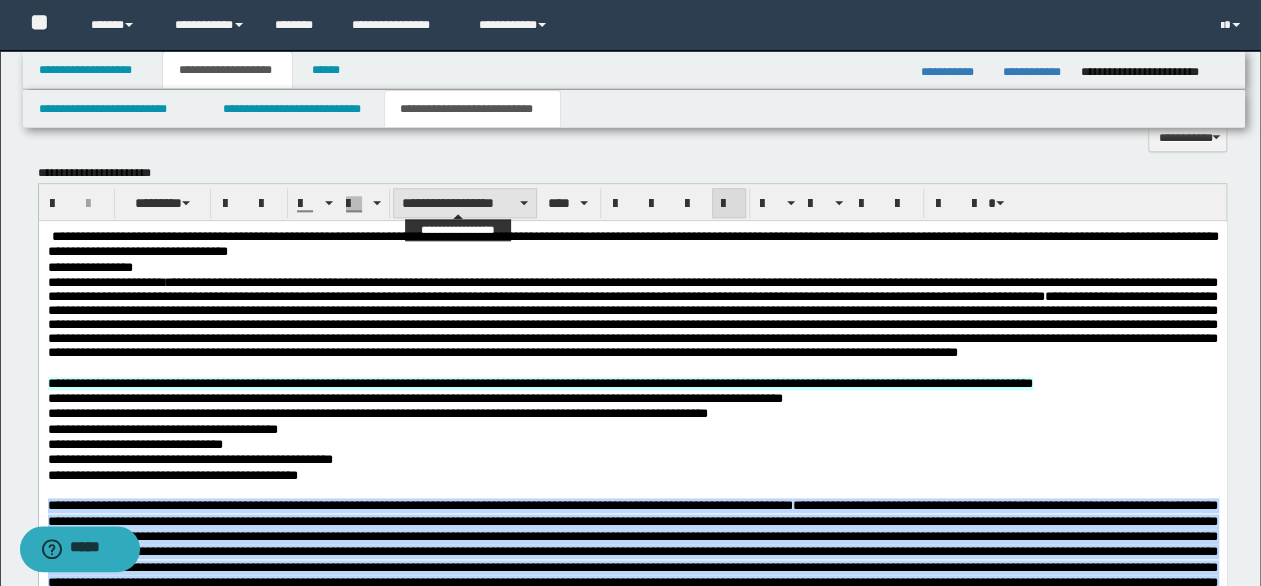 click on "**********" at bounding box center (465, 203) 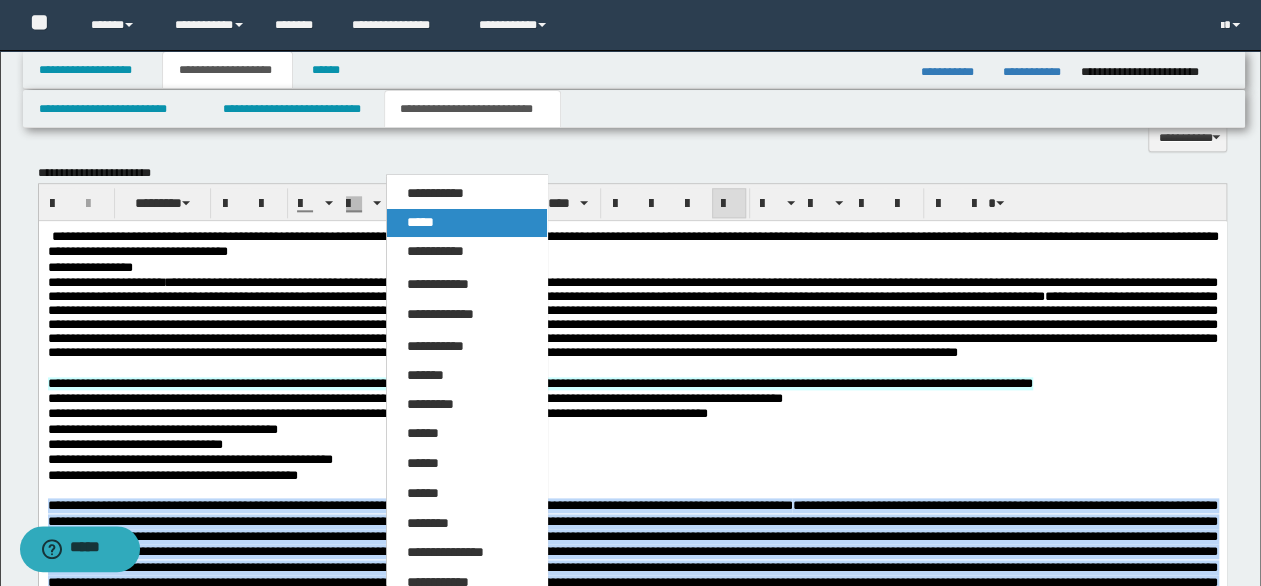 click on "*****" at bounding box center (466, 223) 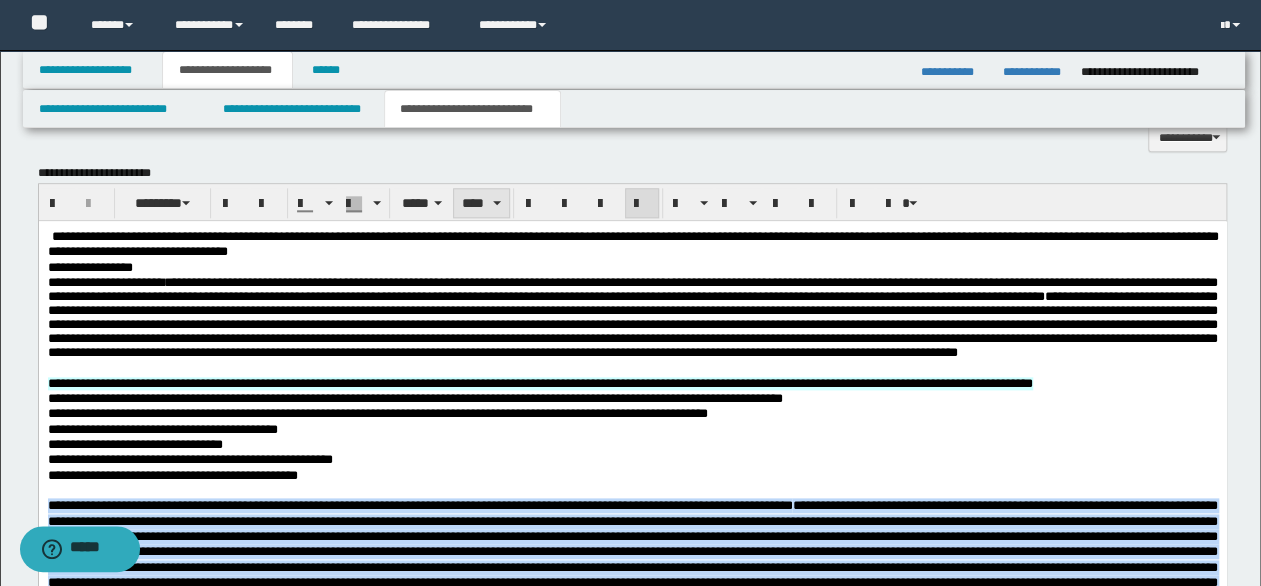 click on "****" at bounding box center [481, 203] 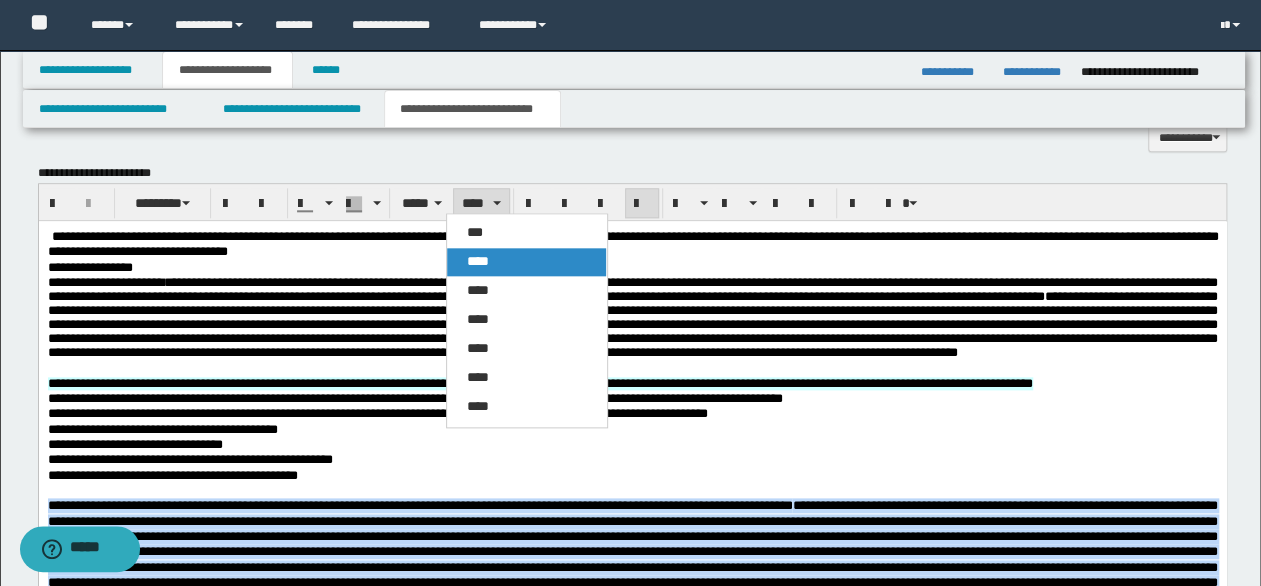 click on "****" at bounding box center (478, 261) 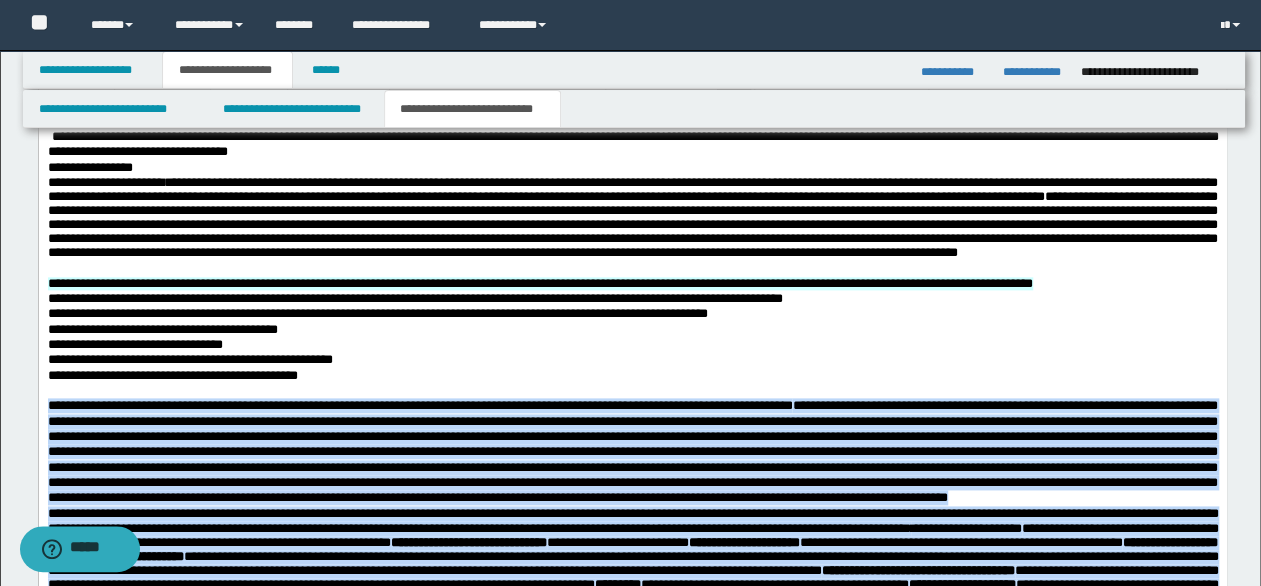 scroll, scrollTop: 900, scrollLeft: 0, axis: vertical 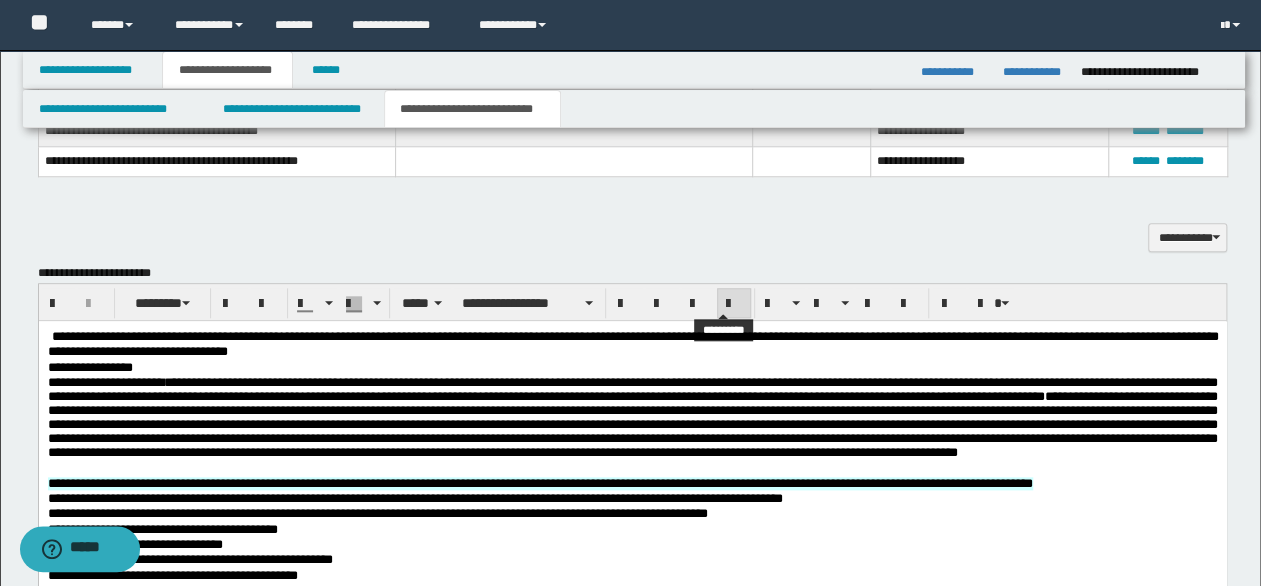 click at bounding box center [734, 303] 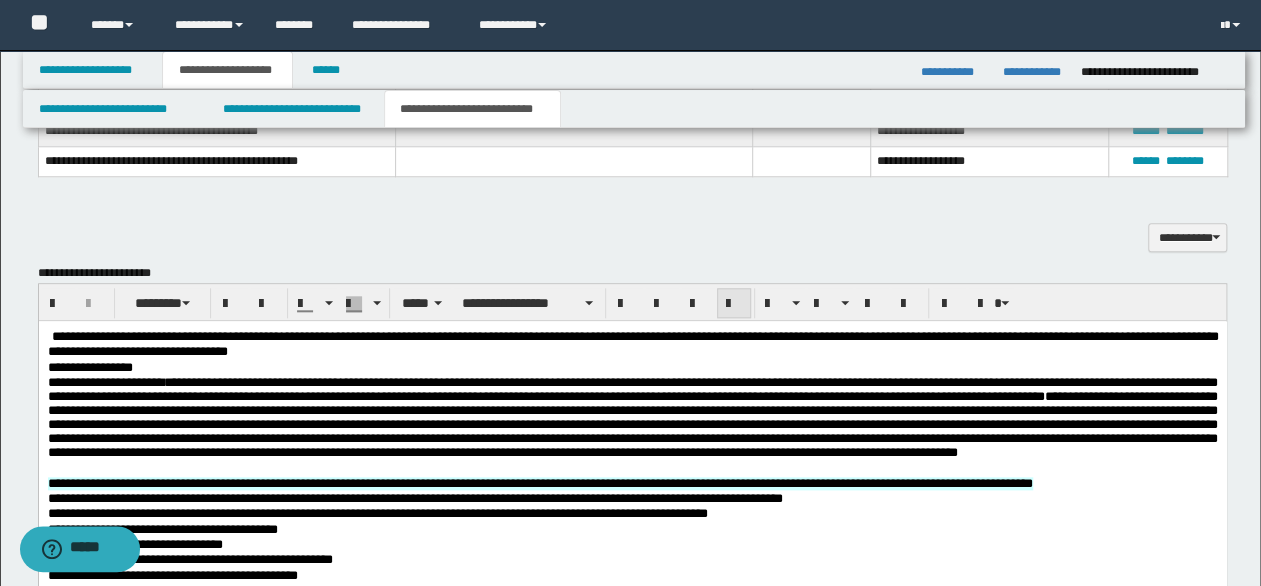 click at bounding box center [734, 303] 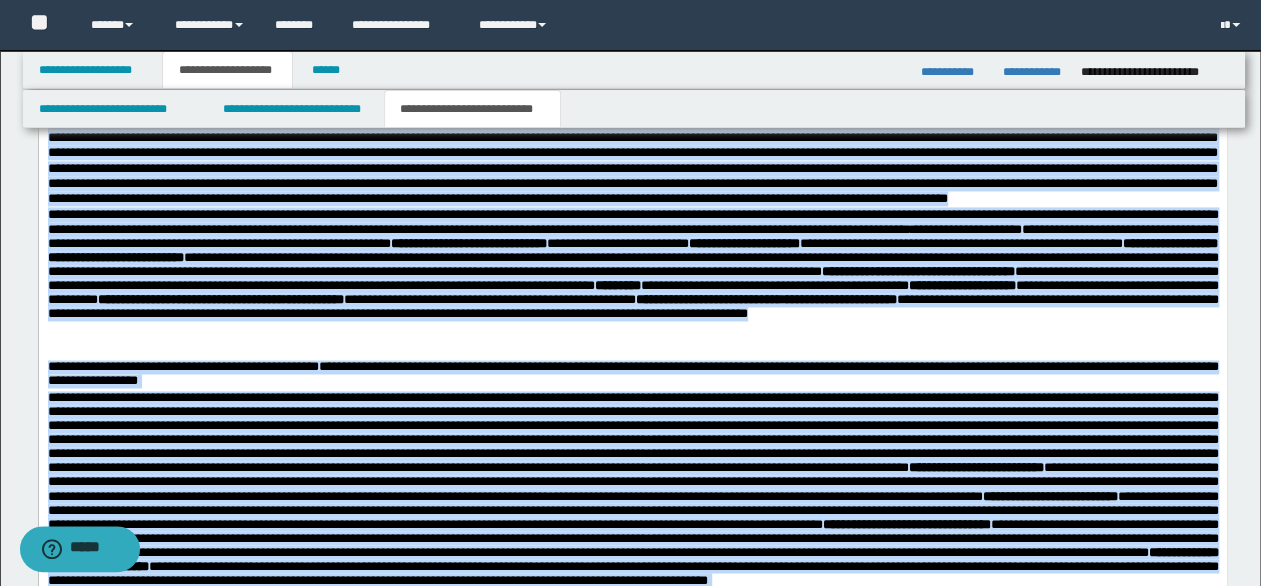 scroll, scrollTop: 1400, scrollLeft: 0, axis: vertical 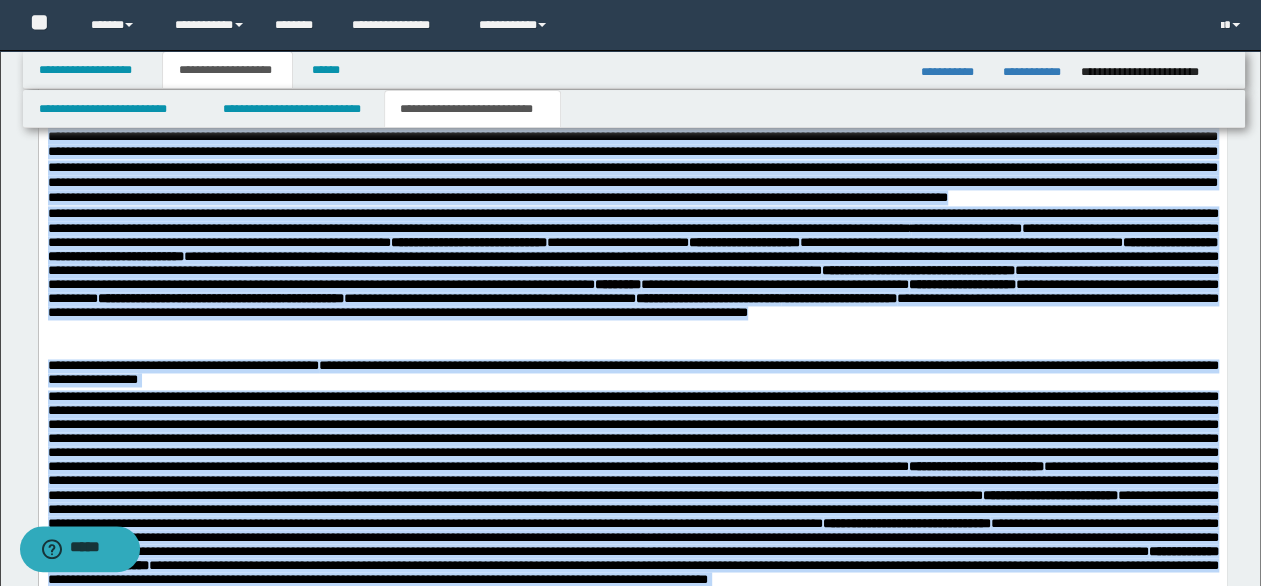 click on "**********" at bounding box center [632, 263] 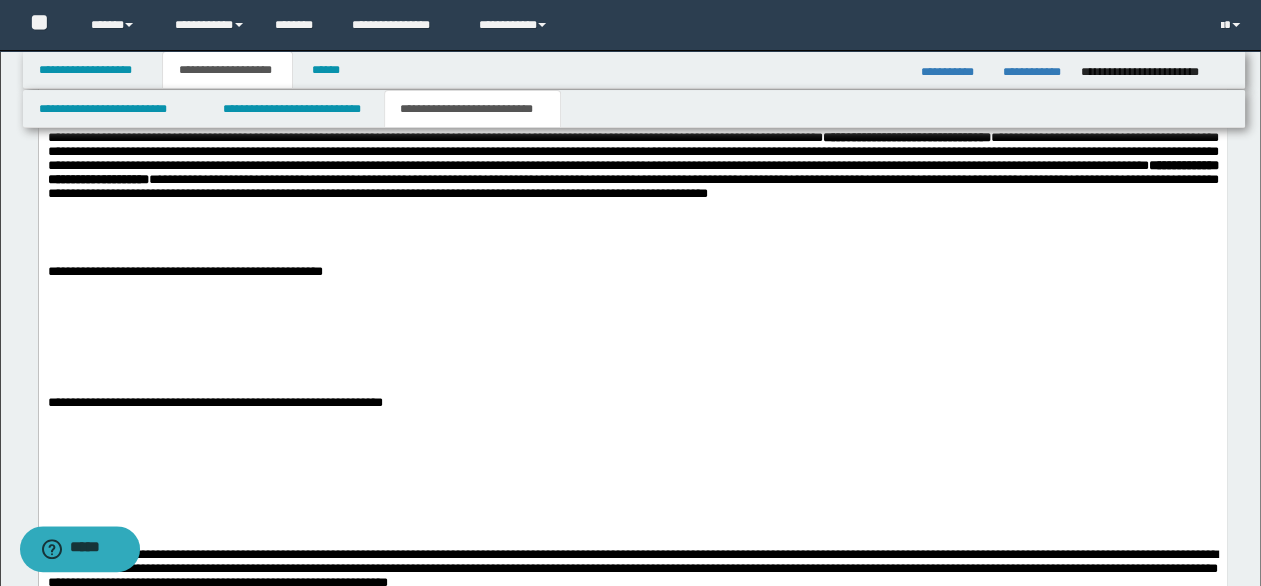 scroll, scrollTop: 1900, scrollLeft: 0, axis: vertical 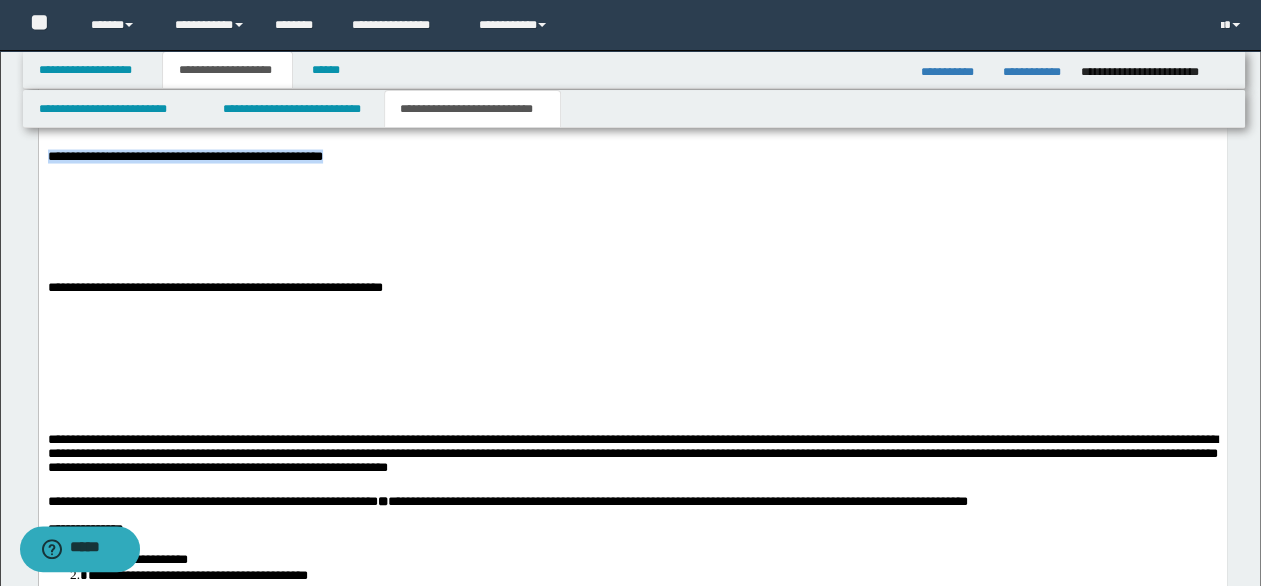 drag, startPoint x: 413, startPoint y: 238, endPoint x: -10, endPoint y: 238, distance: 423 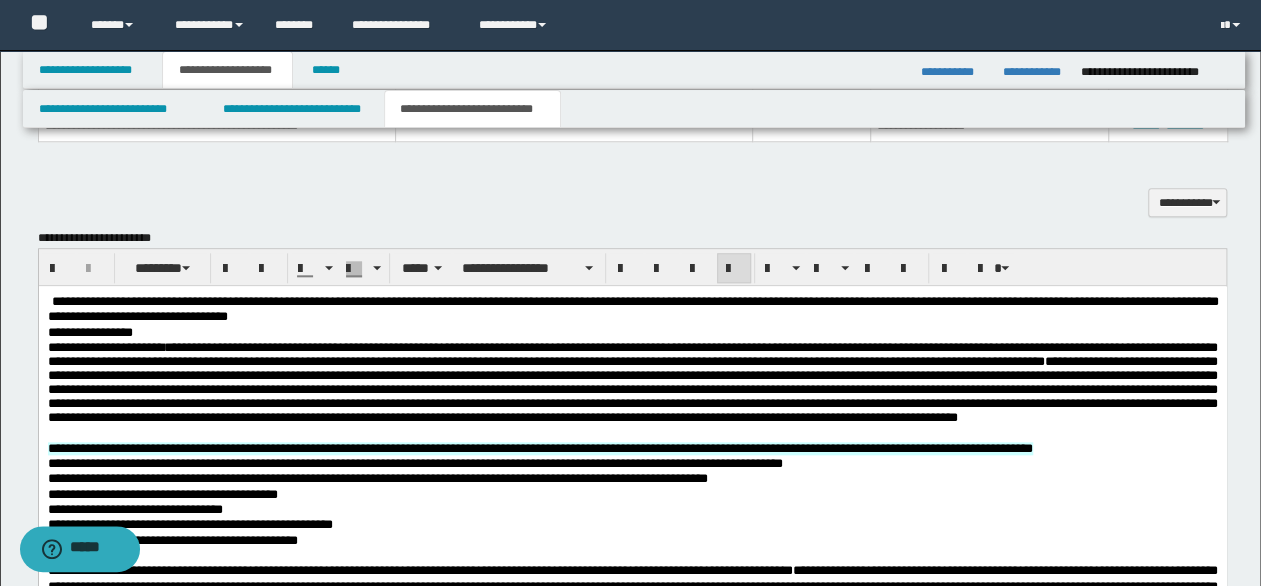 scroll, scrollTop: 800, scrollLeft: 0, axis: vertical 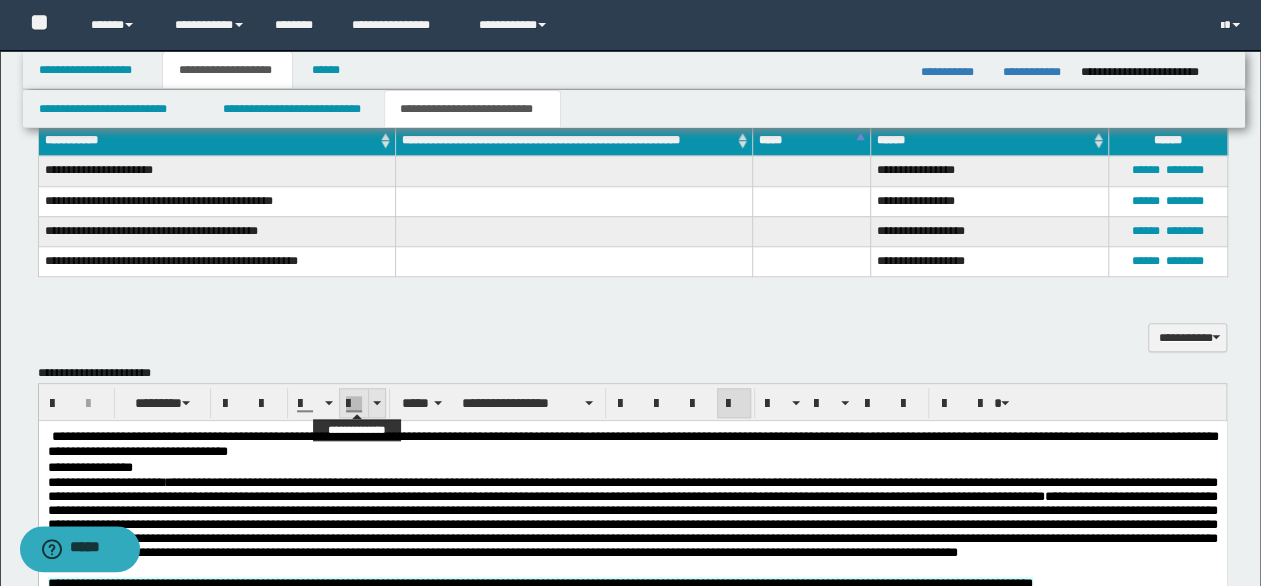 click at bounding box center [376, 403] 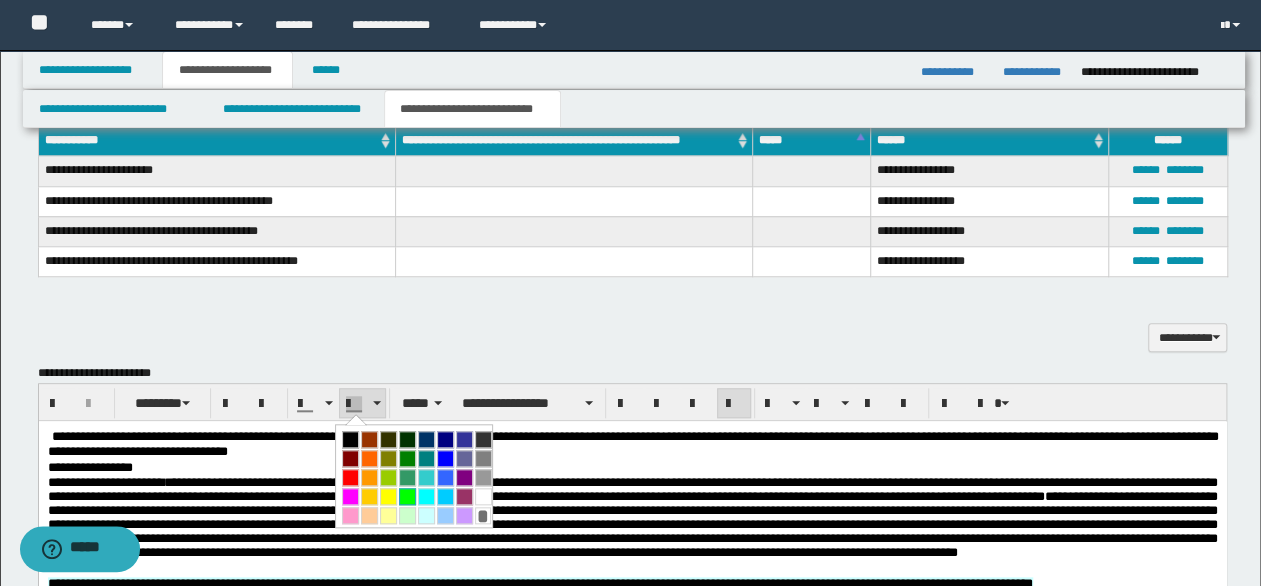 click at bounding box center [407, 496] 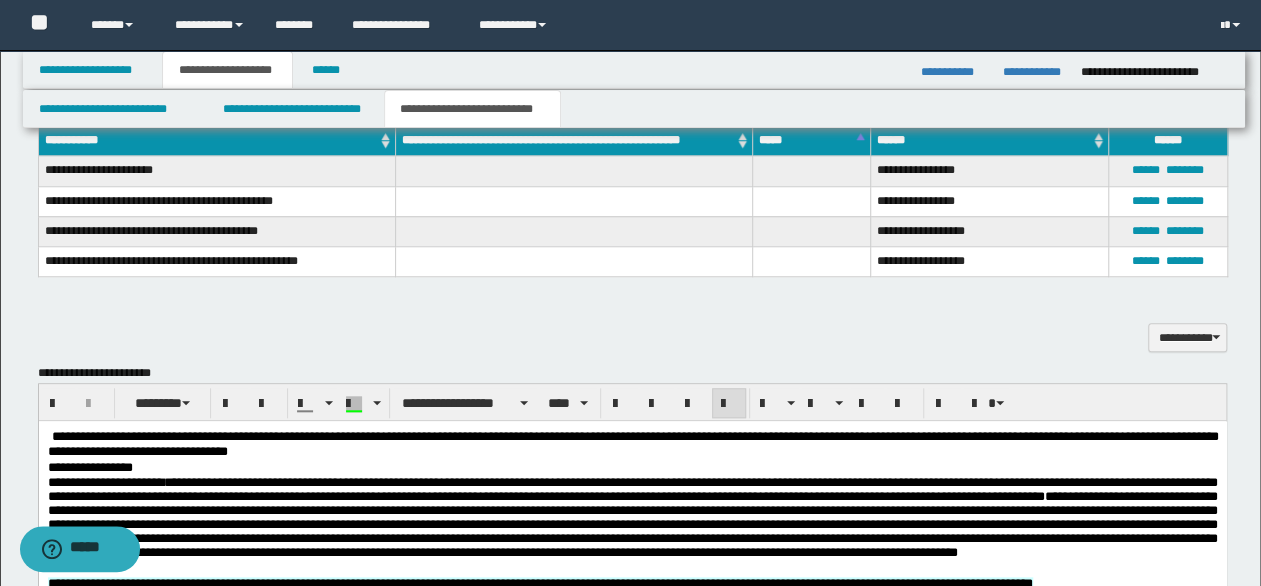click on "**********" at bounding box center (632, 1204) 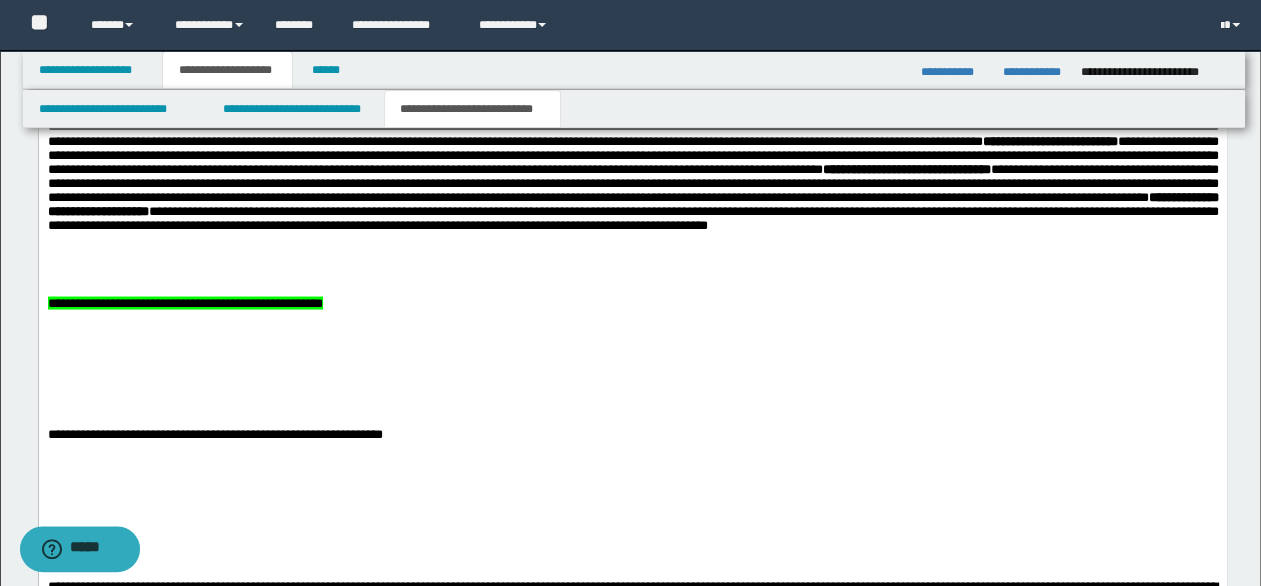 scroll, scrollTop: 1900, scrollLeft: 0, axis: vertical 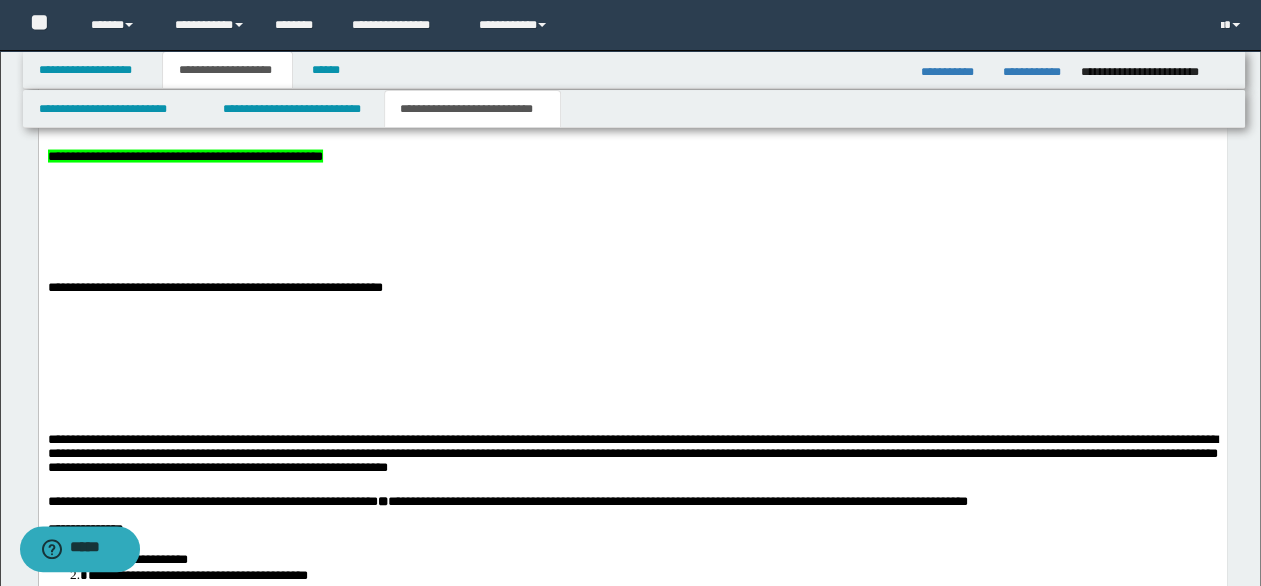 click at bounding box center [632, 195] 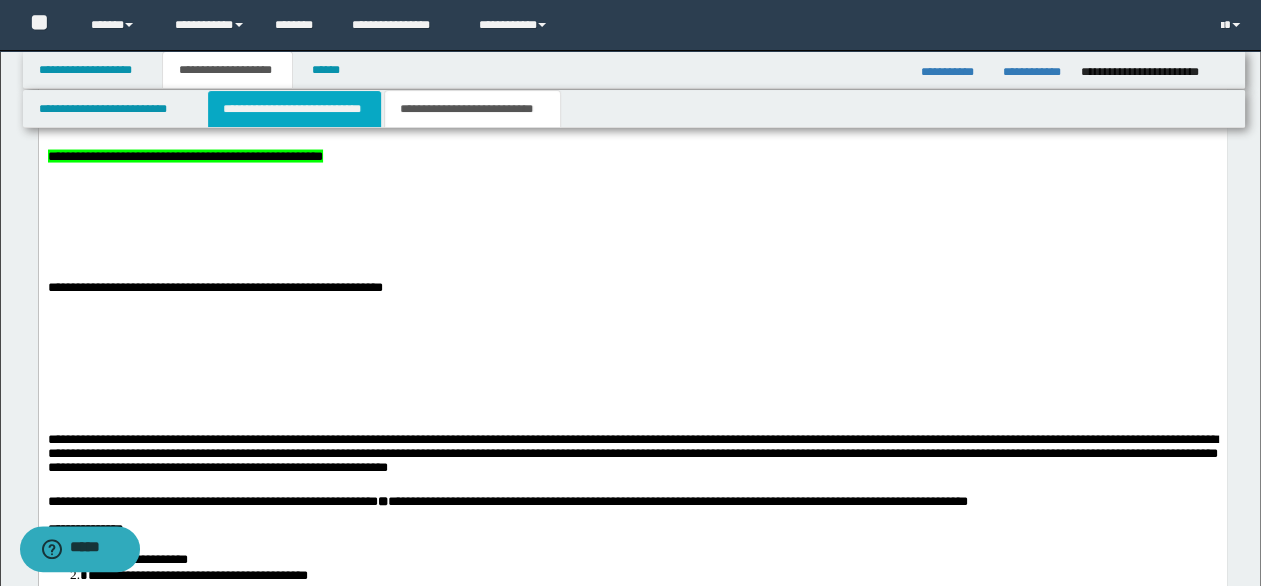 click on "**********" at bounding box center [294, 109] 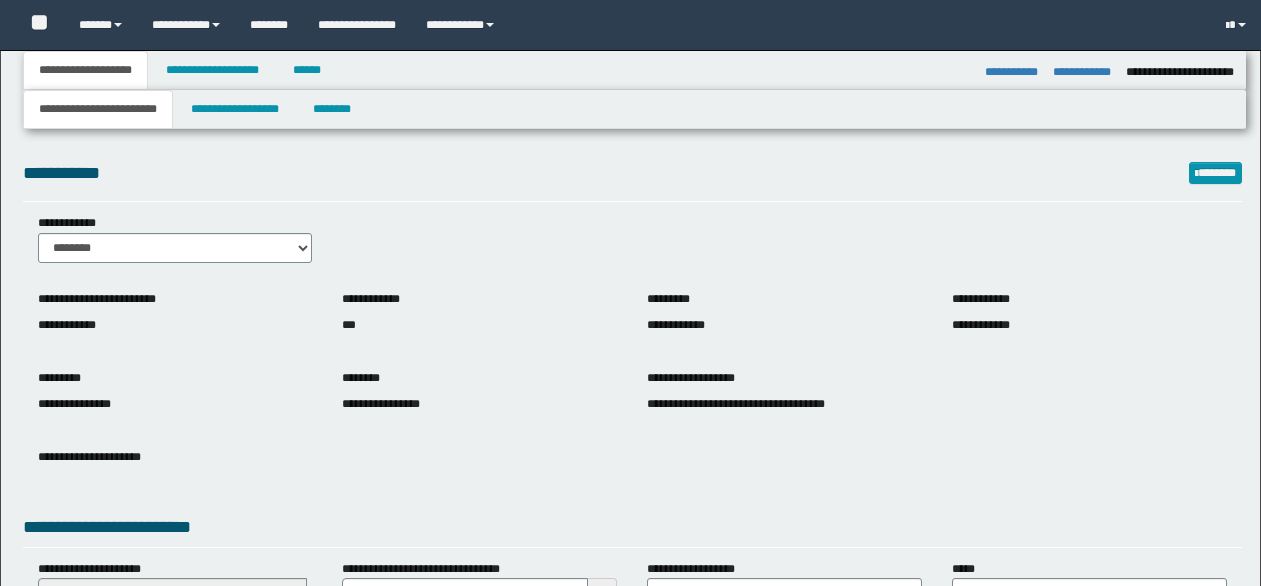 select on "*" 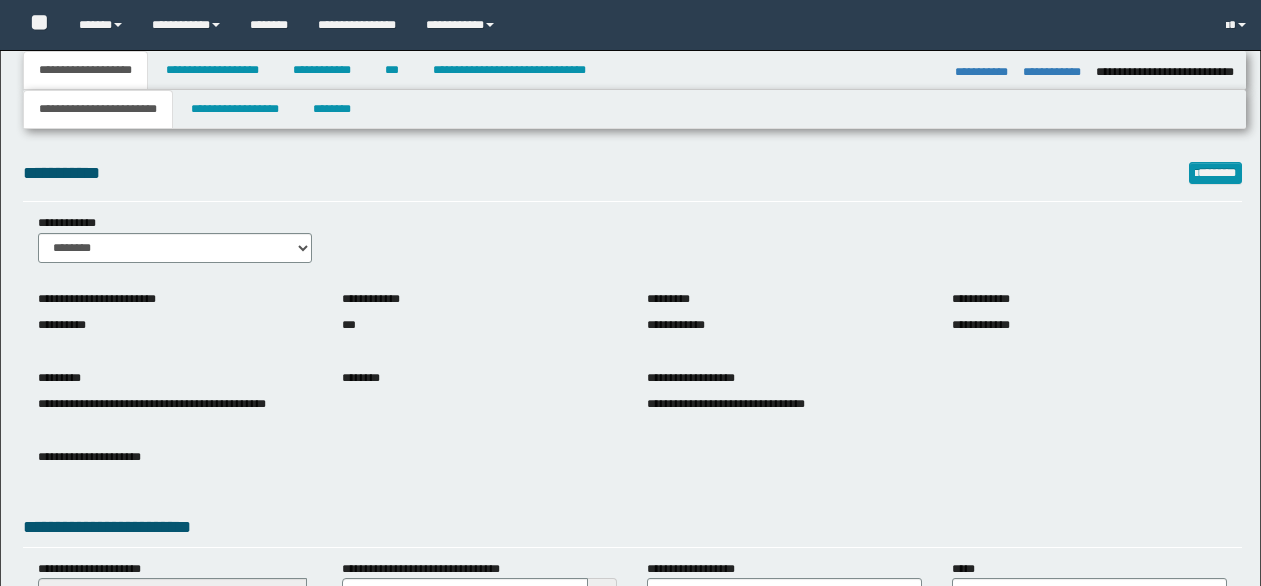 select on "**" 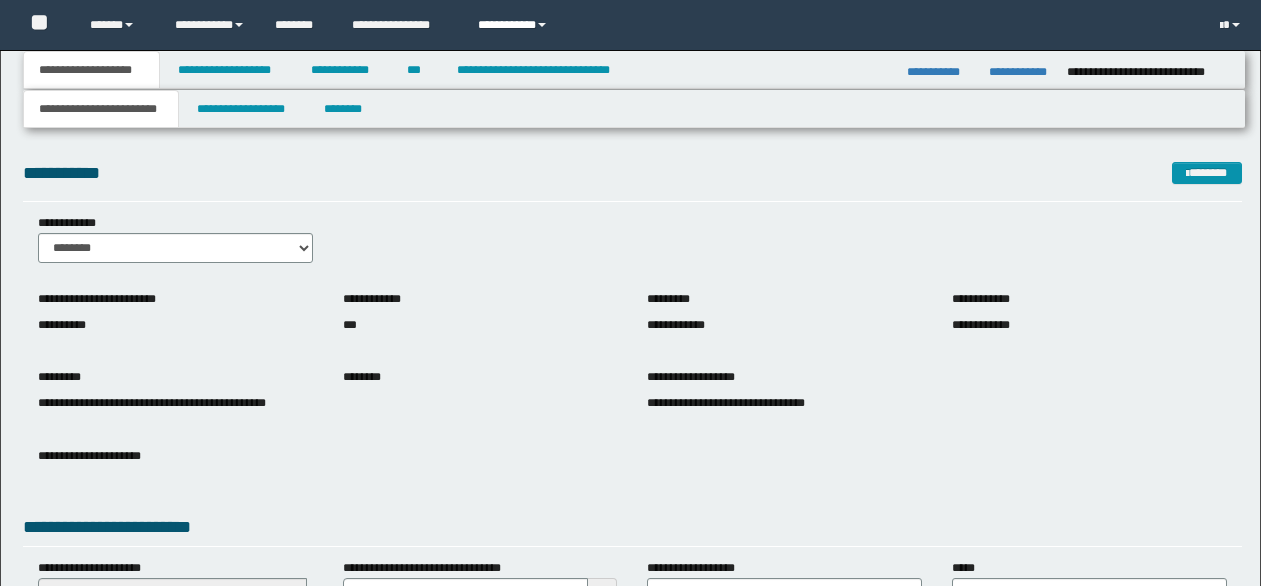 scroll, scrollTop: 0, scrollLeft: 0, axis: both 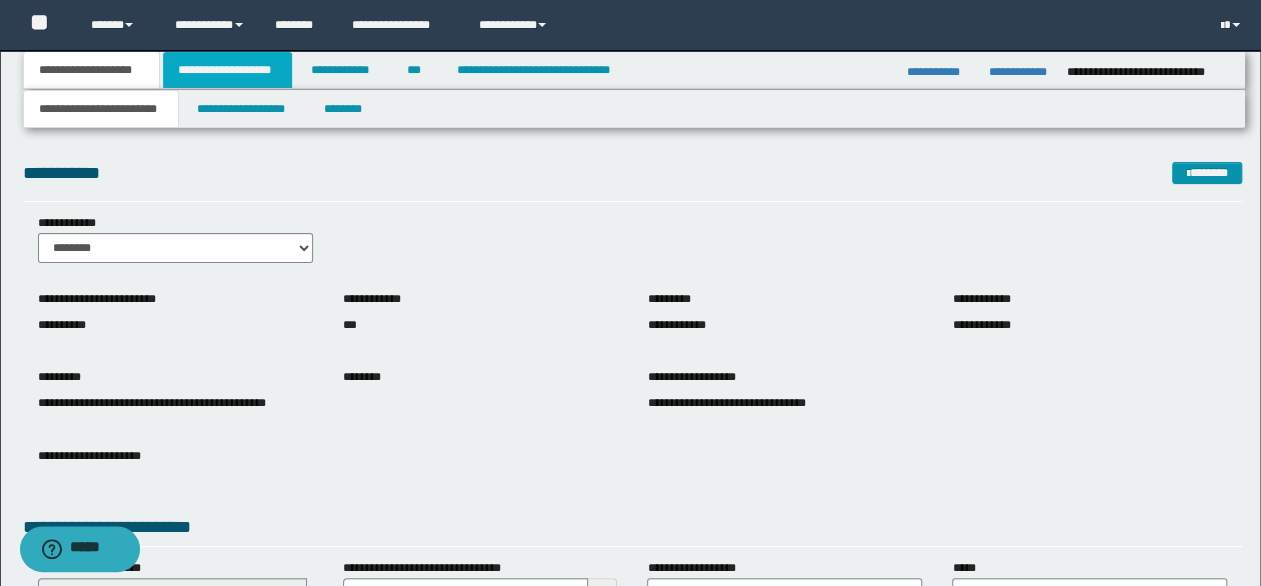 click on "**********" at bounding box center (227, 70) 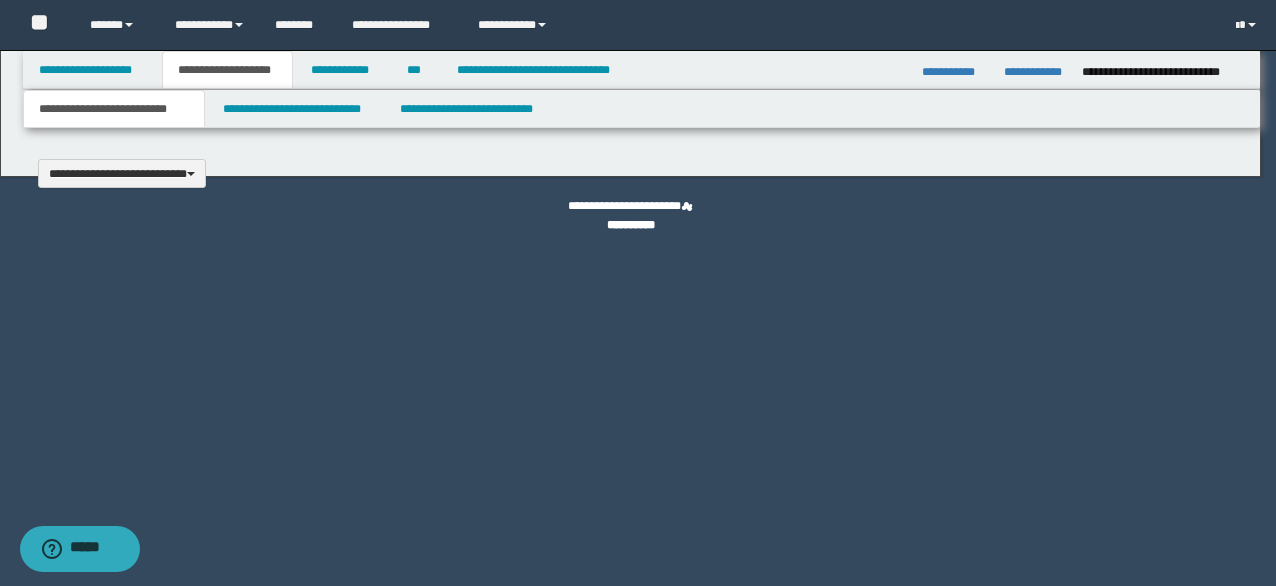 type 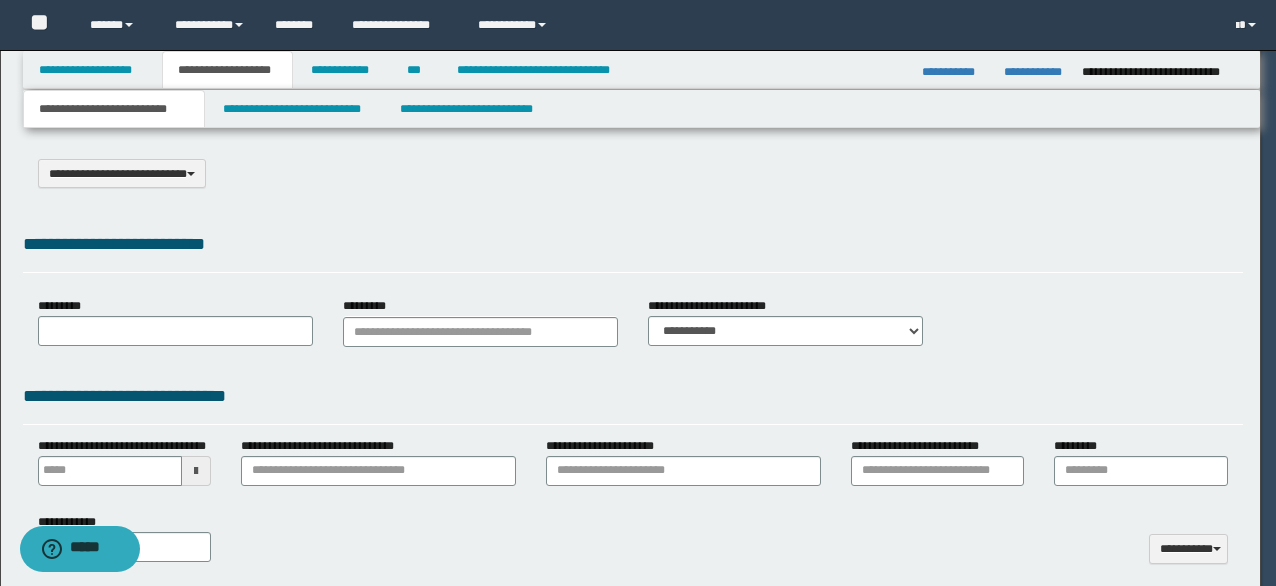 type on "**********" 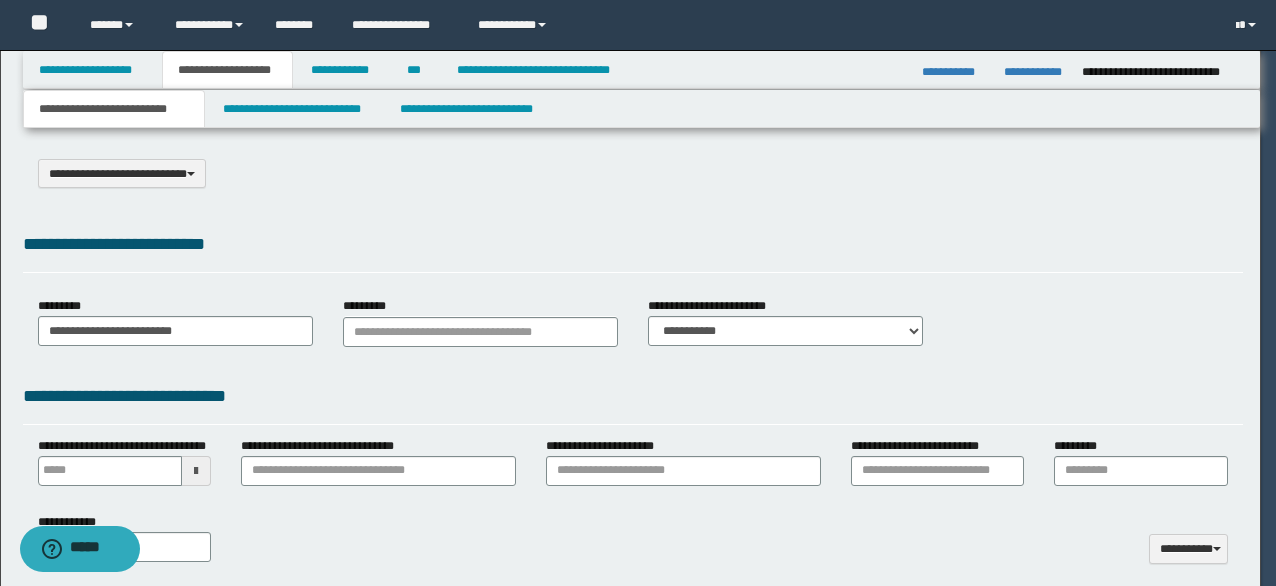 scroll, scrollTop: 0, scrollLeft: 0, axis: both 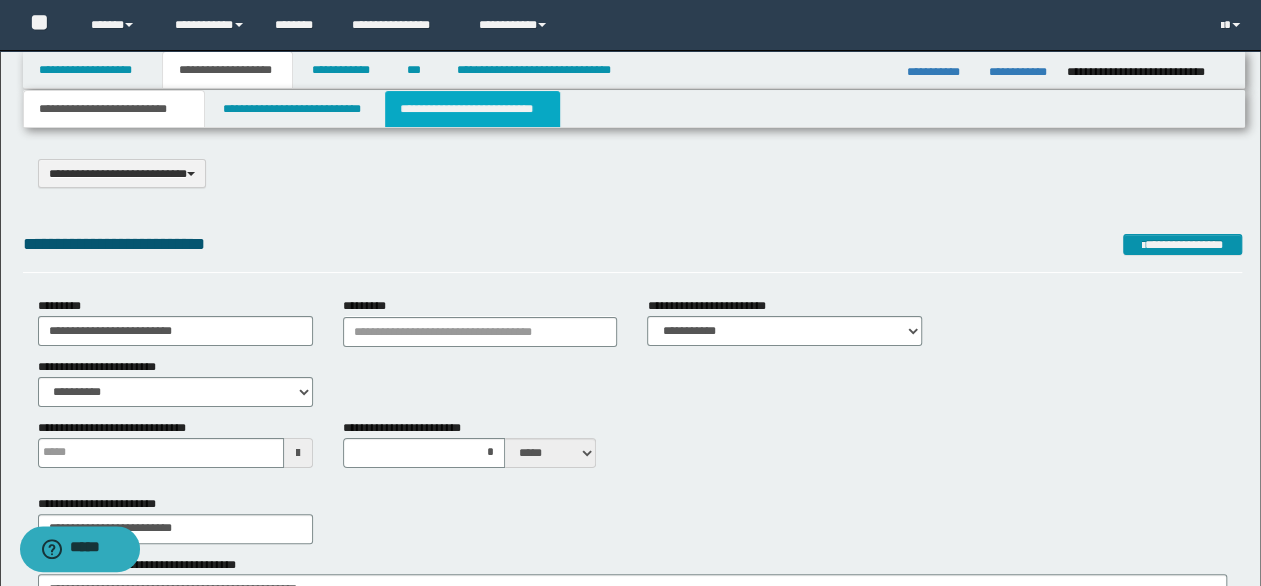 click on "**********" at bounding box center [472, 109] 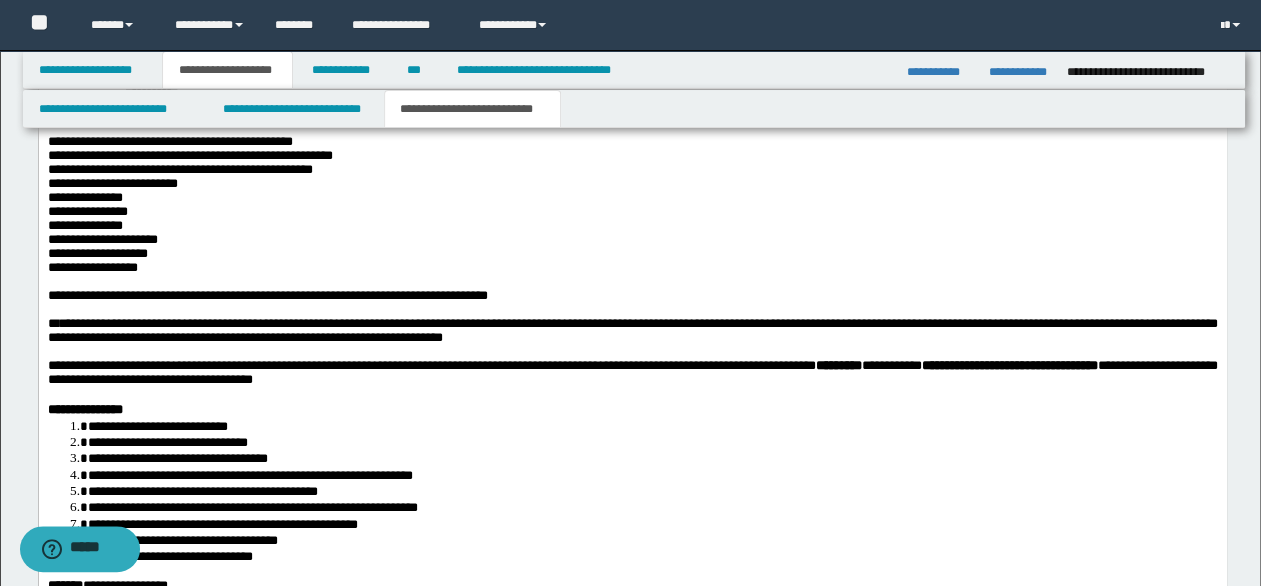 scroll, scrollTop: 2900, scrollLeft: 0, axis: vertical 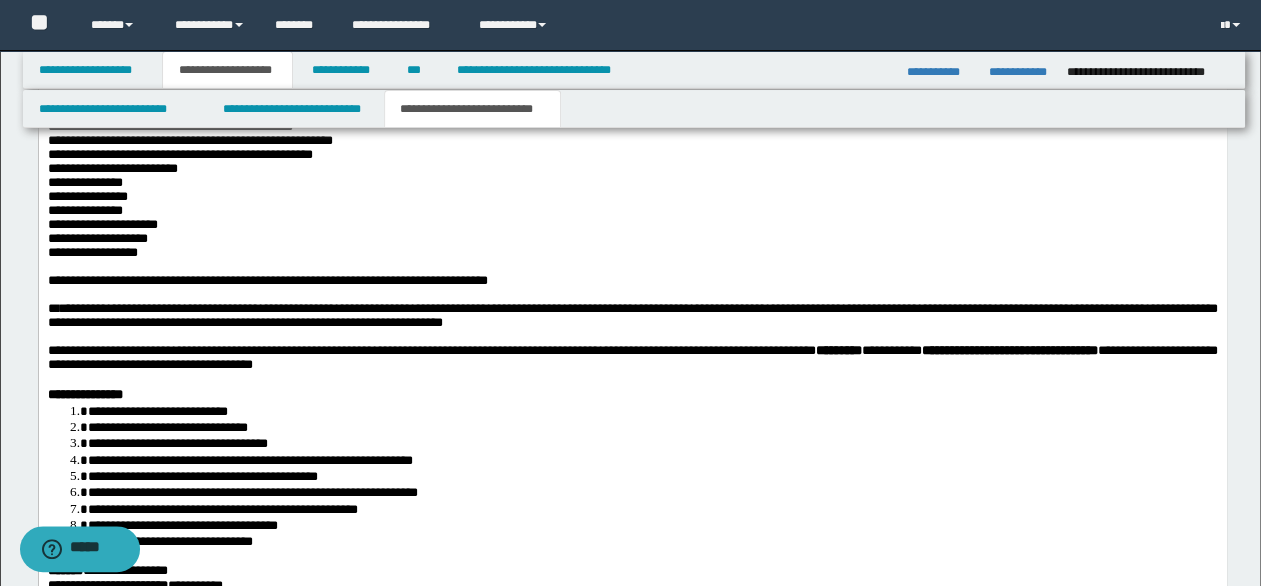 click at bounding box center (632, 114) 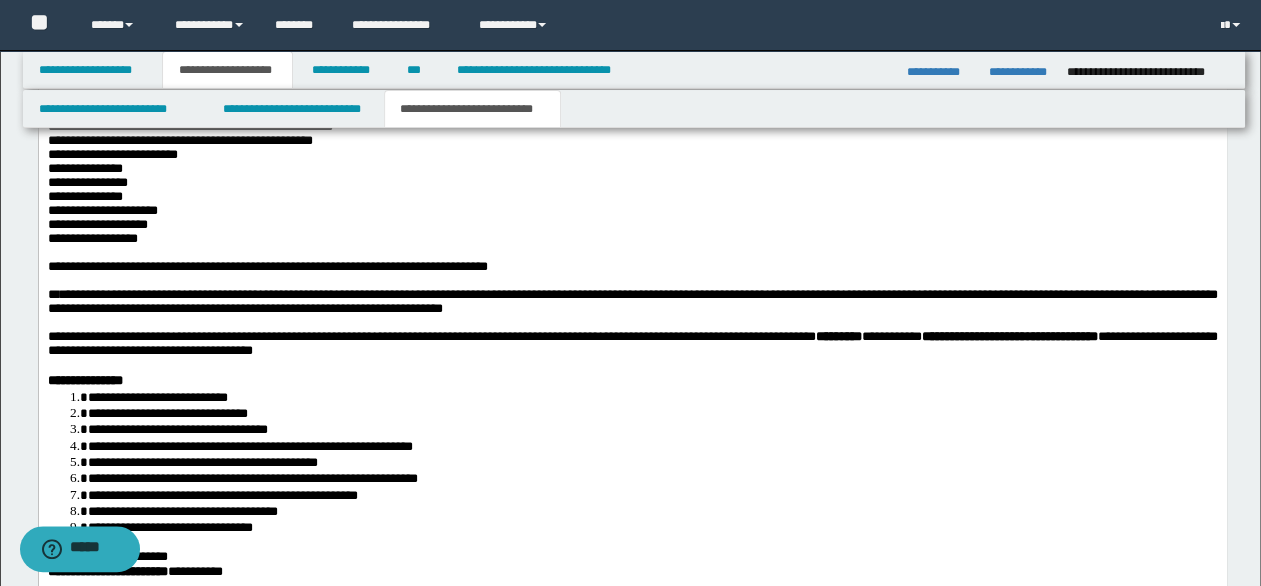 type 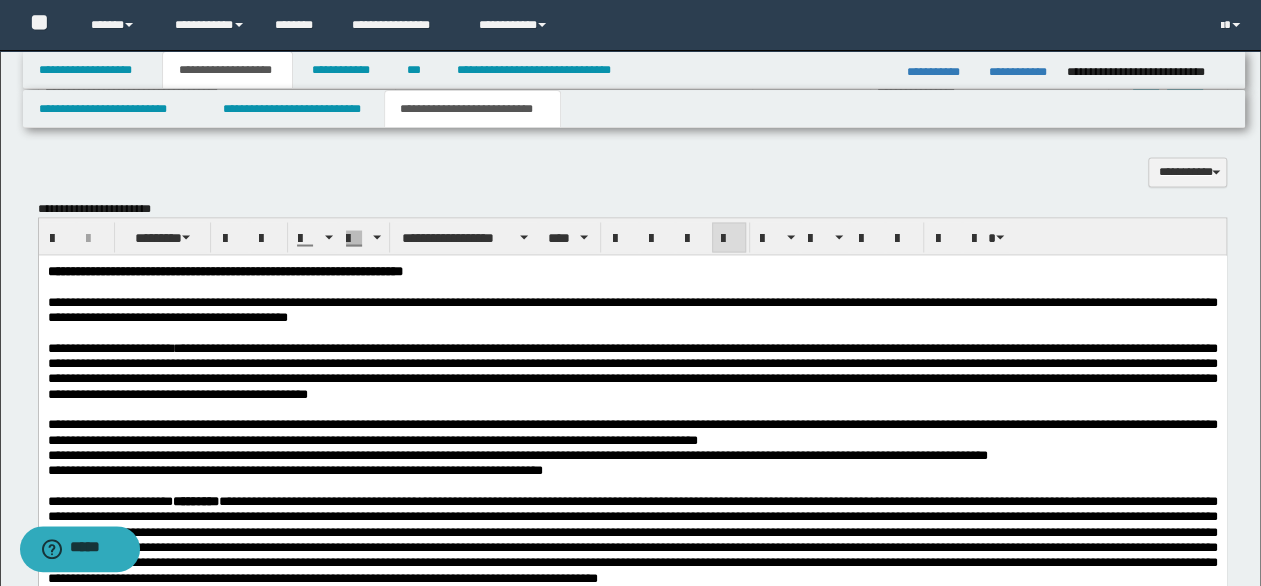 scroll, scrollTop: 1700, scrollLeft: 0, axis: vertical 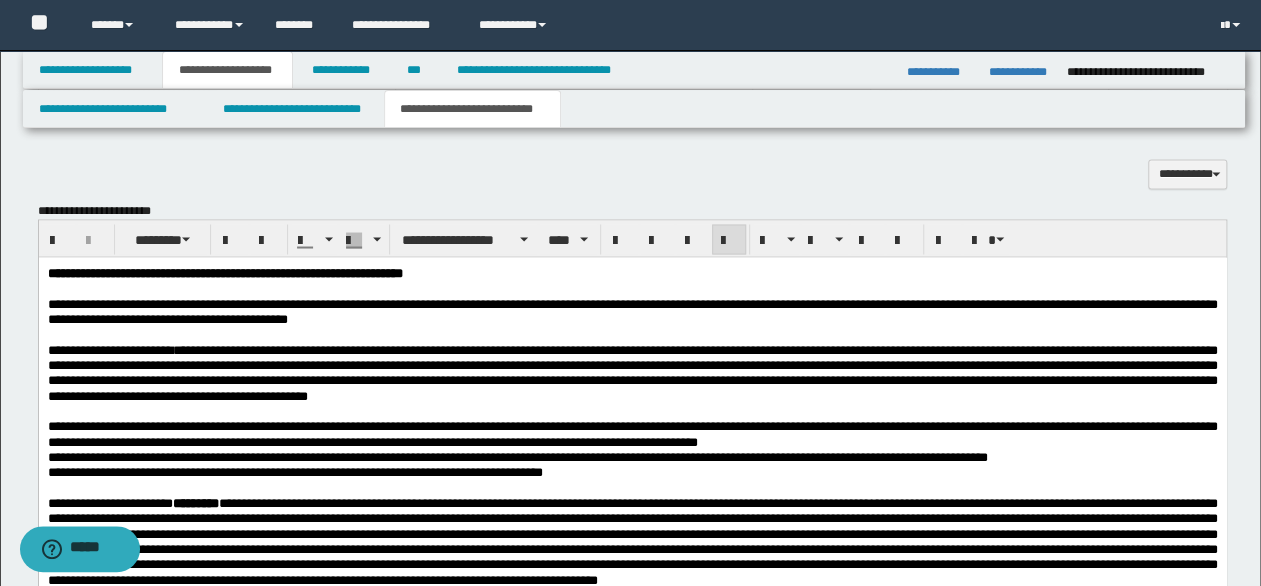 click on "**********" at bounding box center (632, 372) 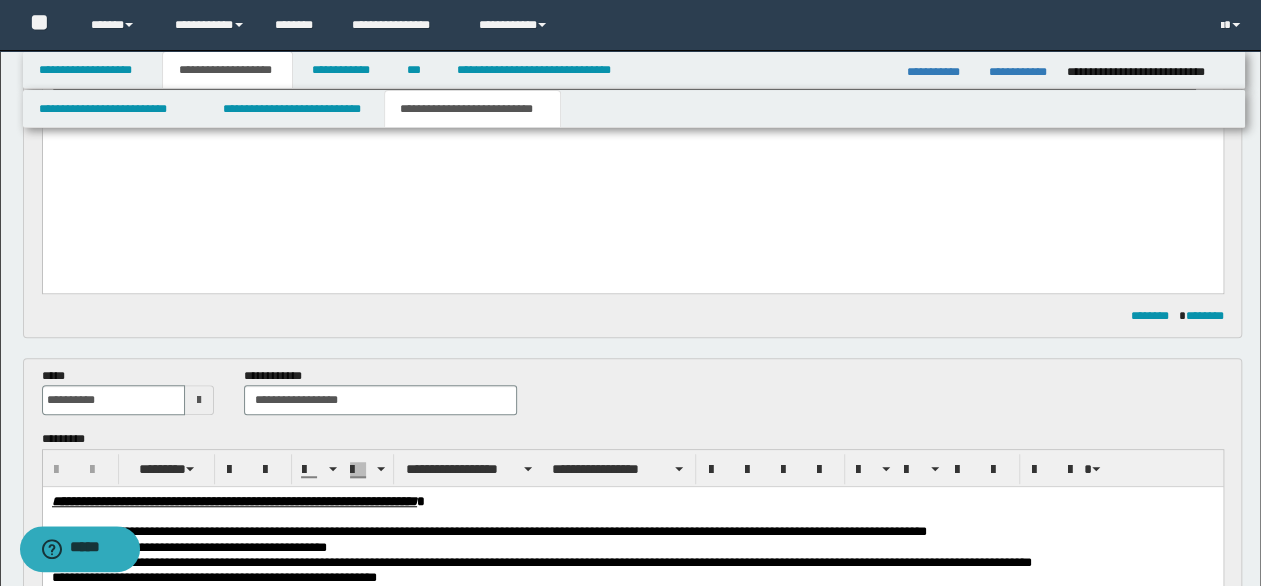 scroll, scrollTop: 200, scrollLeft: 0, axis: vertical 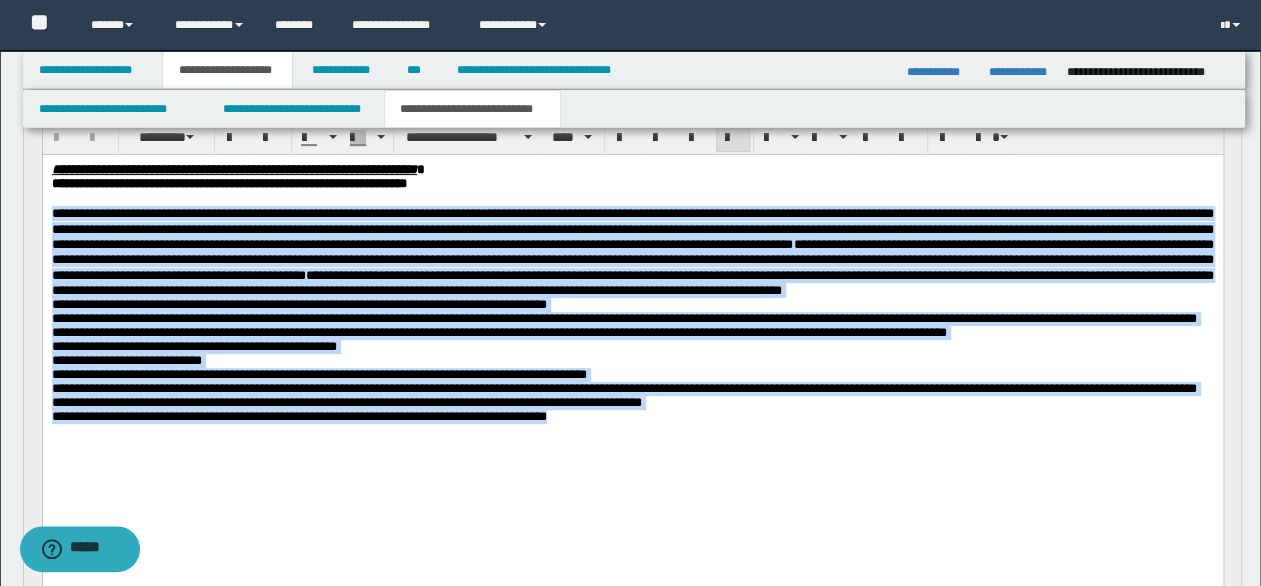 drag, startPoint x: 684, startPoint y: 456, endPoint x: -17, endPoint y: 212, distance: 742.2513 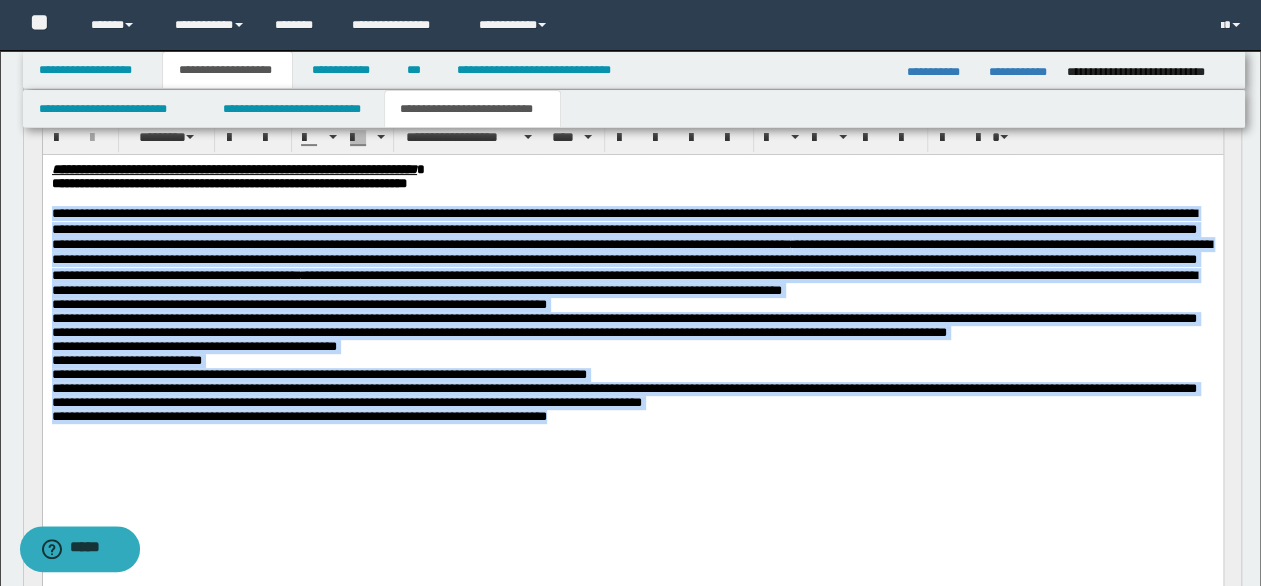 click at bounding box center [733, 138] 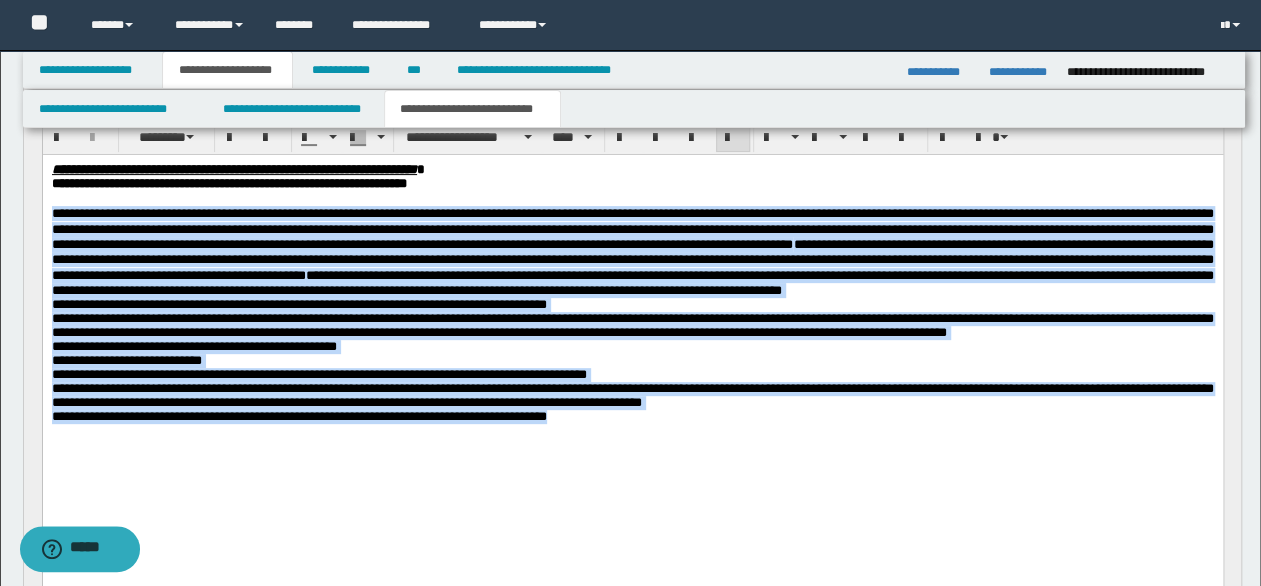 click on "**********" at bounding box center (632, 325) 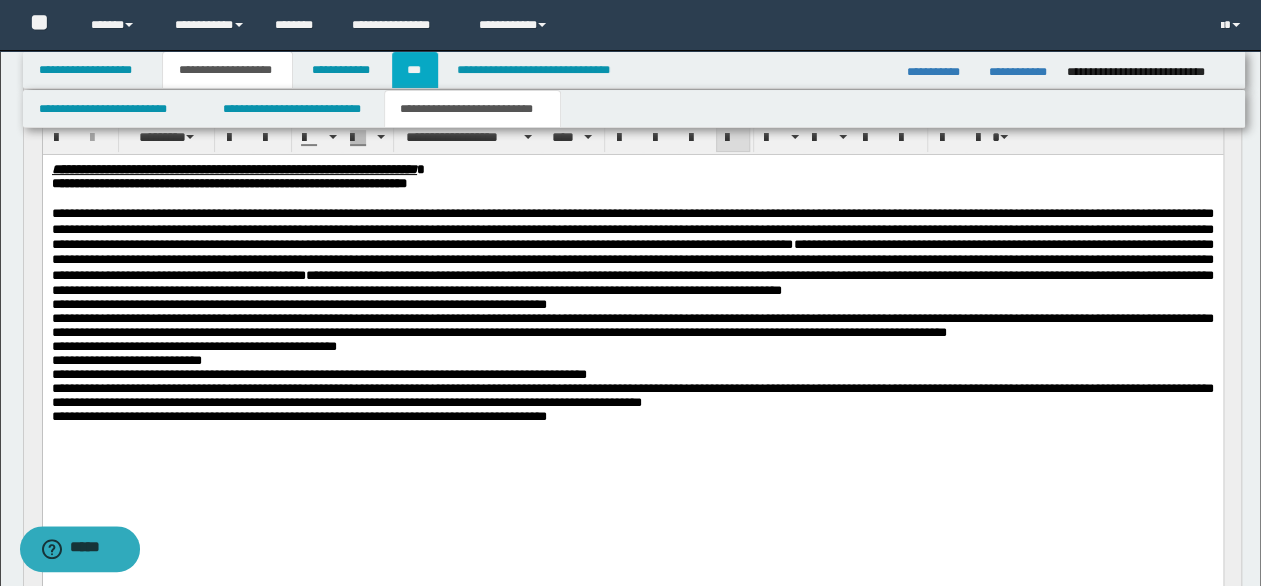 click on "***" at bounding box center [415, 70] 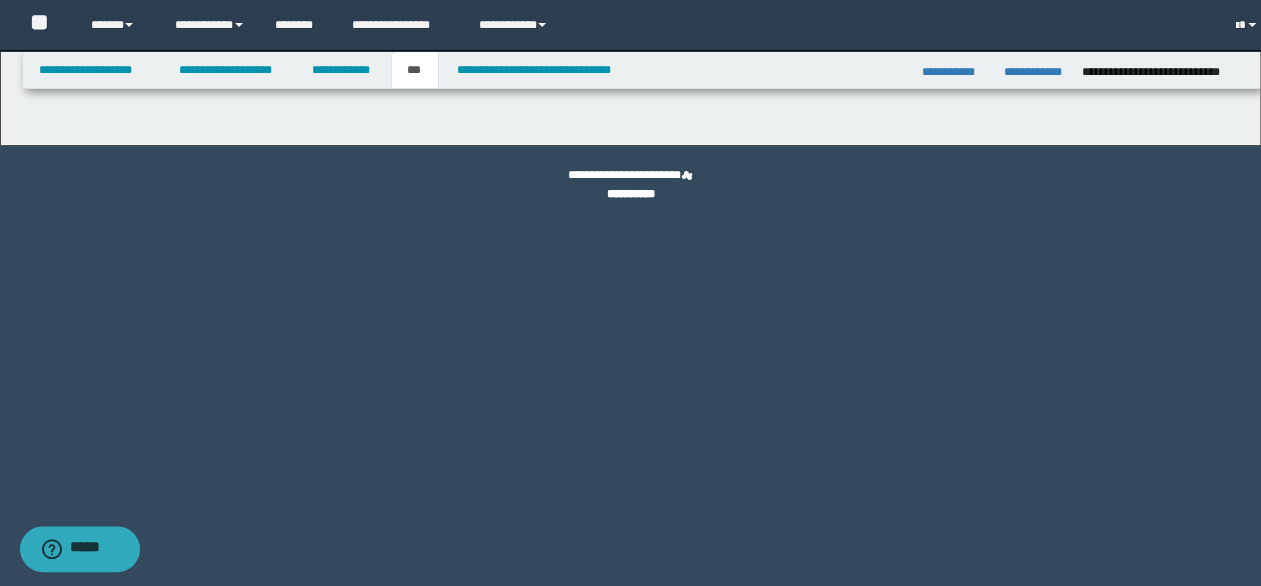 scroll, scrollTop: 0, scrollLeft: 0, axis: both 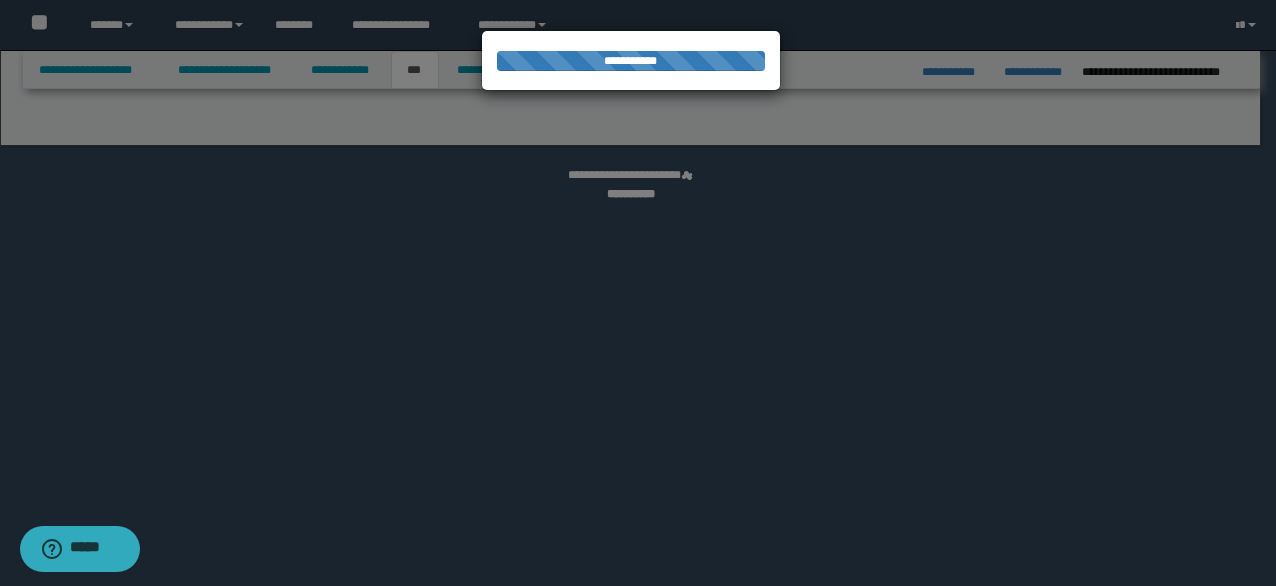 select on "**" 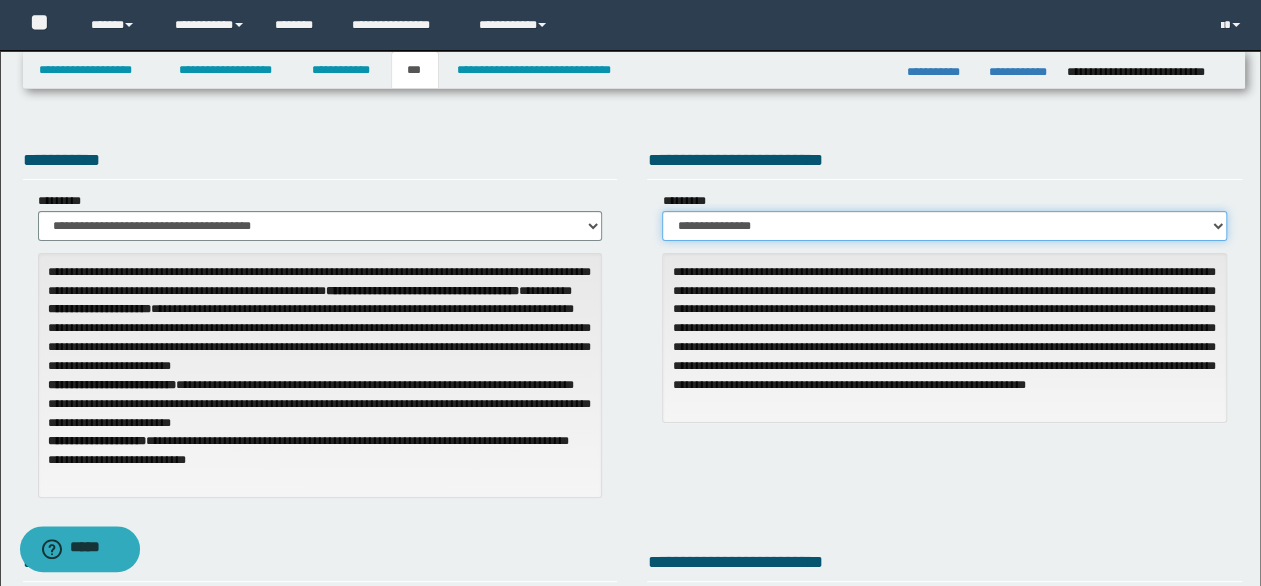 click on "**********" at bounding box center (944, 226) 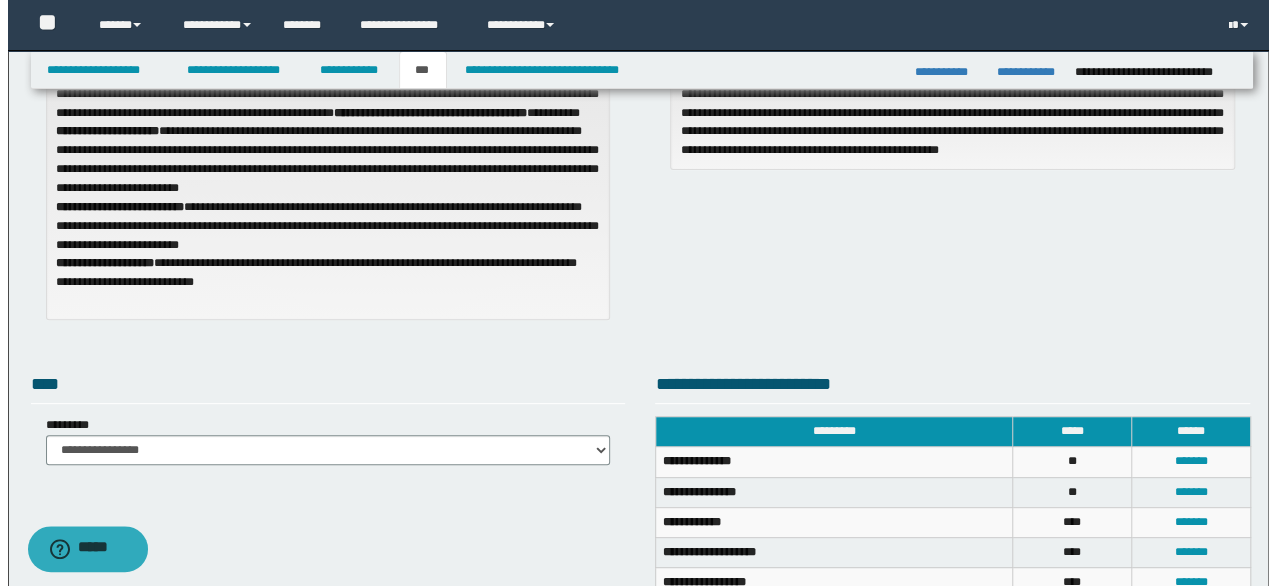 scroll, scrollTop: 300, scrollLeft: 0, axis: vertical 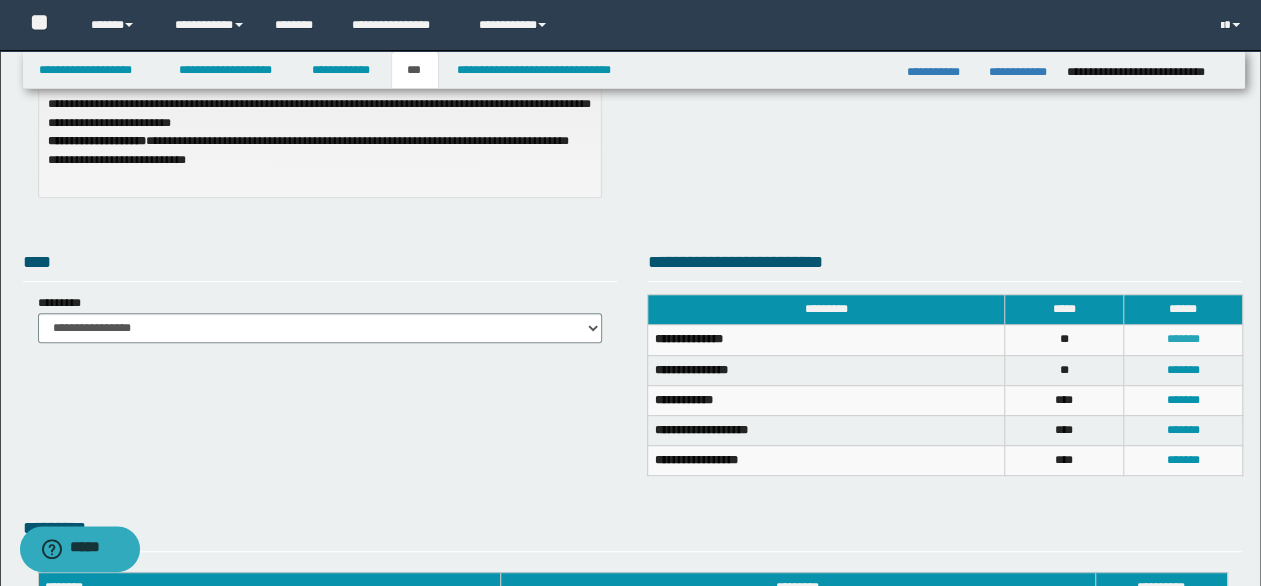 click on "*******" at bounding box center (1182, 339) 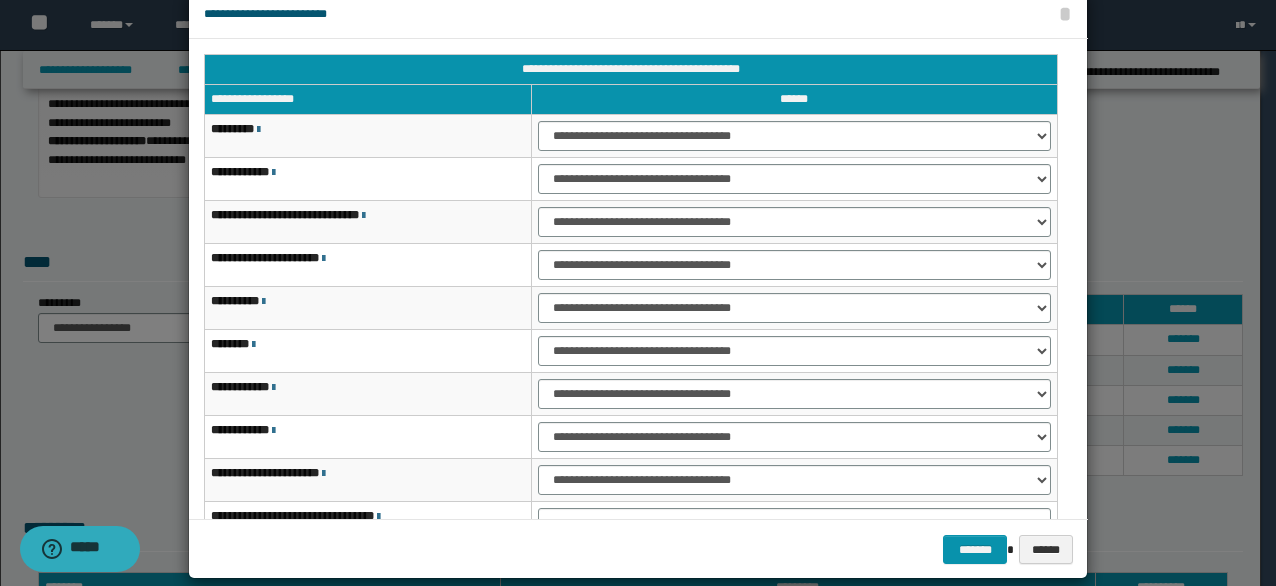 scroll, scrollTop: 63, scrollLeft: 0, axis: vertical 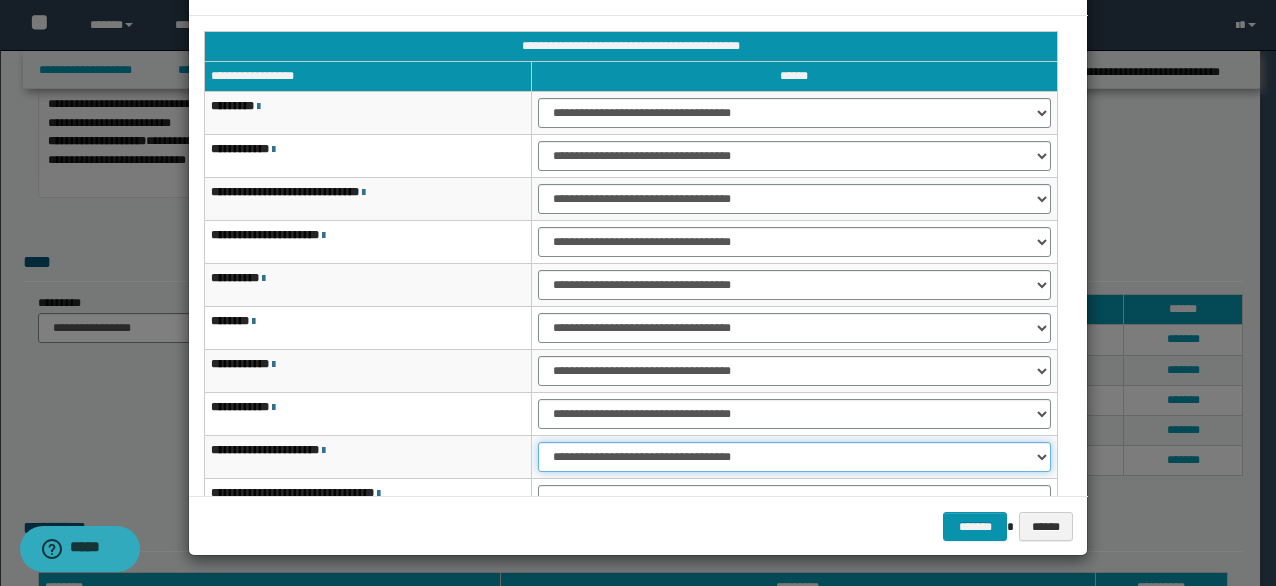 click on "**********" at bounding box center (794, 457) 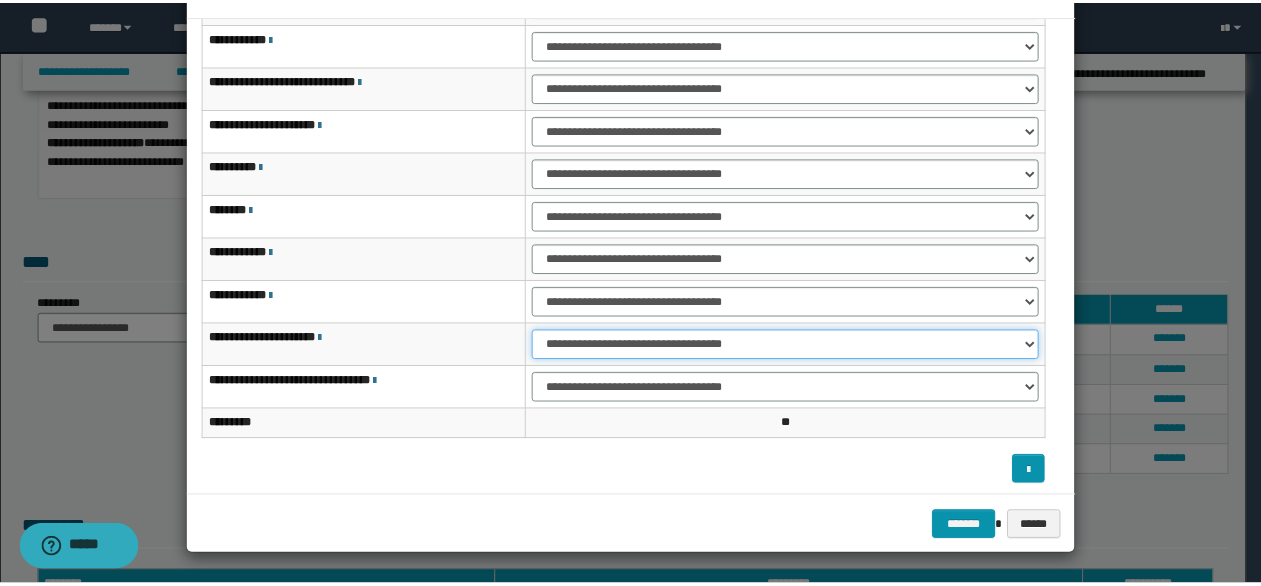 scroll, scrollTop: 116, scrollLeft: 0, axis: vertical 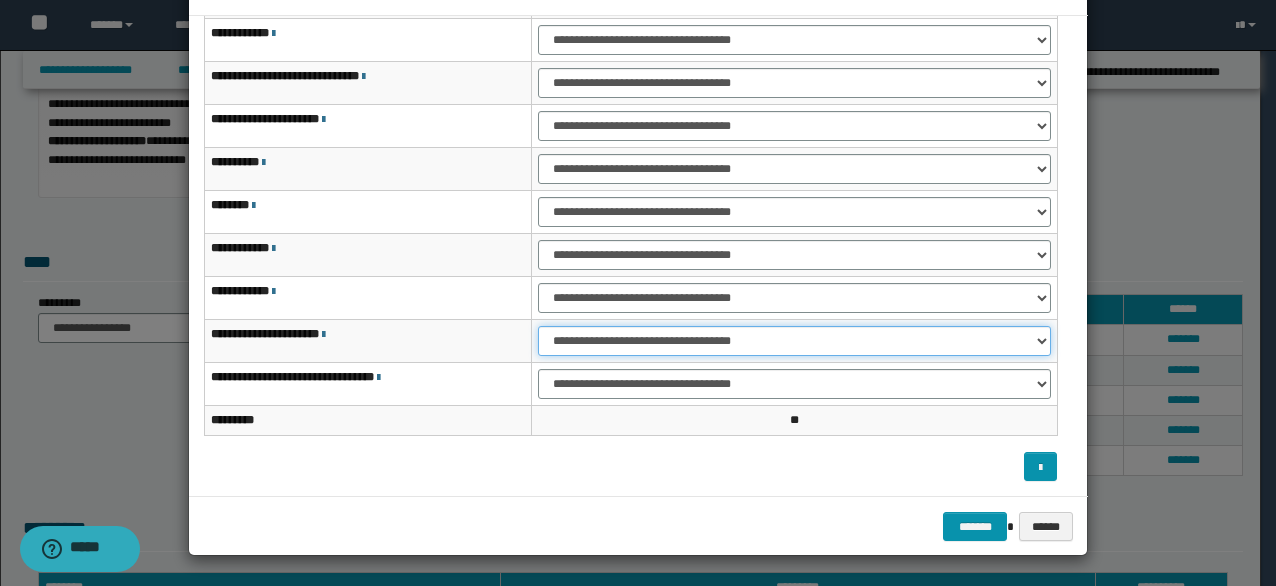 click on "**********" at bounding box center (794, 341) 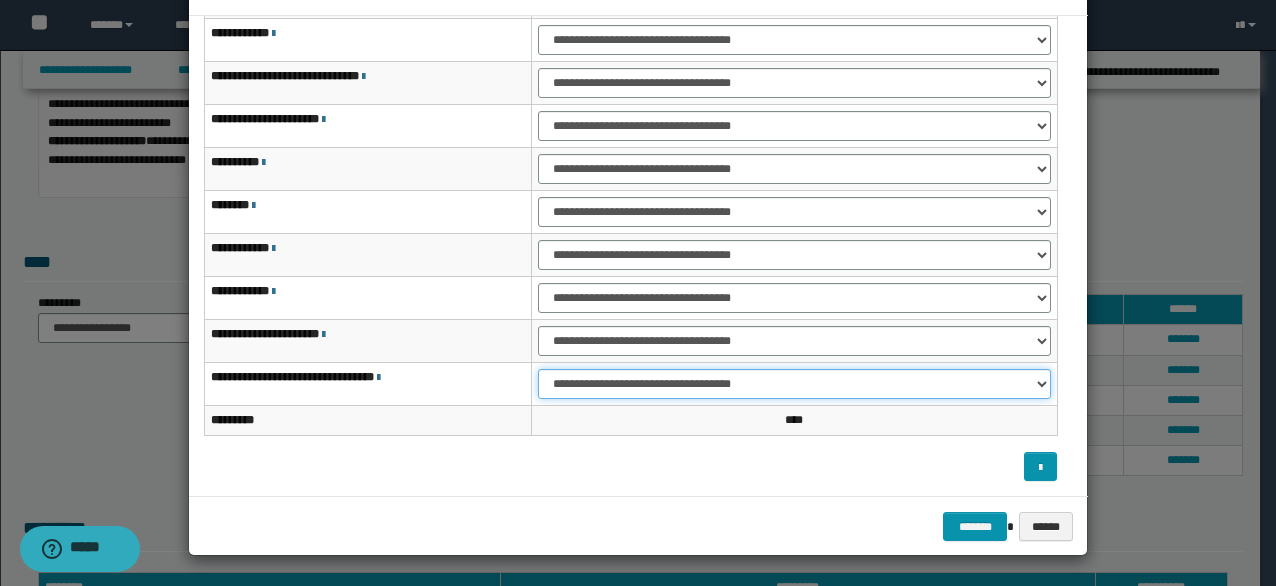 click on "**********" at bounding box center (794, 384) 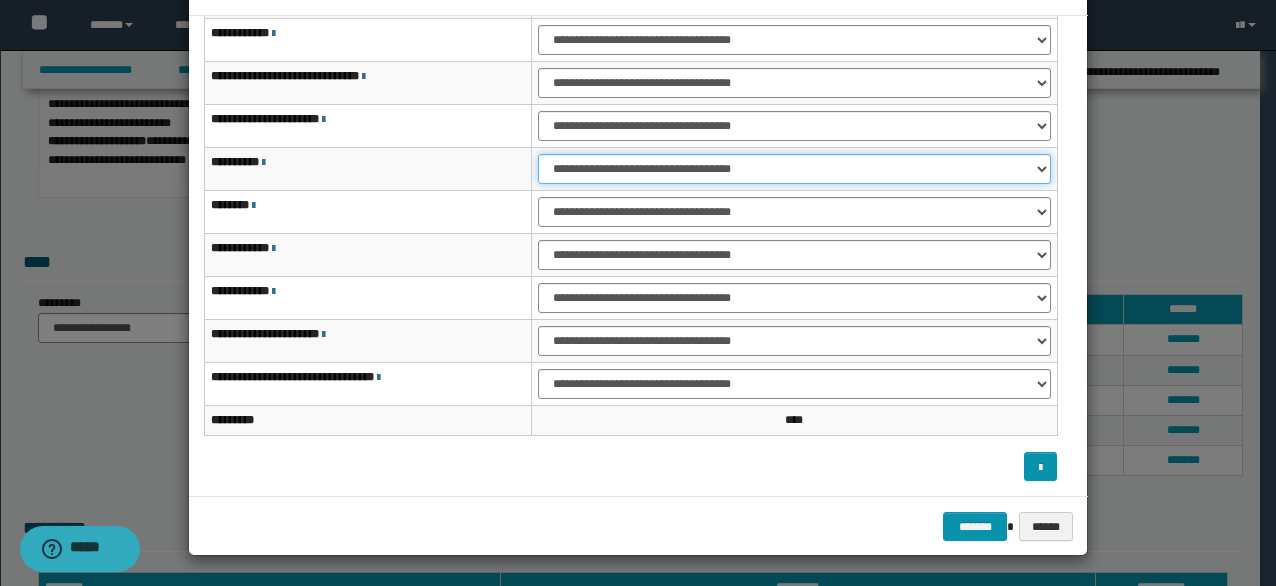 click on "**********" at bounding box center [794, 169] 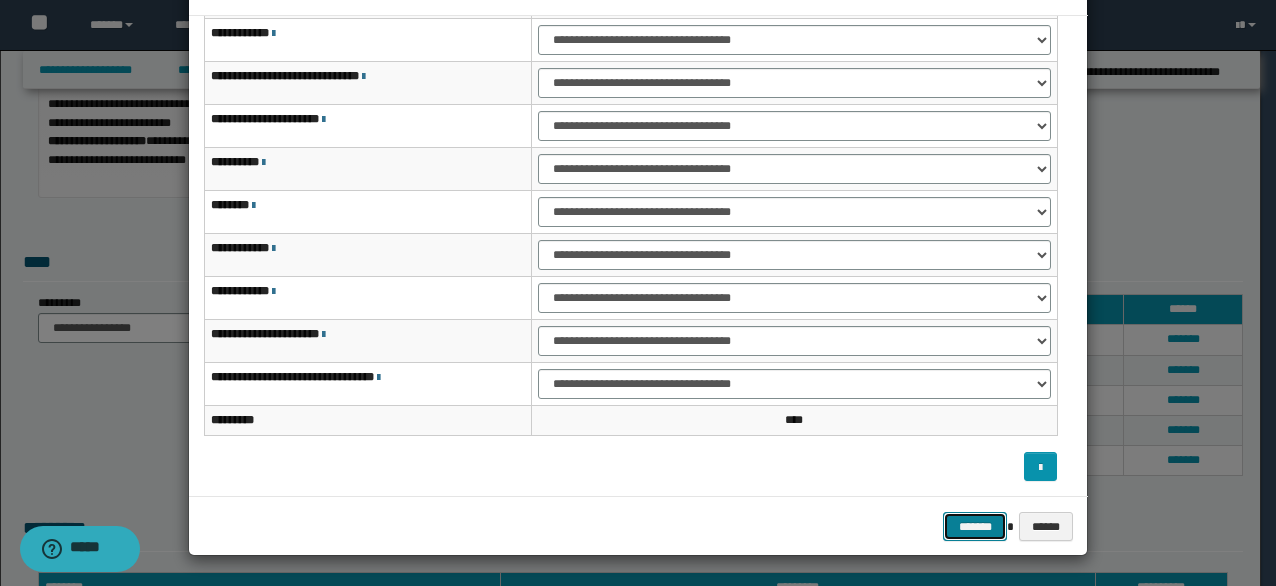 click on "*******" at bounding box center [975, 526] 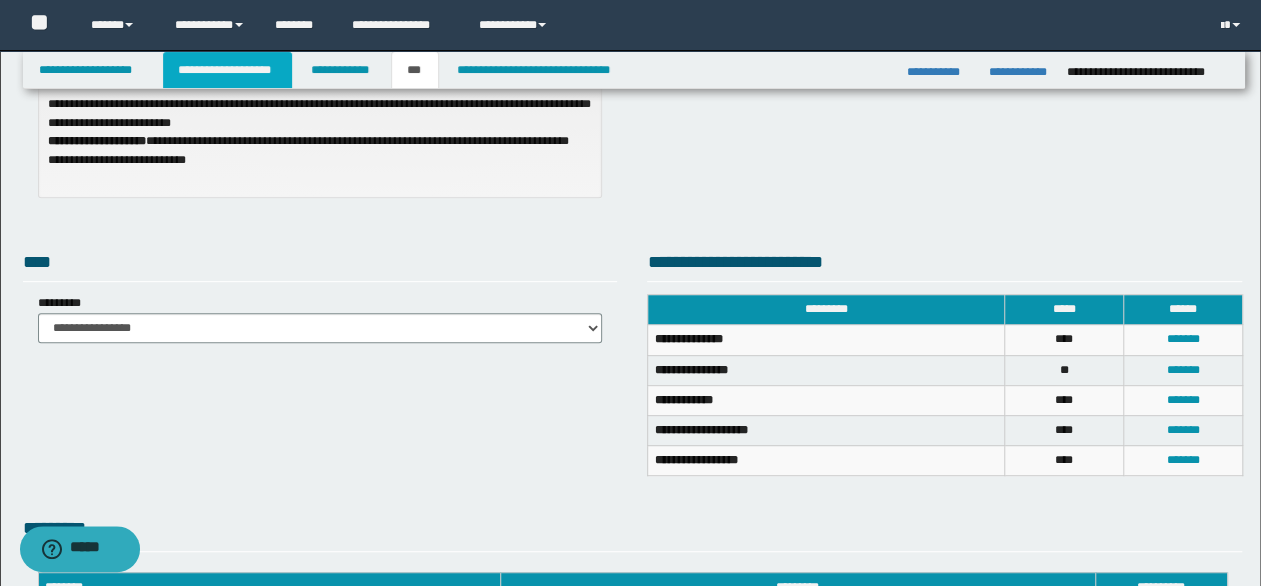 click on "**********" at bounding box center [227, 70] 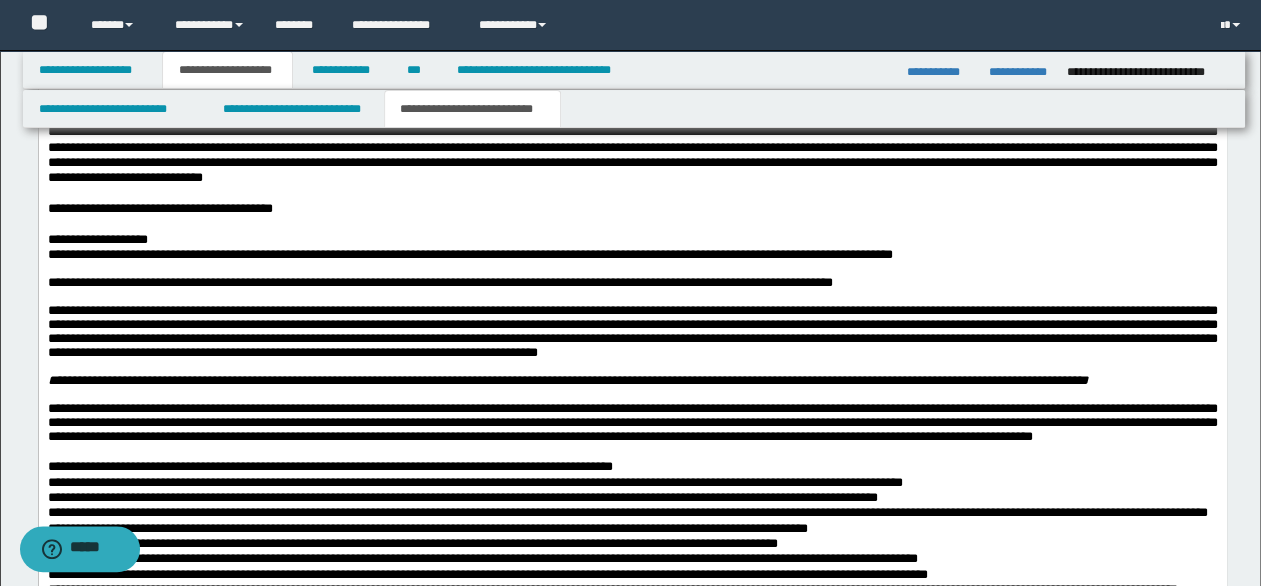 scroll, scrollTop: 2330, scrollLeft: 0, axis: vertical 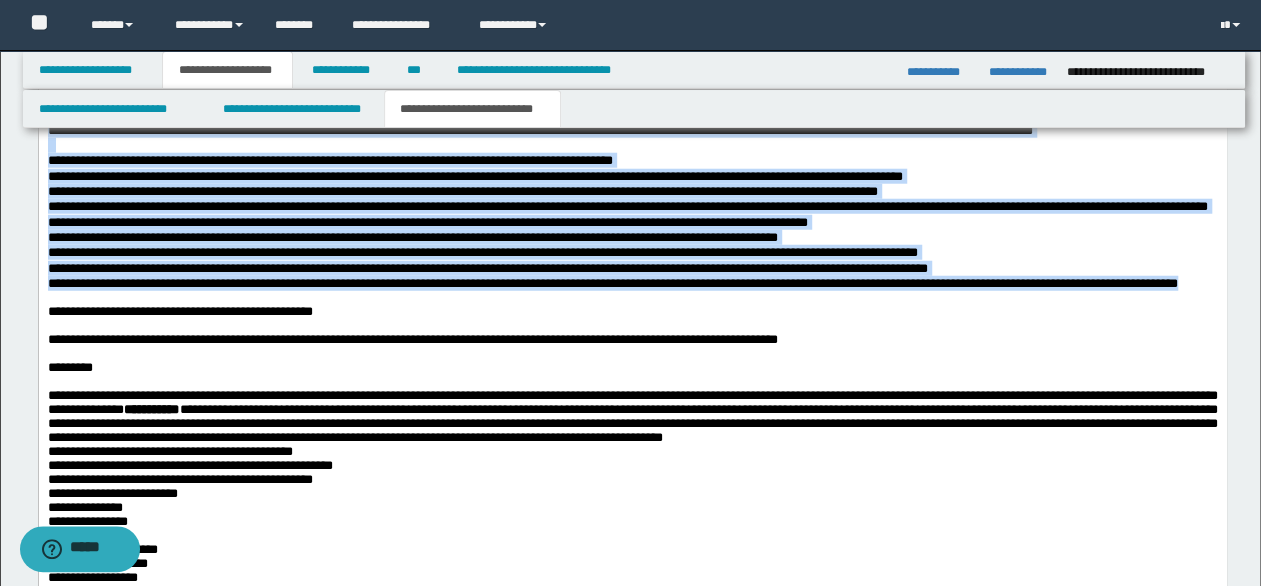 drag, startPoint x: 48, startPoint y: 191, endPoint x: 266, endPoint y: 421, distance: 316.89746 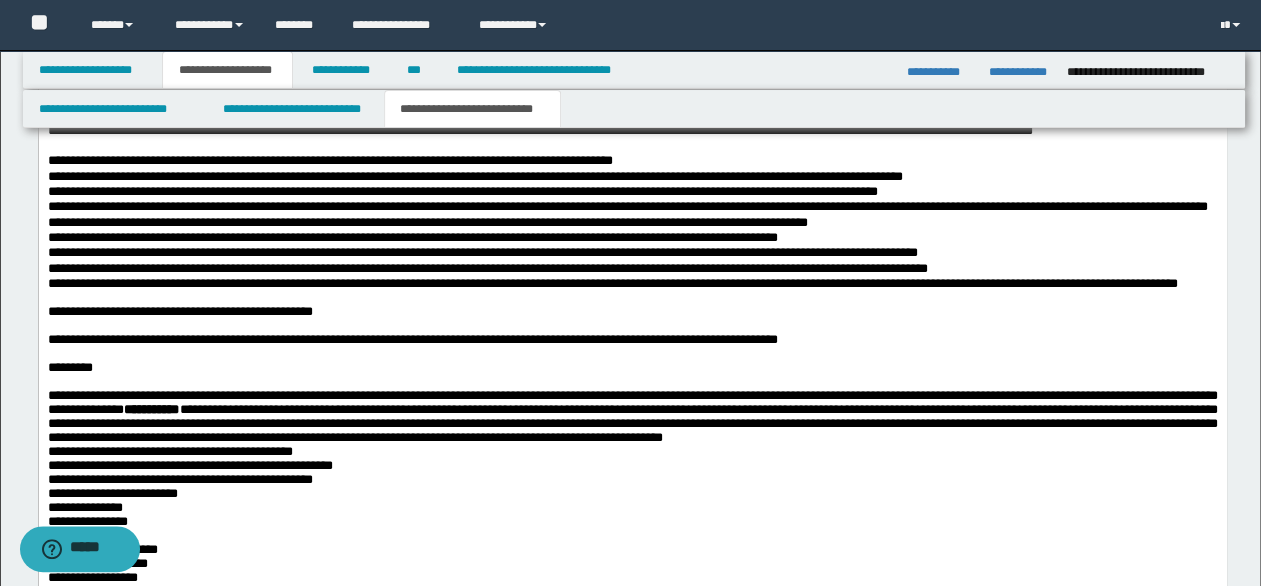 click at bounding box center [632, 299] 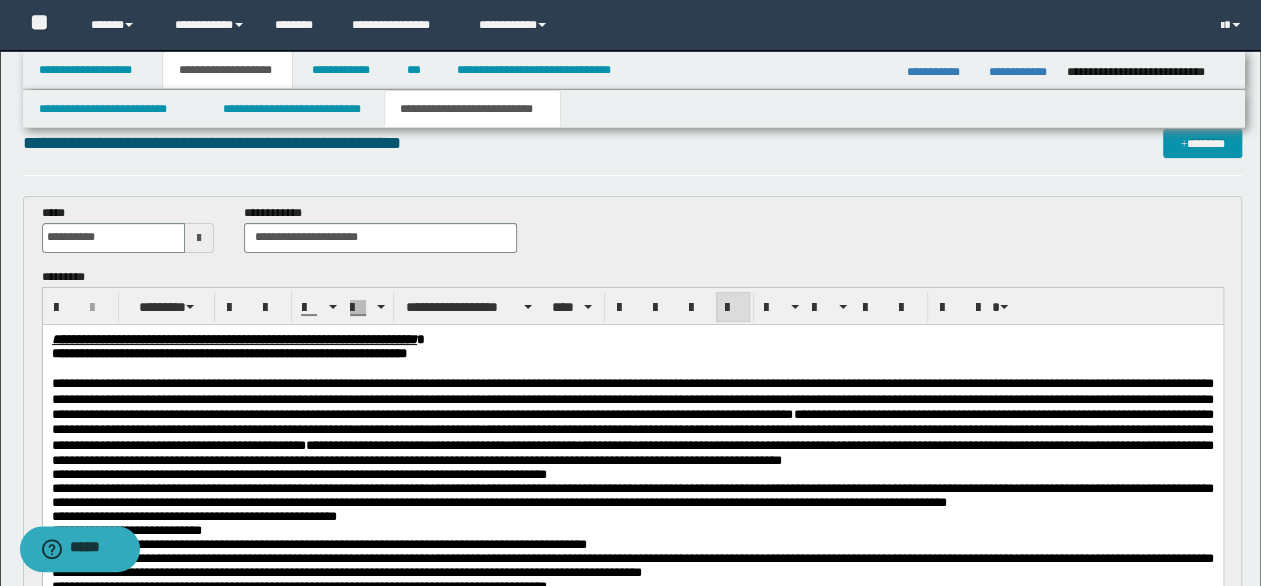 scroll, scrollTop: 230, scrollLeft: 0, axis: vertical 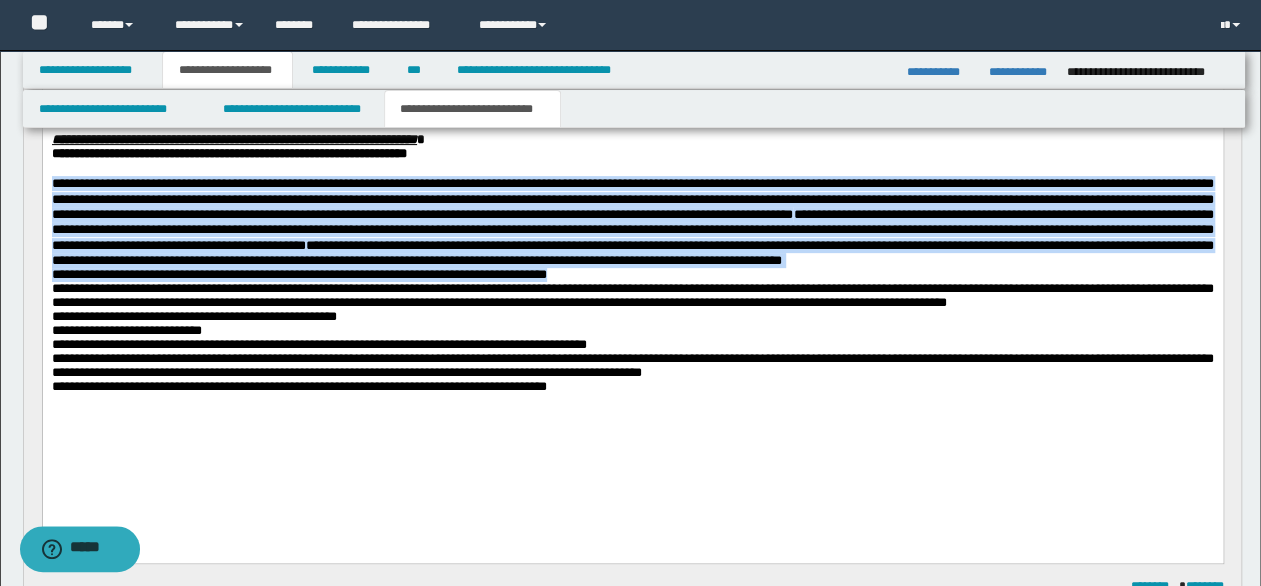 drag, startPoint x: 52, startPoint y: 184, endPoint x: 669, endPoint y: 286, distance: 625.37427 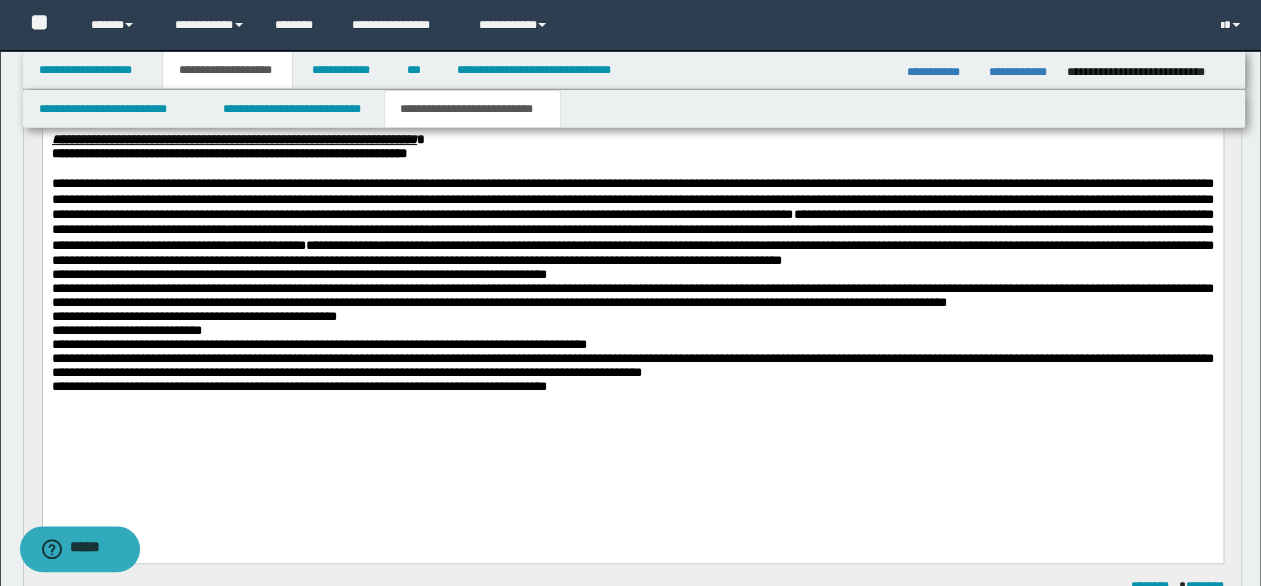 click on "**********" at bounding box center (632, 294) 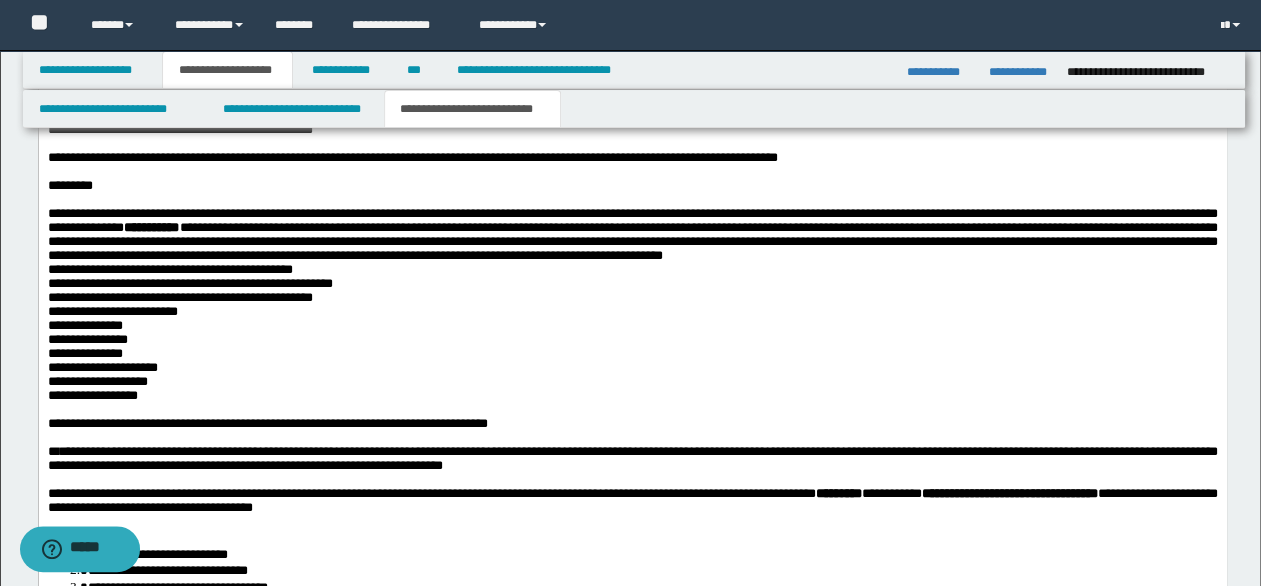scroll, scrollTop: 2730, scrollLeft: 0, axis: vertical 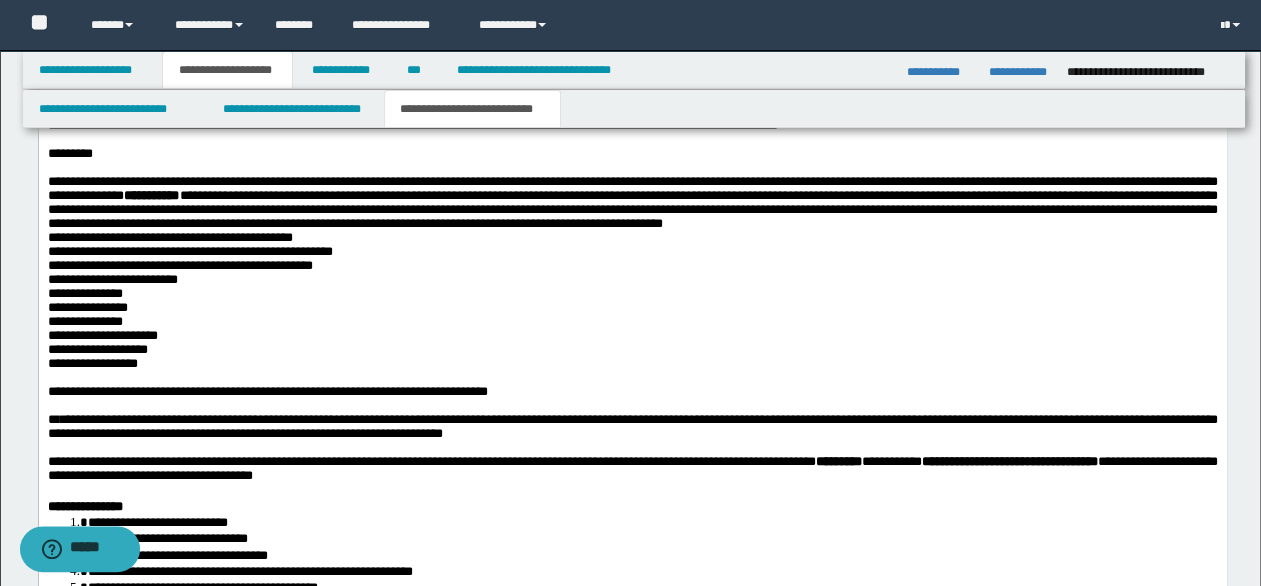 click on "**********" at bounding box center (632, 239) 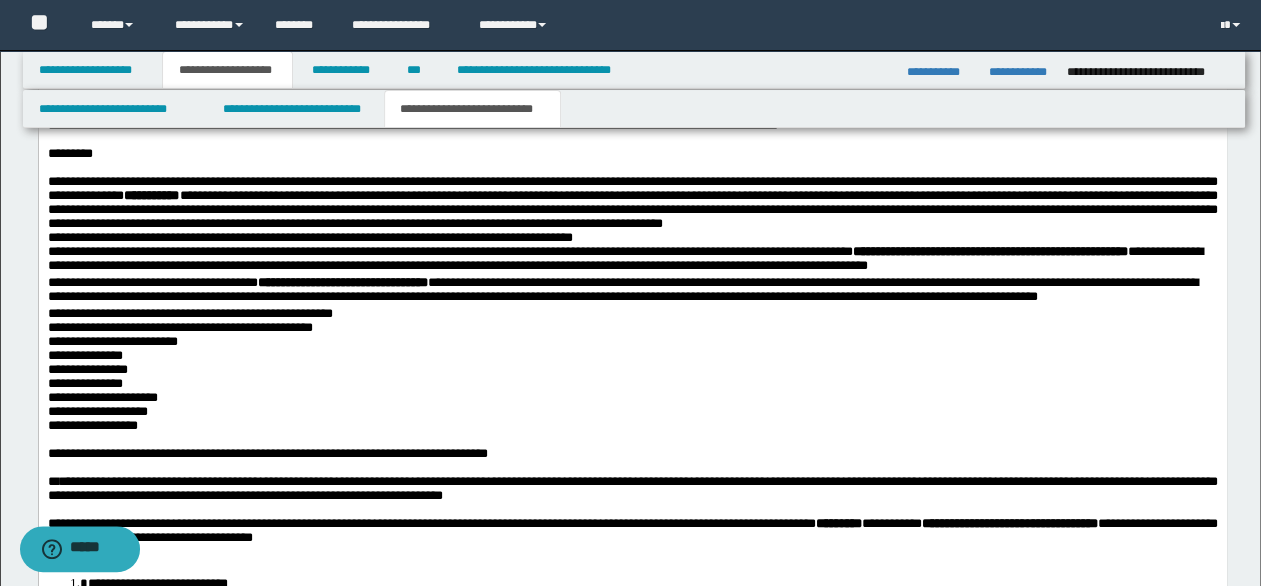 click on "**********" at bounding box center [309, 238] 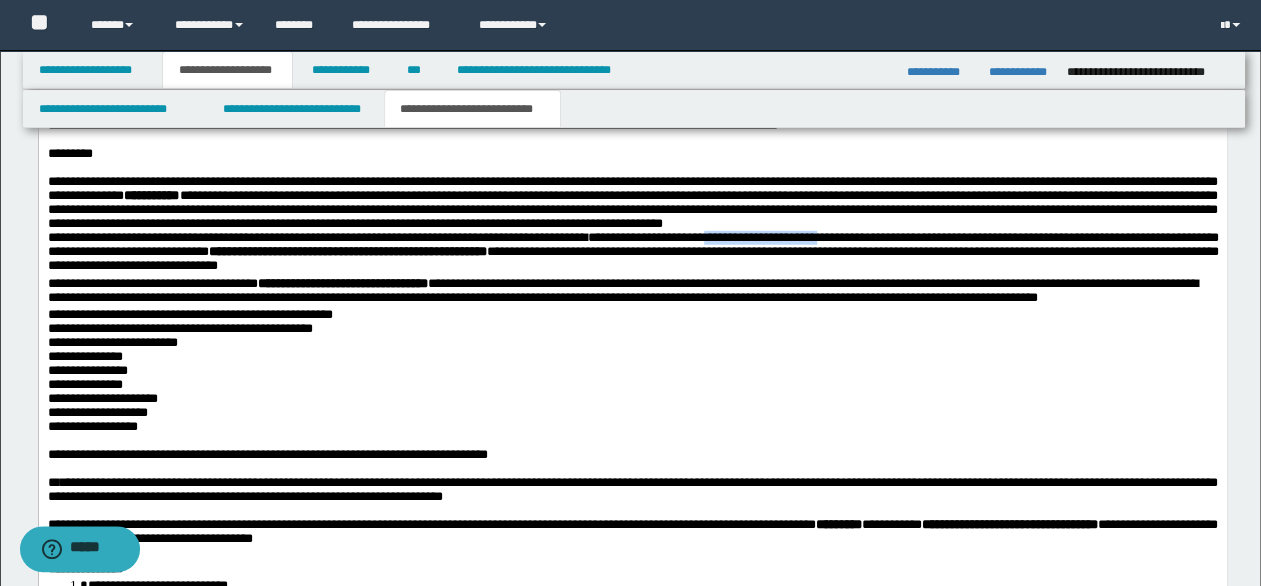 drag, startPoint x: 813, startPoint y: 413, endPoint x: 929, endPoint y: 409, distance: 116.06895 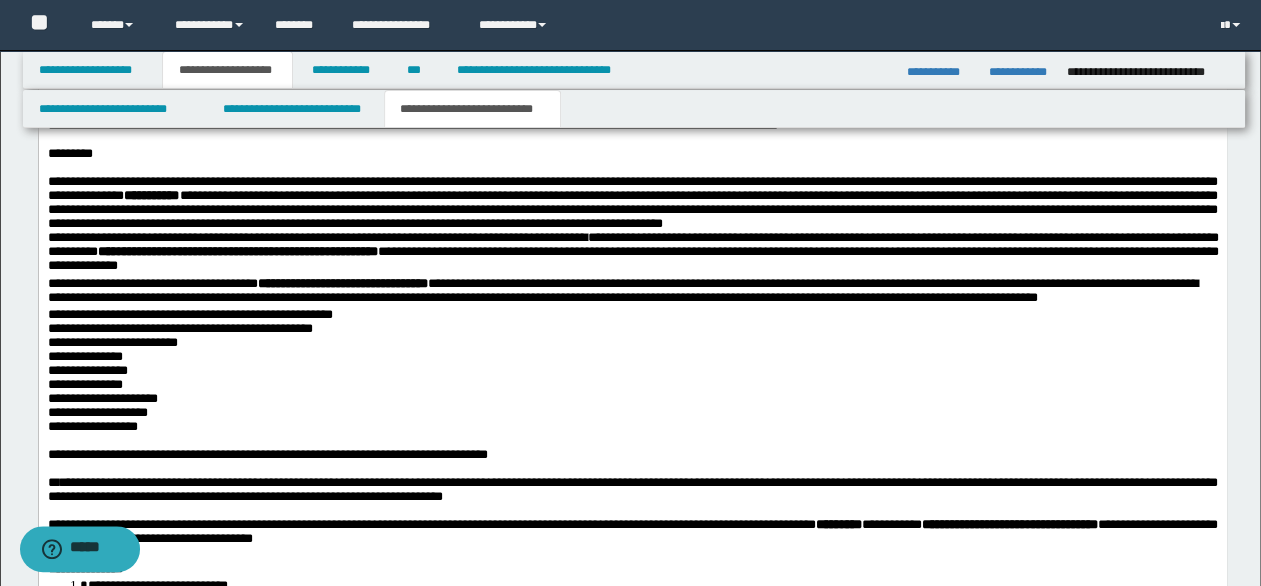 click on "**********" at bounding box center [632, 255] 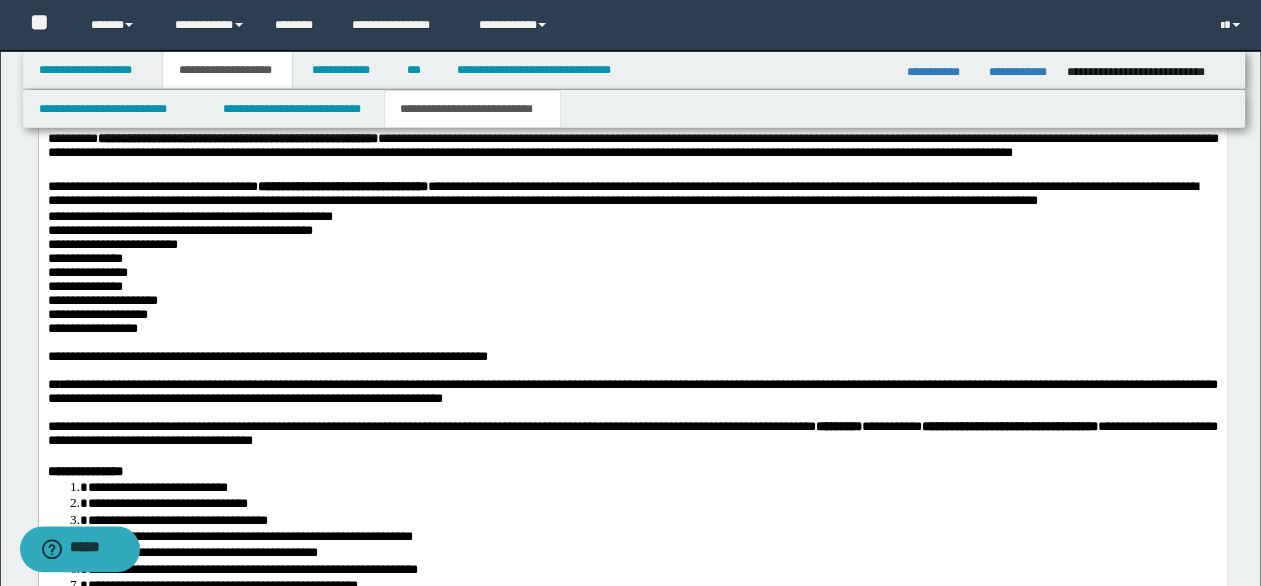 scroll, scrollTop: 3030, scrollLeft: 0, axis: vertical 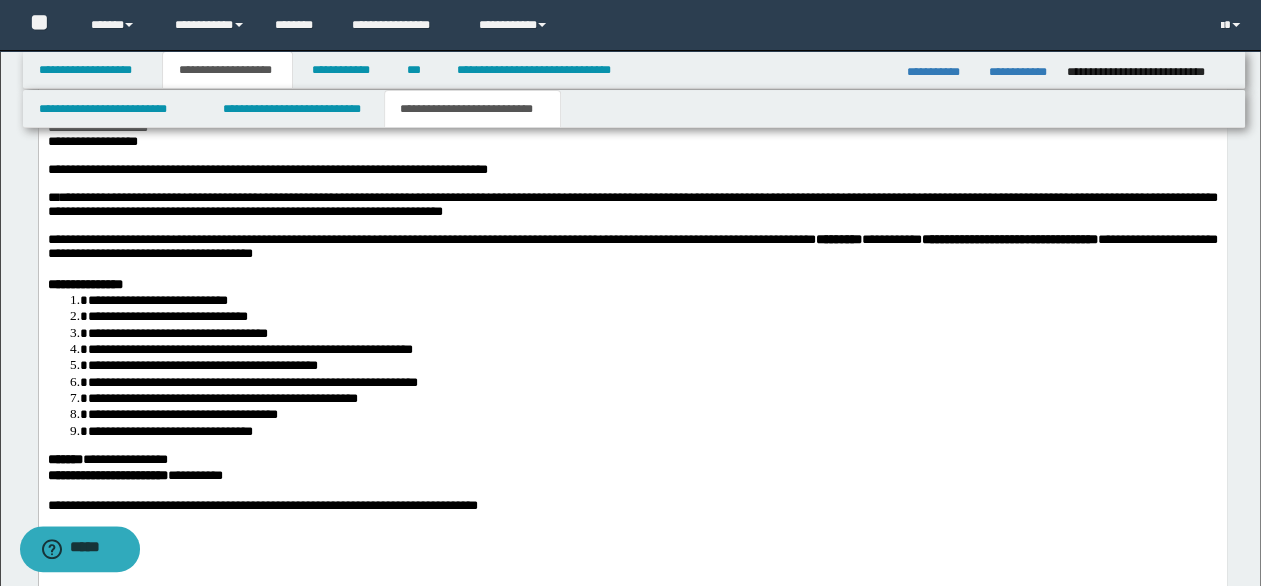 click on "**********" at bounding box center [632, -38] 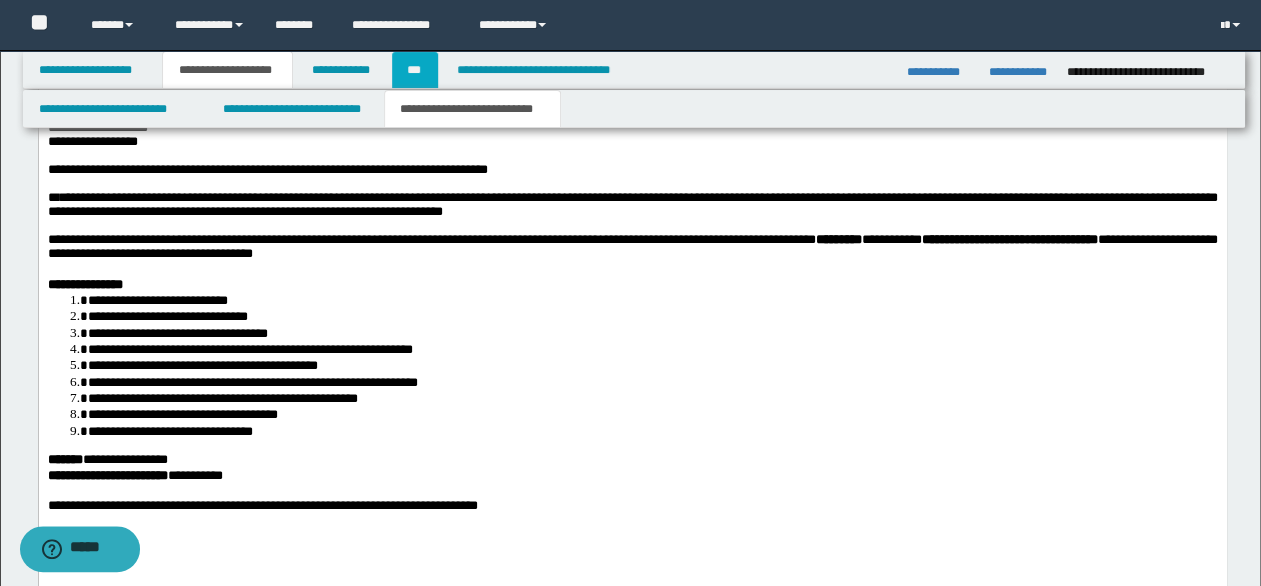 click on "***" at bounding box center [415, 70] 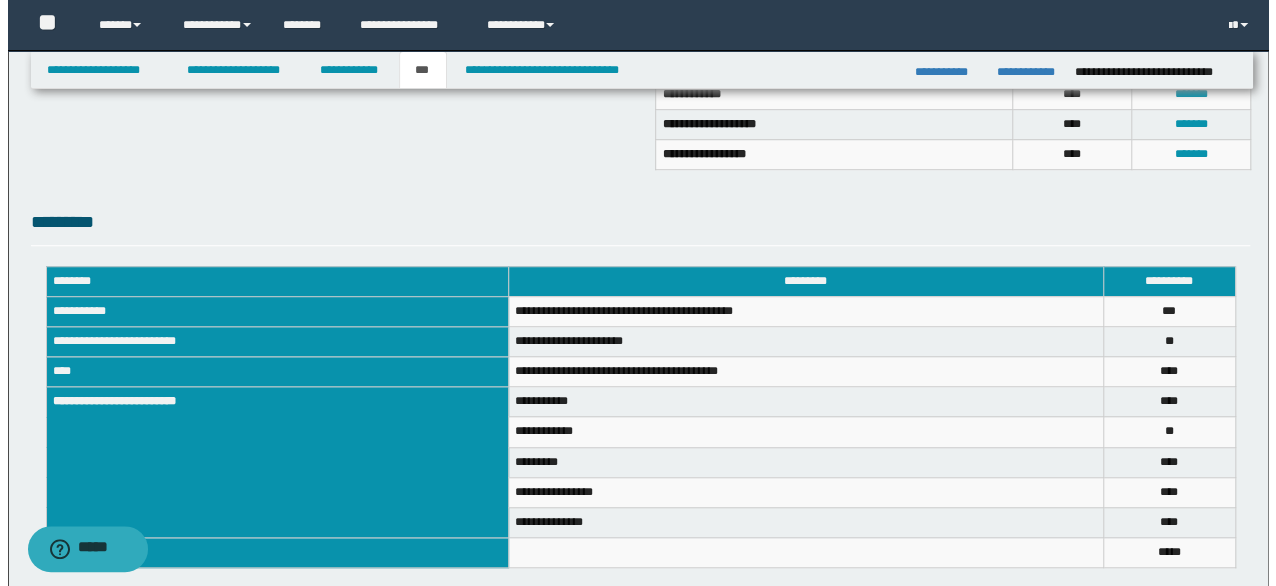 scroll, scrollTop: 412, scrollLeft: 0, axis: vertical 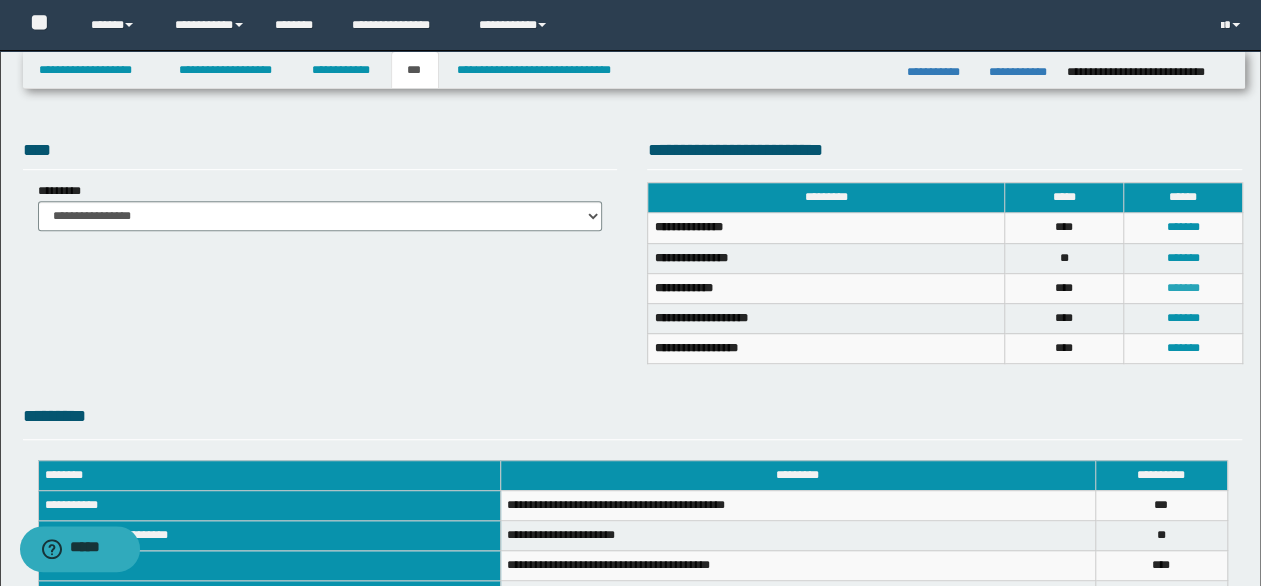 click on "*******" at bounding box center [1182, 288] 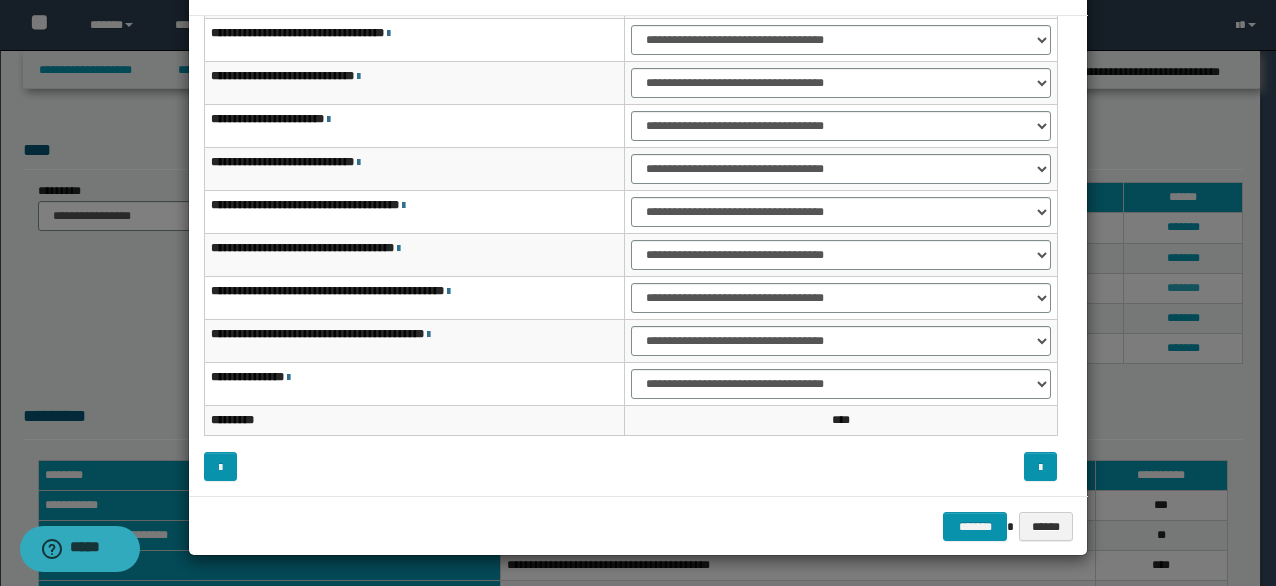 scroll, scrollTop: 0, scrollLeft: 0, axis: both 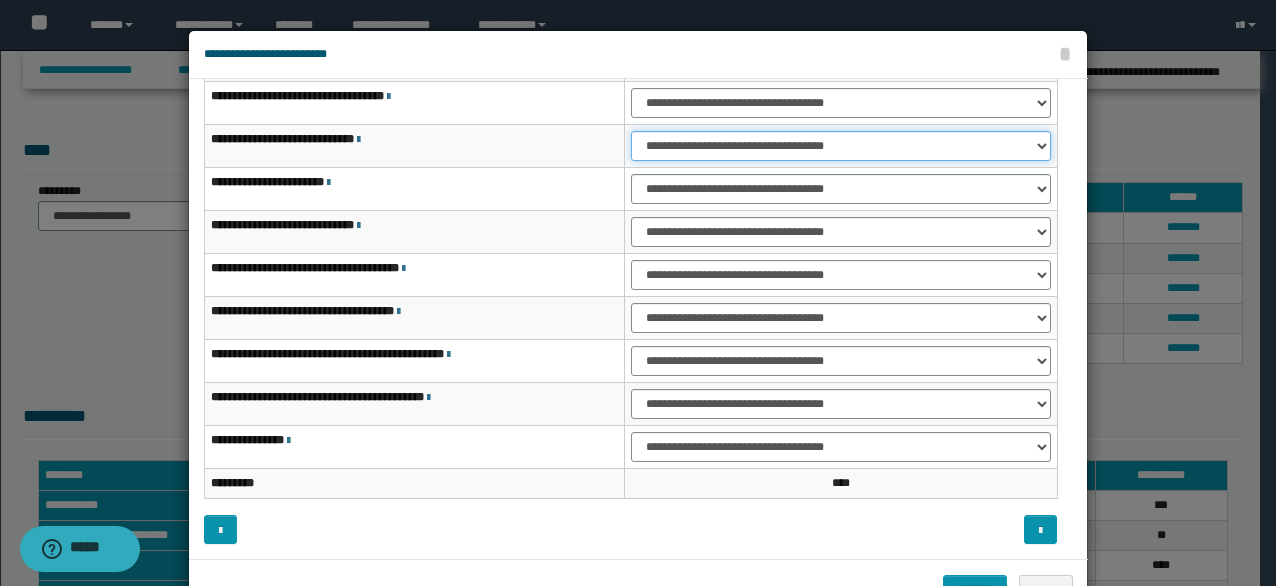 click on "**********" at bounding box center [841, 146] 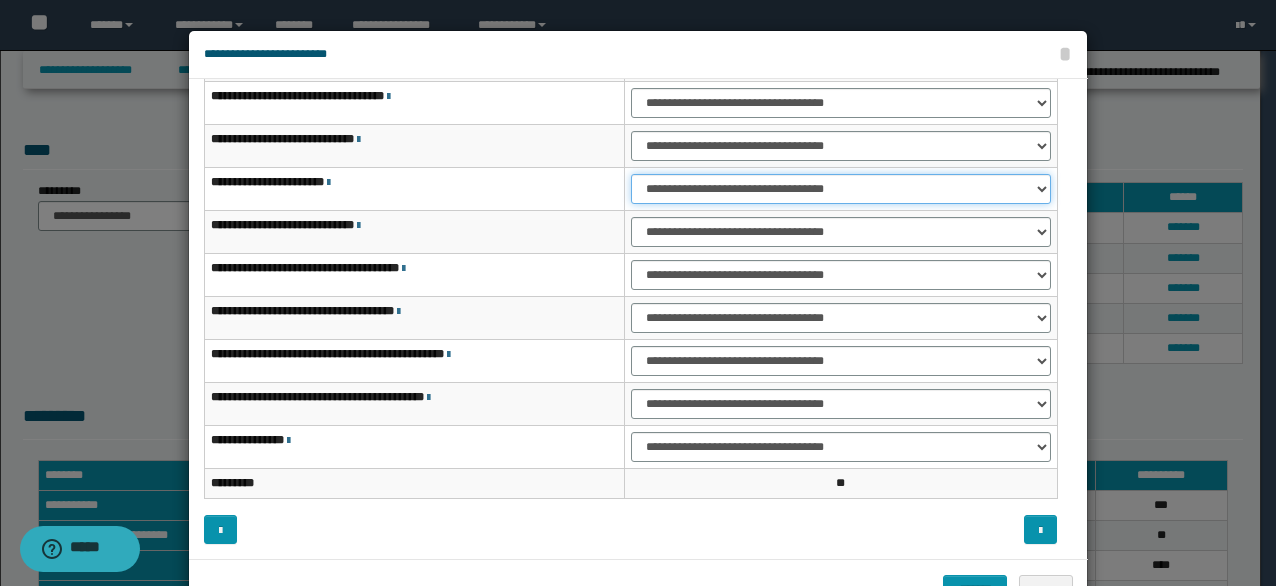 click on "**********" at bounding box center (841, 189) 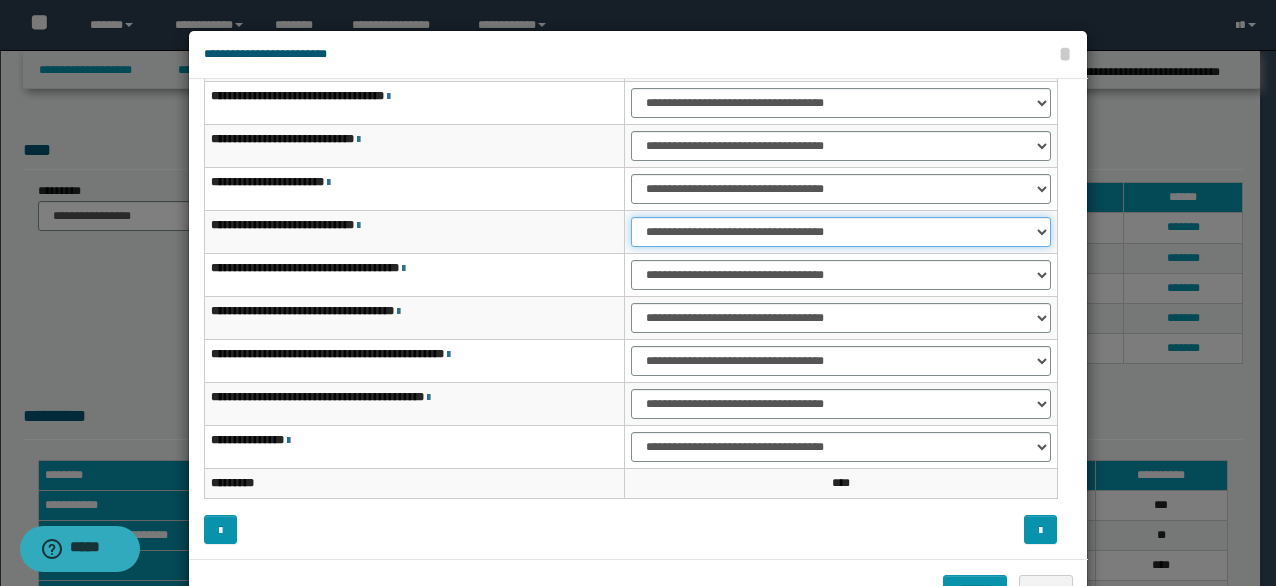 click on "**********" at bounding box center (841, 232) 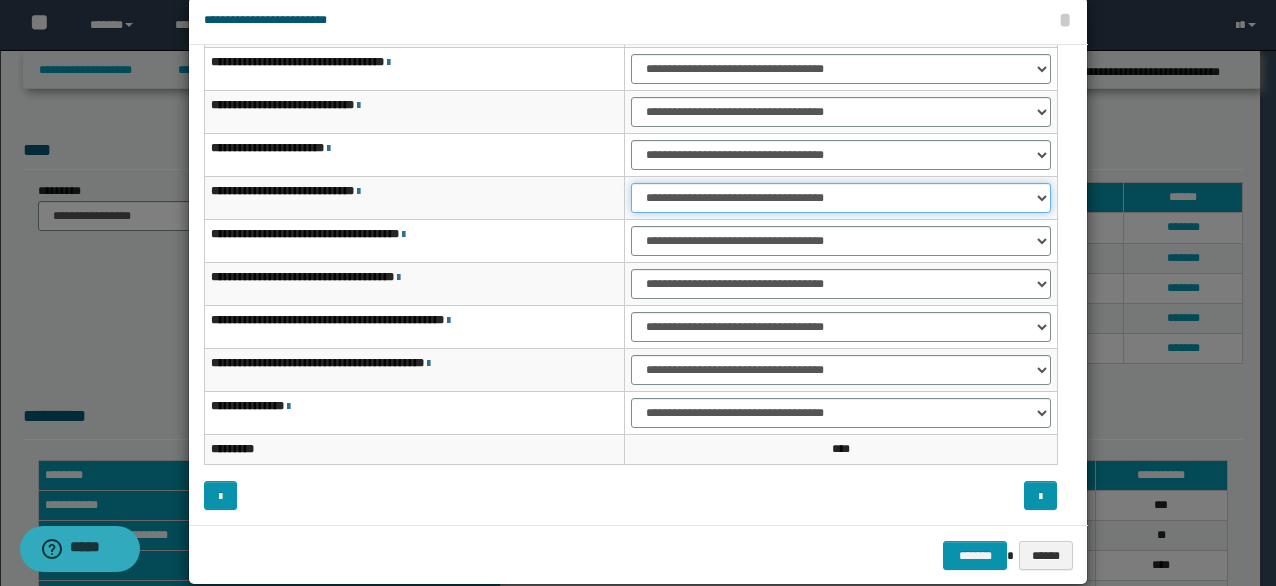 scroll, scrollTop: 63, scrollLeft: 0, axis: vertical 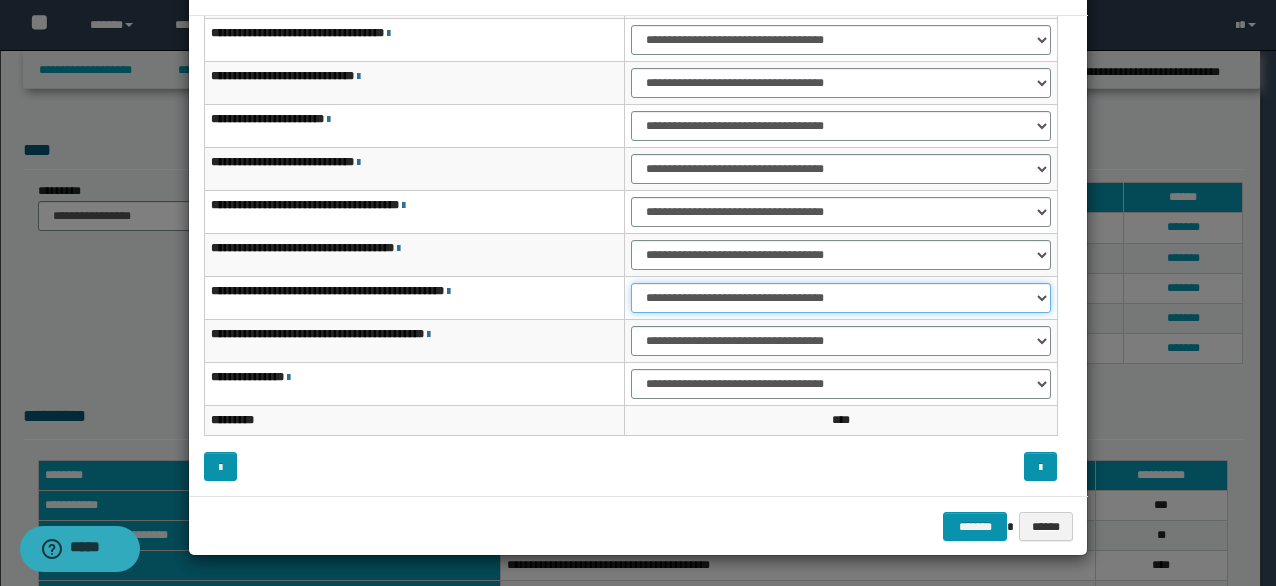 click on "**********" at bounding box center (841, 298) 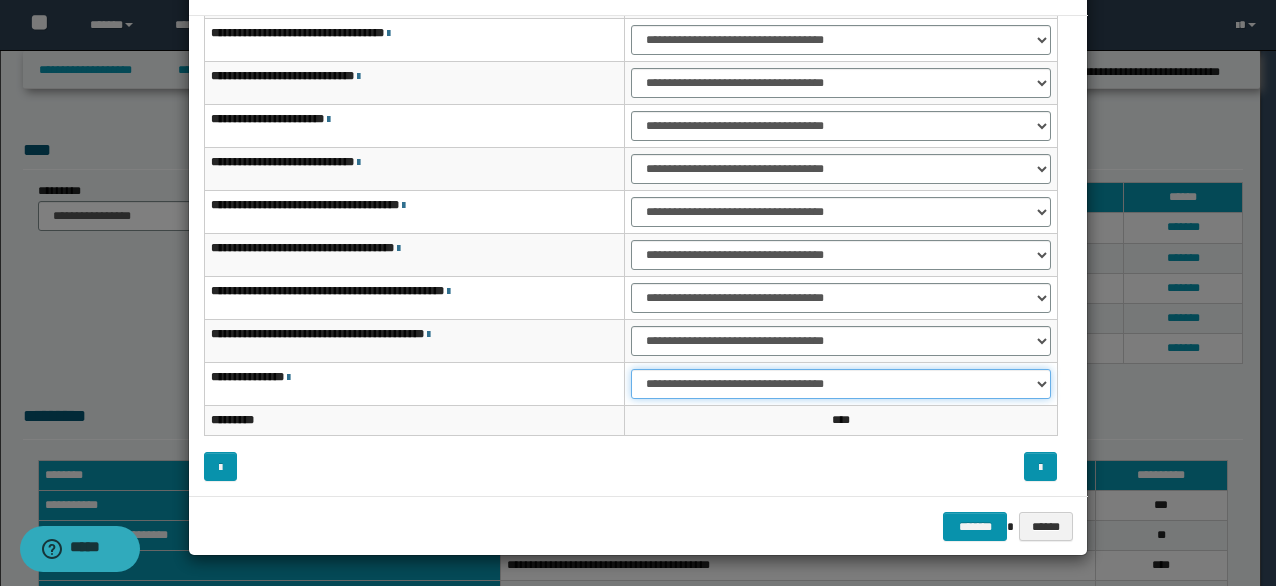 click on "**********" at bounding box center (841, 384) 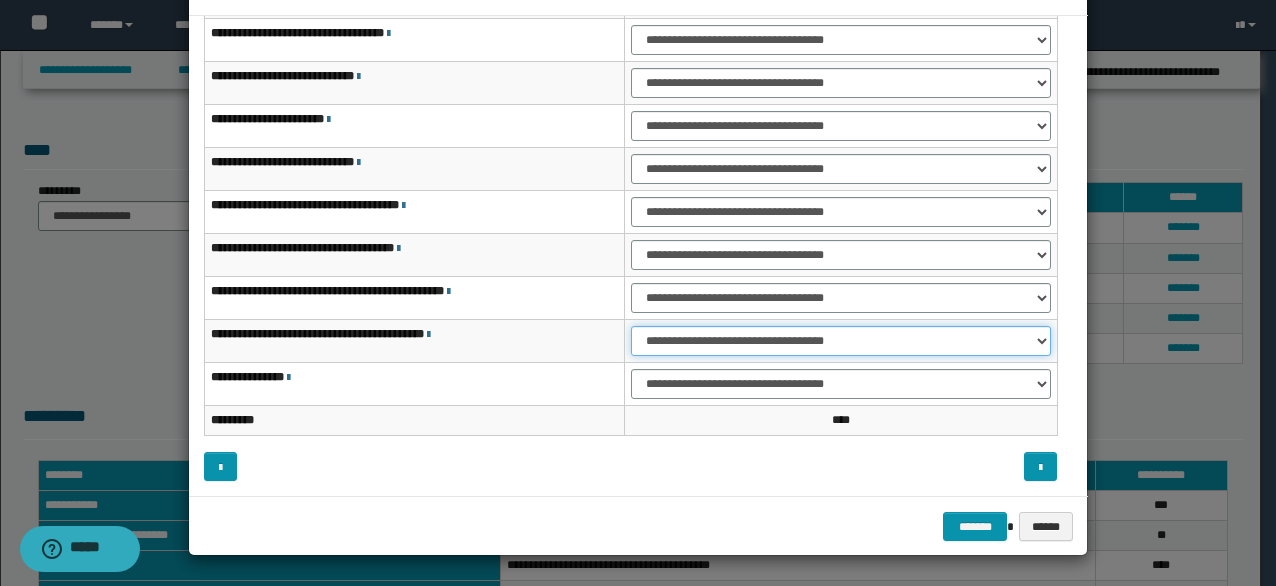 click on "**********" at bounding box center [841, 341] 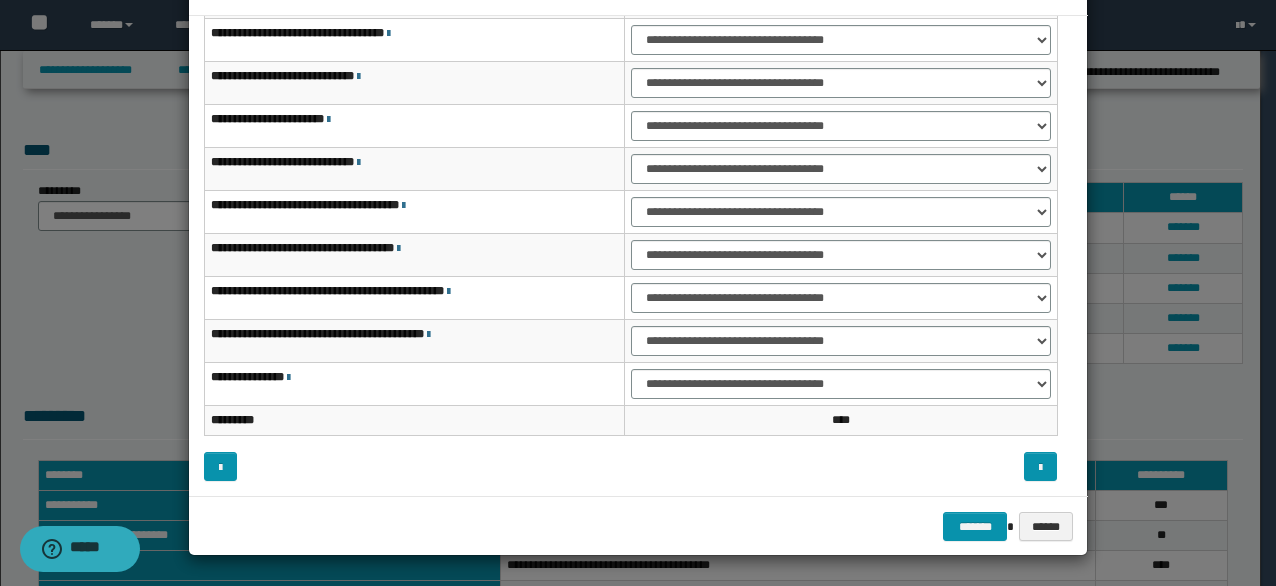 scroll, scrollTop: 116, scrollLeft: 0, axis: vertical 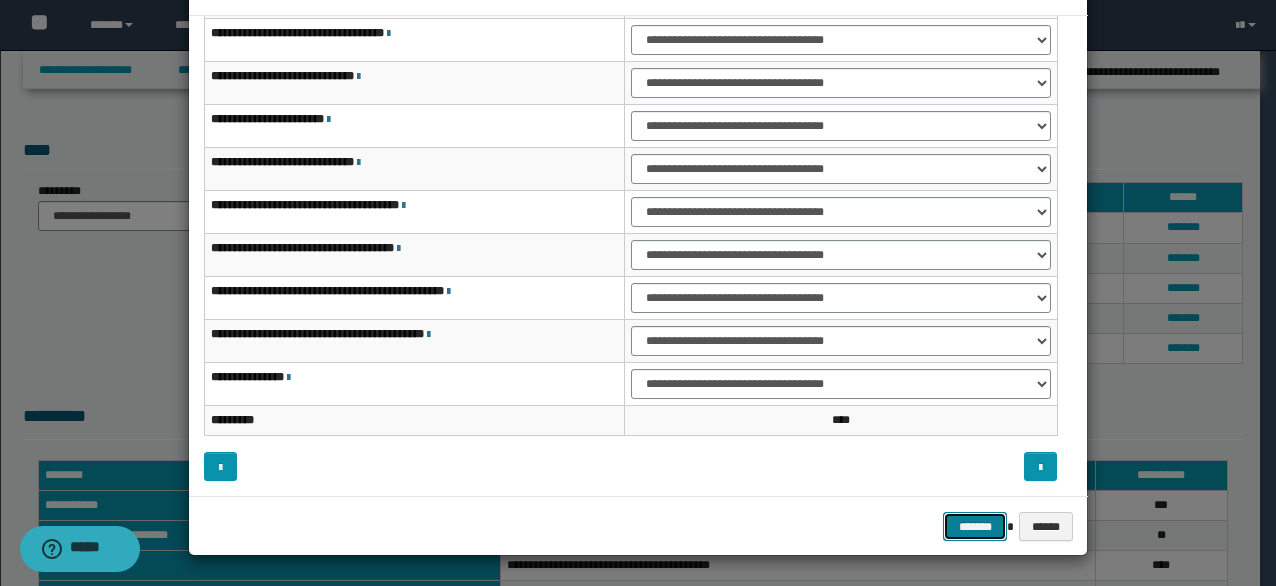 click on "*******" at bounding box center (975, 526) 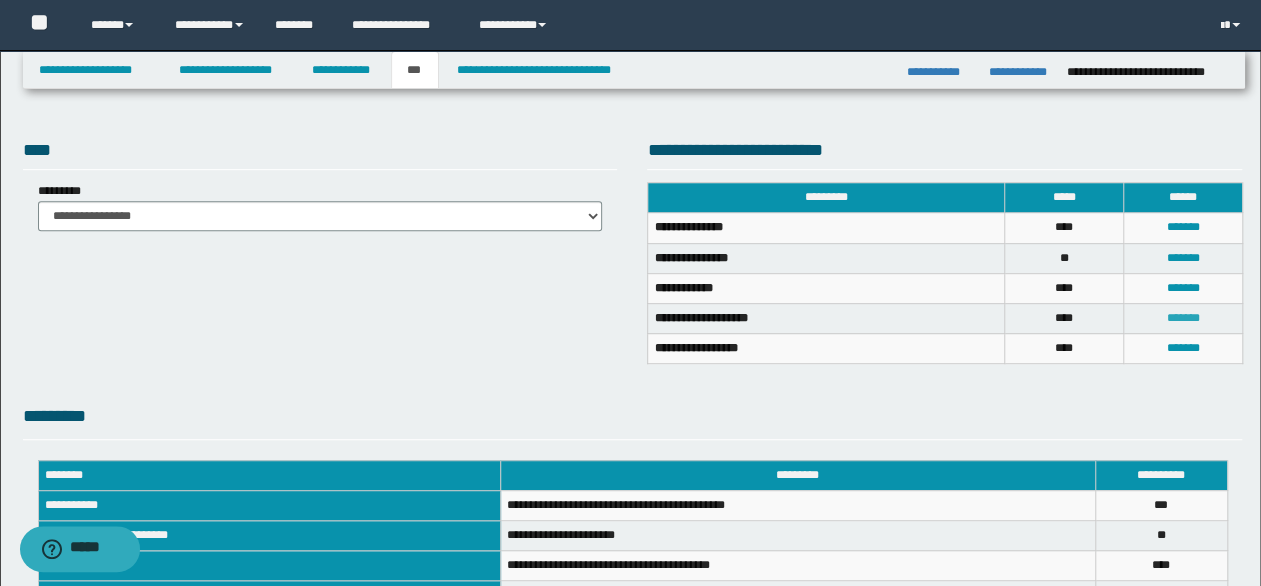 click on "*******" at bounding box center (1182, 318) 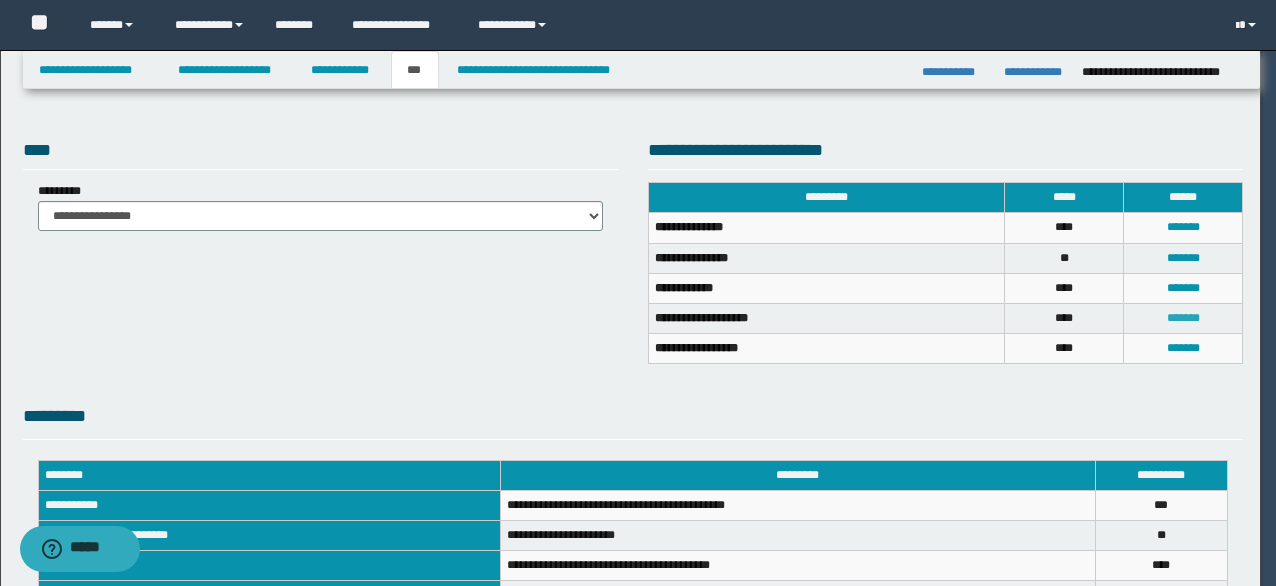 scroll, scrollTop: 0, scrollLeft: 0, axis: both 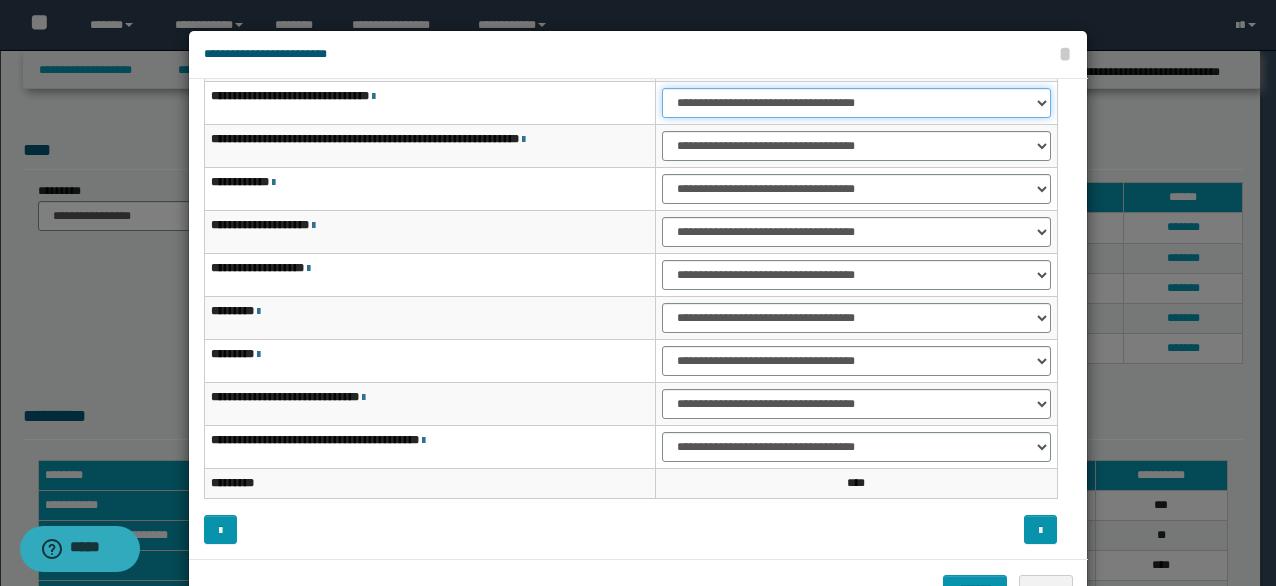 click on "**********" at bounding box center [856, 103] 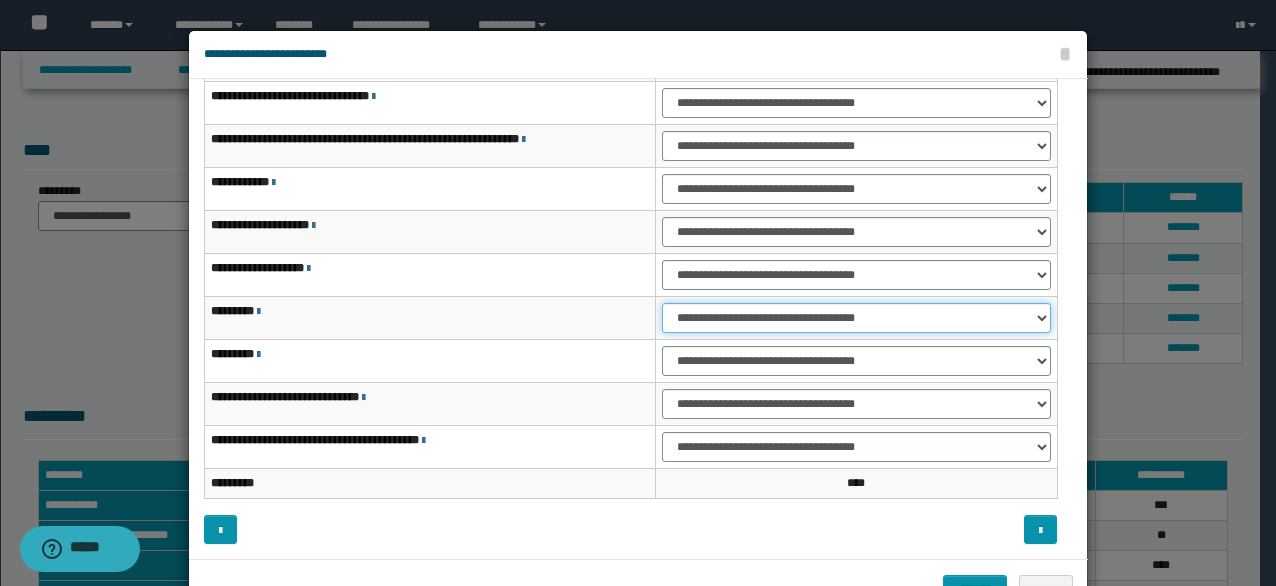 click on "**********" at bounding box center (856, 318) 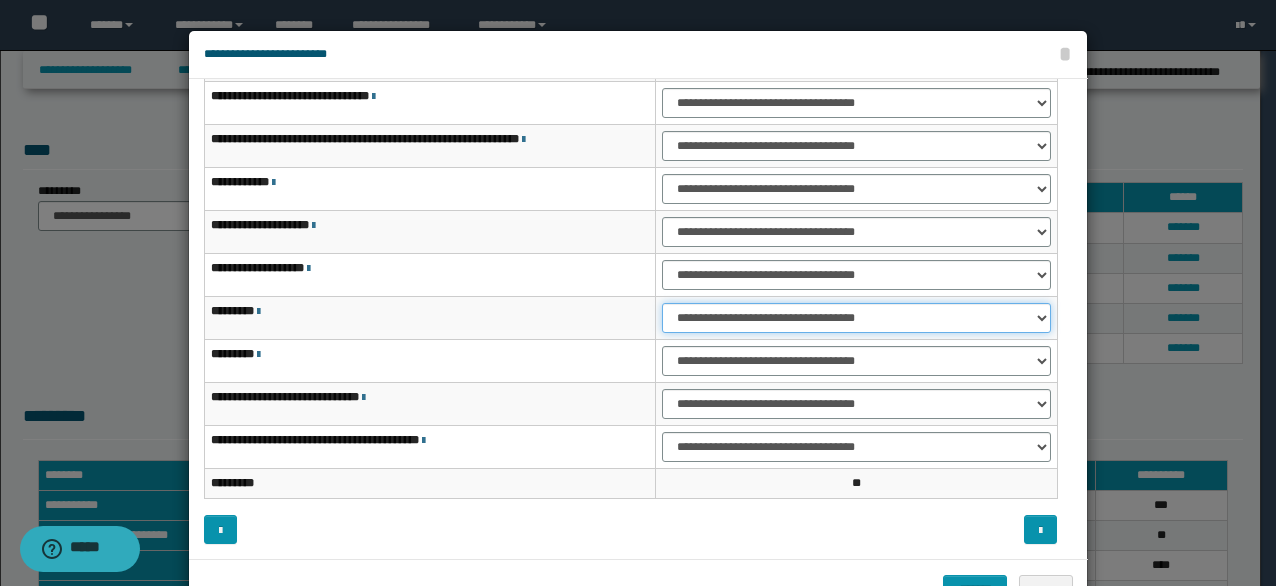 scroll, scrollTop: 63, scrollLeft: 0, axis: vertical 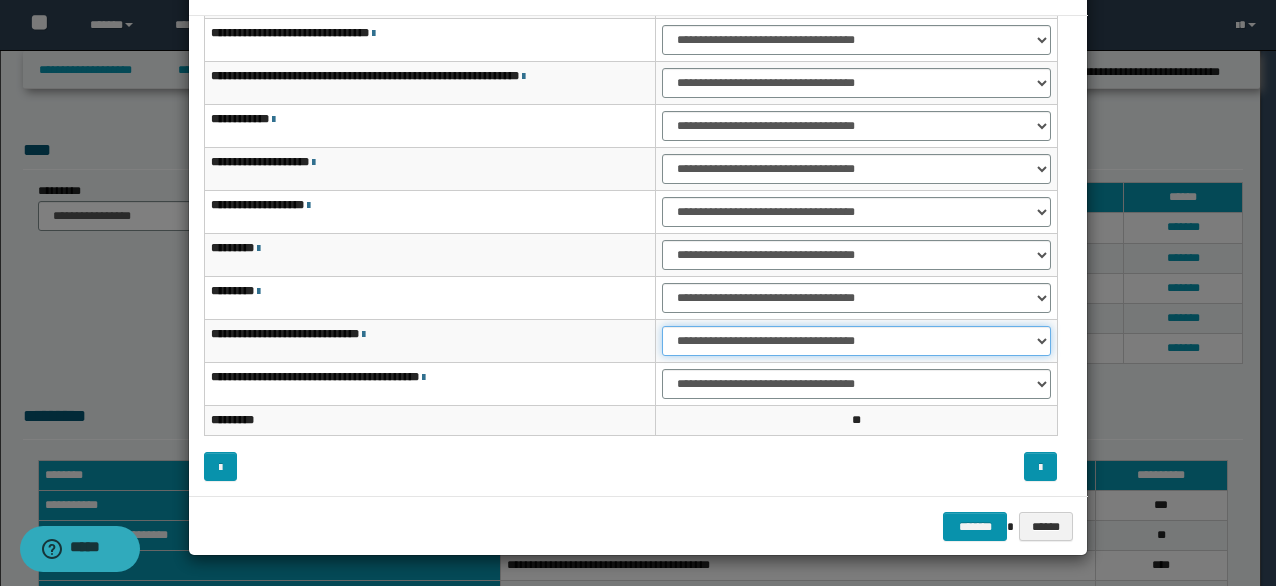 click on "**********" at bounding box center (856, 341) 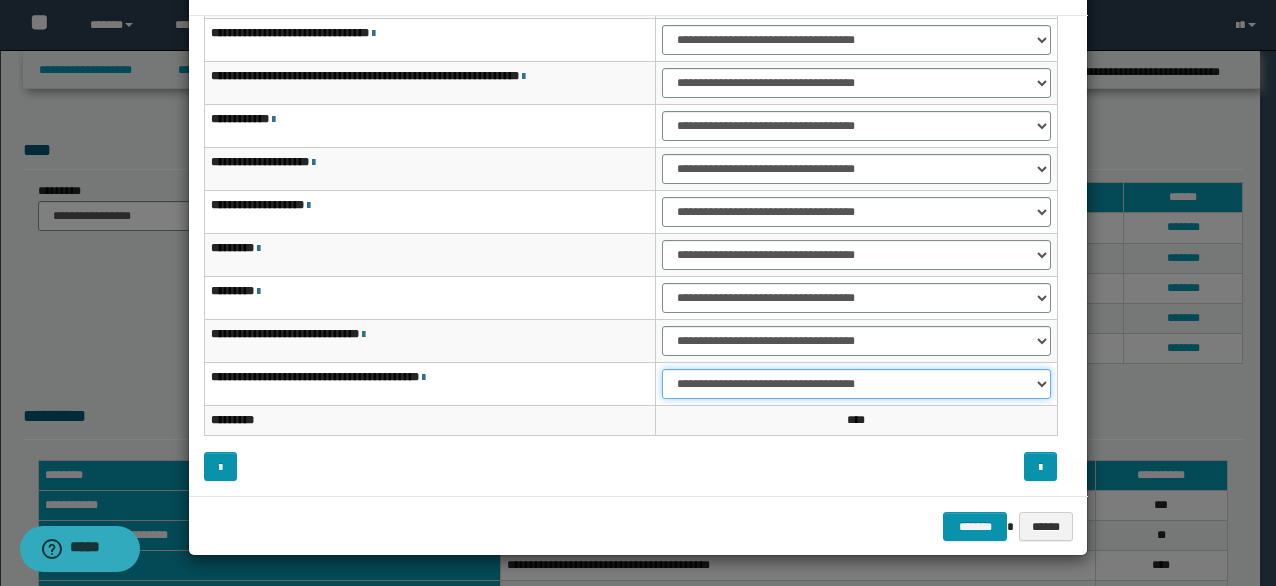 click on "**********" at bounding box center (856, 384) 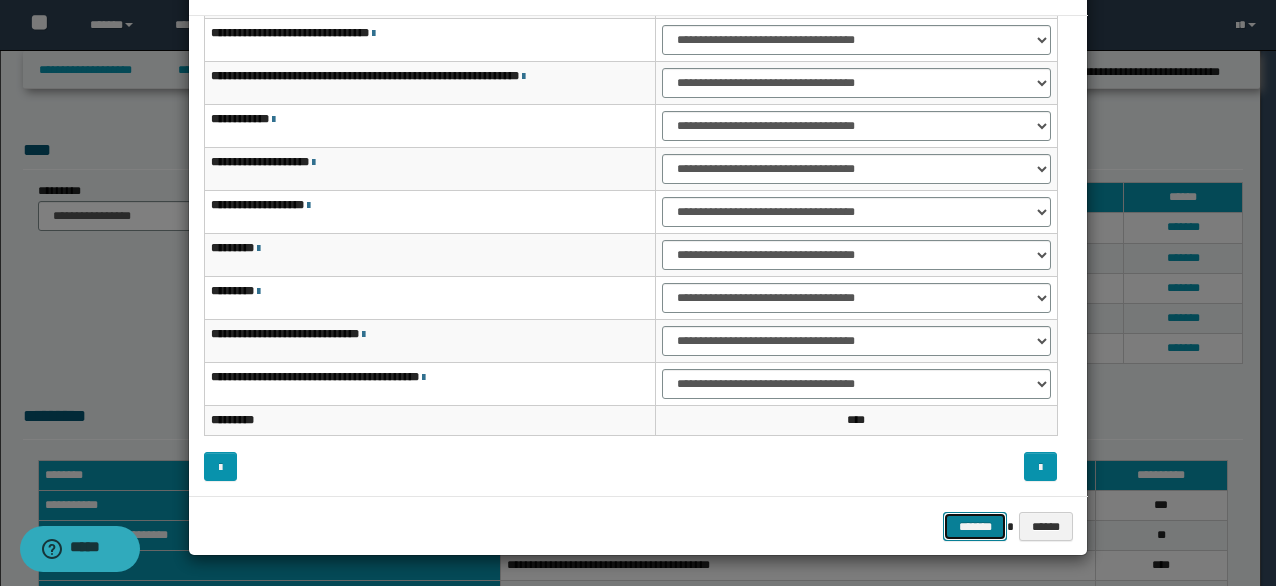 click on "*******" at bounding box center (975, 526) 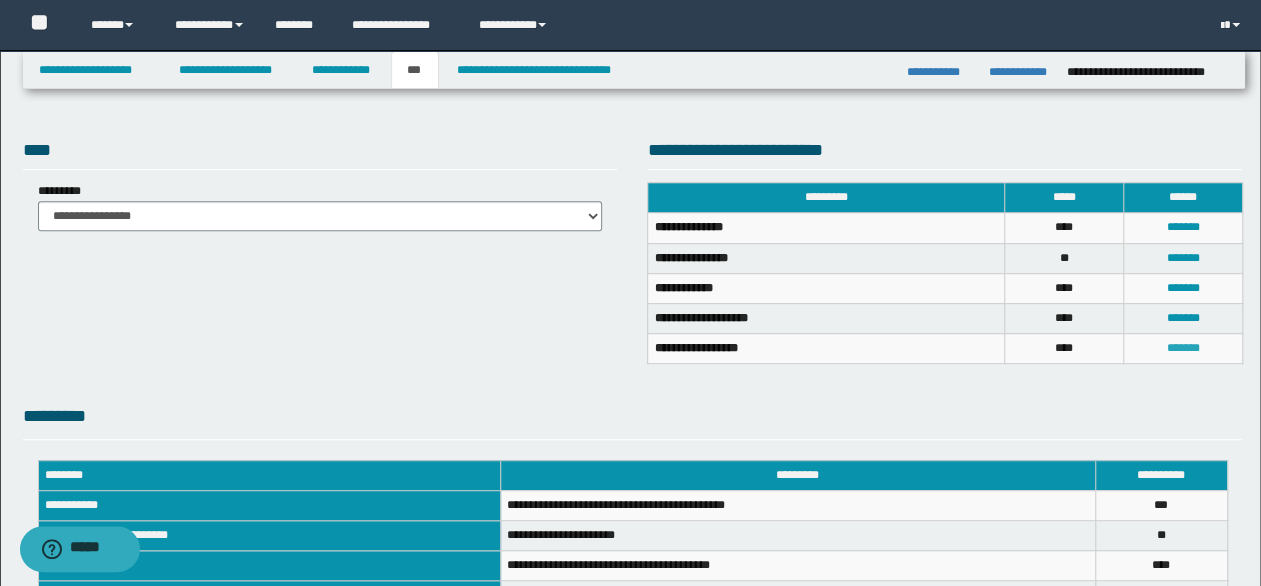 click on "*******" at bounding box center (1182, 348) 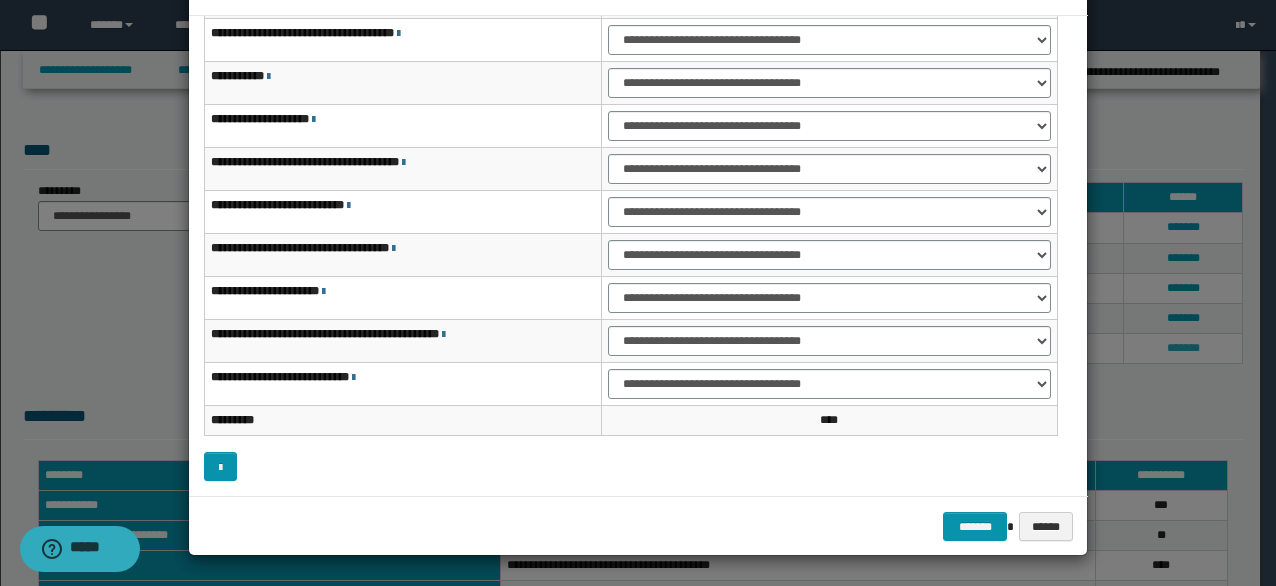 scroll, scrollTop: 0, scrollLeft: 0, axis: both 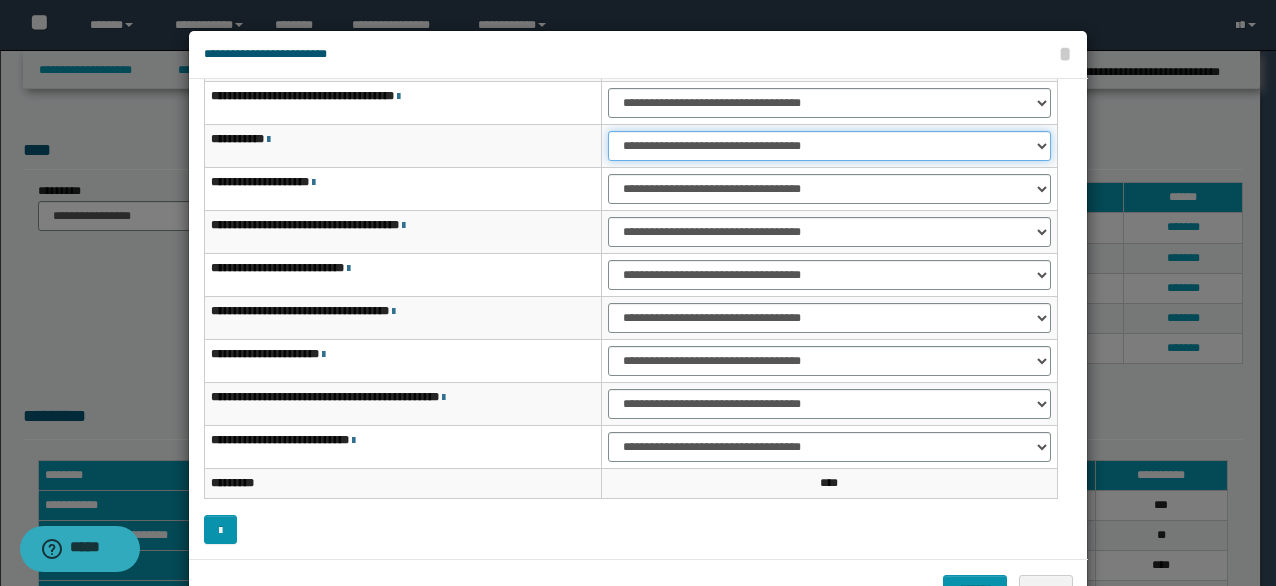 click on "**********" at bounding box center [829, 146] 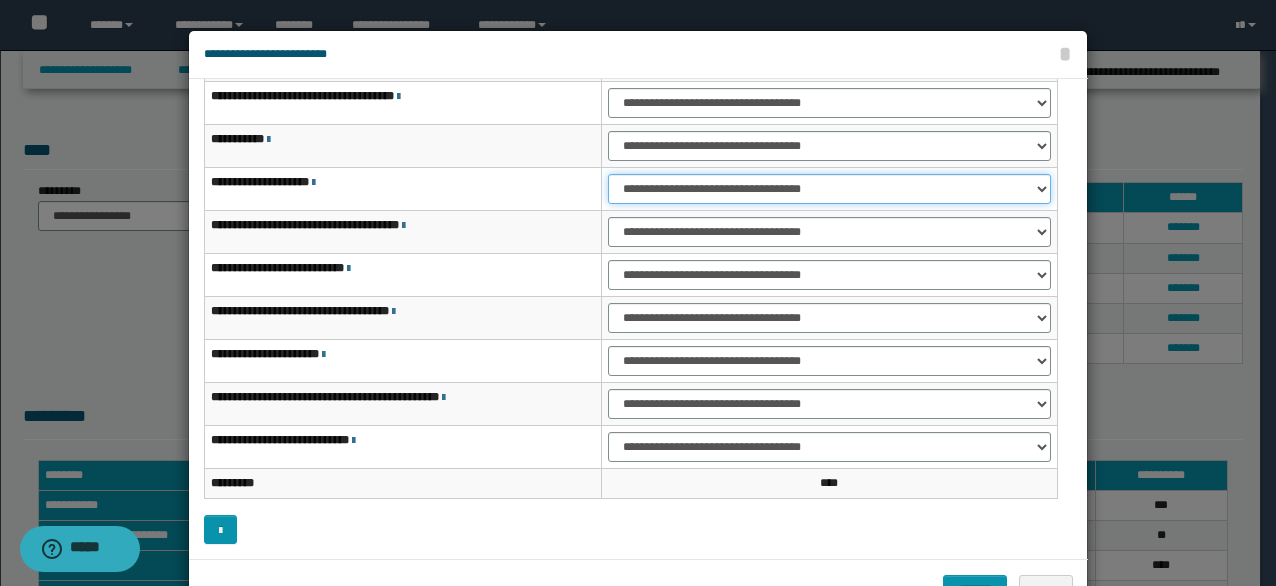 click on "**********" at bounding box center (829, 189) 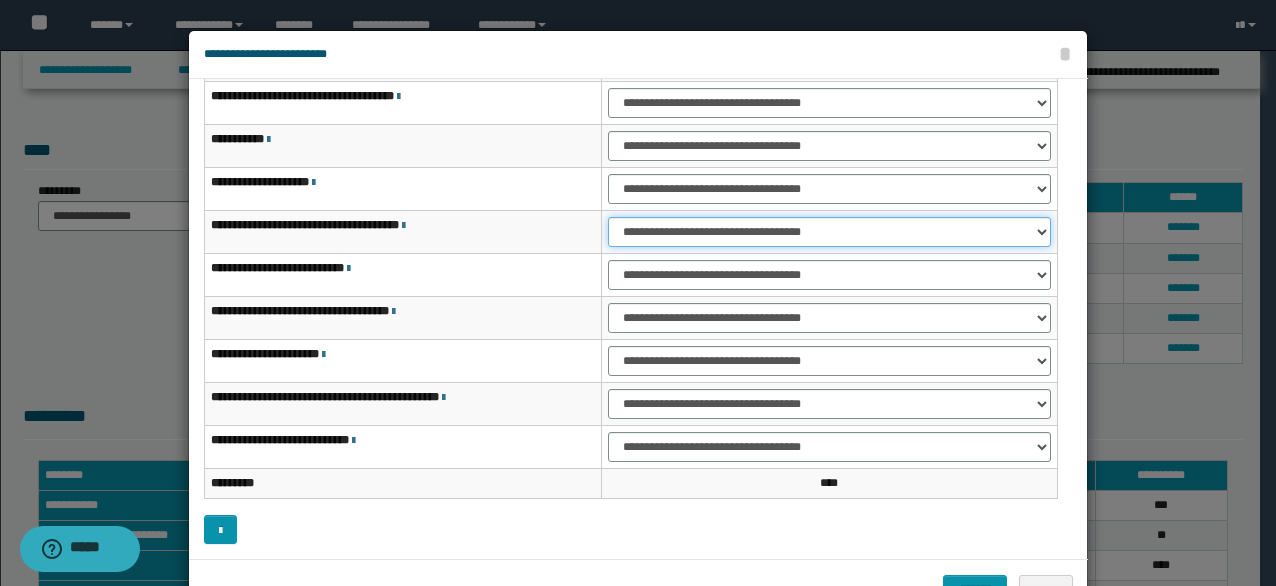 click on "**********" at bounding box center [829, 232] 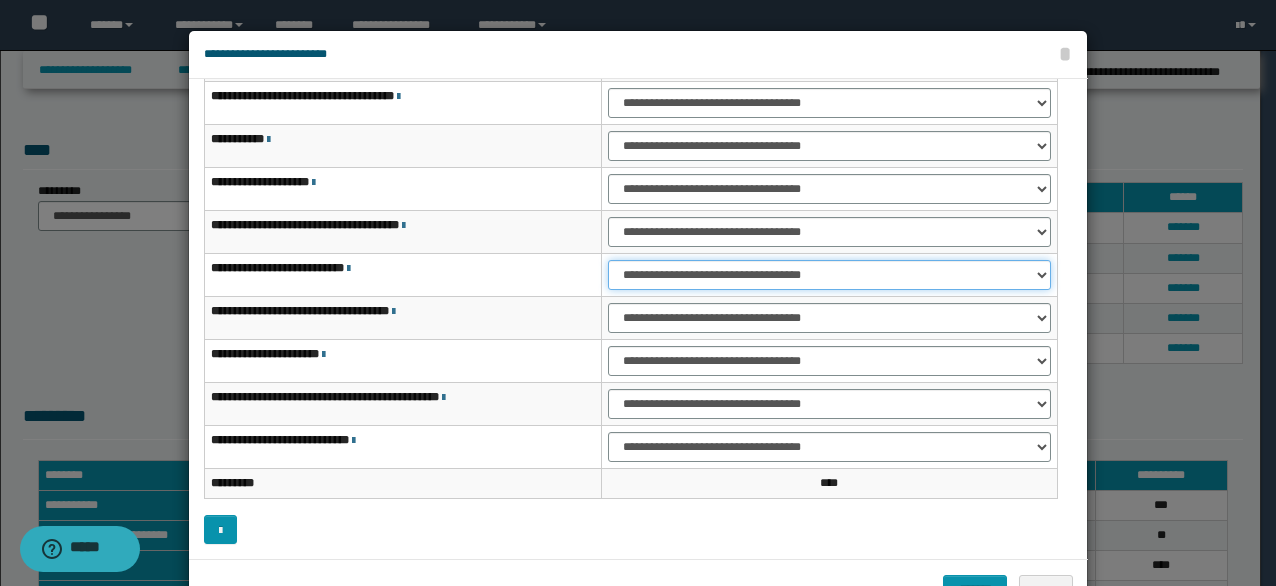 click on "**********" at bounding box center [829, 275] 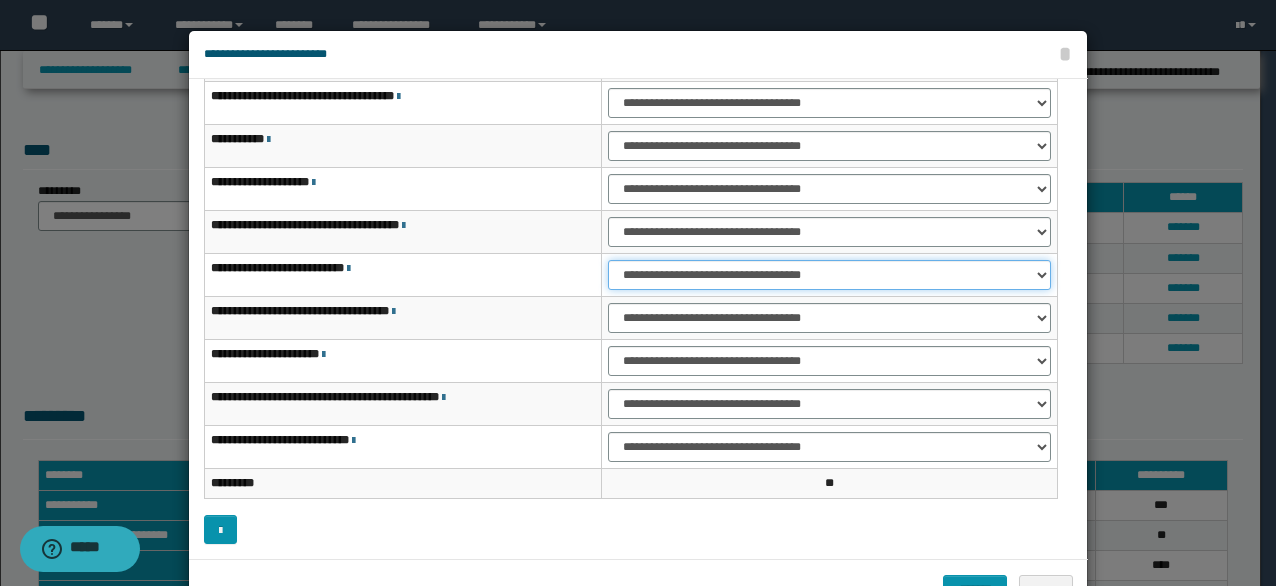 click on "**********" at bounding box center [829, 275] 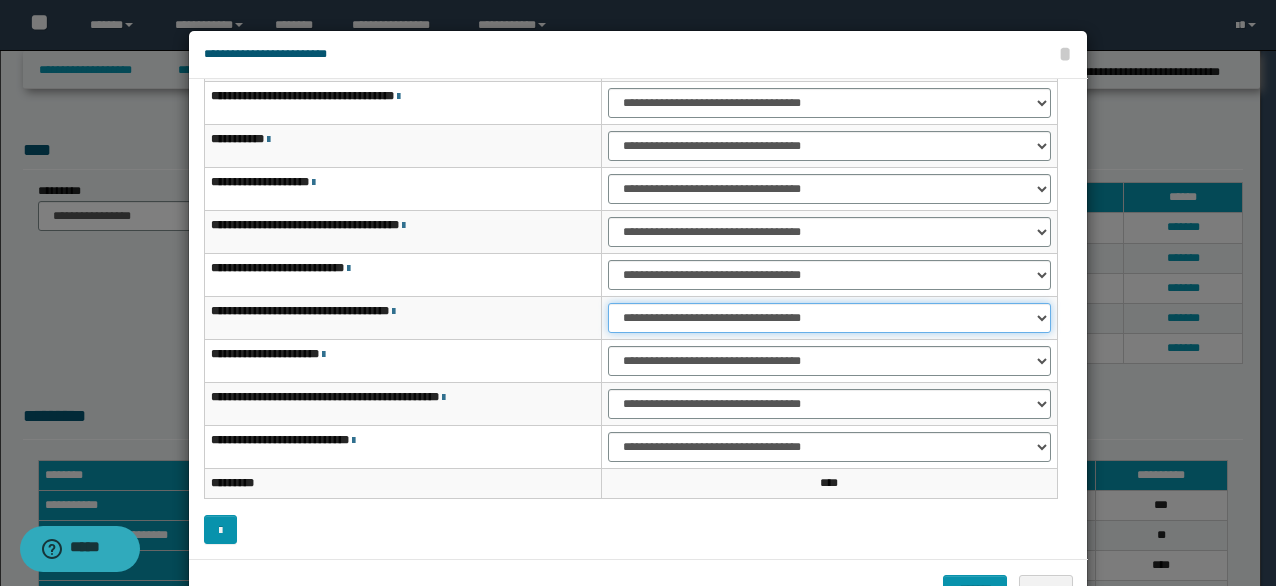 click on "**********" at bounding box center [829, 318] 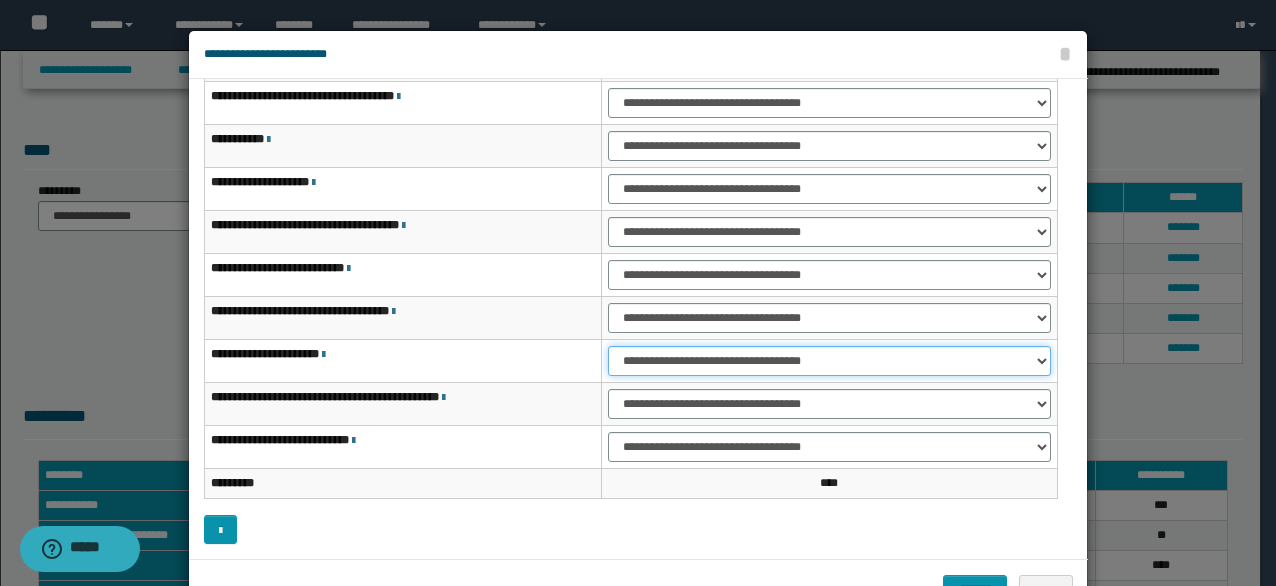 click on "**********" at bounding box center (829, 361) 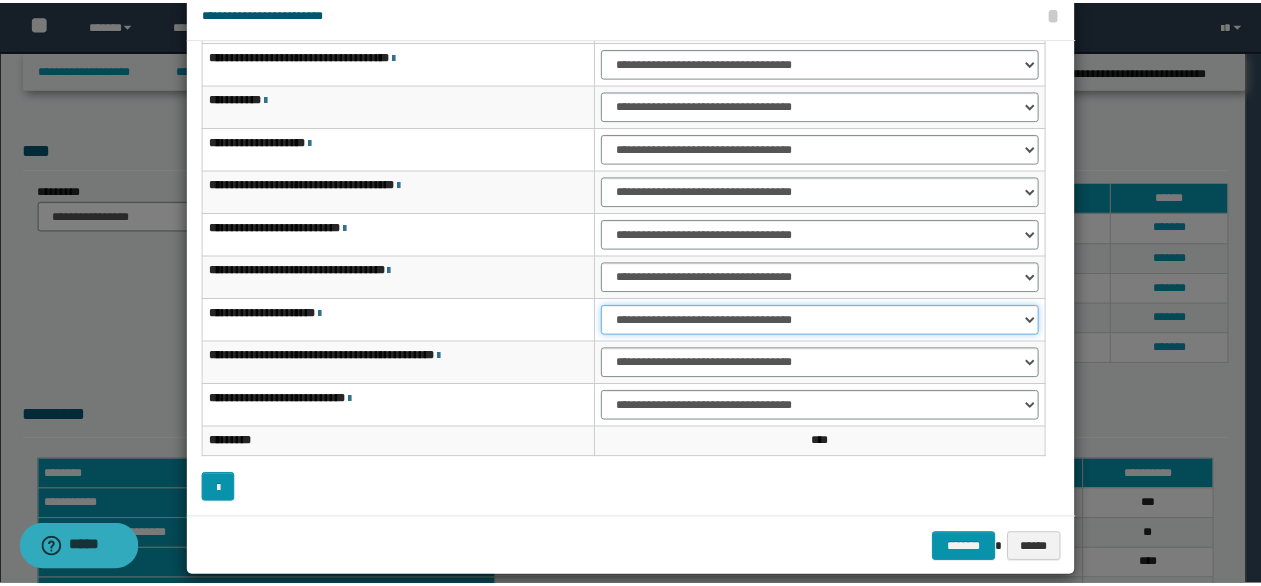 scroll, scrollTop: 63, scrollLeft: 0, axis: vertical 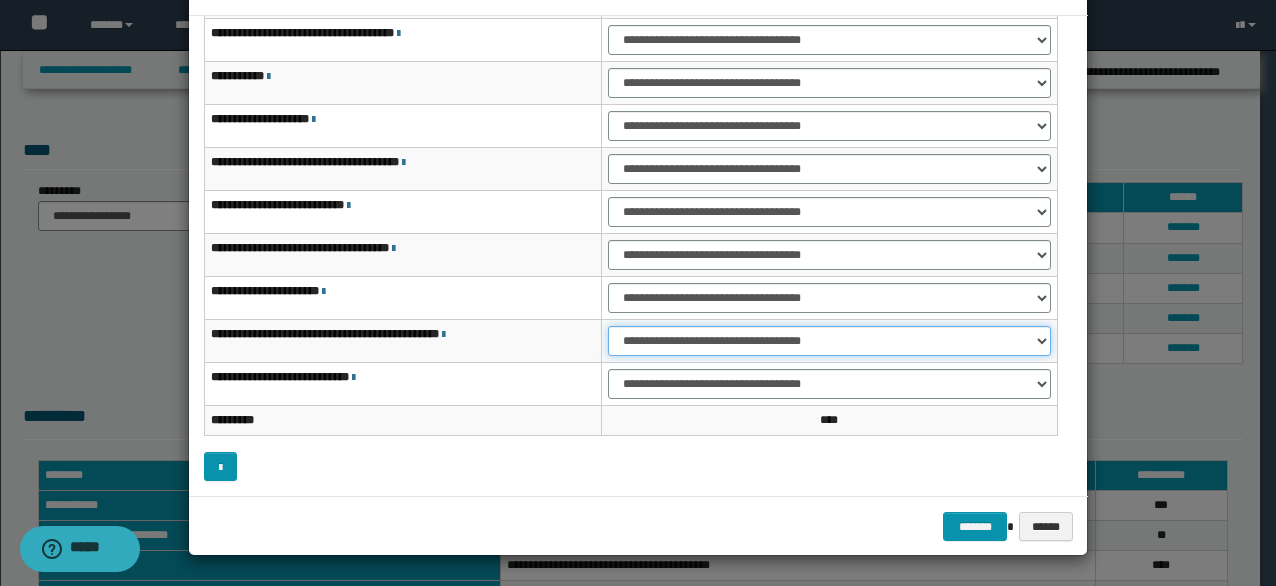 click on "**********" at bounding box center (829, 341) 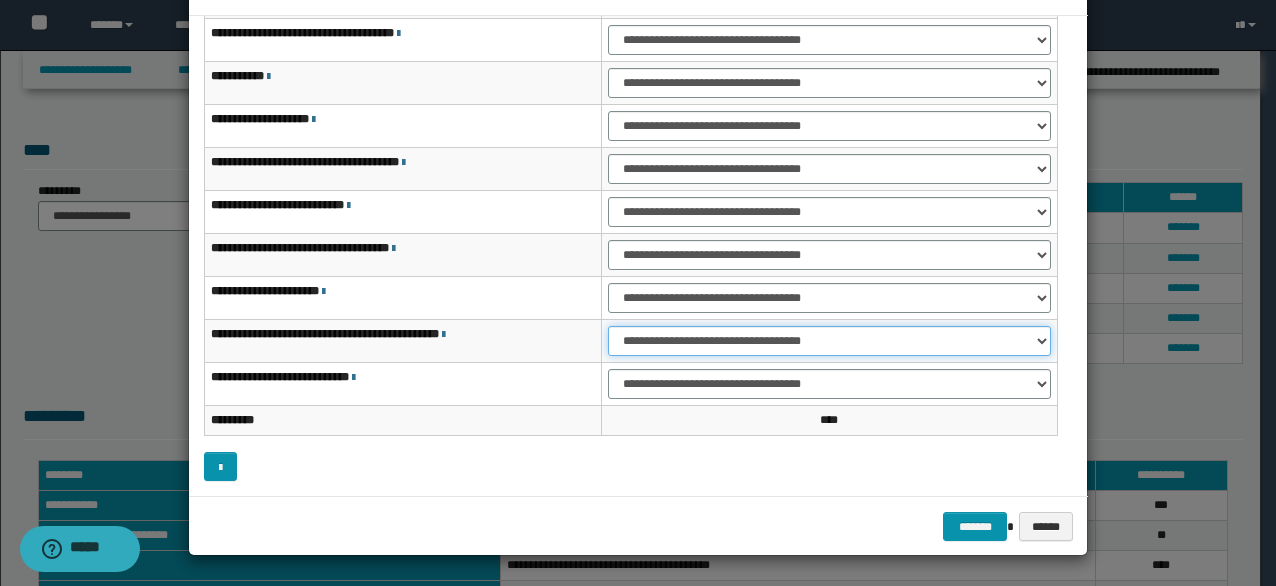 select on "***" 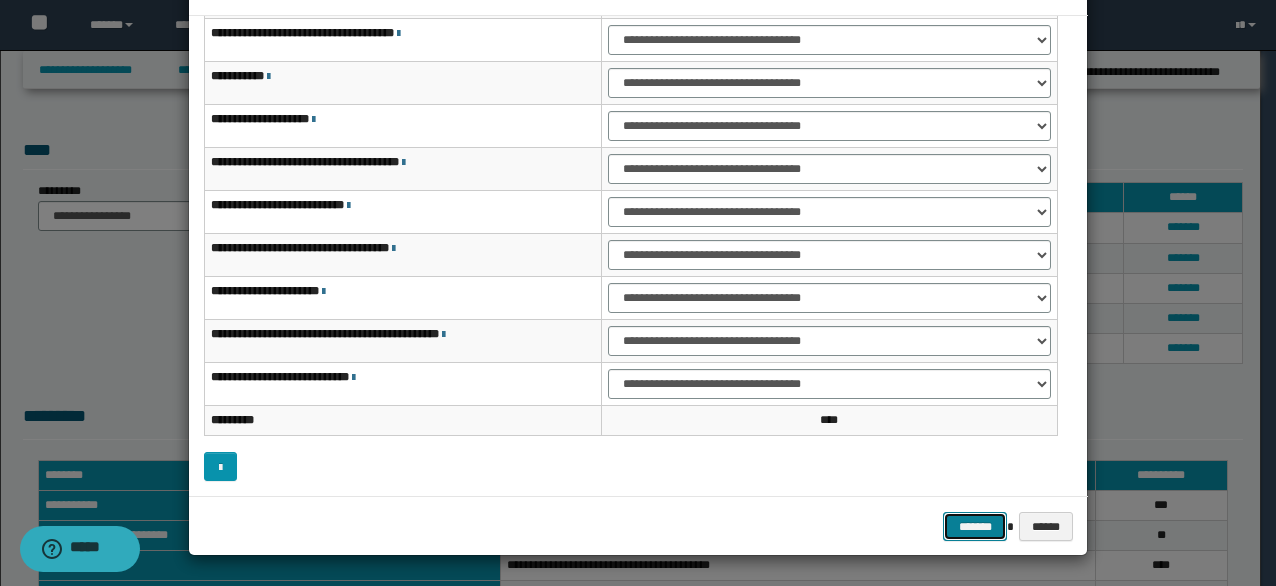 click on "*******" at bounding box center (975, 526) 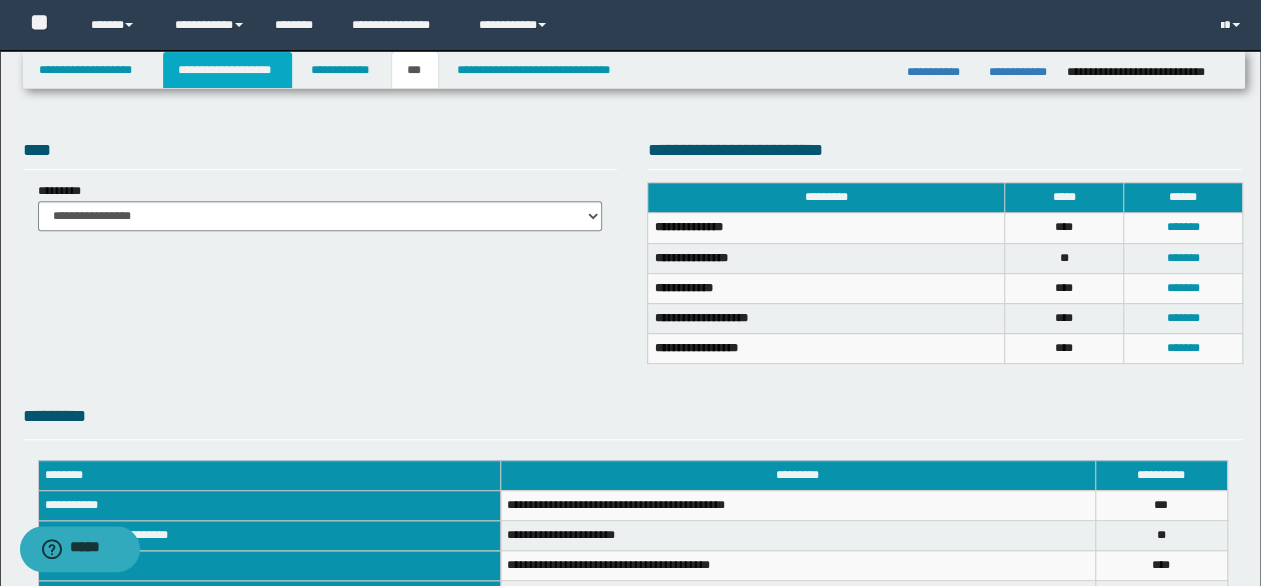 click on "**********" at bounding box center [227, 70] 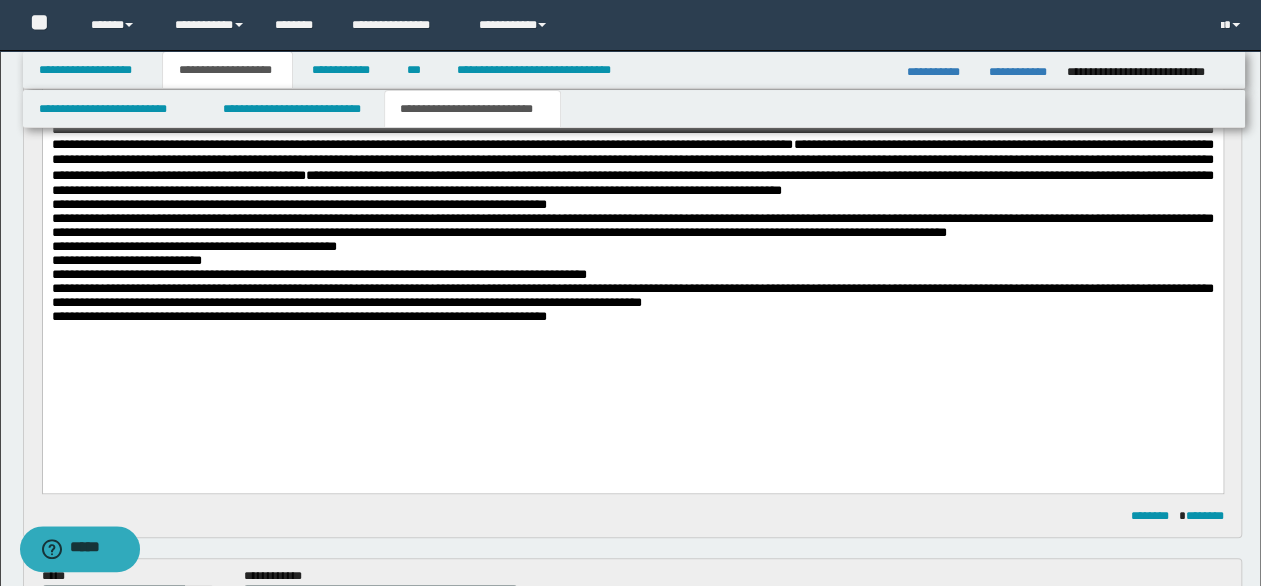 scroll, scrollTop: 200, scrollLeft: 0, axis: vertical 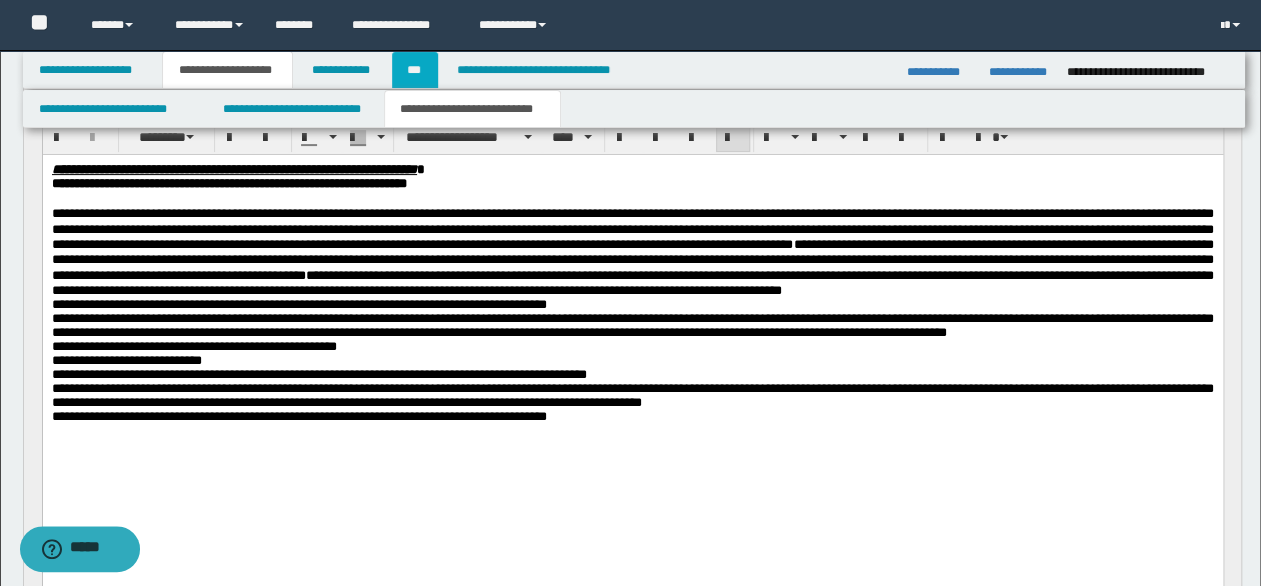 click on "***" at bounding box center [415, 70] 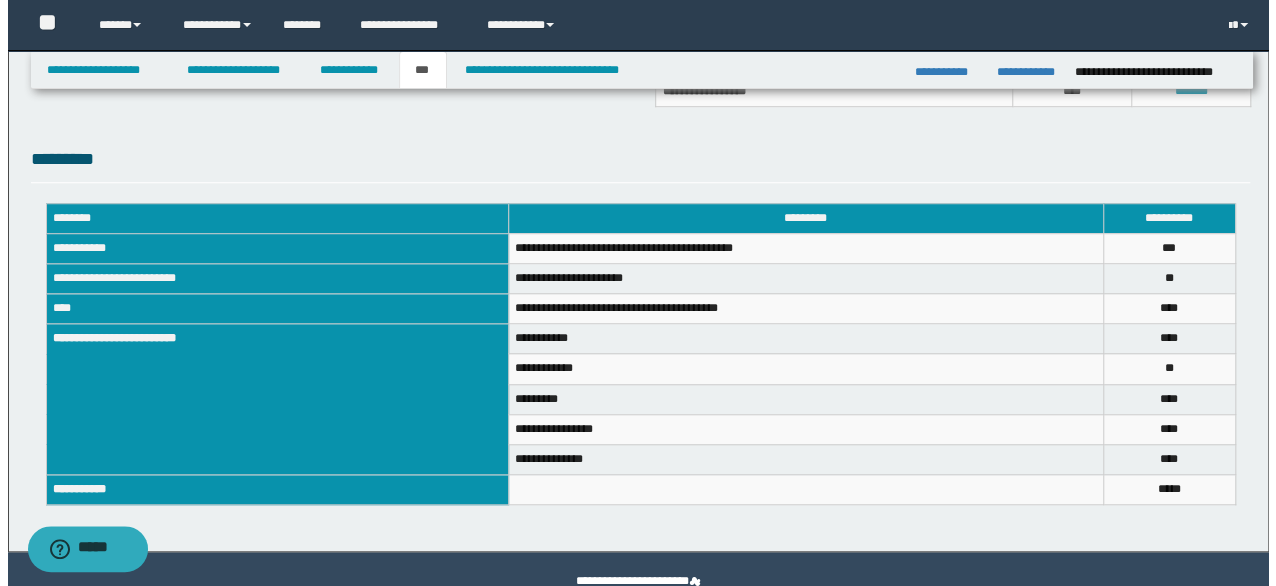 scroll, scrollTop: 469, scrollLeft: 0, axis: vertical 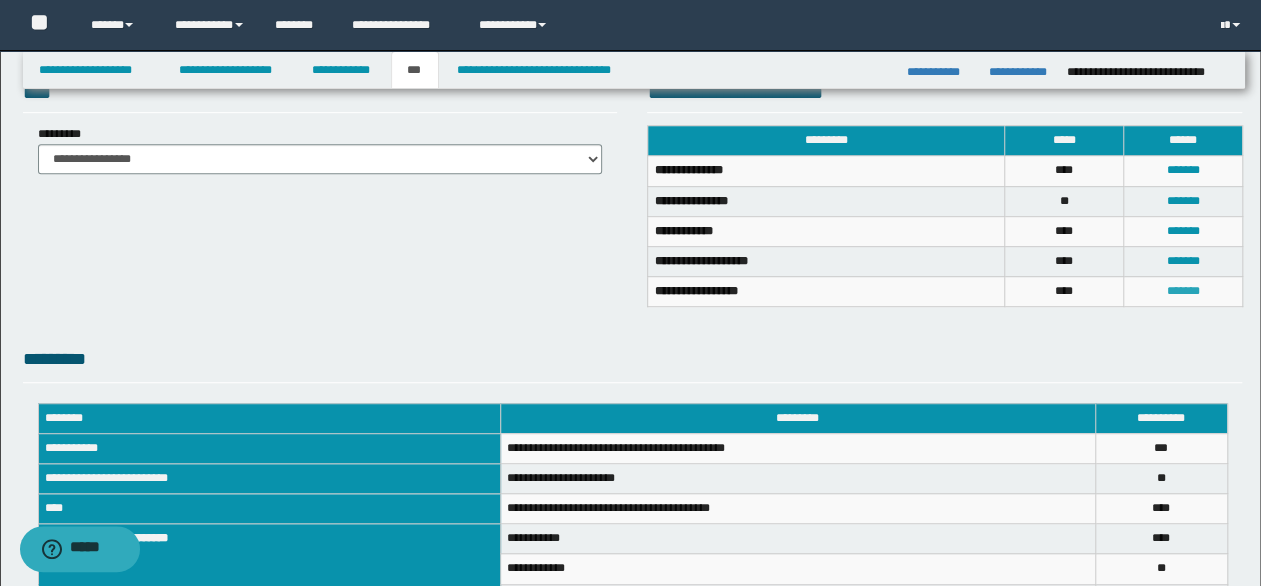 click on "*******" at bounding box center (1182, 291) 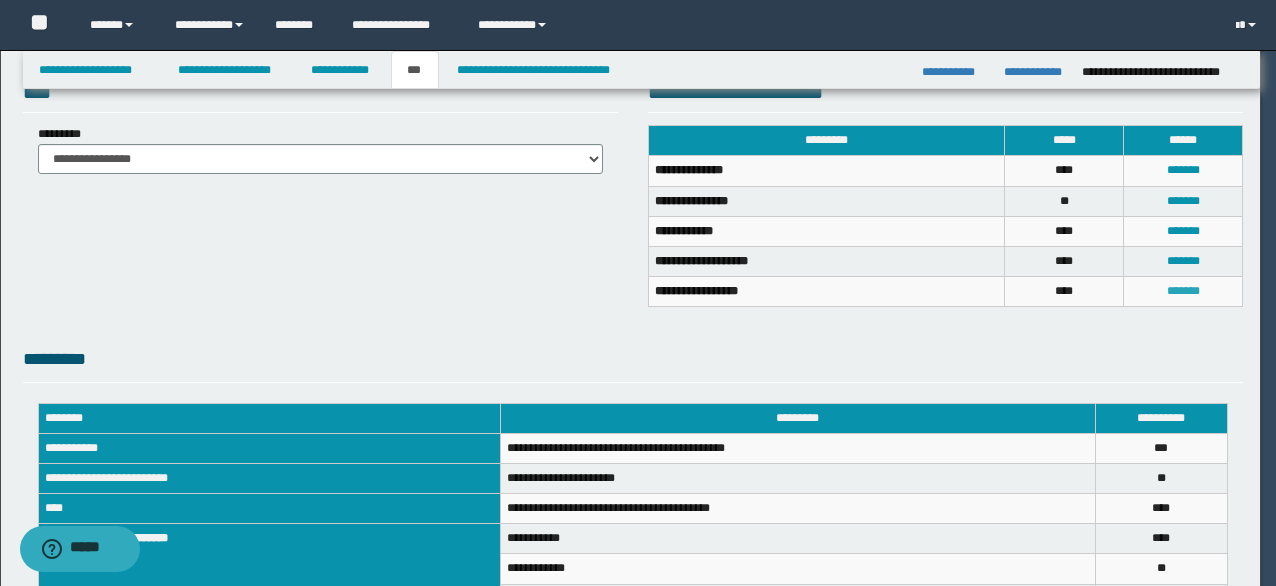 scroll, scrollTop: 0, scrollLeft: 0, axis: both 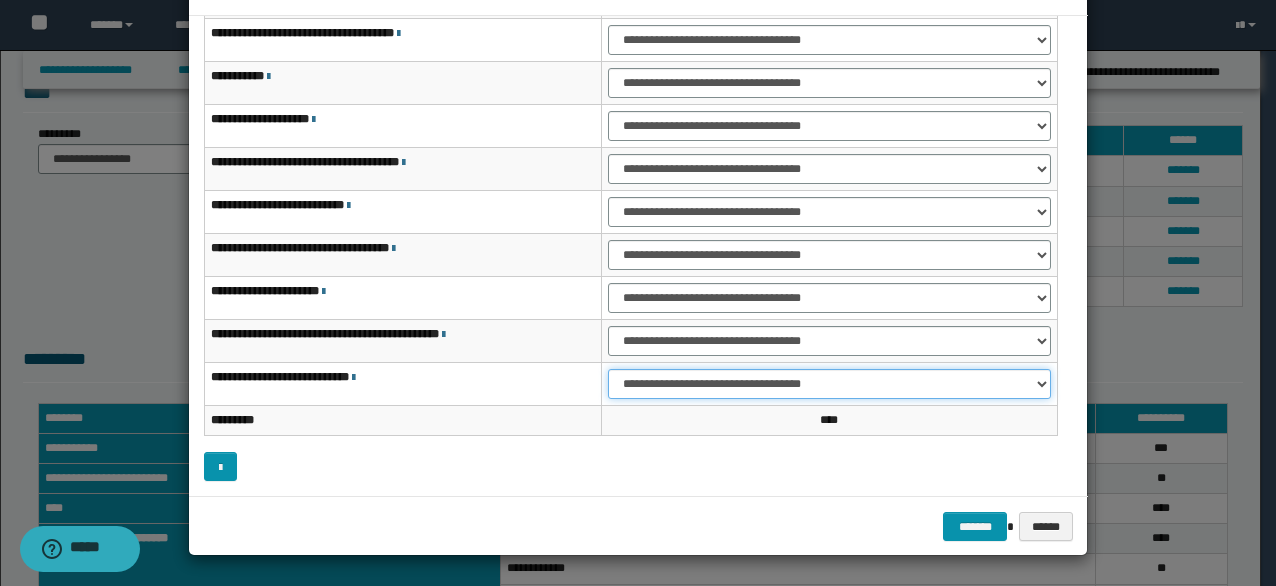 click on "**********" at bounding box center (829, 384) 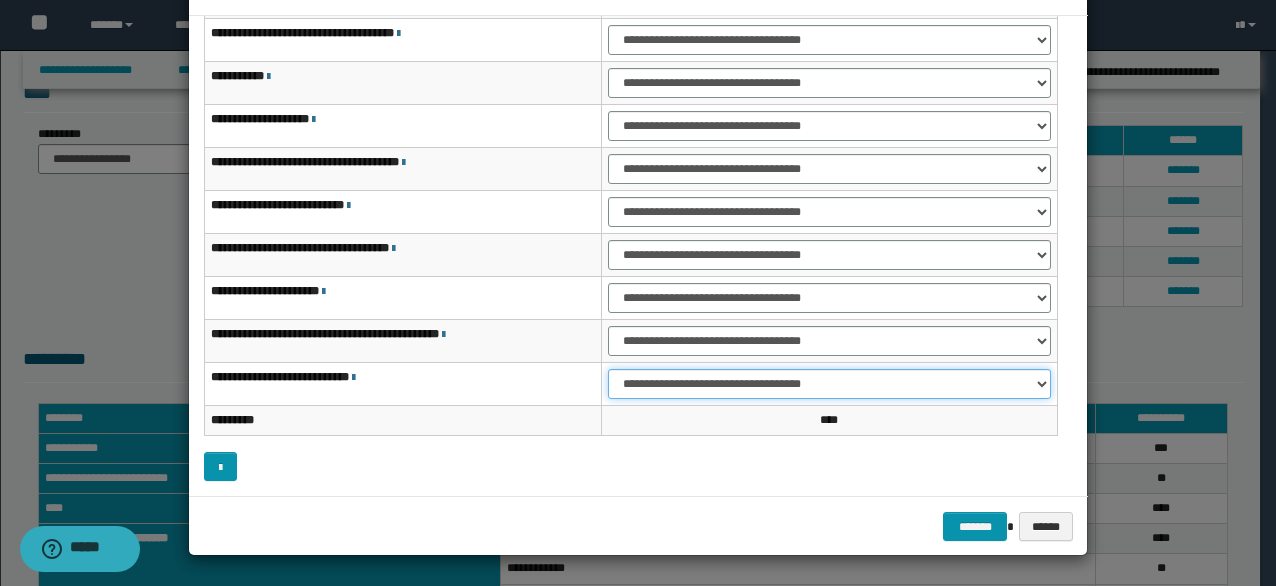 select on "***" 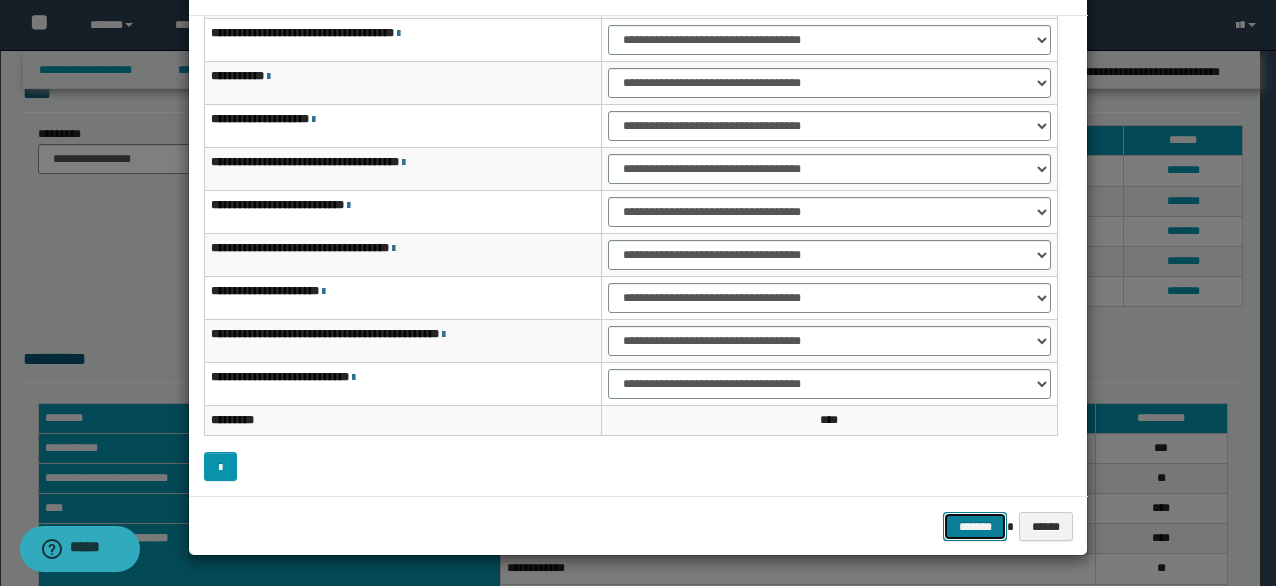 click on "*******" at bounding box center (975, 526) 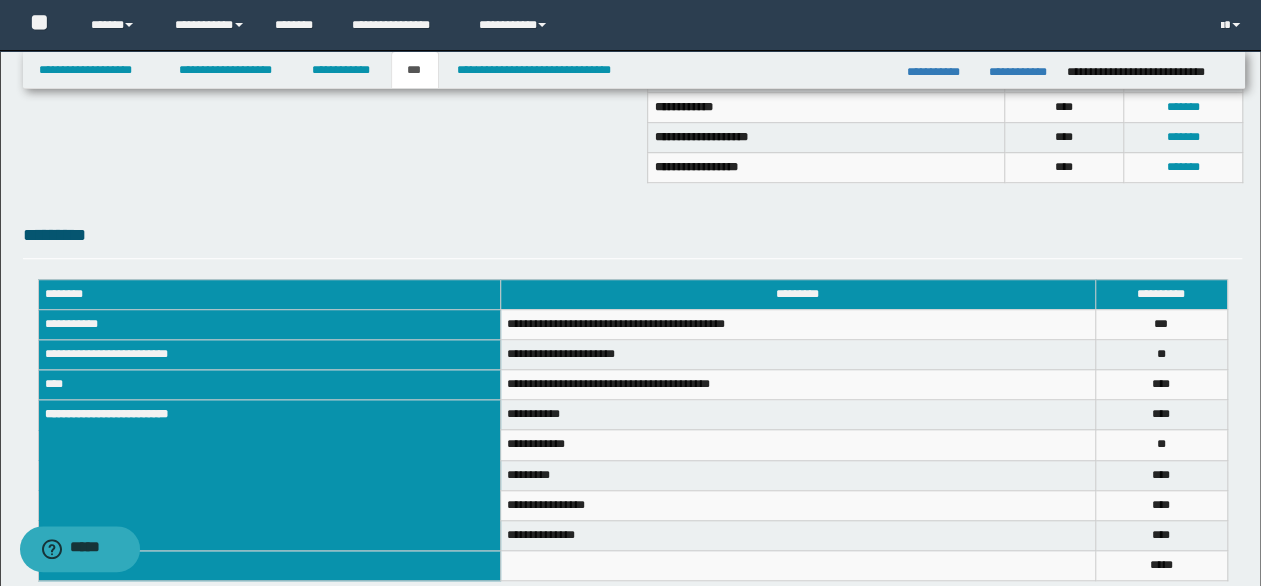 scroll, scrollTop: 712, scrollLeft: 0, axis: vertical 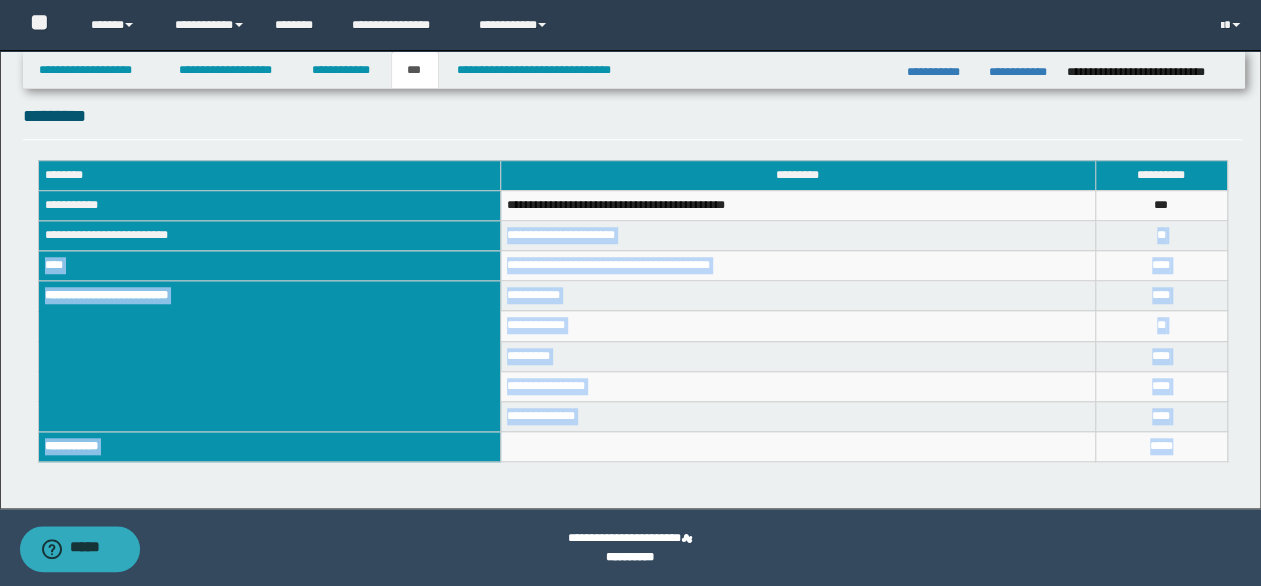 drag, startPoint x: 508, startPoint y: 233, endPoint x: 1194, endPoint y: 455, distance: 721.02704 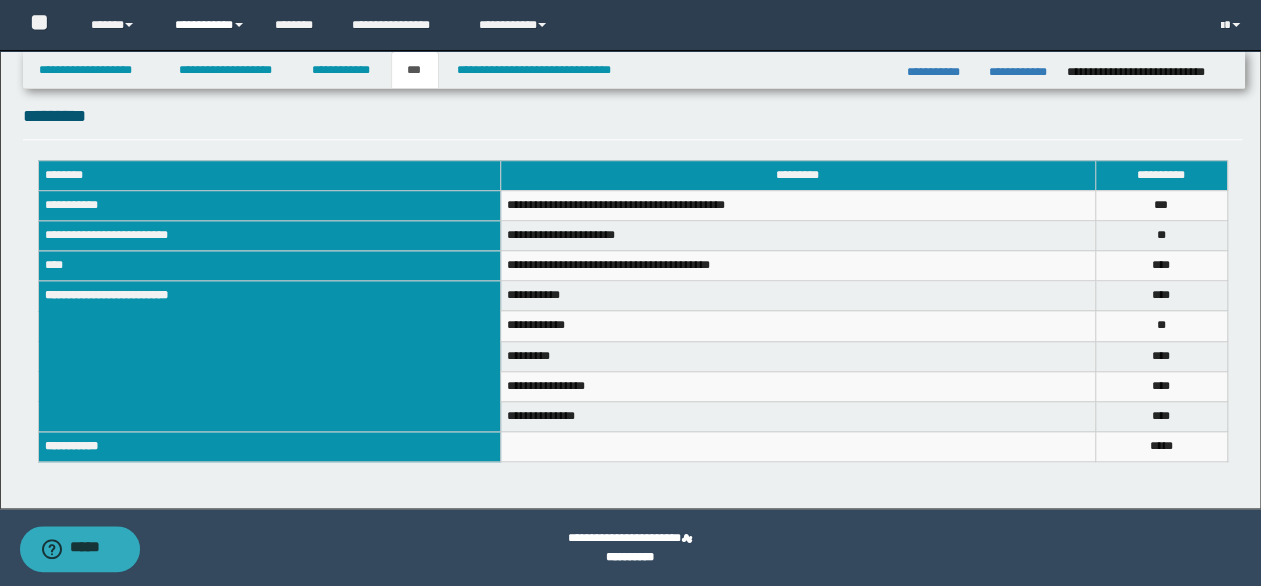 click on "**********" at bounding box center [210, 25] 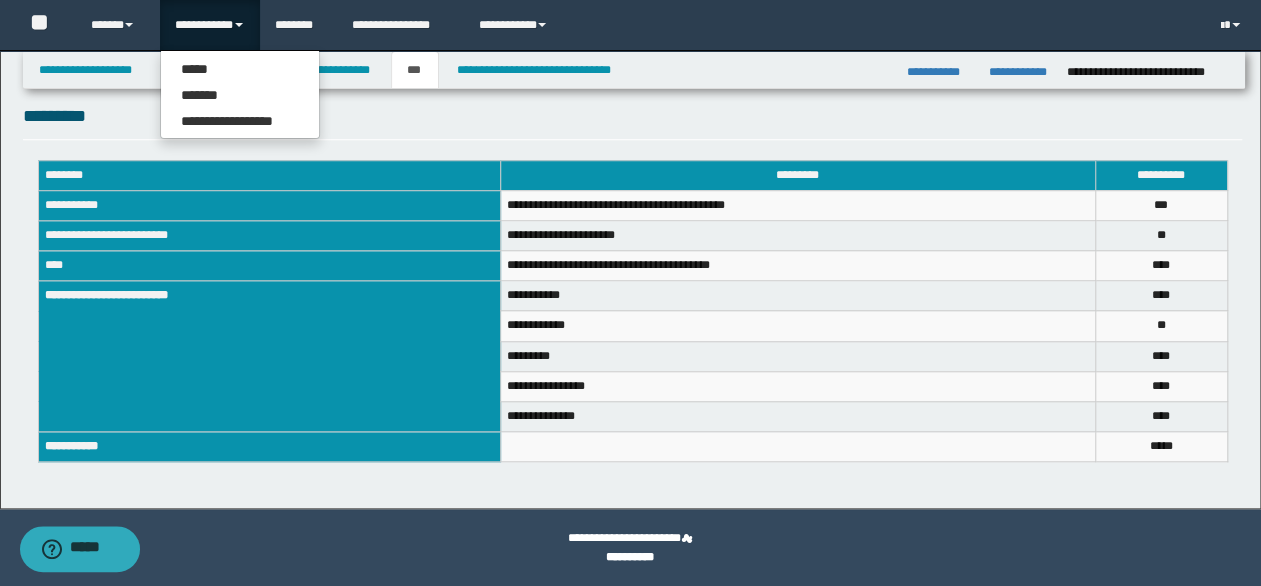 drag, startPoint x: 440, startPoint y: 126, endPoint x: 244, endPoint y: 56, distance: 208.12497 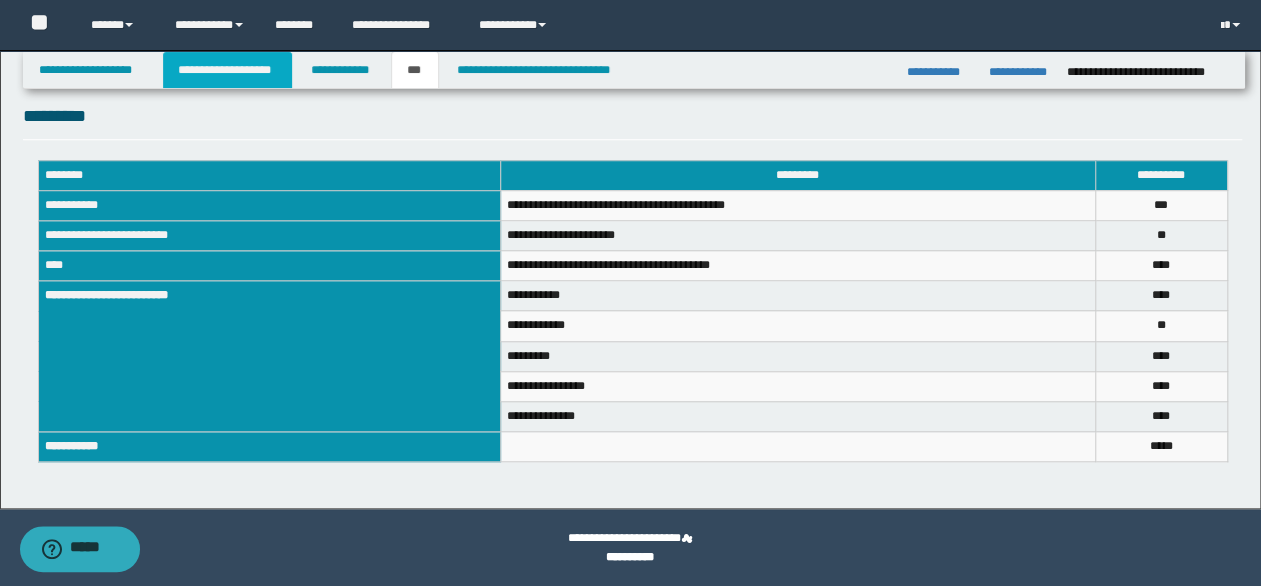 click on "**********" at bounding box center [227, 70] 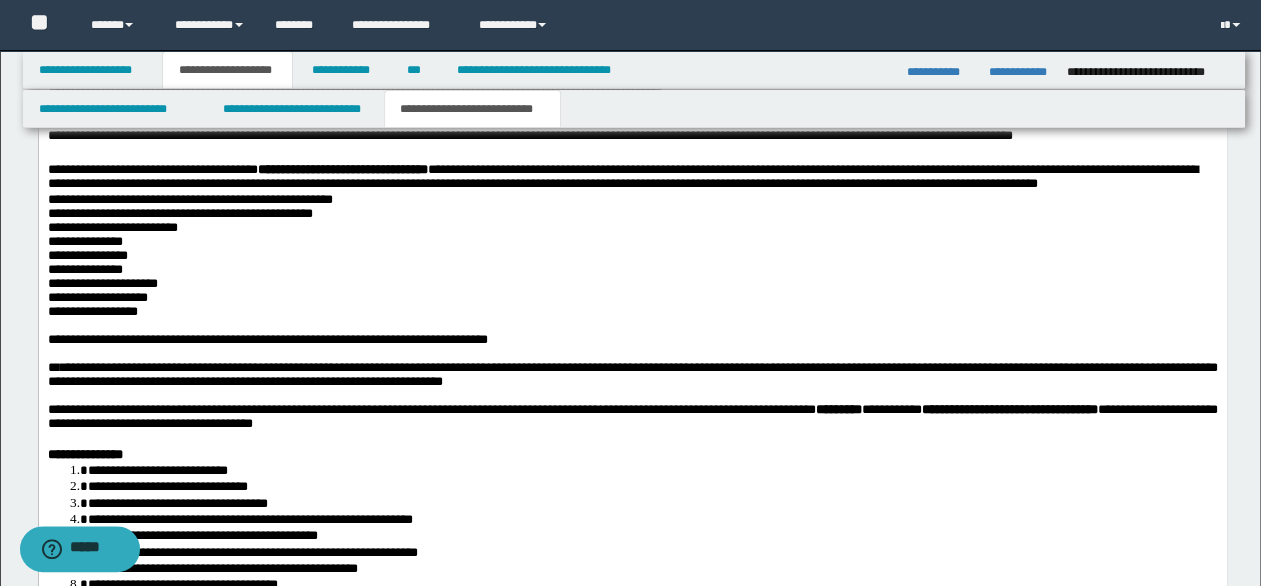 scroll, scrollTop: 2943, scrollLeft: 0, axis: vertical 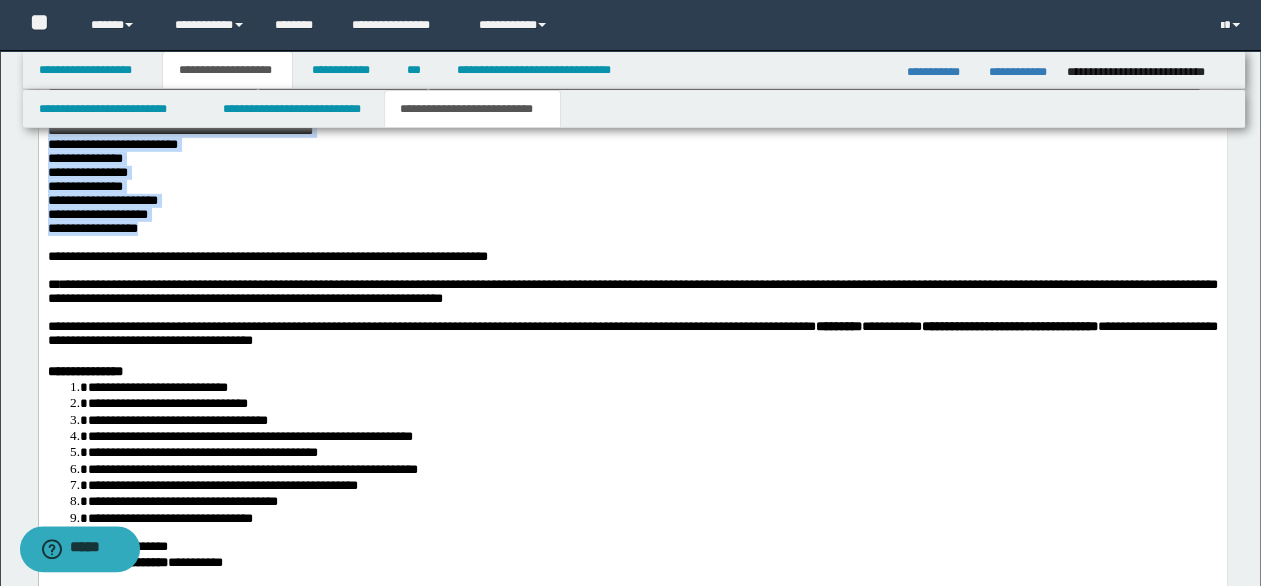 drag, startPoint x: 50, startPoint y: 287, endPoint x: 242, endPoint y: 412, distance: 229.10478 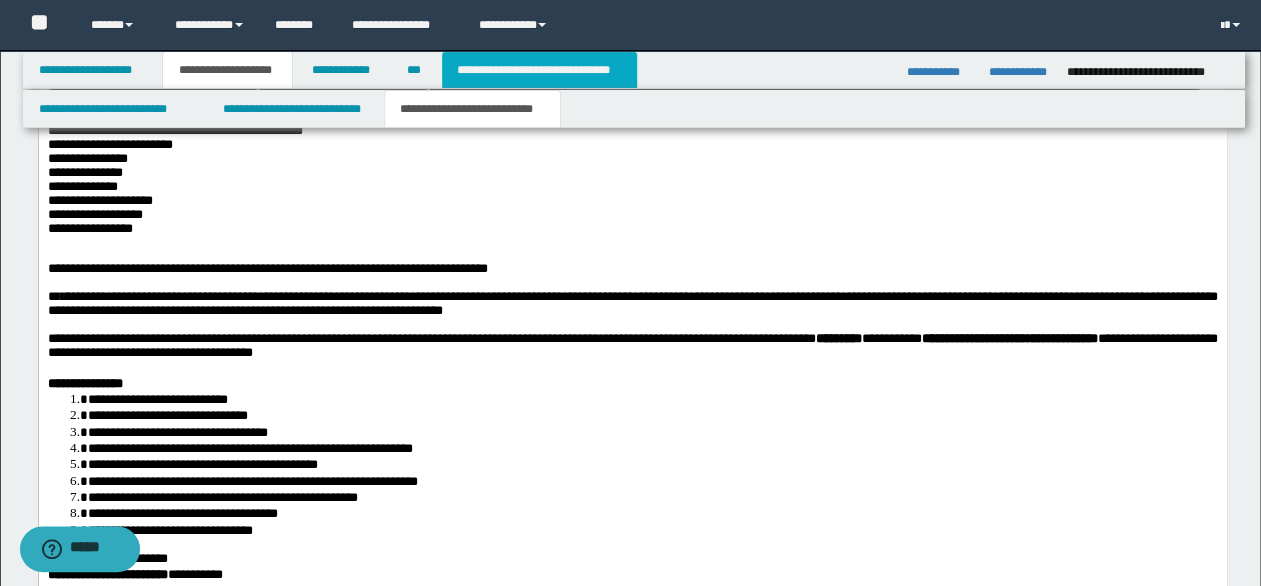 click on "**********" at bounding box center (539, 70) 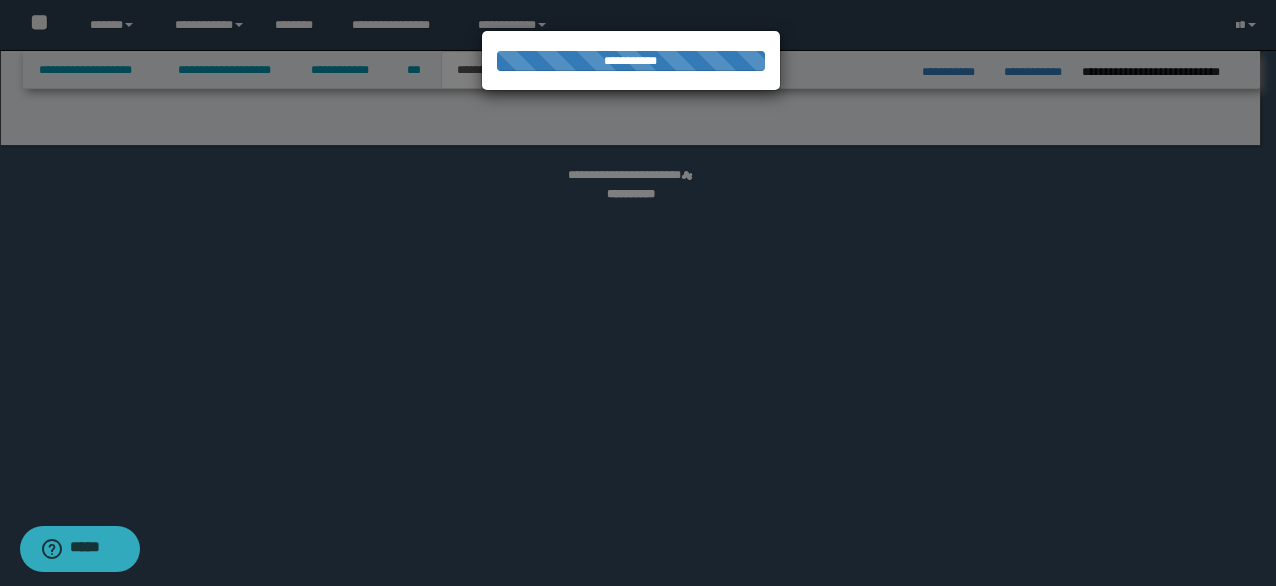 select on "*" 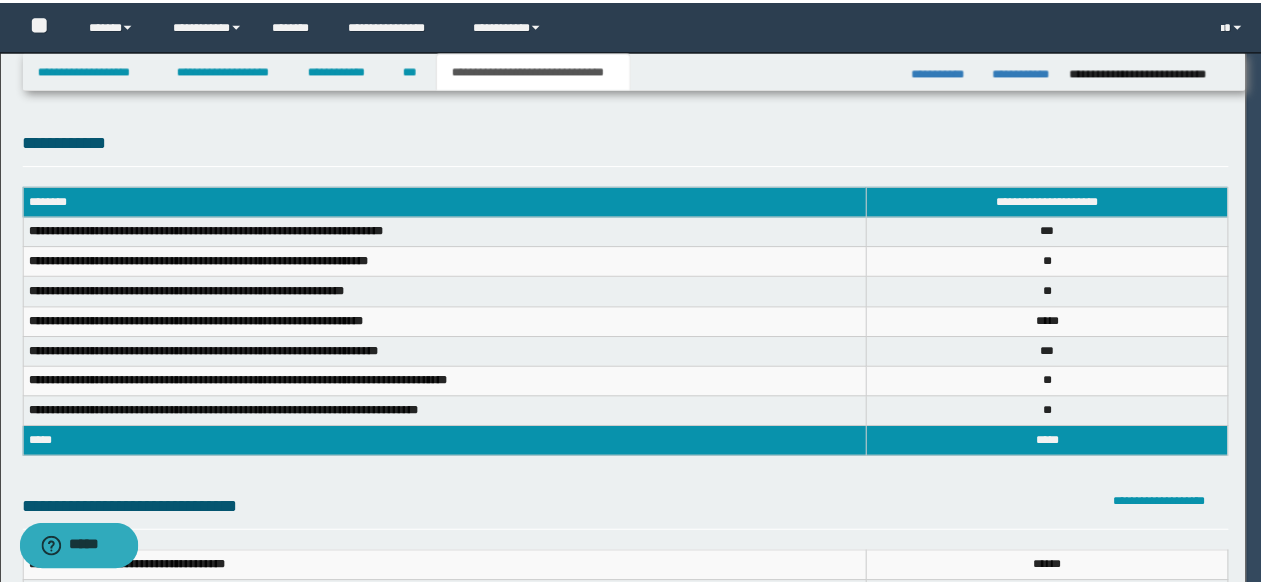 scroll, scrollTop: 0, scrollLeft: 0, axis: both 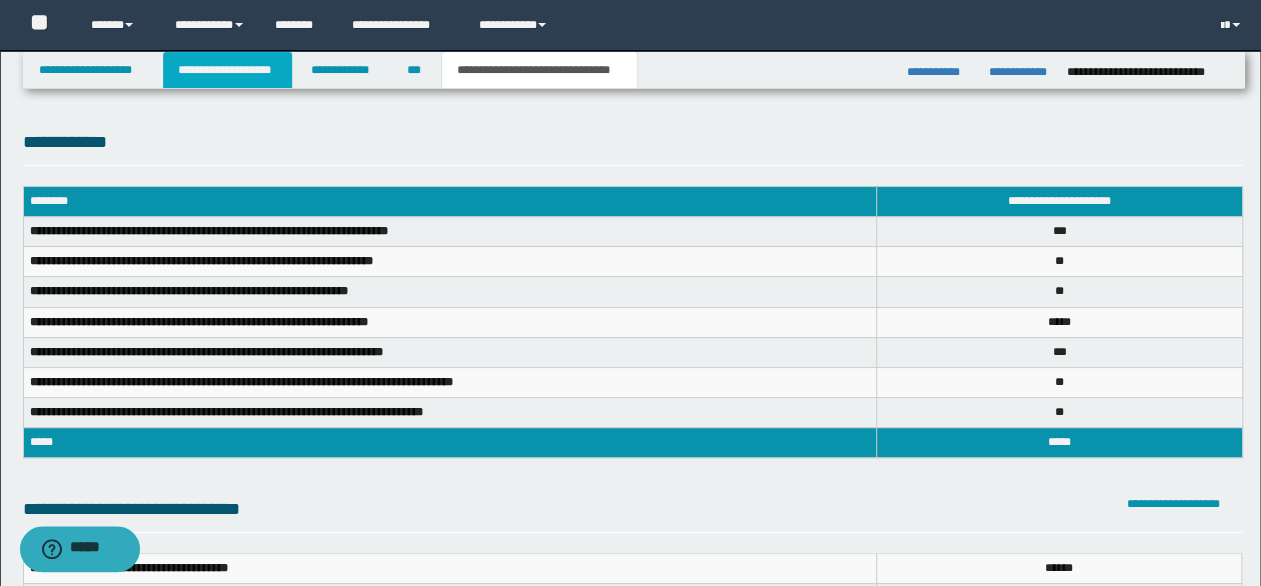 click on "**********" at bounding box center [227, 70] 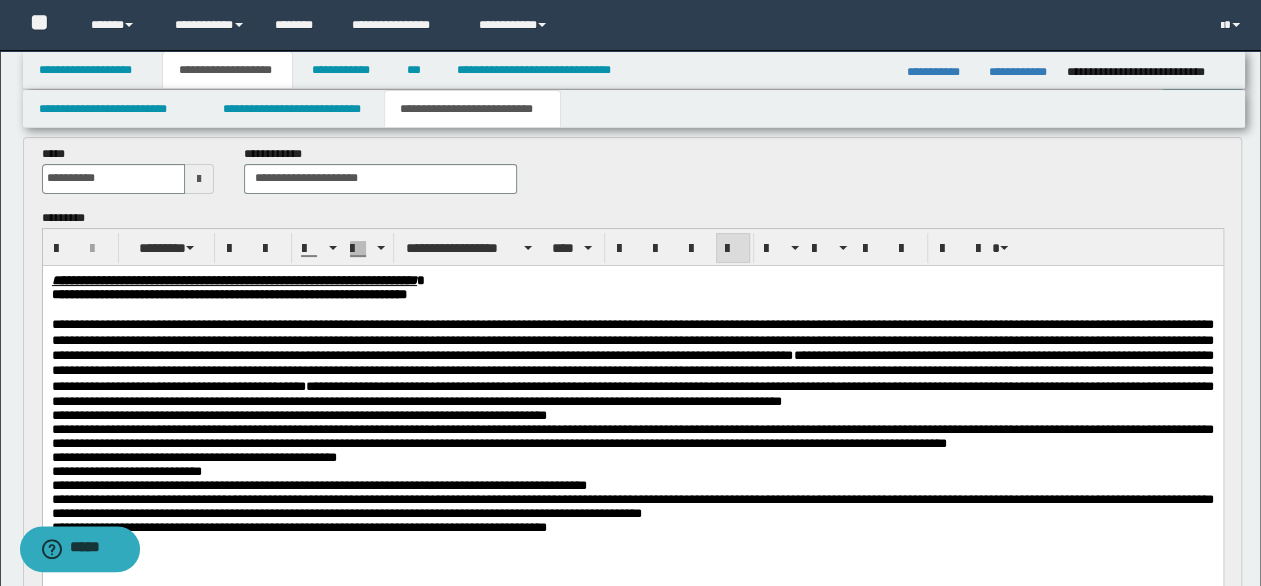 scroll, scrollTop: 300, scrollLeft: 0, axis: vertical 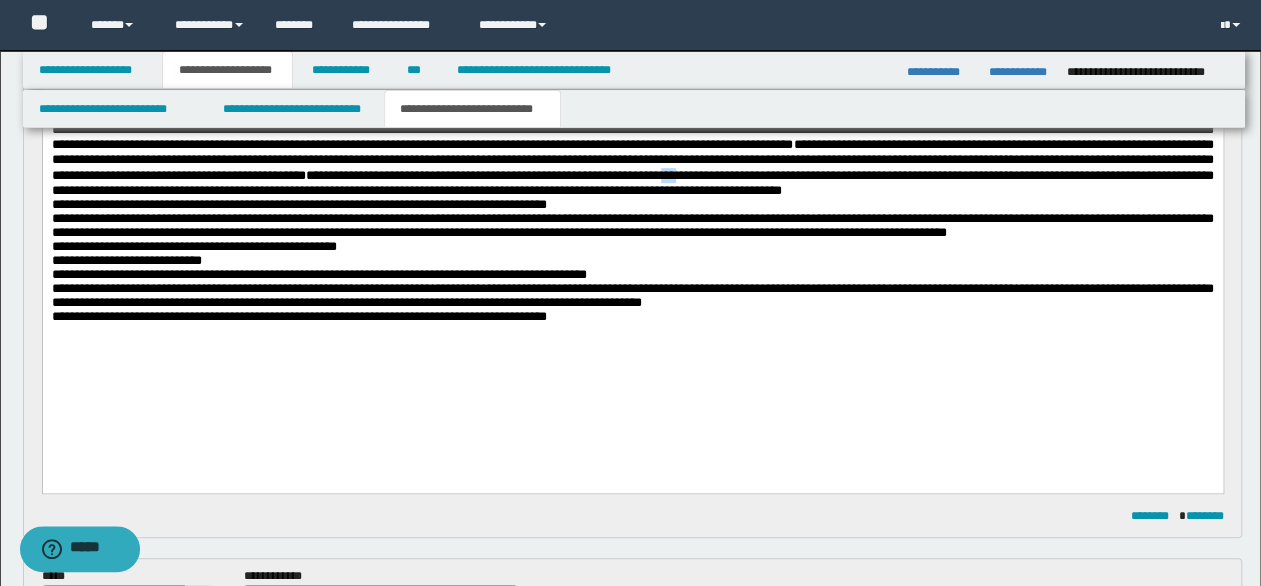 type 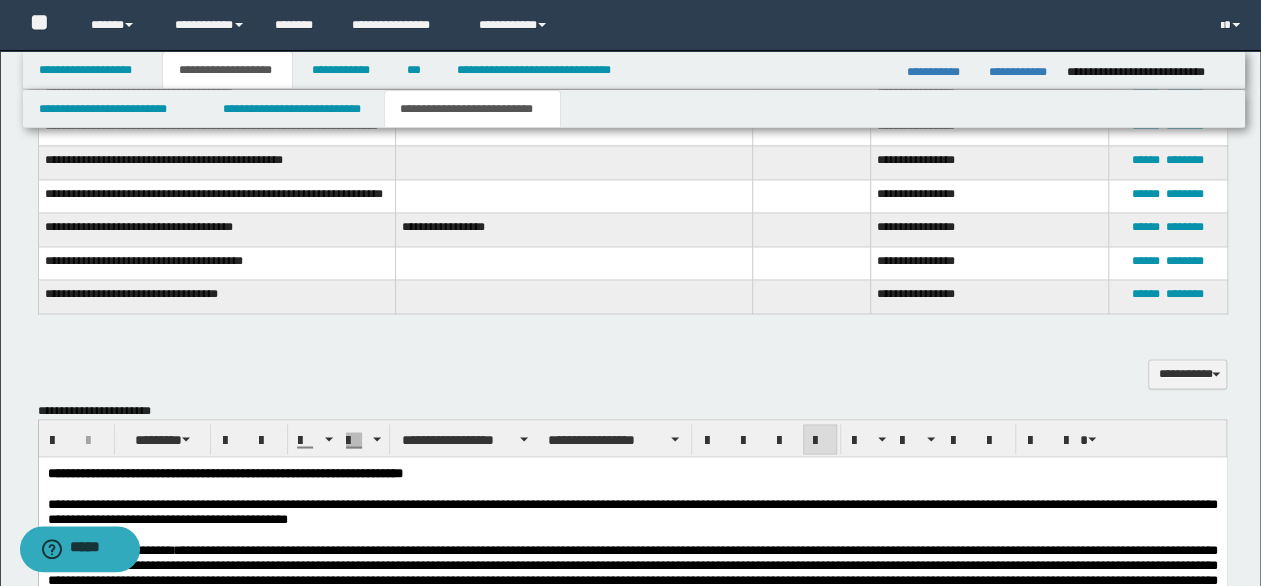 scroll, scrollTop: 1900, scrollLeft: 0, axis: vertical 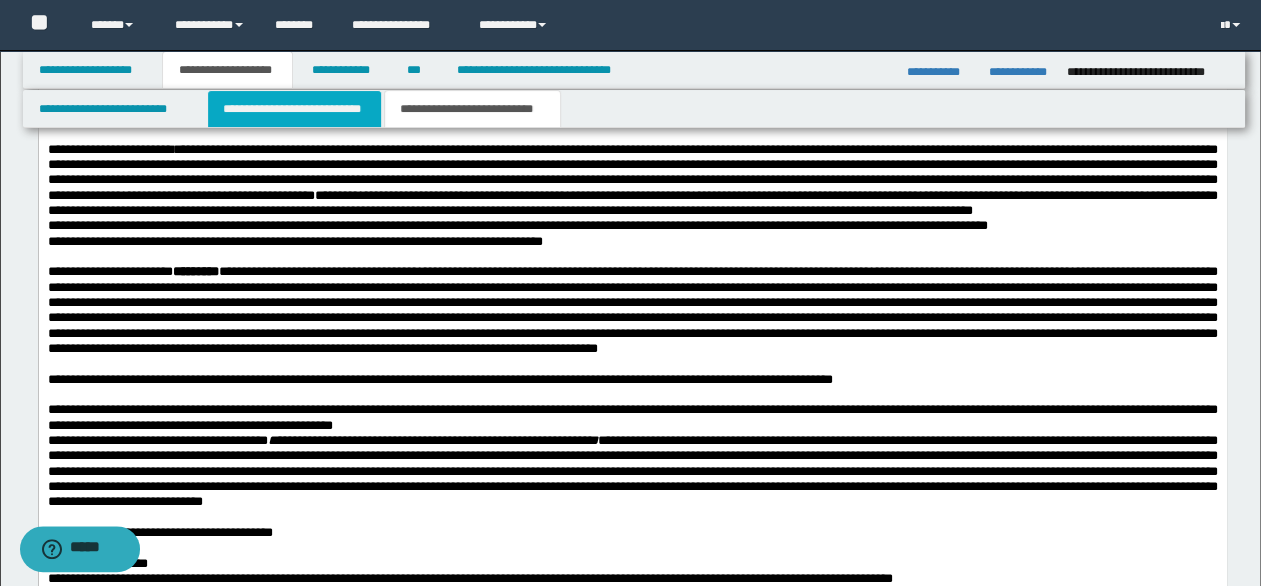 click on "**********" at bounding box center (294, 109) 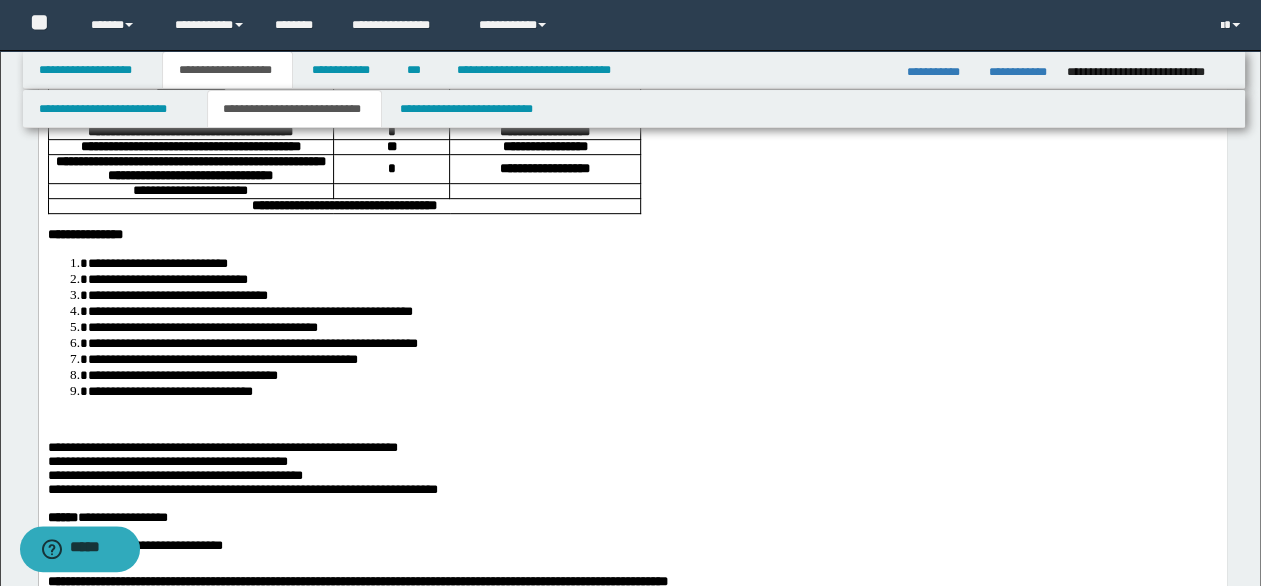 scroll, scrollTop: 600, scrollLeft: 0, axis: vertical 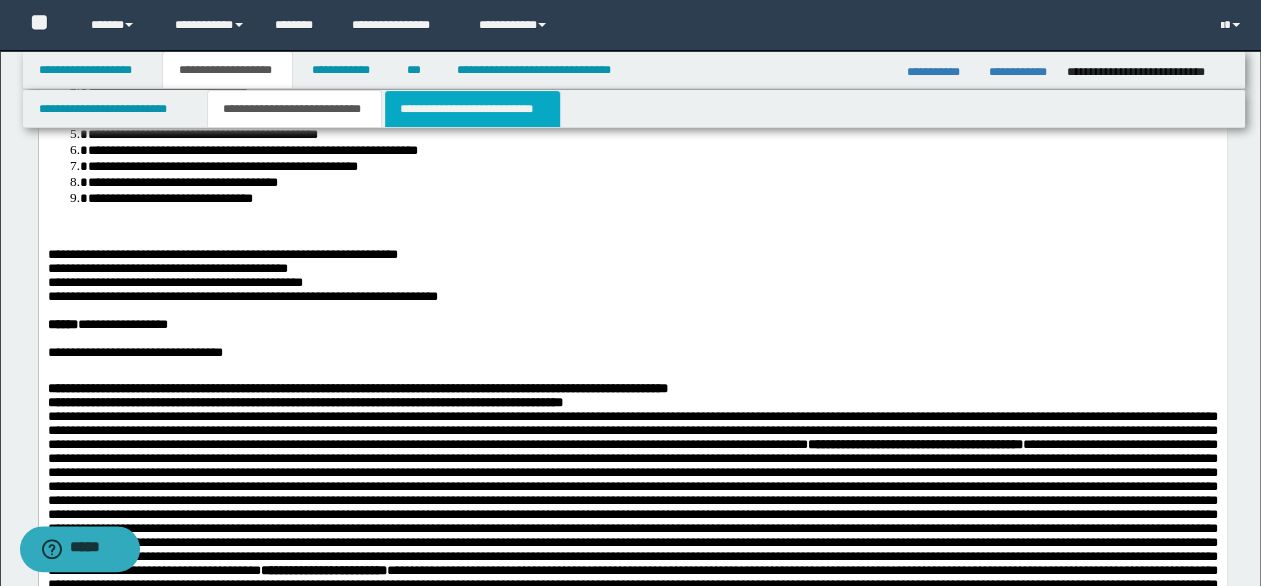 click on "**********" at bounding box center (472, 109) 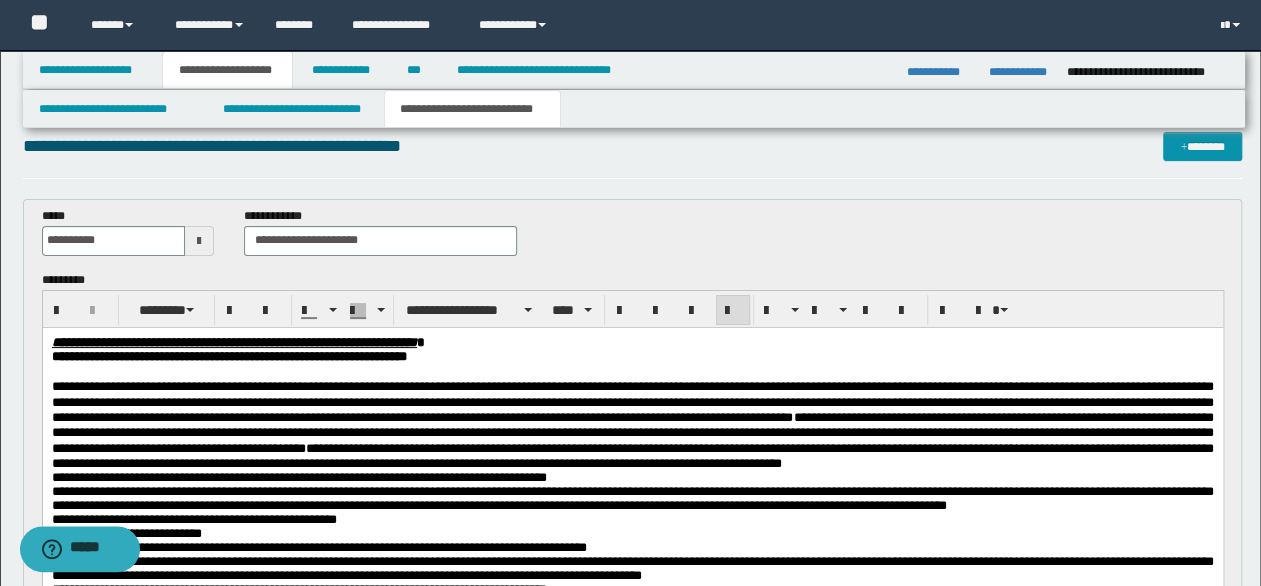 scroll, scrollTop: 0, scrollLeft: 0, axis: both 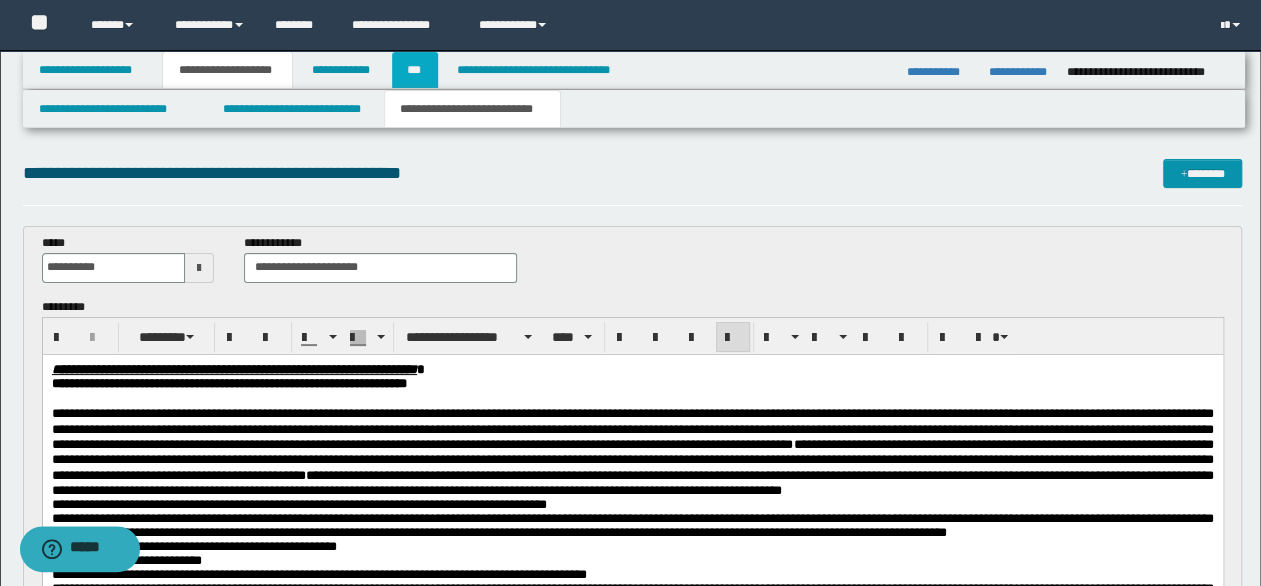 click on "***" at bounding box center [415, 70] 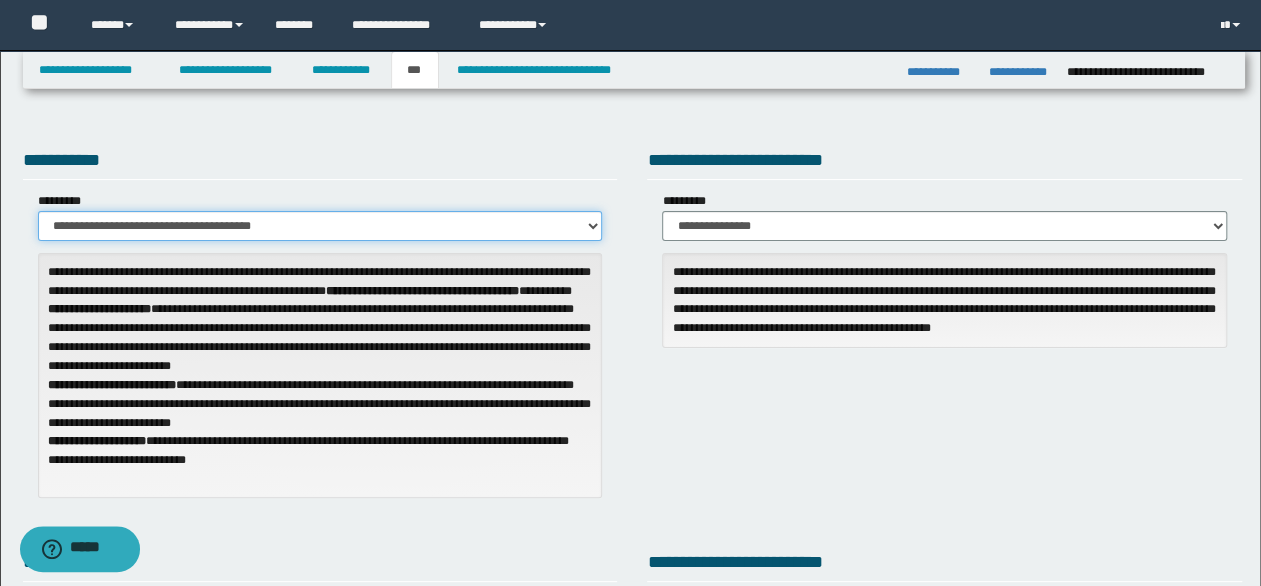 click on "**********" at bounding box center [320, 226] 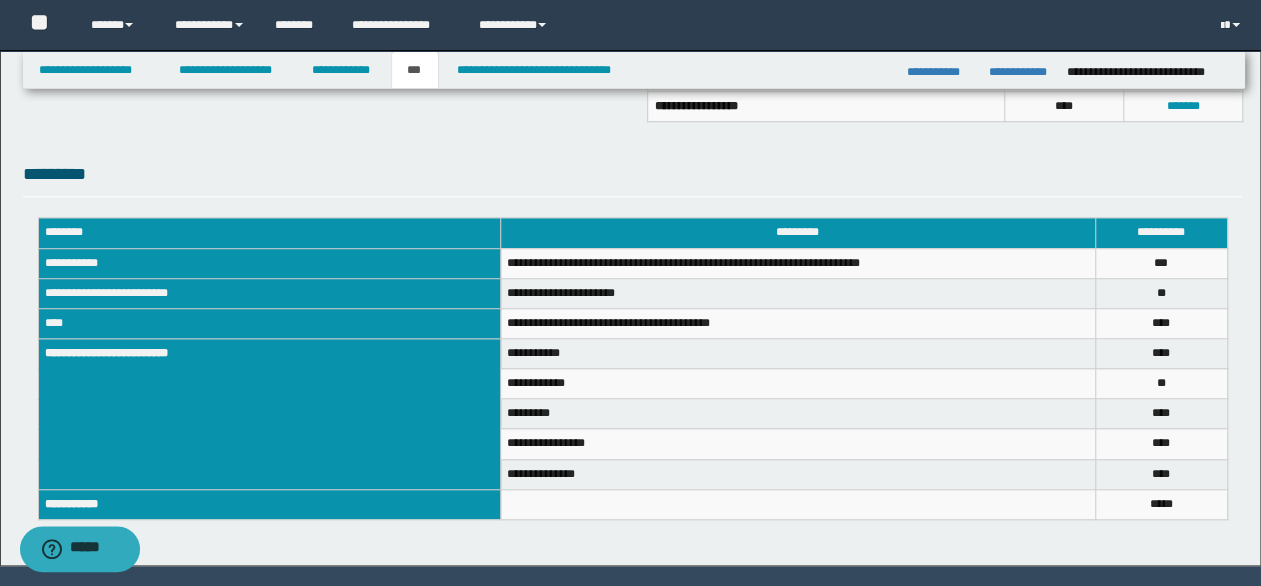scroll, scrollTop: 750, scrollLeft: 0, axis: vertical 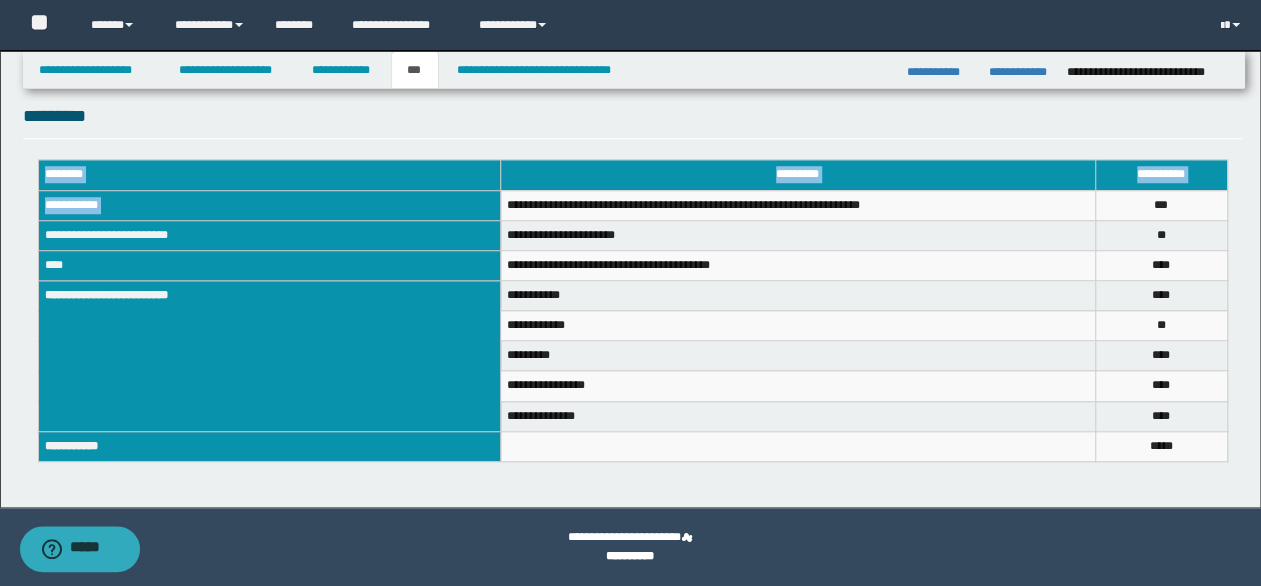 drag, startPoint x: 507, startPoint y: 200, endPoint x: 1262, endPoint y: 438, distance: 791.62427 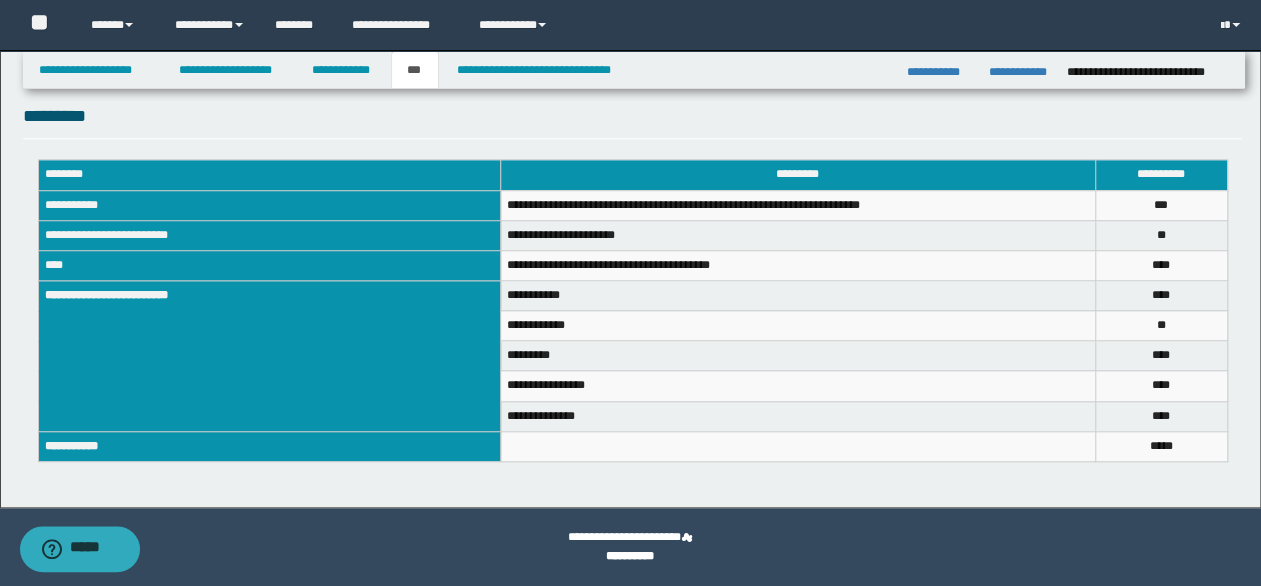 click on "**********" at bounding box center [630, -96] 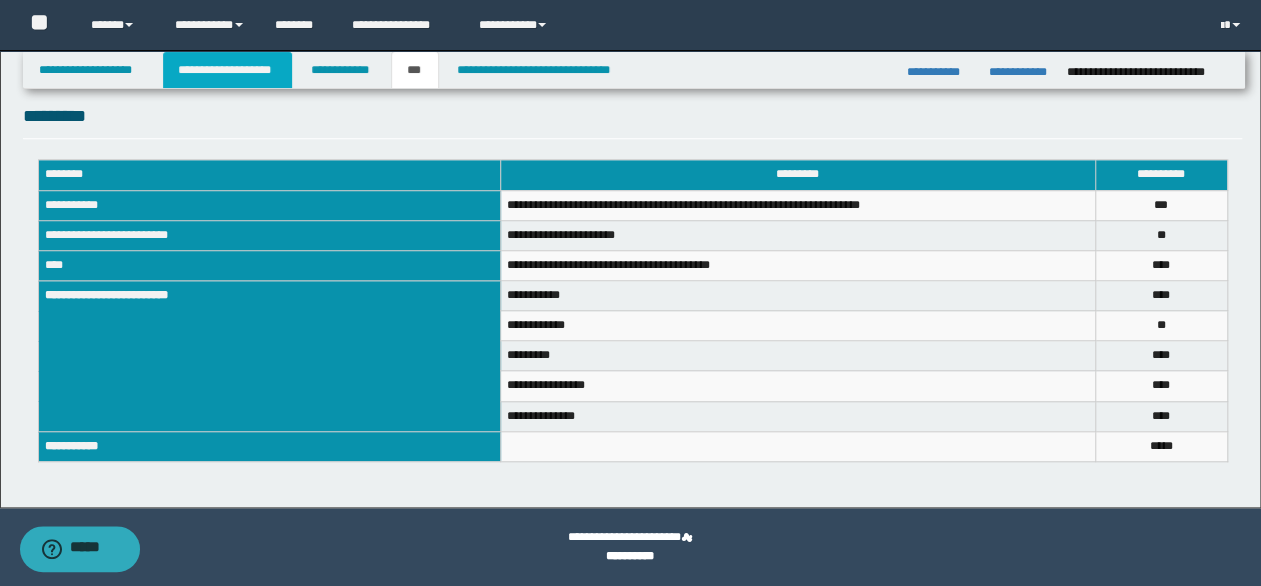 click on "**********" at bounding box center (227, 70) 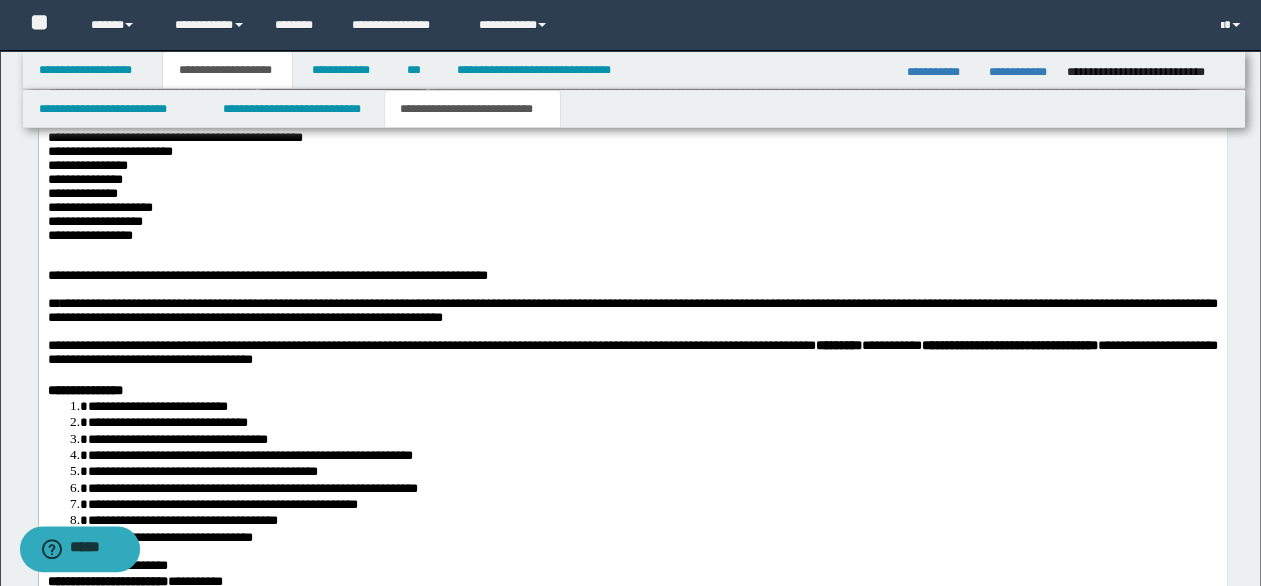 scroll, scrollTop: 2980, scrollLeft: 0, axis: vertical 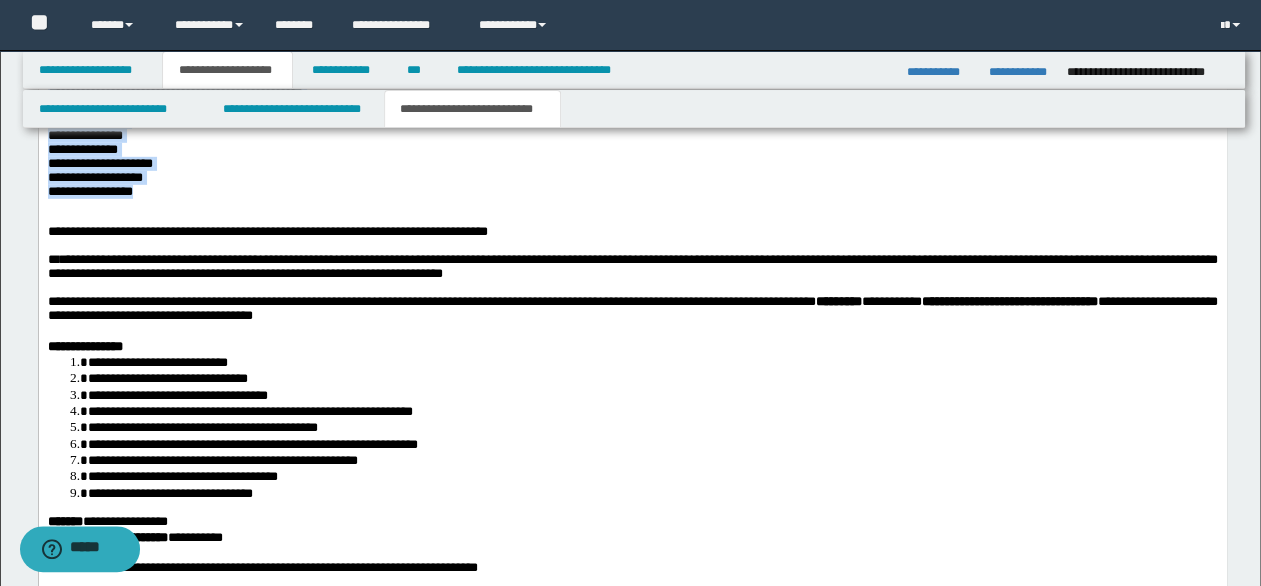 drag, startPoint x: 47, startPoint y: 250, endPoint x: 160, endPoint y: 379, distance: 171.49344 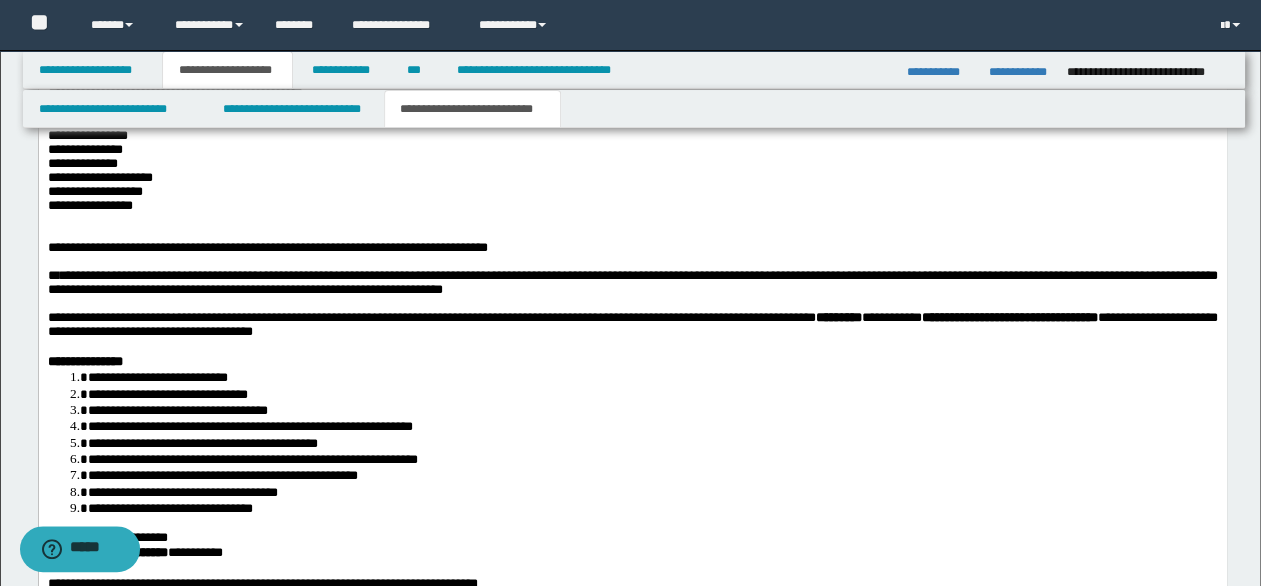 drag, startPoint x: 172, startPoint y: 205, endPoint x: 1200, endPoint y: 229, distance: 1028.2802 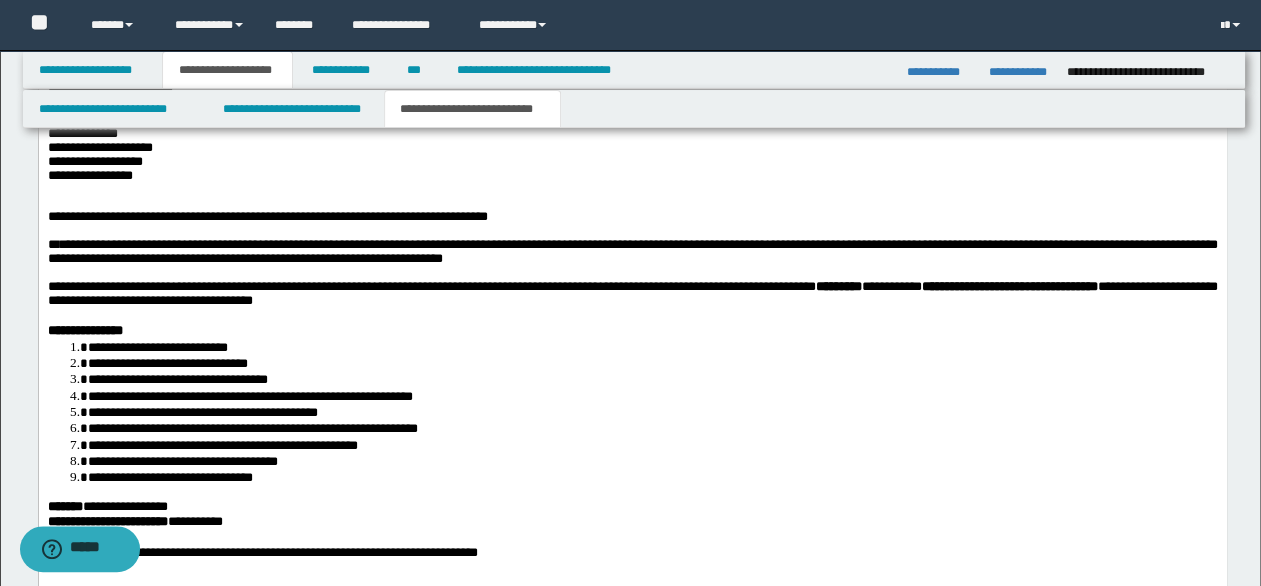 click on "**********" at bounding box center (317, -12) 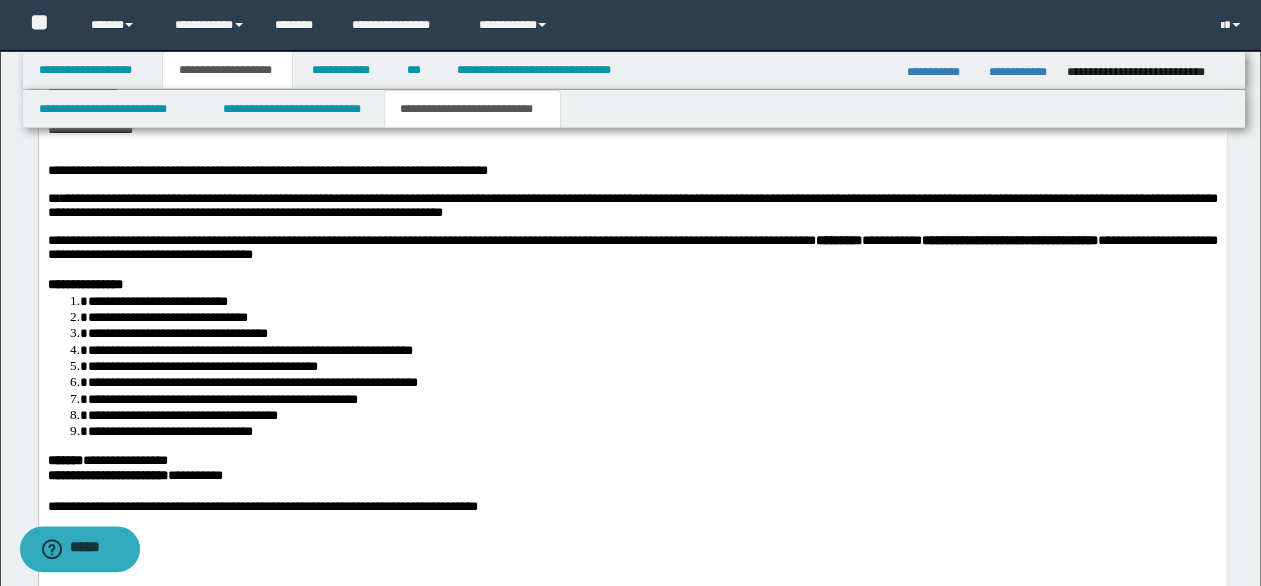 click on "**********" at bounding box center [632, 74] 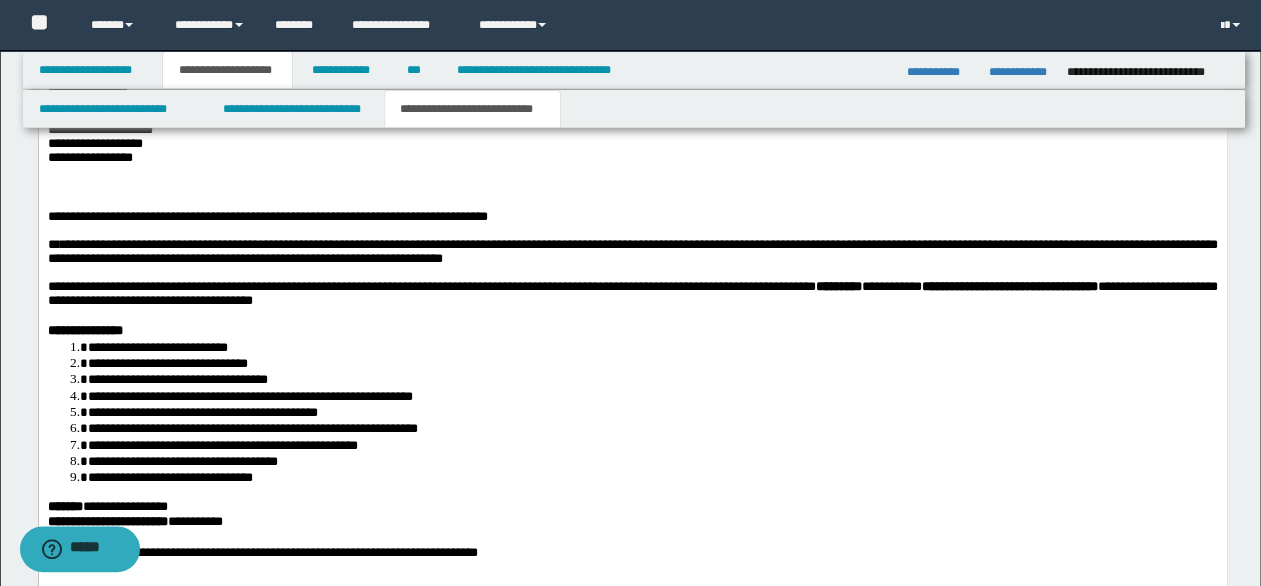 scroll, scrollTop: 2880, scrollLeft: 0, axis: vertical 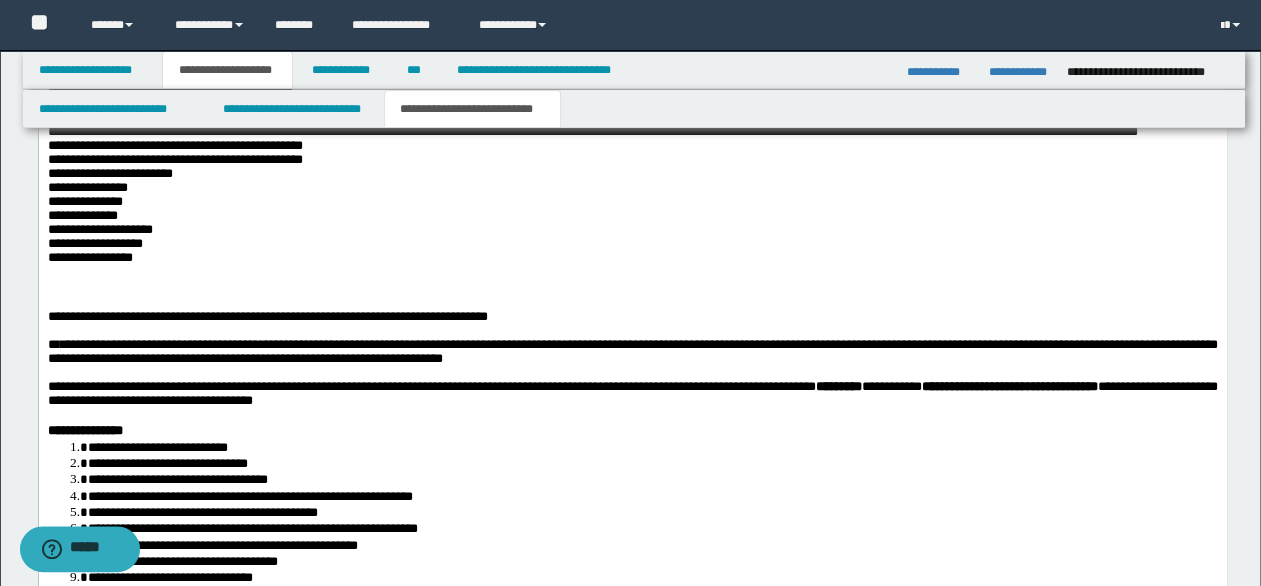 drag, startPoint x: 354, startPoint y: 259, endPoint x: 34, endPoint y: 261, distance: 320.00626 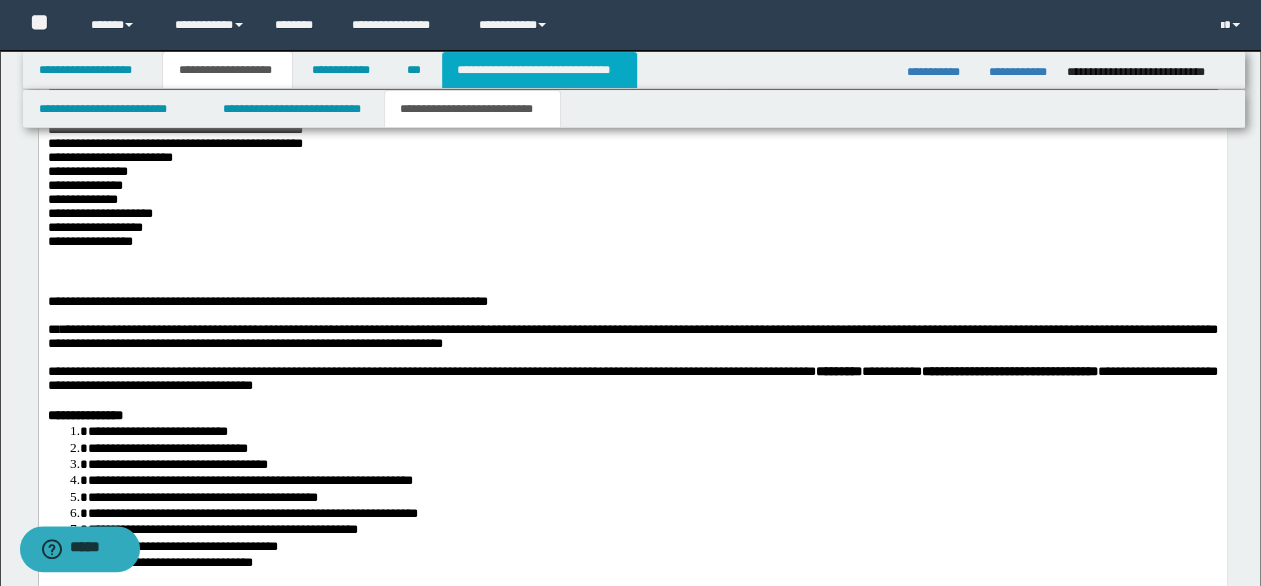 click on "**********" at bounding box center (539, 70) 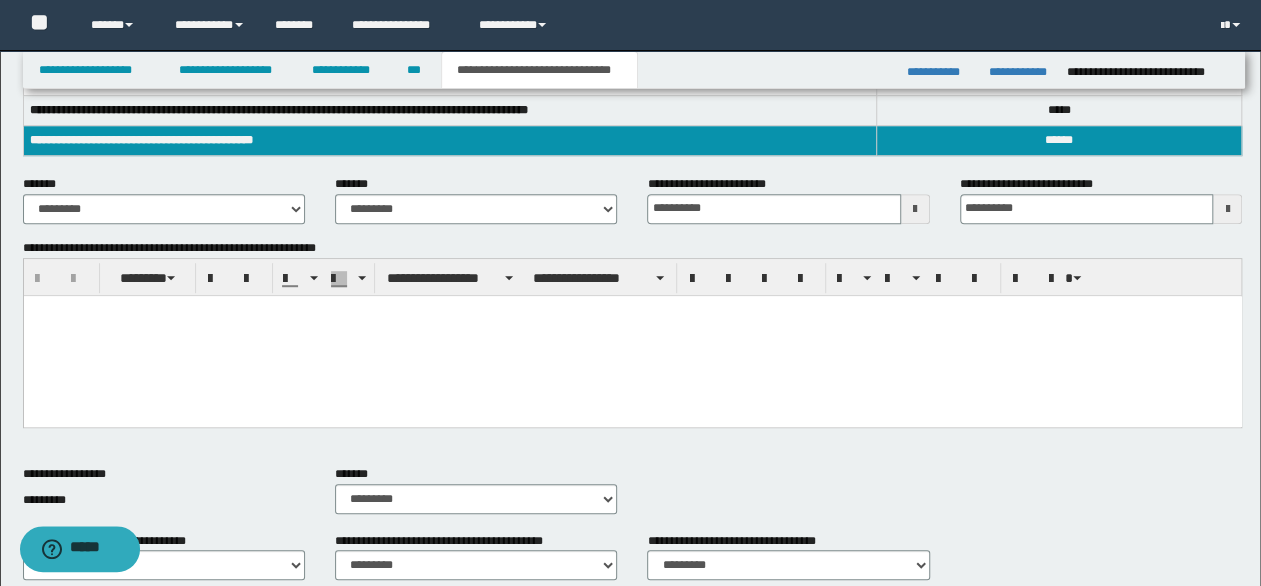 scroll, scrollTop: 417, scrollLeft: 0, axis: vertical 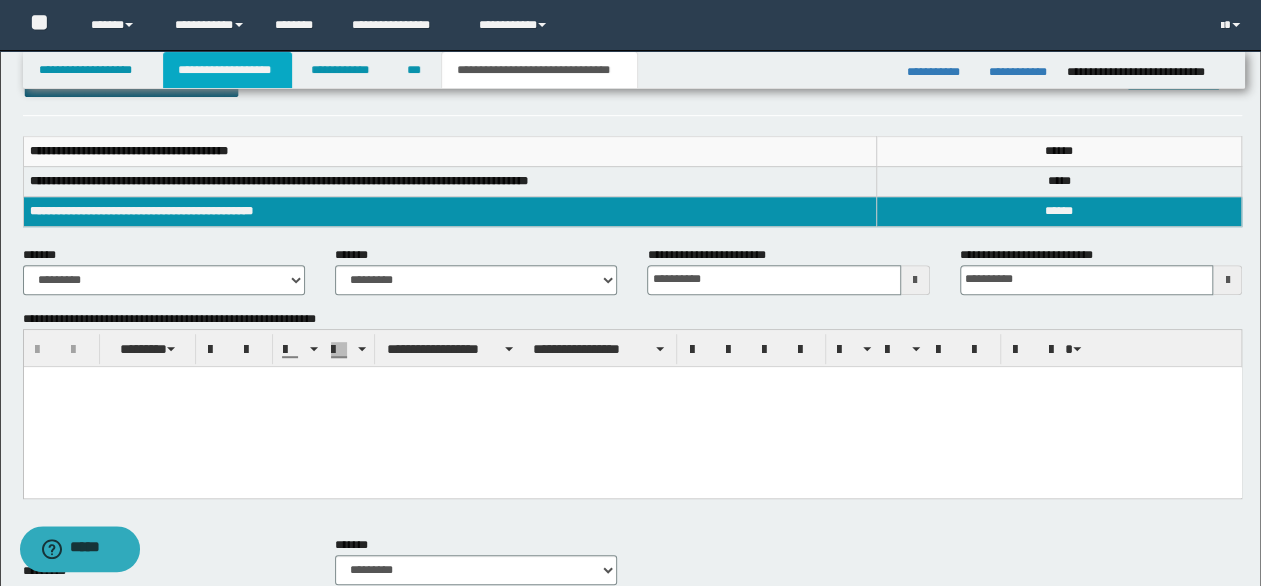 click on "**********" at bounding box center (227, 70) 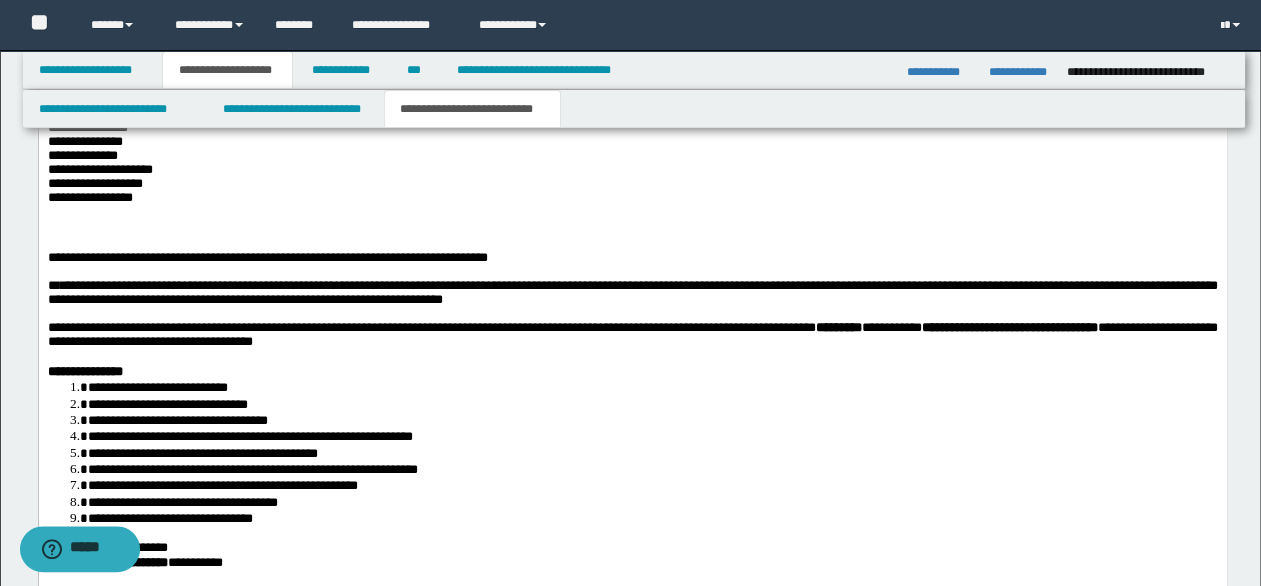 scroll, scrollTop: 3048, scrollLeft: 0, axis: vertical 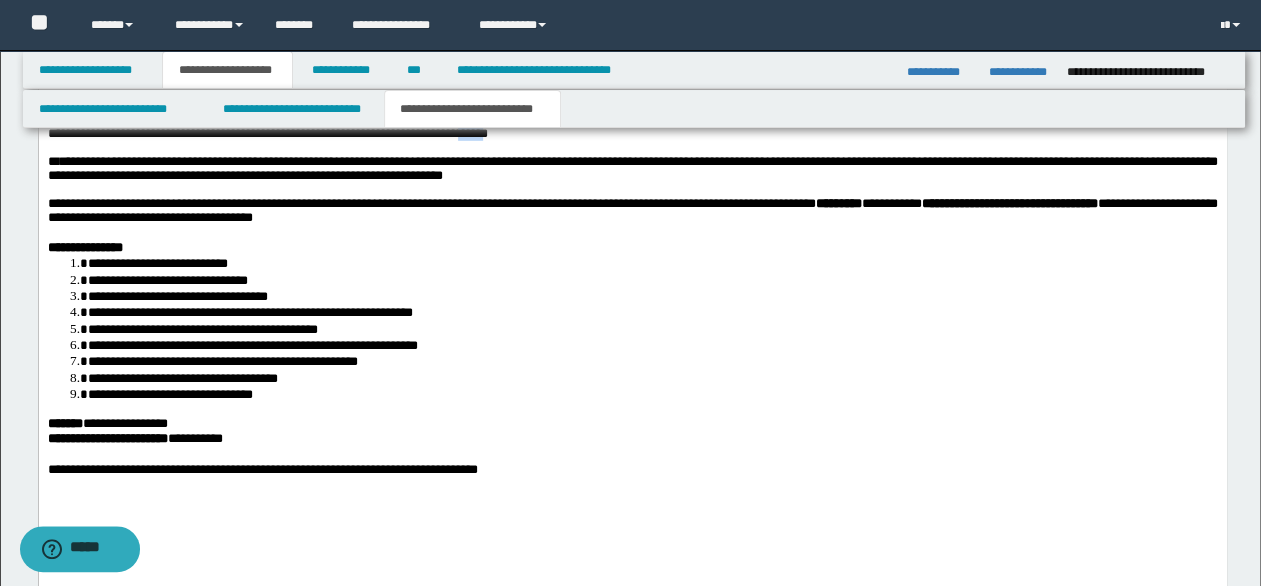 drag, startPoint x: 532, startPoint y: 305, endPoint x: 564, endPoint y: 301, distance: 32.24903 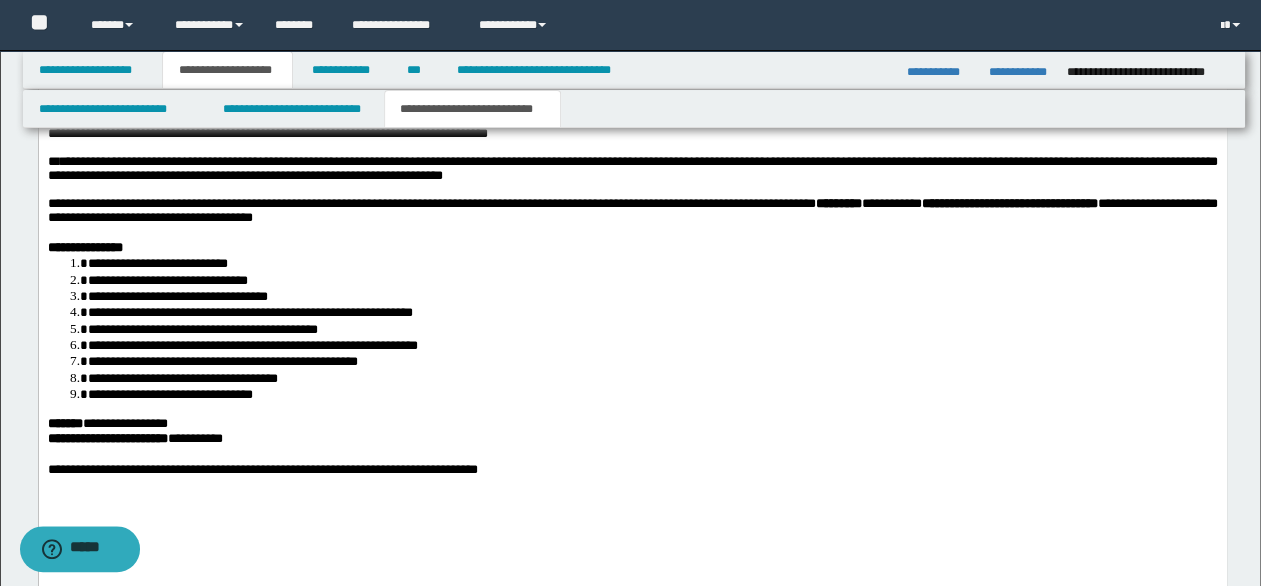 drag, startPoint x: 49, startPoint y: 318, endPoint x: 370, endPoint y: 395, distance: 330.10605 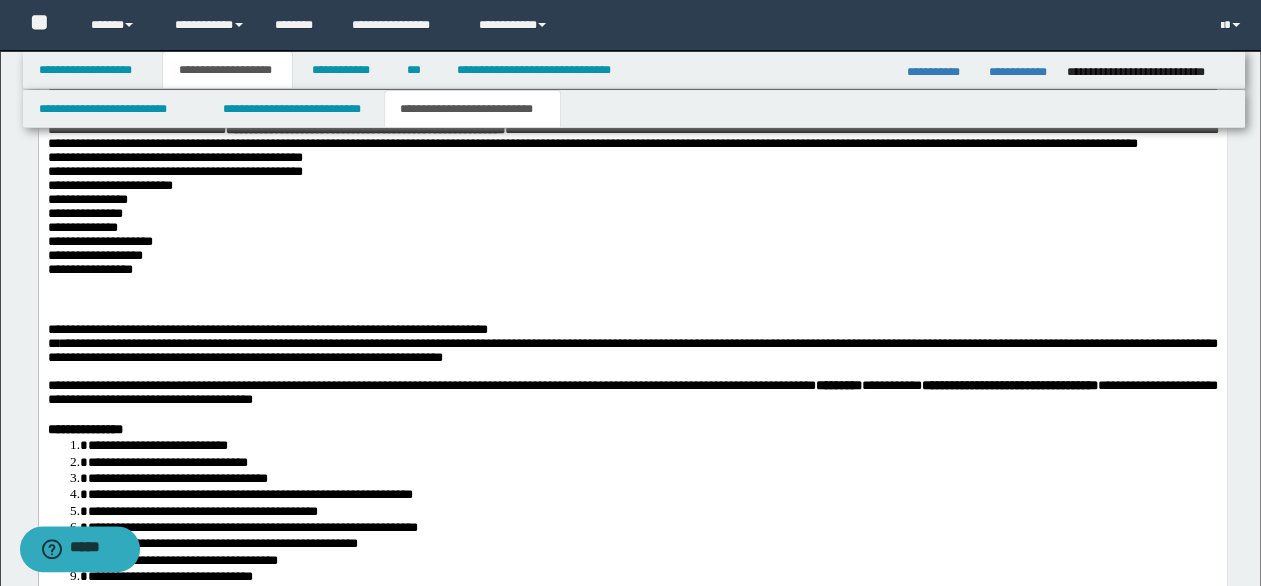 scroll, scrollTop: 2848, scrollLeft: 0, axis: vertical 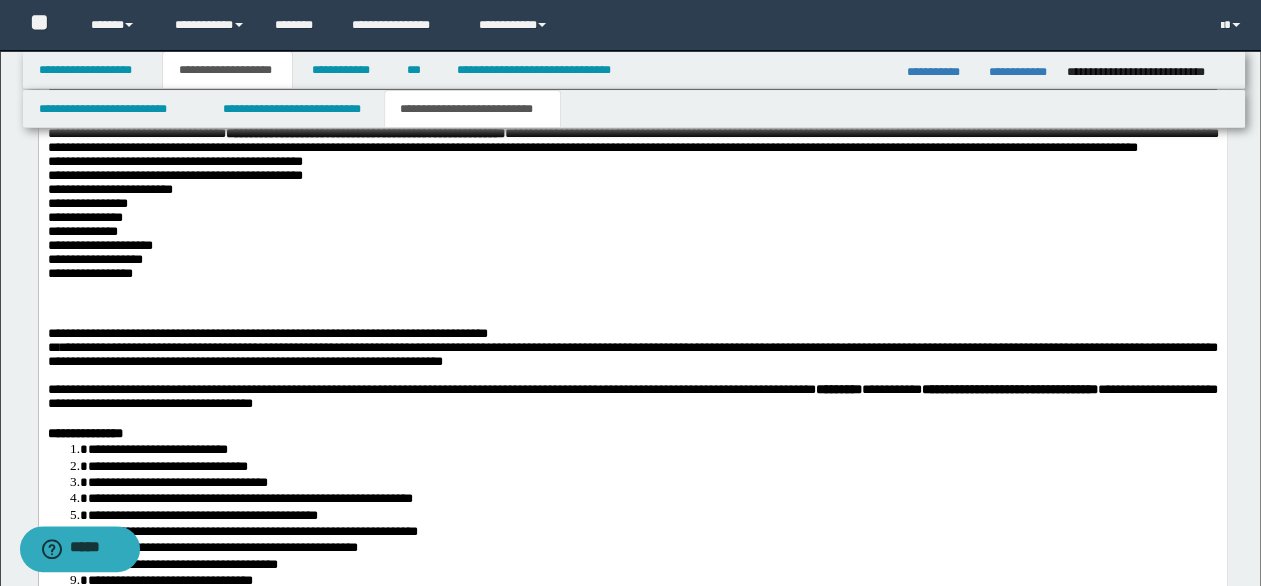 click on "**********" at bounding box center [632, 213] 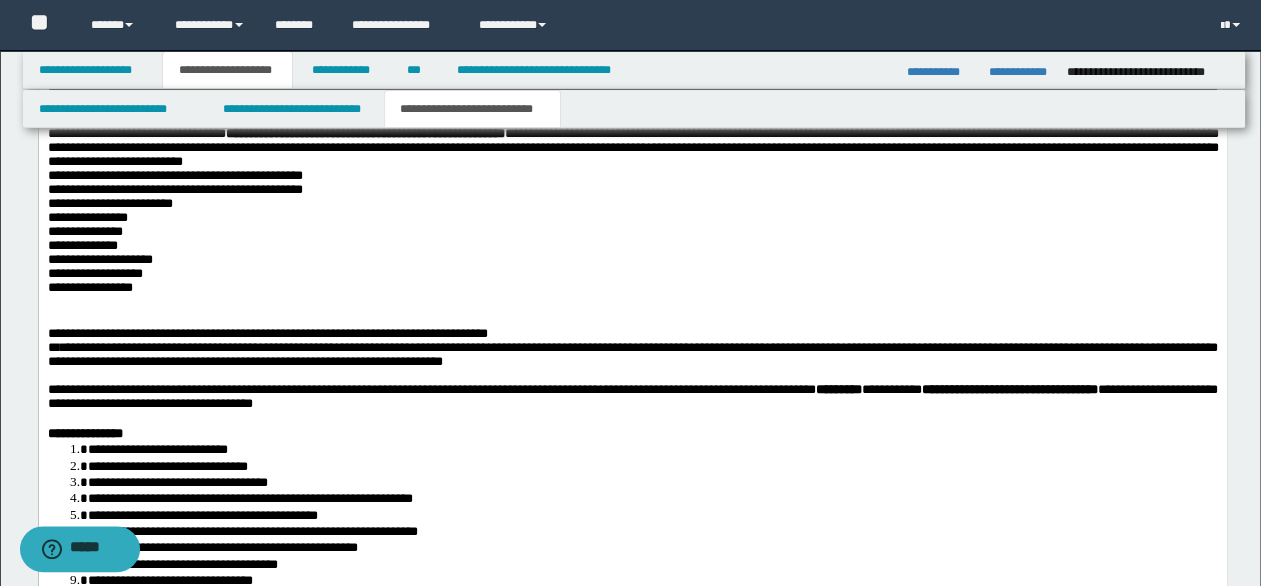 scroll, scrollTop: 2948, scrollLeft: 0, axis: vertical 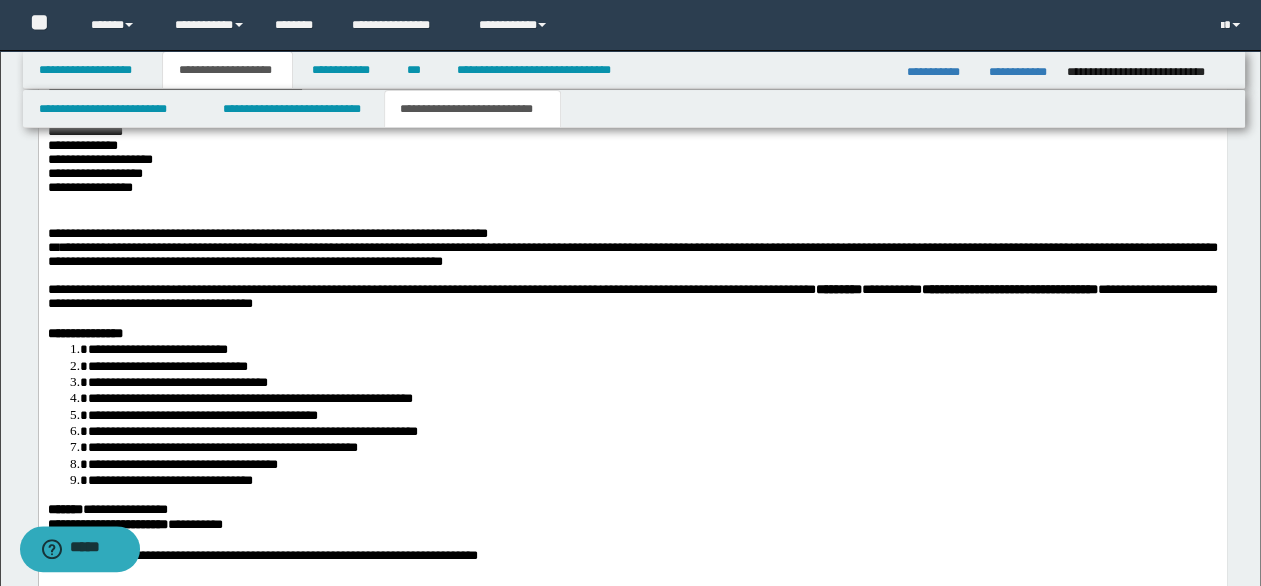click at bounding box center [632, 221] 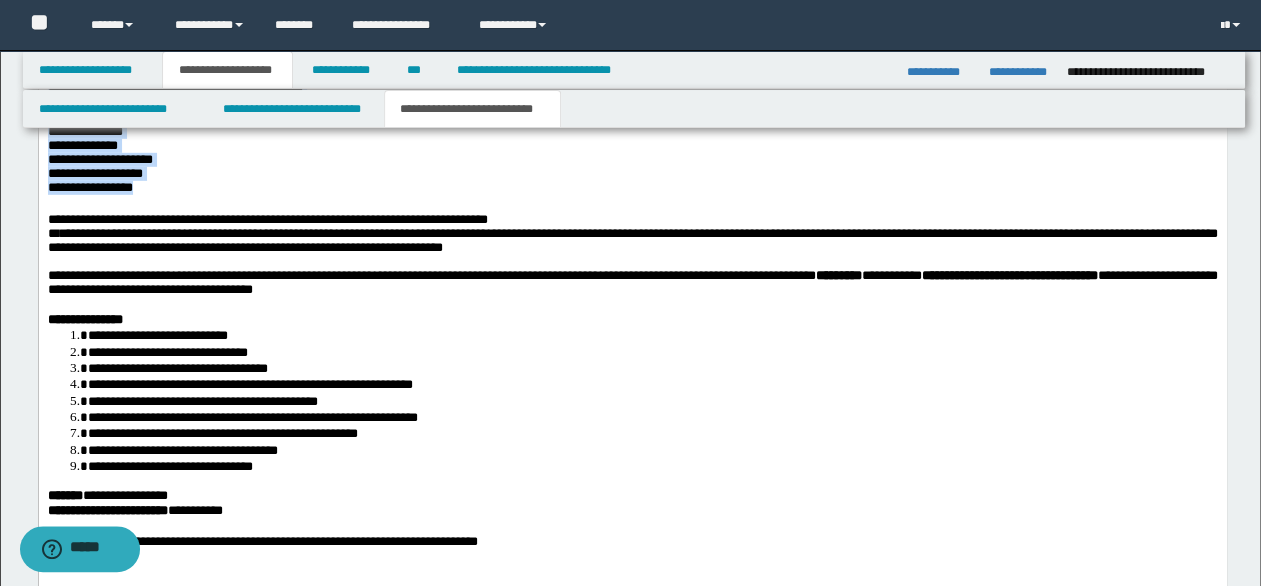 drag, startPoint x: 158, startPoint y: 370, endPoint x: 406, endPoint y: 328, distance: 251.53131 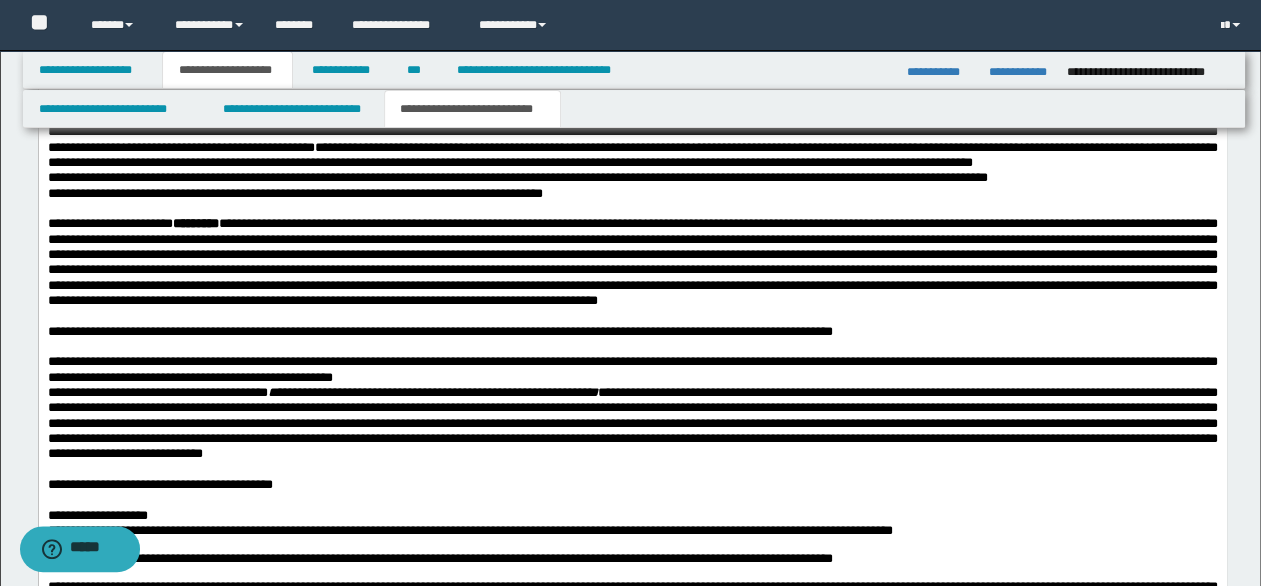 scroll, scrollTop: 1648, scrollLeft: 0, axis: vertical 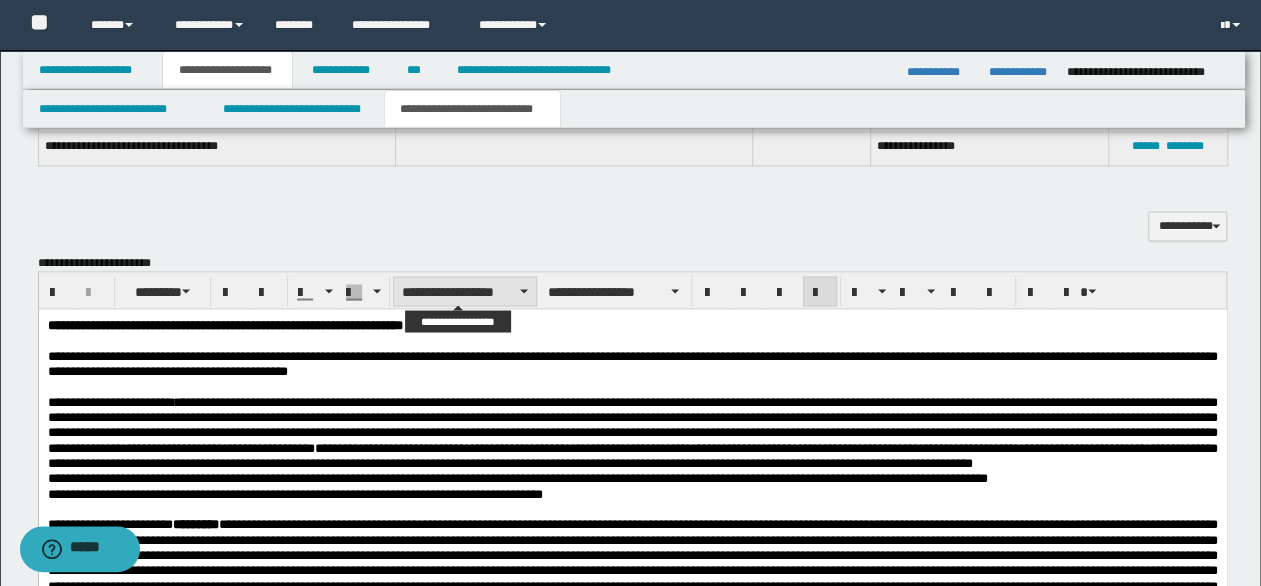 click on "**********" at bounding box center [465, 291] 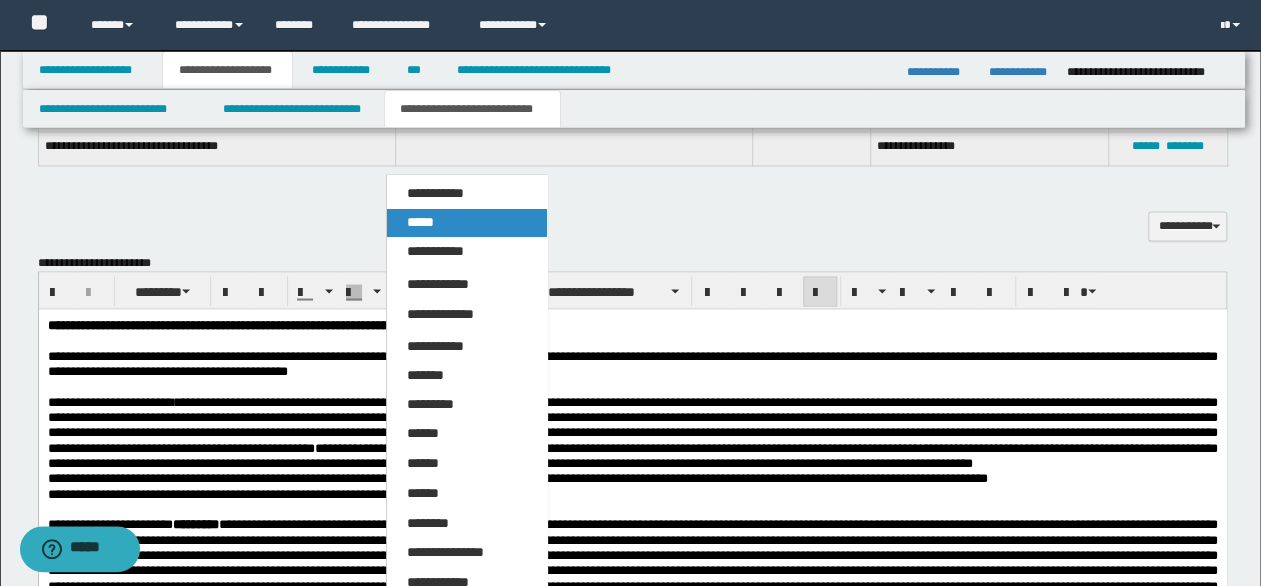 click on "*****" at bounding box center (466, 223) 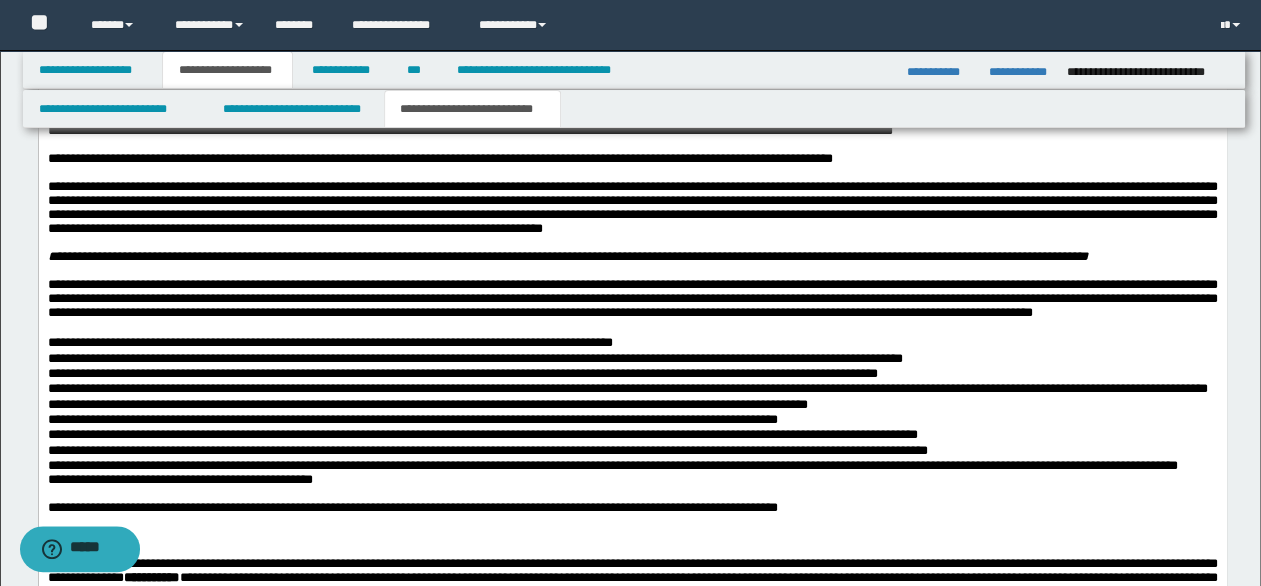 scroll, scrollTop: 2548, scrollLeft: 0, axis: vertical 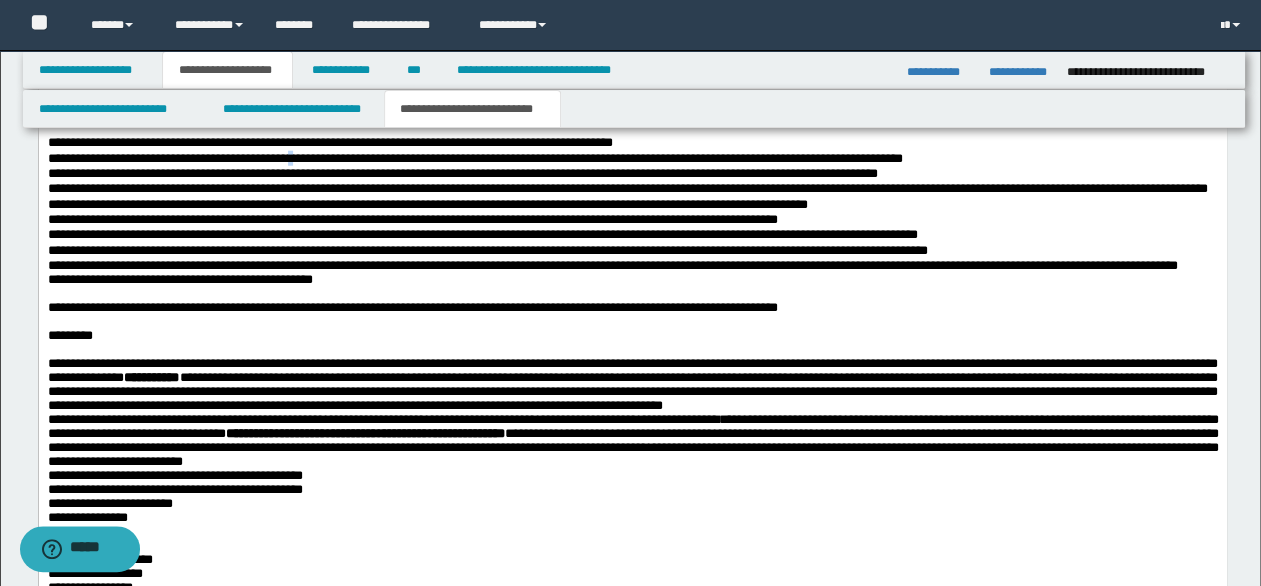 drag, startPoint x: 545, startPoint y: 213, endPoint x: 326, endPoint y: 275, distance: 227.60712 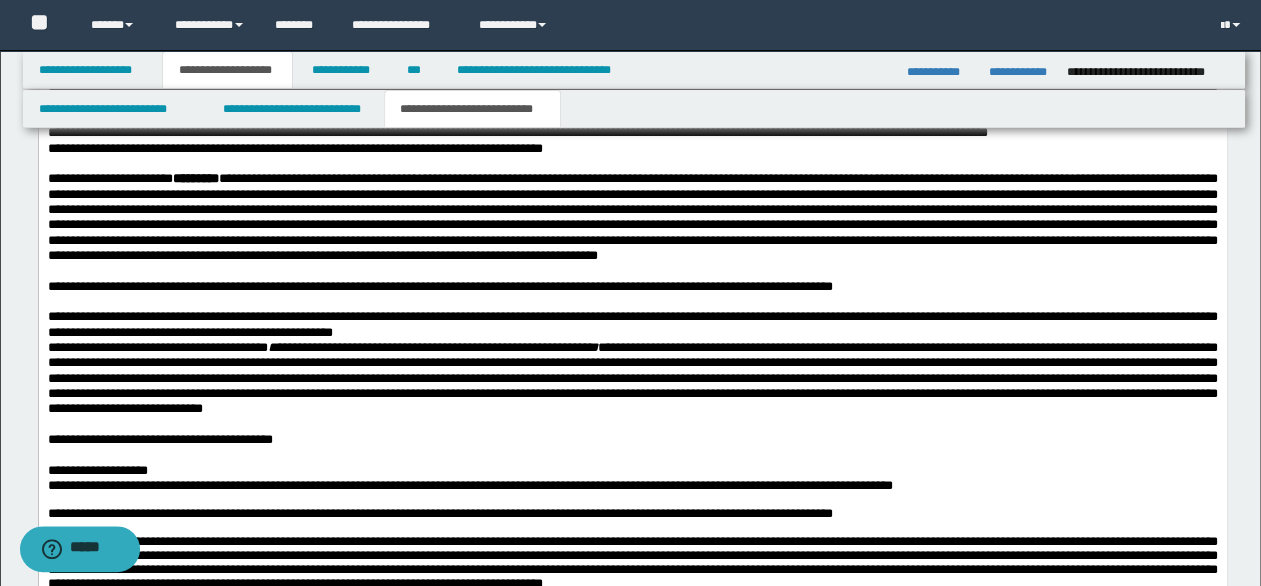 scroll, scrollTop: 1748, scrollLeft: 0, axis: vertical 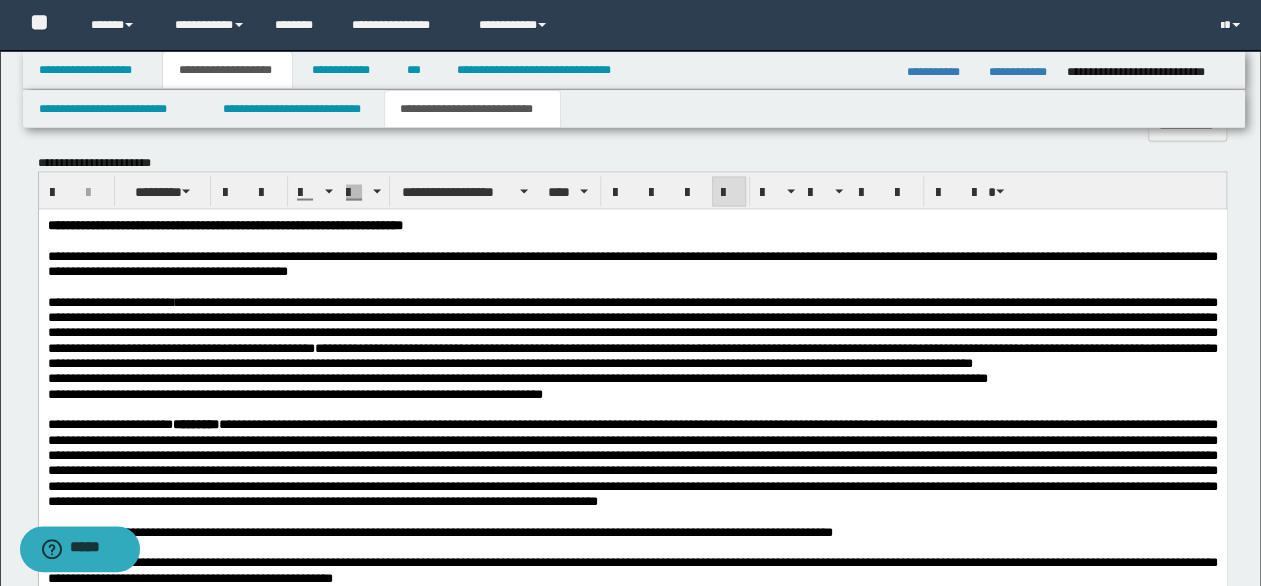 click on "**********" at bounding box center (632, 324) 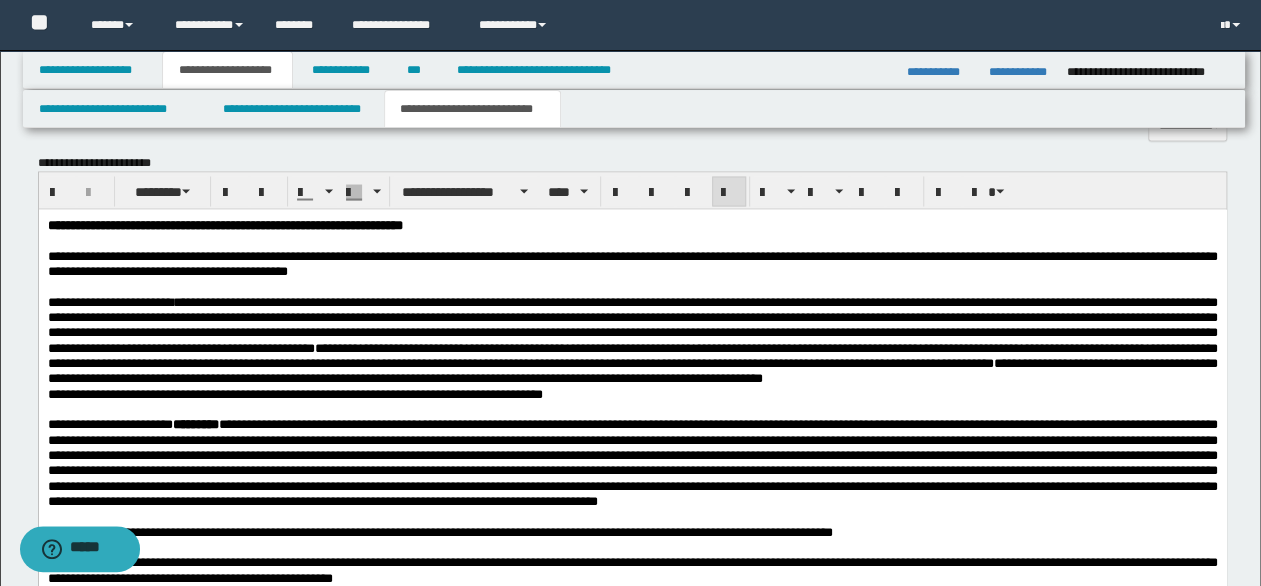 click on "**********" at bounding box center [632, 340] 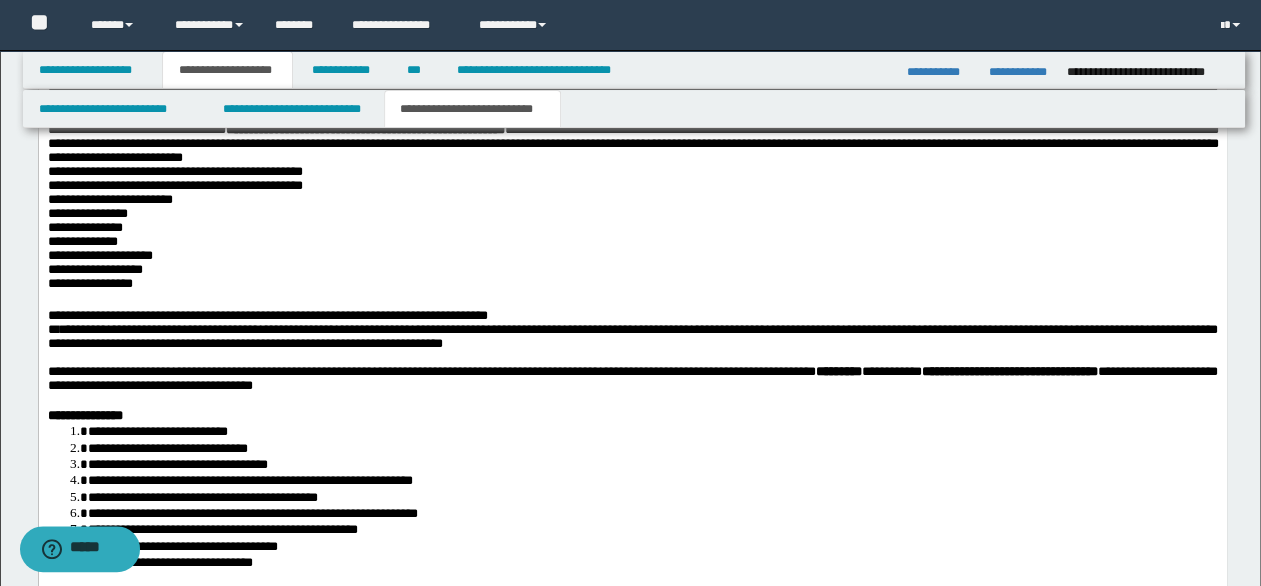scroll, scrollTop: 2848, scrollLeft: 0, axis: vertical 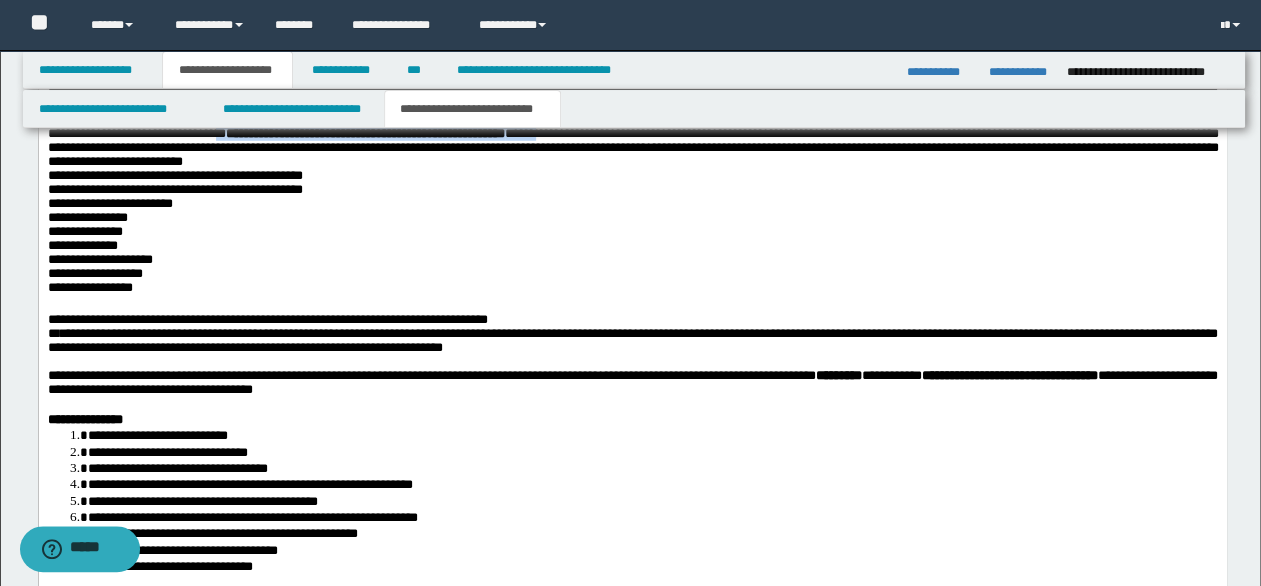 drag, startPoint x: 878, startPoint y: 311, endPoint x: 482, endPoint y: 303, distance: 396.0808 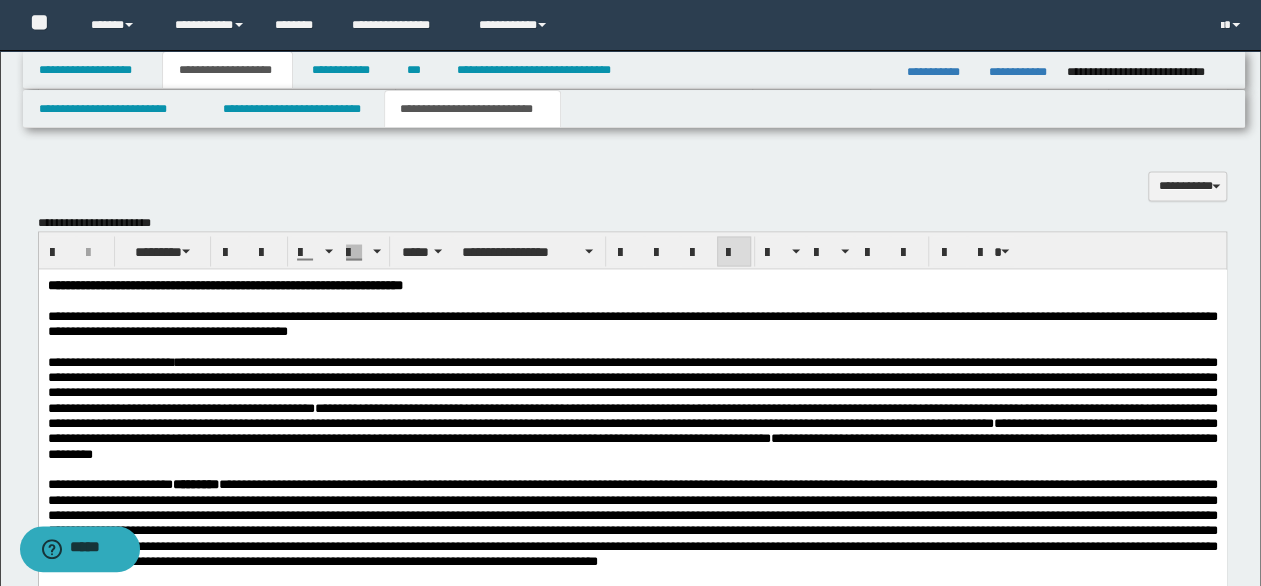 scroll, scrollTop: 1648, scrollLeft: 0, axis: vertical 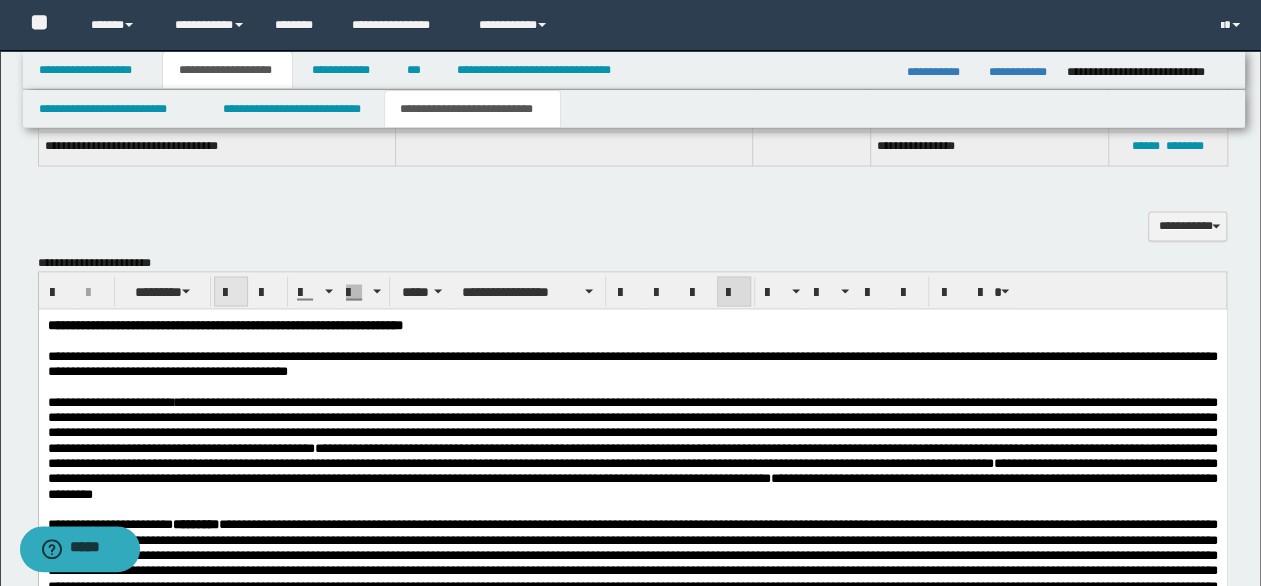 click at bounding box center [231, 292] 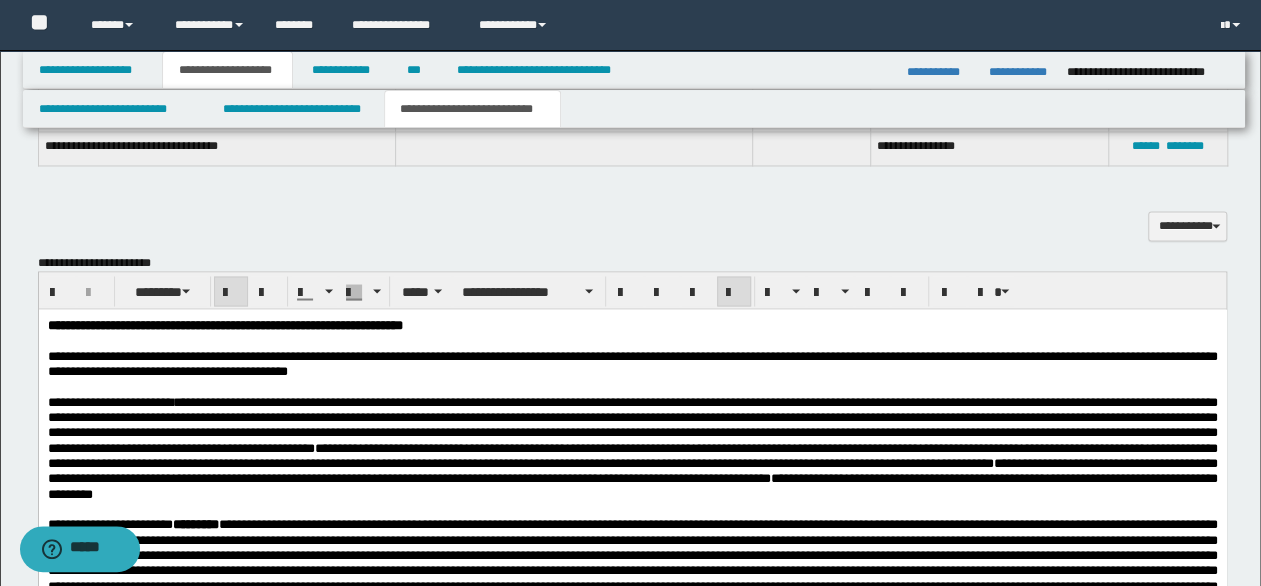 click at bounding box center [231, 292] 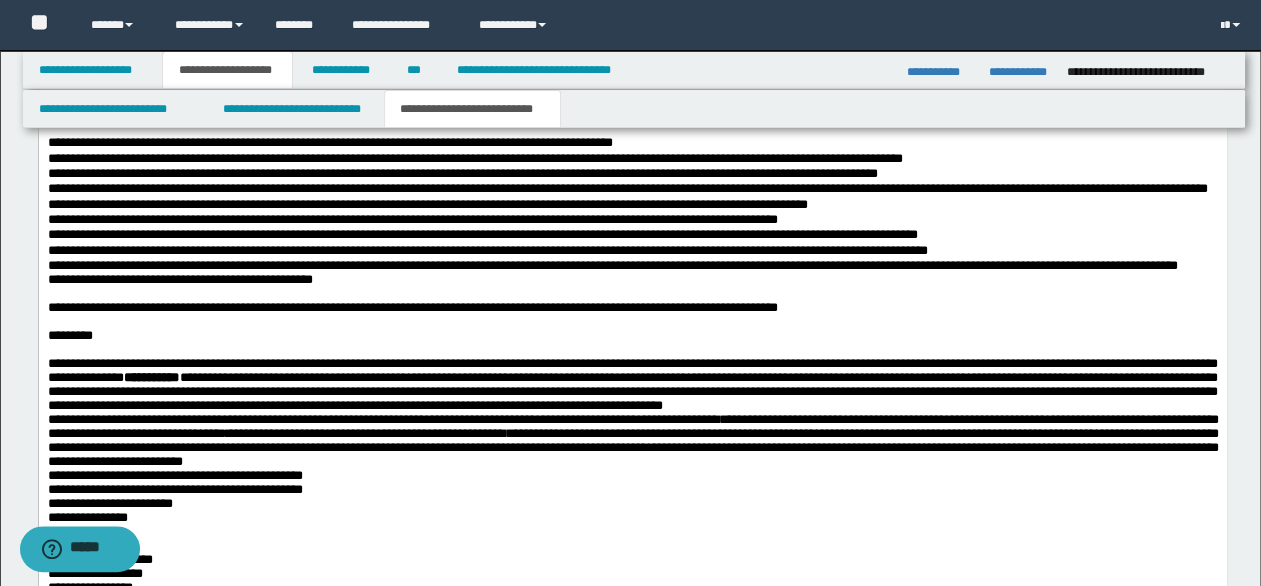 click on "**********" at bounding box center (632, 266) 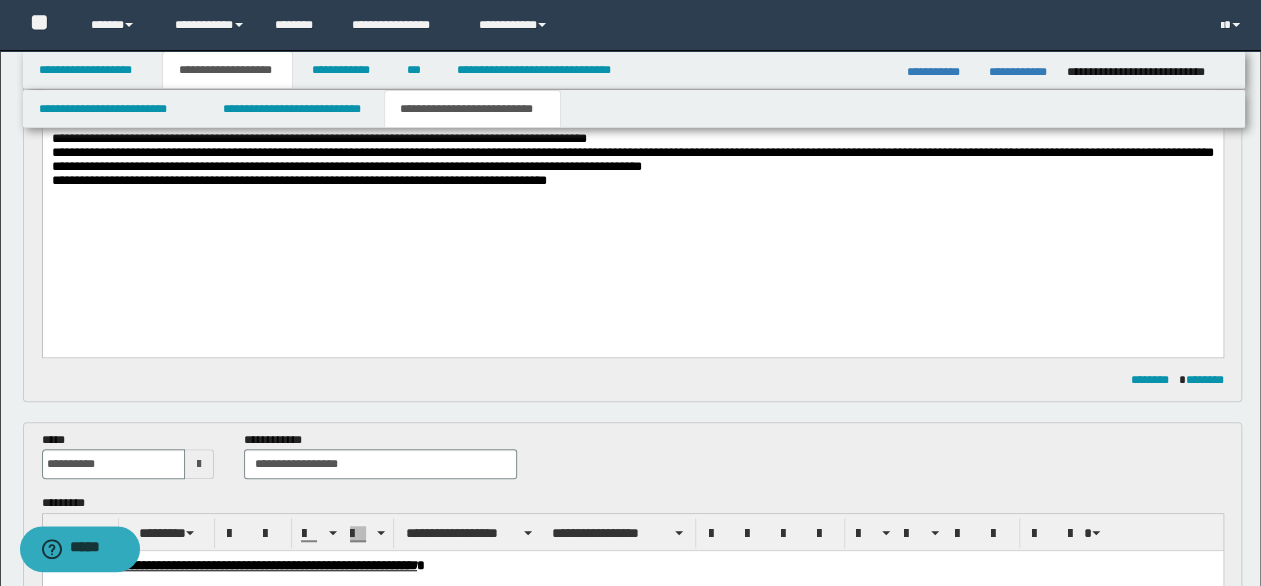scroll, scrollTop: 248, scrollLeft: 0, axis: vertical 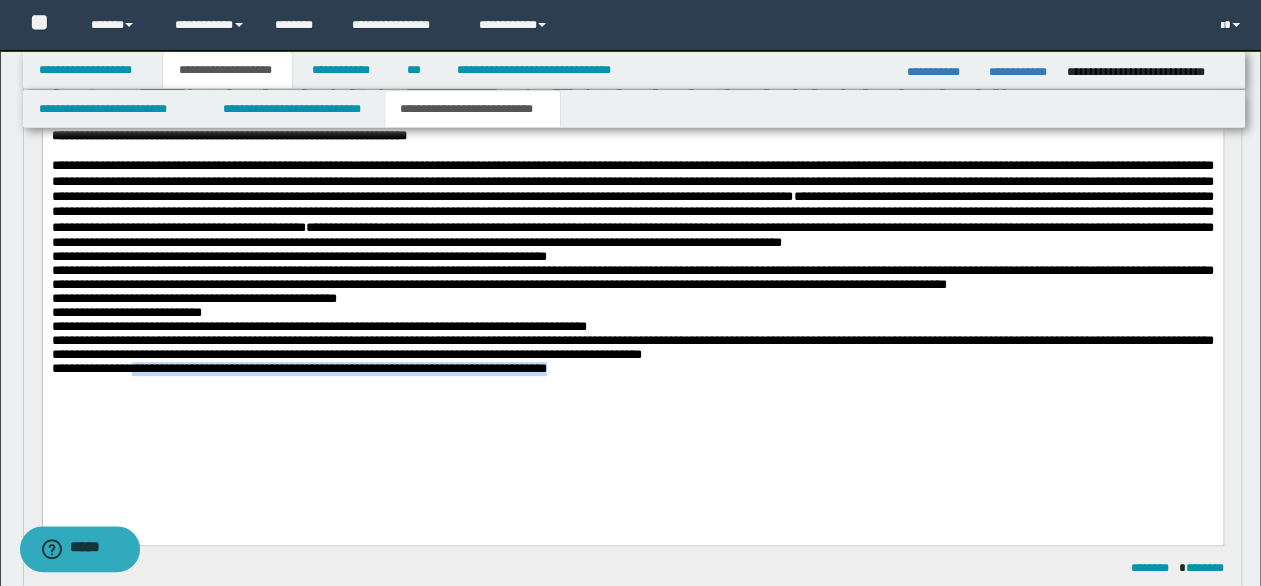 drag, startPoint x: 153, startPoint y: 412, endPoint x: 630, endPoint y: 416, distance: 477.01678 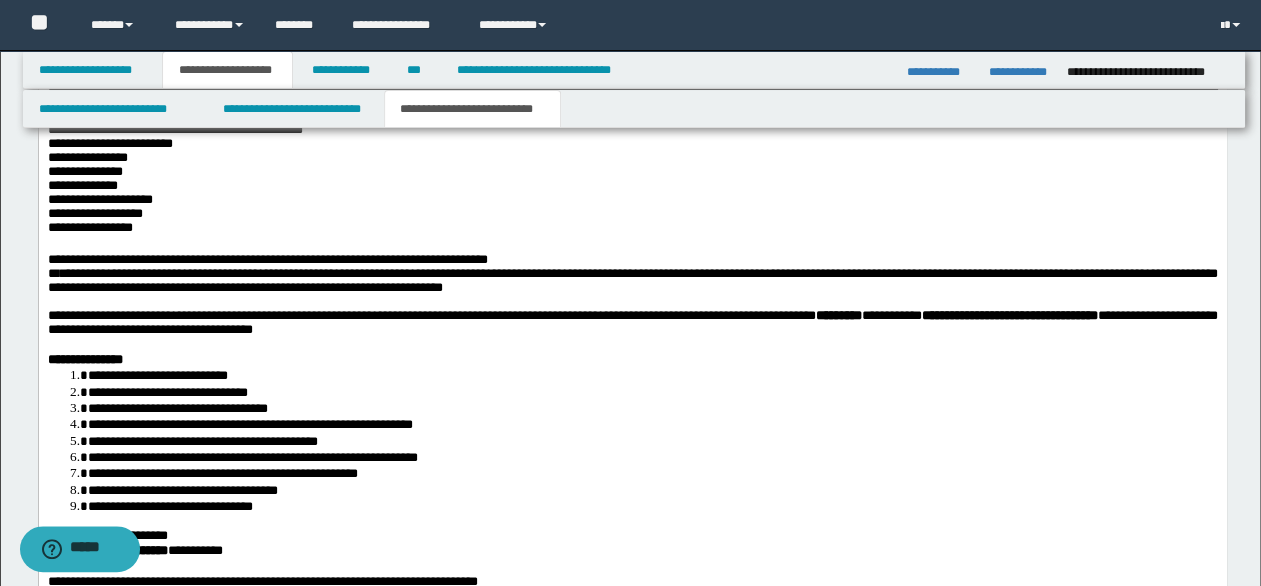scroll, scrollTop: 2890, scrollLeft: 0, axis: vertical 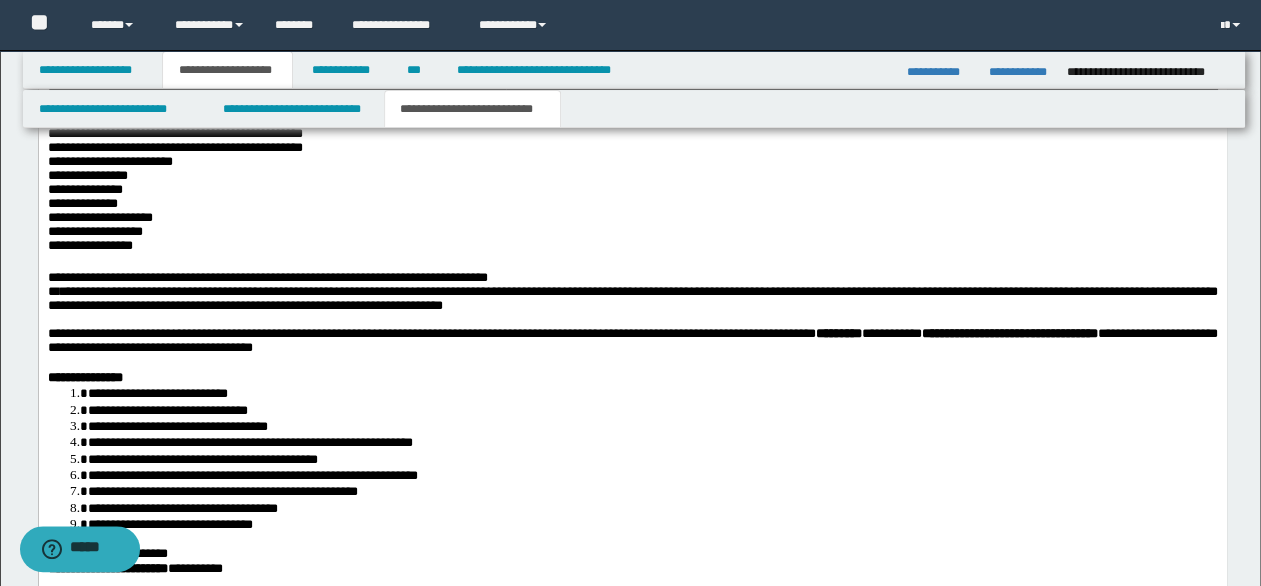 click on "**********" at bounding box center [632, 171] 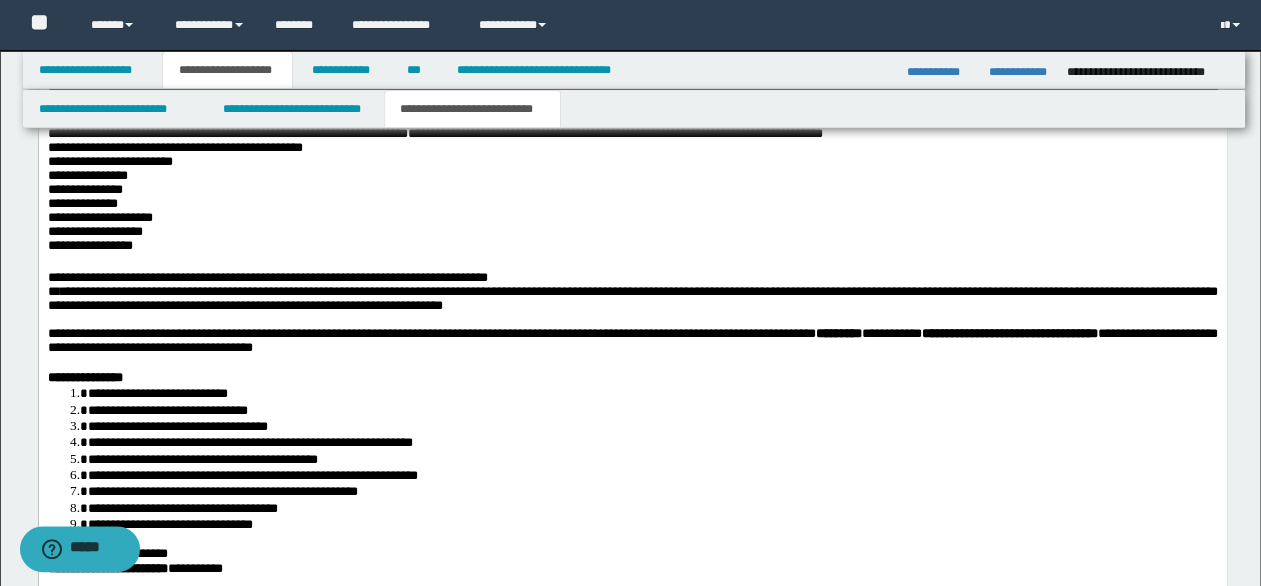 click on "**********" at bounding box center (434, 134) 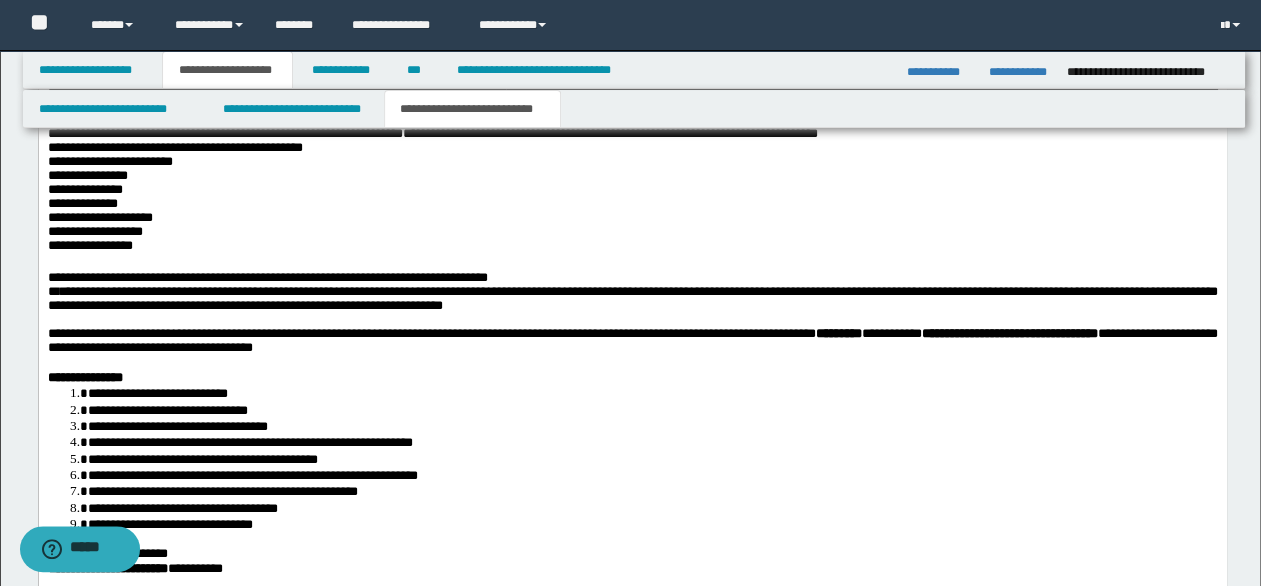 click on "**********" at bounding box center (632, 171) 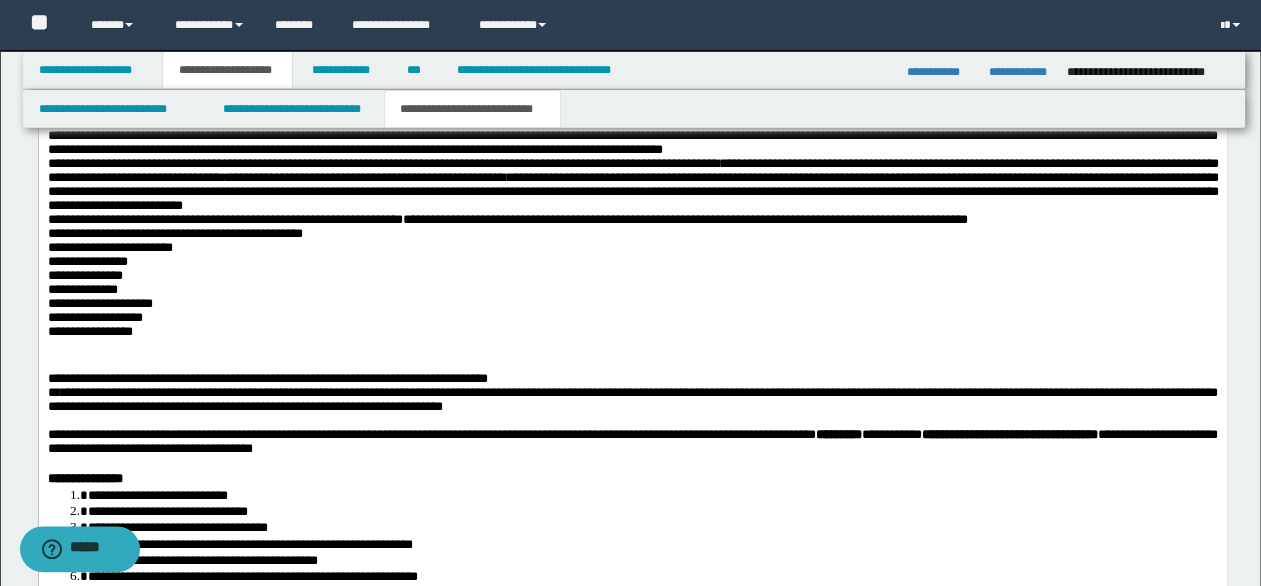 scroll, scrollTop: 2790, scrollLeft: 0, axis: vertical 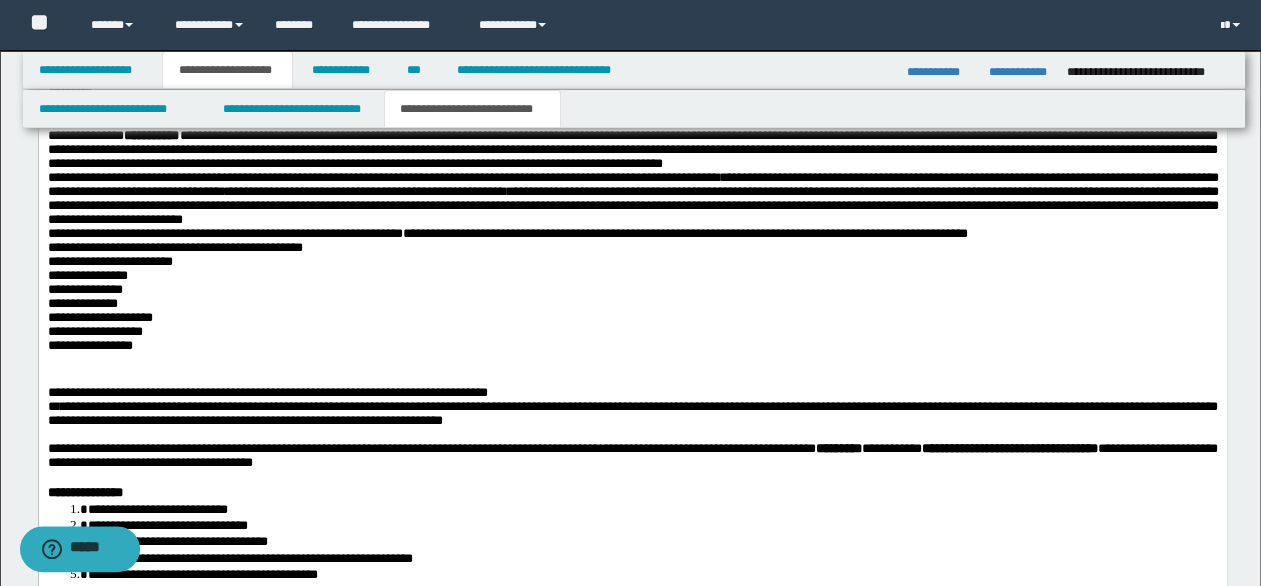 click on "**********" at bounding box center (632, -26) 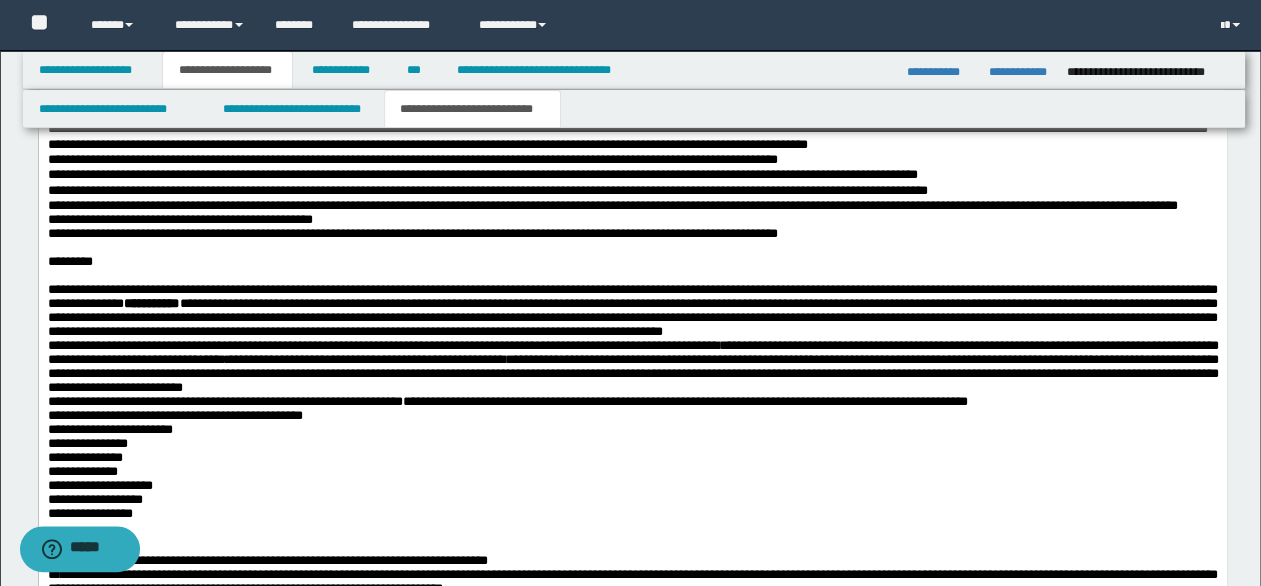 scroll, scrollTop: 2790, scrollLeft: 0, axis: vertical 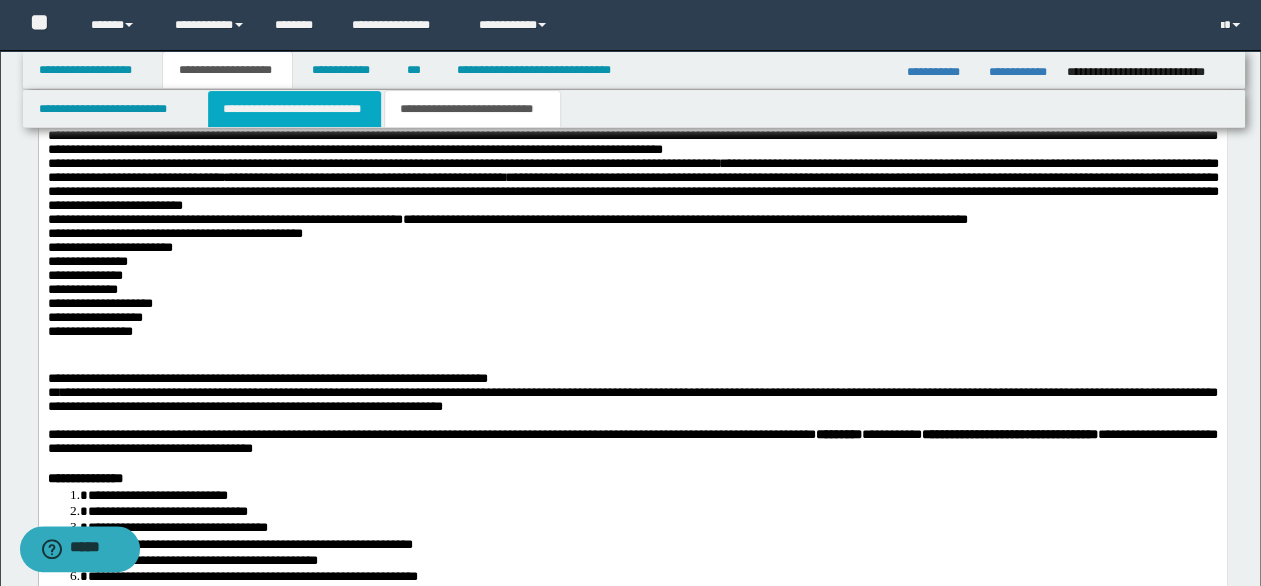 click on "**********" at bounding box center (294, 109) 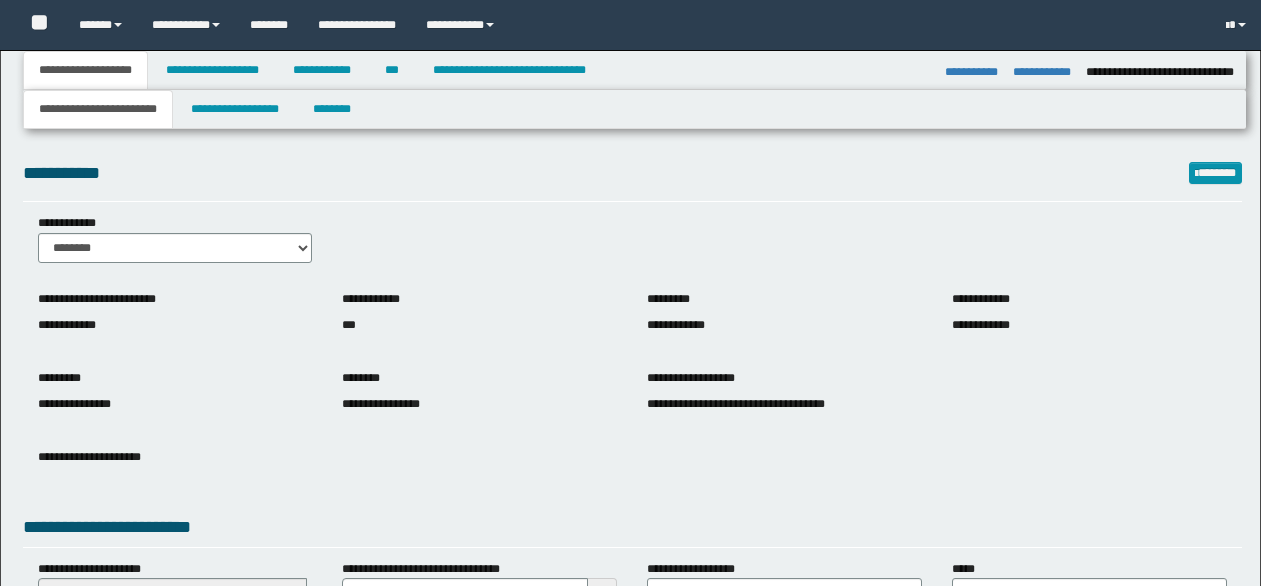 select on "**" 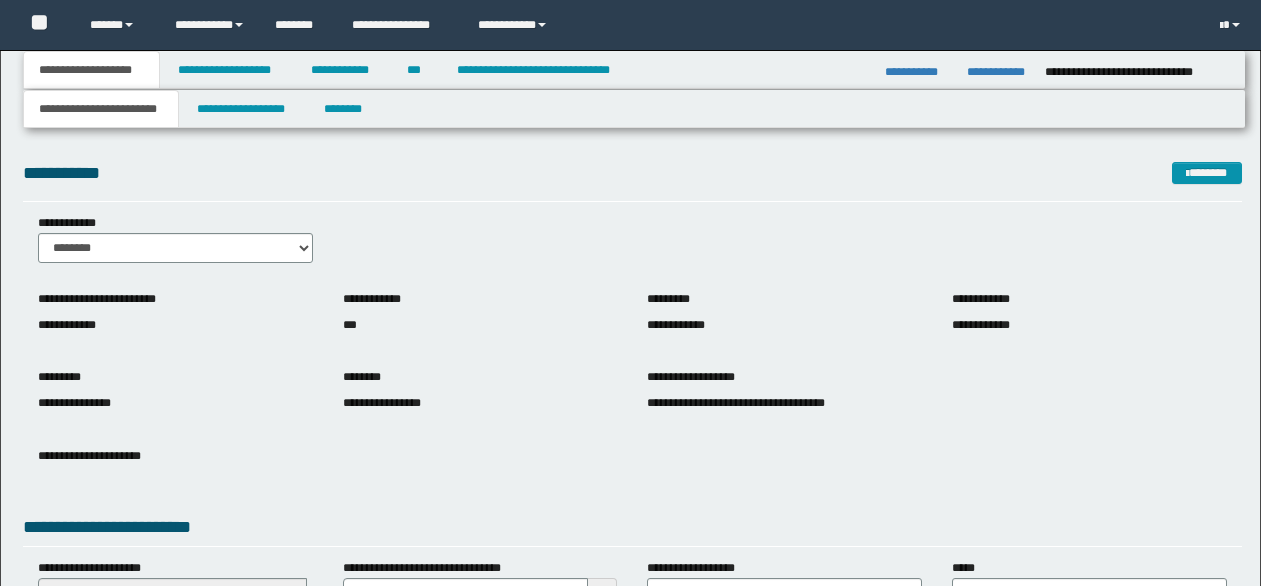 scroll, scrollTop: 0, scrollLeft: 0, axis: both 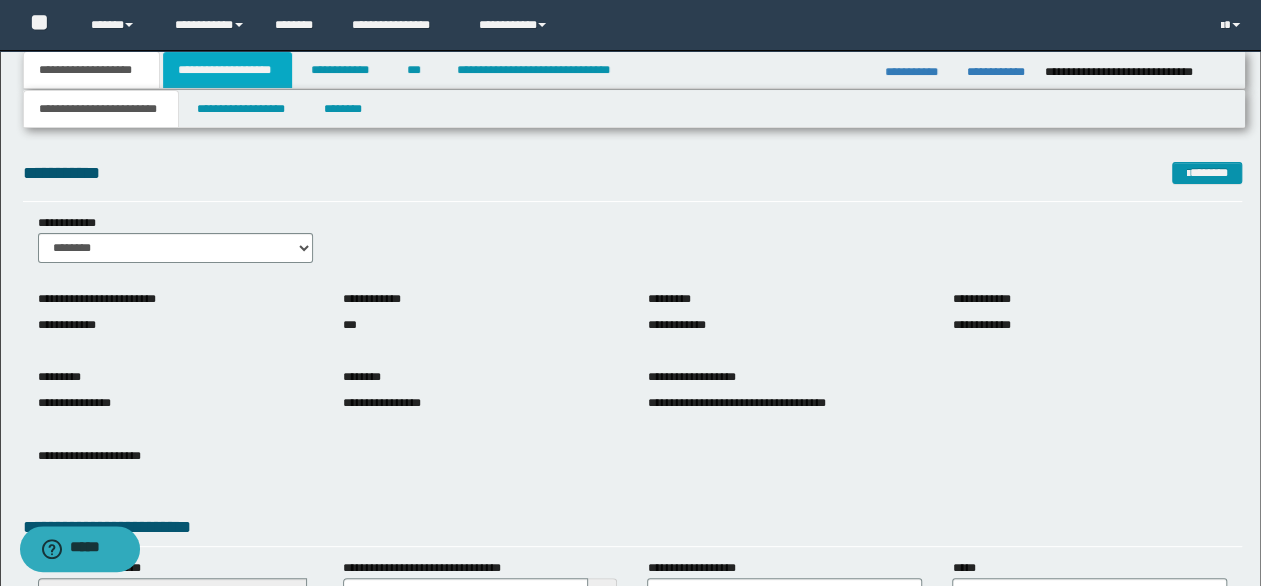 click on "**********" at bounding box center [227, 70] 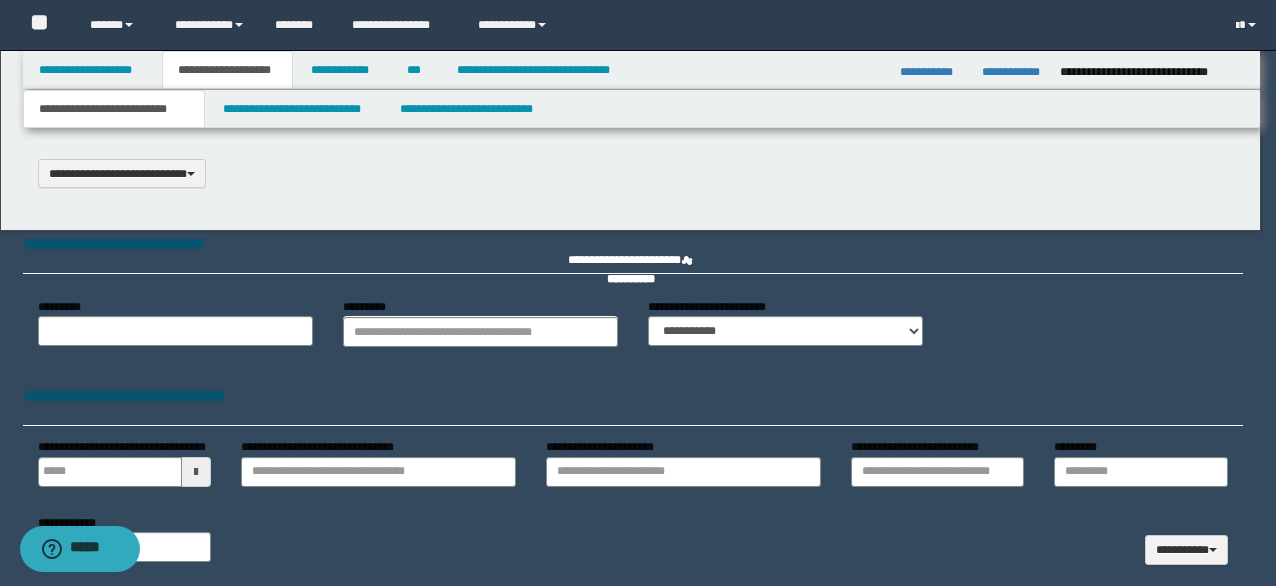 type 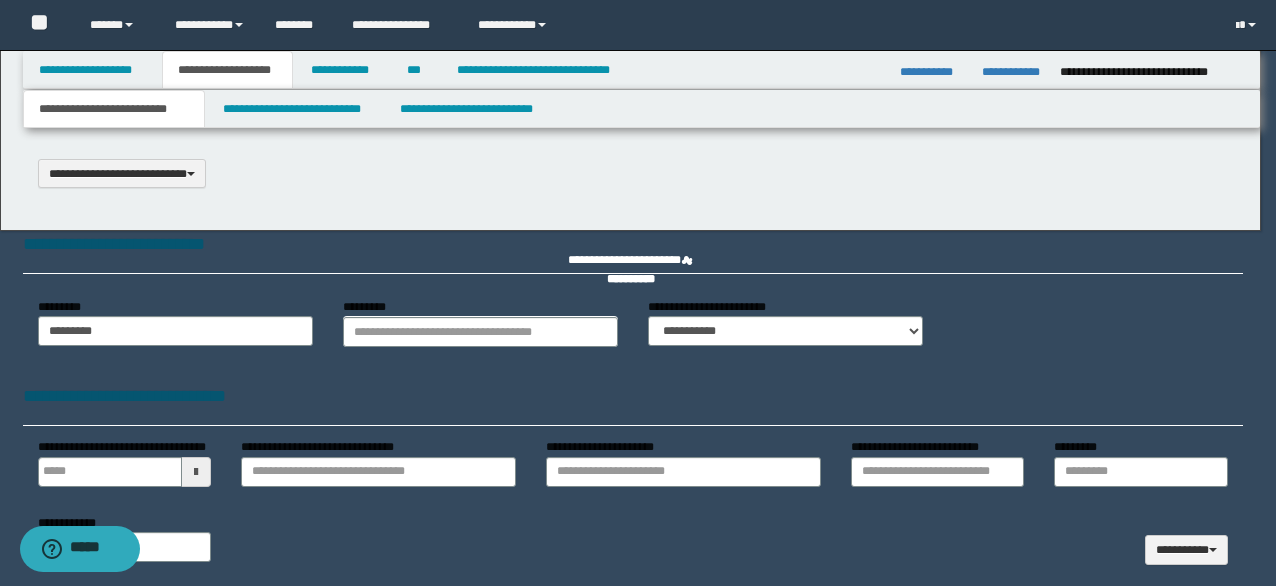 scroll, scrollTop: 0, scrollLeft: 0, axis: both 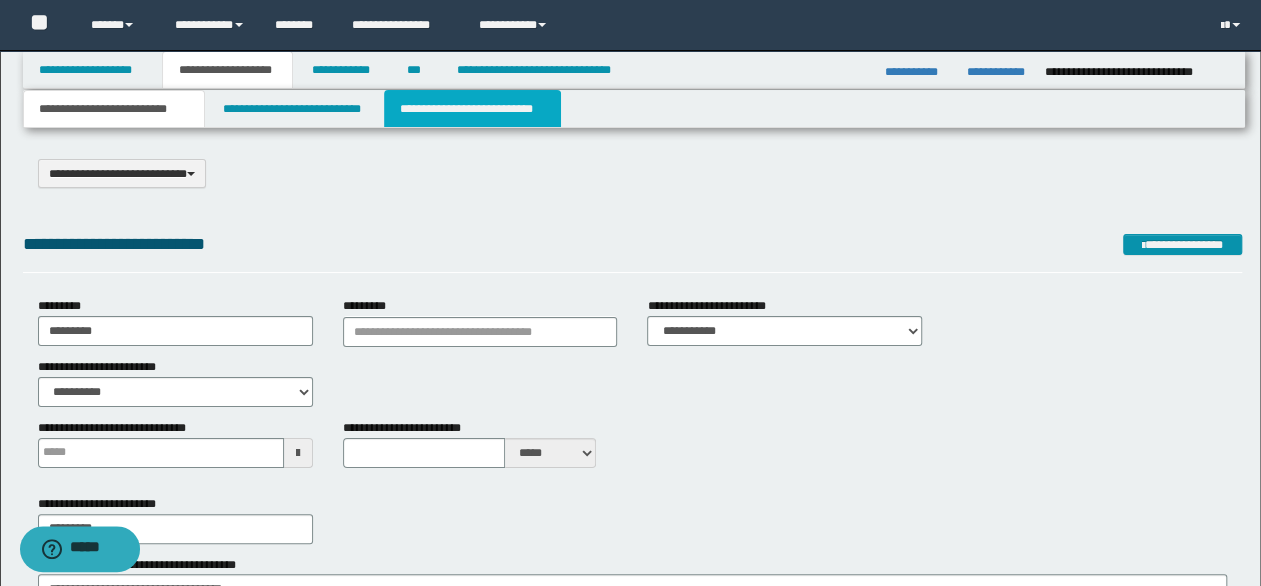 click on "**********" at bounding box center [472, 109] 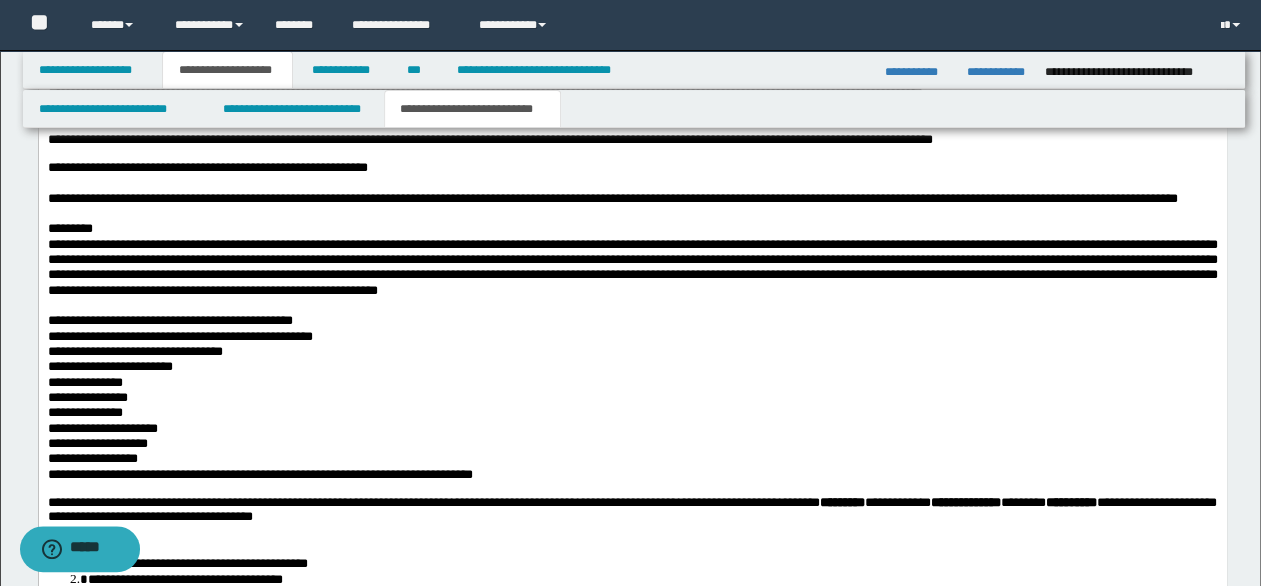 scroll, scrollTop: 2800, scrollLeft: 0, axis: vertical 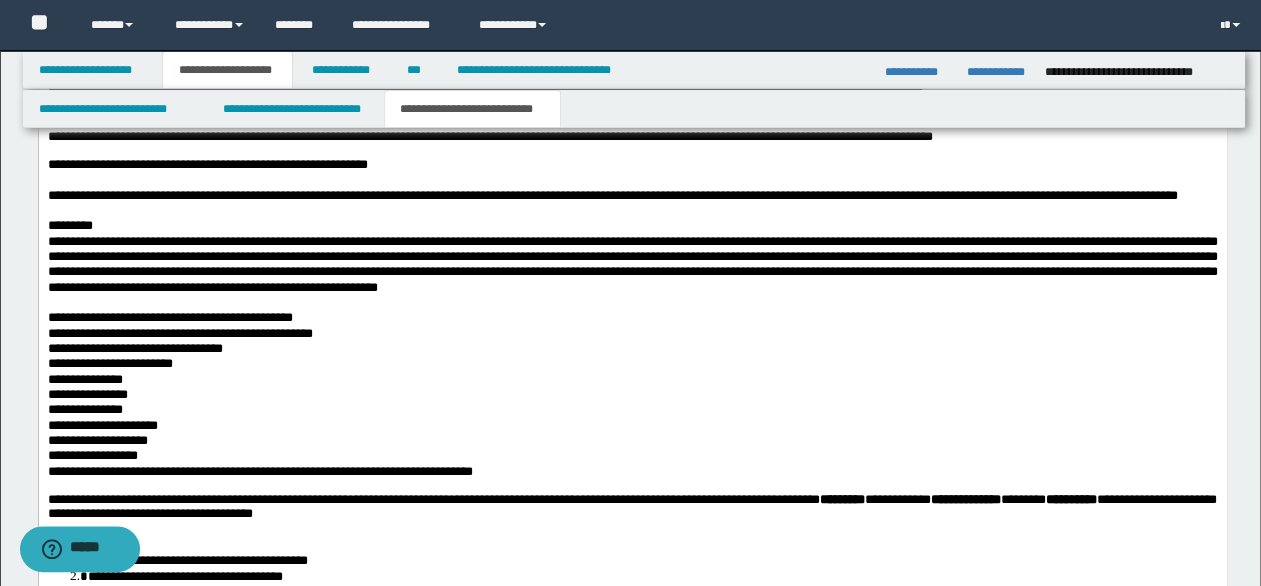 drag, startPoint x: 44, startPoint y: 302, endPoint x: 77, endPoint y: -888, distance: 1190.4575 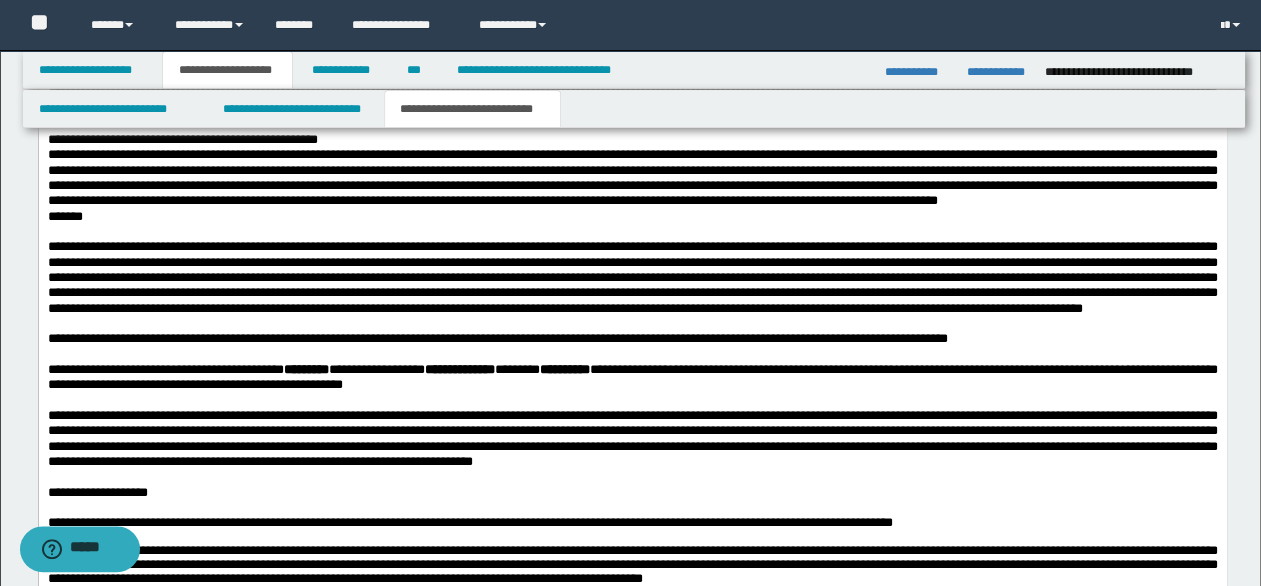 scroll, scrollTop: 1999, scrollLeft: 0, axis: vertical 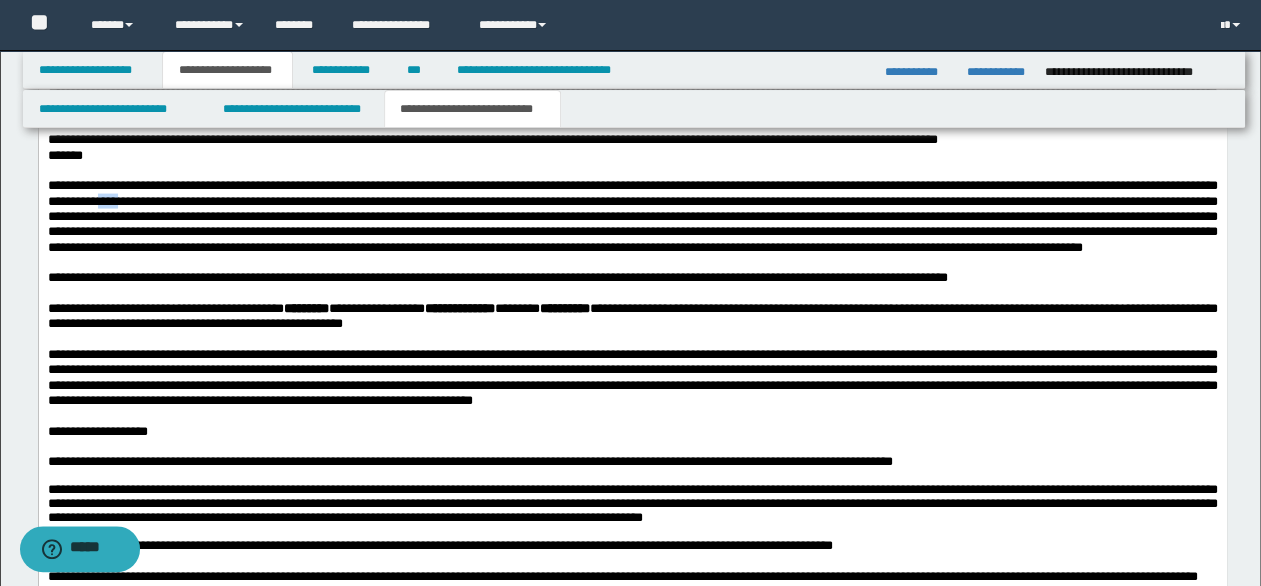 type 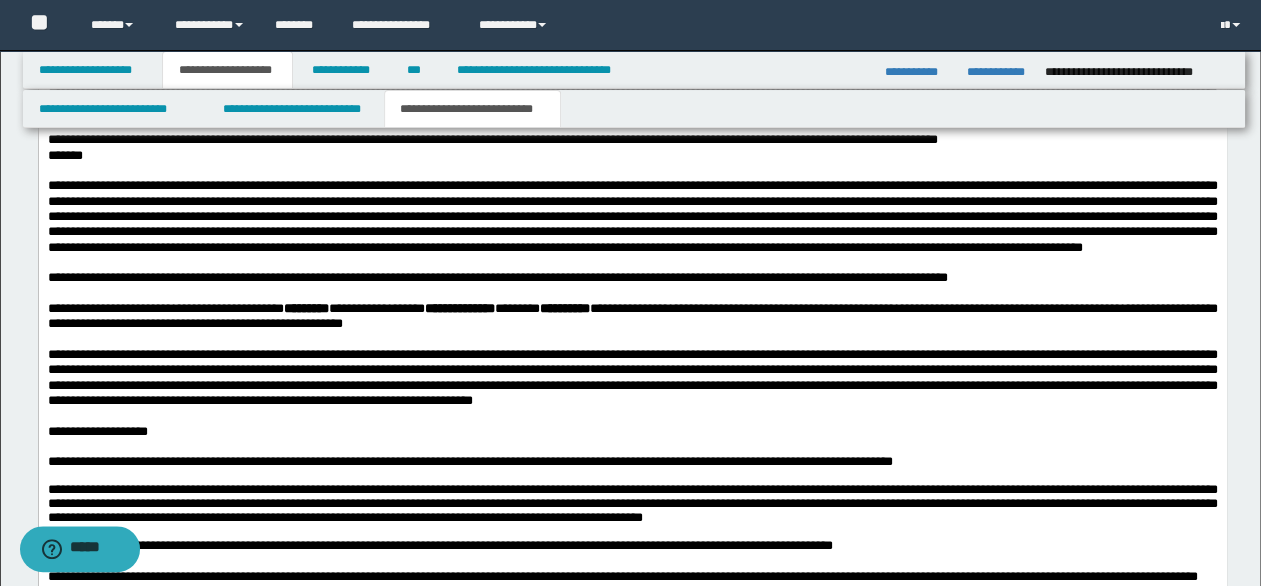 drag, startPoint x: 70, startPoint y: 202, endPoint x: 140, endPoint y: 220, distance: 72.277245 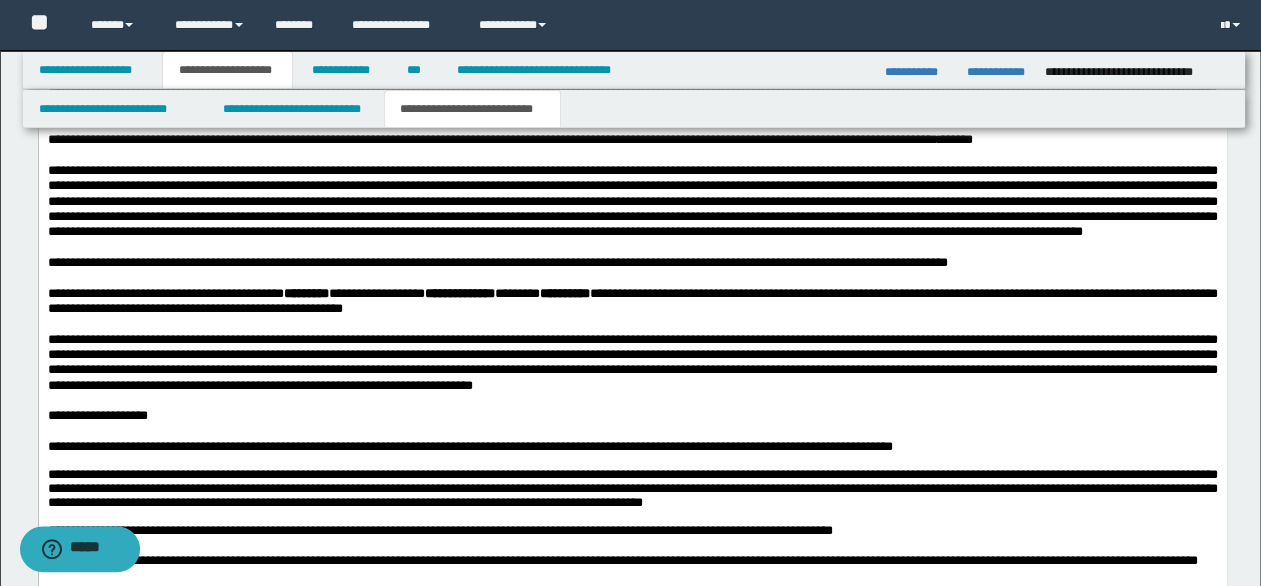 click at bounding box center (632, 155) 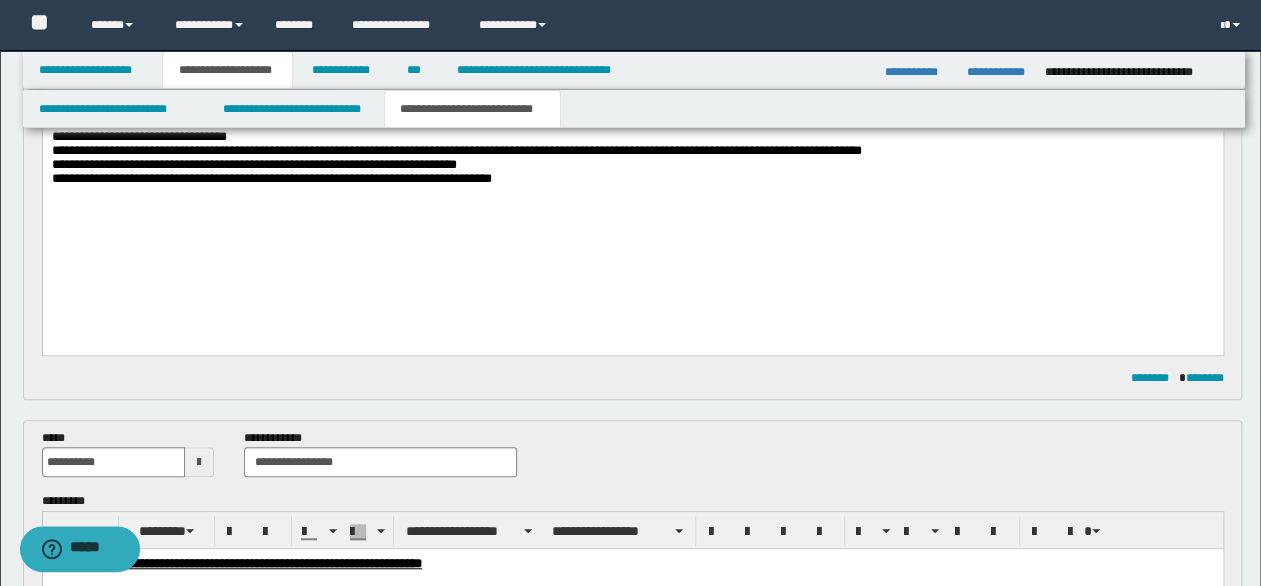 scroll, scrollTop: 199, scrollLeft: 0, axis: vertical 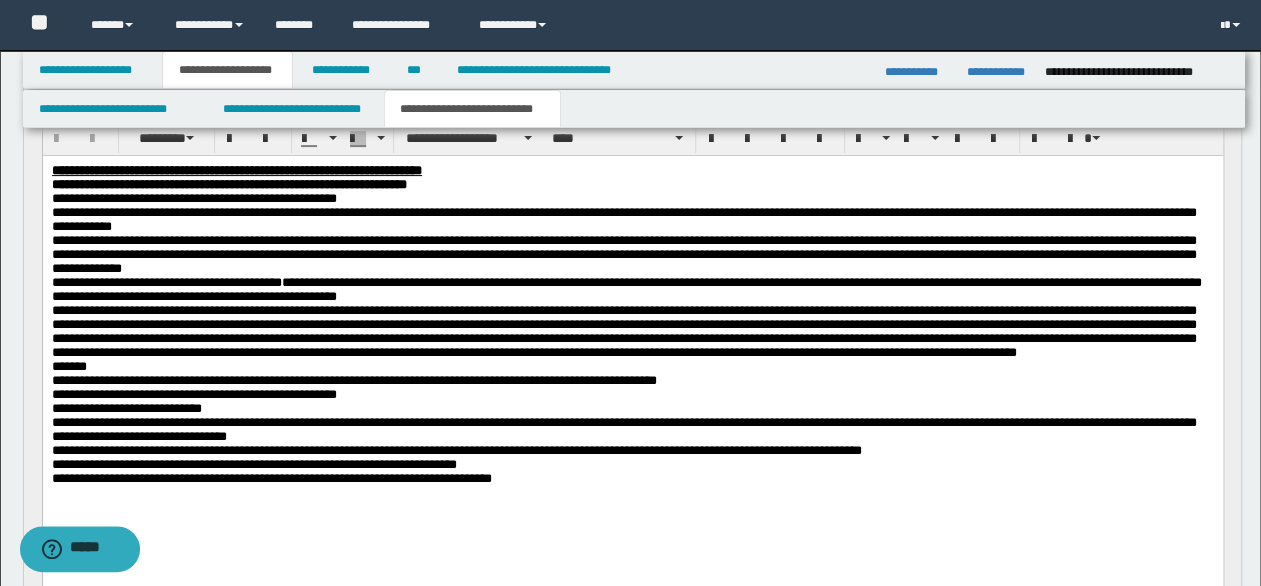 click on "**********" at bounding box center [632, 219] 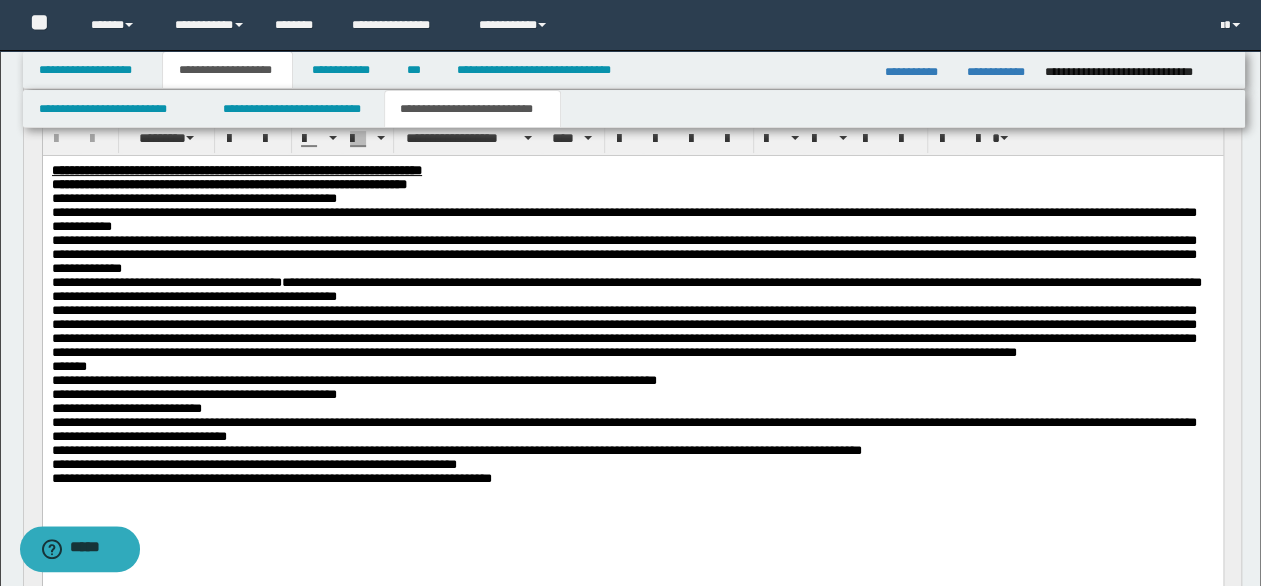 type 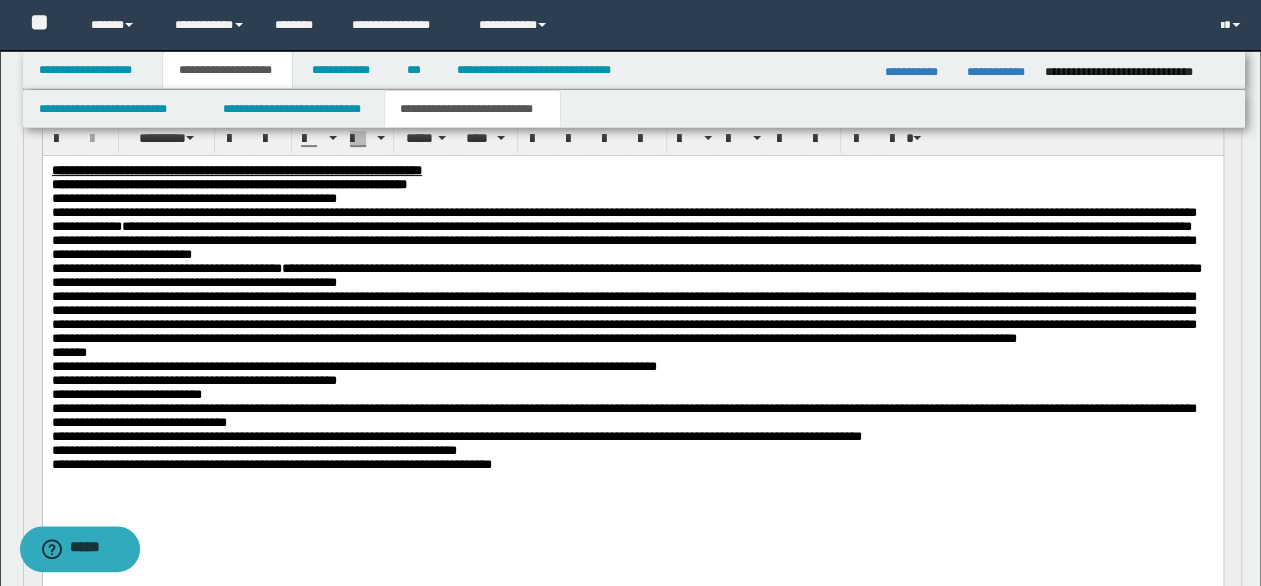 drag, startPoint x: 631, startPoint y: 286, endPoint x: 606, endPoint y: 268, distance: 30.805843 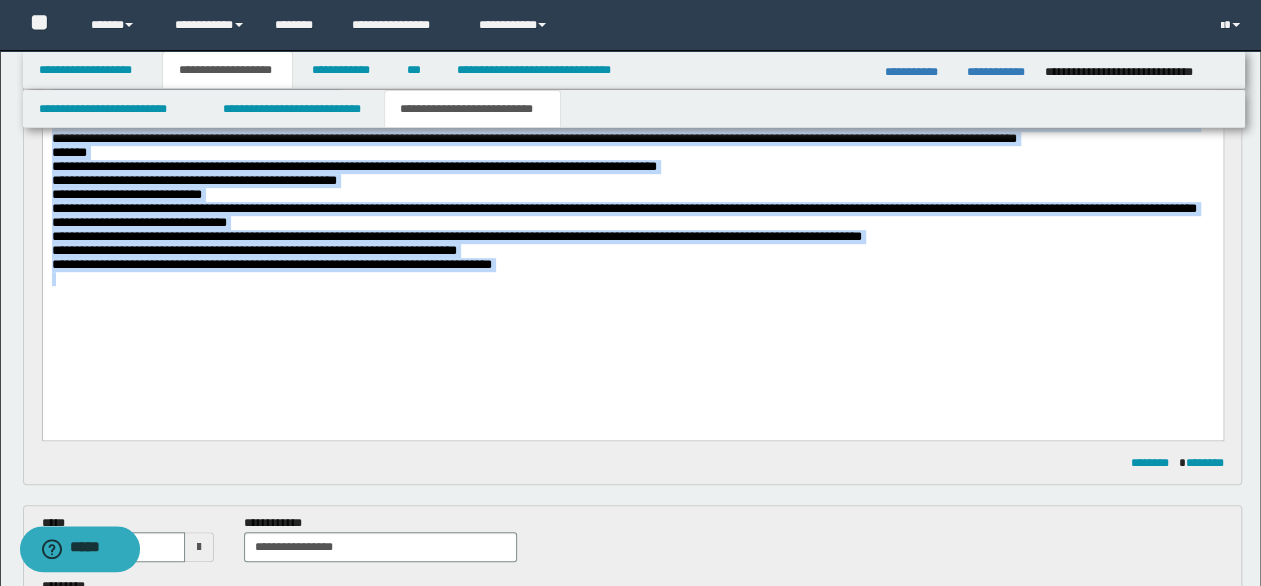 drag, startPoint x: 50, startPoint y: 4, endPoint x: 691, endPoint y: 340, distance: 723.72437 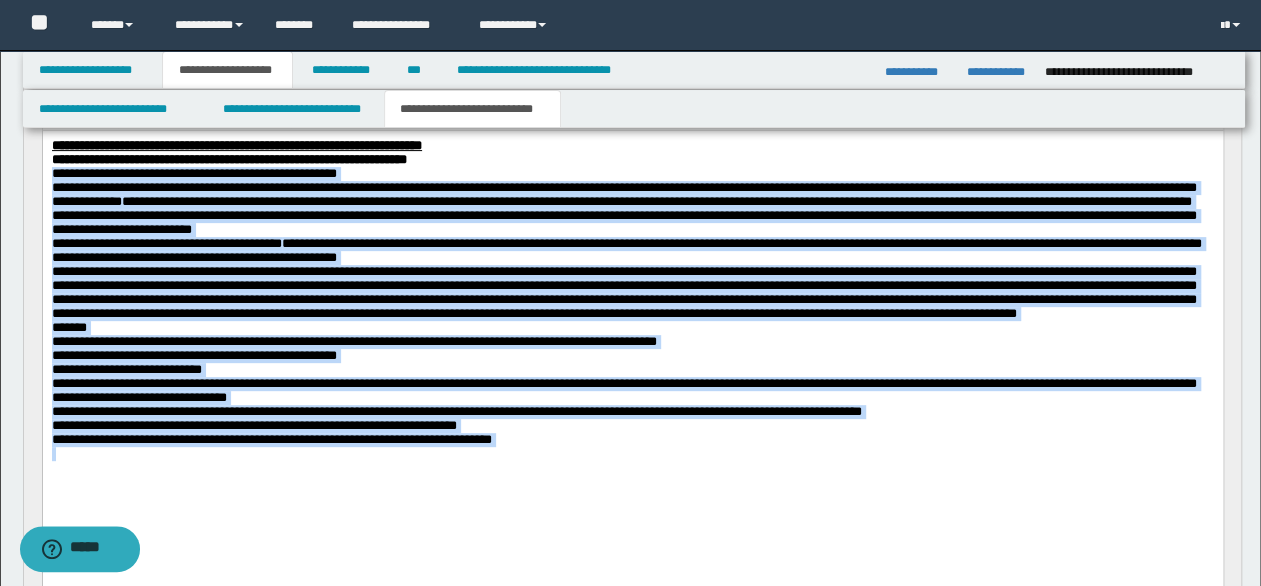 scroll, scrollTop: 99, scrollLeft: 0, axis: vertical 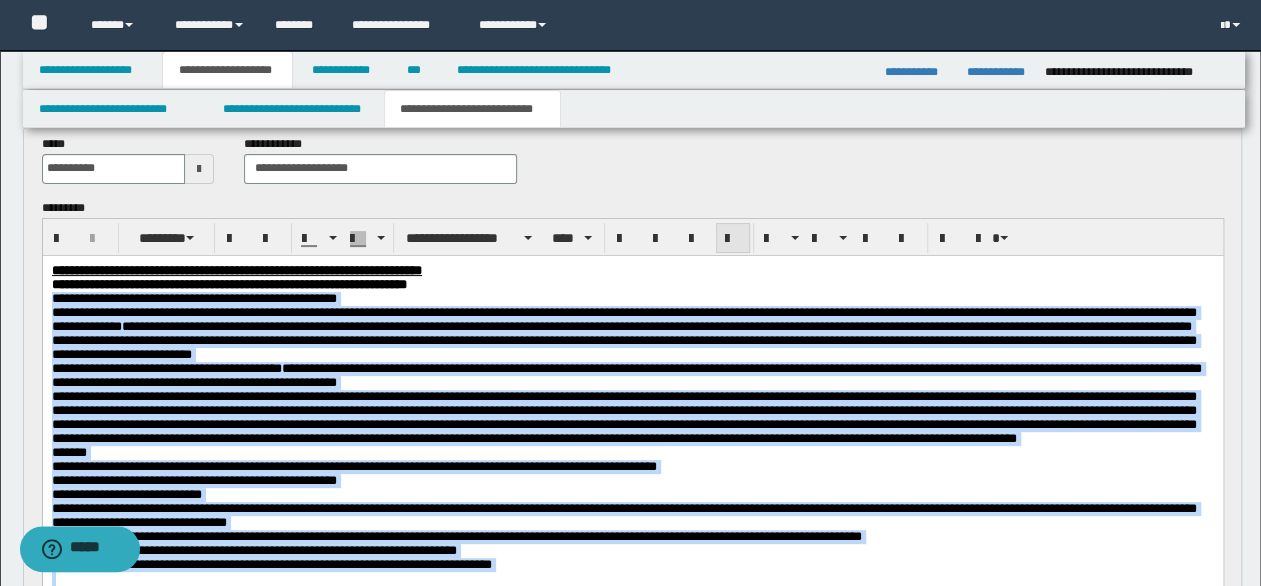 click at bounding box center [733, 239] 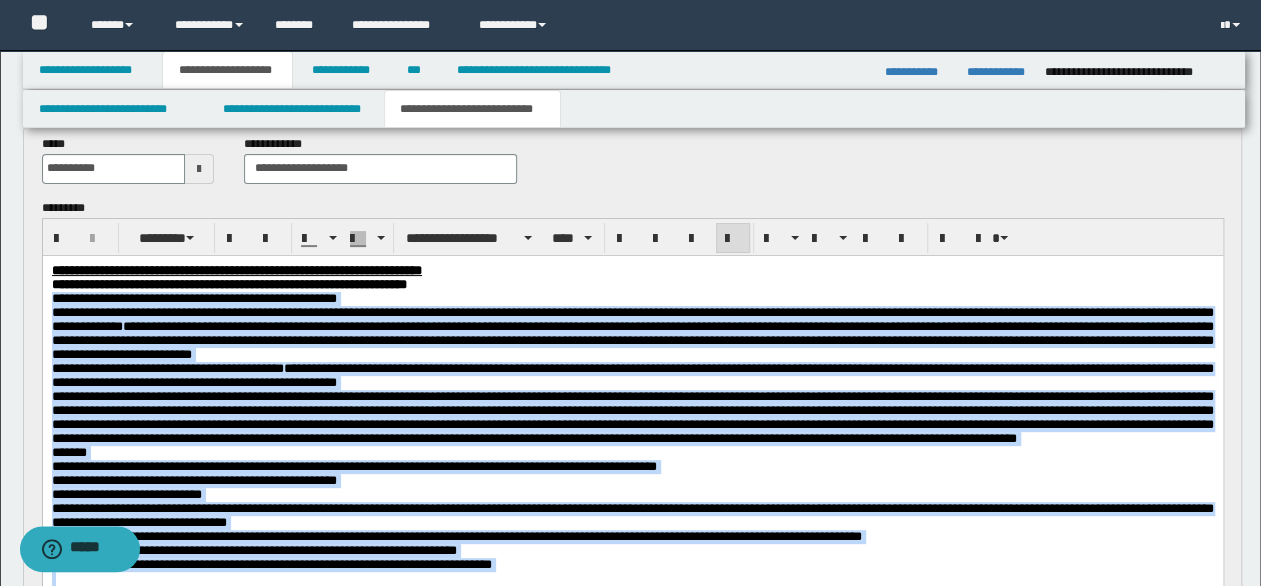 click on "**********" at bounding box center (632, 339) 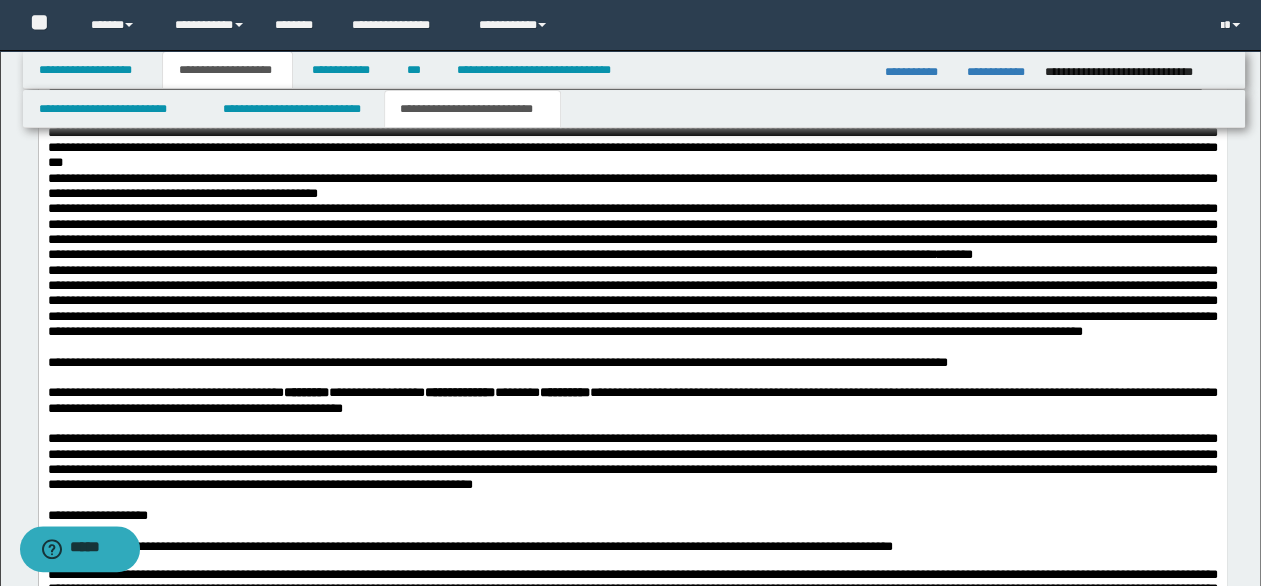 scroll, scrollTop: 1799, scrollLeft: 0, axis: vertical 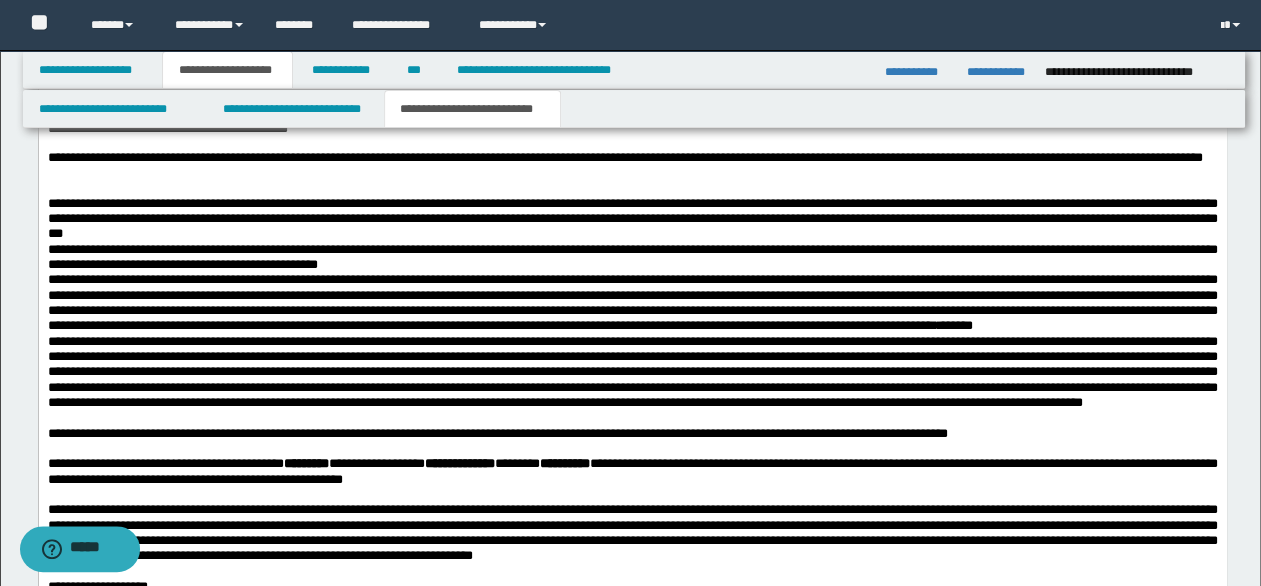 click on "**********" at bounding box center [632, 217] 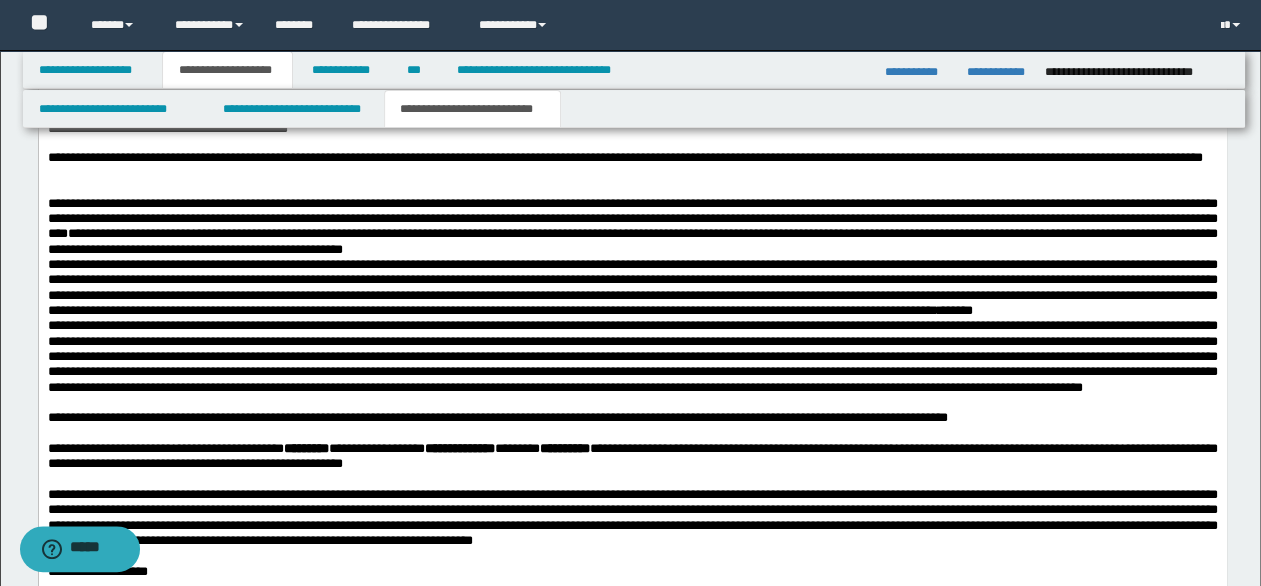 click on "**********" at bounding box center [632, 285] 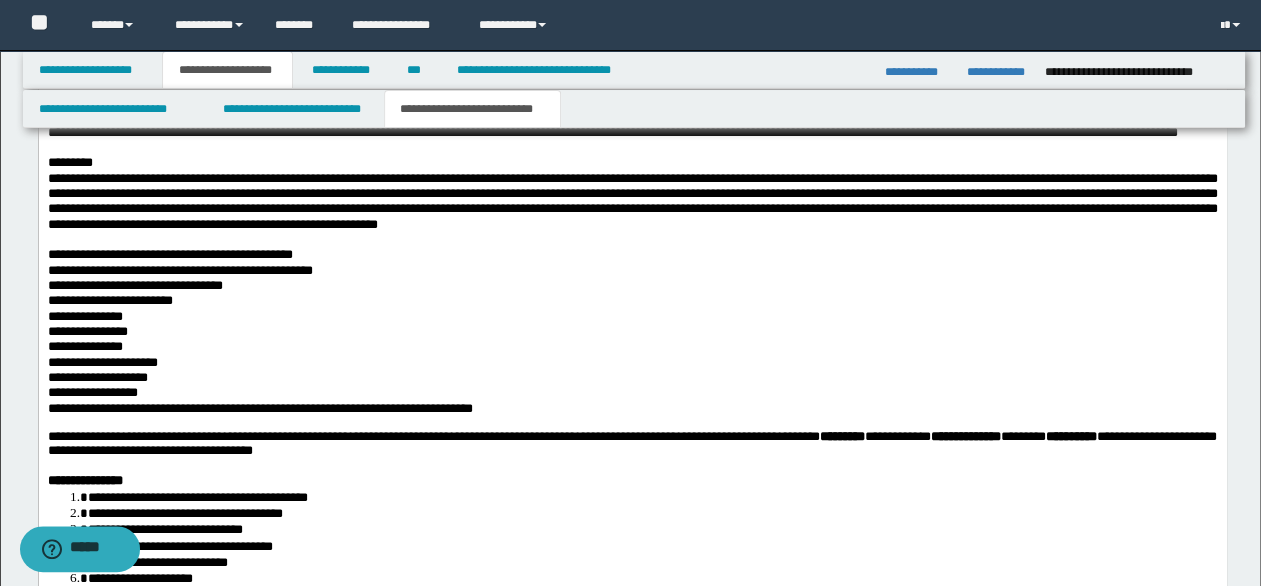 scroll, scrollTop: 2799, scrollLeft: 0, axis: vertical 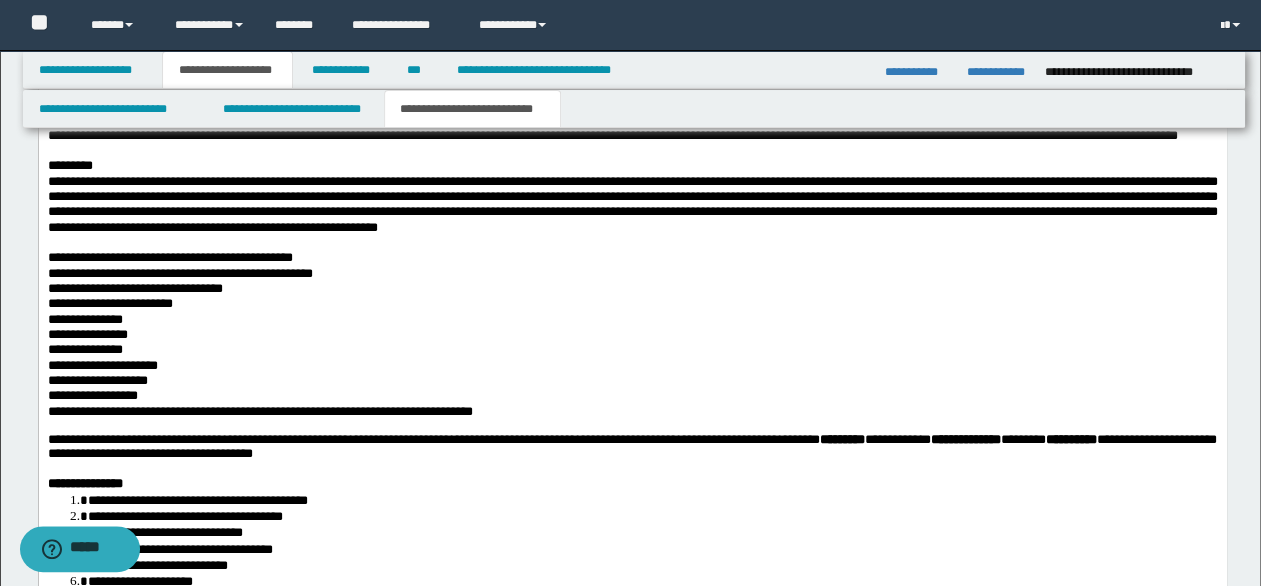 click on "**********" at bounding box center [632, -97] 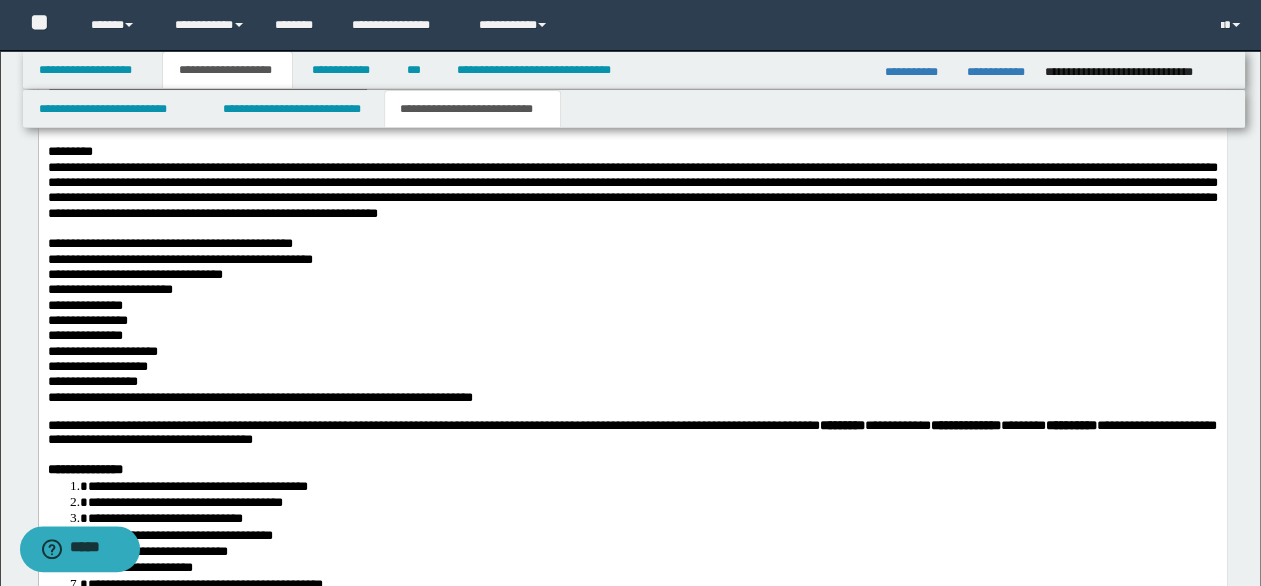click on "**********" at bounding box center (632, 91) 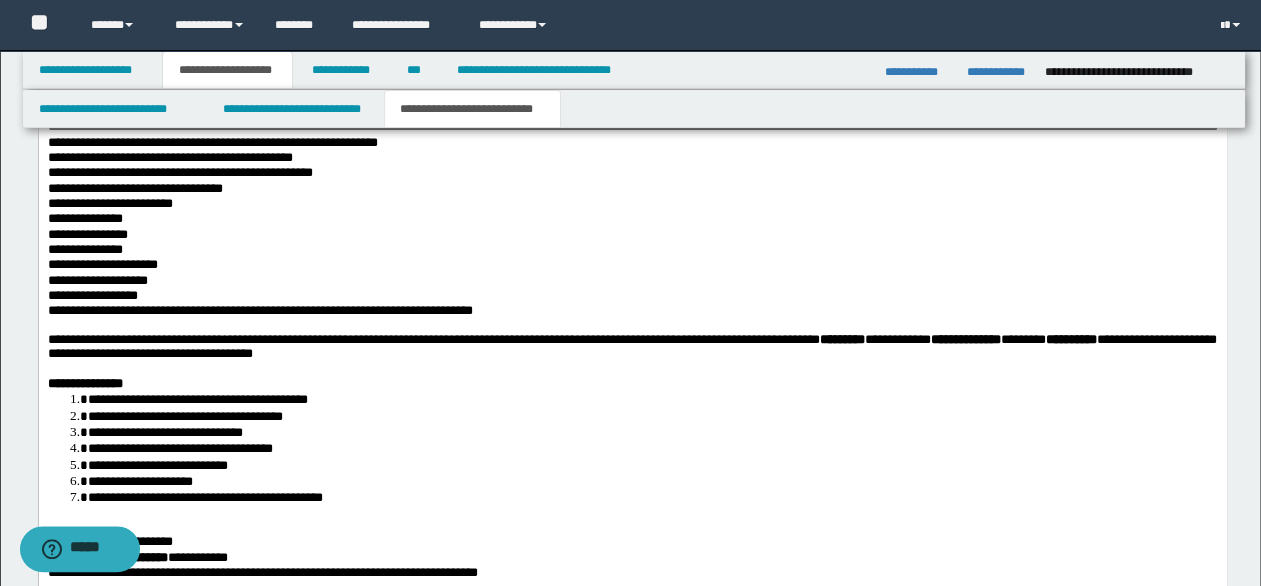 scroll, scrollTop: 2899, scrollLeft: 0, axis: vertical 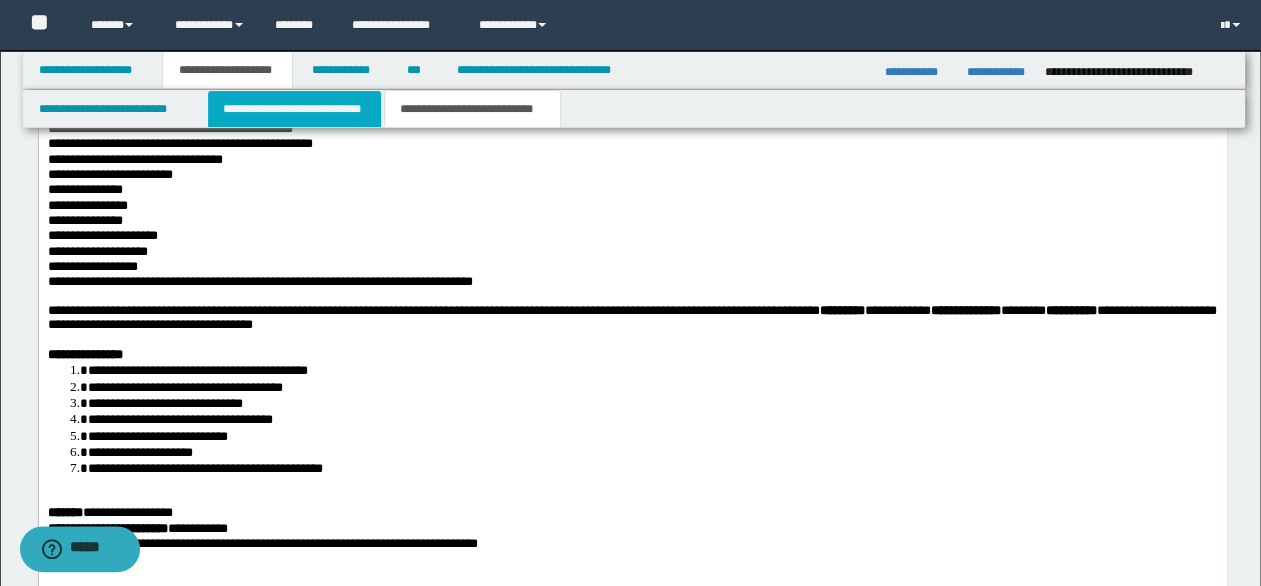 click on "**********" at bounding box center (294, 109) 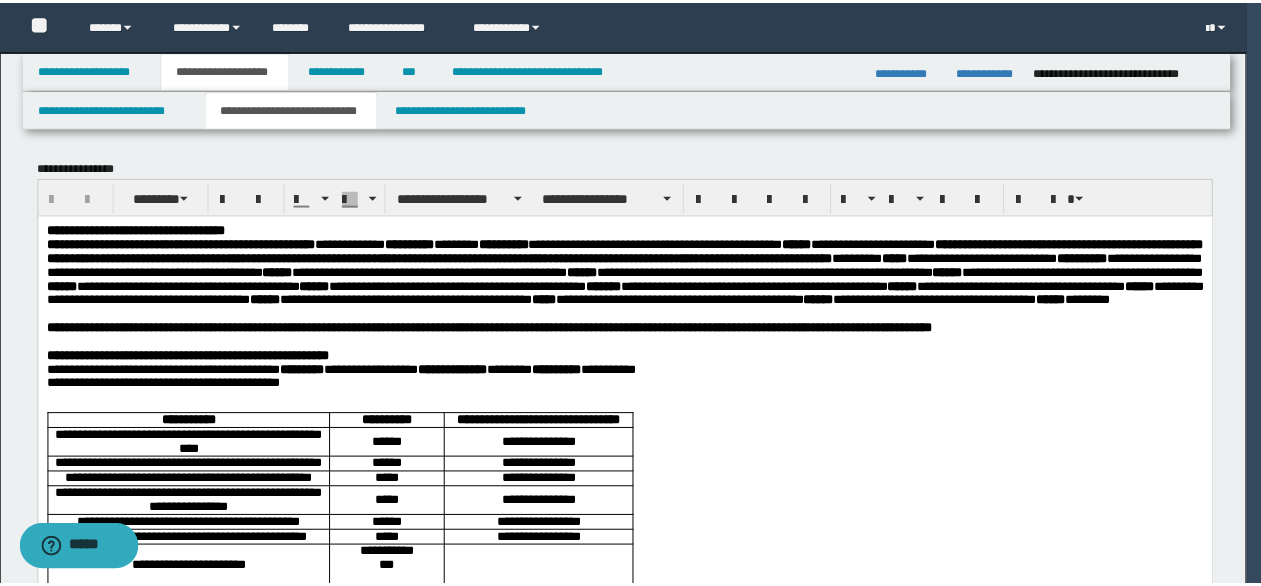 scroll, scrollTop: 0, scrollLeft: 0, axis: both 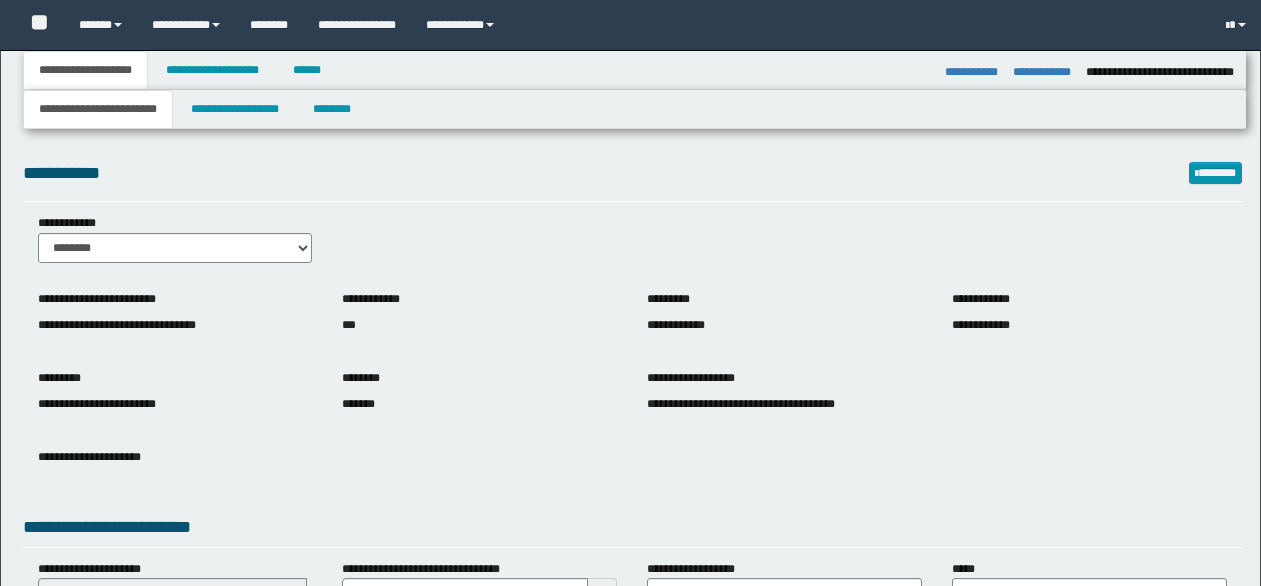select on "*" 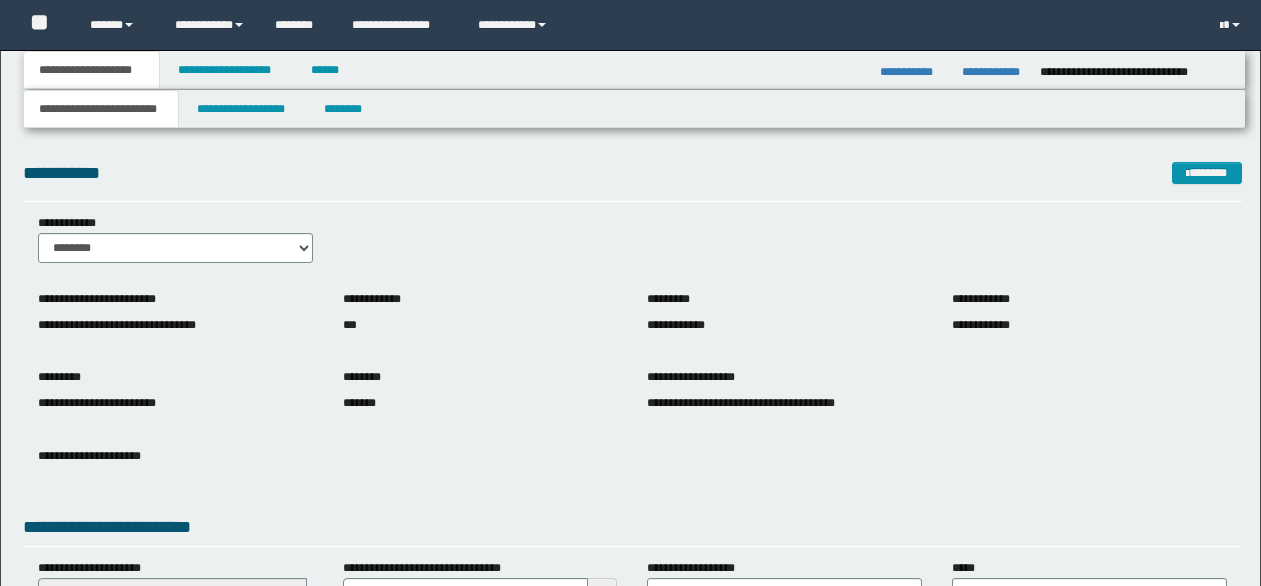scroll, scrollTop: 0, scrollLeft: 0, axis: both 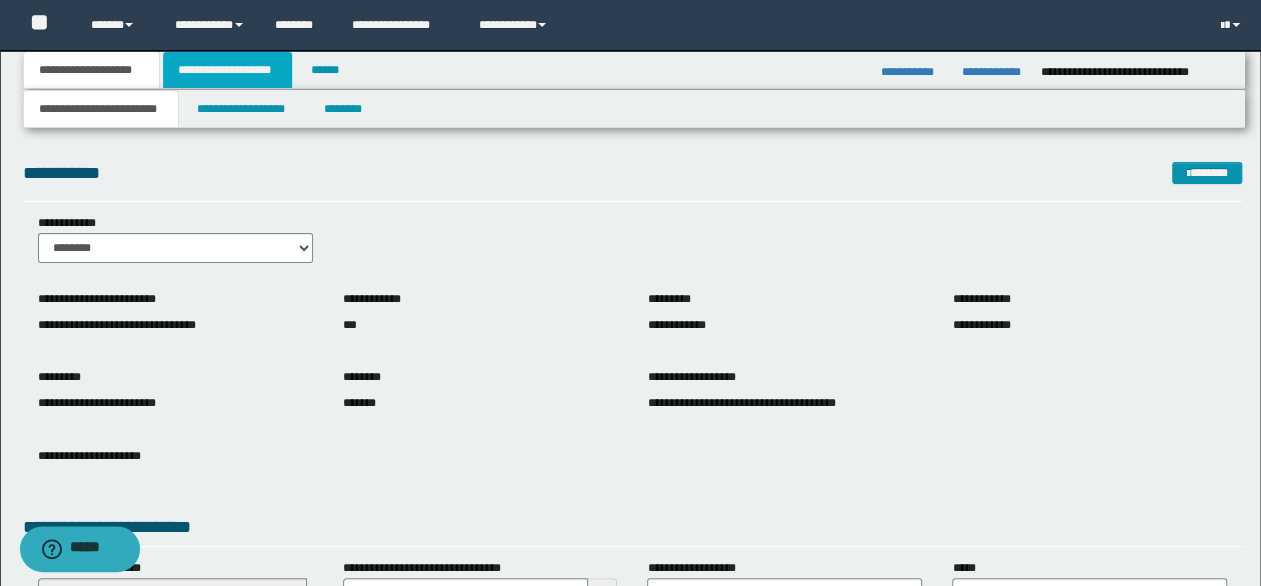 click on "**********" at bounding box center [227, 70] 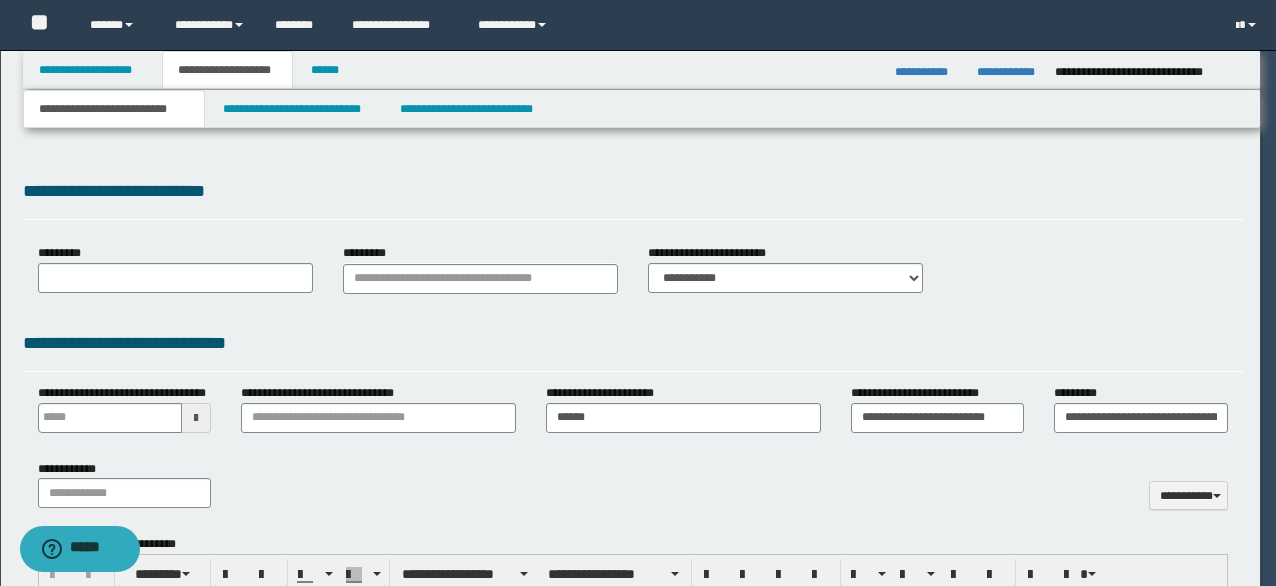 scroll, scrollTop: 0, scrollLeft: 0, axis: both 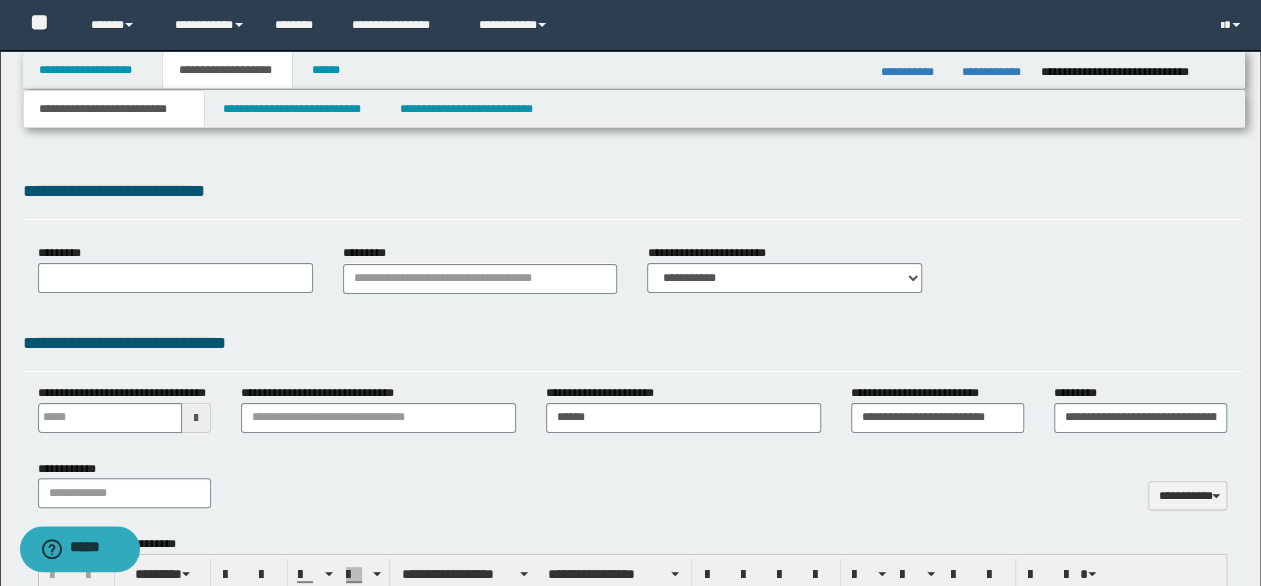 type on "**********" 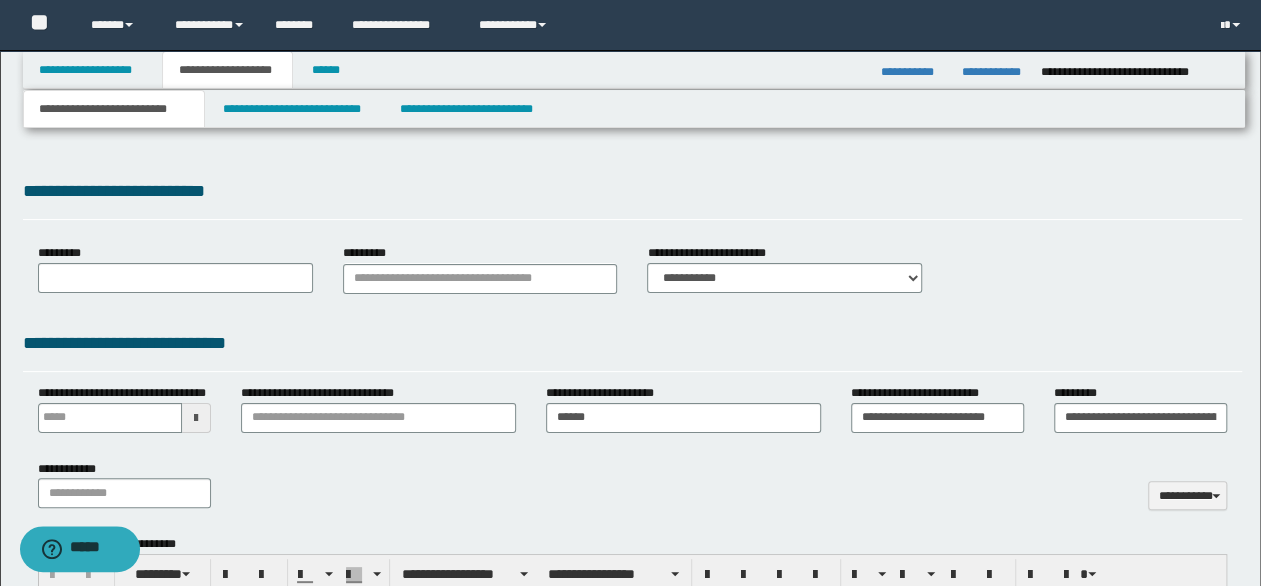 select on "*" 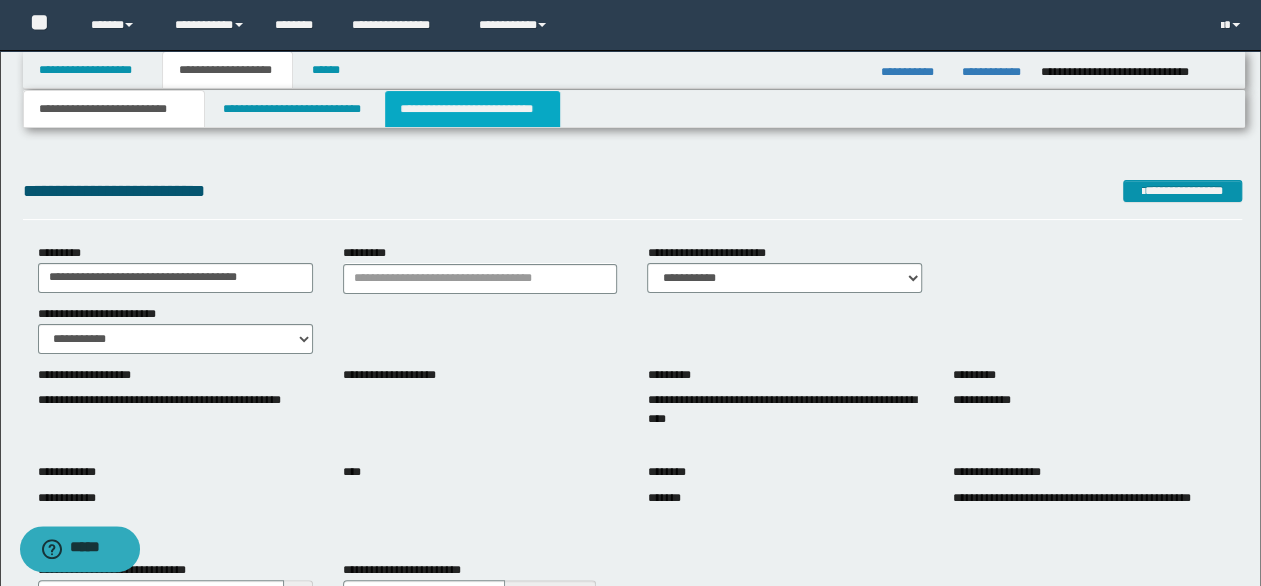 click on "**********" at bounding box center (472, 109) 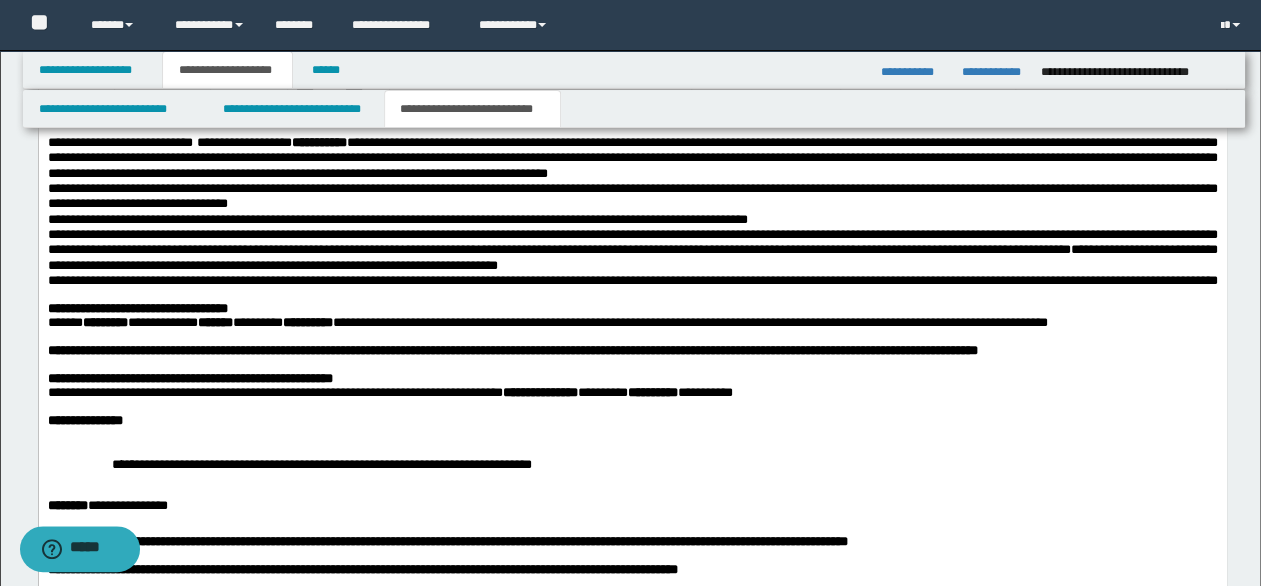 scroll, scrollTop: 1100, scrollLeft: 0, axis: vertical 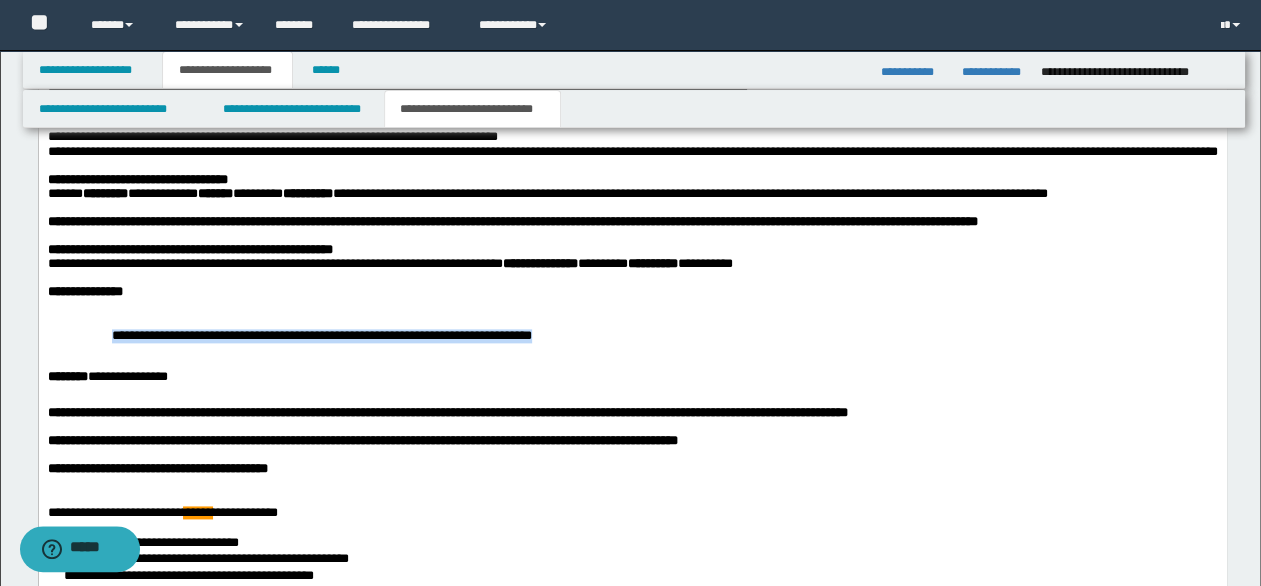 drag, startPoint x: 100, startPoint y: 423, endPoint x: 663, endPoint y: 408, distance: 563.19977 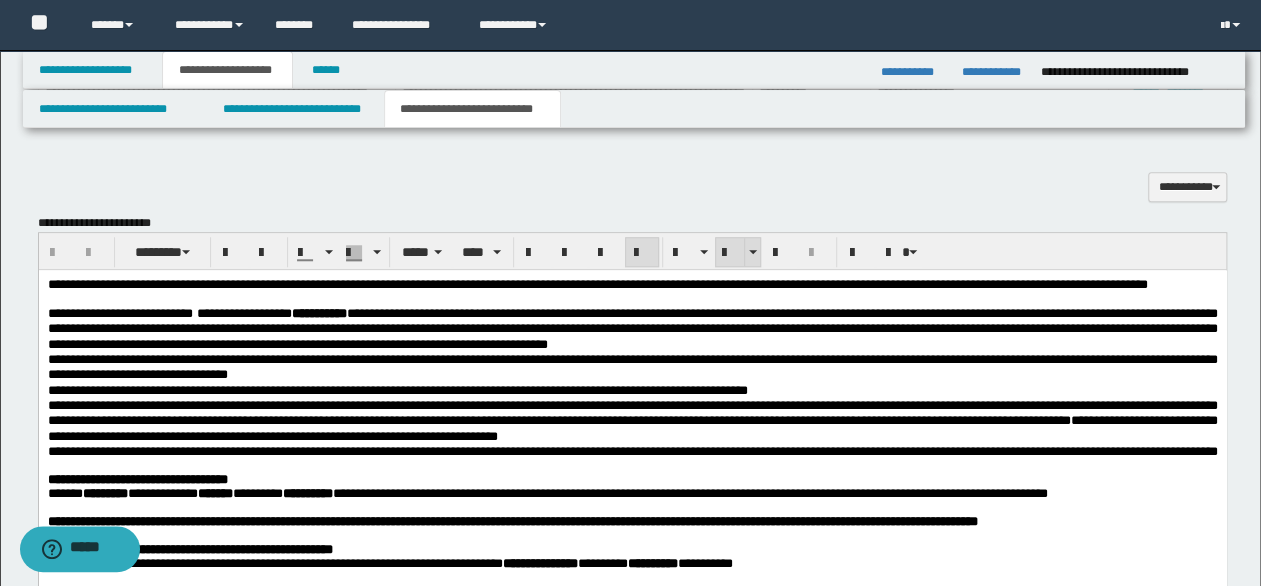 click at bounding box center [730, 253] 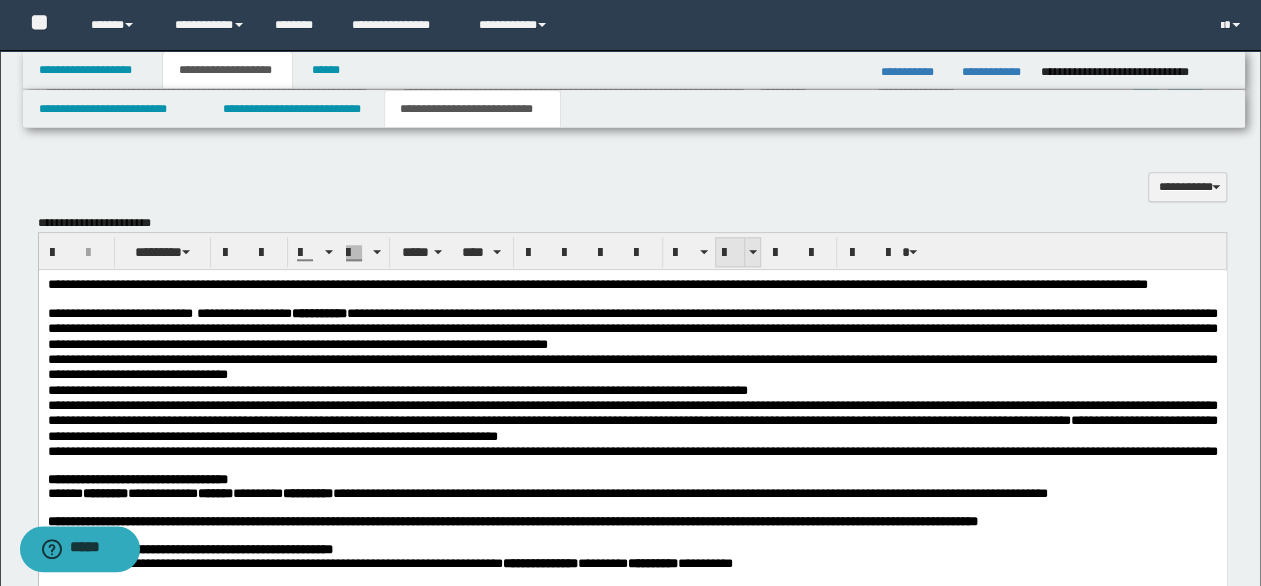 click at bounding box center (730, 253) 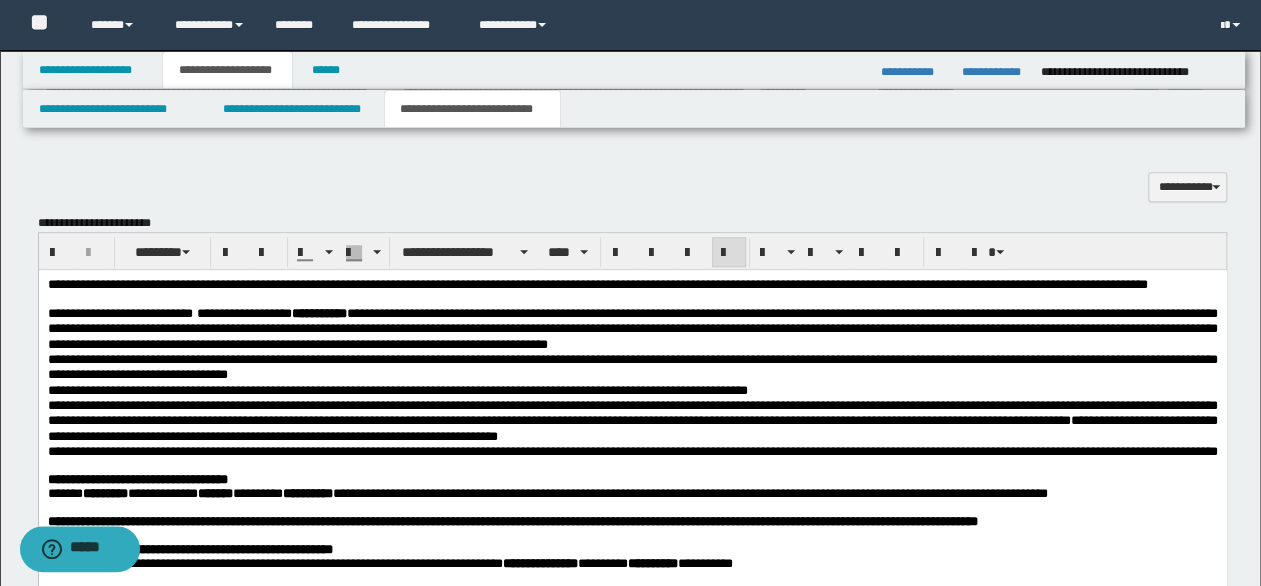 click on "**********" at bounding box center (632, 367) 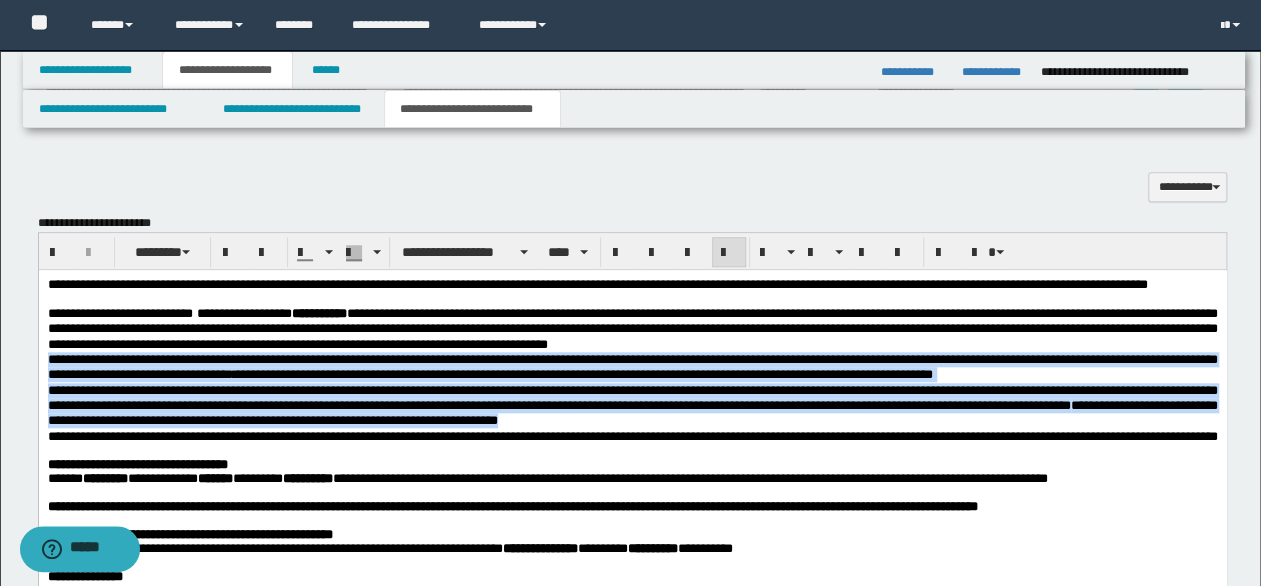 drag, startPoint x: 114, startPoint y: 379, endPoint x: 1097, endPoint y: 391, distance: 983.07324 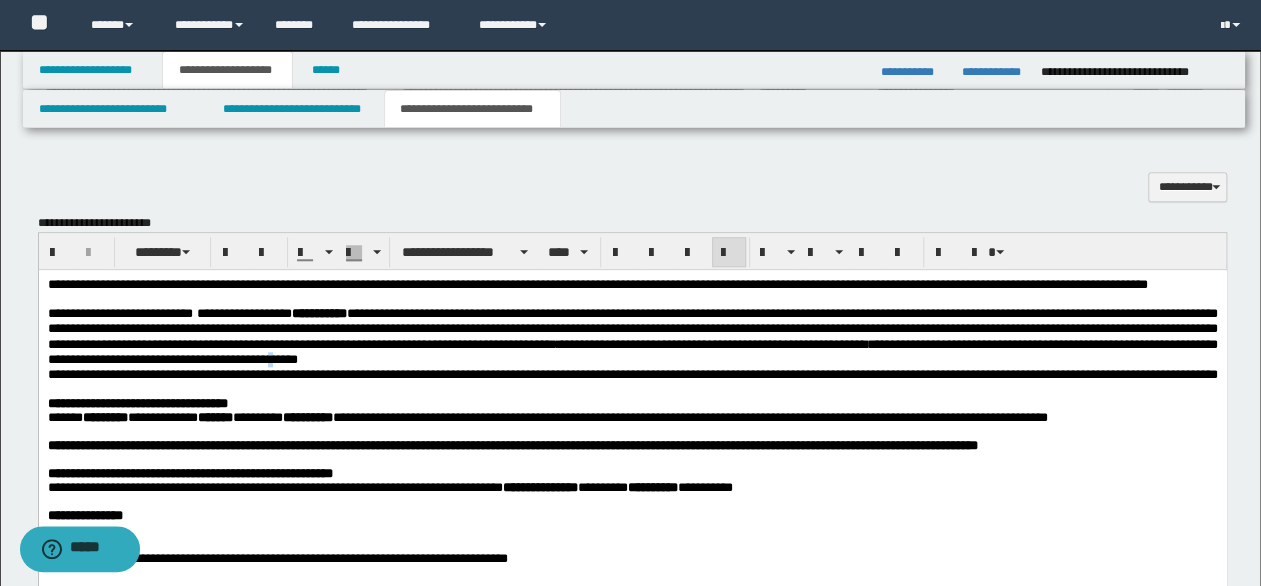 click on "**********" at bounding box center [632, 352] 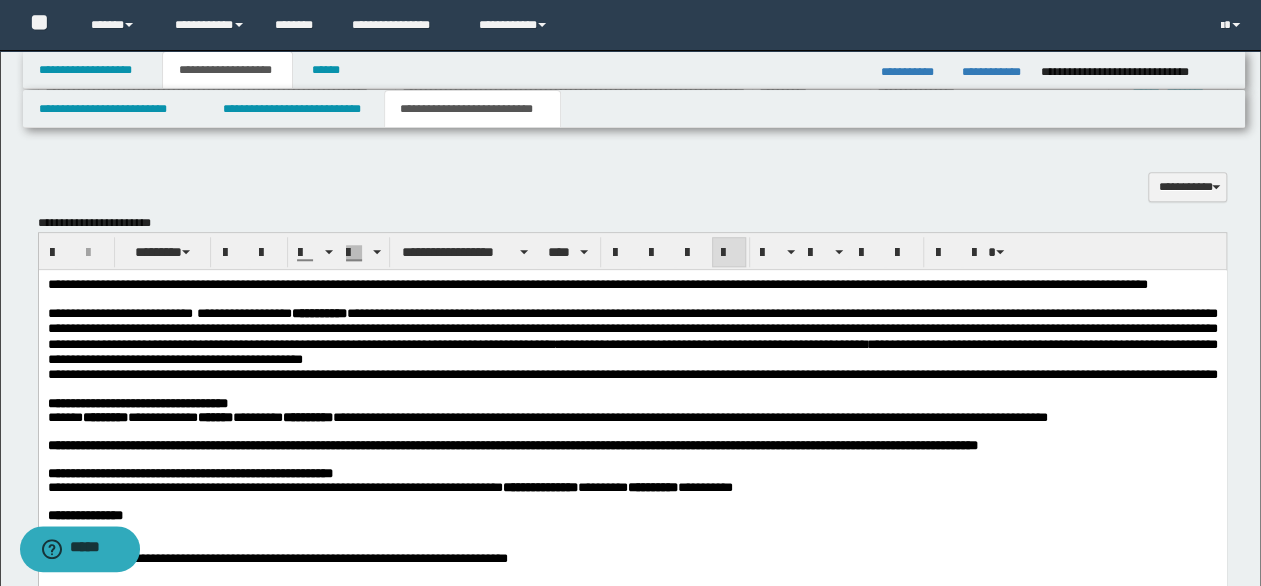 click on "**********" at bounding box center [632, 336] 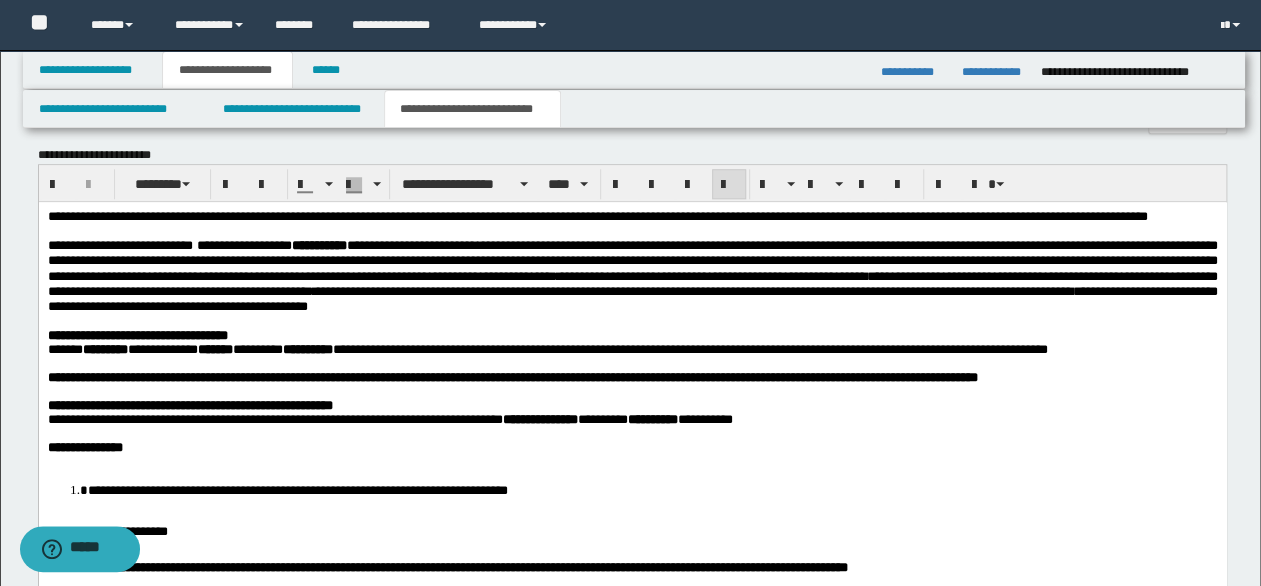 scroll, scrollTop: 900, scrollLeft: 0, axis: vertical 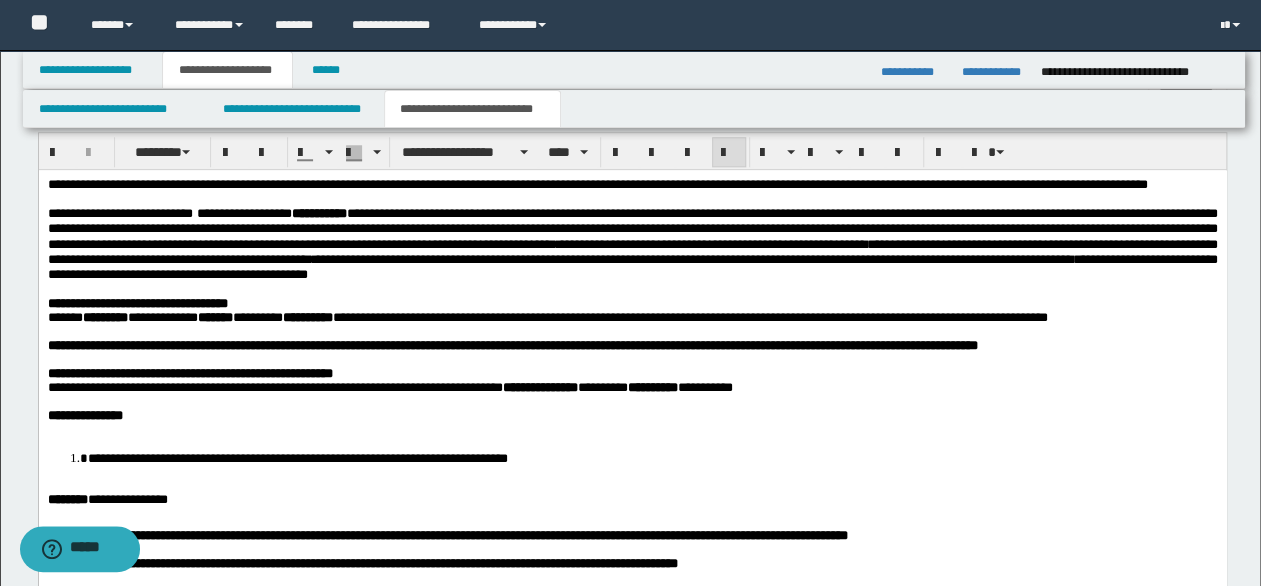 drag, startPoint x: 244, startPoint y: 302, endPoint x: 177, endPoint y: 357, distance: 86.683334 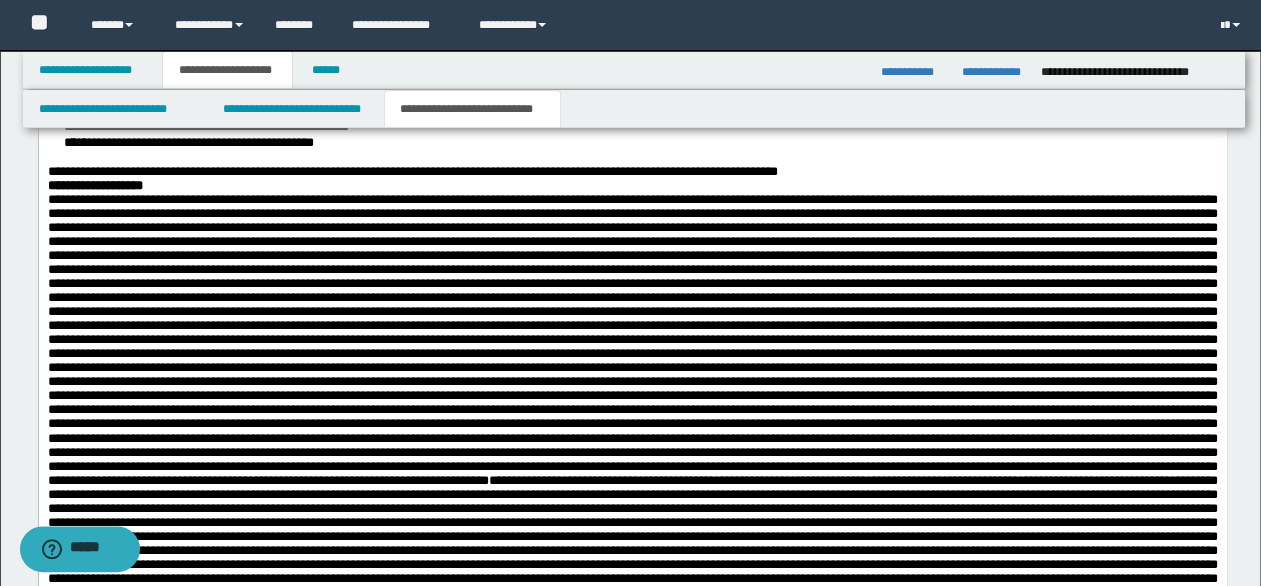 scroll, scrollTop: 1500, scrollLeft: 0, axis: vertical 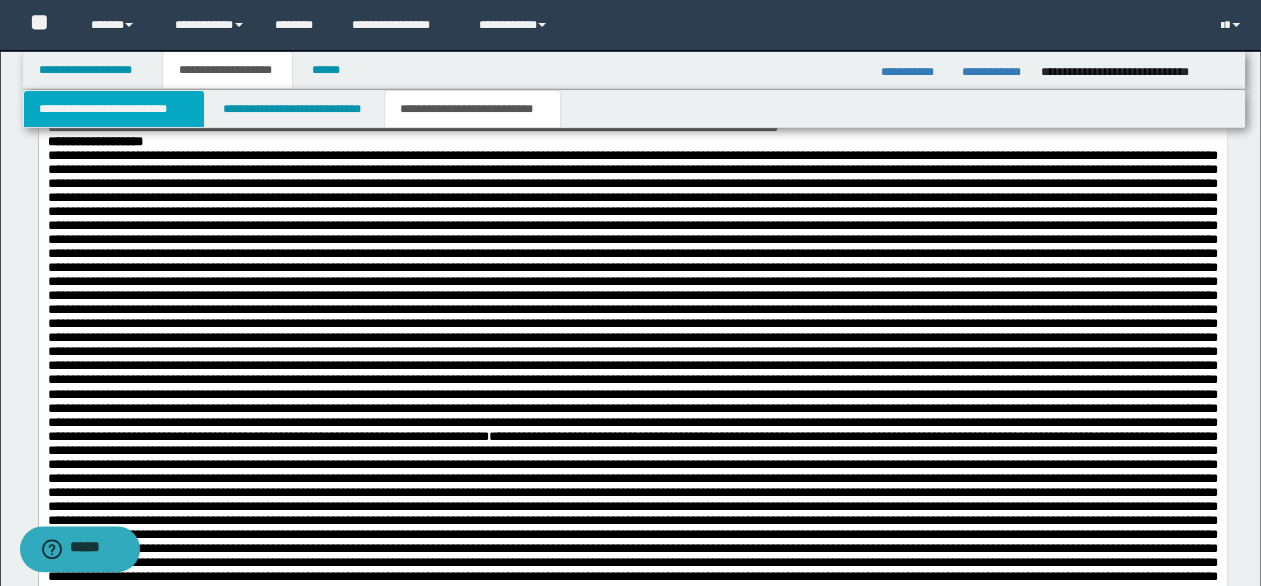 click on "**********" at bounding box center (114, 109) 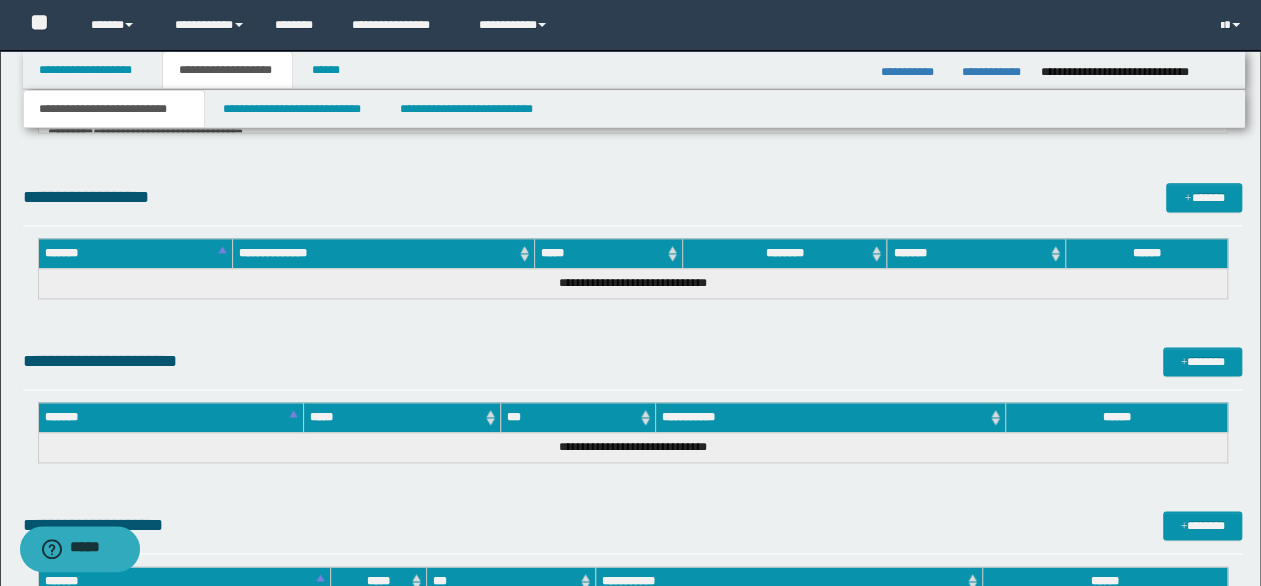 scroll, scrollTop: 956, scrollLeft: 0, axis: vertical 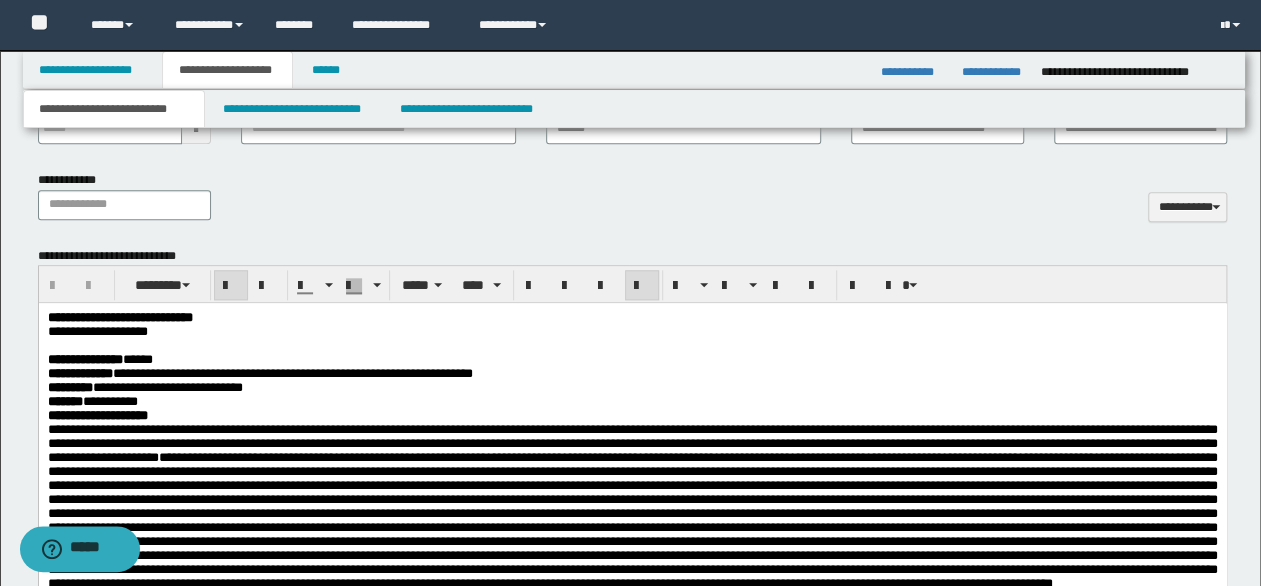 click on "**********" at bounding box center (84, 359) 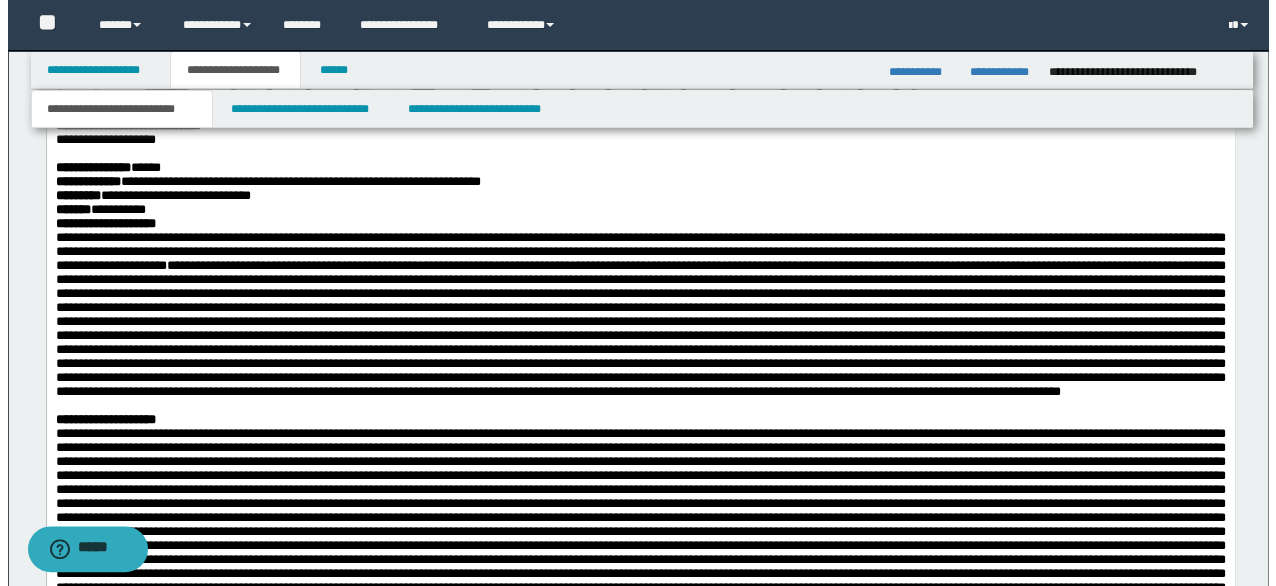 scroll, scrollTop: 1156, scrollLeft: 0, axis: vertical 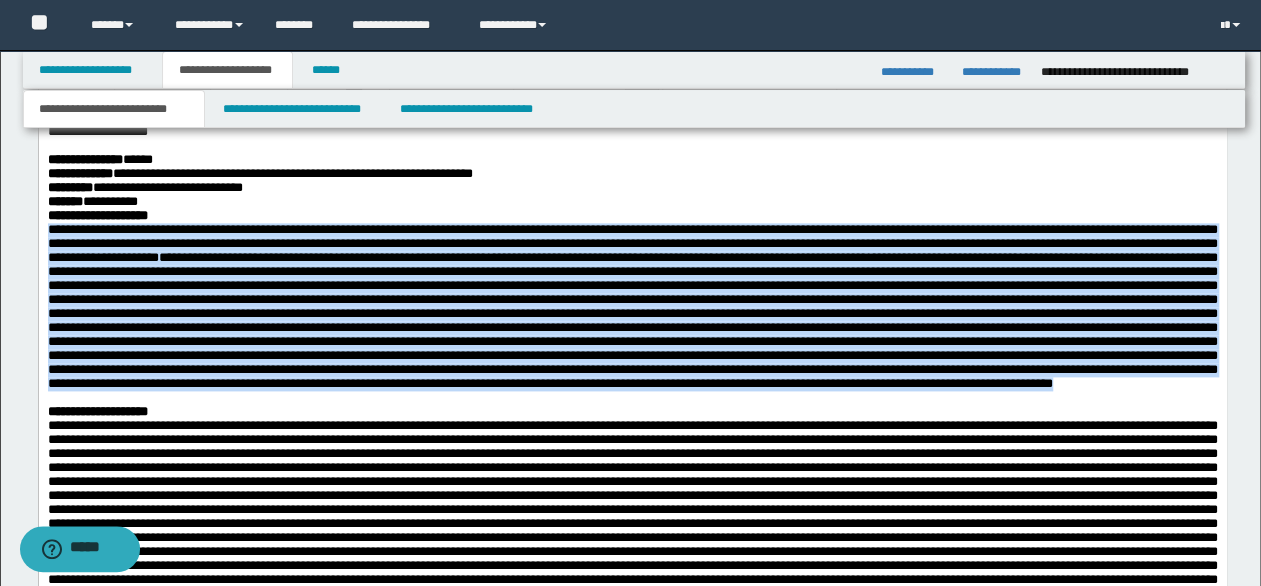 drag, startPoint x: 48, startPoint y: 241, endPoint x: 777, endPoint y: 455, distance: 759.76117 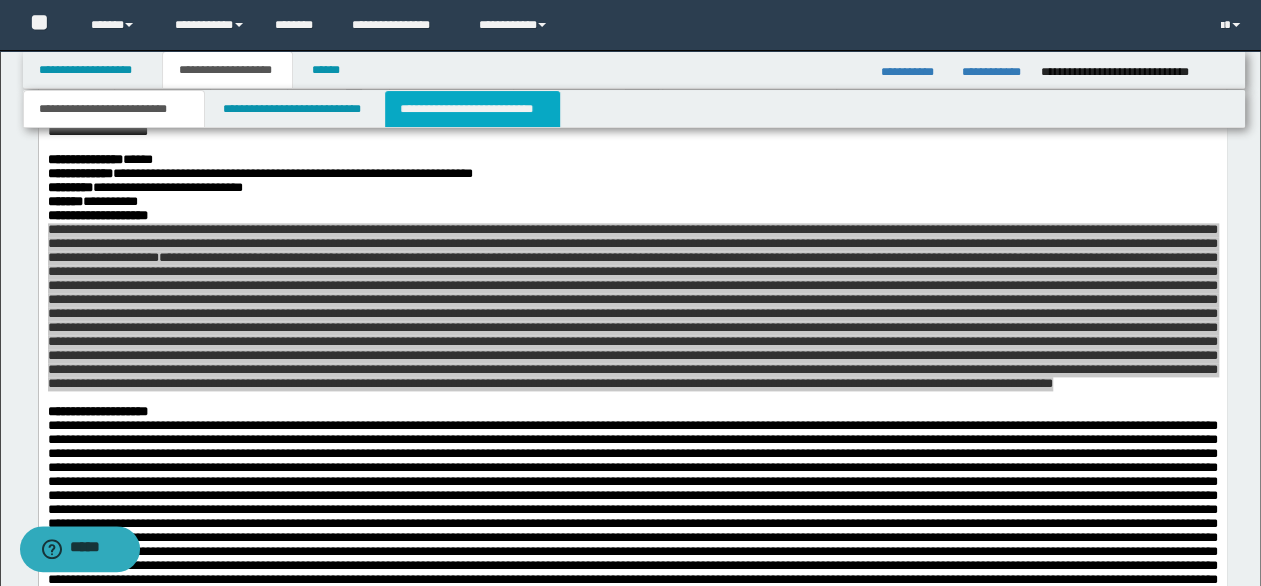 click on "**********" at bounding box center (472, 109) 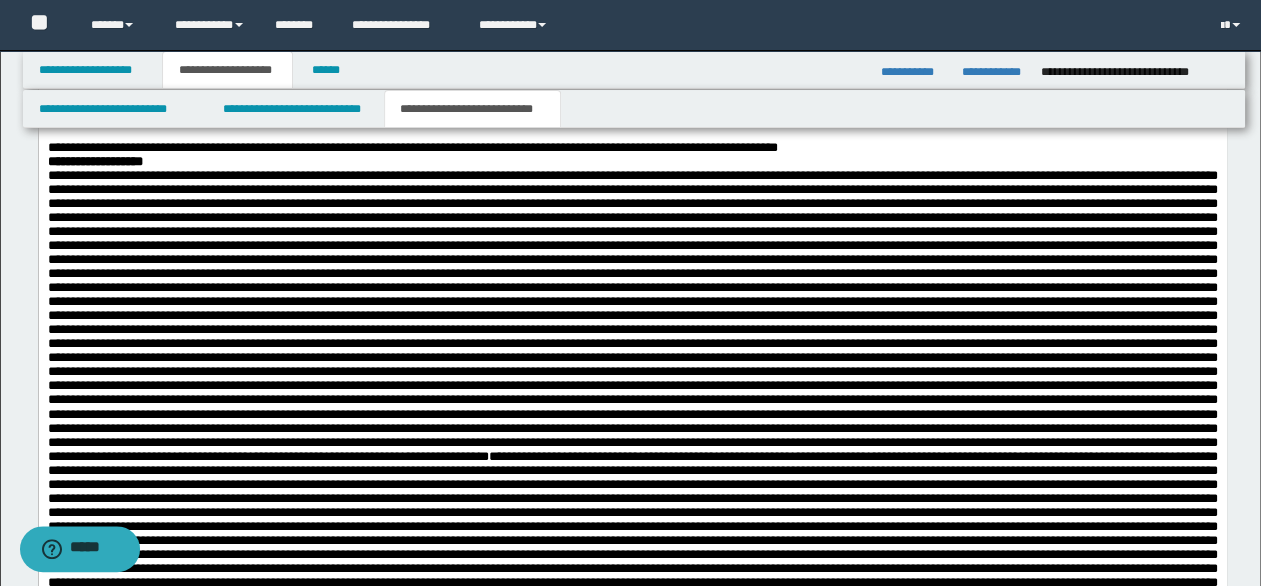 scroll, scrollTop: 1556, scrollLeft: 0, axis: vertical 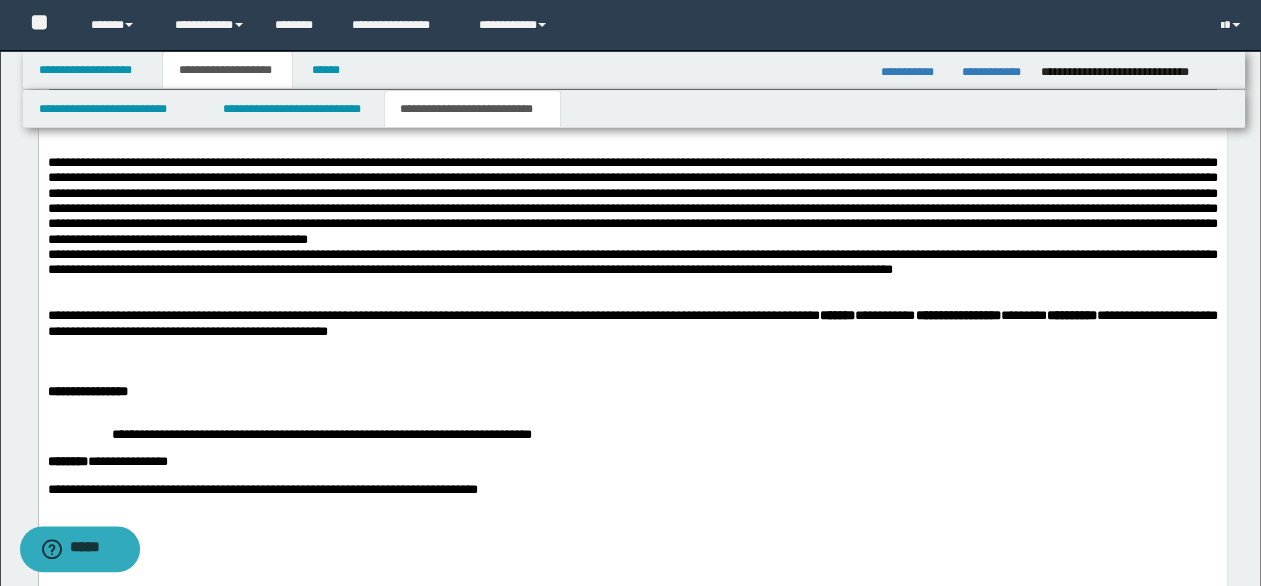 drag, startPoint x: 941, startPoint y: -445, endPoint x: 1108, endPoint y: 410, distance: 871.1567 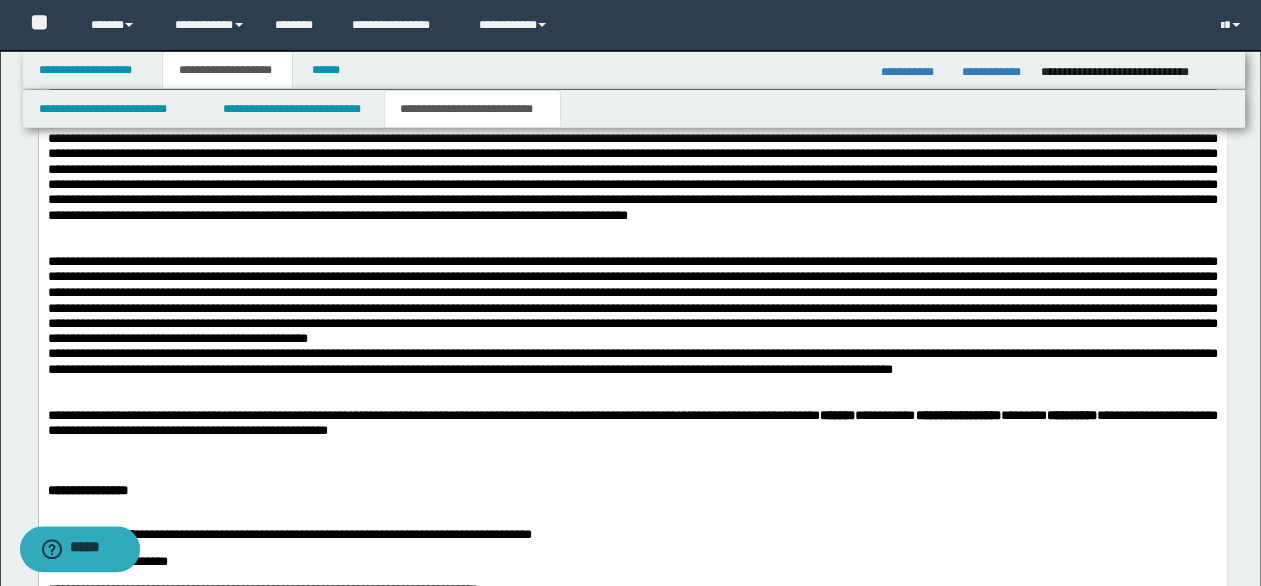 scroll, scrollTop: 1196, scrollLeft: 0, axis: vertical 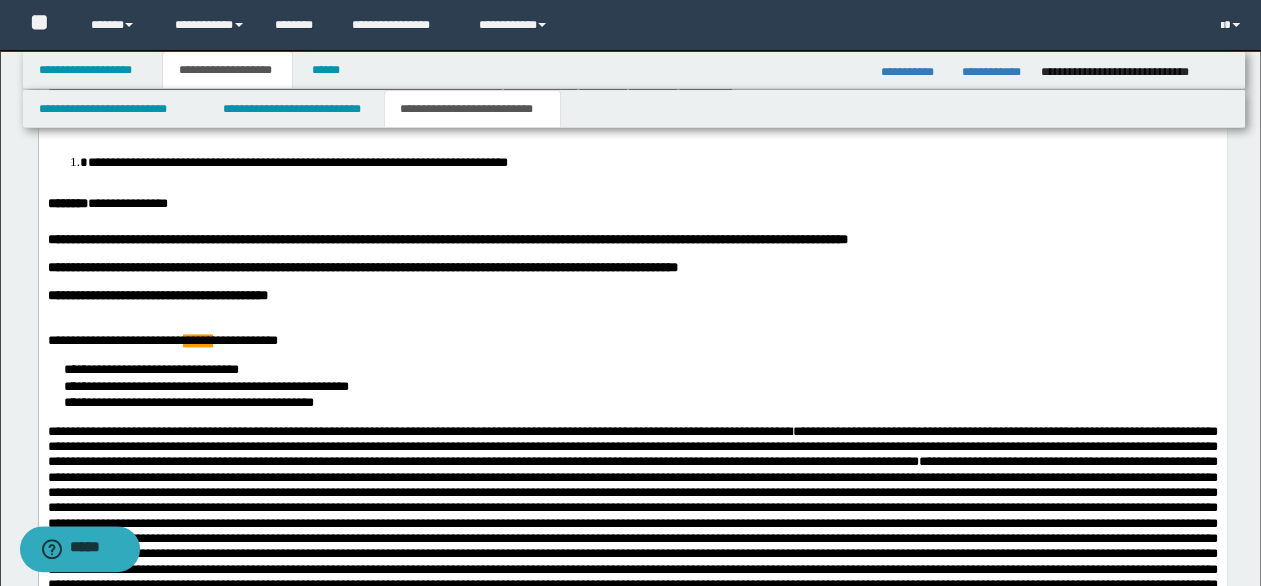 click on "*****" at bounding box center (197, 341) 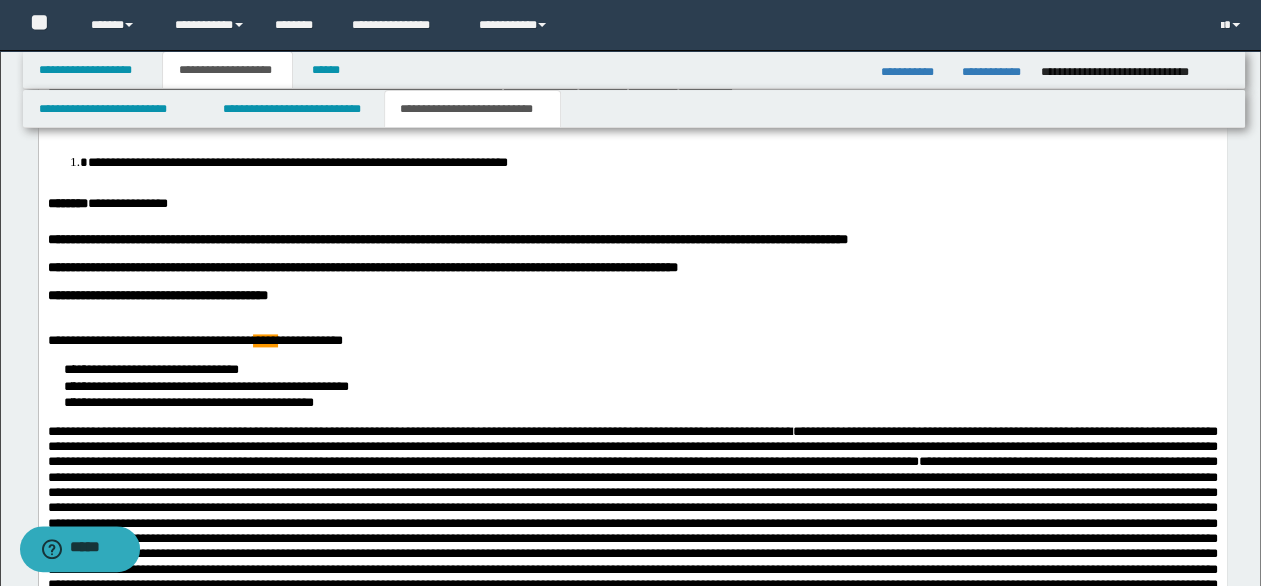 click on "**********" at bounding box center [632, 465] 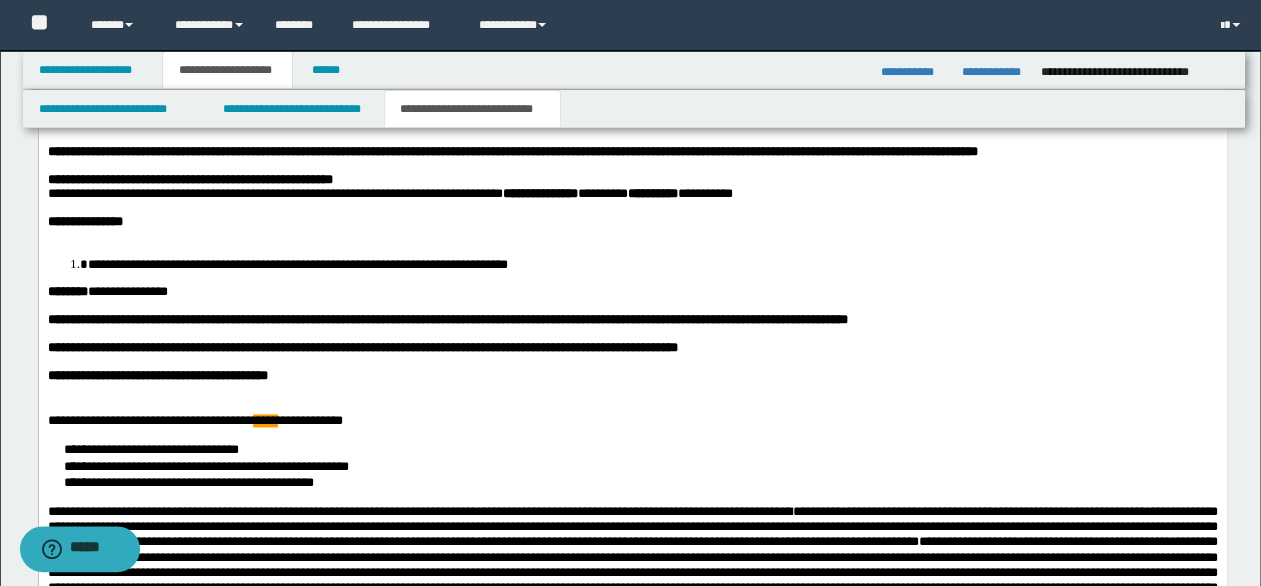 scroll, scrollTop: 996, scrollLeft: 0, axis: vertical 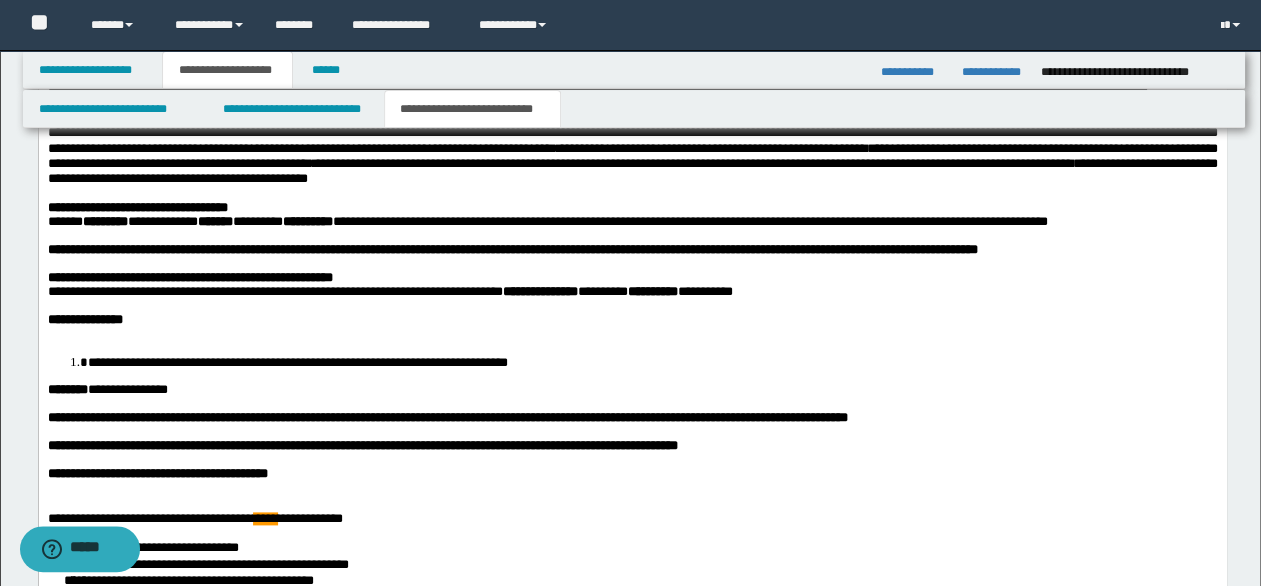 click at bounding box center [49, 193] 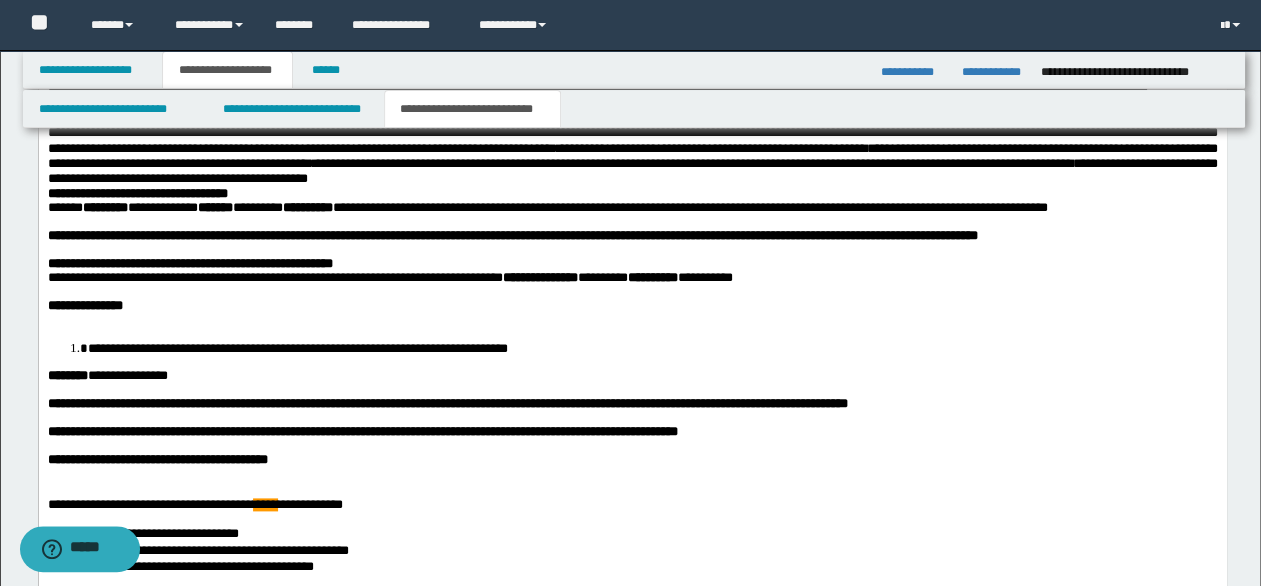 click on "**********" at bounding box center [547, 207] 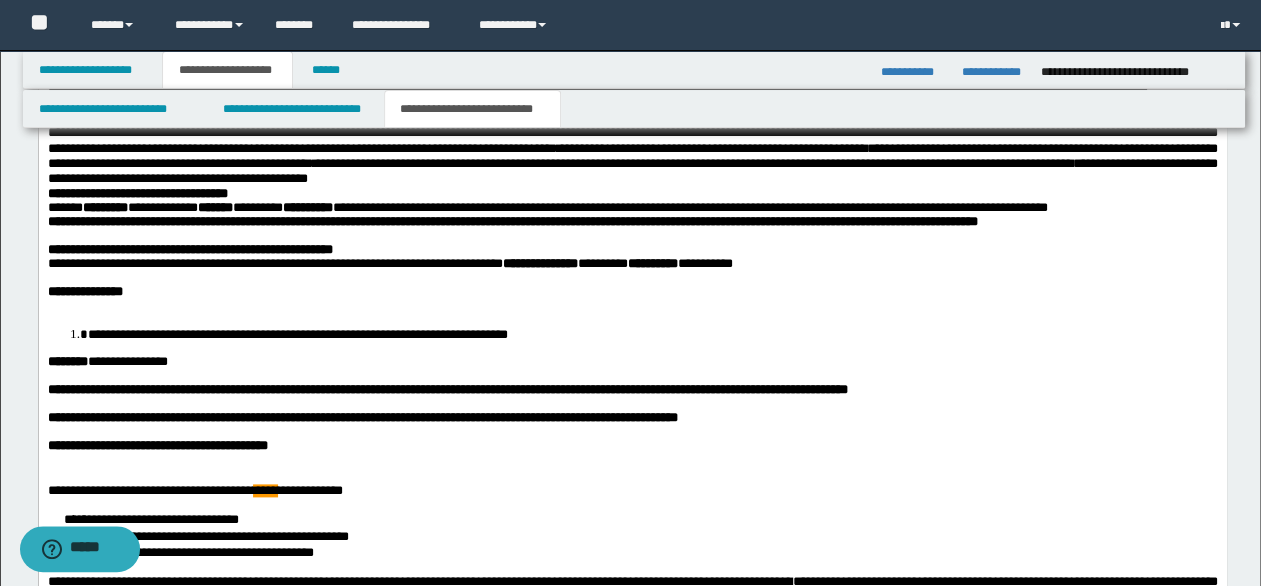 click at bounding box center (632, 236) 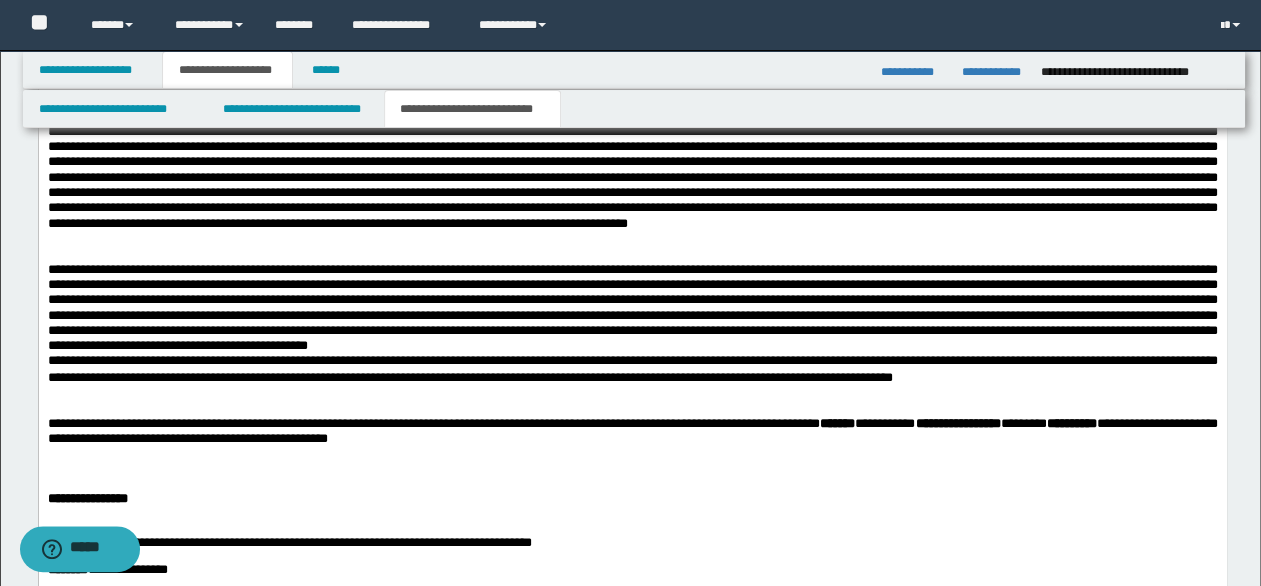 scroll, scrollTop: 1596, scrollLeft: 0, axis: vertical 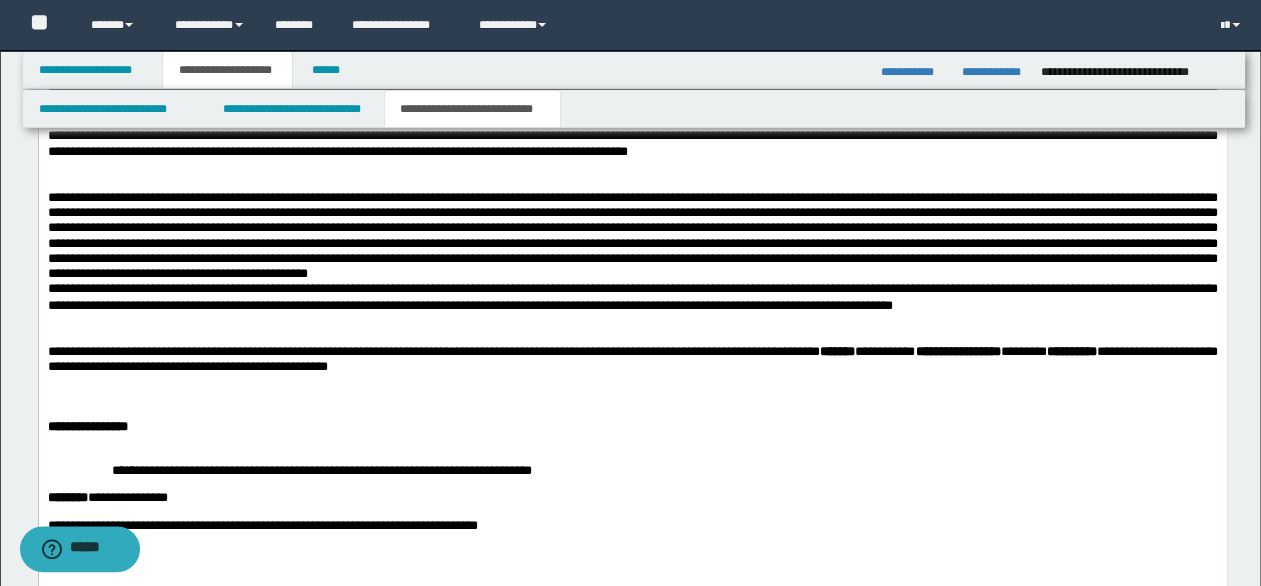 drag, startPoint x: 488, startPoint y: 199, endPoint x: 400, endPoint y: 211, distance: 88.814415 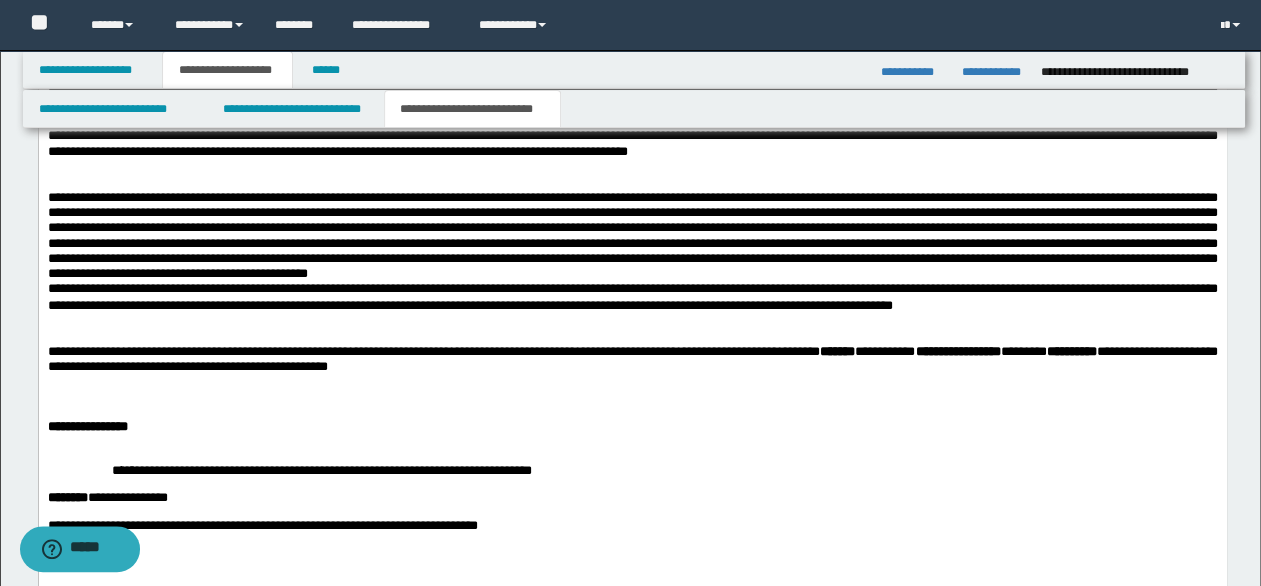 click at bounding box center [632, 75] 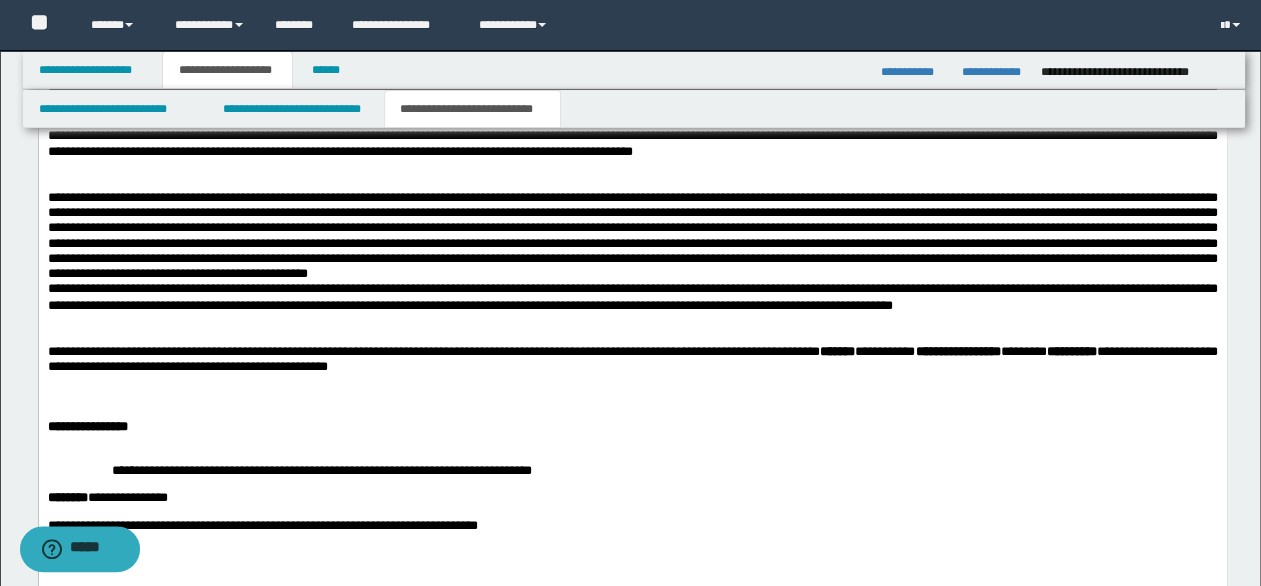 click at bounding box center (632, 167) 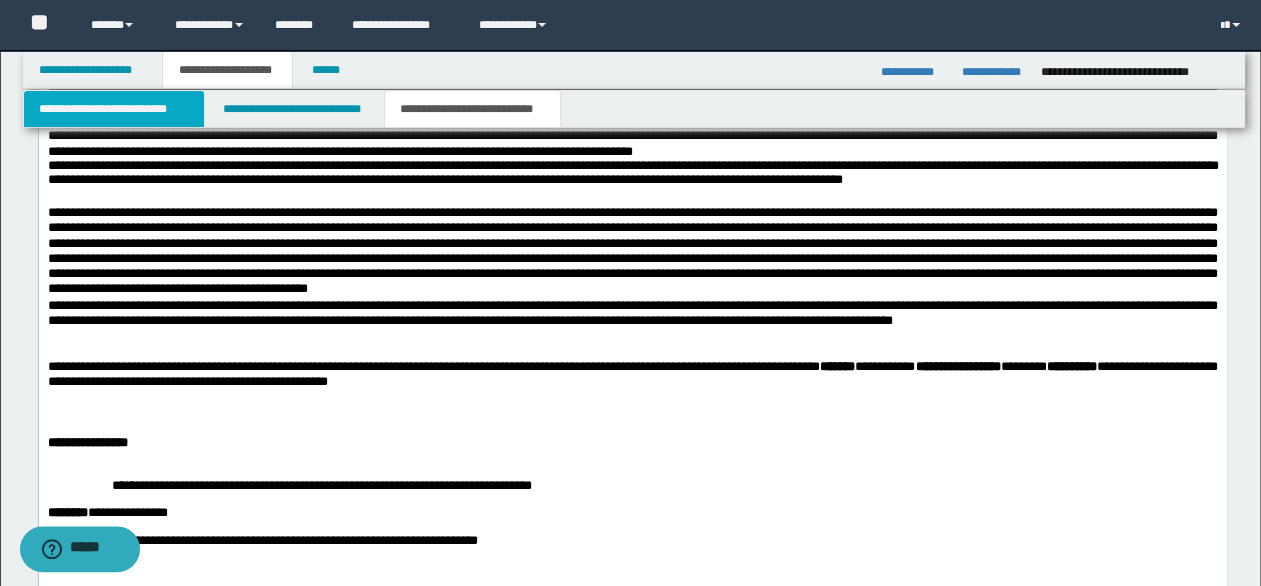 click on "**********" at bounding box center [114, 109] 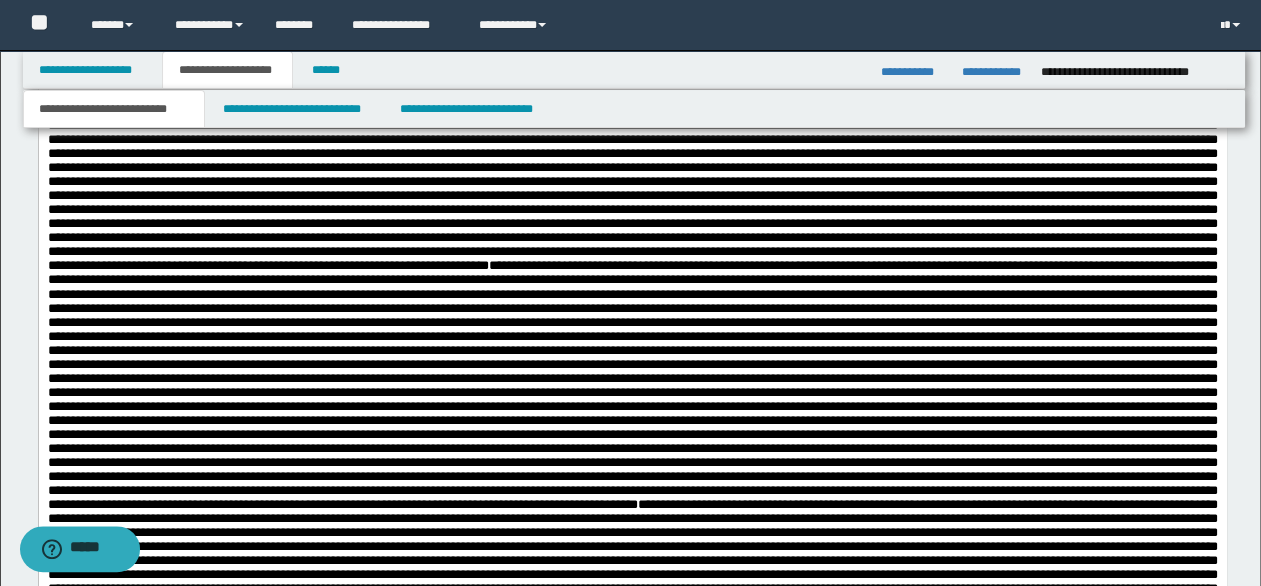 scroll, scrollTop: 1296, scrollLeft: 0, axis: vertical 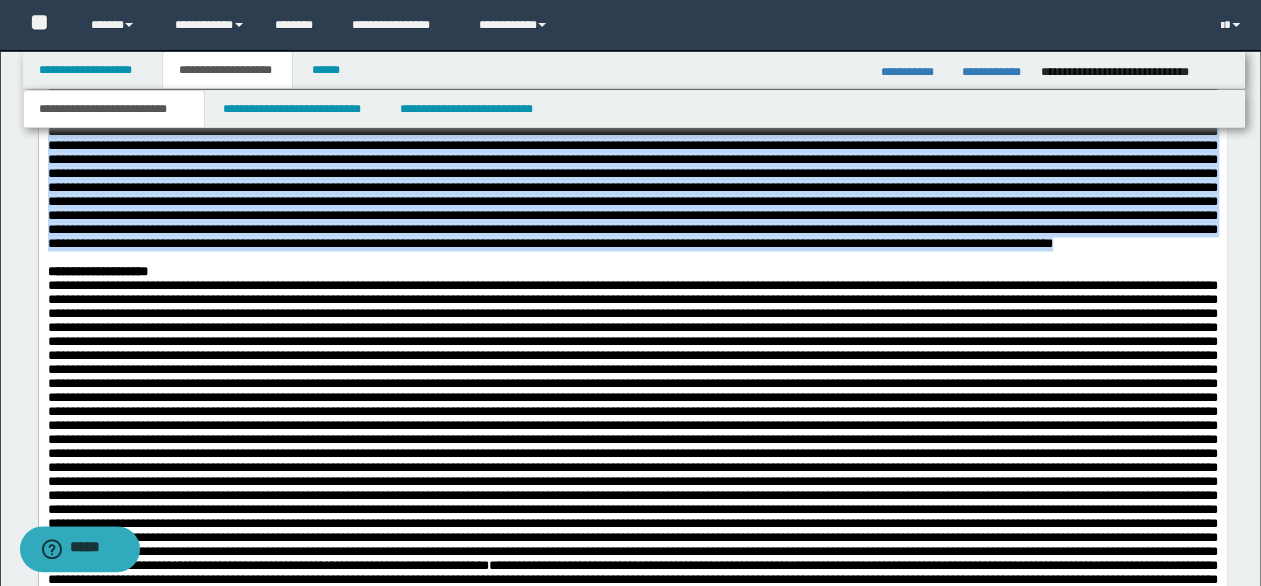 click at bounding box center [632, 259] 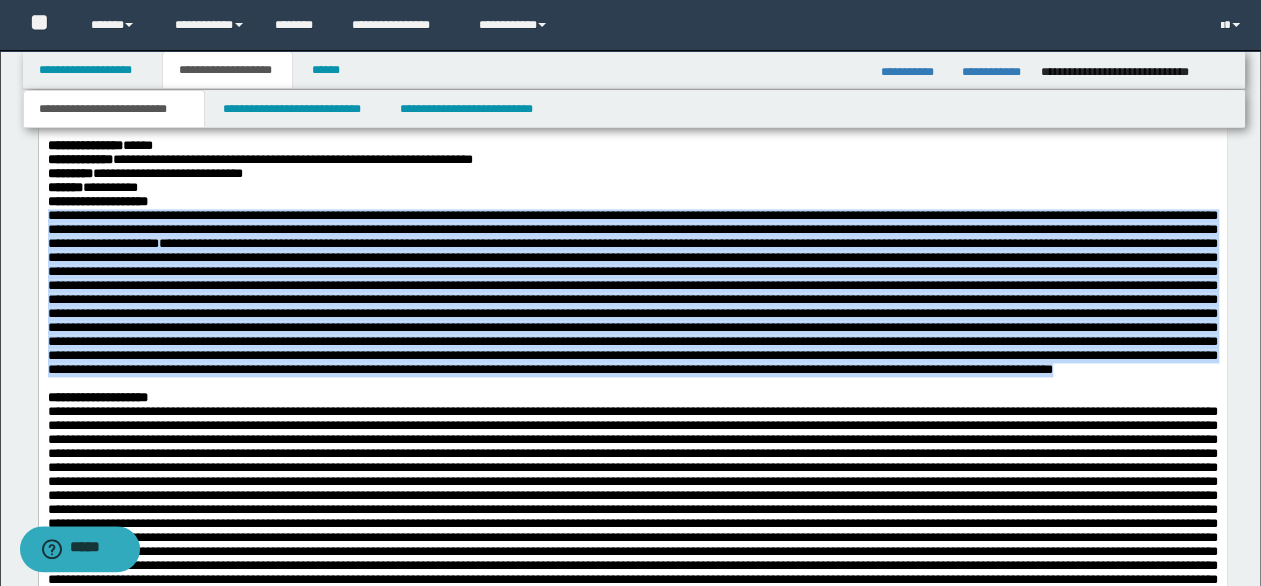 scroll, scrollTop: 1196, scrollLeft: 0, axis: vertical 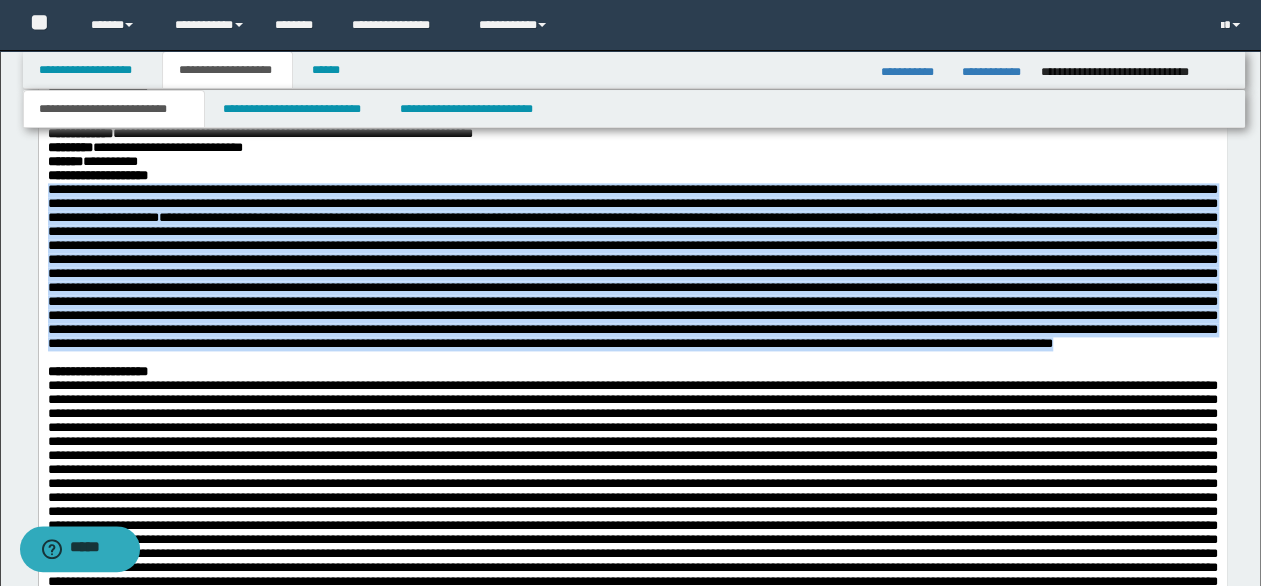 drag, startPoint x: 184, startPoint y: 323, endPoint x: 112, endPoint y: 171, distance: 168.19037 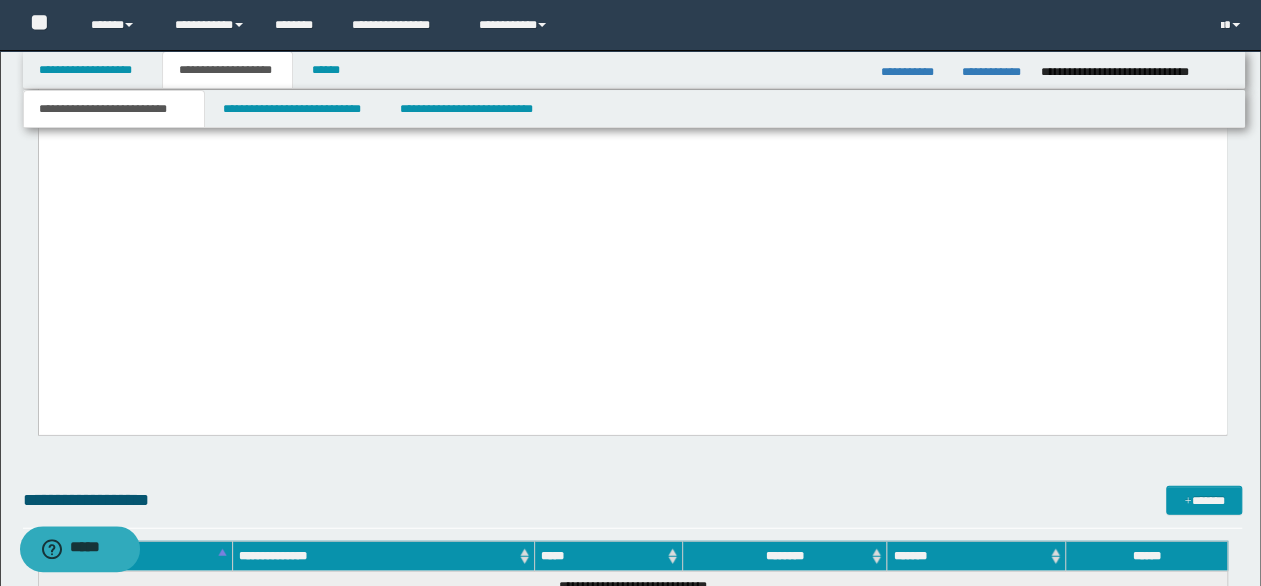 scroll, scrollTop: 2396, scrollLeft: 0, axis: vertical 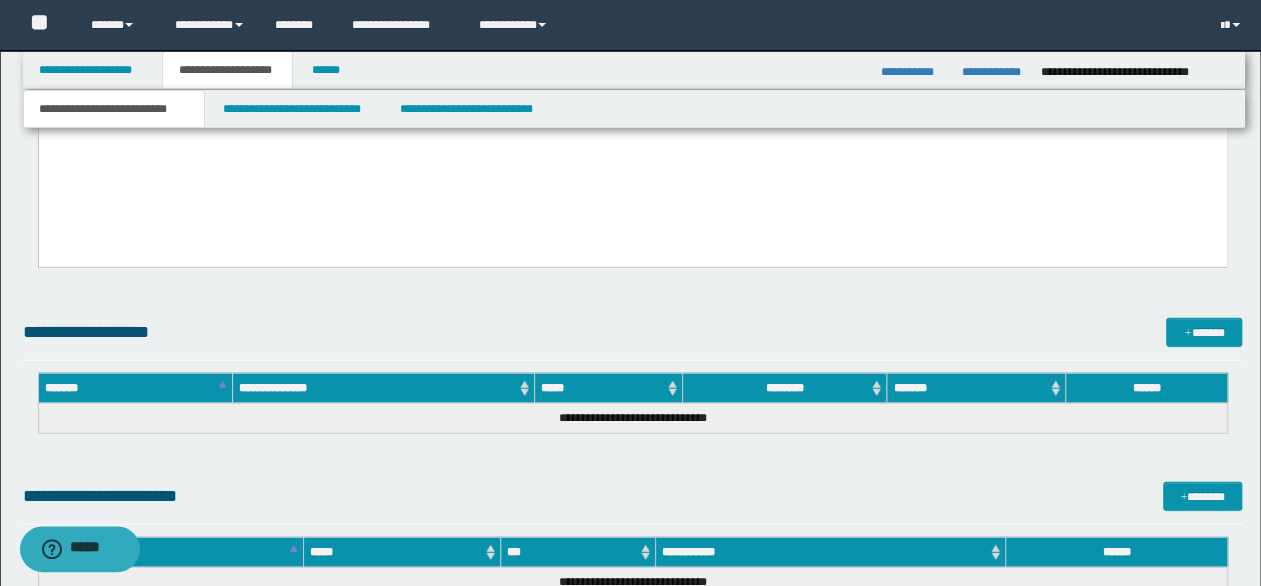 drag, startPoint x: 46, startPoint y: -1027, endPoint x: 406, endPoint y: 203, distance: 1281.6006 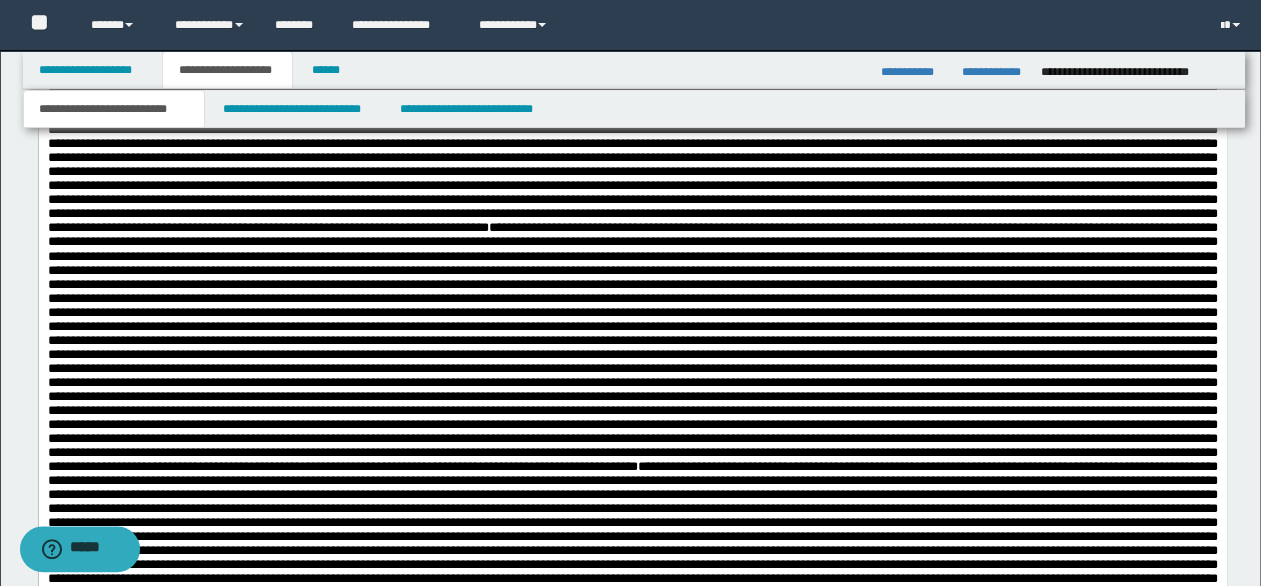 scroll, scrollTop: 1496, scrollLeft: 0, axis: vertical 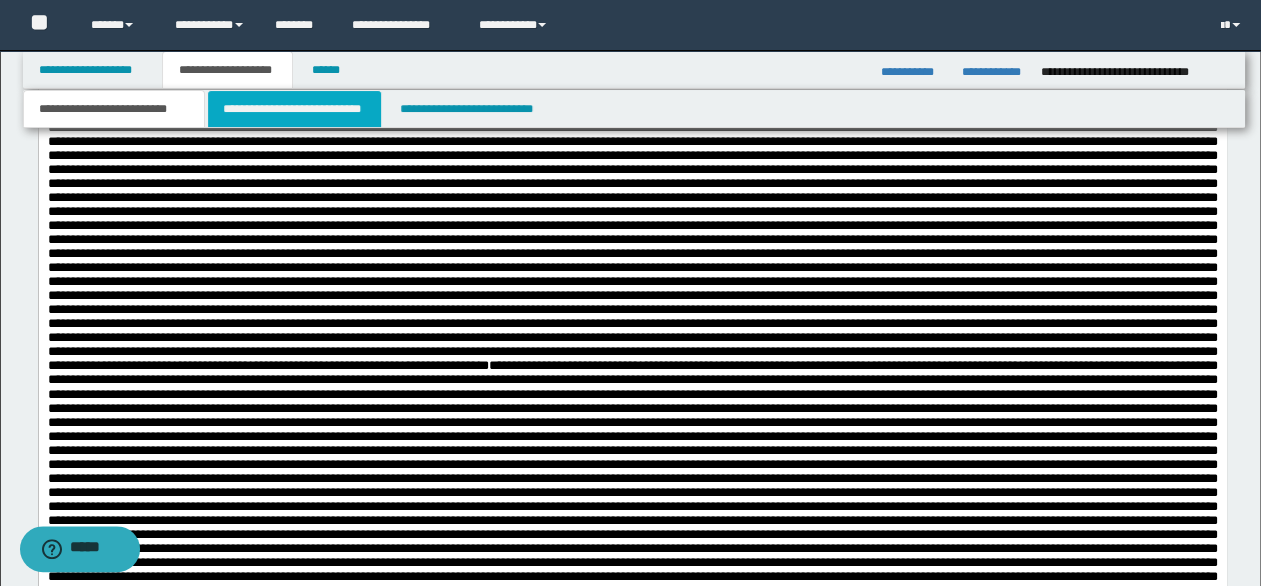 click on "**********" at bounding box center (294, 109) 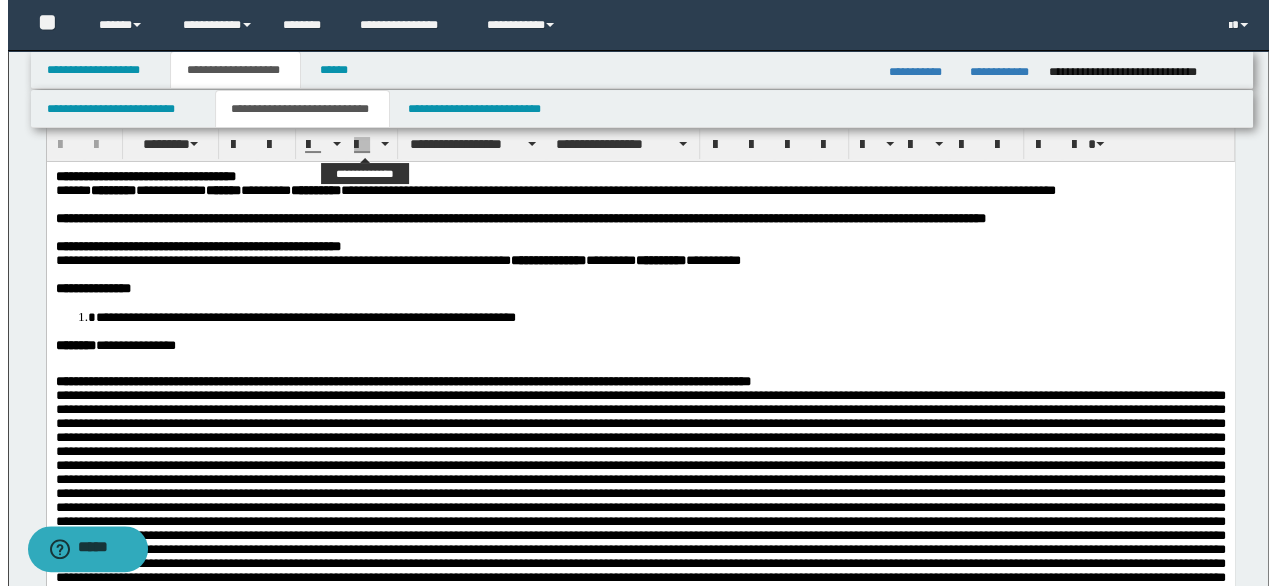 scroll, scrollTop: 100, scrollLeft: 0, axis: vertical 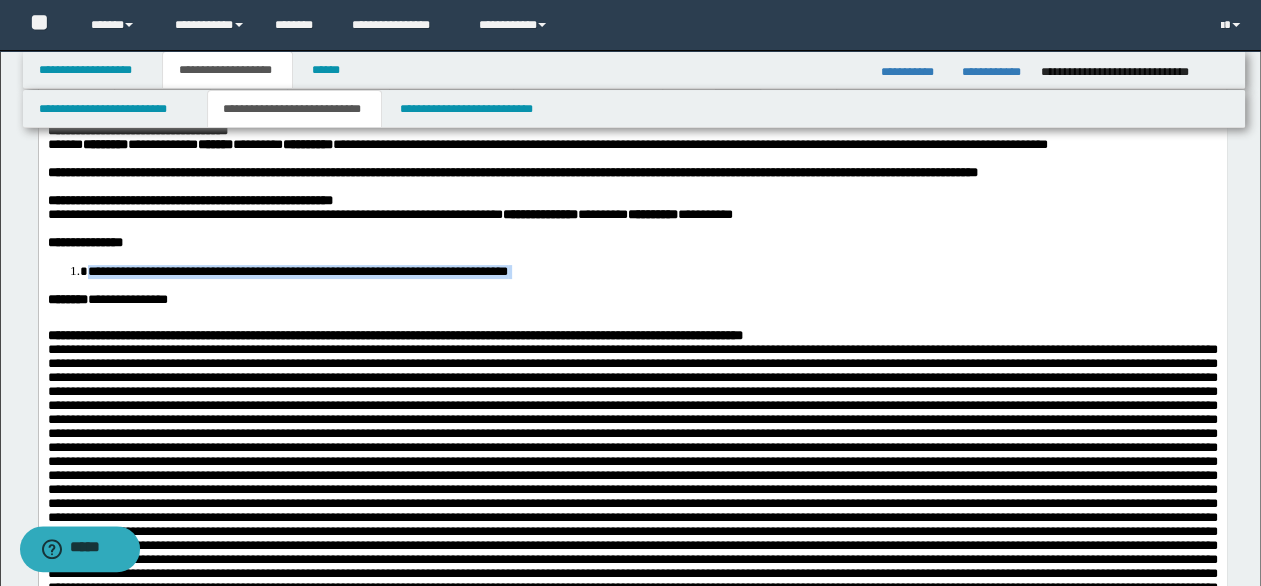 drag, startPoint x: 608, startPoint y: 311, endPoint x: 70, endPoint y: 303, distance: 538.05945 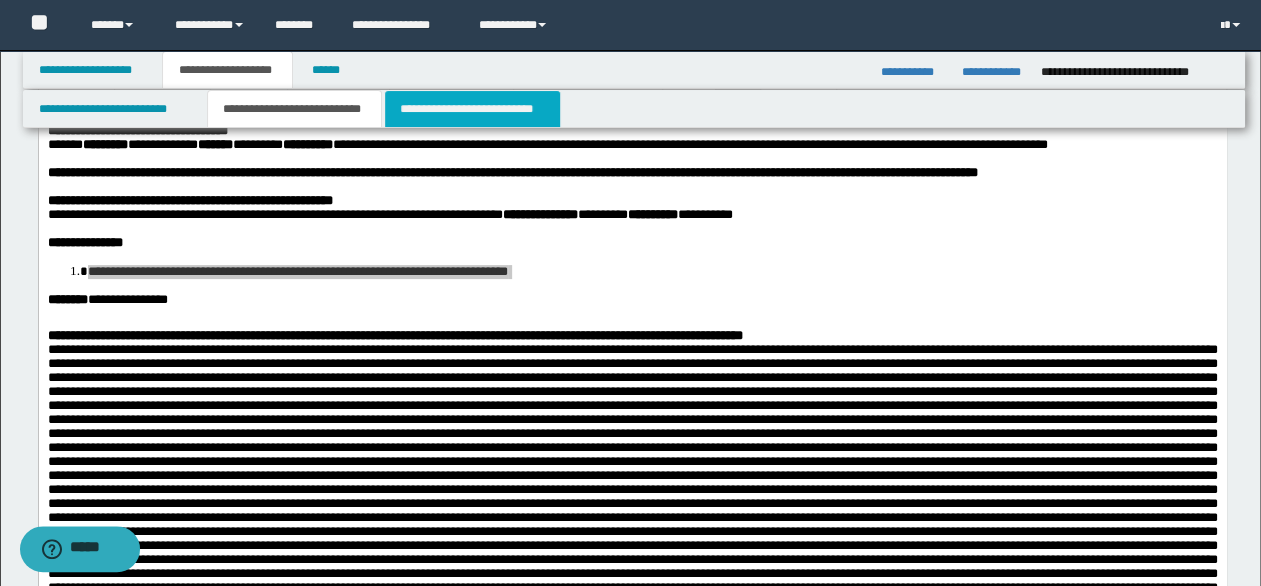 click on "**********" at bounding box center [472, 109] 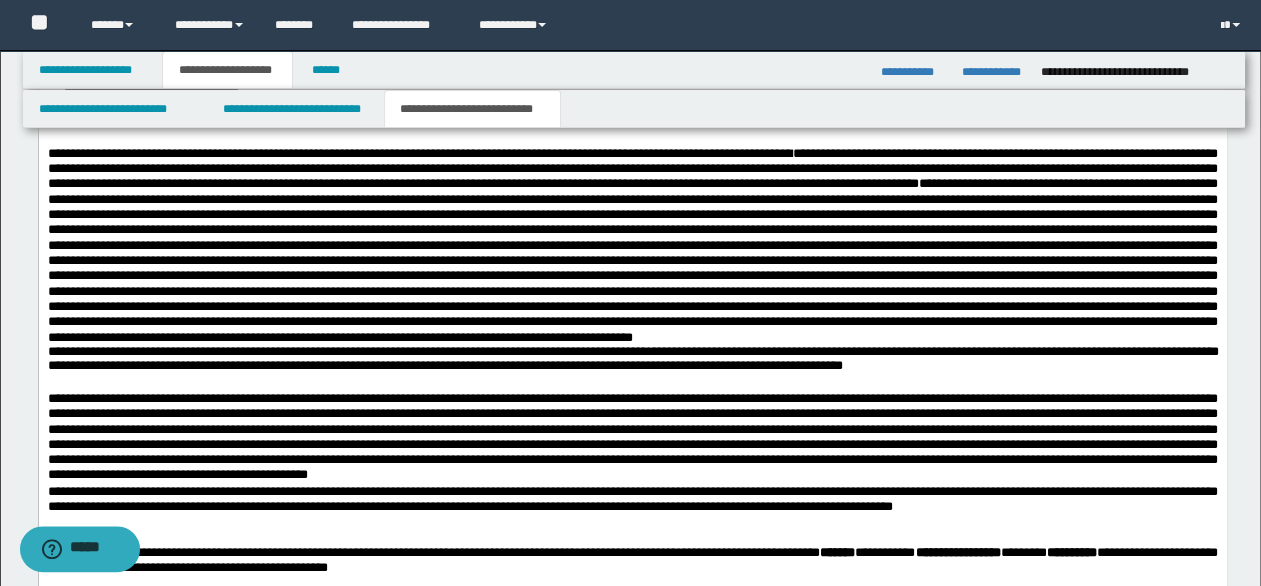 scroll, scrollTop: 1500, scrollLeft: 0, axis: vertical 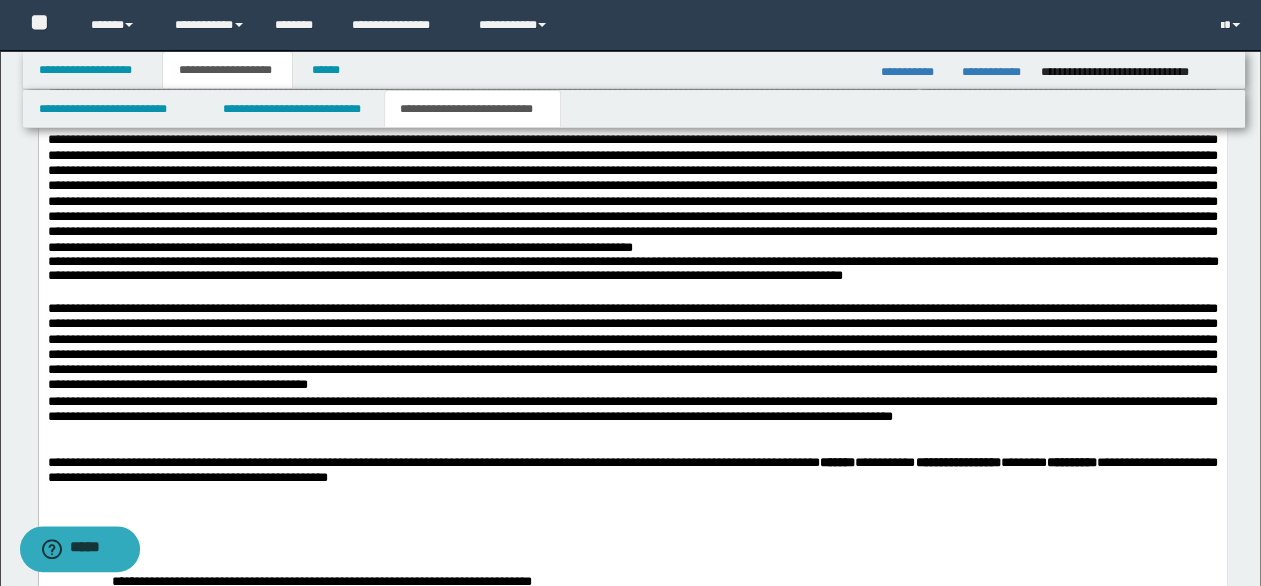 click on "**********" at bounding box center (632, 271) 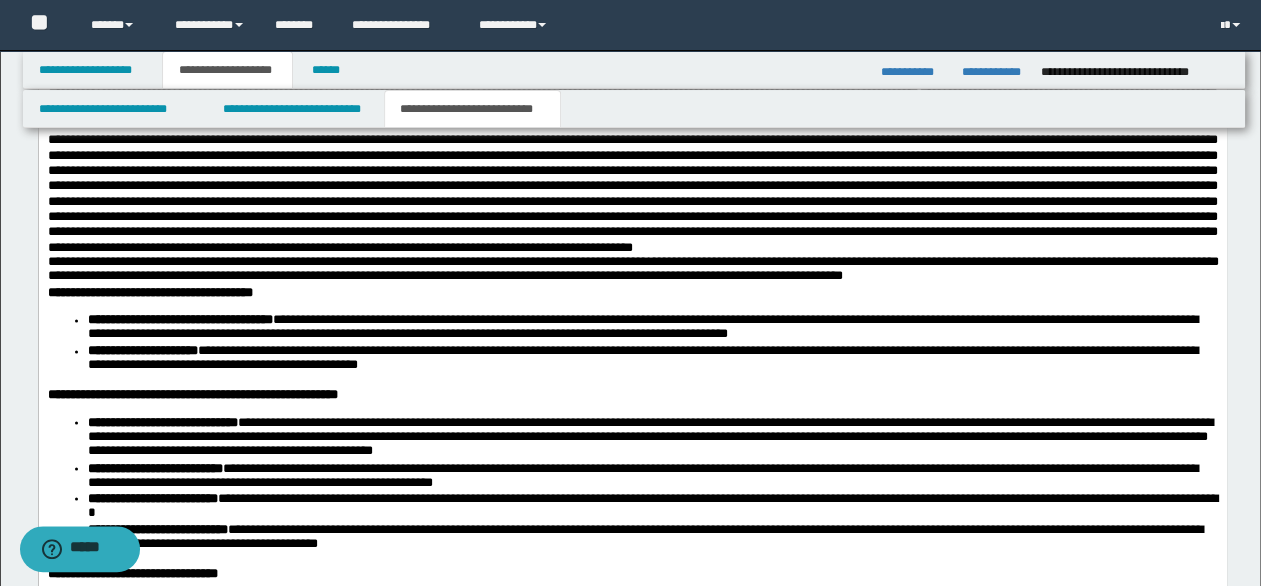 click on "**********" at bounding box center (632, 271) 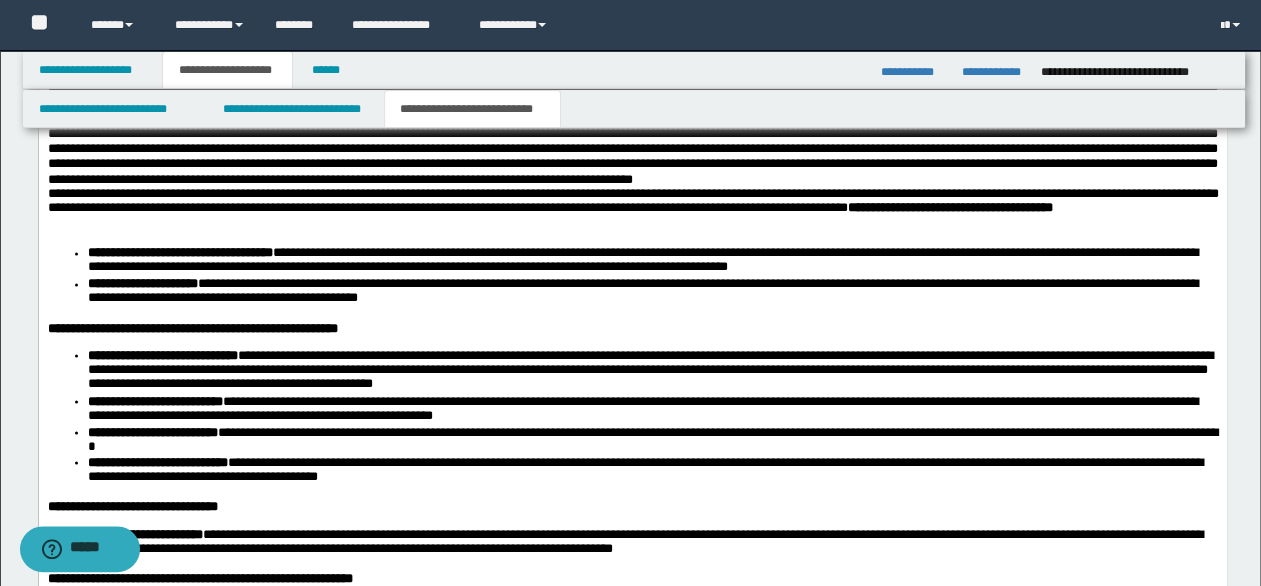 scroll, scrollTop: 1600, scrollLeft: 0, axis: vertical 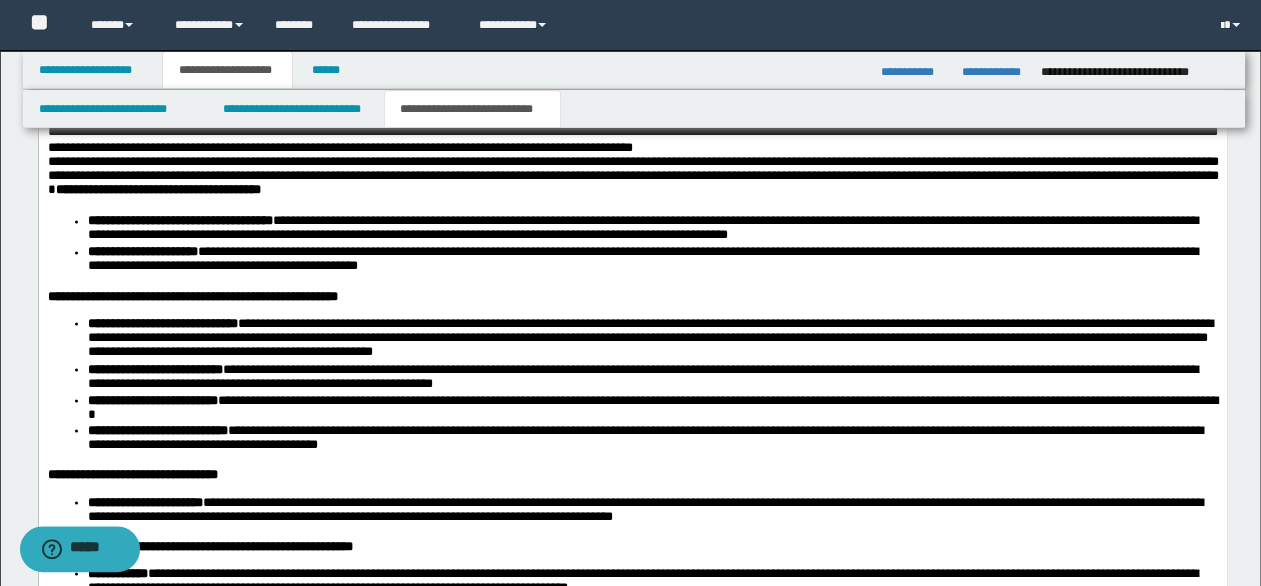 click on "**********" at bounding box center [632, 179] 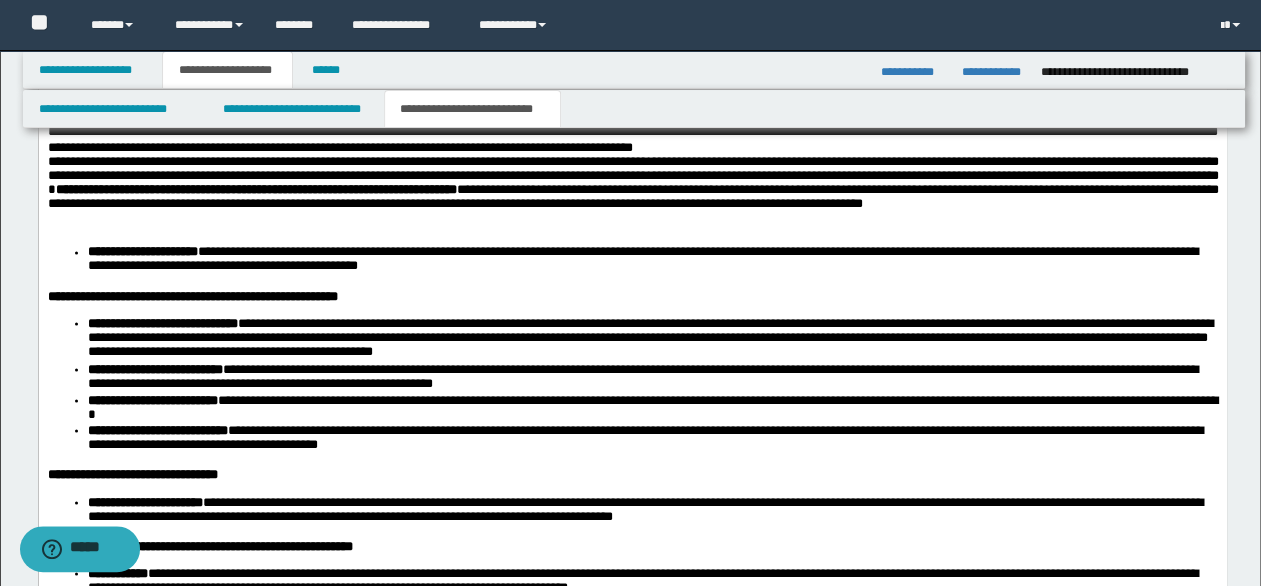 drag, startPoint x: 110, startPoint y: 339, endPoint x: 111, endPoint y: 379, distance: 40.012497 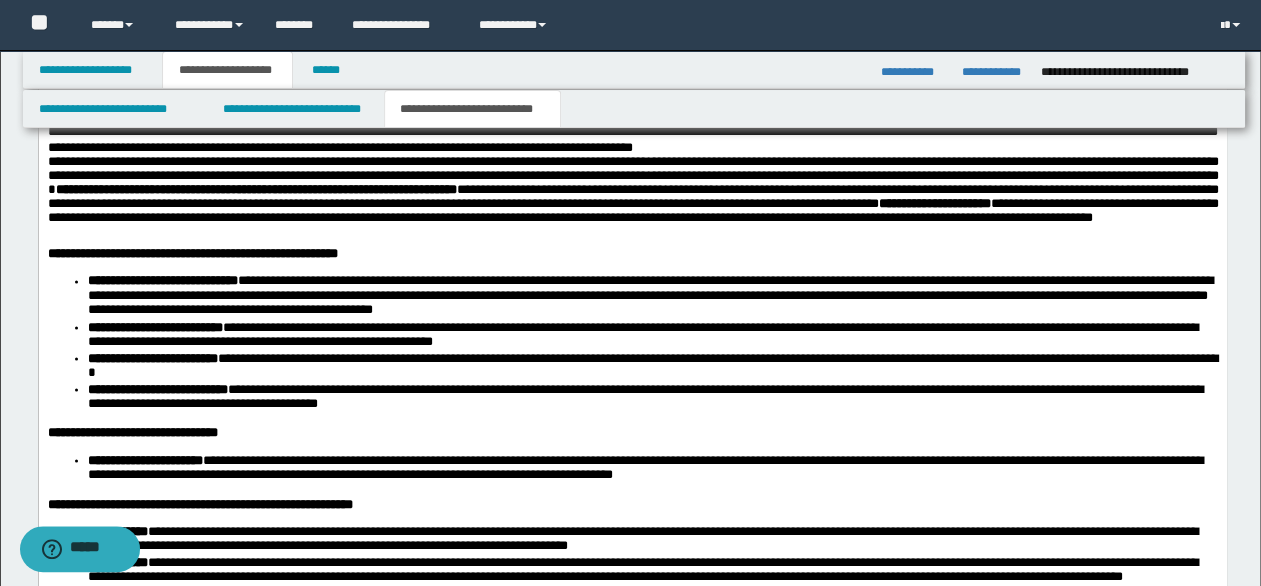 click on "**********" at bounding box center (632, 202) 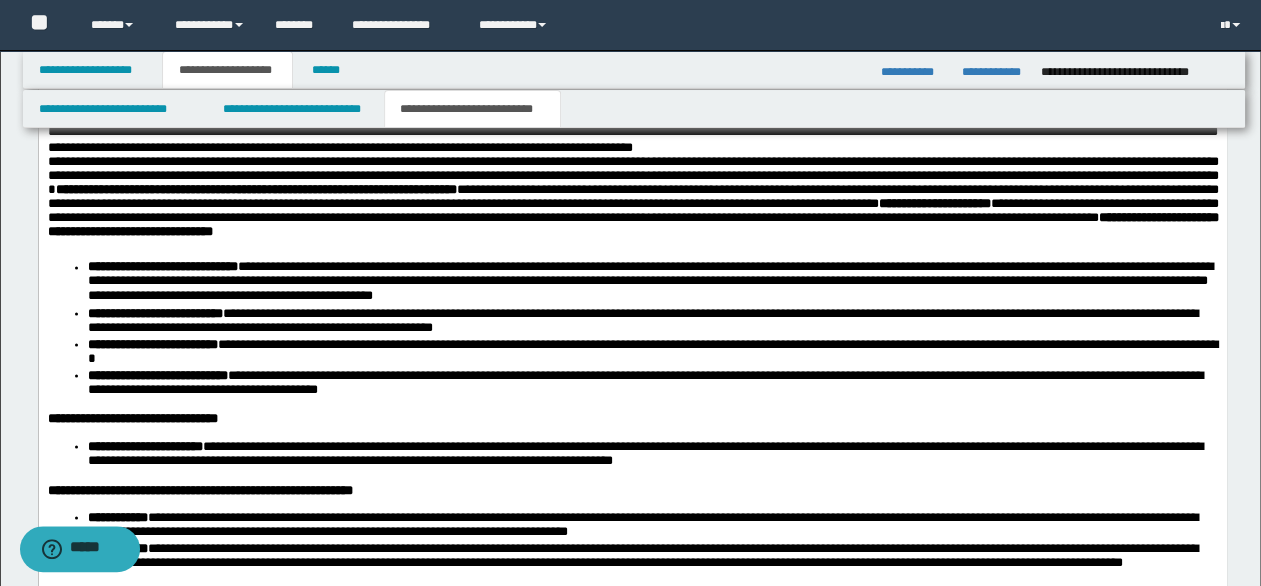 click on "**********" at bounding box center (632, 202) 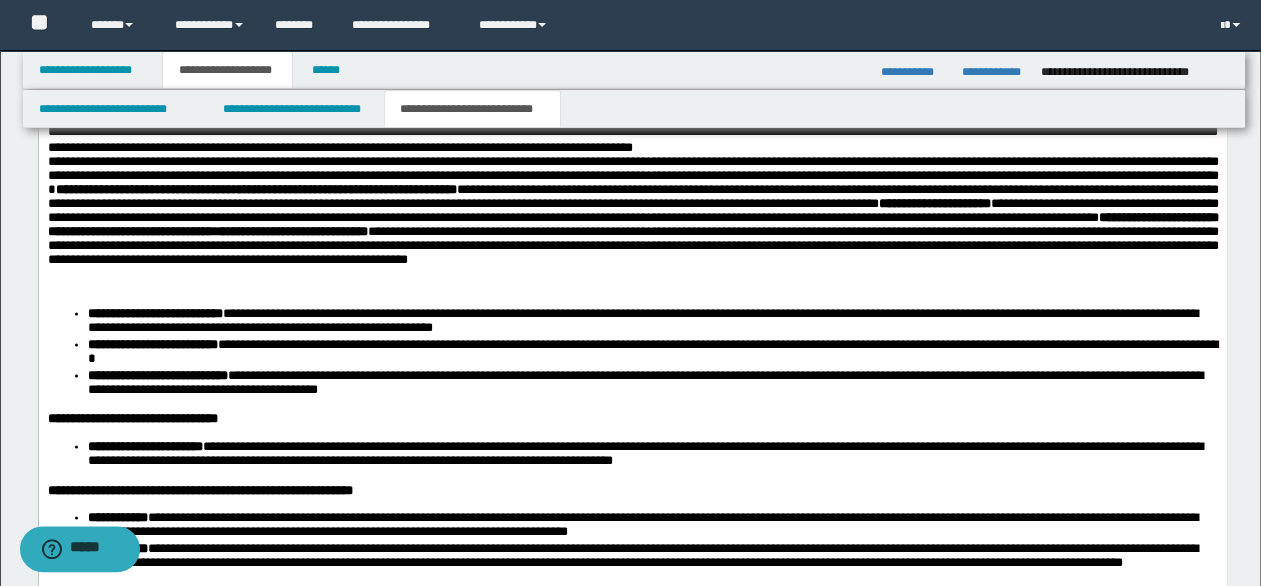 scroll, scrollTop: 1700, scrollLeft: 0, axis: vertical 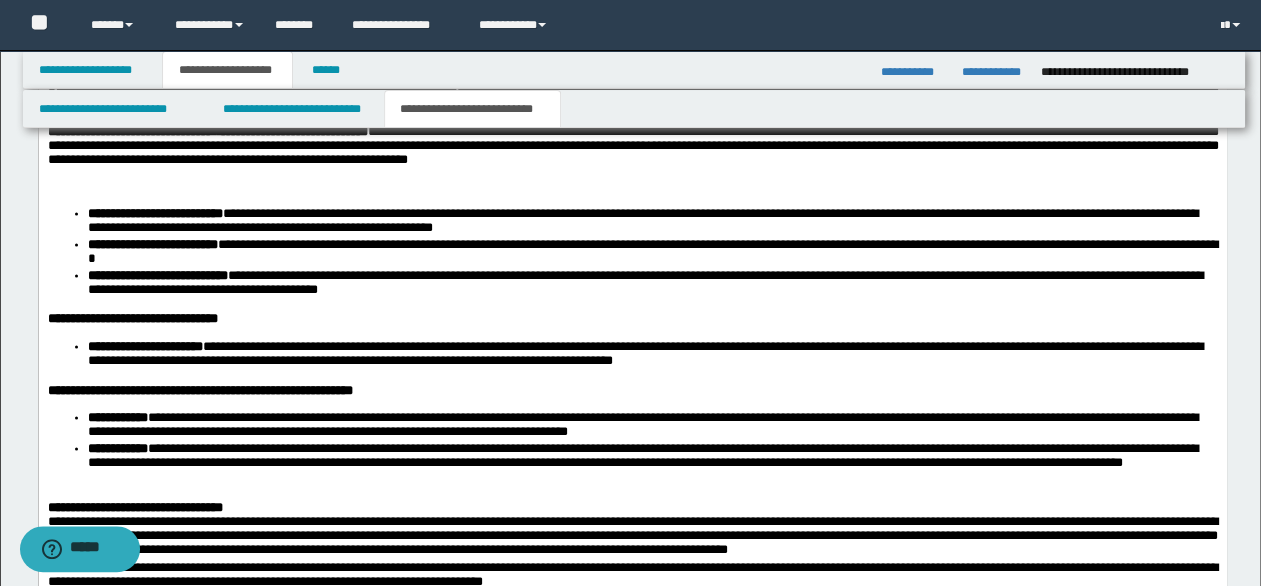 click on "**********" at bounding box center [632, 125] 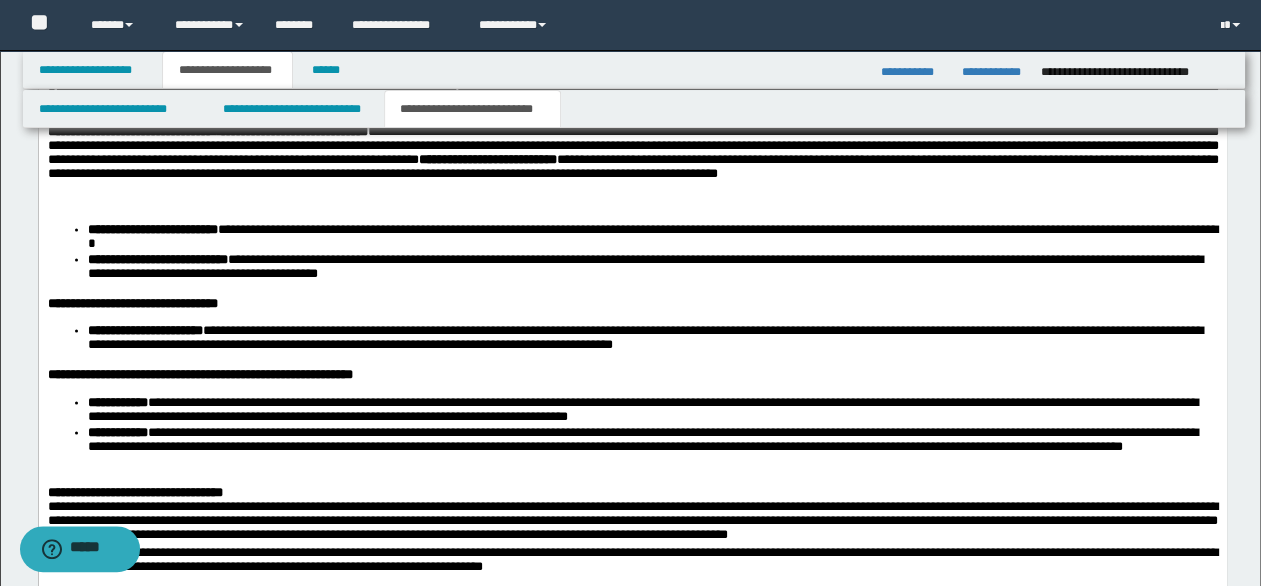 click on "**********" at bounding box center [632, 132] 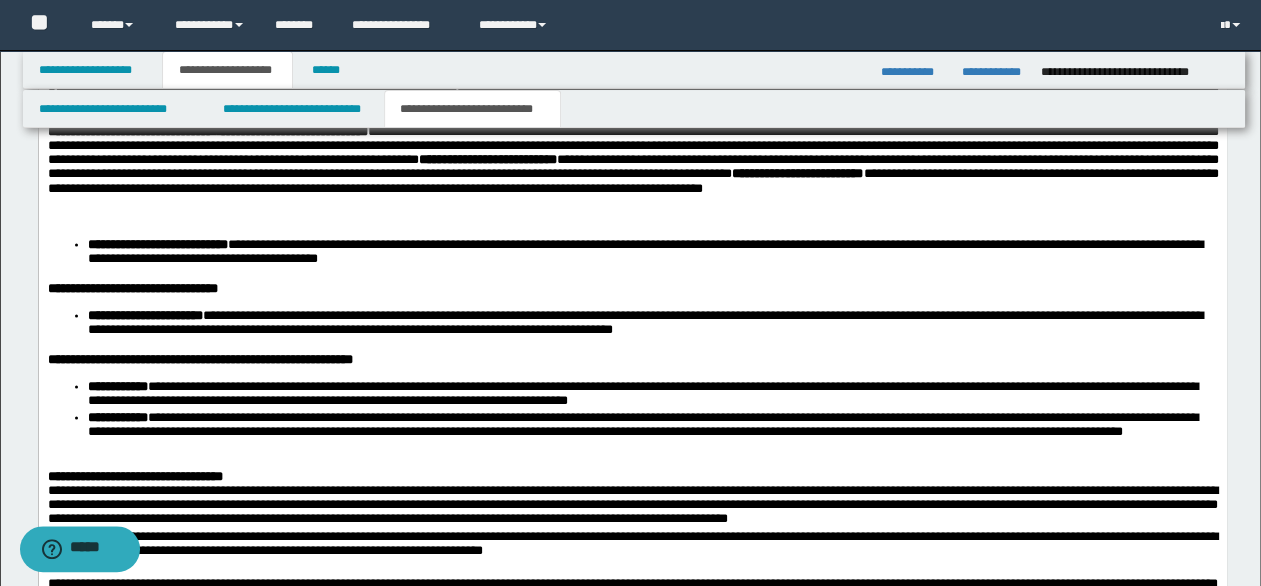 click on "**********" at bounding box center [632, 140] 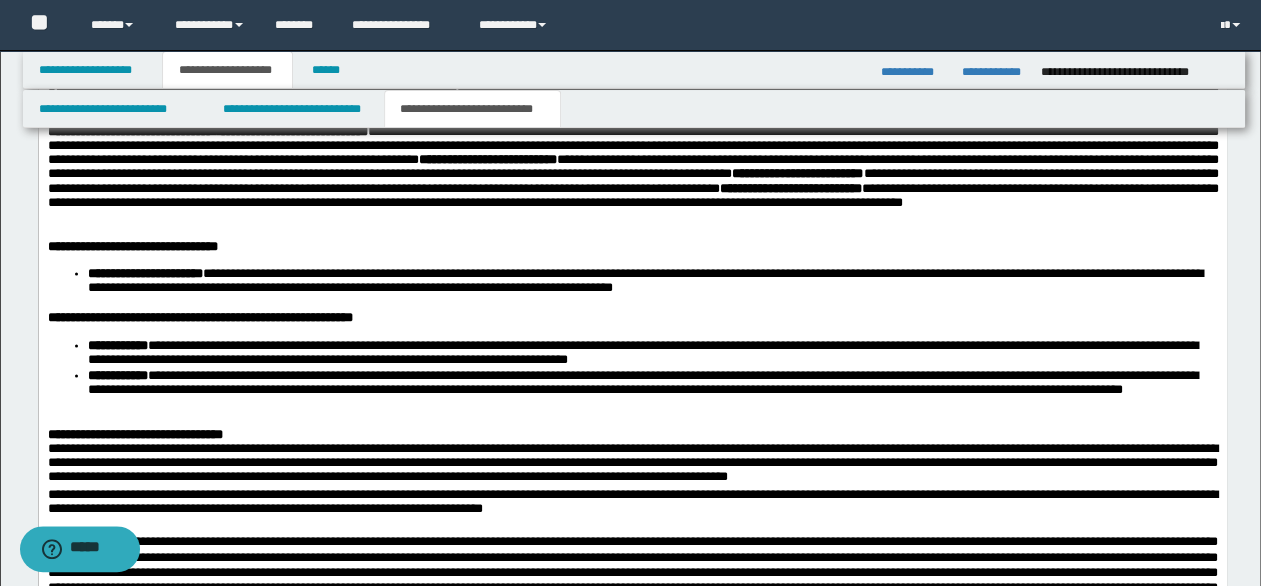 click on "**********" at bounding box center [632, 247] 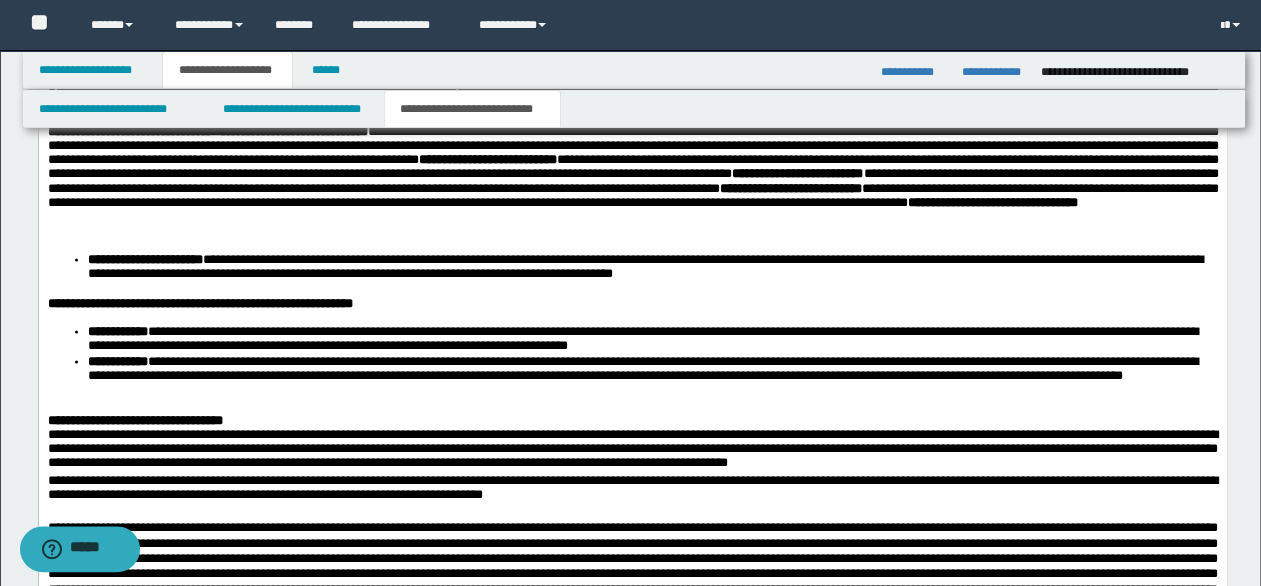 click on "**********" at bounding box center [632, 148] 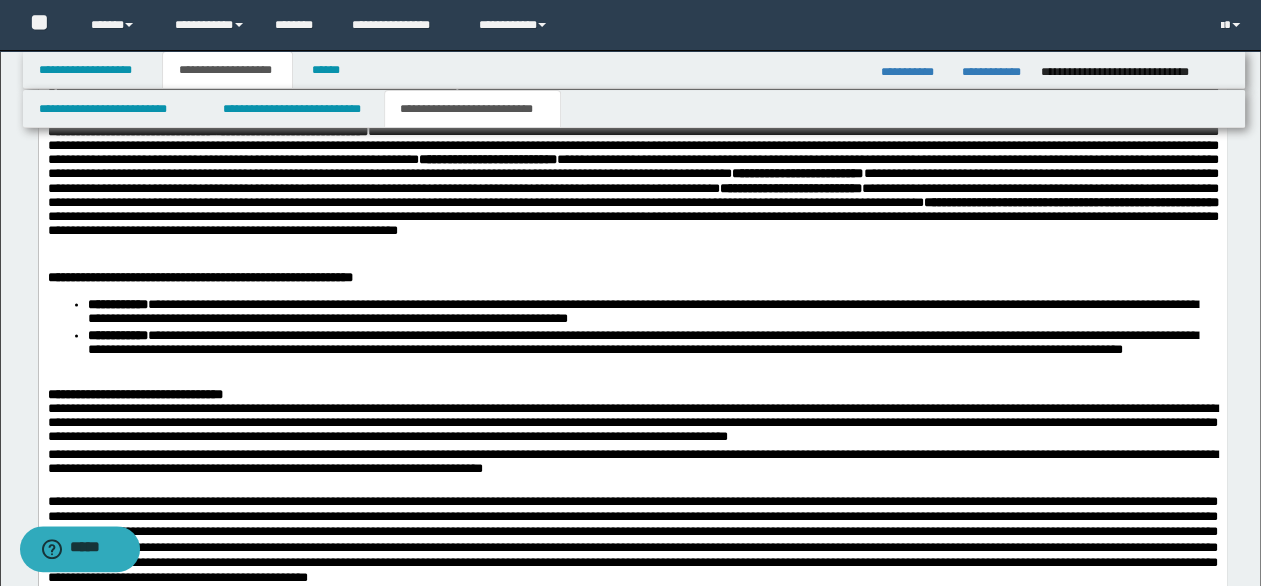 click on "**********" at bounding box center (632, 163) 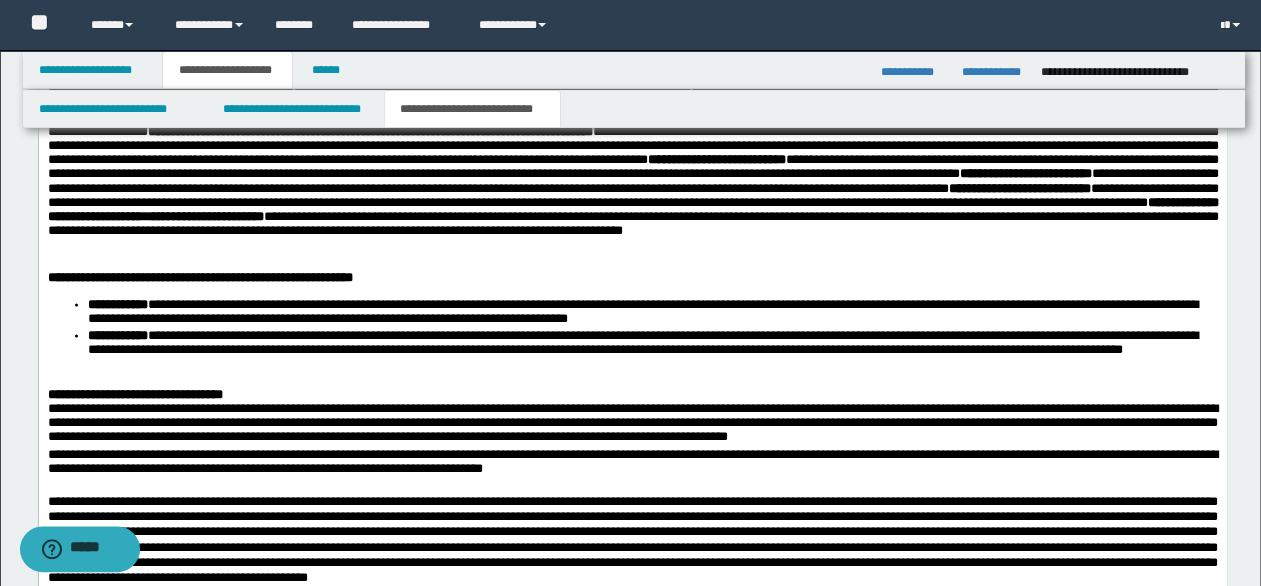 click on "**********" at bounding box center (652, 352) 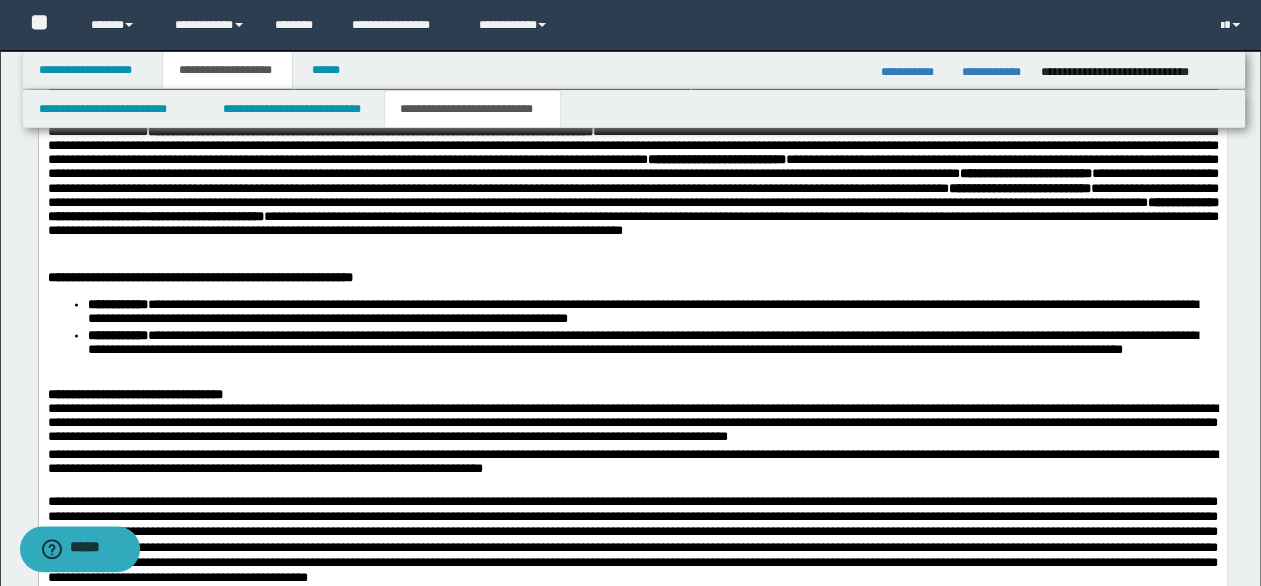 drag, startPoint x: 45, startPoint y: 192, endPoint x: 571, endPoint y: 220, distance: 526.7447 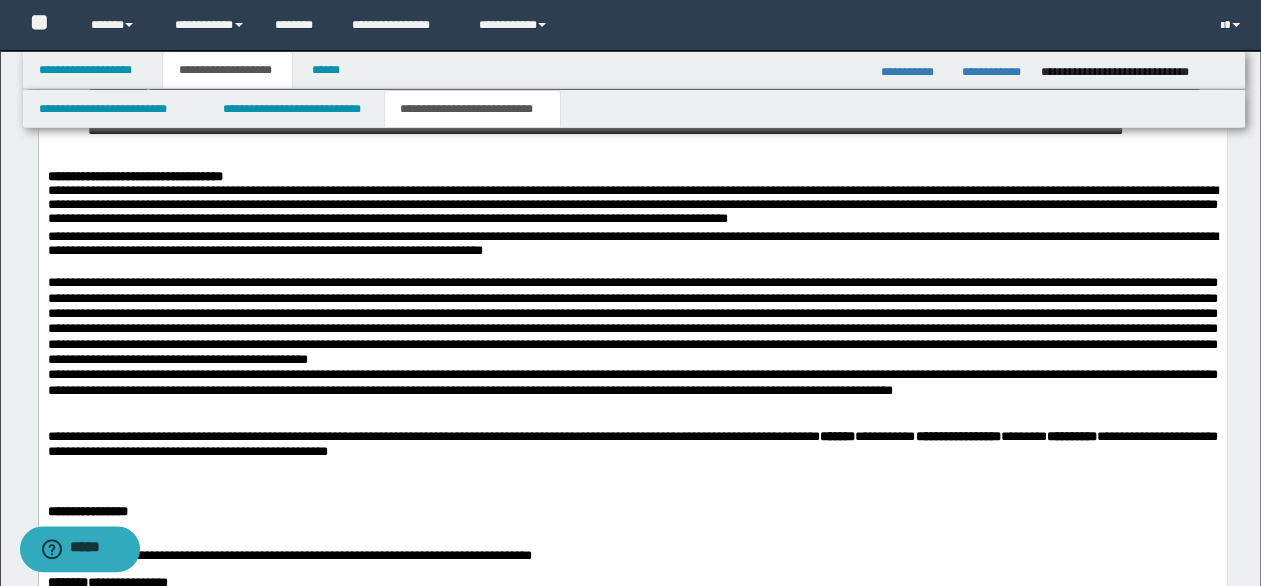 scroll, scrollTop: 2000, scrollLeft: 0, axis: vertical 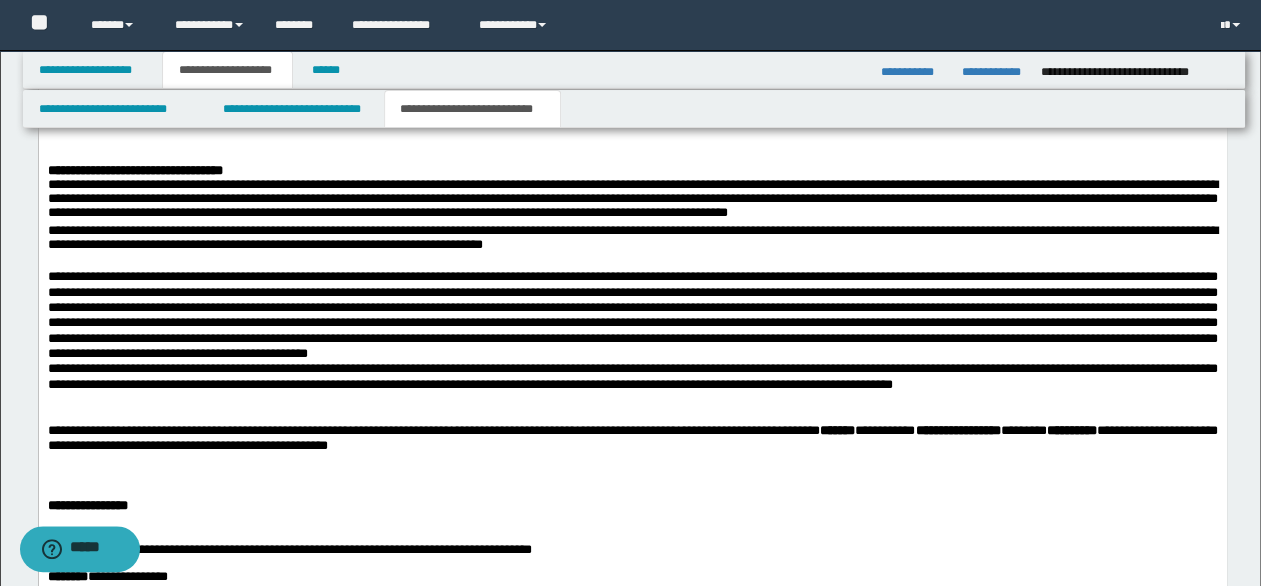 click on "**********" at bounding box center (632, -99) 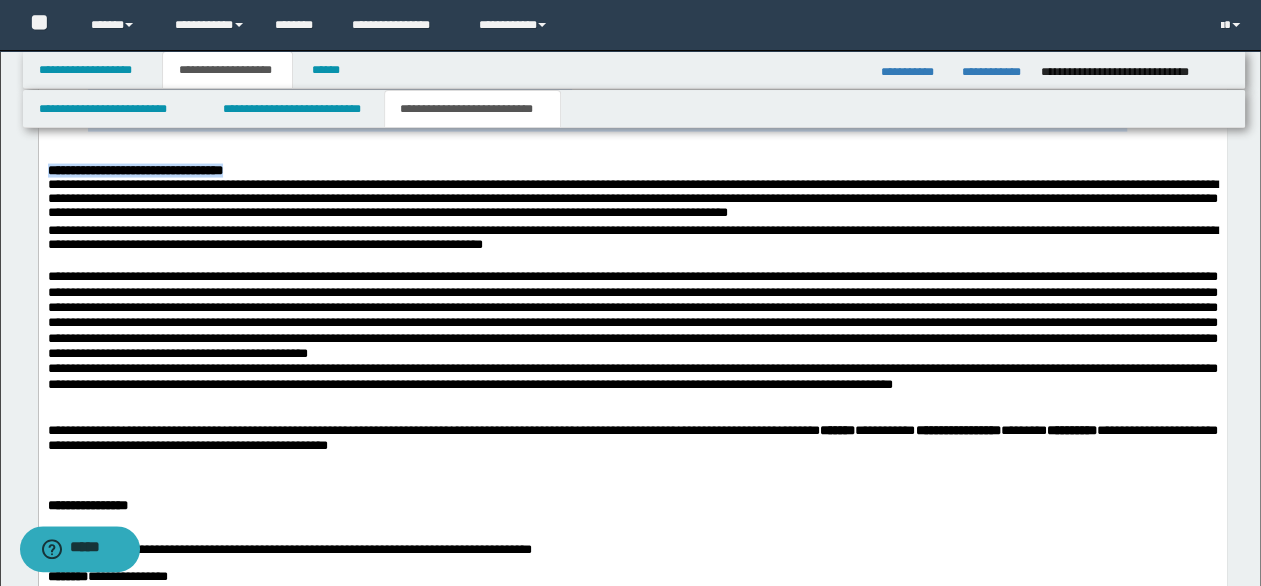 drag, startPoint x: 635, startPoint y: 164, endPoint x: 671, endPoint y: 289, distance: 130.08075 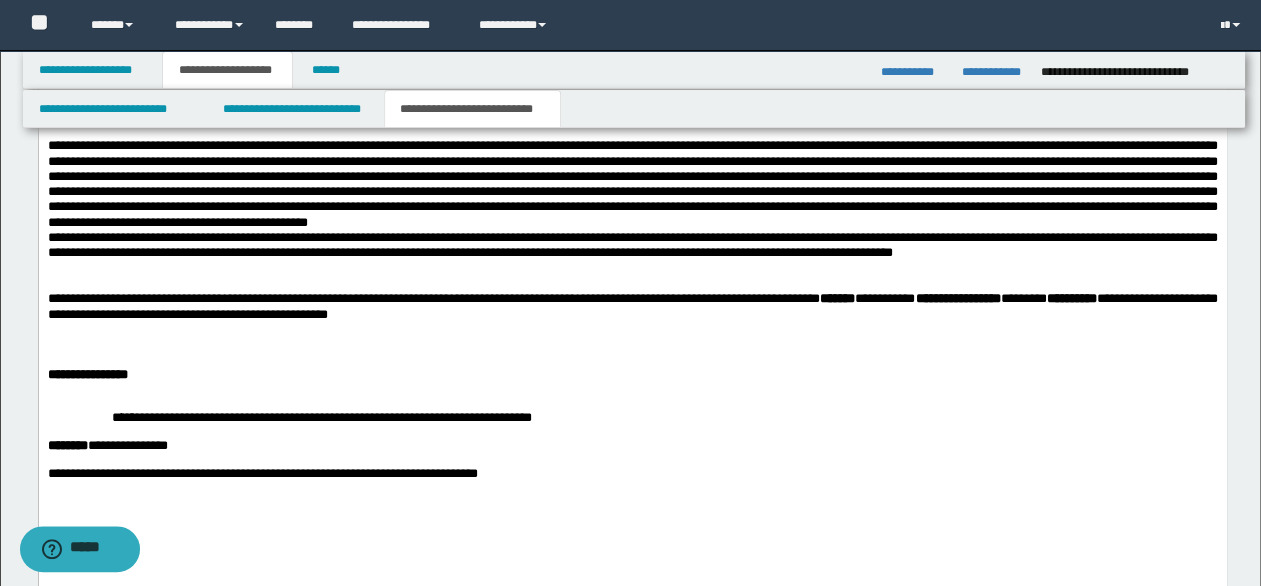 click on "**********" at bounding box center (632, -76) 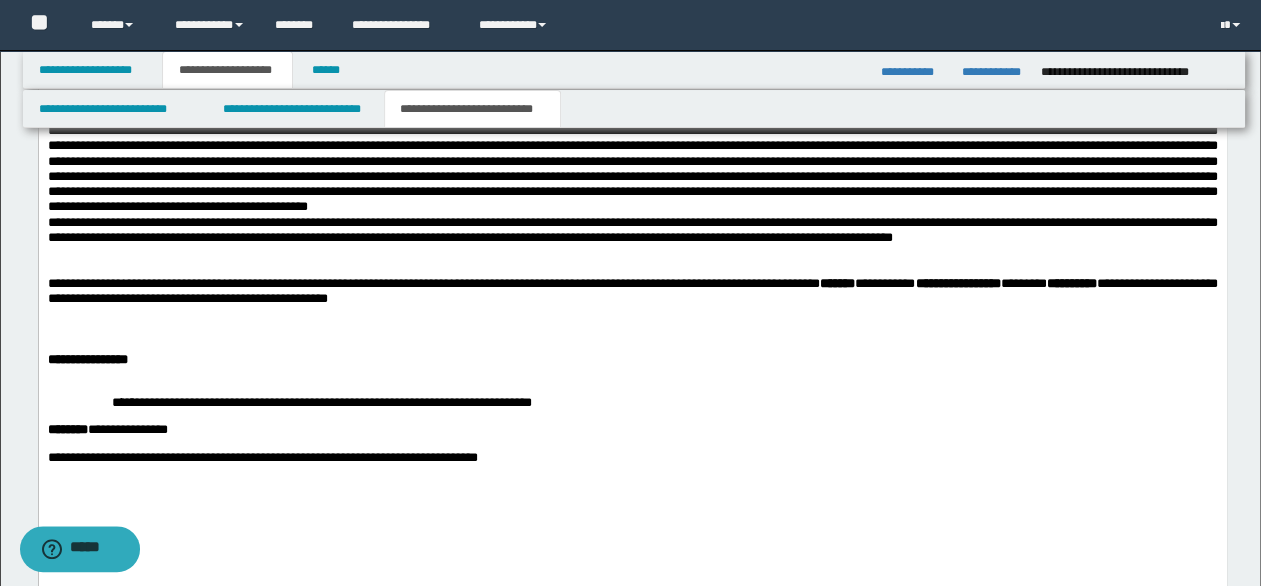 drag, startPoint x: 1063, startPoint y: 217, endPoint x: 228, endPoint y: 222, distance: 835.01495 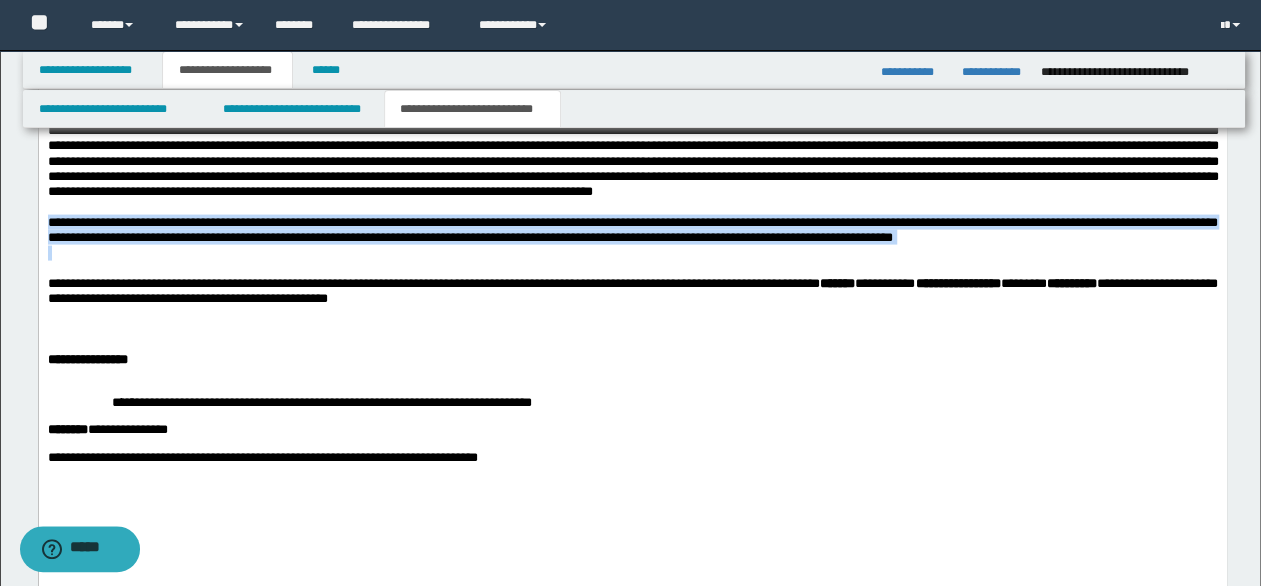 drag, startPoint x: 160, startPoint y: 397, endPoint x: 28, endPoint y: 354, distance: 138.82722 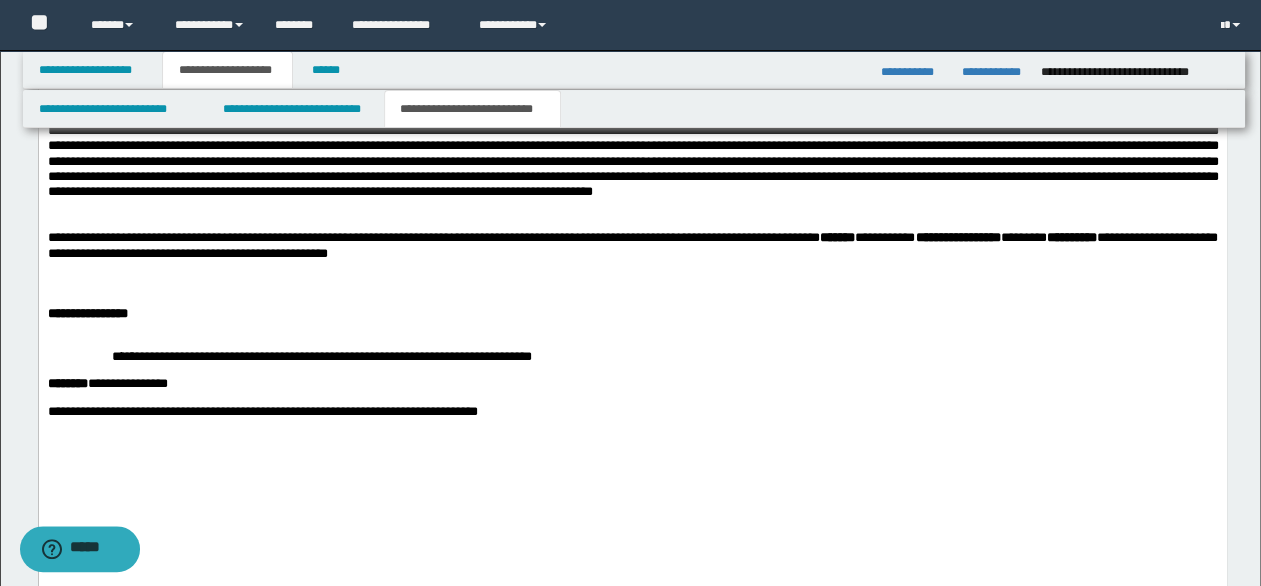drag, startPoint x: 305, startPoint y: 438, endPoint x: 280, endPoint y: 414, distance: 34.655445 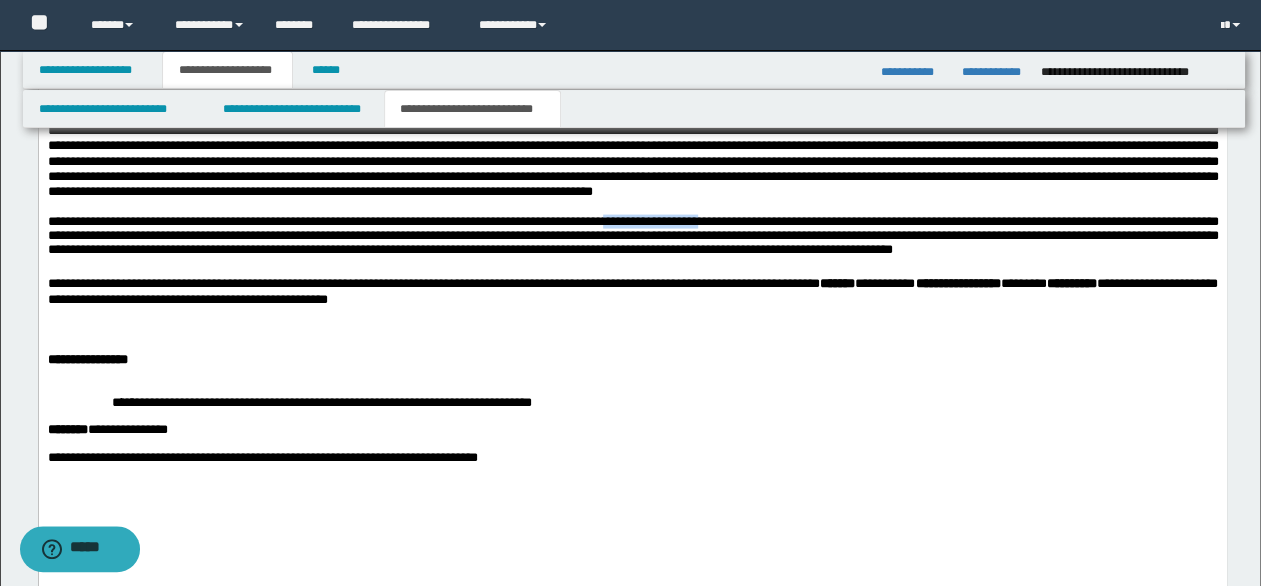 drag, startPoint x: 676, startPoint y: 353, endPoint x: 787, endPoint y: 354, distance: 111.0045 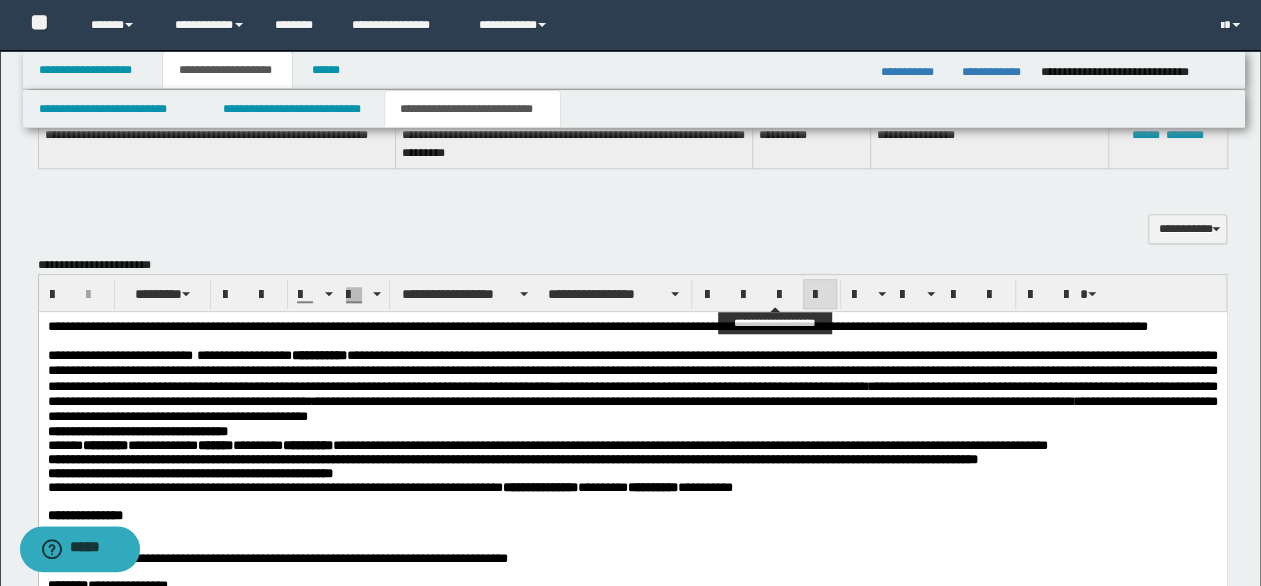 scroll, scrollTop: 800, scrollLeft: 0, axis: vertical 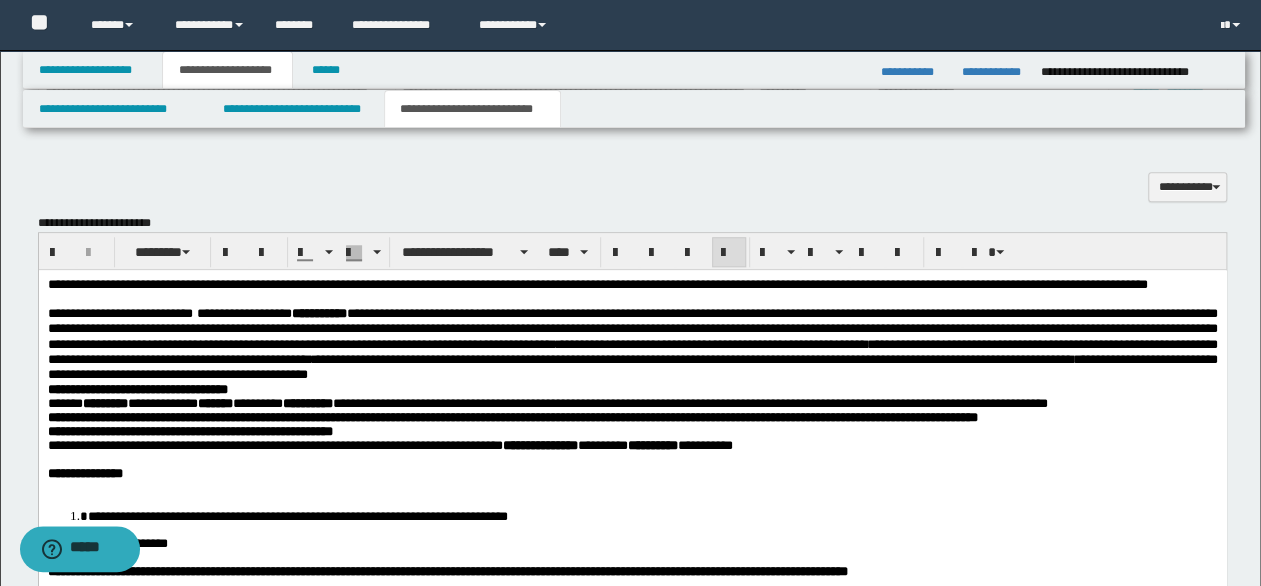 click on "**********" at bounding box center (632, 329) 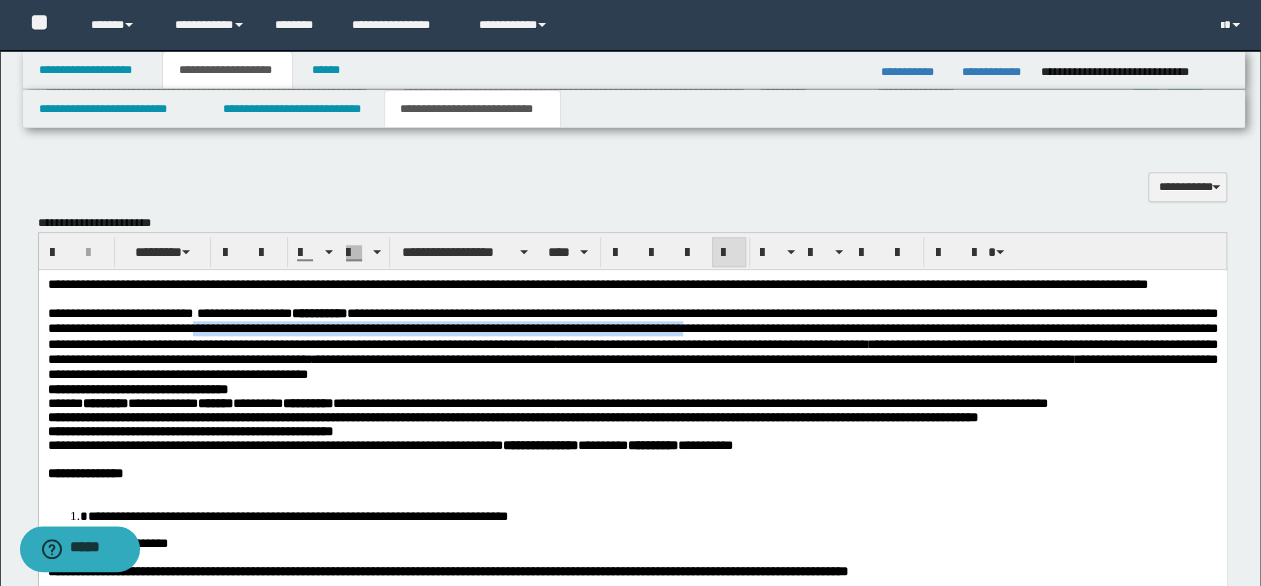 drag, startPoint x: 524, startPoint y: 346, endPoint x: 1132, endPoint y: 348, distance: 608.0033 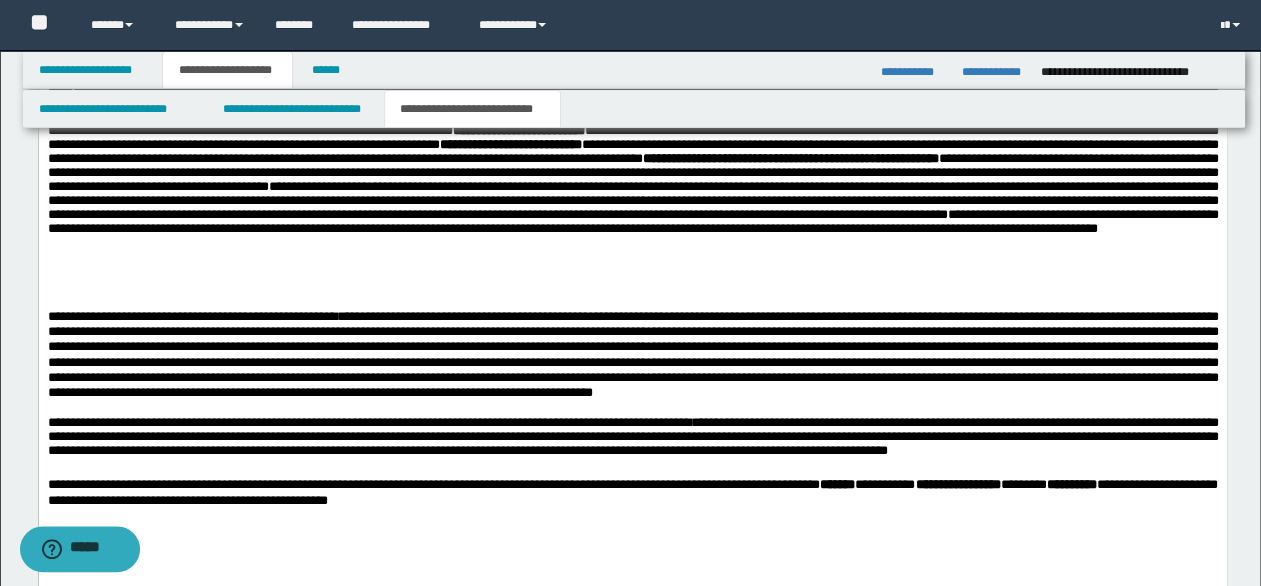 scroll, scrollTop: 2100, scrollLeft: 0, axis: vertical 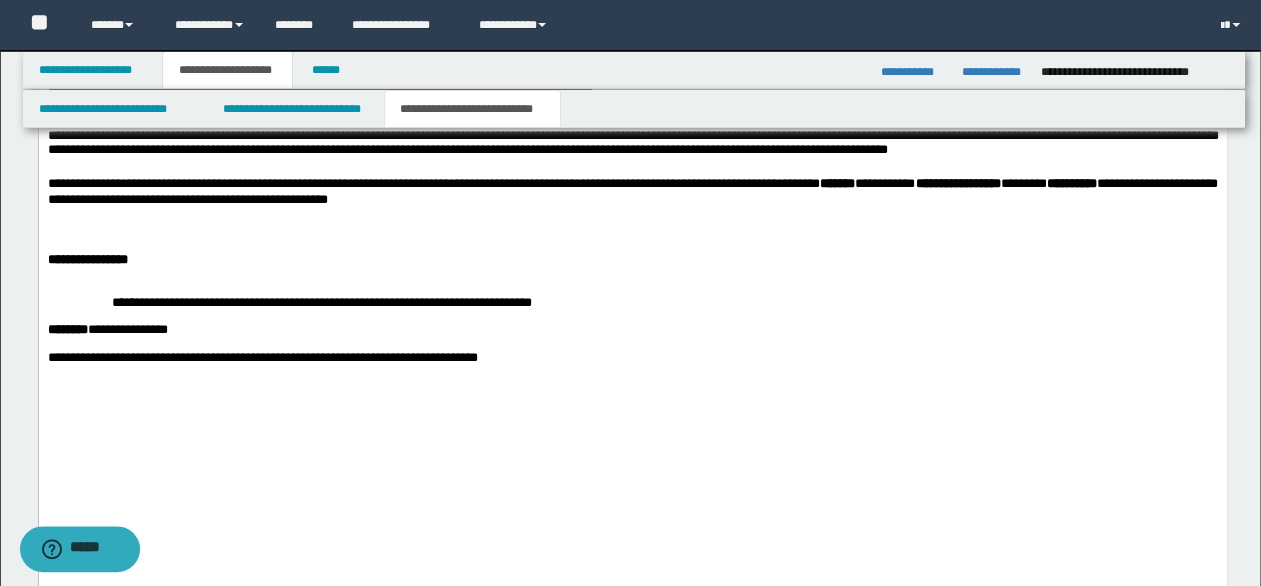 click on "**********" at bounding box center [632, 146] 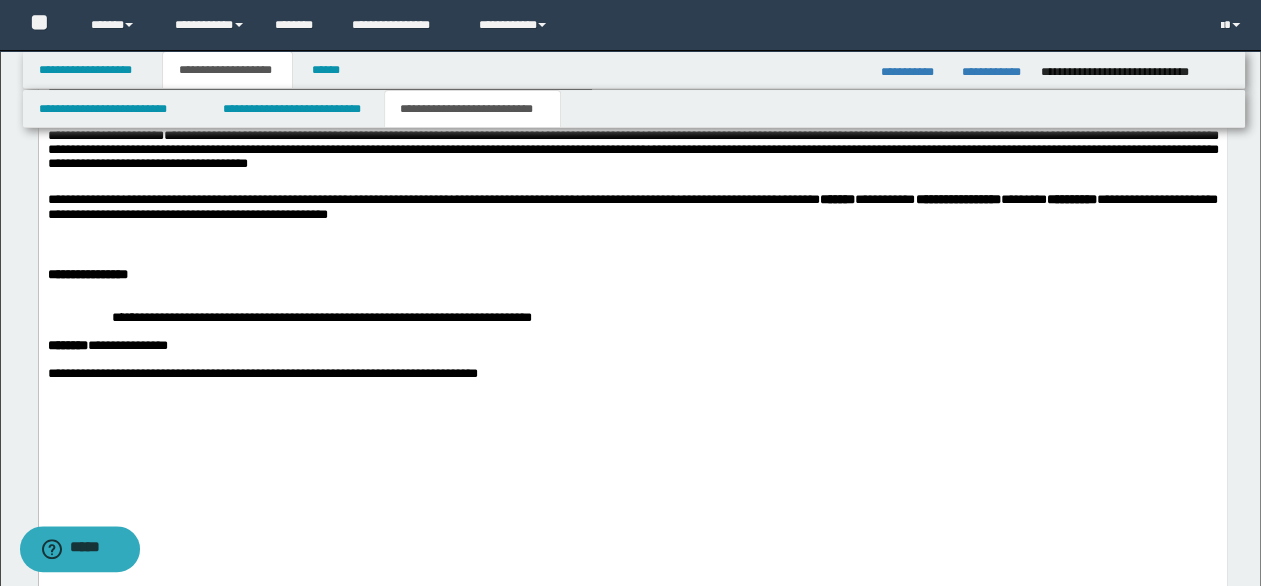 click on "**********" at bounding box center (632, 154) 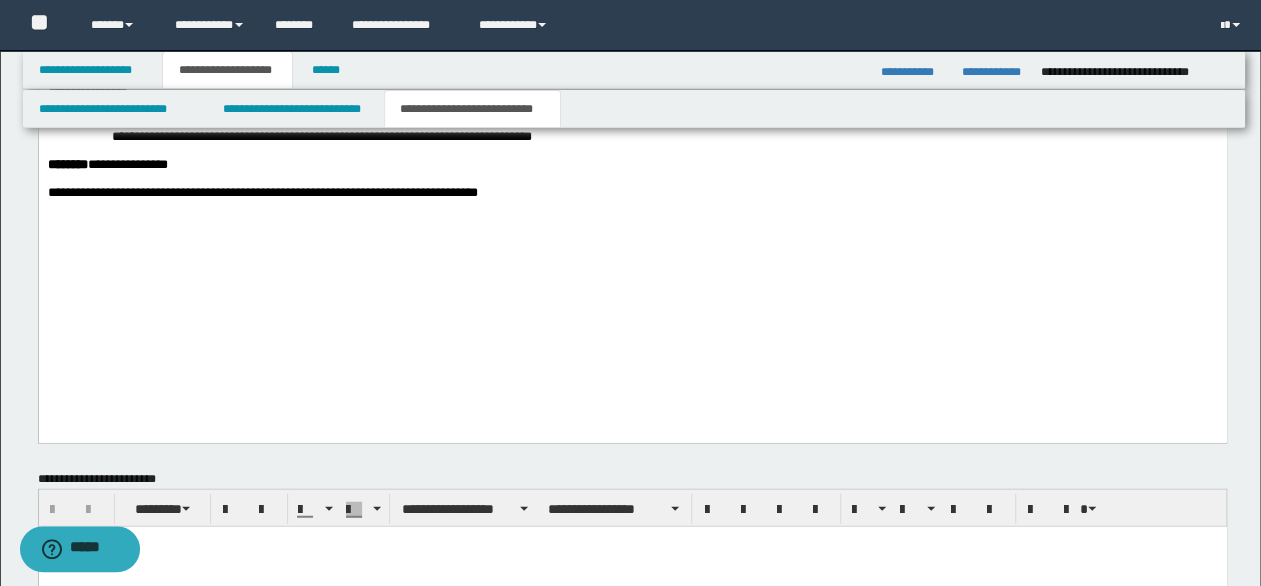 scroll, scrollTop: 2300, scrollLeft: 0, axis: vertical 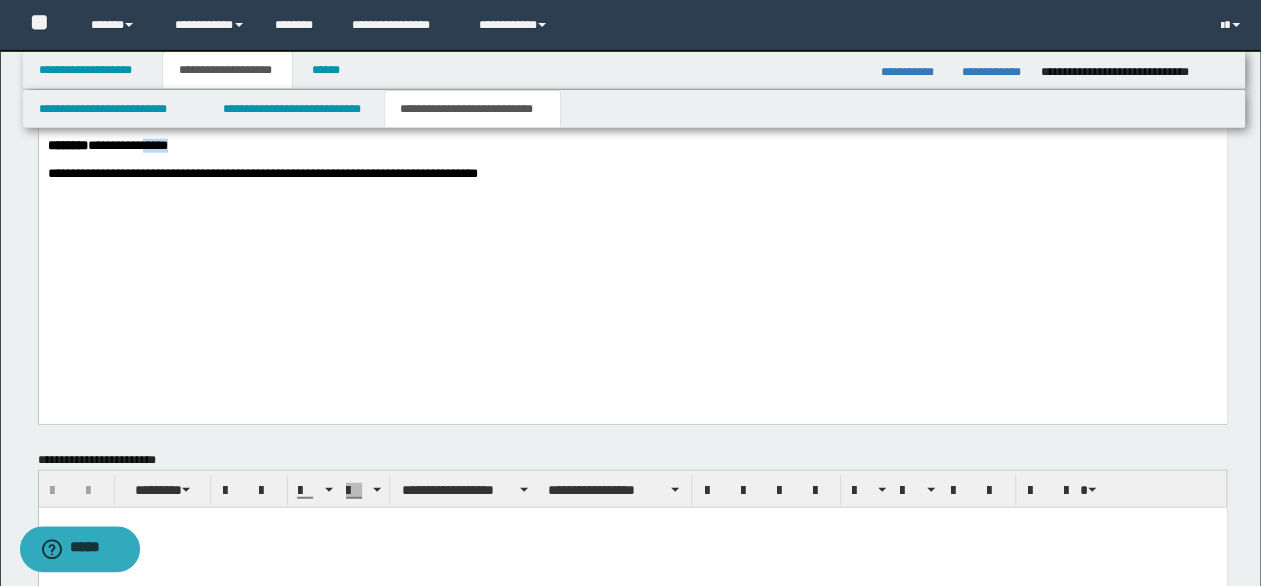 drag, startPoint x: 228, startPoint y: 276, endPoint x: 178, endPoint y: 277, distance: 50.01 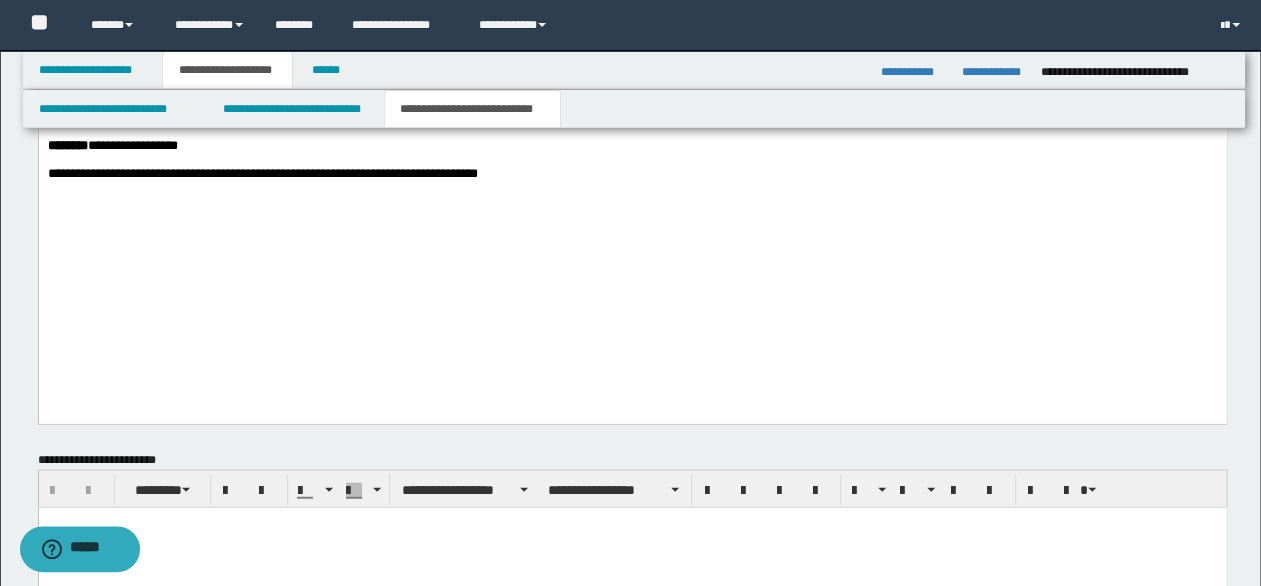 drag, startPoint x: 98, startPoint y: 244, endPoint x: 740, endPoint y: 257, distance: 642.1316 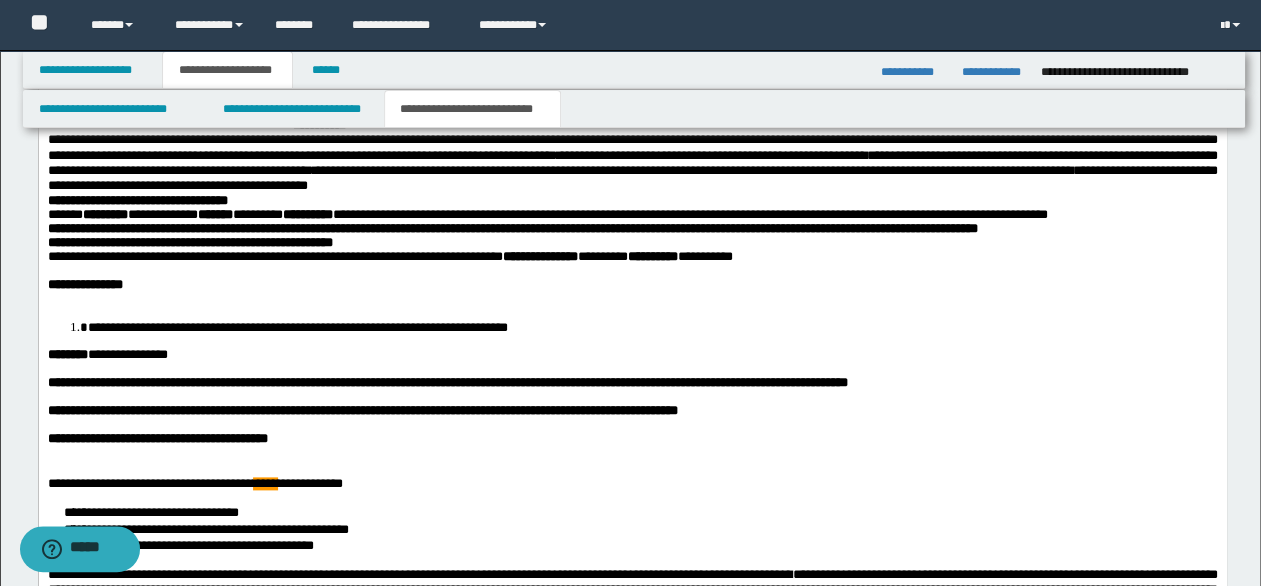 scroll, scrollTop: 900, scrollLeft: 0, axis: vertical 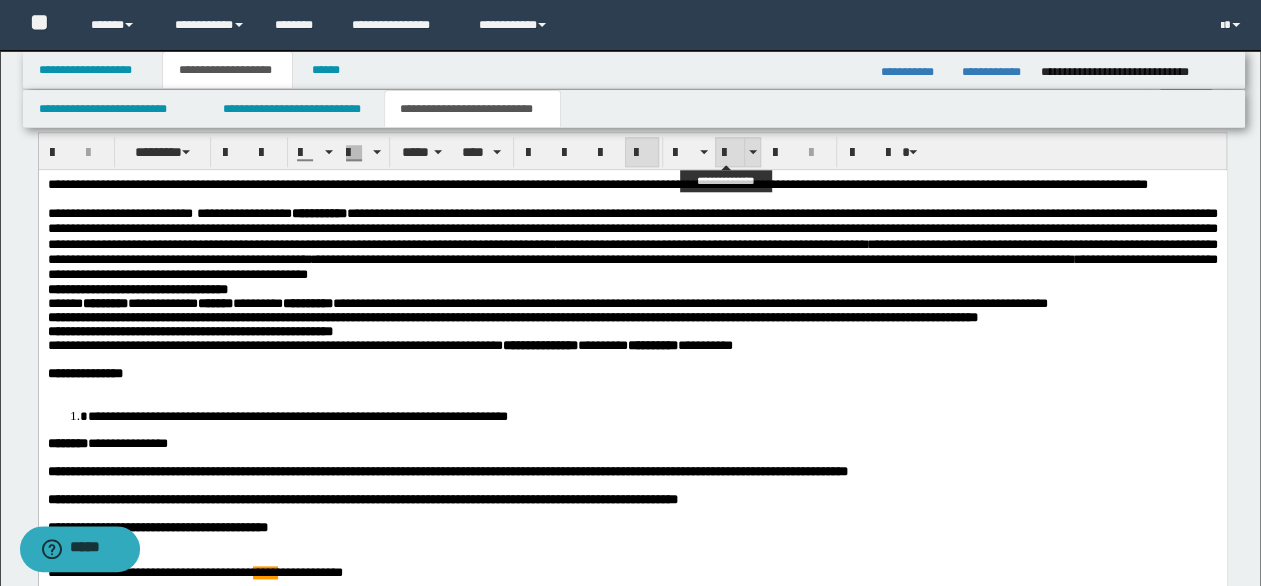click at bounding box center (730, 153) 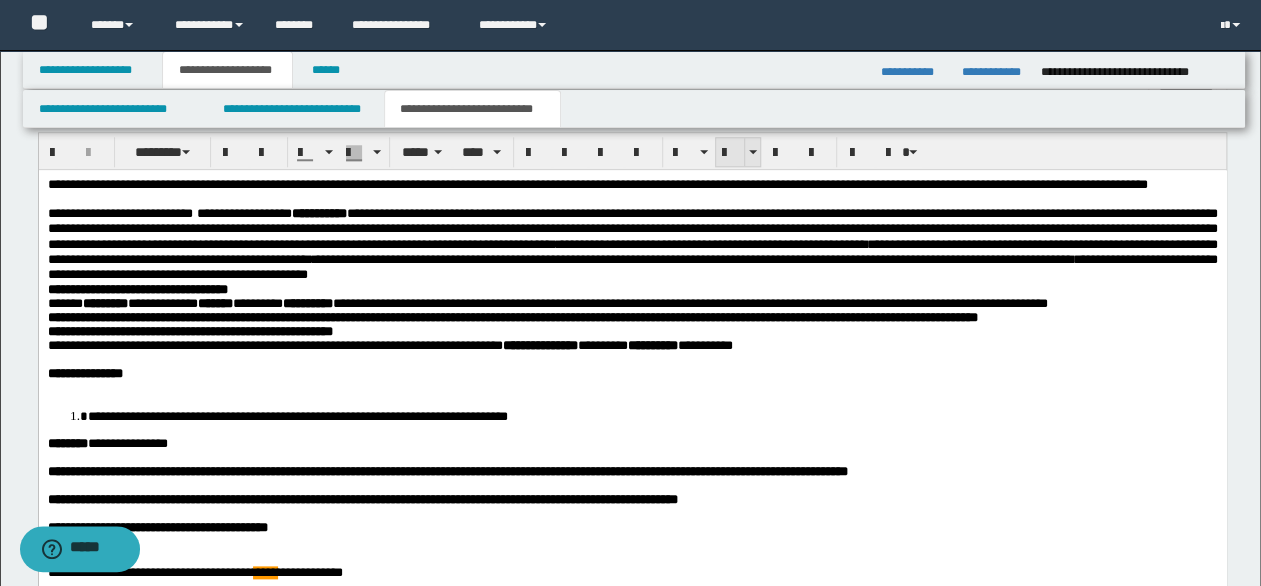 click at bounding box center [730, 153] 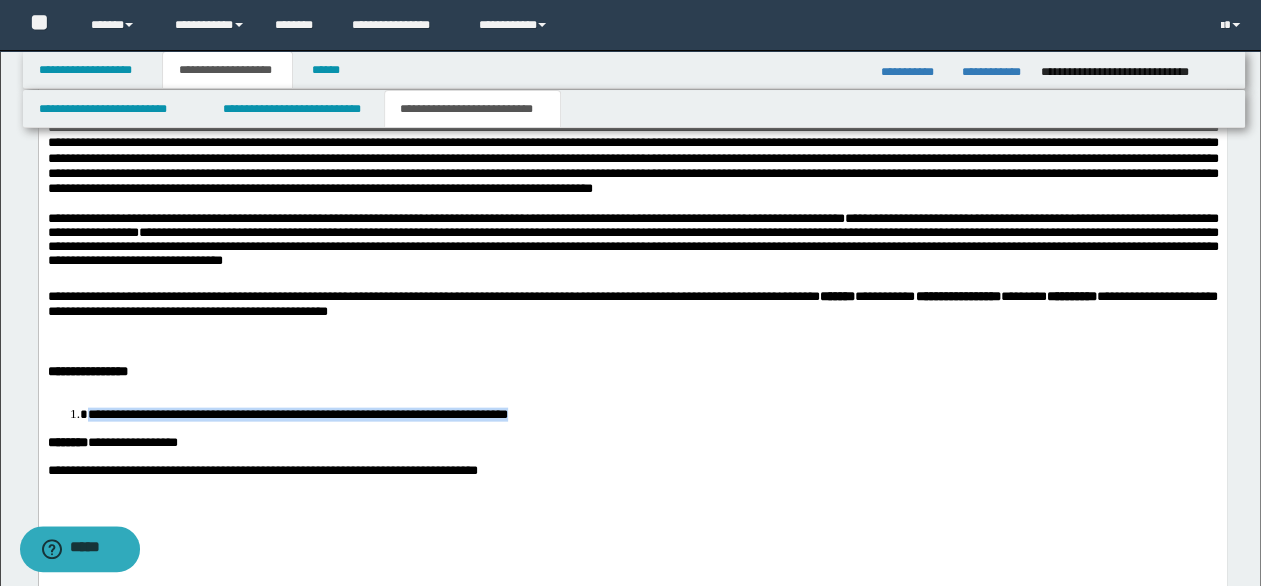scroll, scrollTop: 2100, scrollLeft: 0, axis: vertical 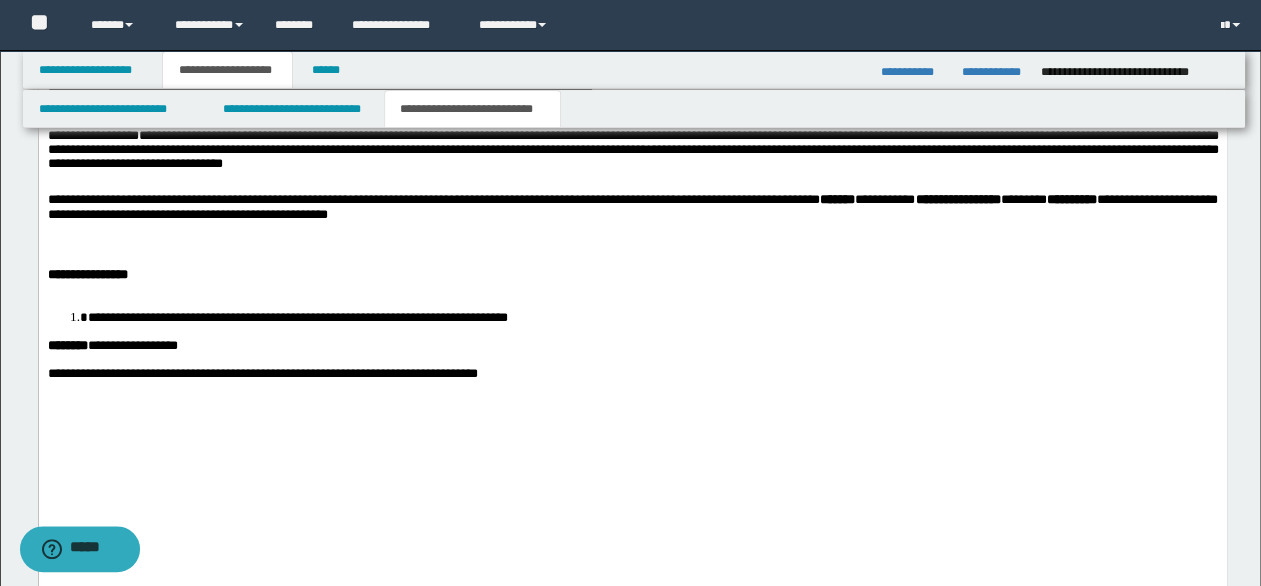 click on "**********" at bounding box center (632, 154) 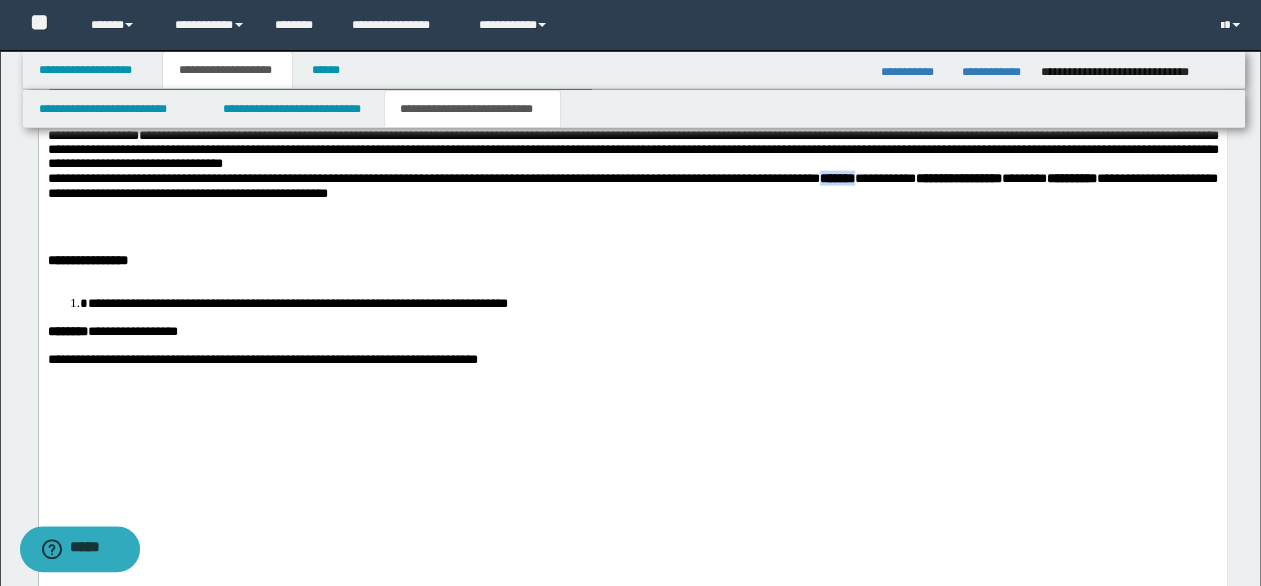 drag, startPoint x: 1052, startPoint y: 310, endPoint x: 984, endPoint y: 318, distance: 68.46897 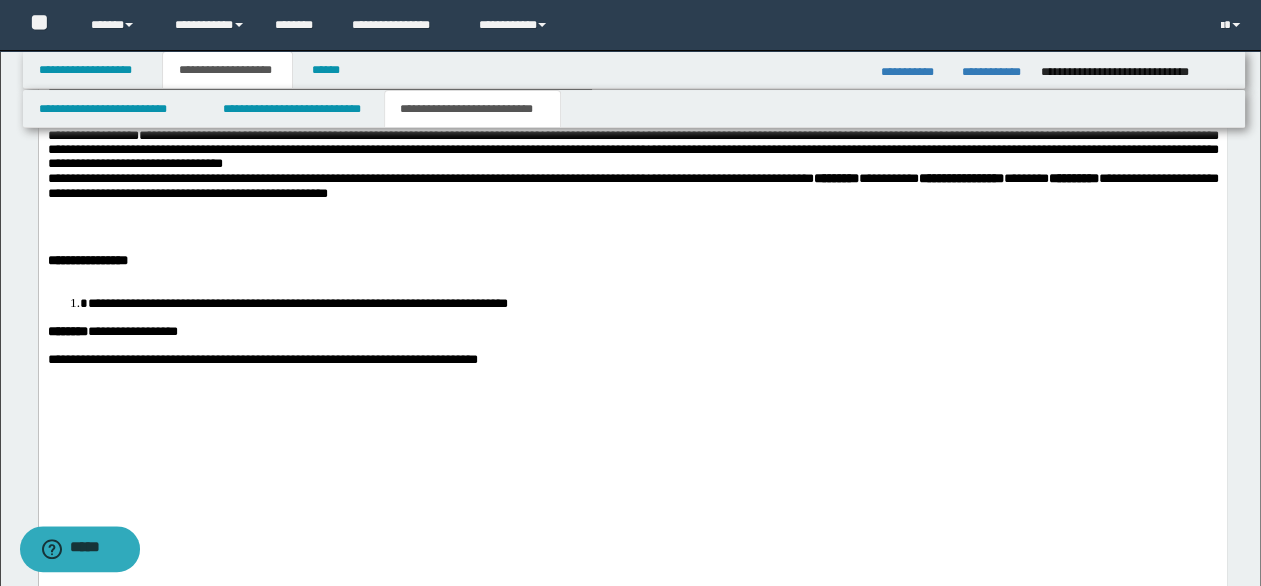 click at bounding box center (632, 232) 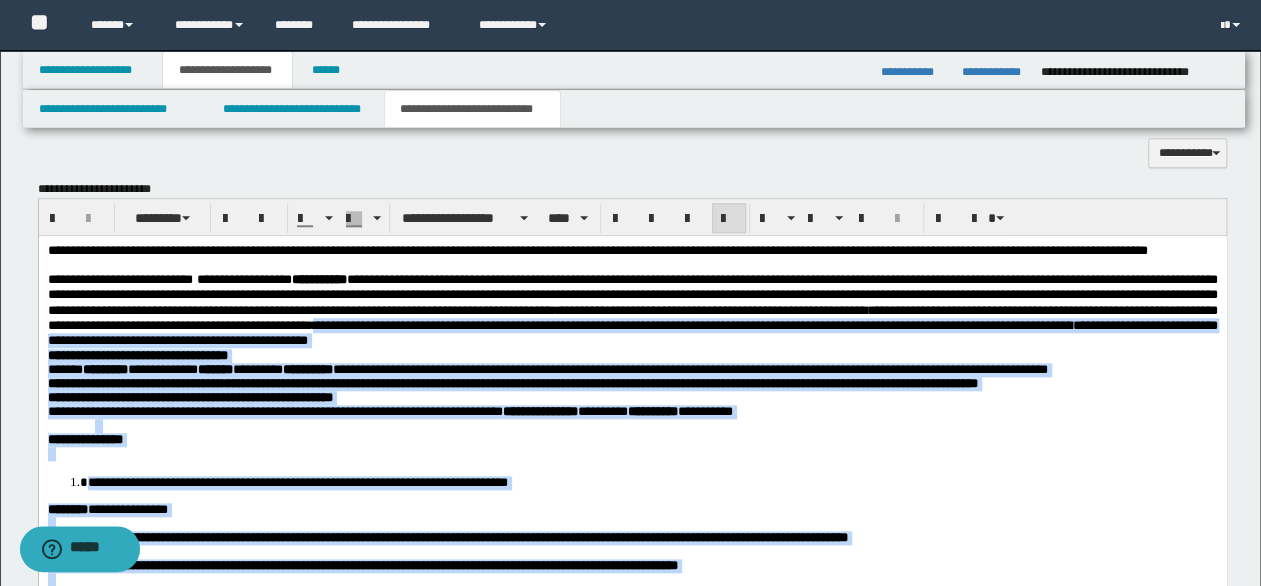 scroll, scrollTop: 600, scrollLeft: 0, axis: vertical 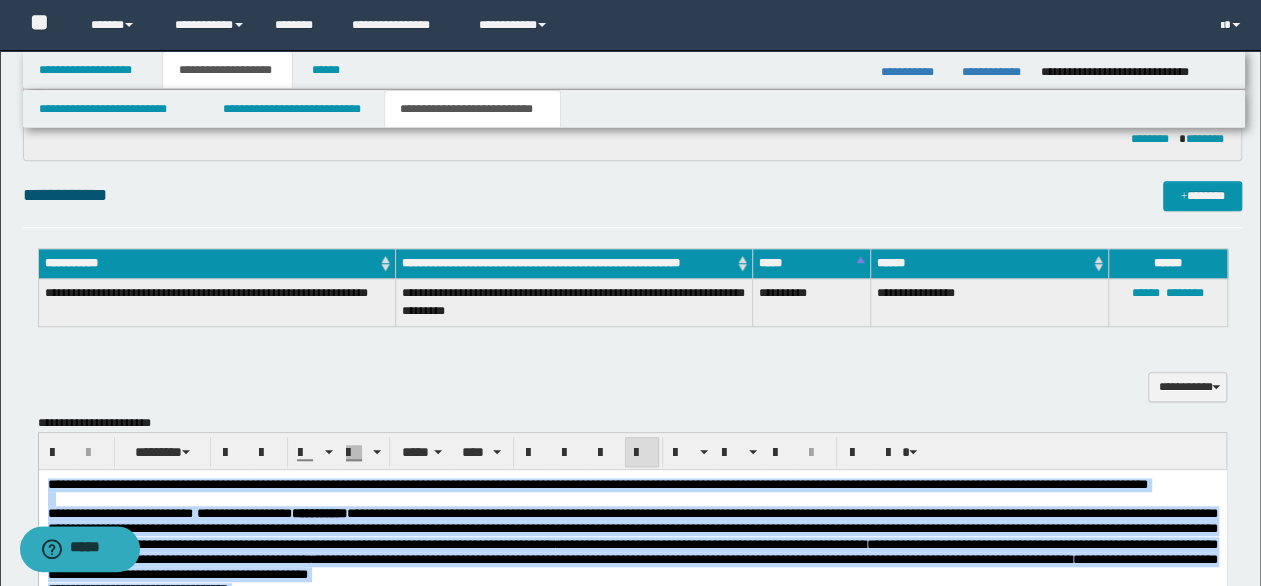 drag, startPoint x: 586, startPoint y: 1969, endPoint x: 268, endPoint y: 513, distance: 1490.3221 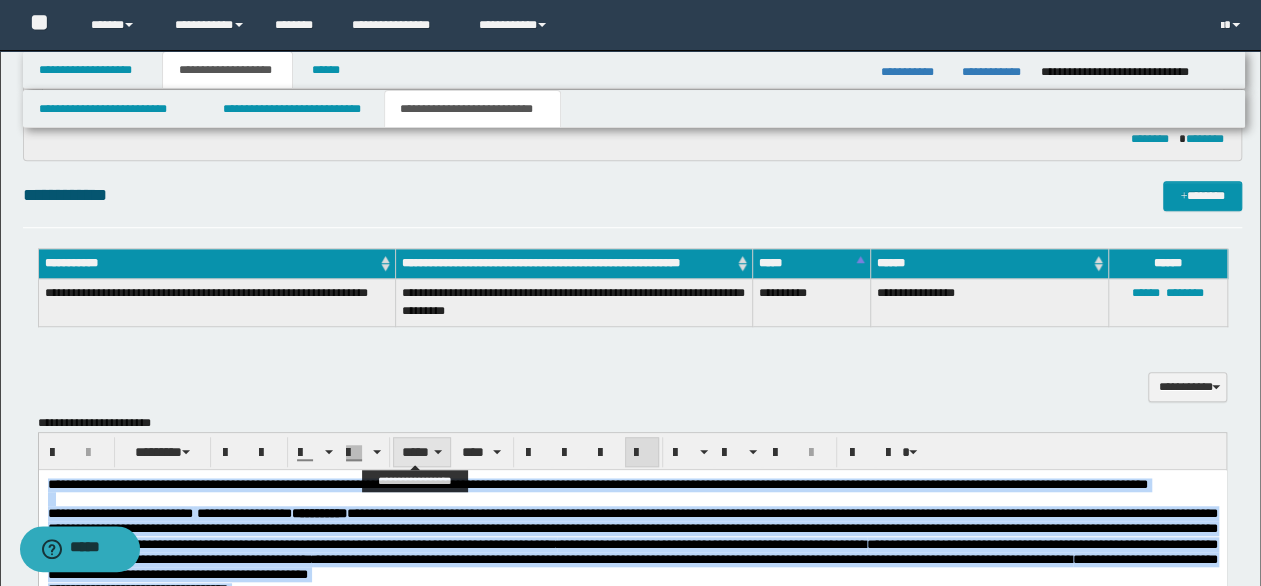 click on "*****" at bounding box center (422, 452) 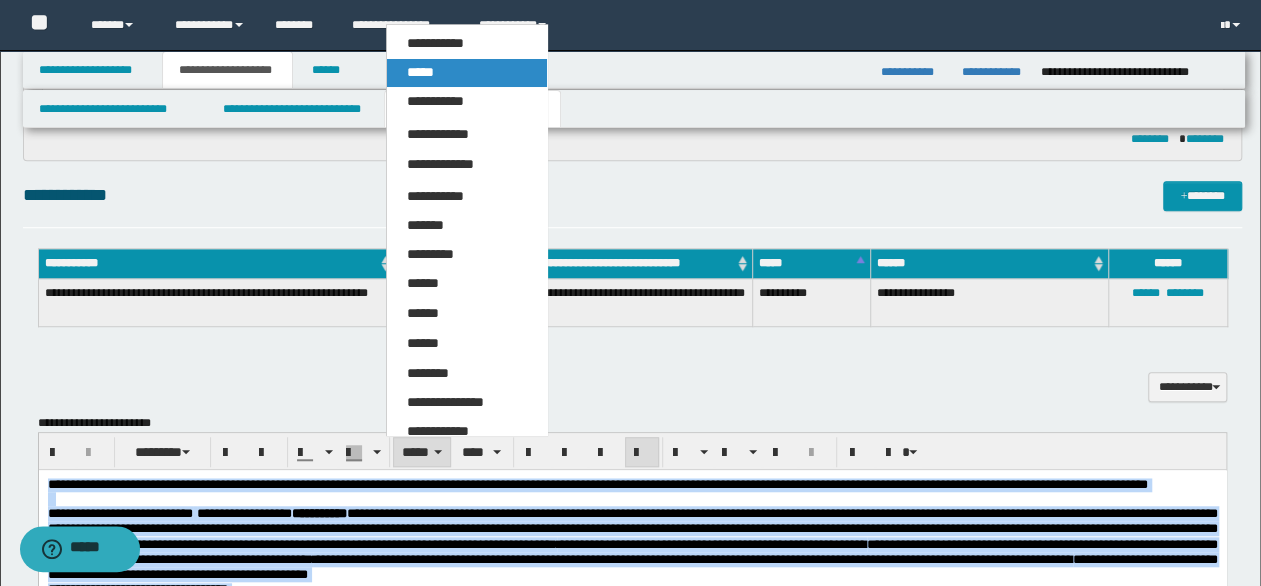 click on "*****" at bounding box center [466, 73] 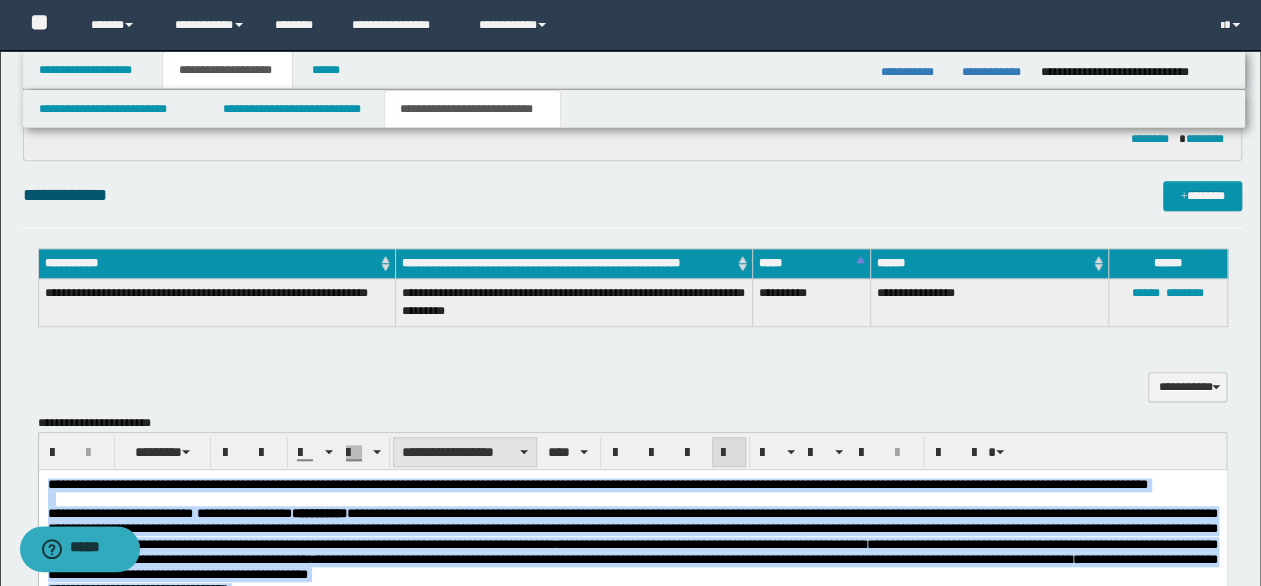 click on "**********" at bounding box center [465, 452] 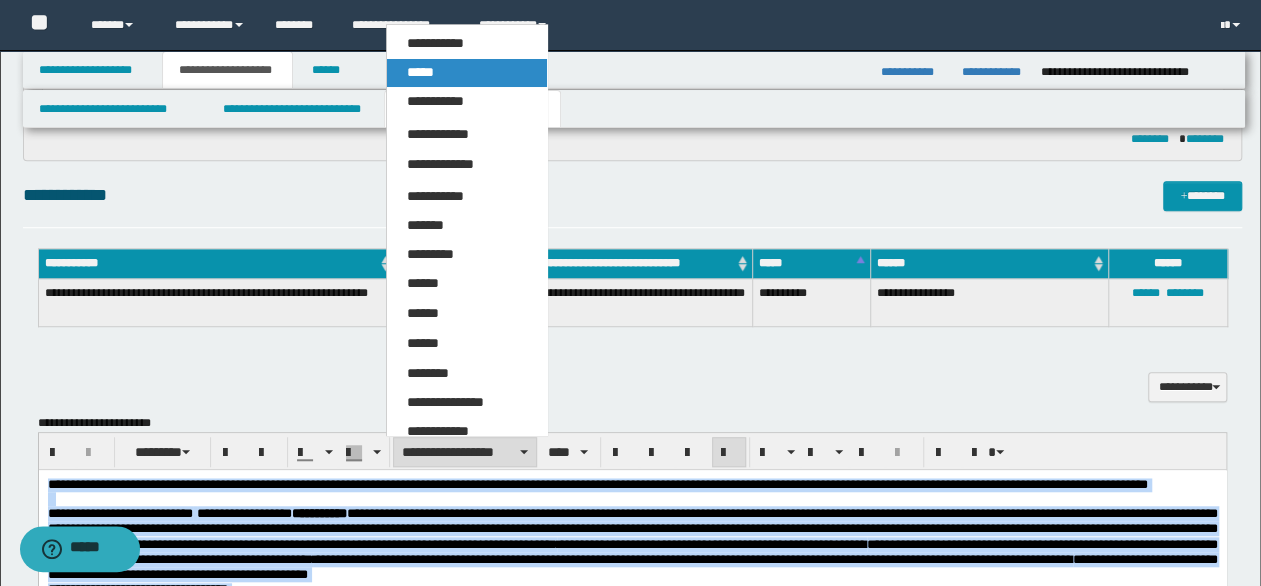 click on "*****" at bounding box center [420, 72] 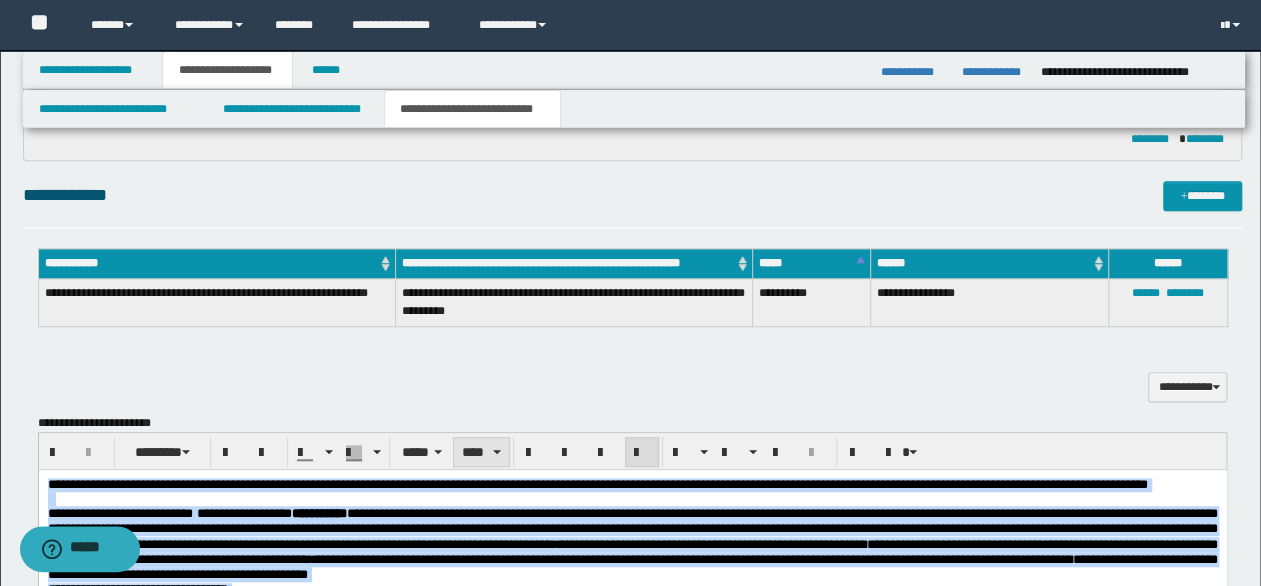 click on "****" at bounding box center [481, 452] 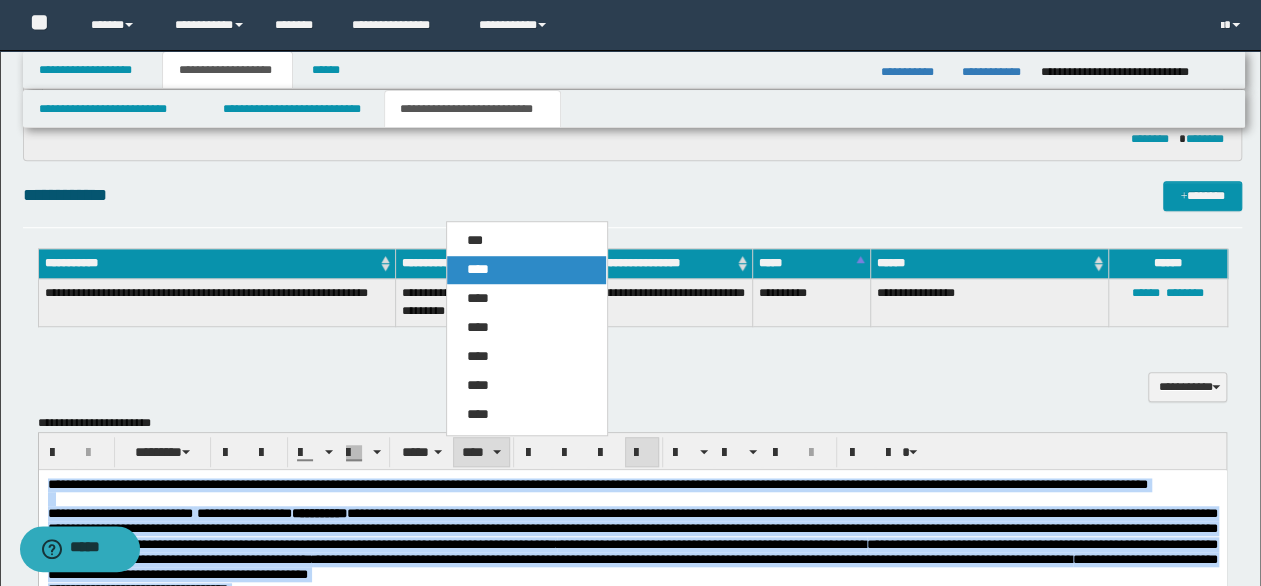 click on "****" at bounding box center (478, 269) 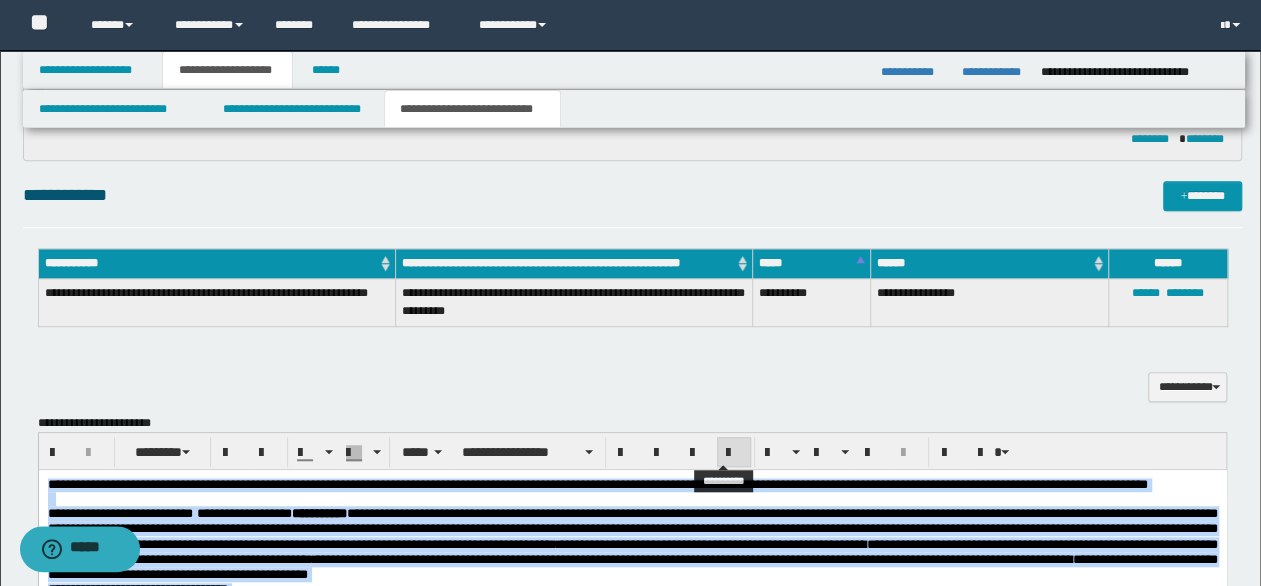 click at bounding box center [734, 453] 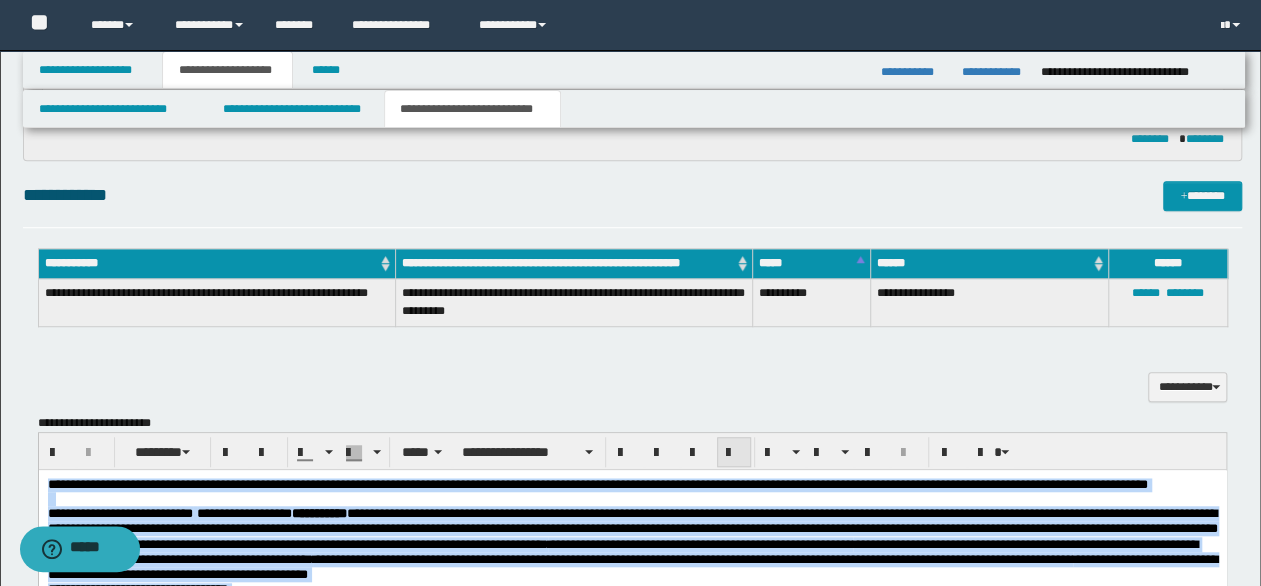 click at bounding box center (734, 453) 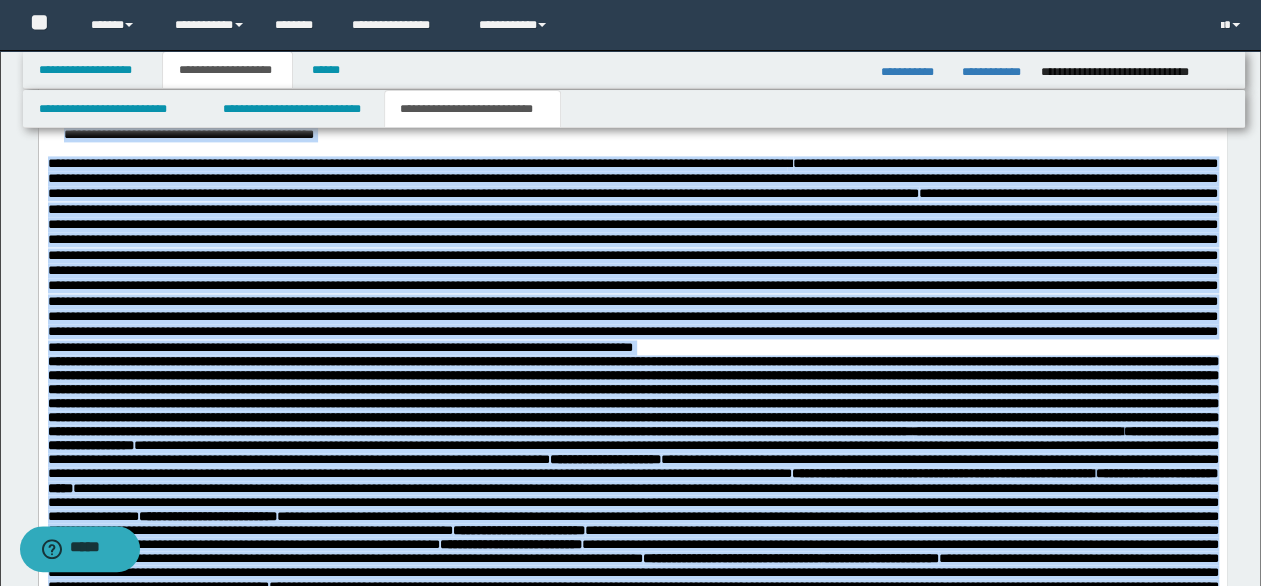 click at bounding box center [632, 271] 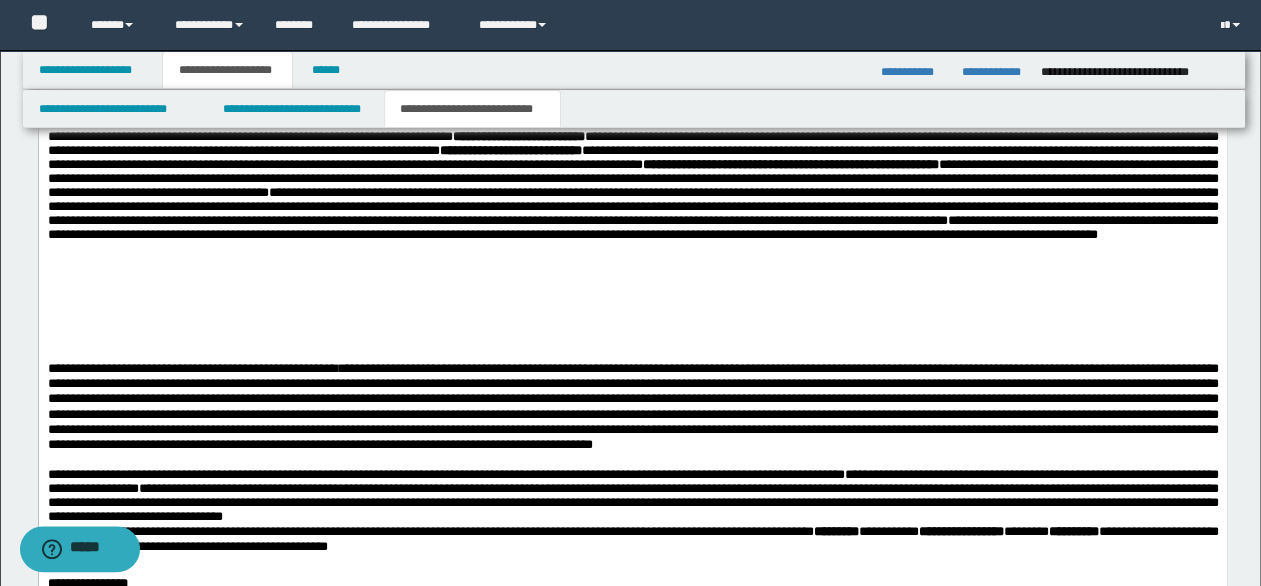 scroll, scrollTop: 1800, scrollLeft: 0, axis: vertical 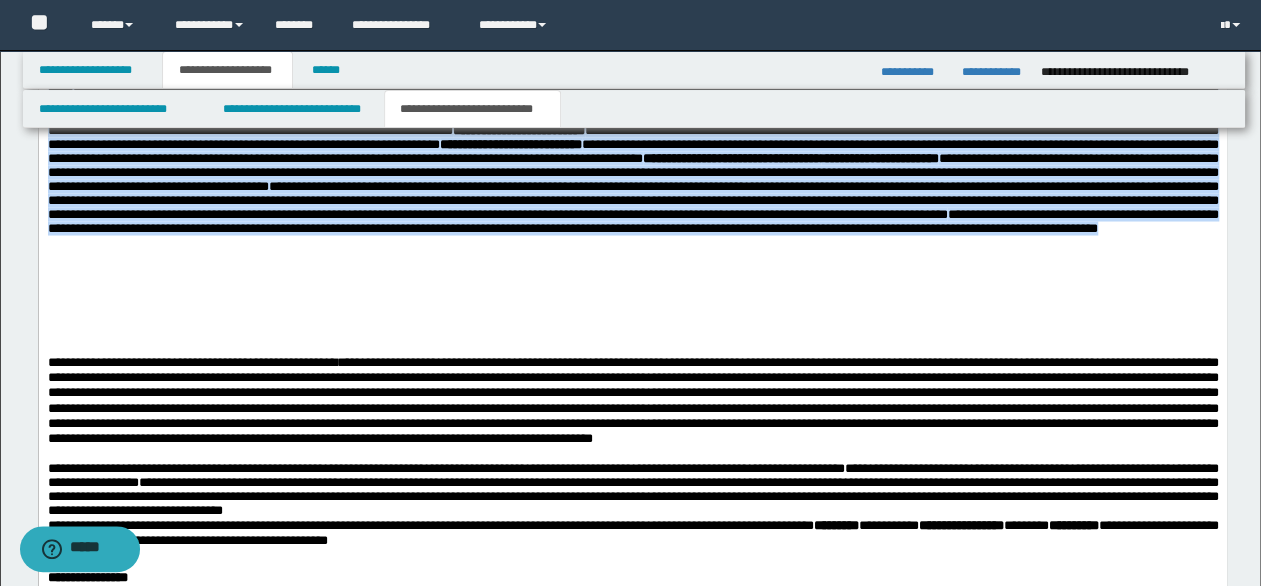 drag, startPoint x: 50, startPoint y: 92, endPoint x: 999, endPoint y: 469, distance: 1021.14154 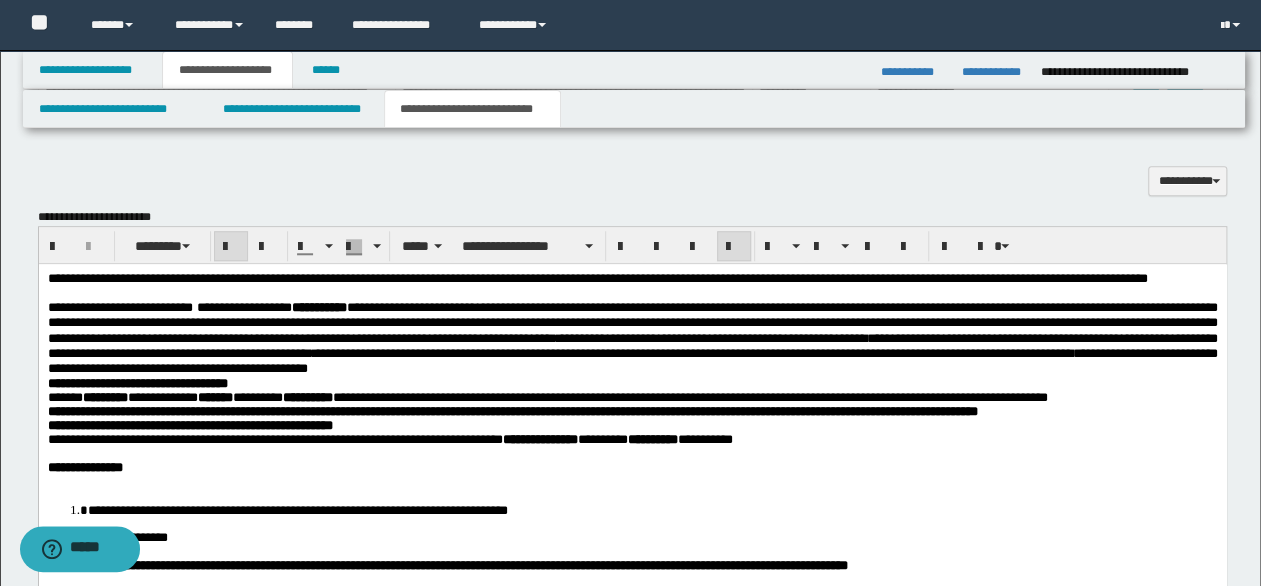 scroll, scrollTop: 800, scrollLeft: 0, axis: vertical 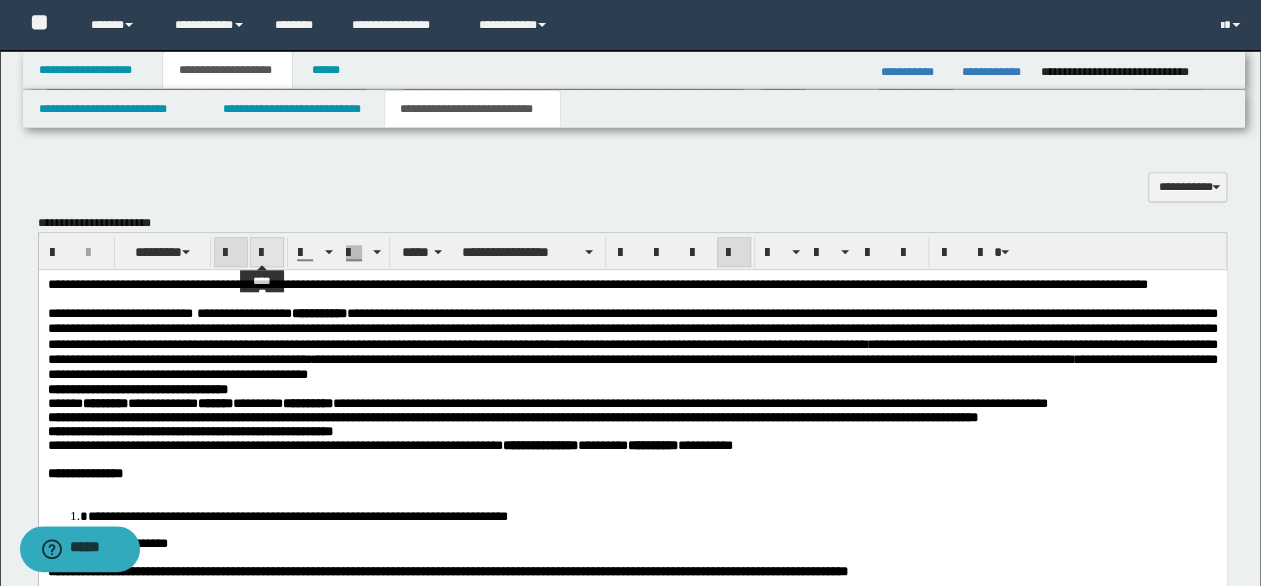 click at bounding box center (267, 253) 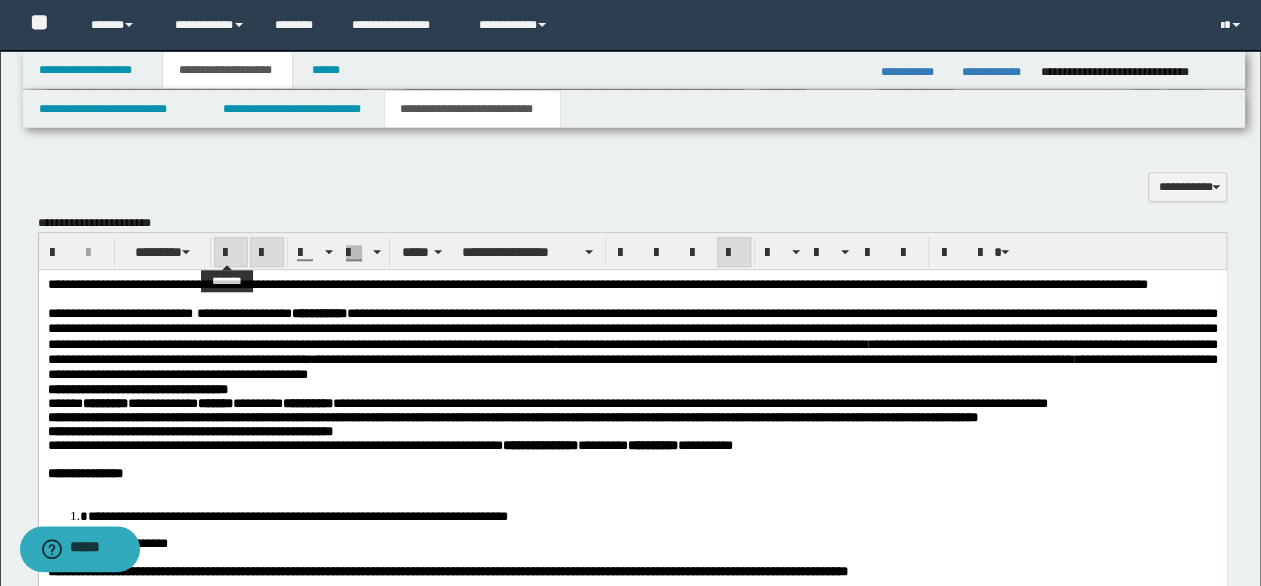 click at bounding box center [231, 253] 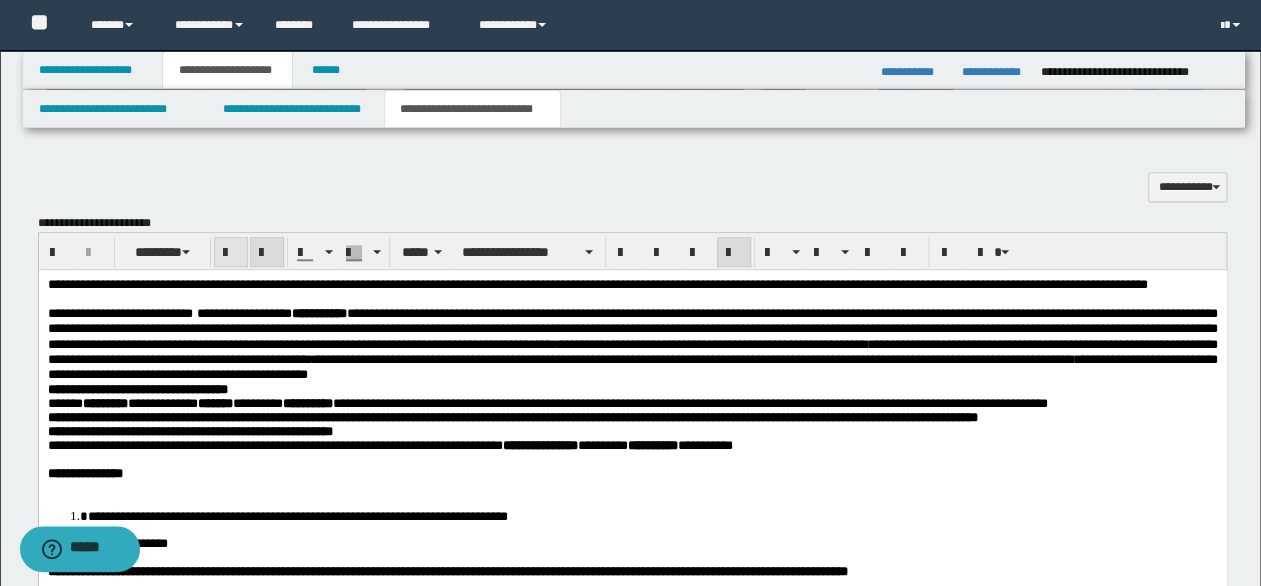 click at bounding box center [231, 253] 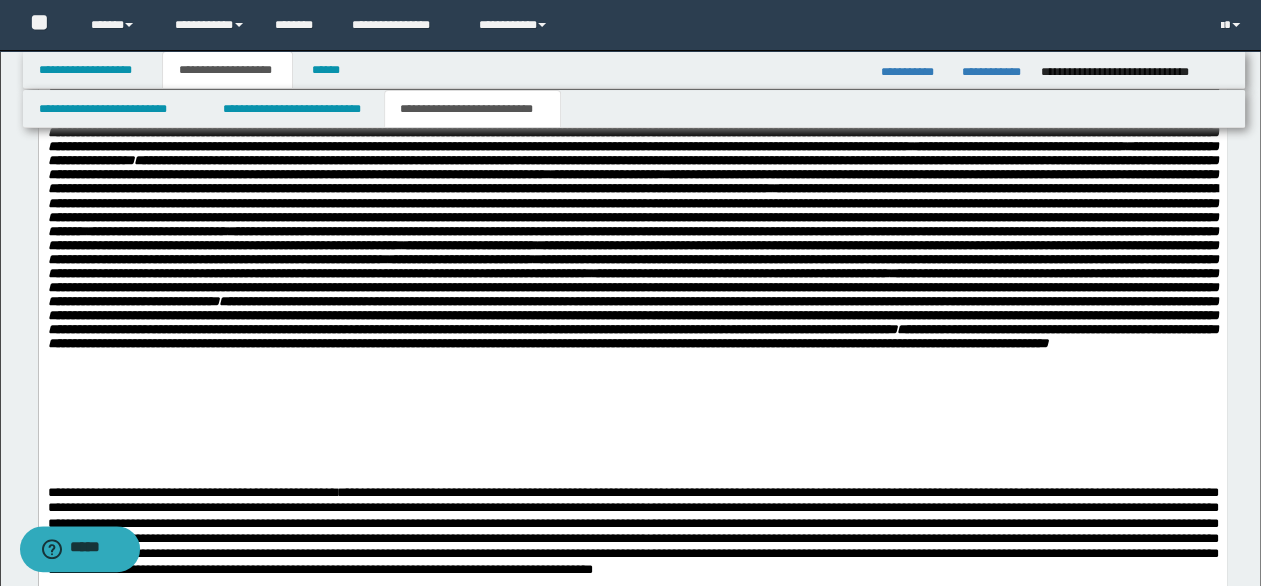 scroll, scrollTop: 1700, scrollLeft: 0, axis: vertical 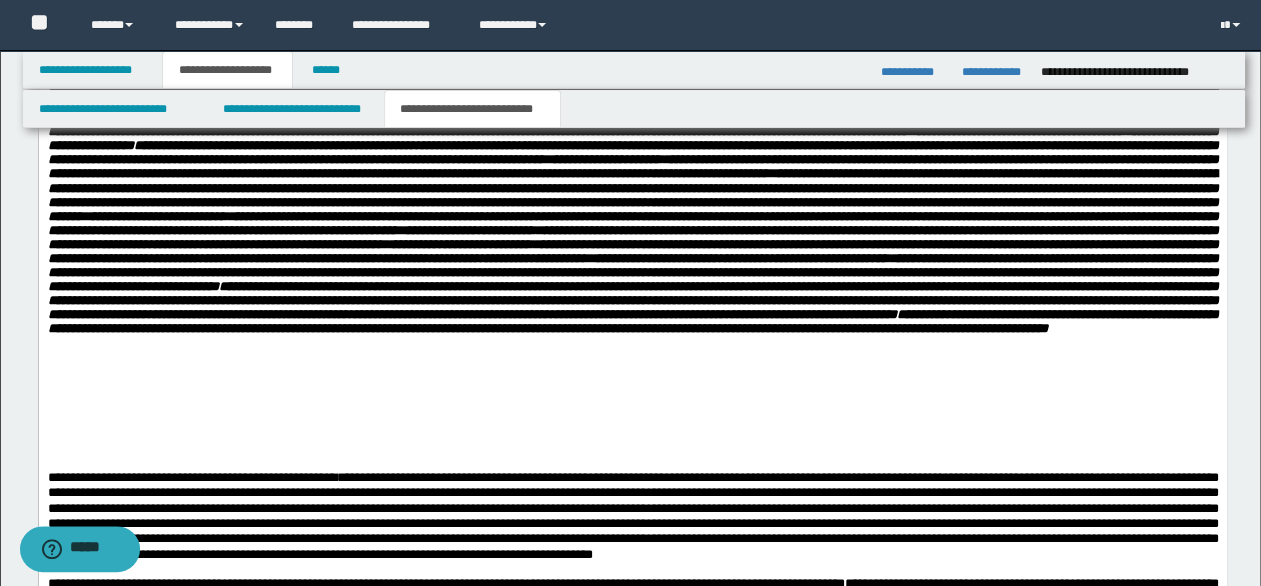 click on "**********" at bounding box center [632, 195] 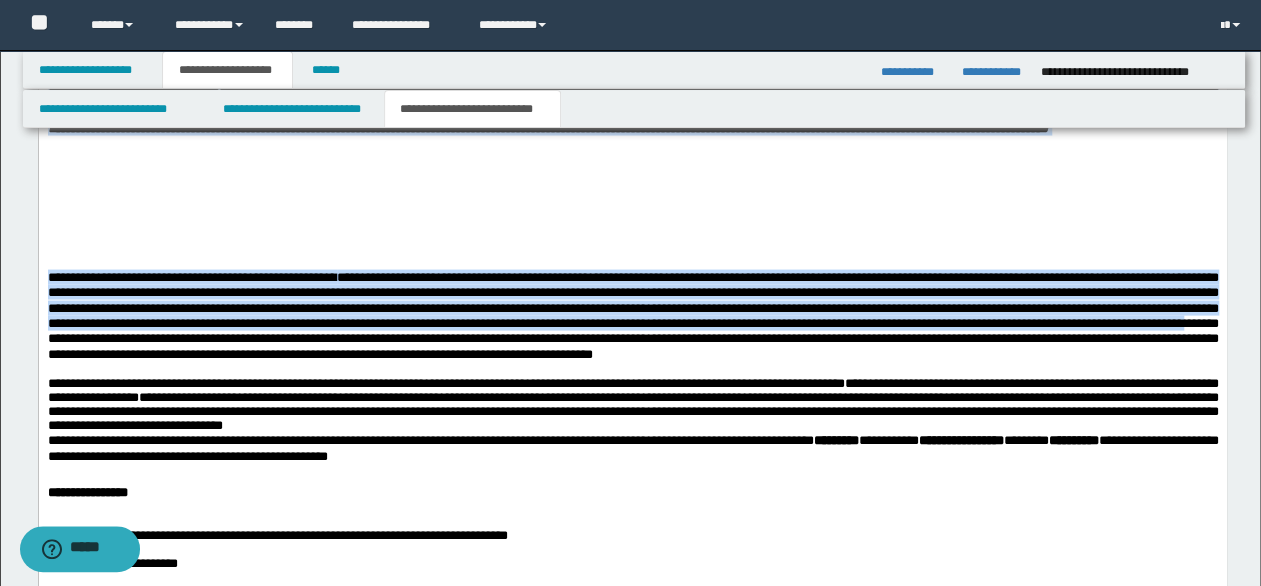 scroll, scrollTop: 1900, scrollLeft: 0, axis: vertical 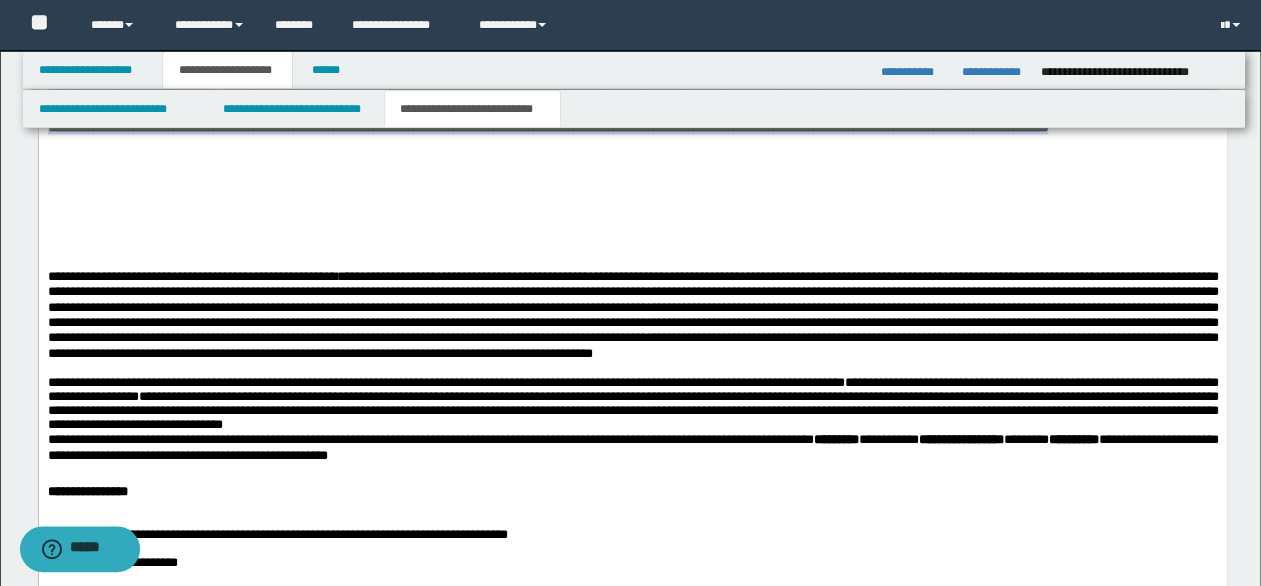 drag, startPoint x: 46, startPoint y: -8, endPoint x: 1072, endPoint y: 387, distance: 1099.4094 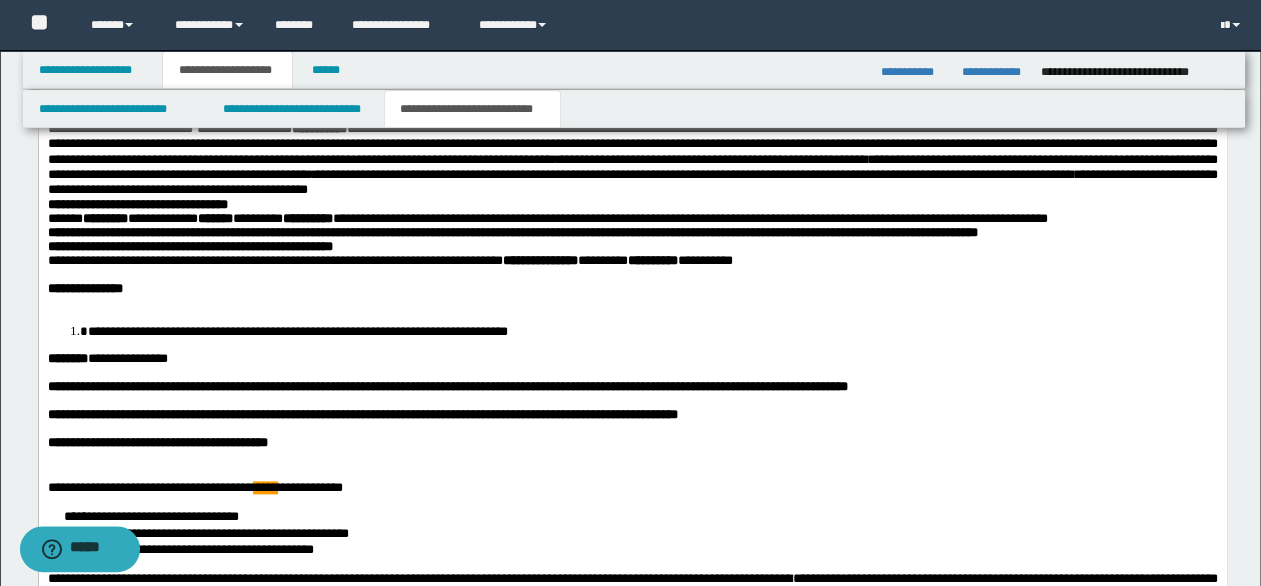 scroll, scrollTop: 800, scrollLeft: 0, axis: vertical 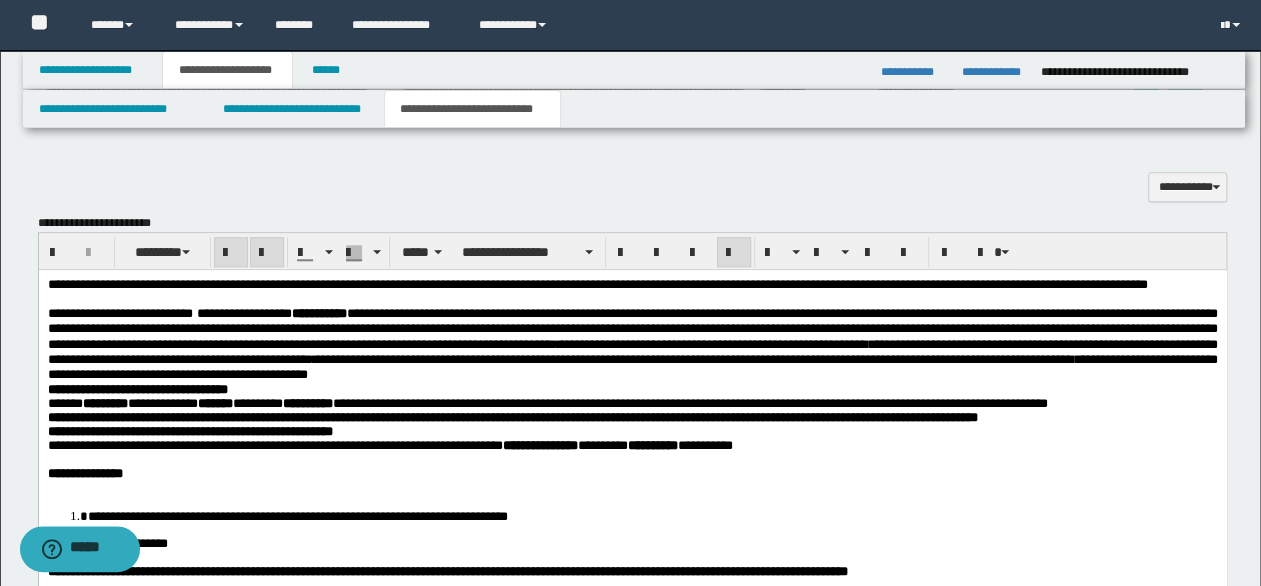 click at bounding box center (231, 253) 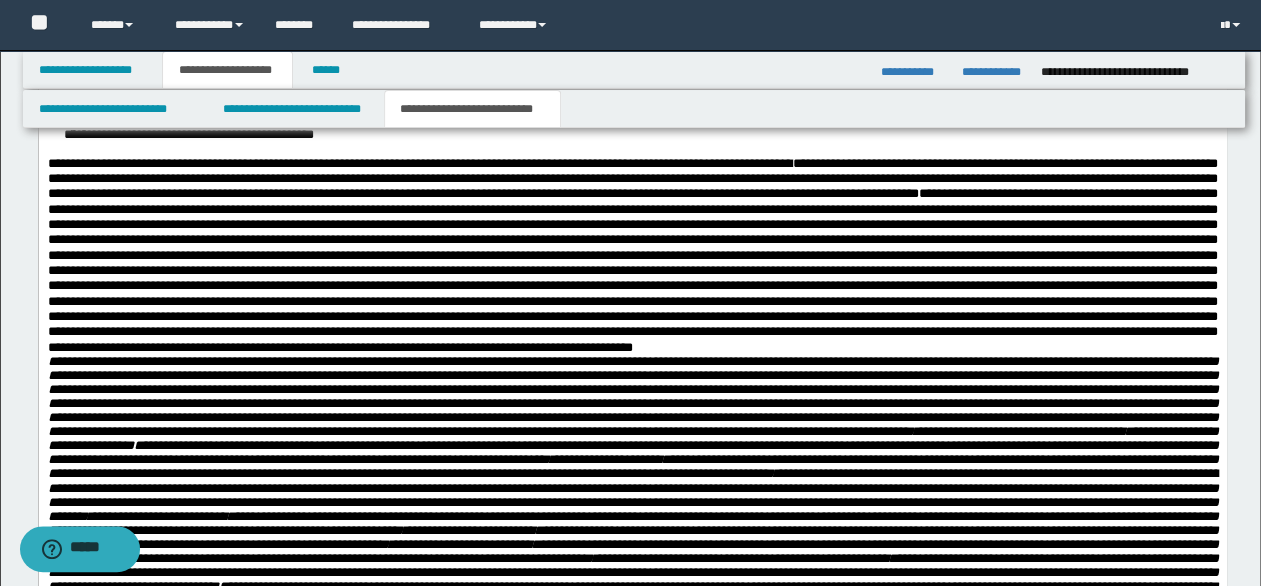 scroll, scrollTop: 1800, scrollLeft: 0, axis: vertical 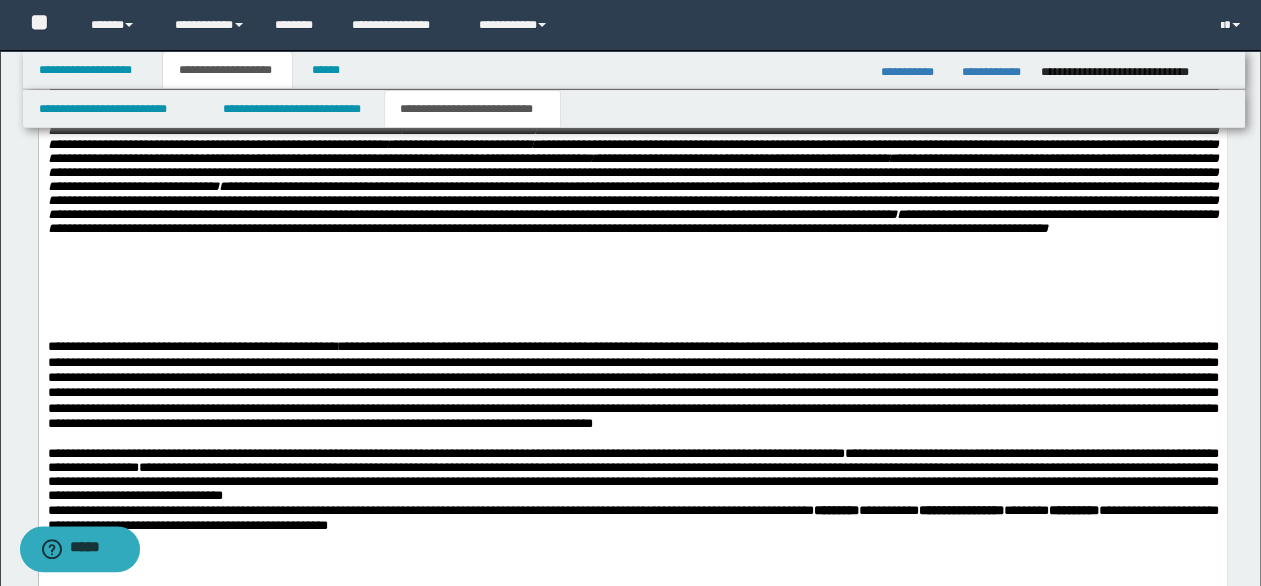 click on "**********" at bounding box center [632, 95] 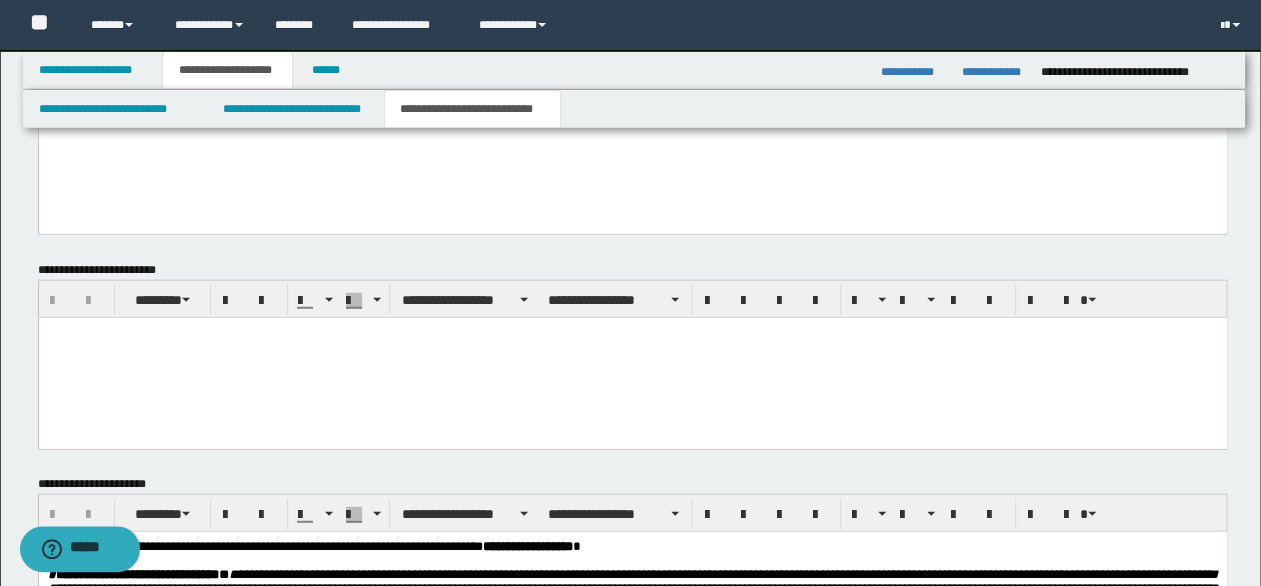 scroll, scrollTop: 2600, scrollLeft: 0, axis: vertical 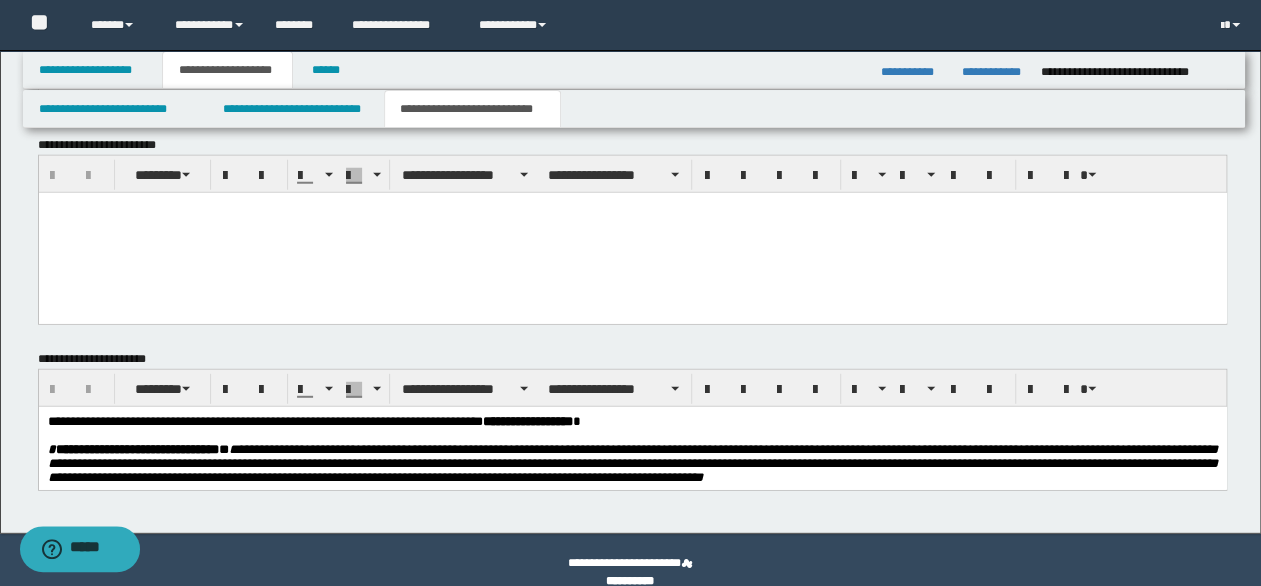 click on "**********" at bounding box center [632, 462] 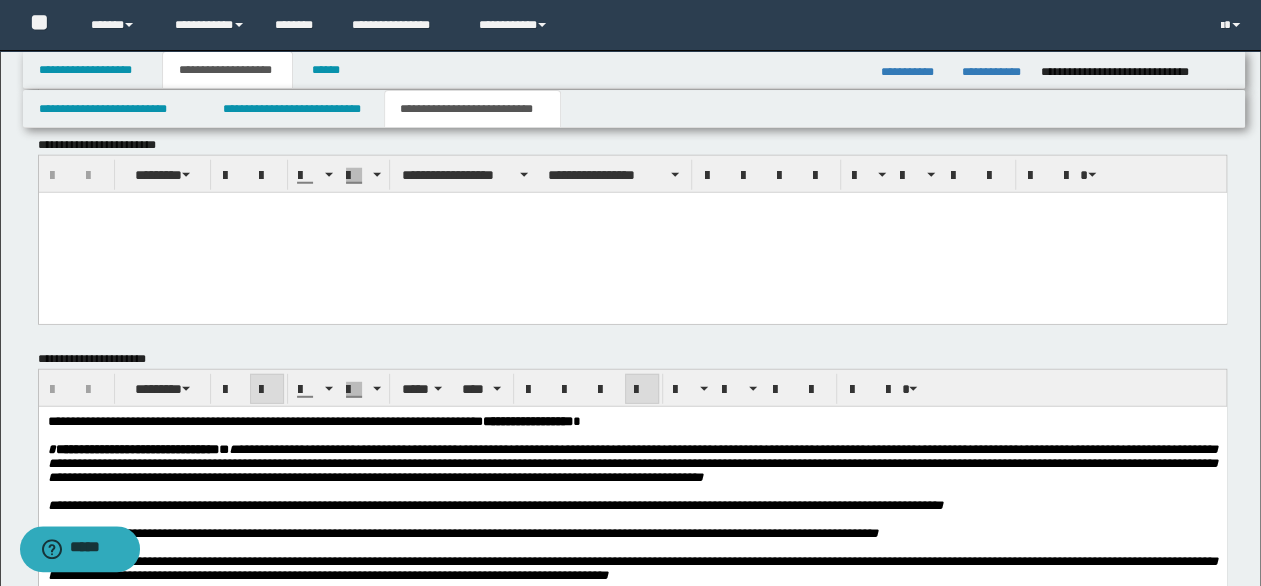 click at bounding box center [632, 232] 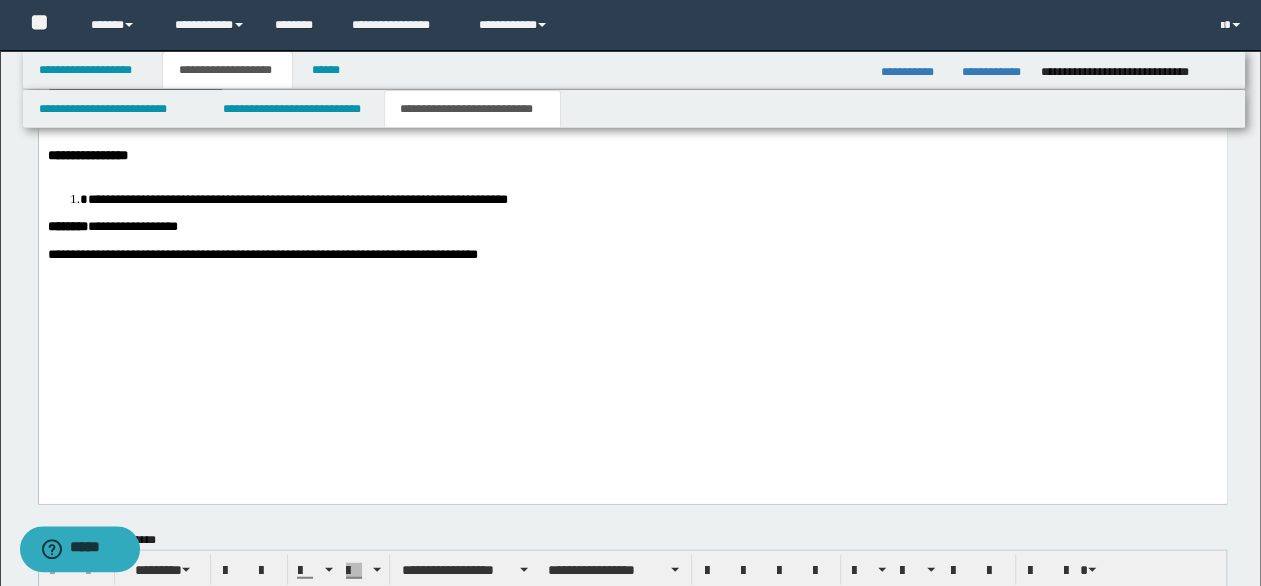 scroll, scrollTop: 2200, scrollLeft: 0, axis: vertical 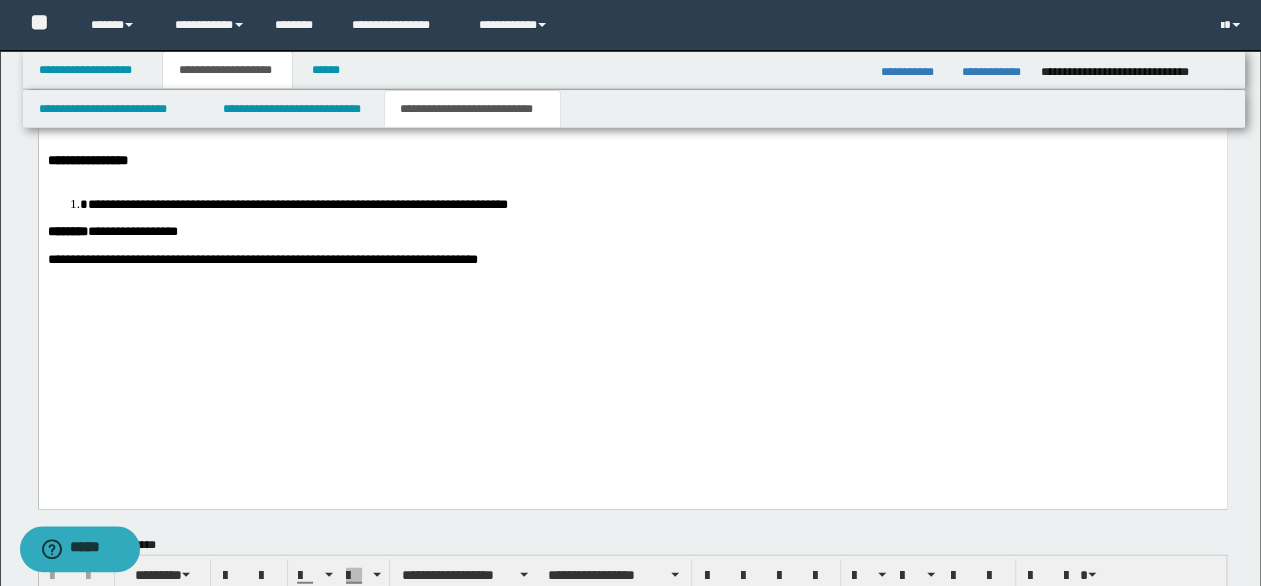 click on "**********" at bounding box center [632, 261] 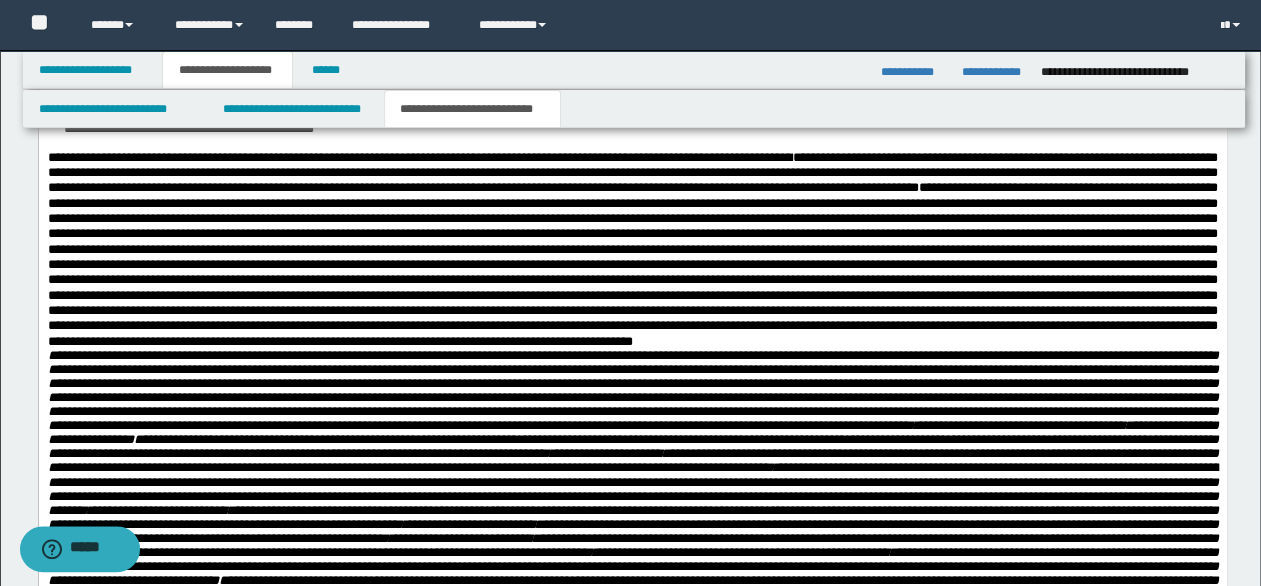scroll, scrollTop: 1400, scrollLeft: 0, axis: vertical 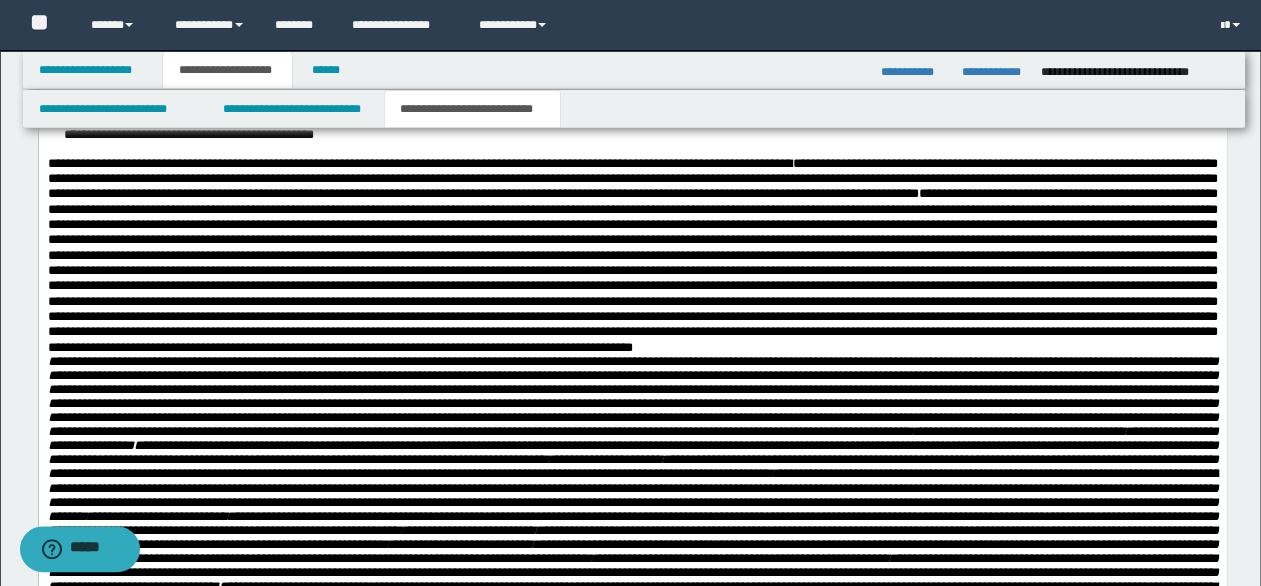 drag, startPoint x: 286, startPoint y: 163, endPoint x: 346, endPoint y: 154, distance: 60.671246 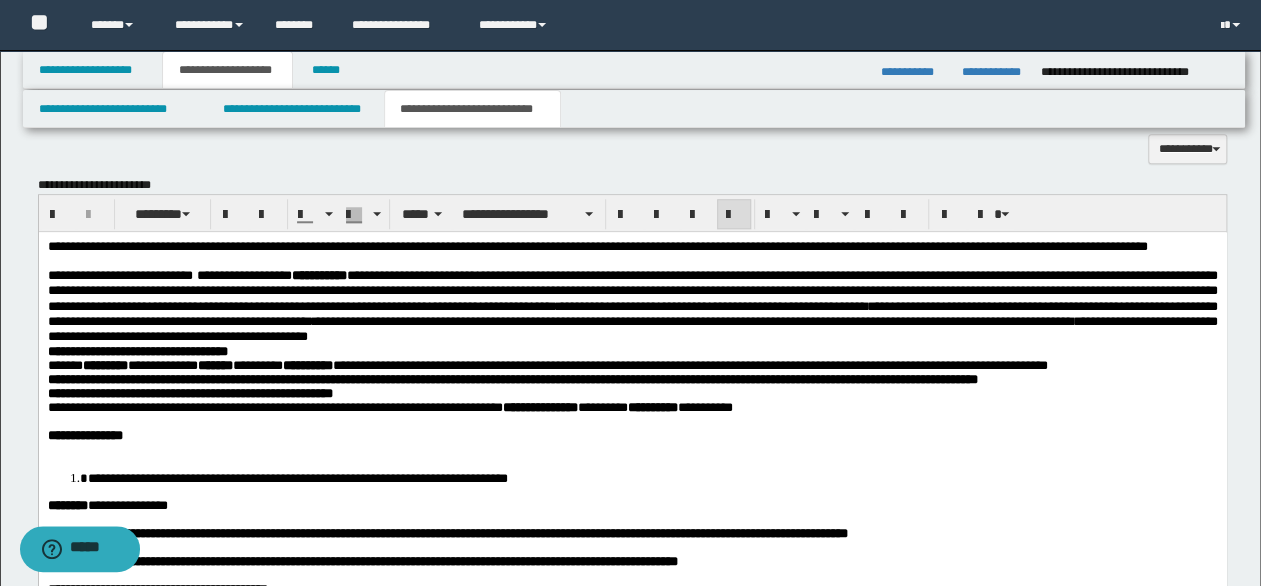 scroll, scrollTop: 800, scrollLeft: 0, axis: vertical 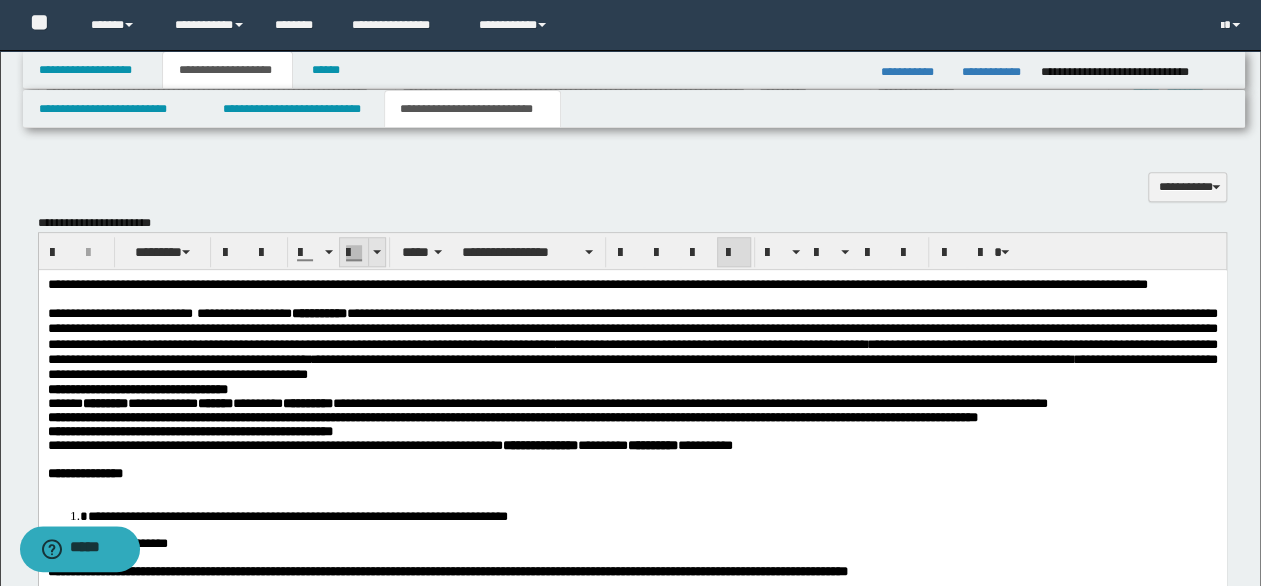 click at bounding box center [376, 252] 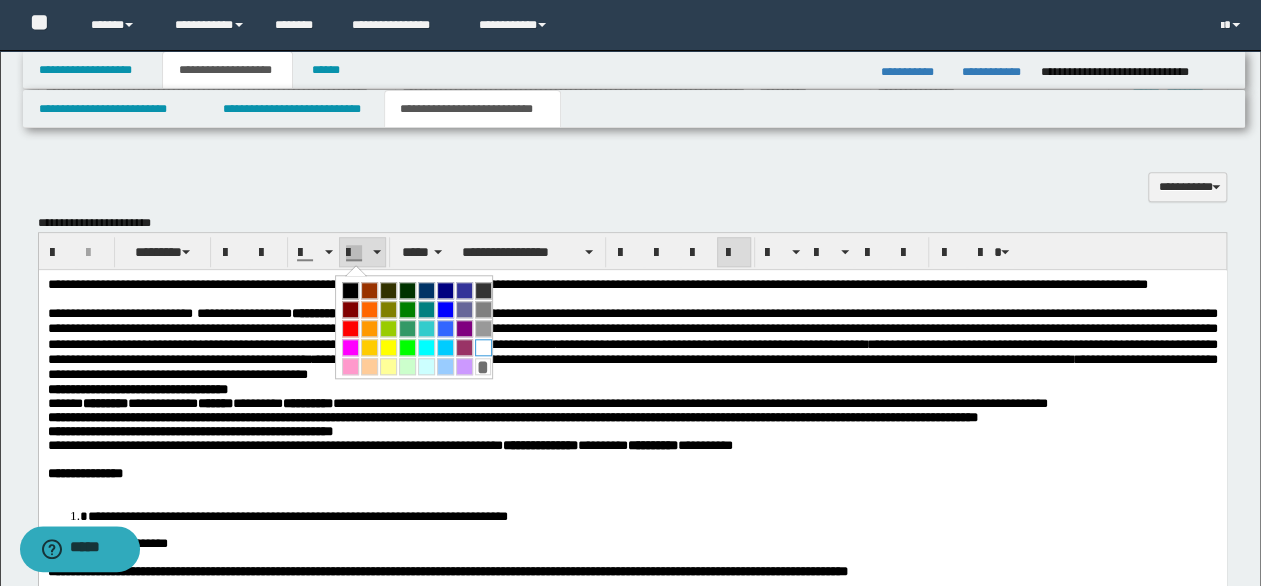 click at bounding box center (483, 347) 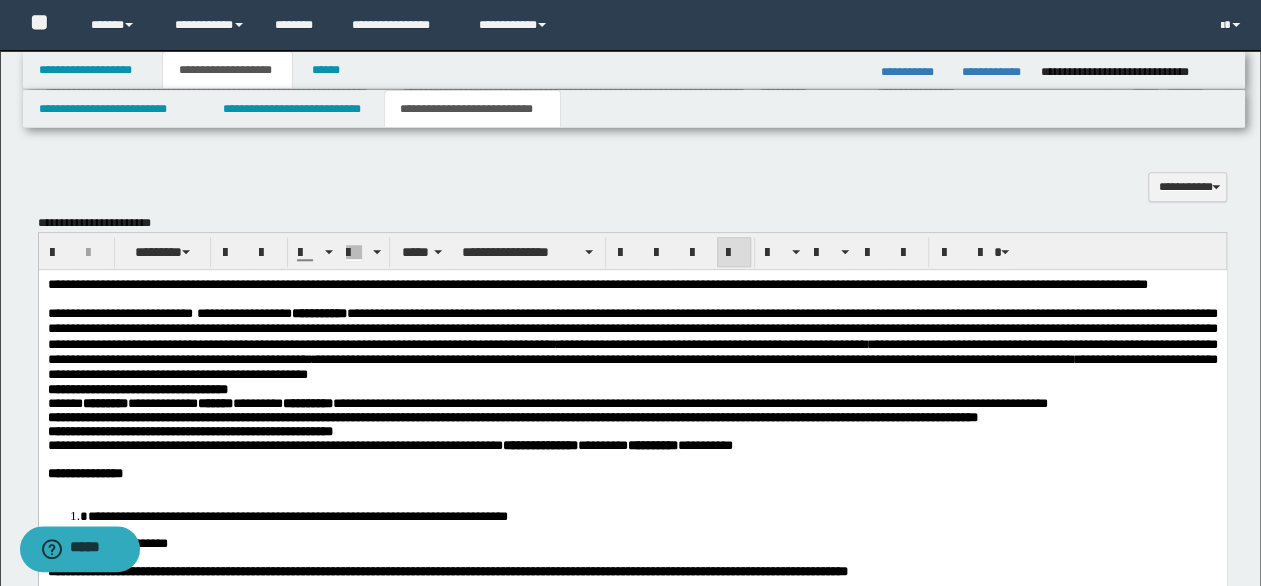 scroll, scrollTop: 1200, scrollLeft: 0, axis: vertical 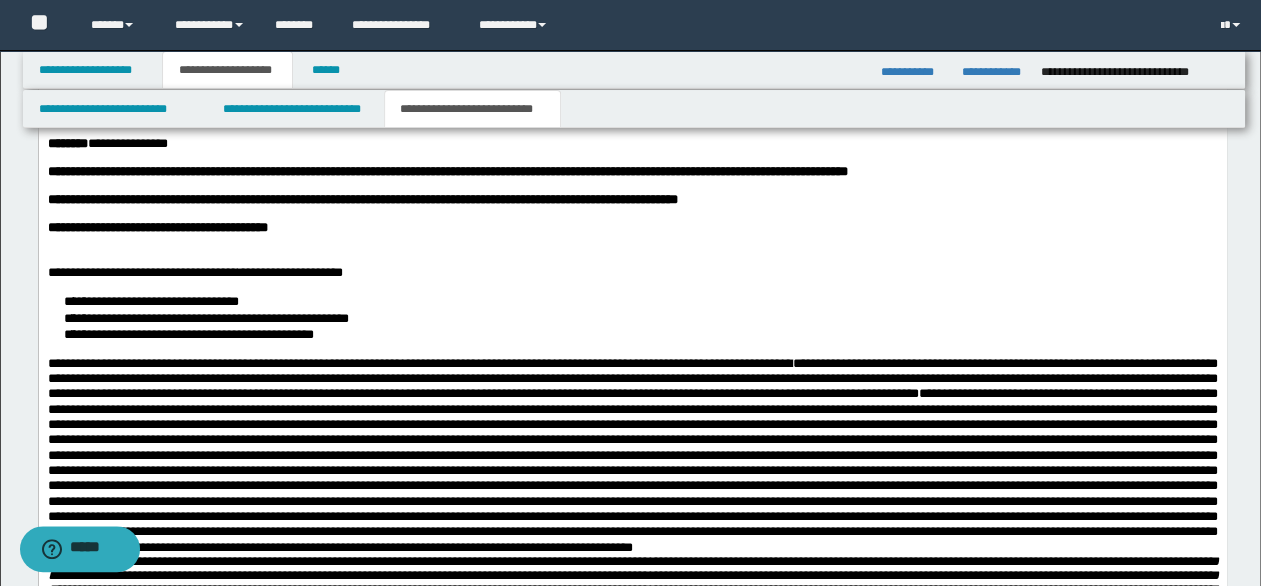 click on "**********" at bounding box center (652, 319) 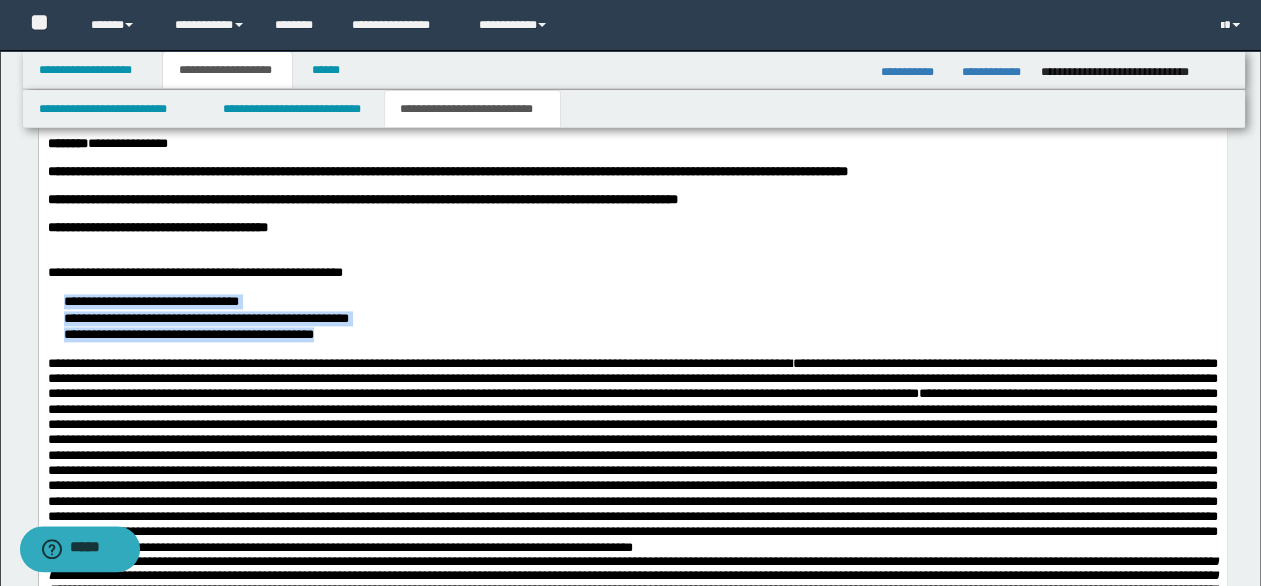 drag, startPoint x: 62, startPoint y: 386, endPoint x: 393, endPoint y: 417, distance: 332.4485 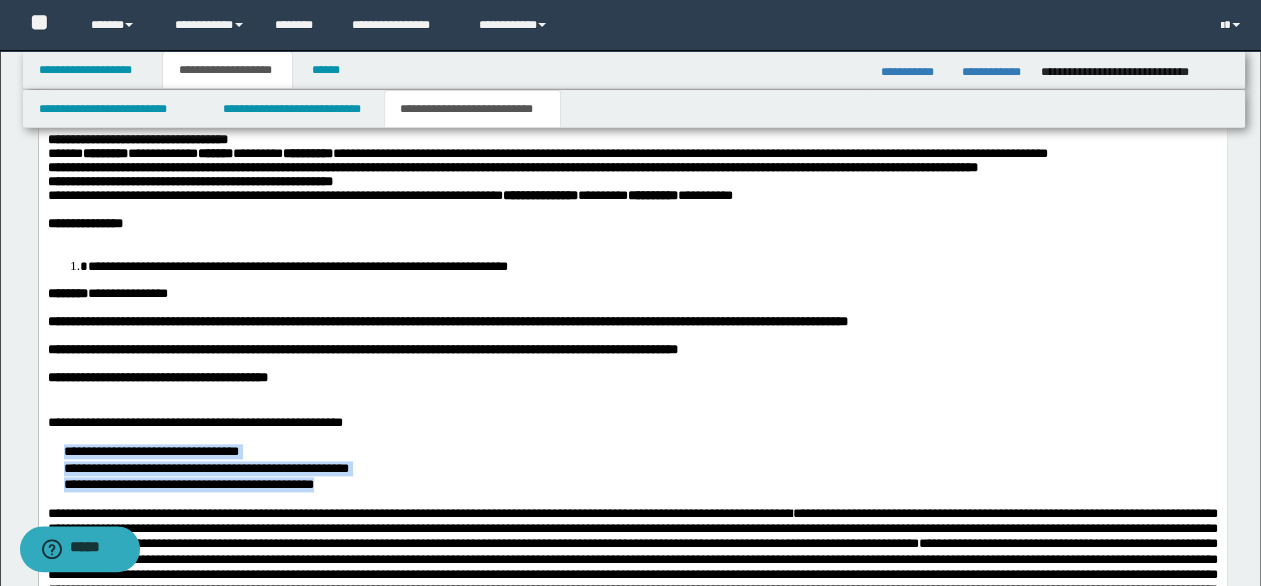 scroll, scrollTop: 900, scrollLeft: 0, axis: vertical 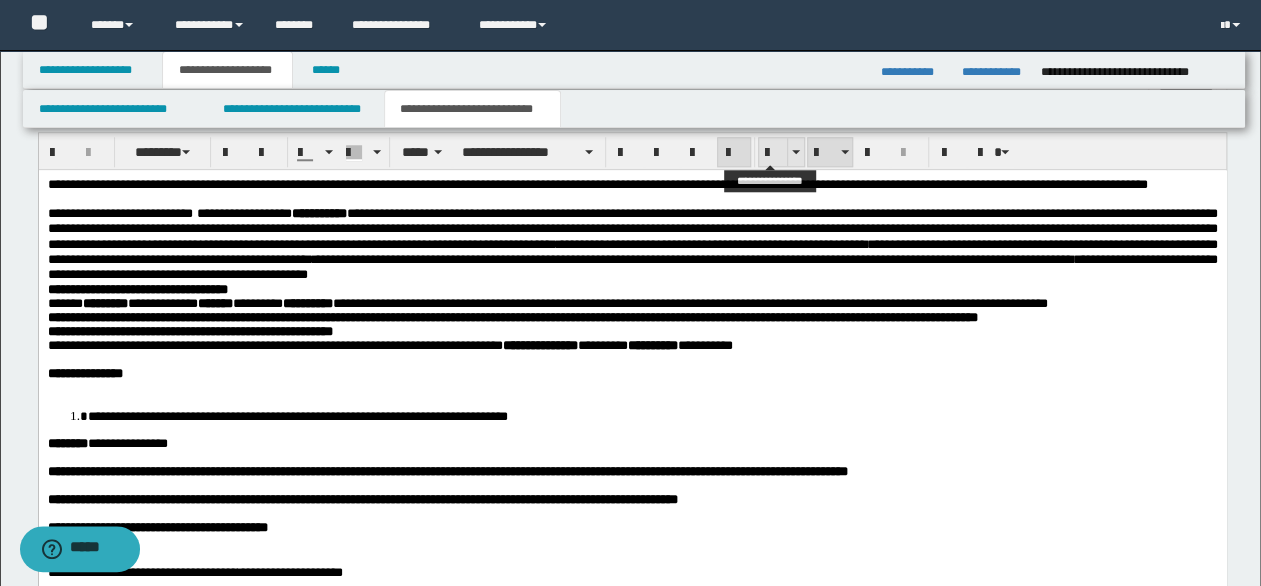 click at bounding box center (773, 153) 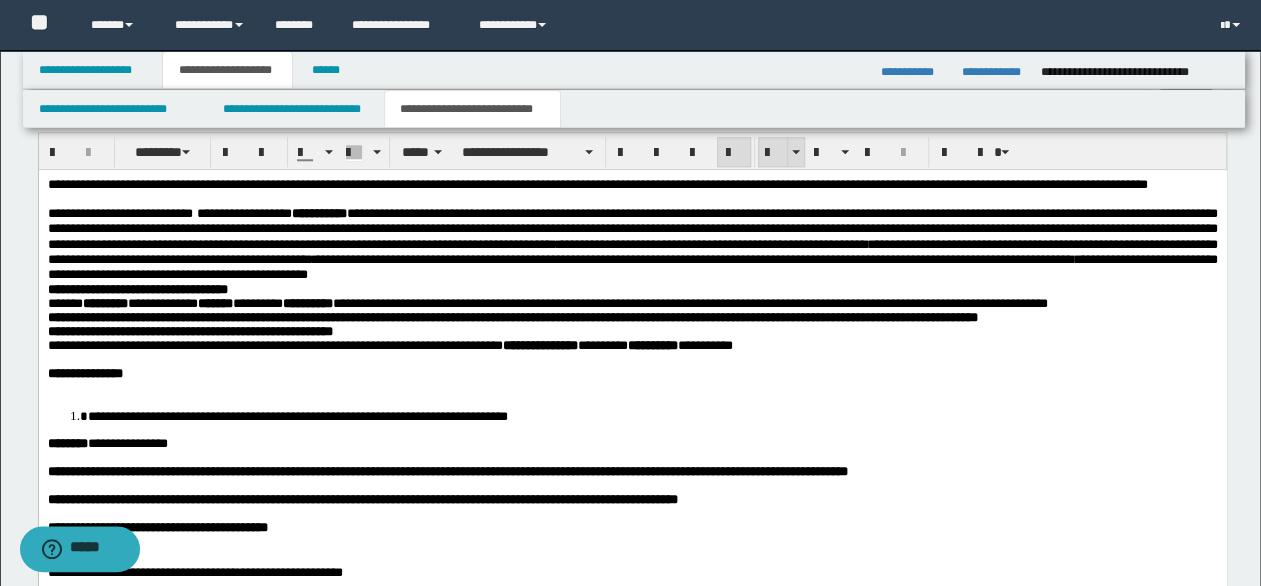 click at bounding box center (773, 153) 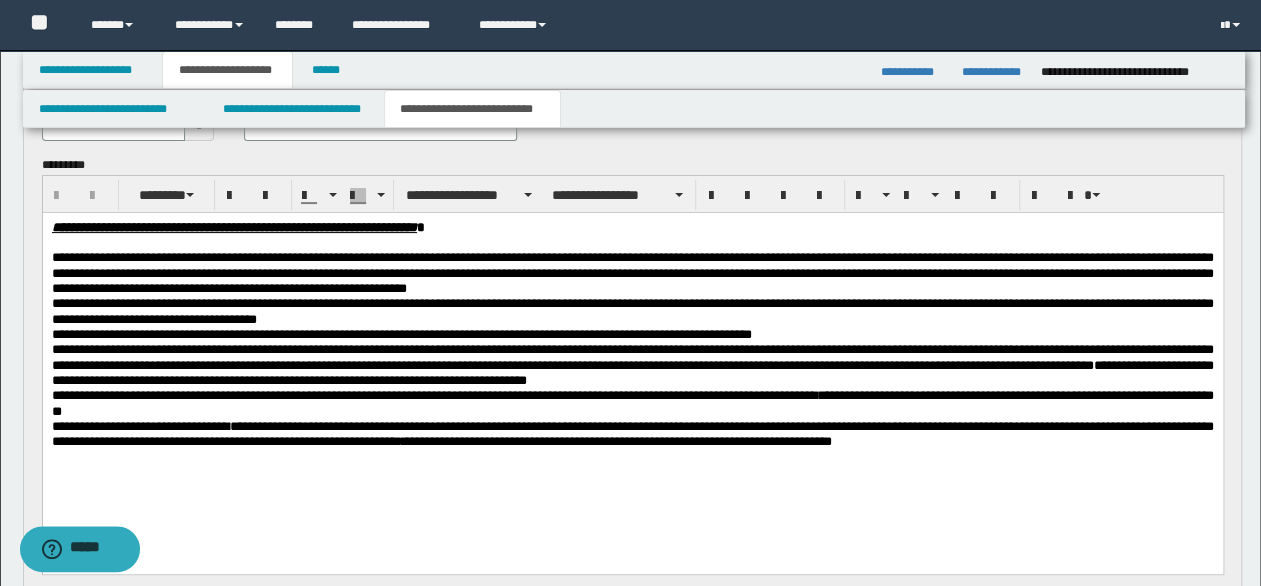 scroll, scrollTop: 100, scrollLeft: 0, axis: vertical 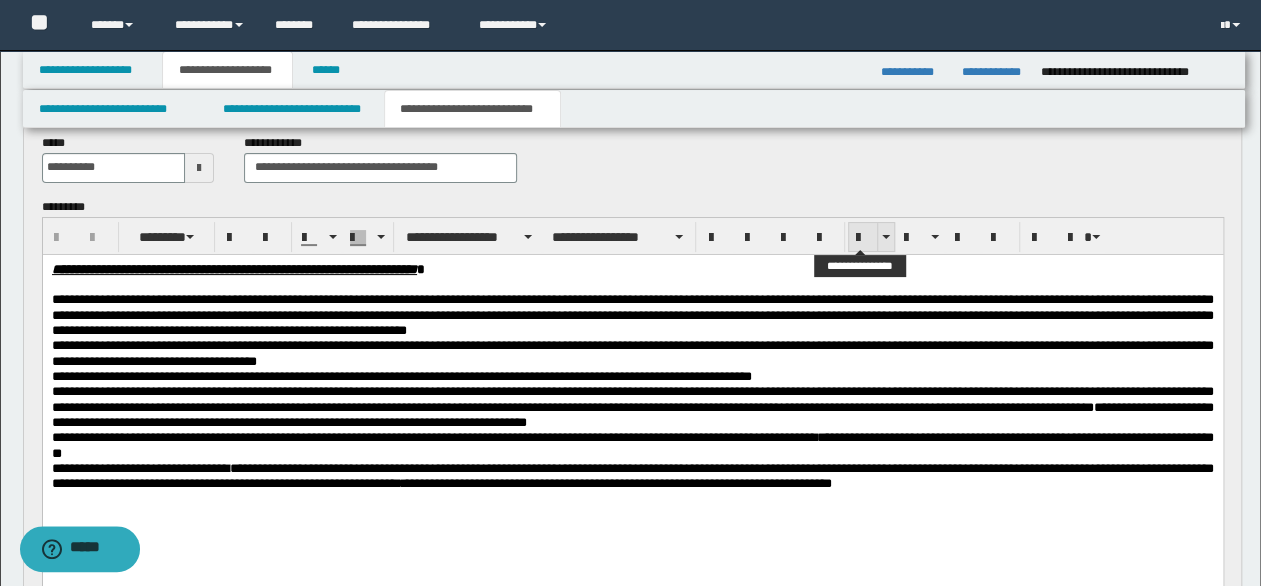 click at bounding box center (863, 238) 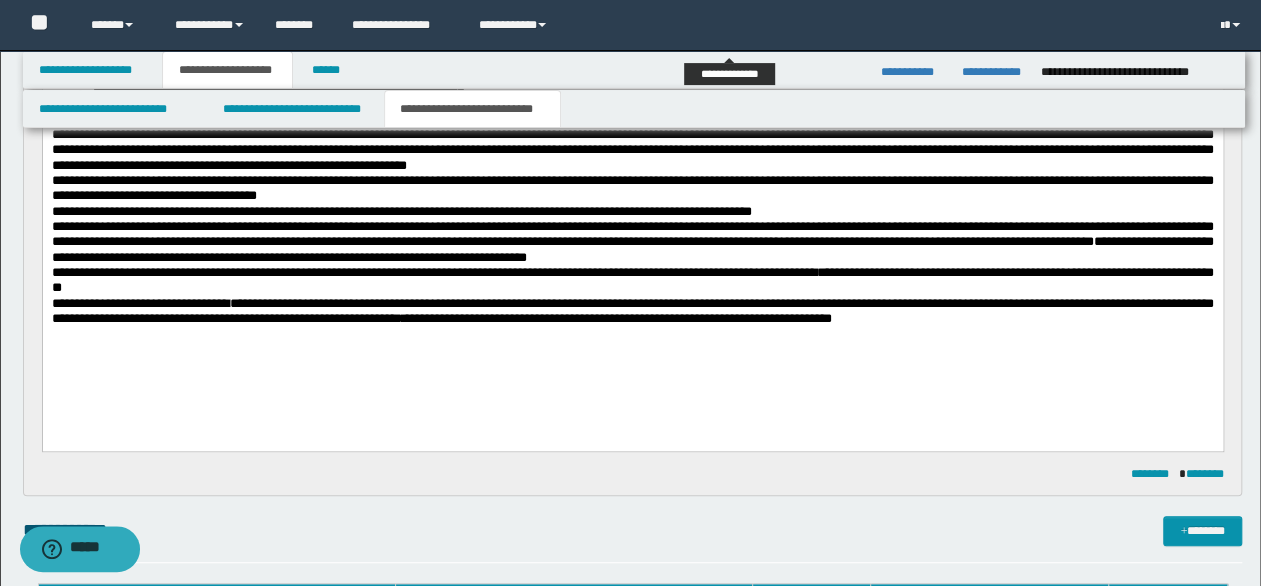 scroll, scrollTop: 300, scrollLeft: 0, axis: vertical 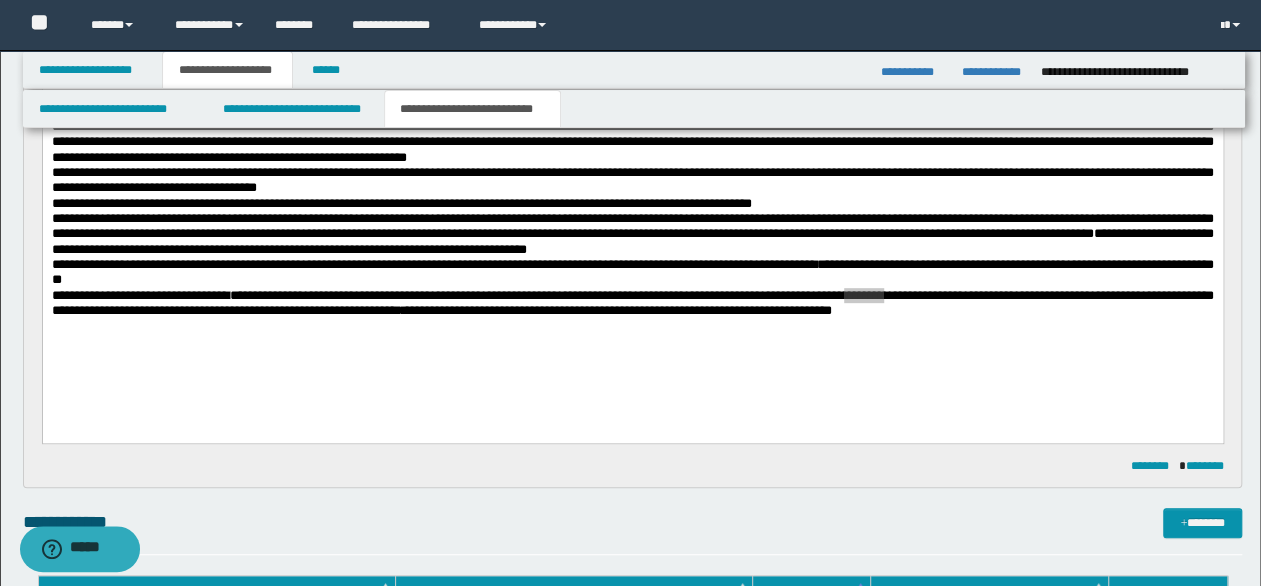 drag, startPoint x: 1012, startPoint y: 244, endPoint x: 626, endPoint y: 459, distance: 441.8382 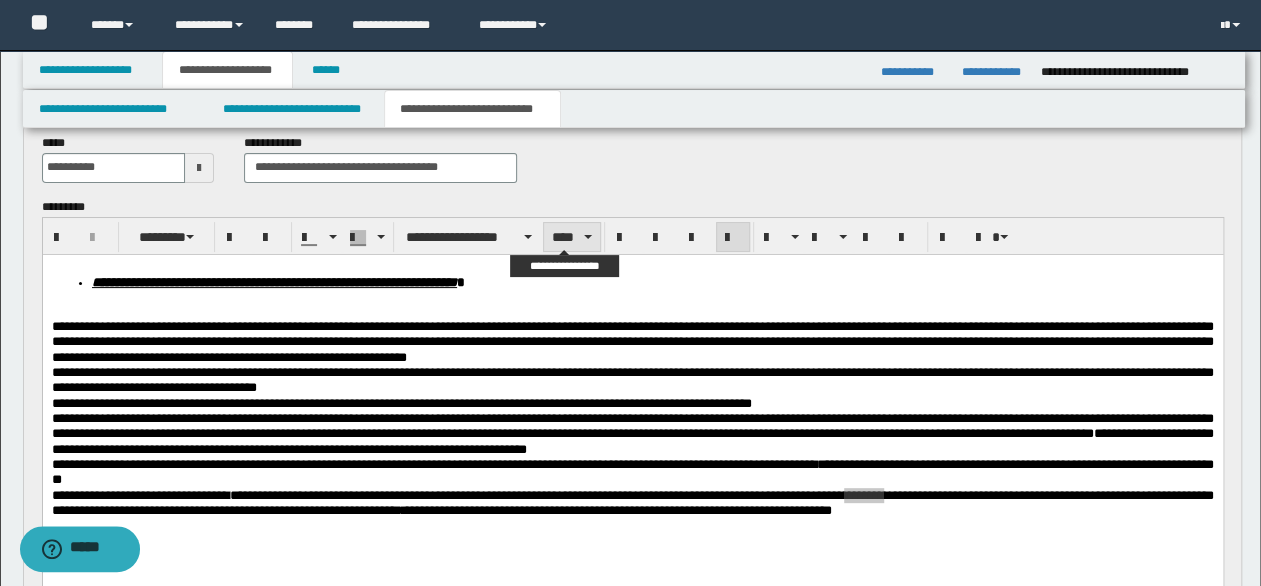 scroll, scrollTop: 200, scrollLeft: 0, axis: vertical 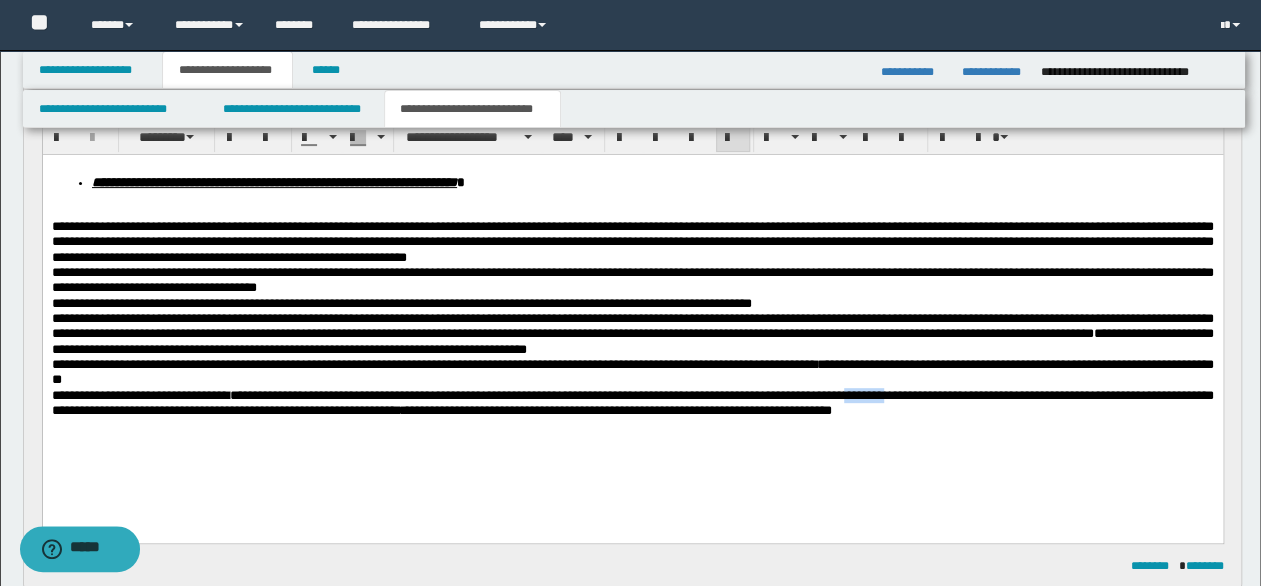 click on "**********" at bounding box center [632, 279] 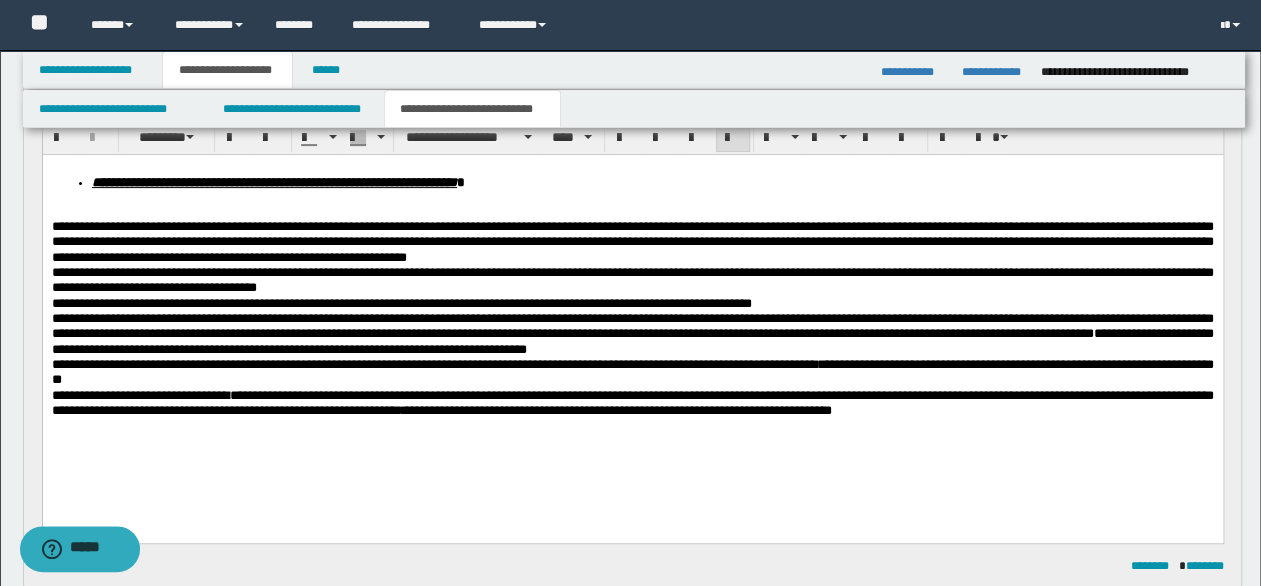 click on "**********" at bounding box center (632, 241) 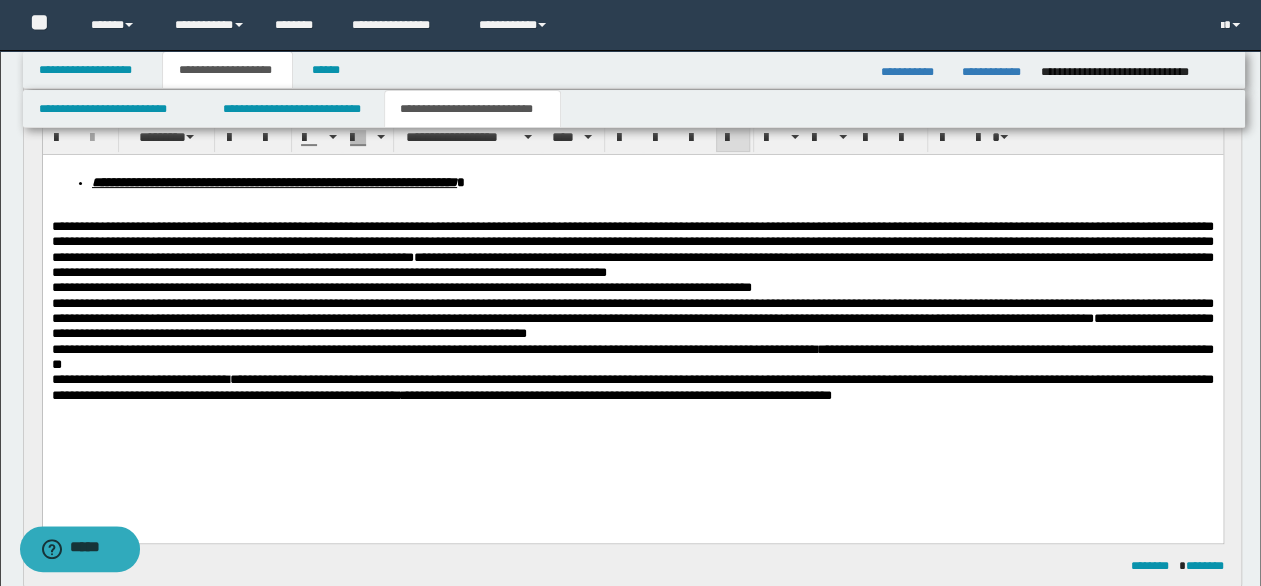 click on "**********" at bounding box center (632, 248) 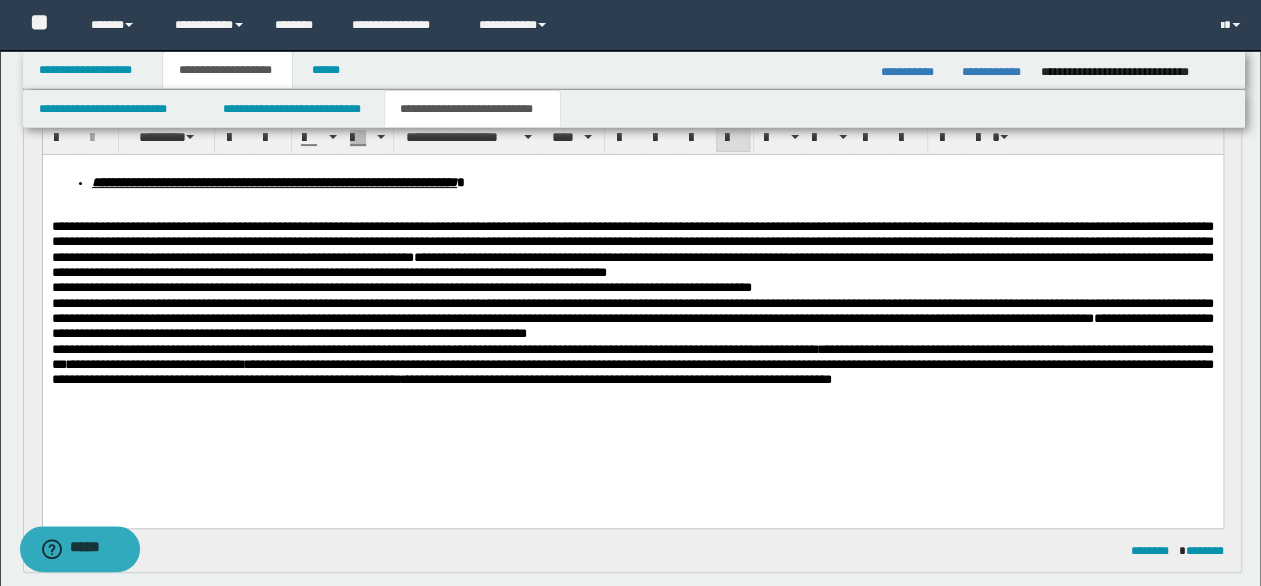 click on "**********" at bounding box center [632, 325] 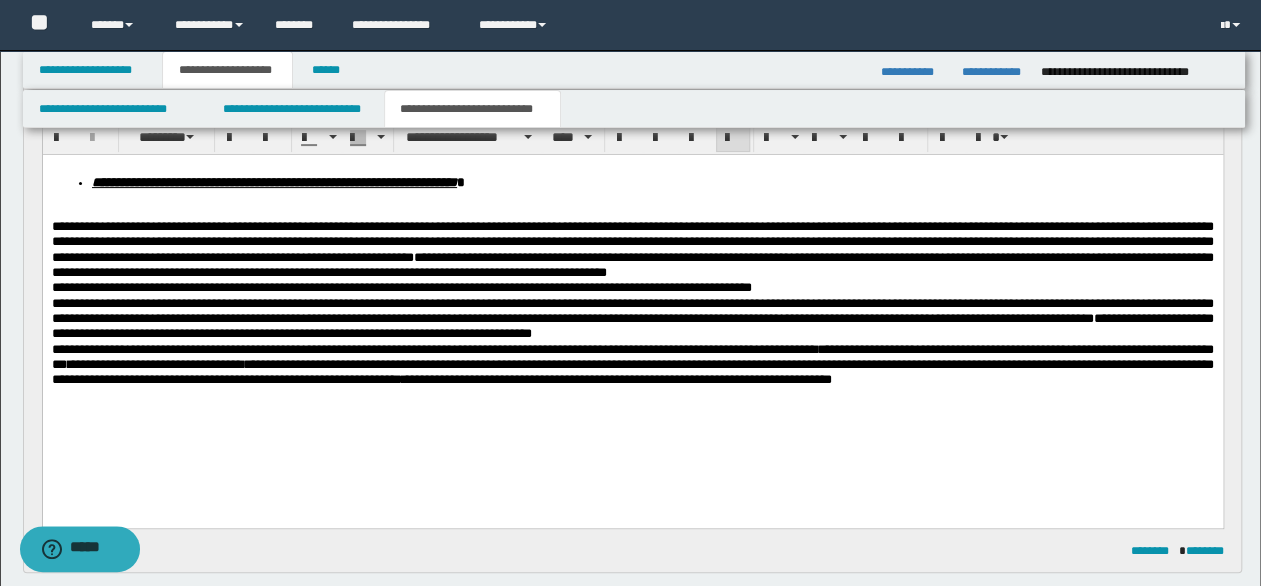 click on "**********" at bounding box center (632, 318) 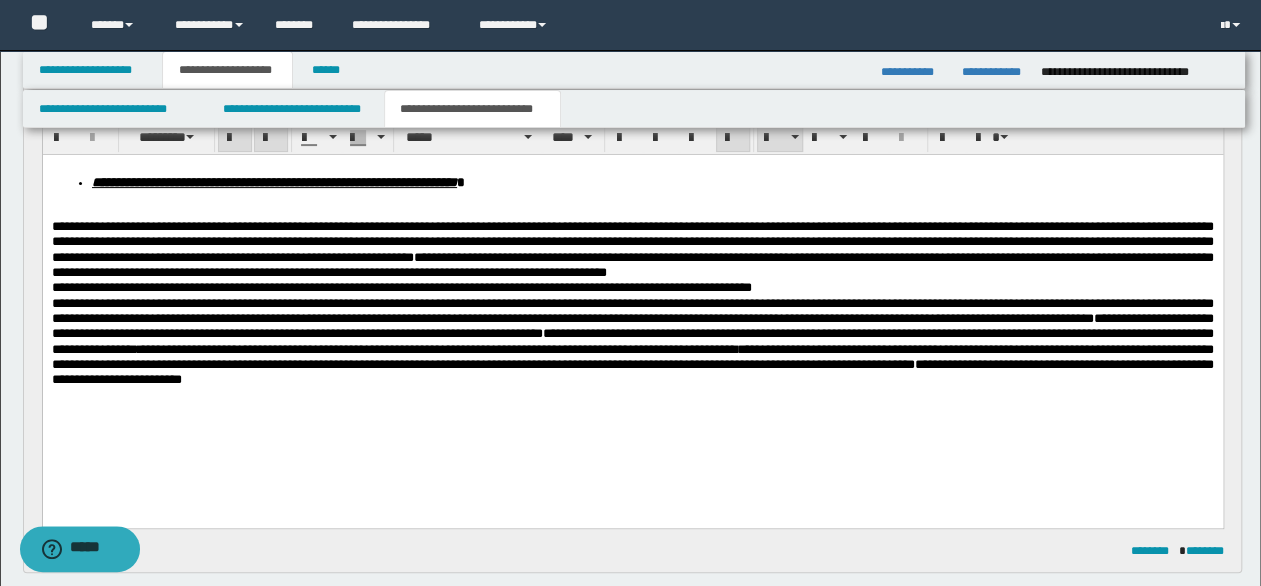 click on "**********" at bounding box center (652, 182) 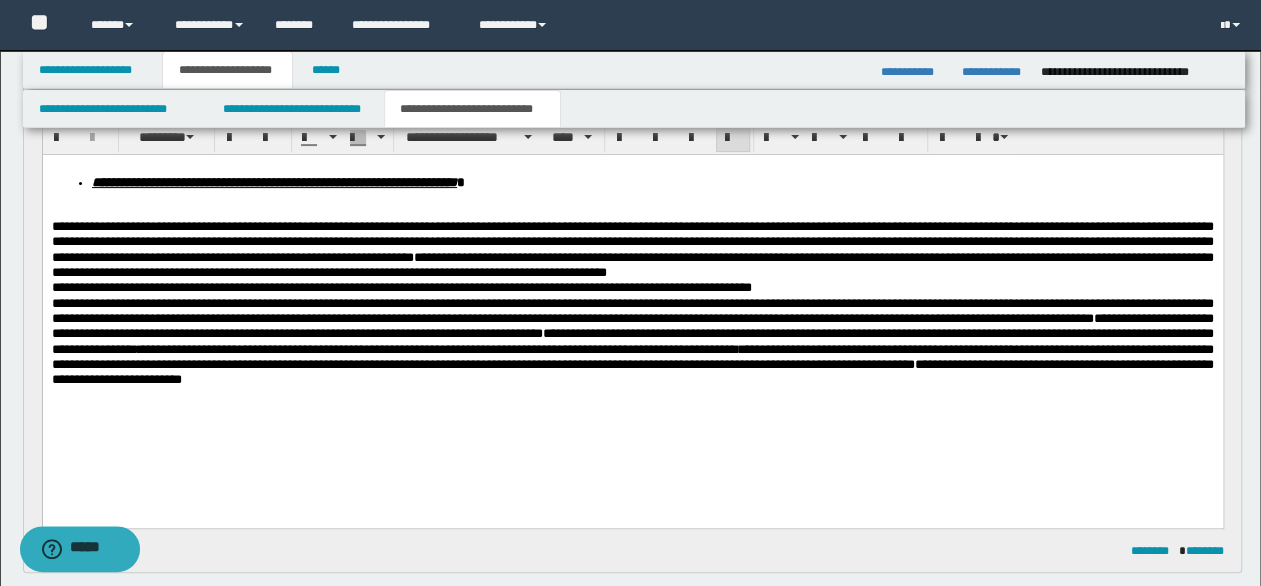 click at bounding box center (632, 210) 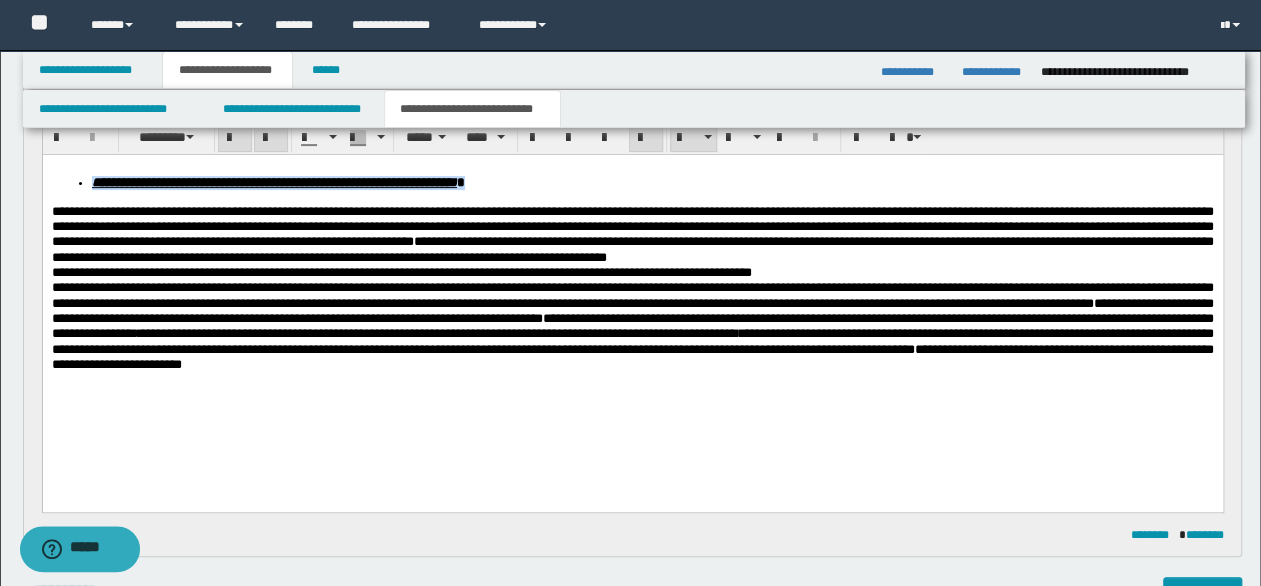 drag, startPoint x: 680, startPoint y: 179, endPoint x: 67, endPoint y: 300, distance: 624.828 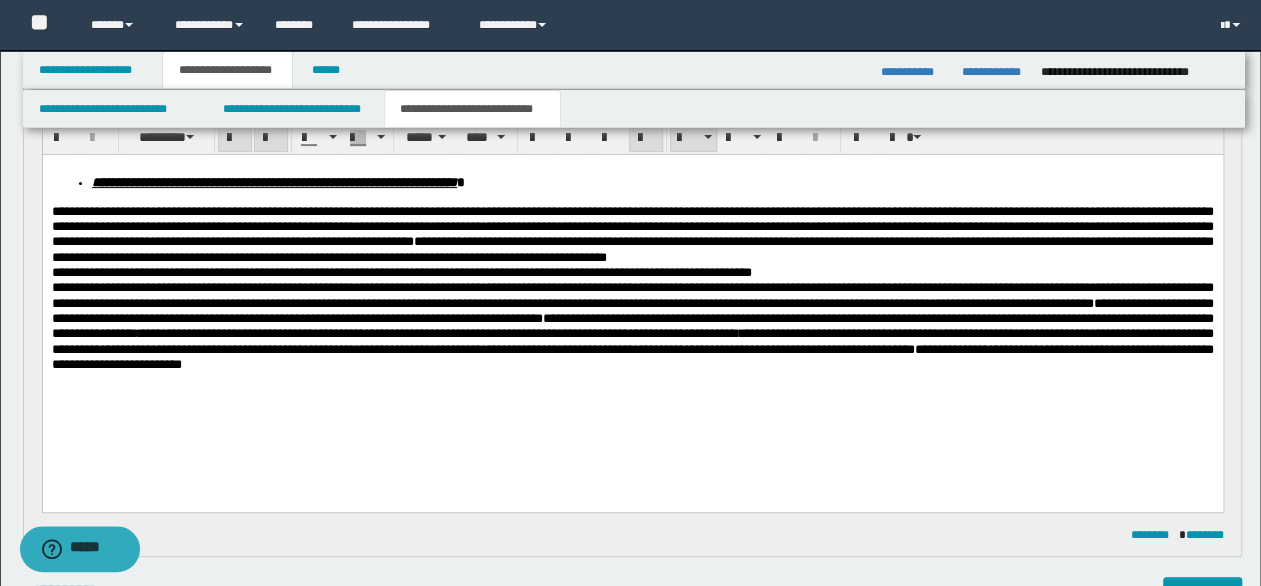 click on "**********" at bounding box center [632, 294] 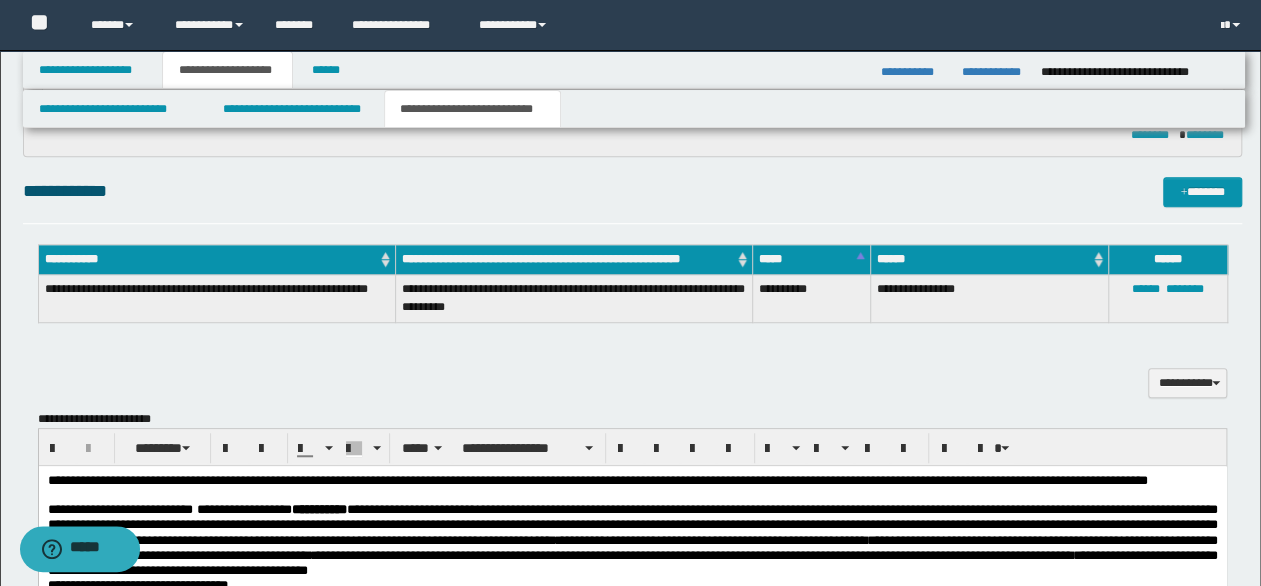 scroll, scrollTop: 1100, scrollLeft: 0, axis: vertical 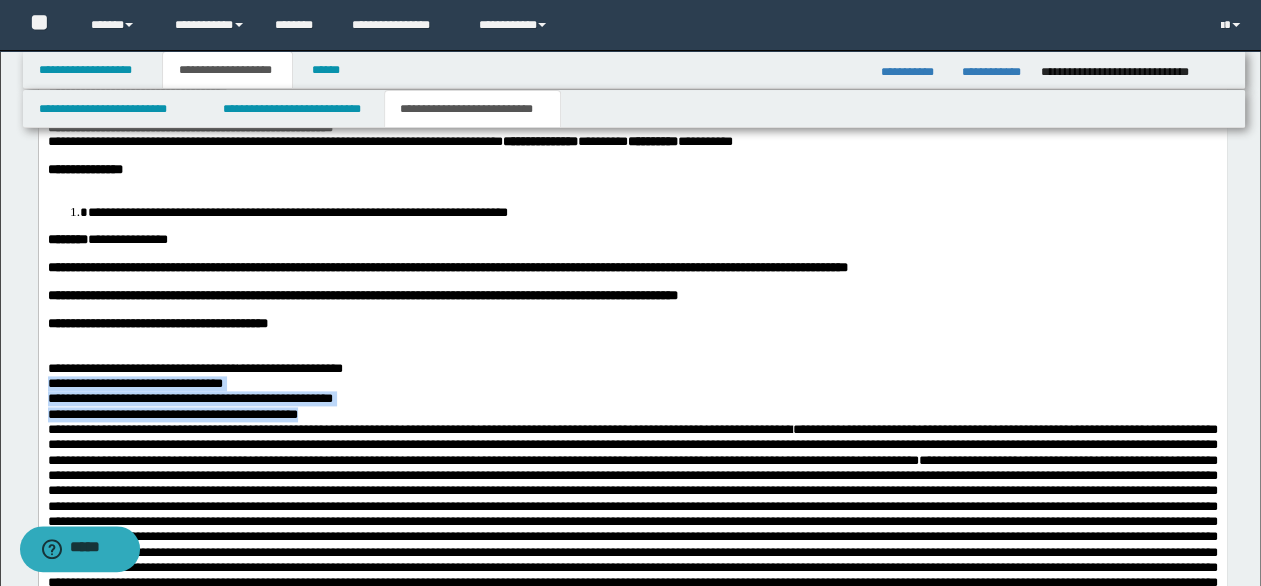 click on "**********" at bounding box center [84, 170] 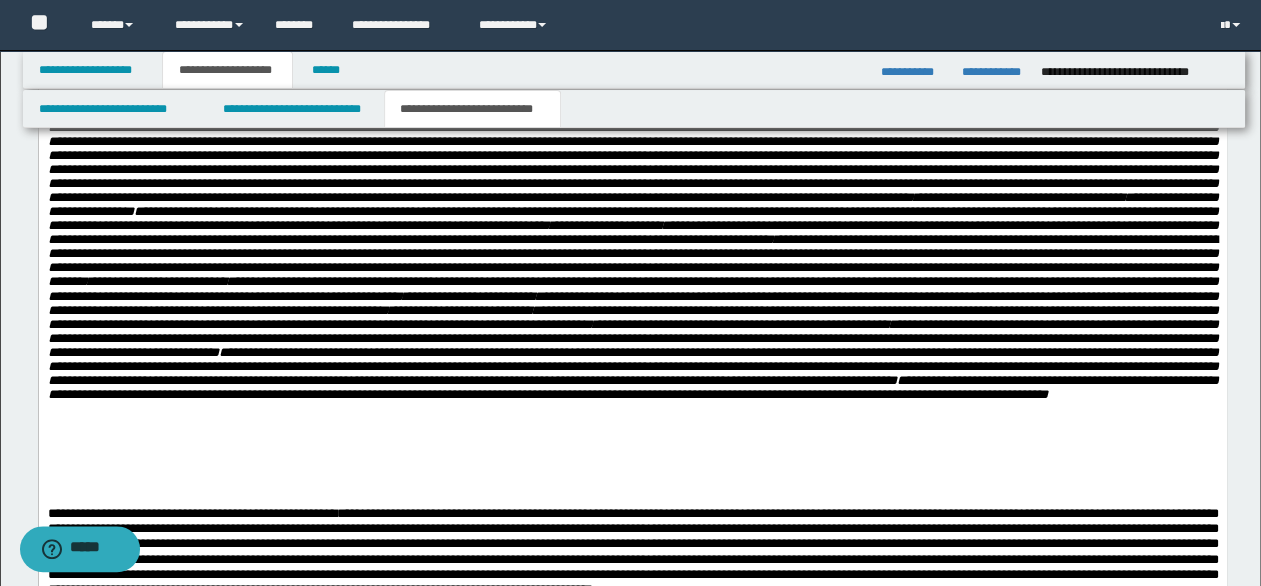 click on "**********" at bounding box center [632, 261] 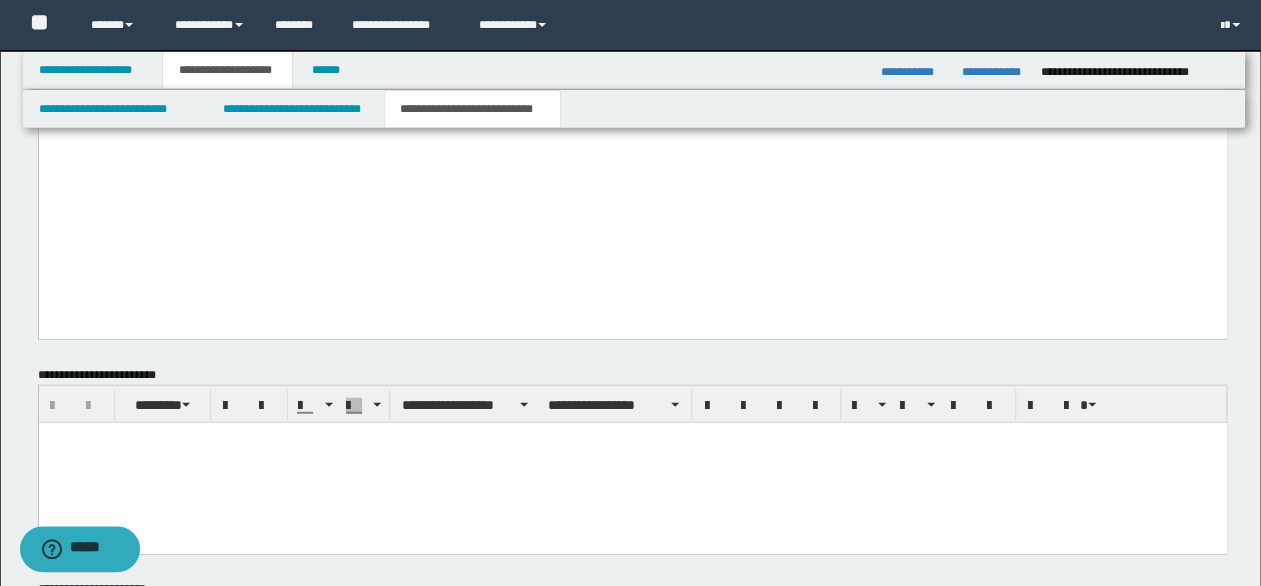 scroll, scrollTop: 2200, scrollLeft: 0, axis: vertical 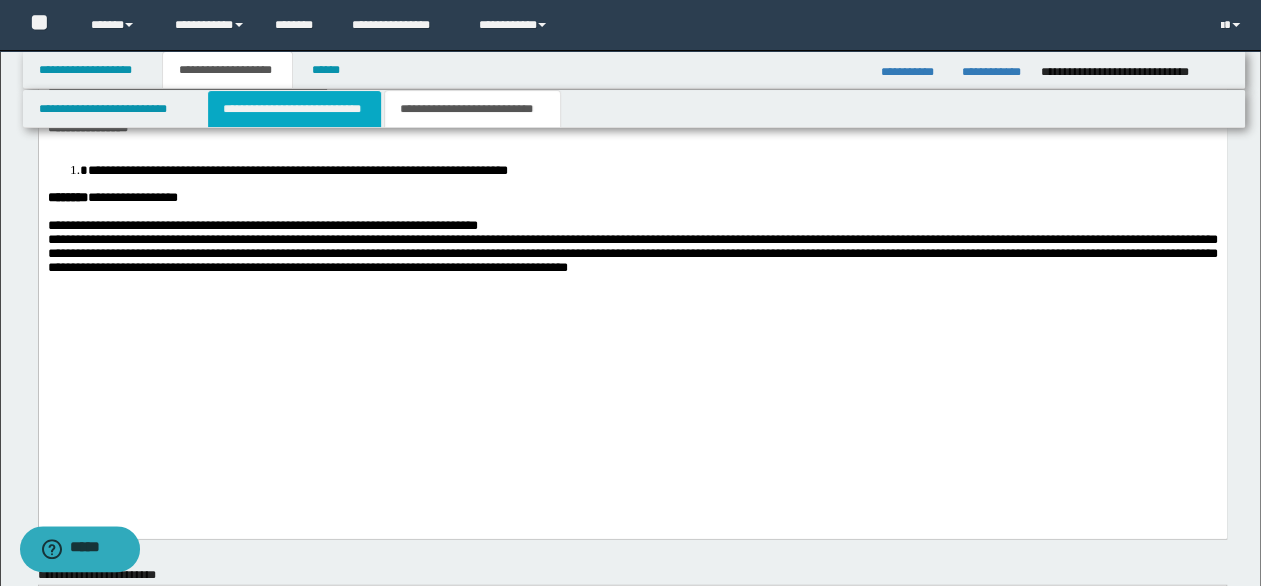 click on "**********" at bounding box center [294, 109] 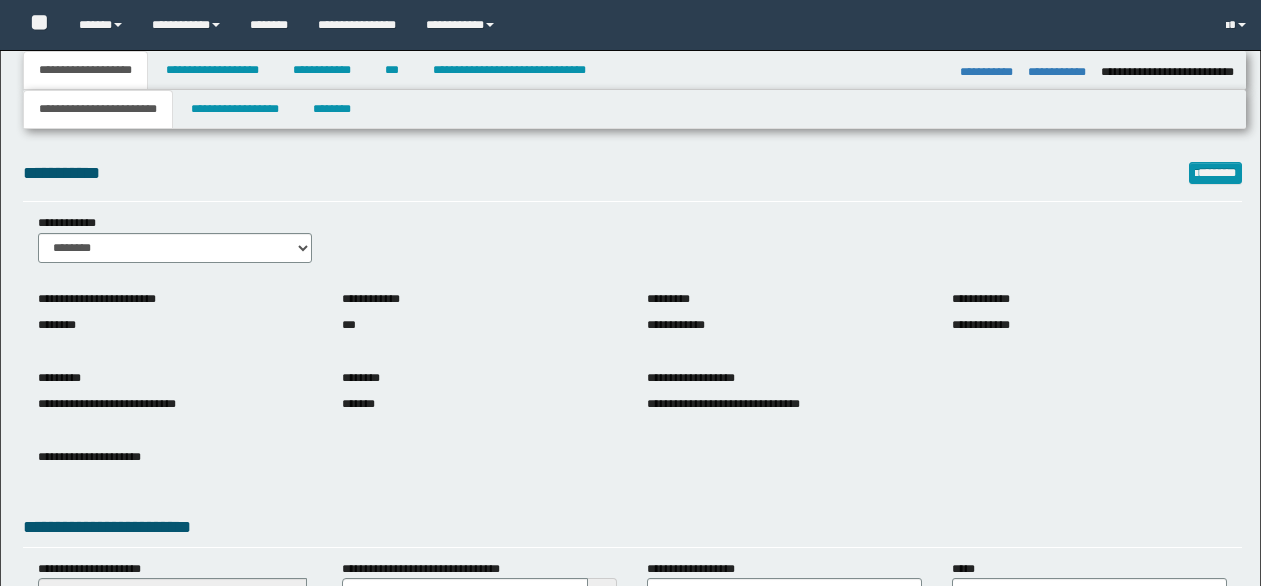 select on "**" 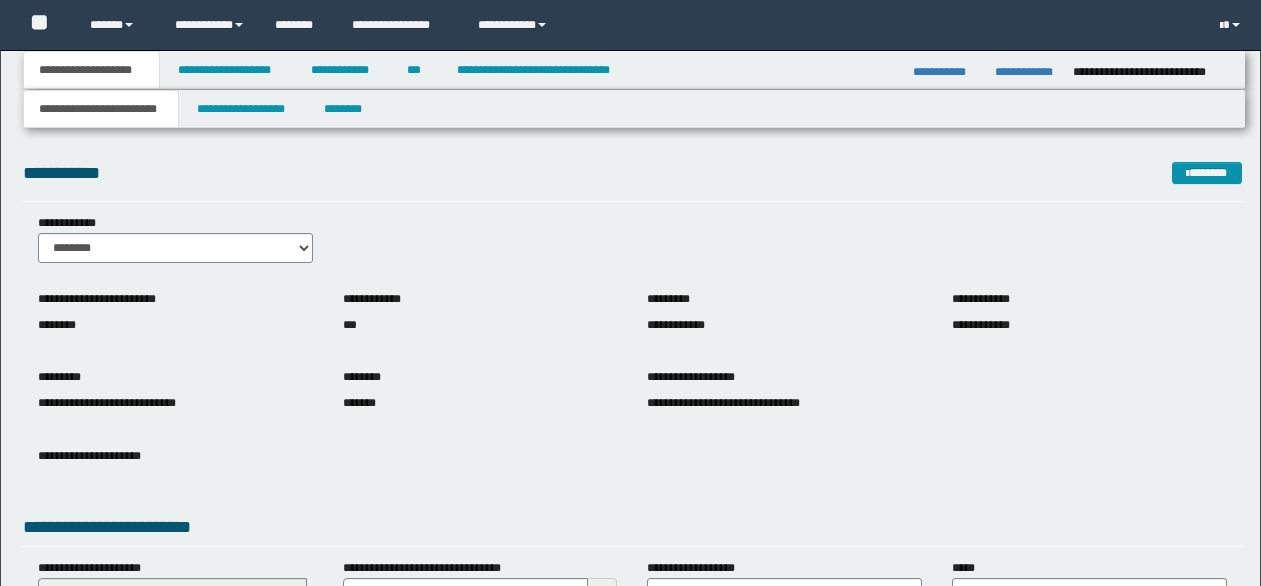 scroll, scrollTop: 0, scrollLeft: 0, axis: both 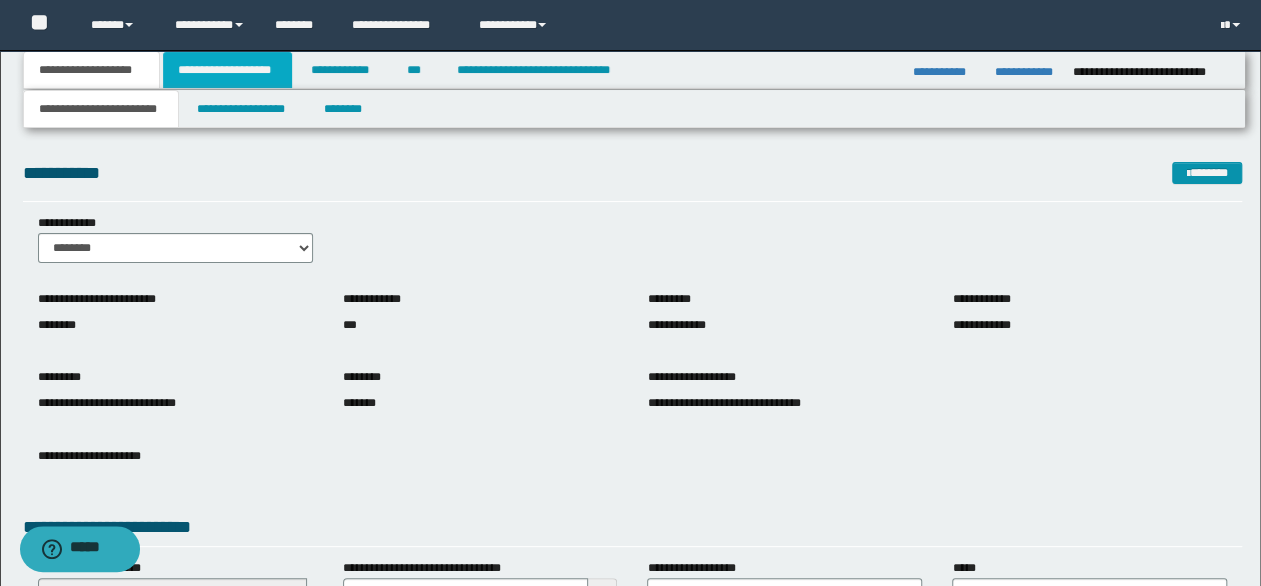 click on "**********" at bounding box center [227, 70] 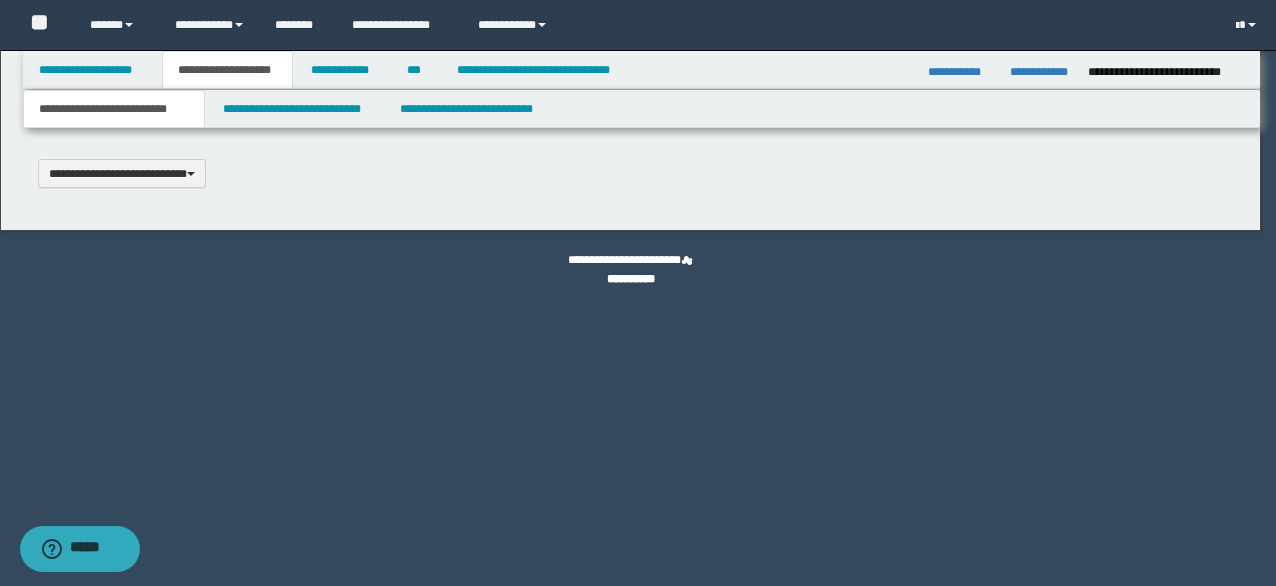 type 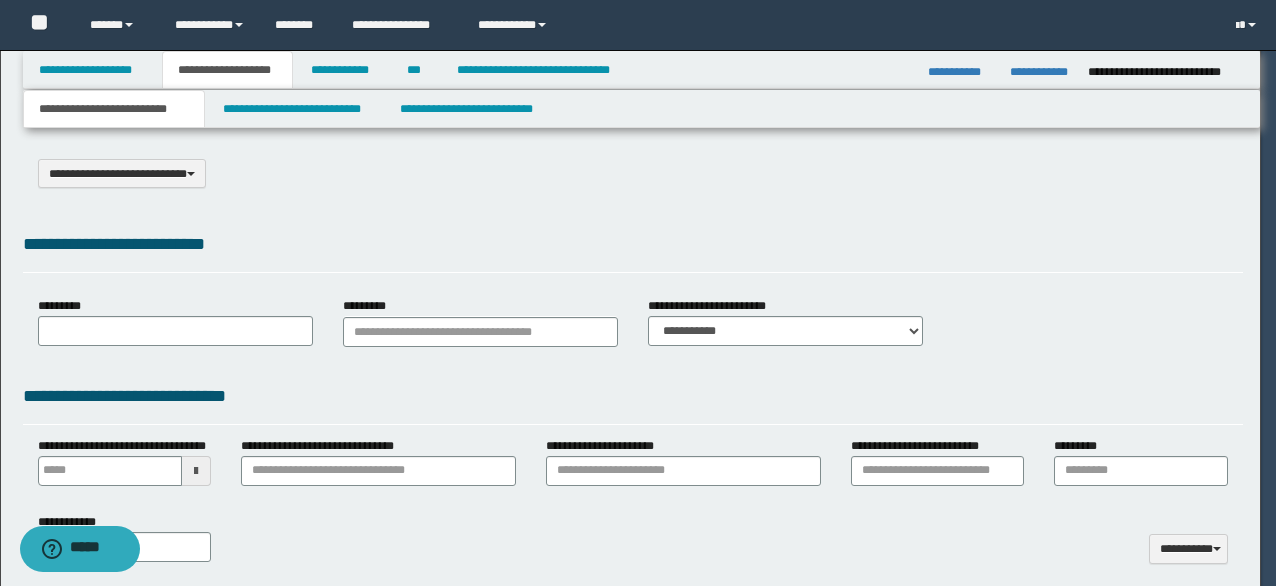type on "**********" 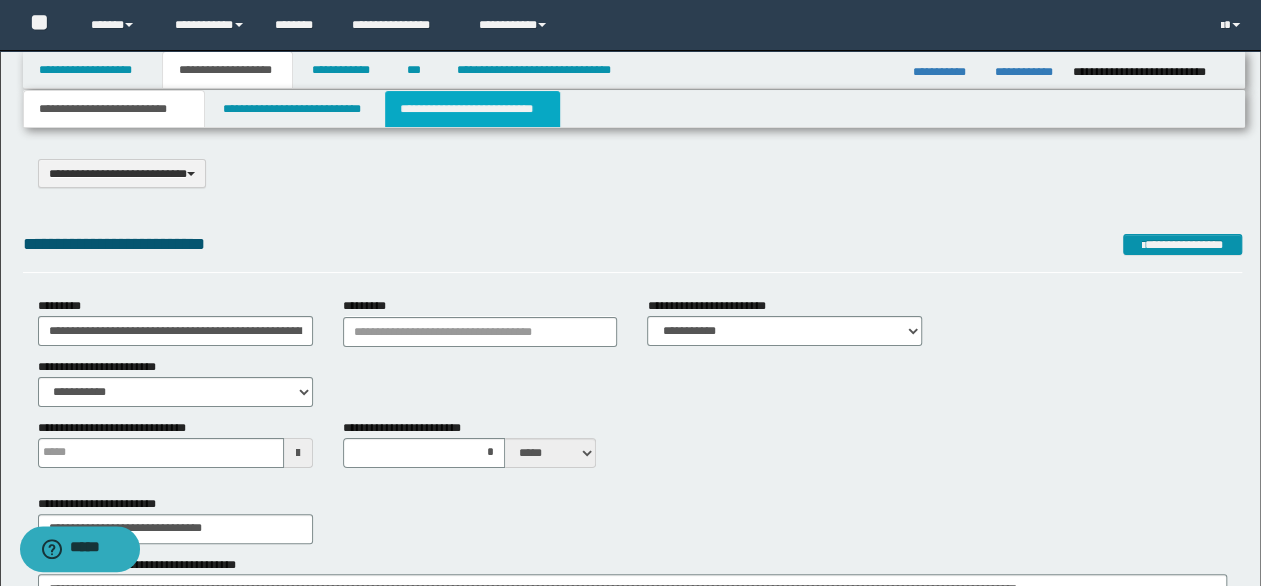 click on "**********" at bounding box center [472, 109] 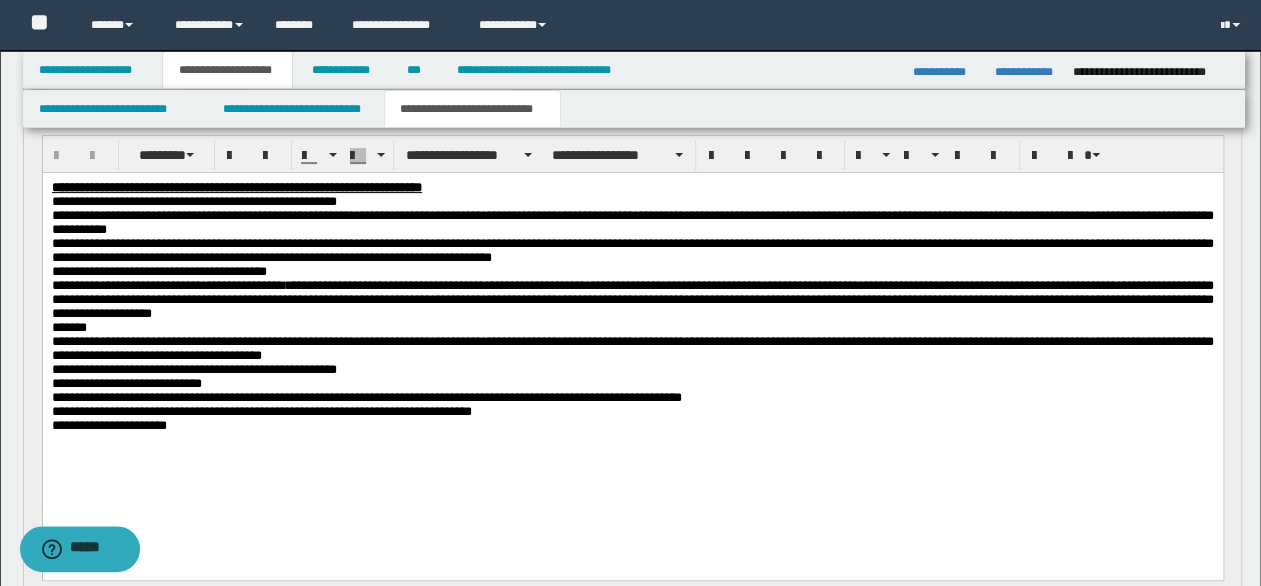 scroll, scrollTop: 200, scrollLeft: 0, axis: vertical 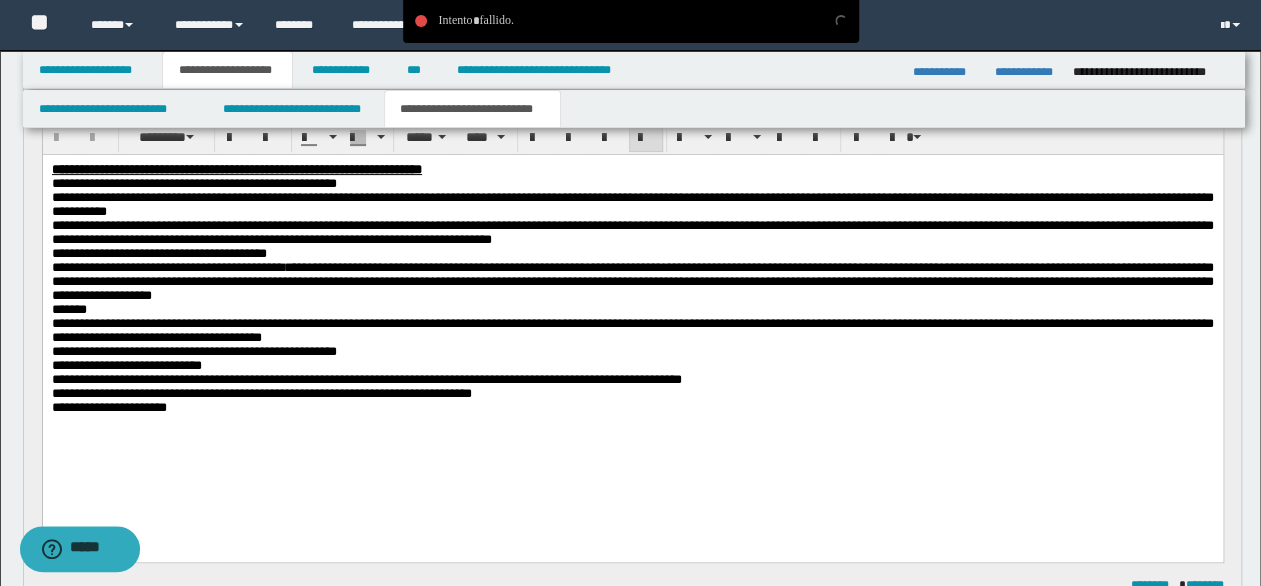click on "**********" at bounding box center (632, 232) 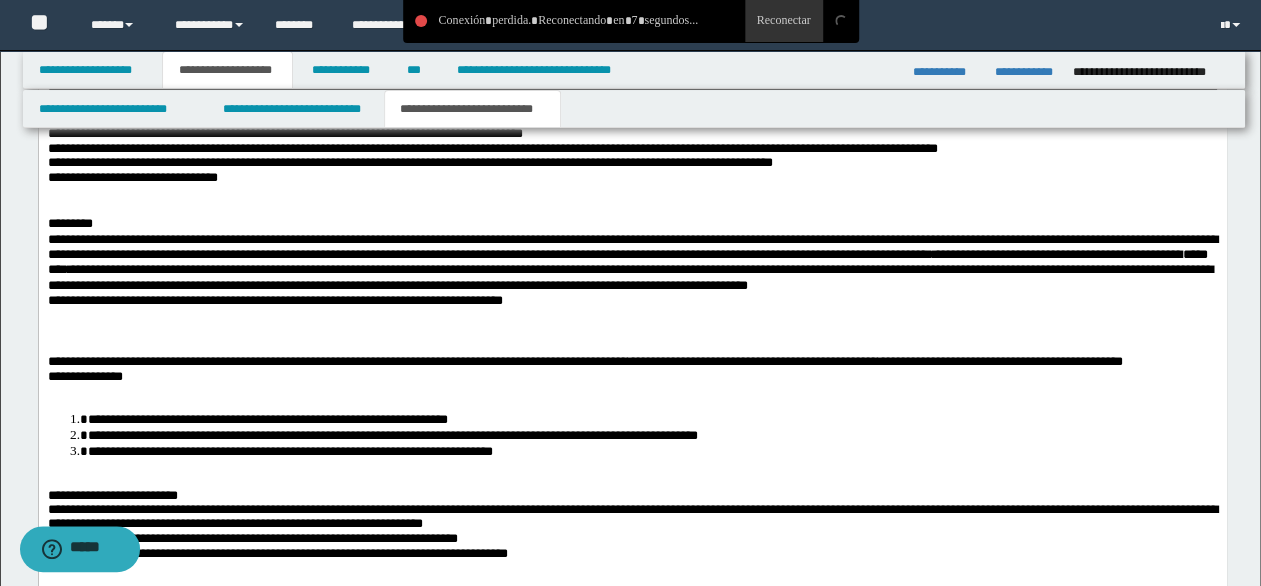 scroll, scrollTop: 2300, scrollLeft: 0, axis: vertical 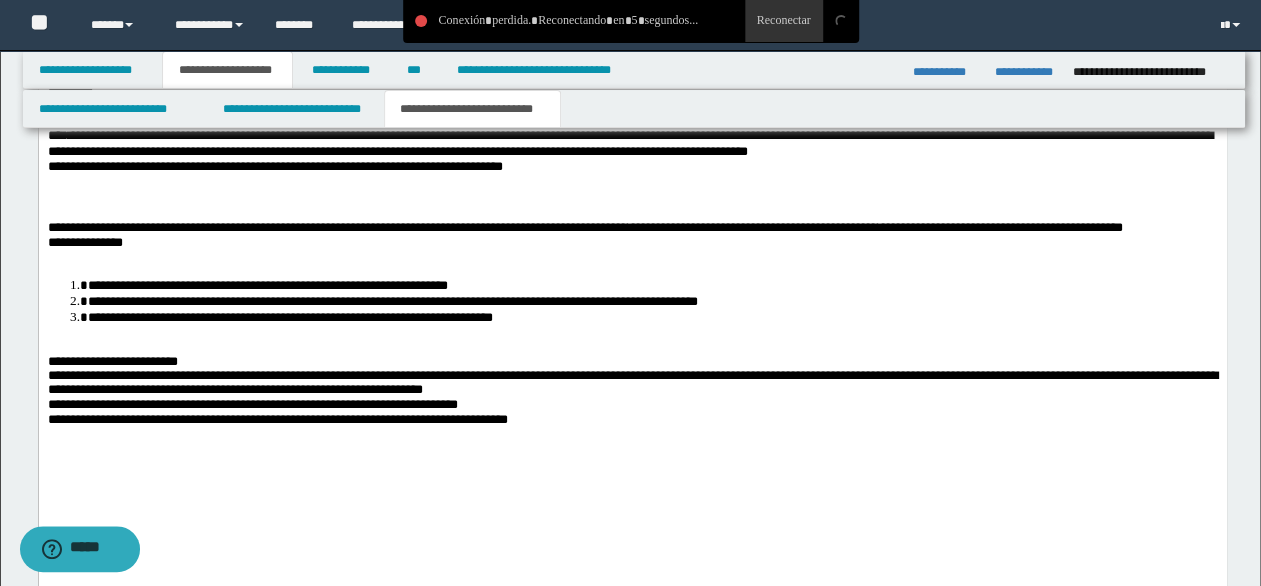 click on "**********" at bounding box center (632, 59) 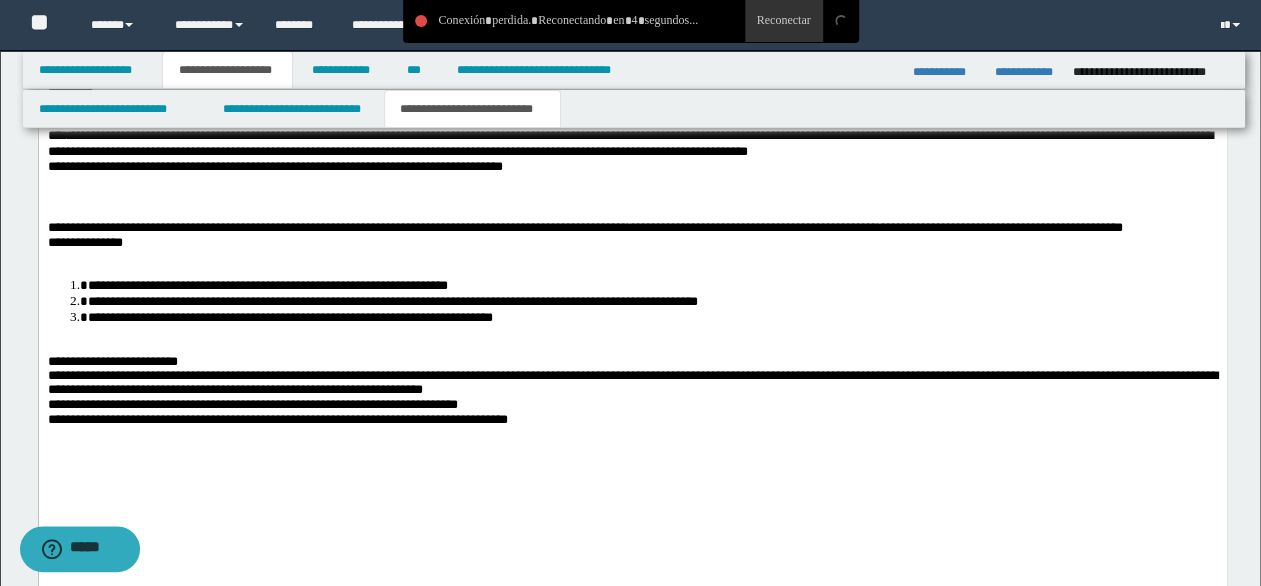 type 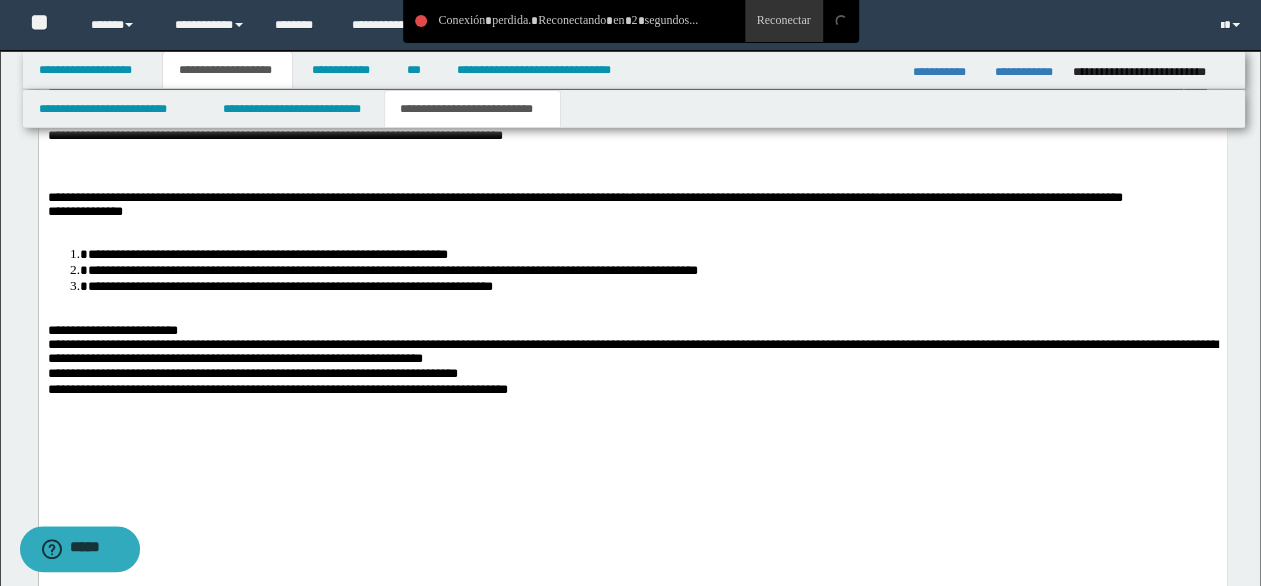 click on "**********" at bounding box center [132, 51] 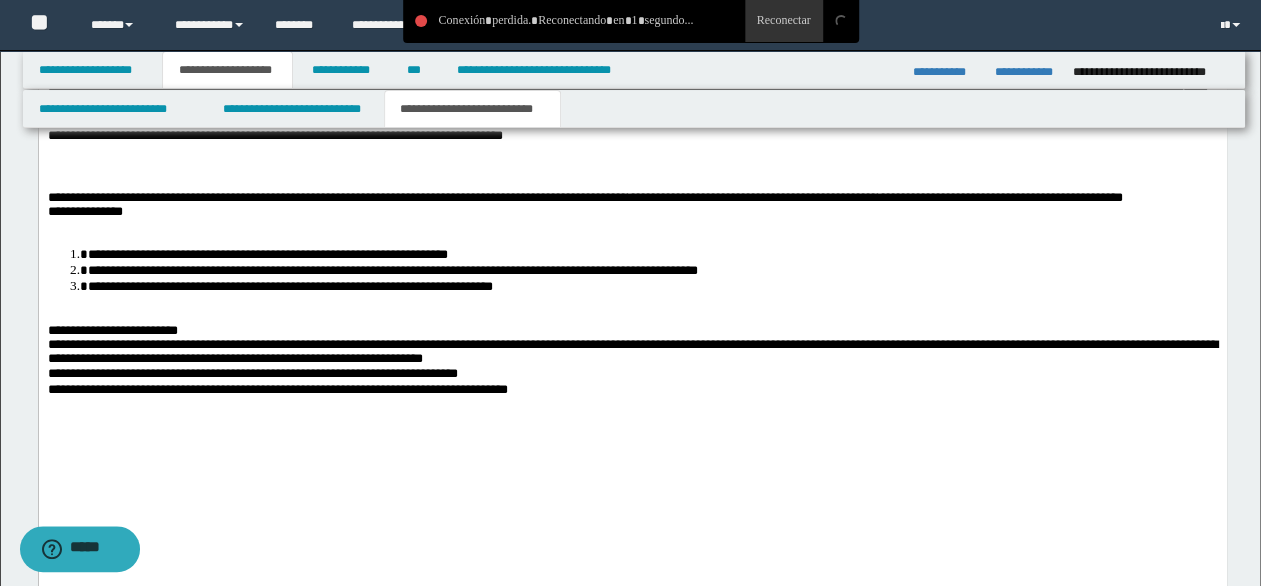 click on "**********" at bounding box center [132, 51] 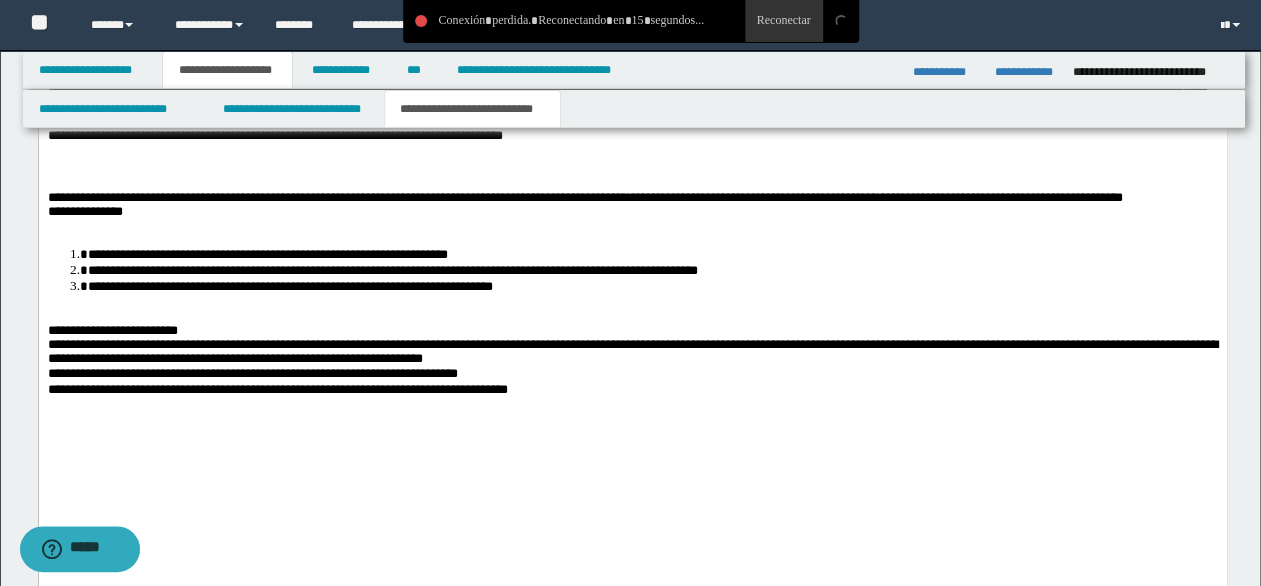 click on "**********" at bounding box center (632, 97) 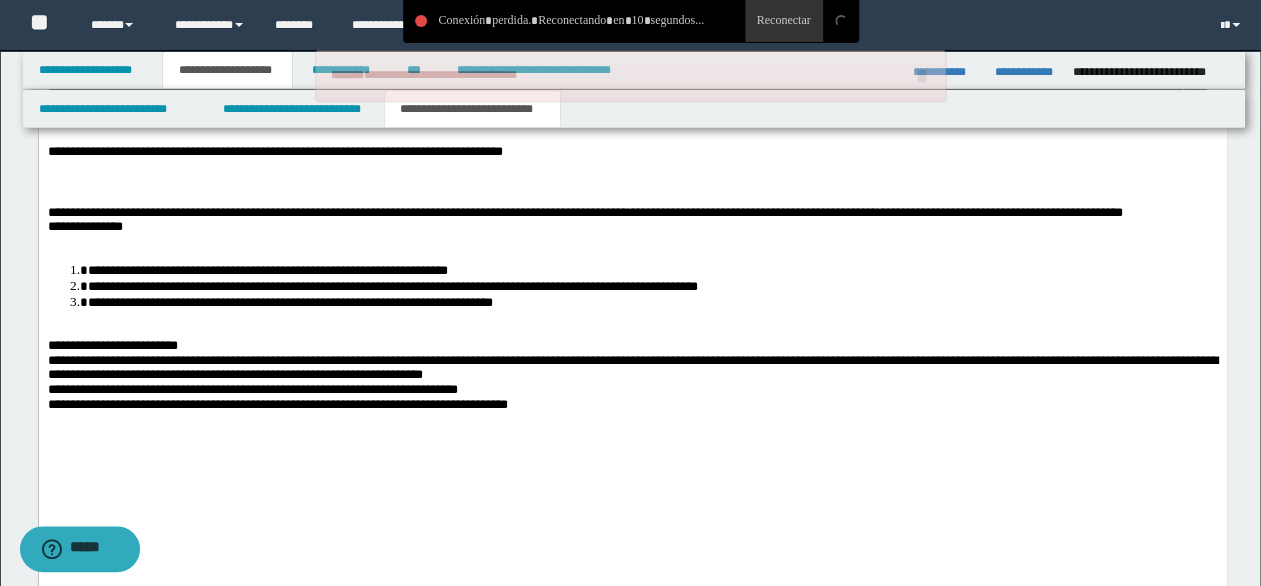 click on "**********" at bounding box center (584, 212) 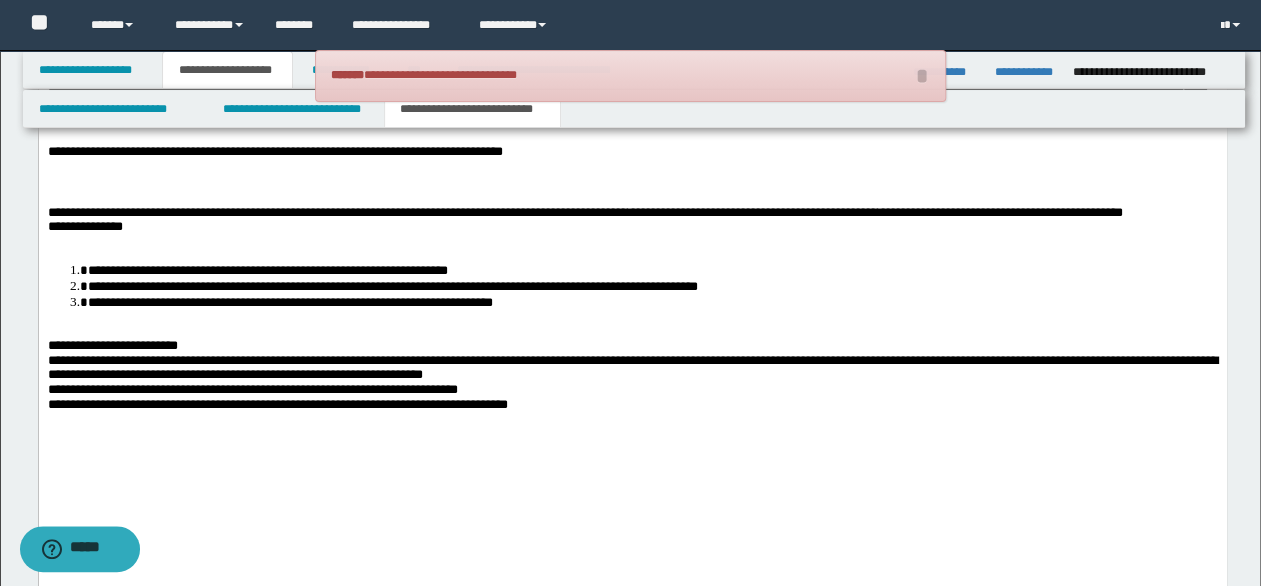 click on "**********" at bounding box center [632, 97] 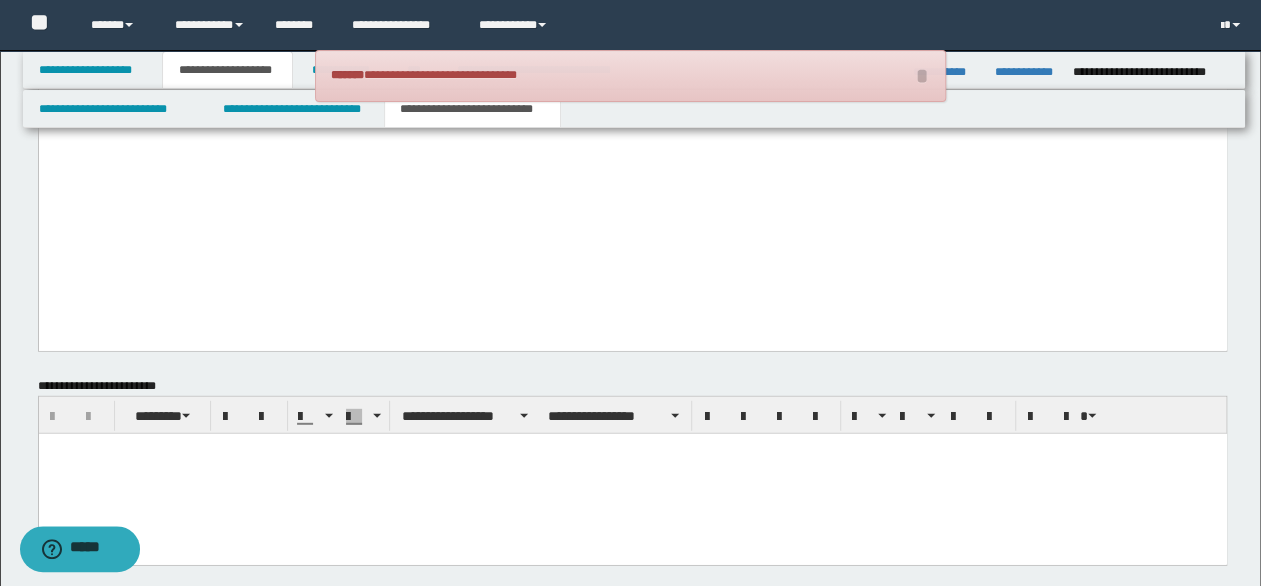scroll, scrollTop: 2500, scrollLeft: 0, axis: vertical 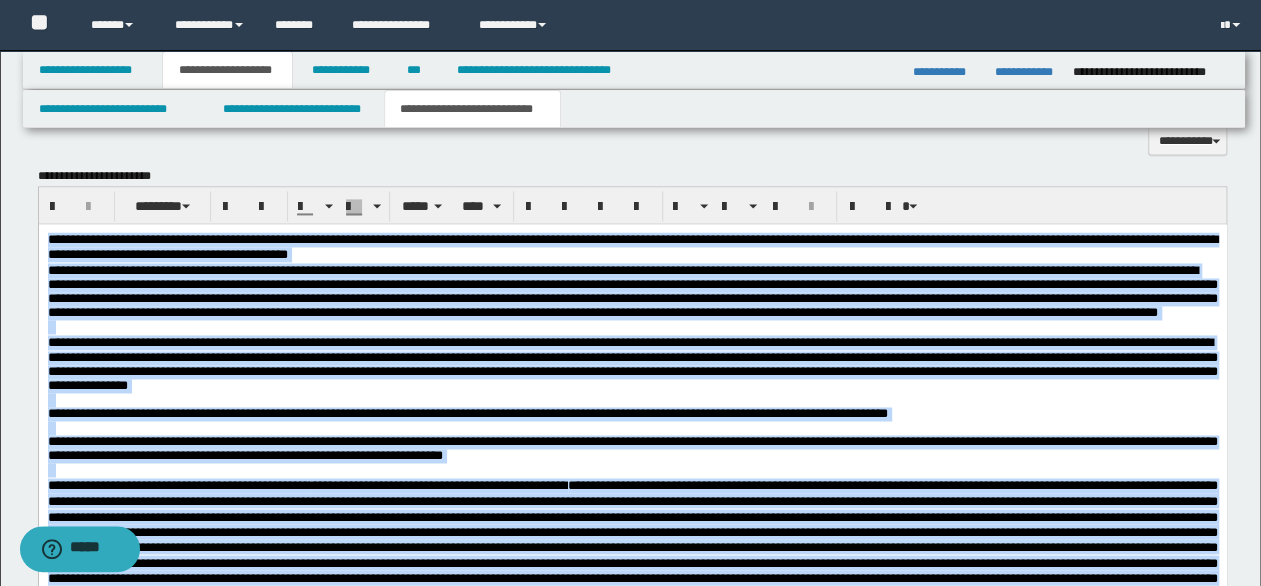 drag, startPoint x: 618, startPoint y: 1450, endPoint x: 26, endPoint y: 230, distance: 1356.0472 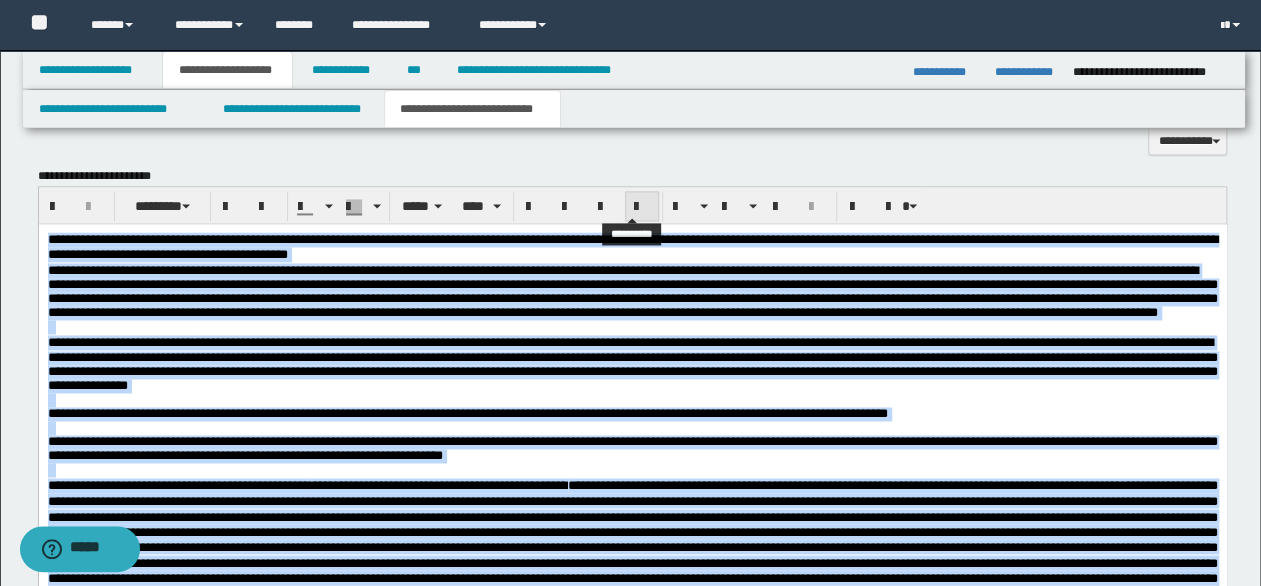 click at bounding box center (642, 206) 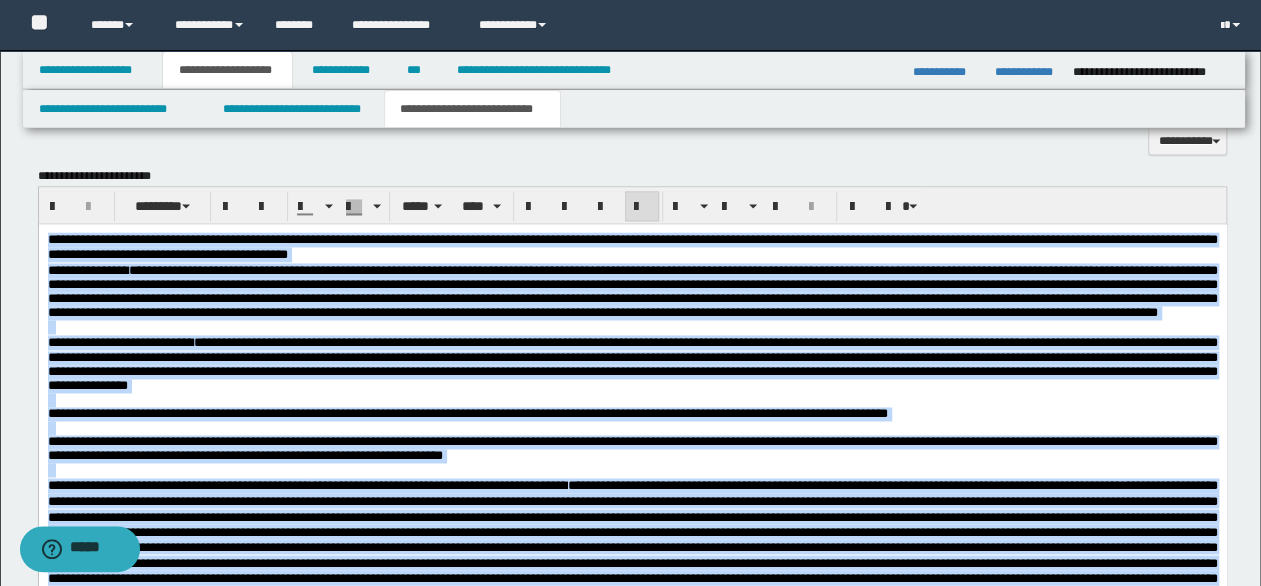 click on "**********" at bounding box center (632, 291) 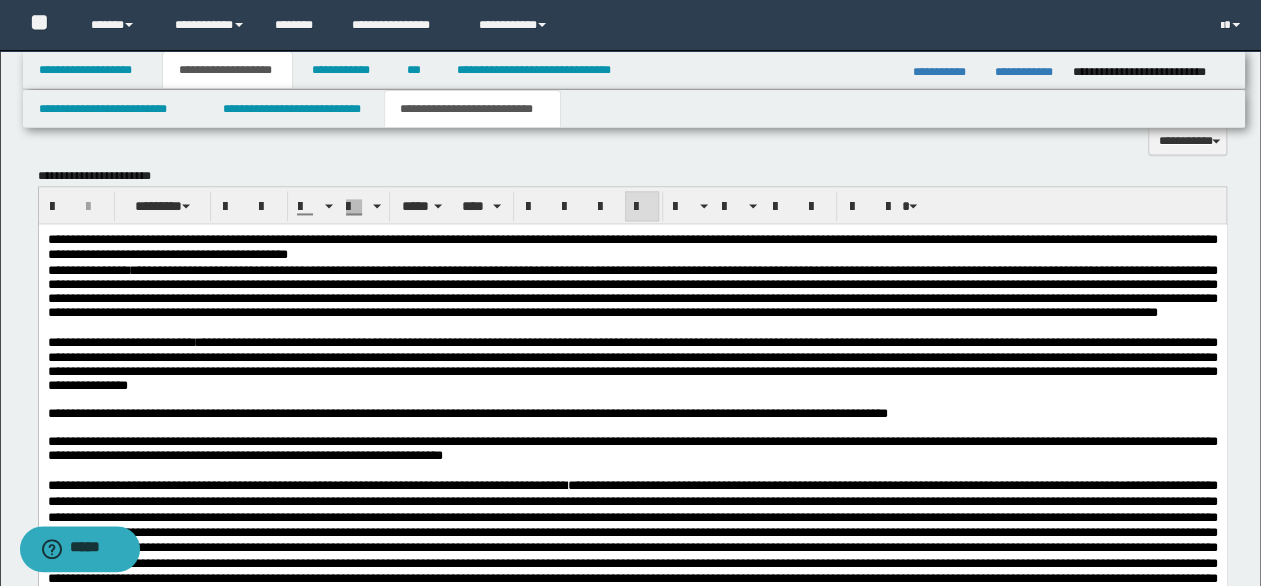 drag, startPoint x: 277, startPoint y: 331, endPoint x: 93, endPoint y: 334, distance: 184.02446 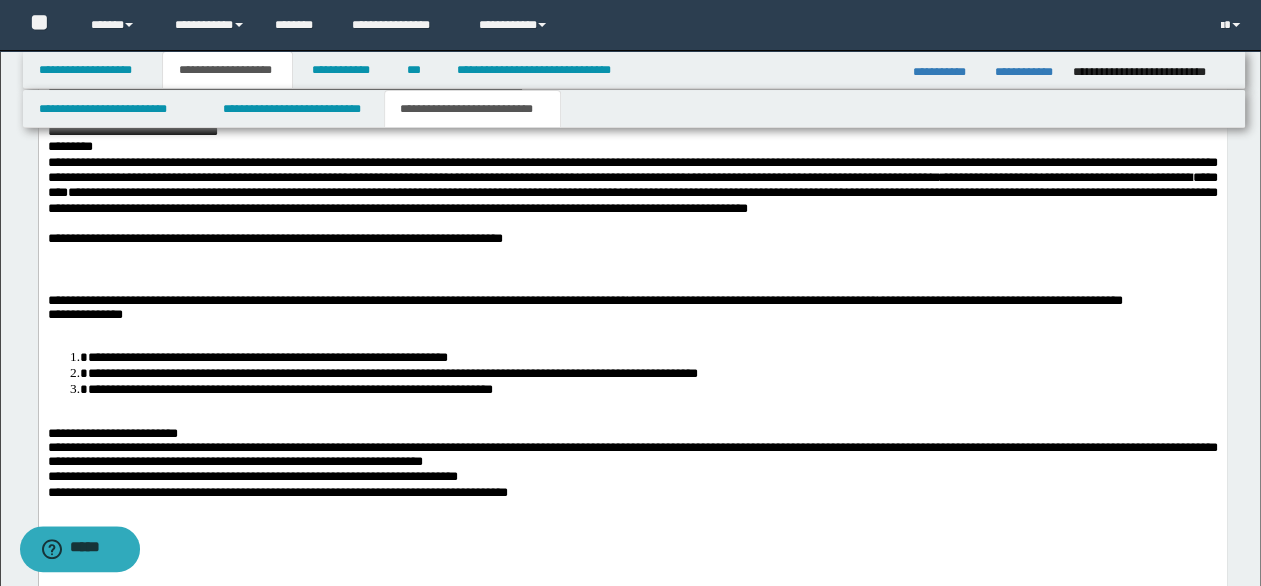 scroll, scrollTop: 2300, scrollLeft: 0, axis: vertical 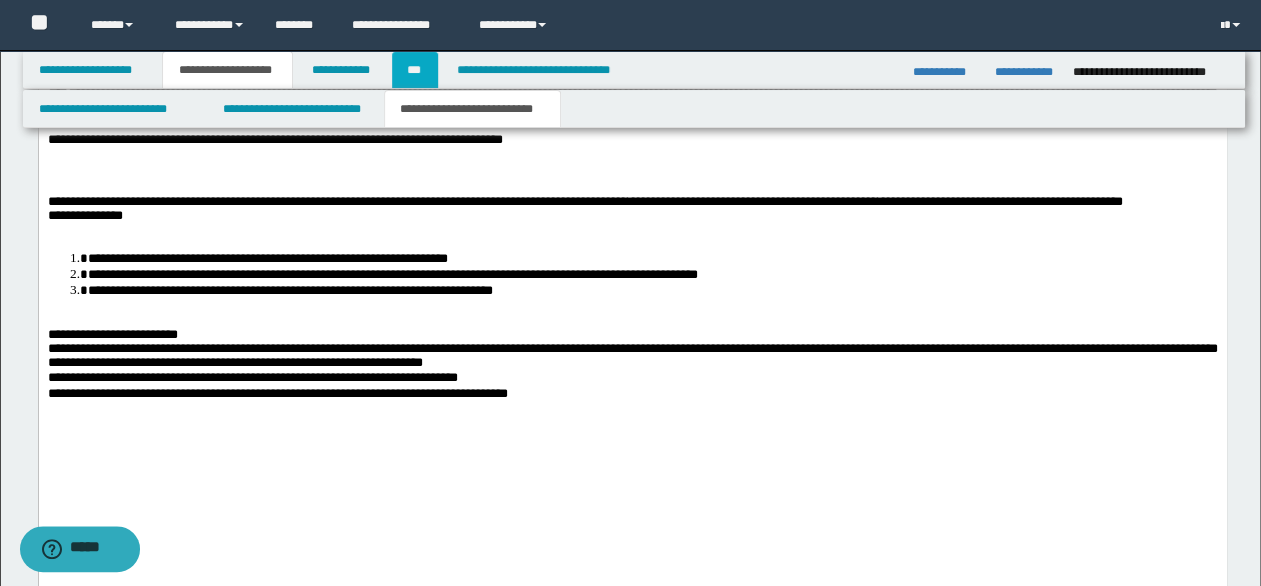 click on "***" at bounding box center [415, 70] 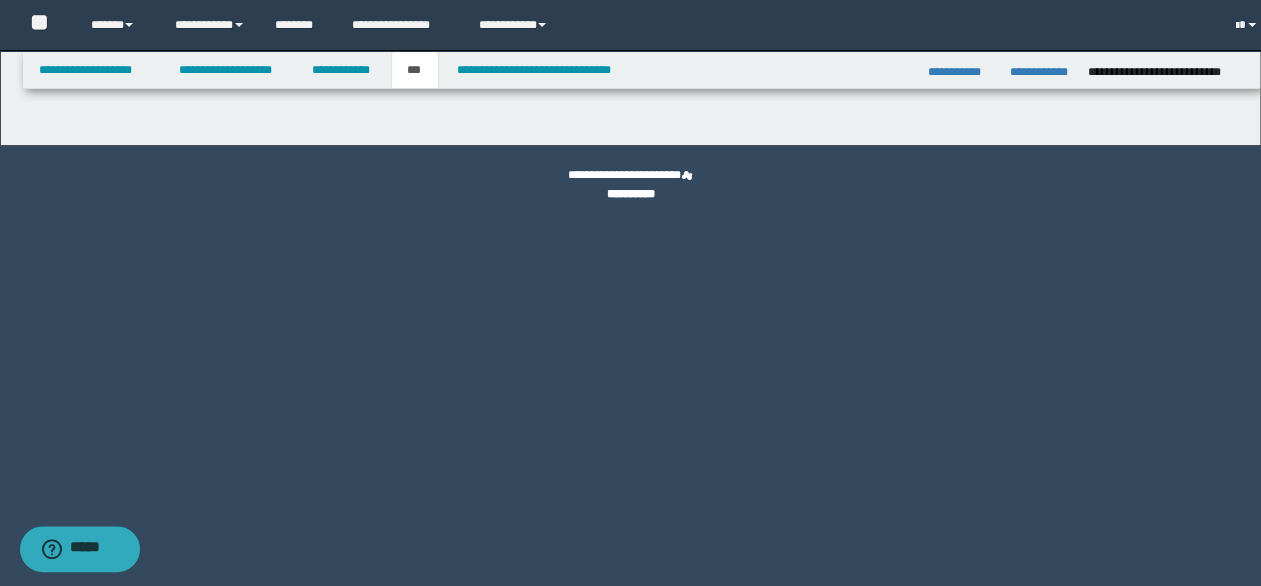 scroll, scrollTop: 0, scrollLeft: 0, axis: both 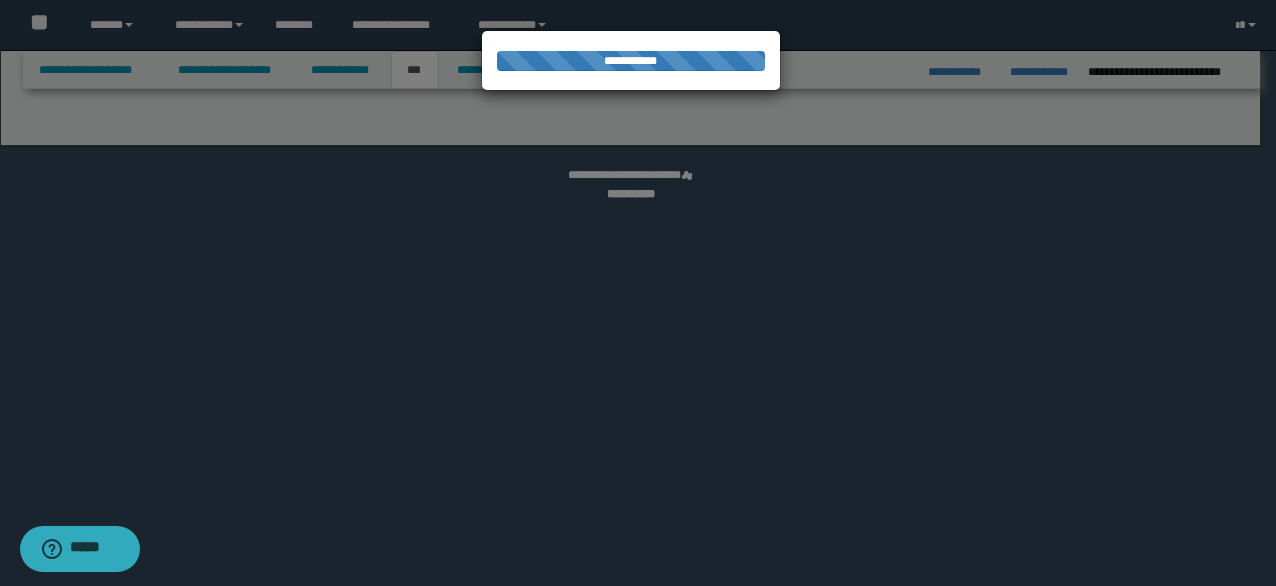 select on "*" 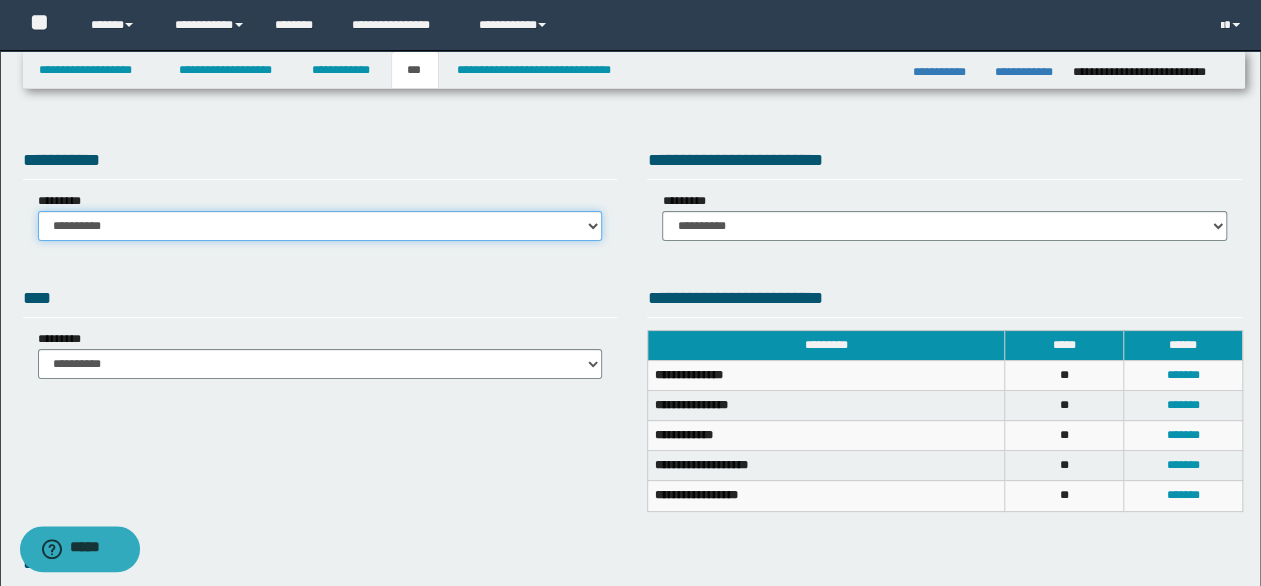 click on "**********" at bounding box center [320, 226] 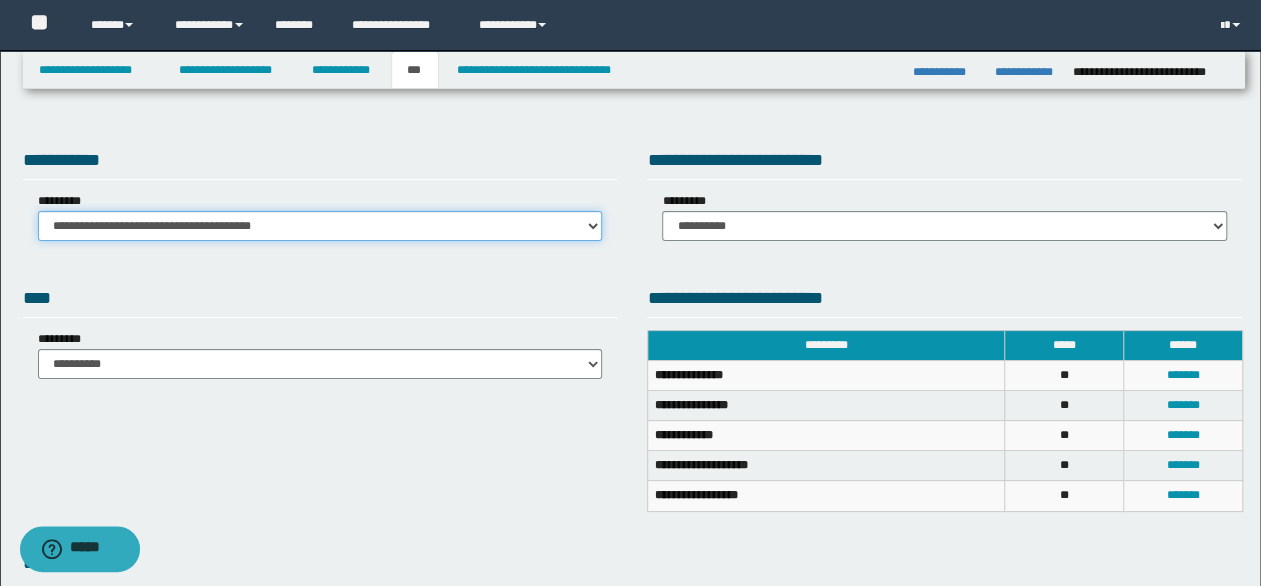 click on "**********" at bounding box center (320, 226) 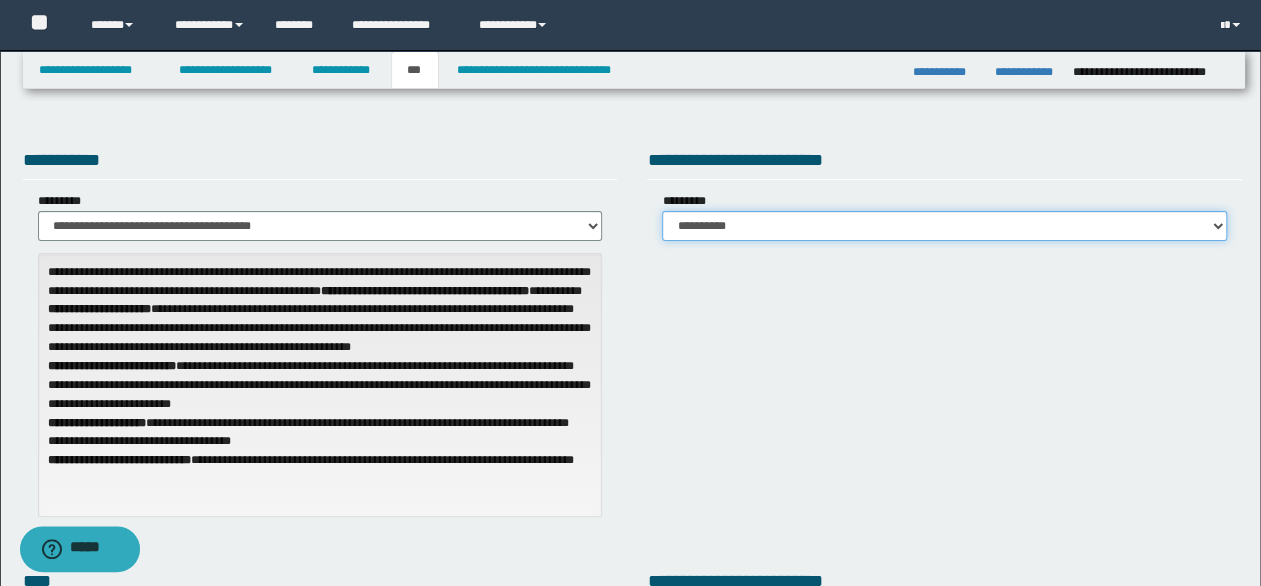 click on "**********" at bounding box center [944, 226] 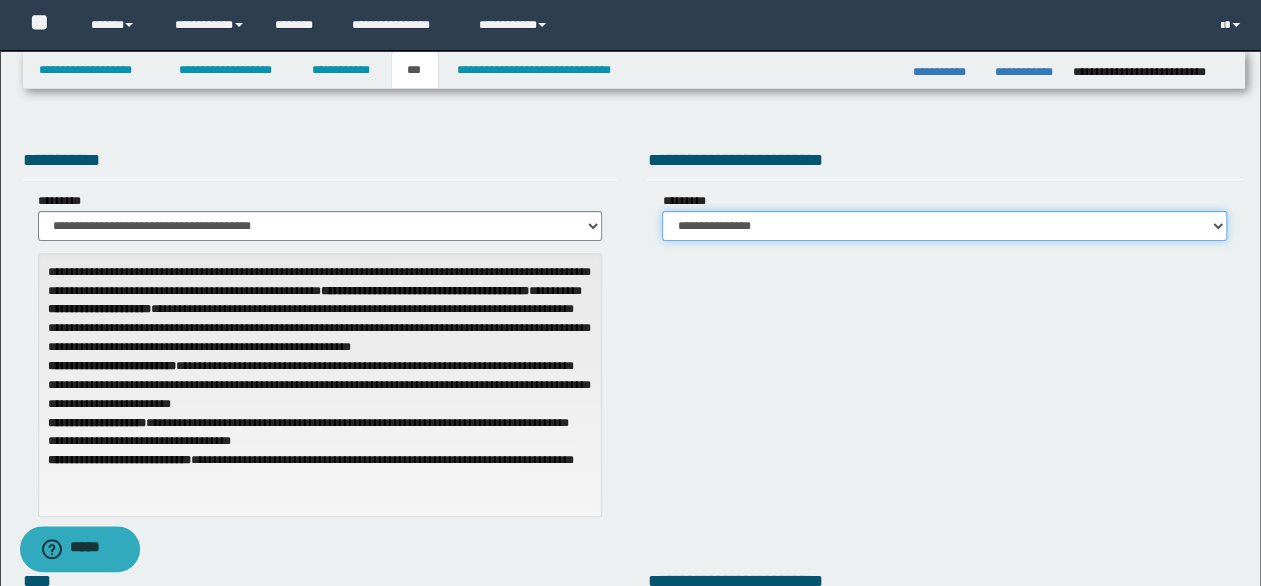 click on "**********" at bounding box center [944, 226] 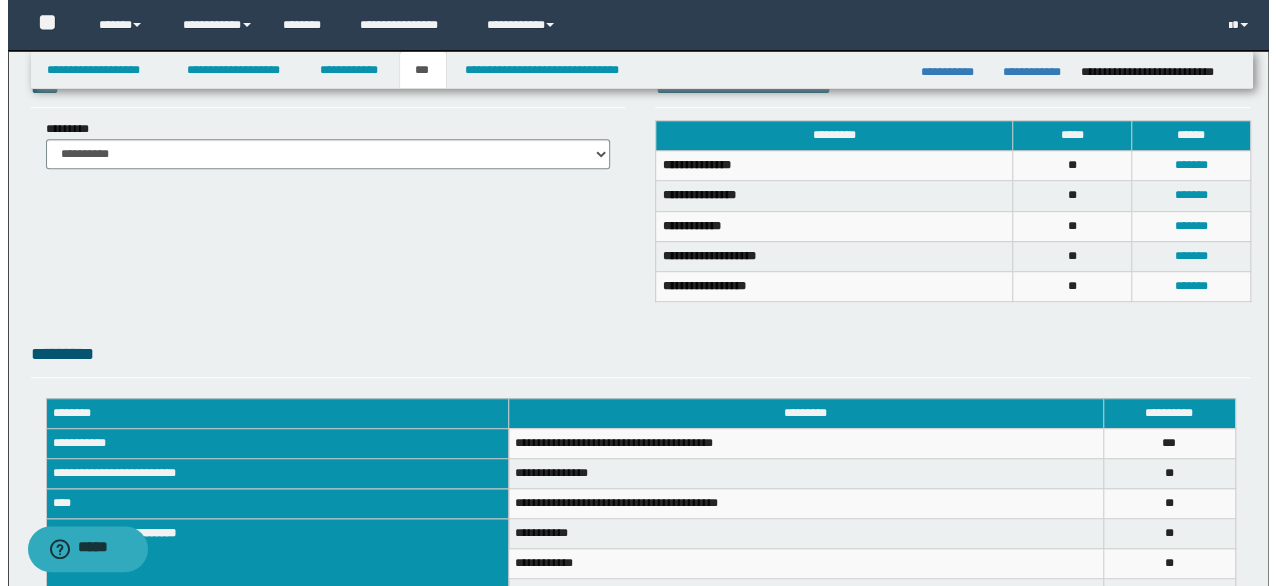 scroll, scrollTop: 500, scrollLeft: 0, axis: vertical 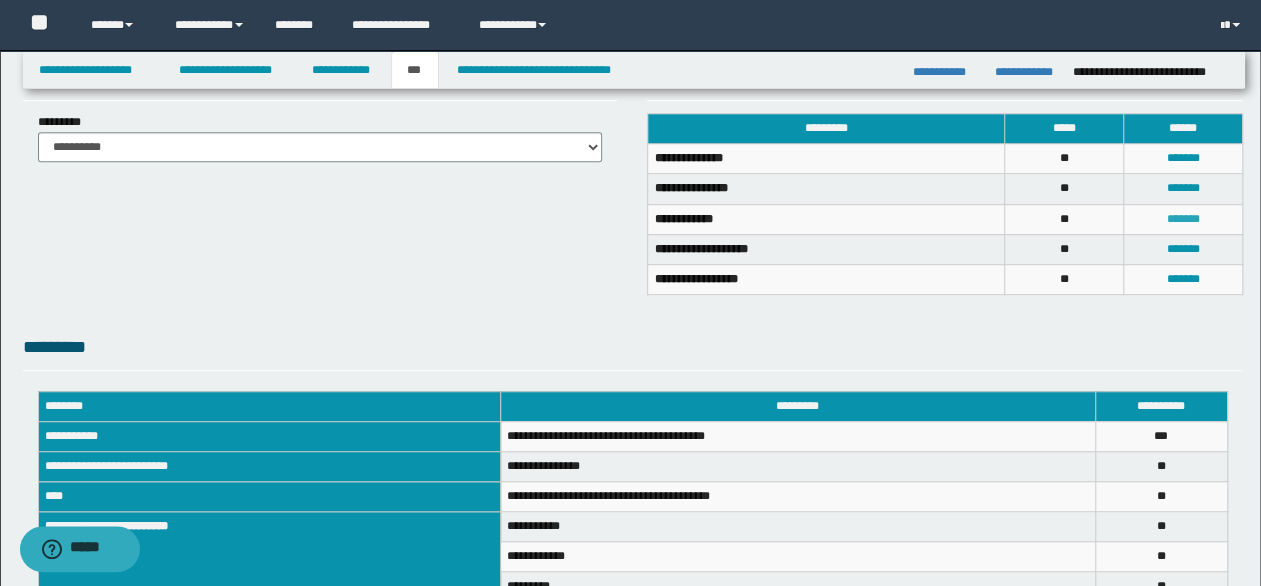 click on "*******" at bounding box center [1182, 219] 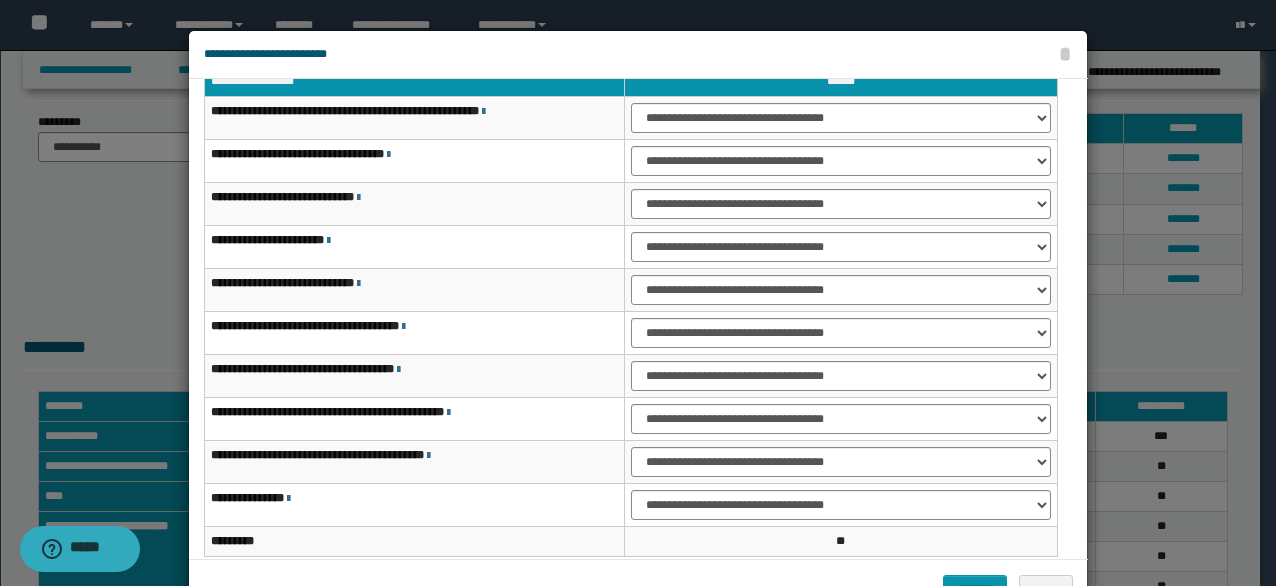 scroll, scrollTop: 100, scrollLeft: 0, axis: vertical 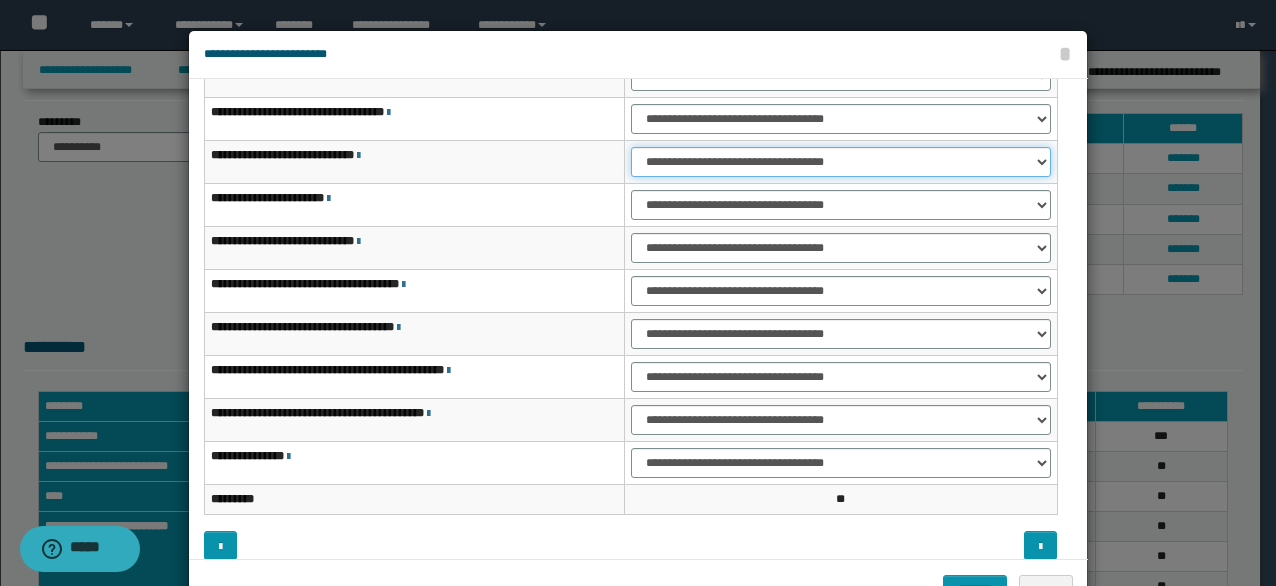 click on "**********" at bounding box center [841, 162] 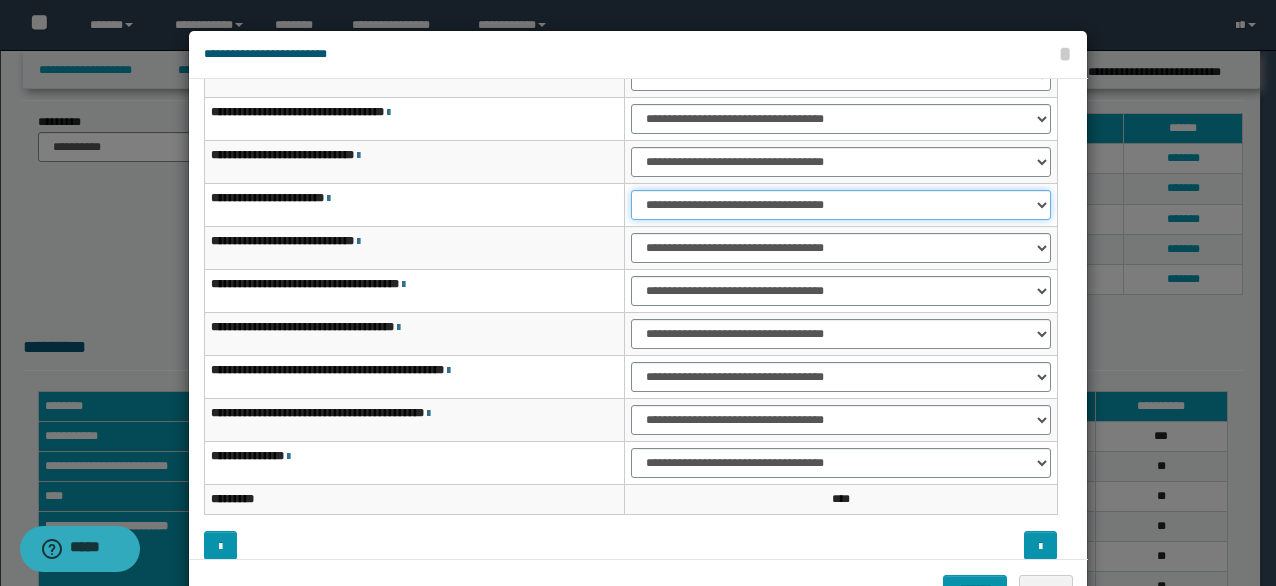 click on "**********" at bounding box center [841, 205] 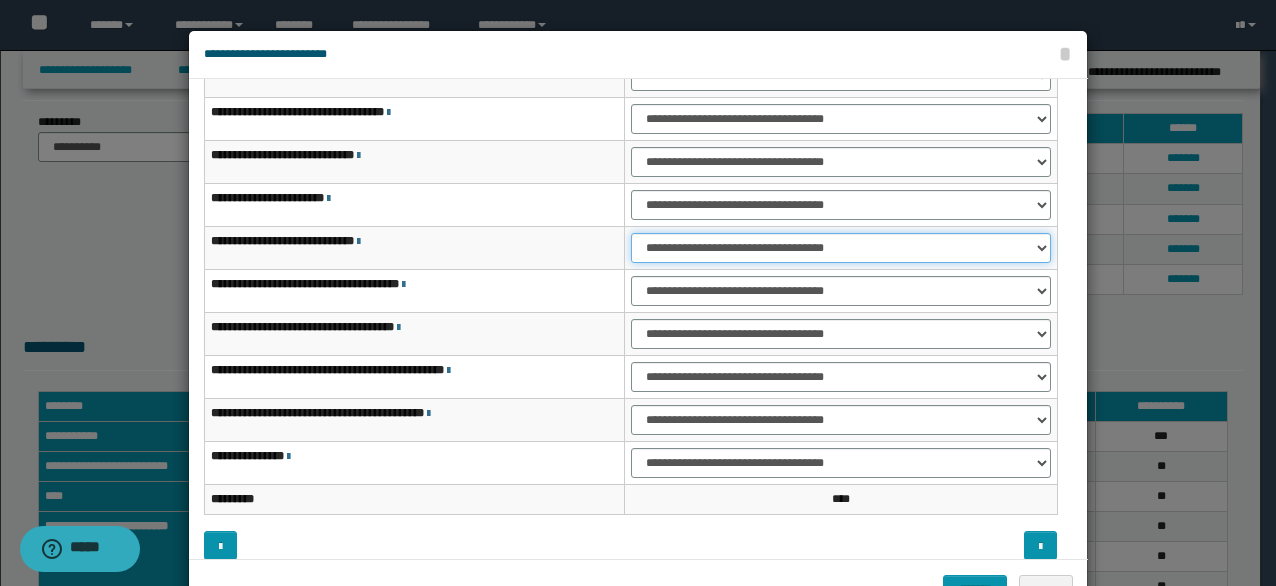 click on "**********" at bounding box center [841, 248] 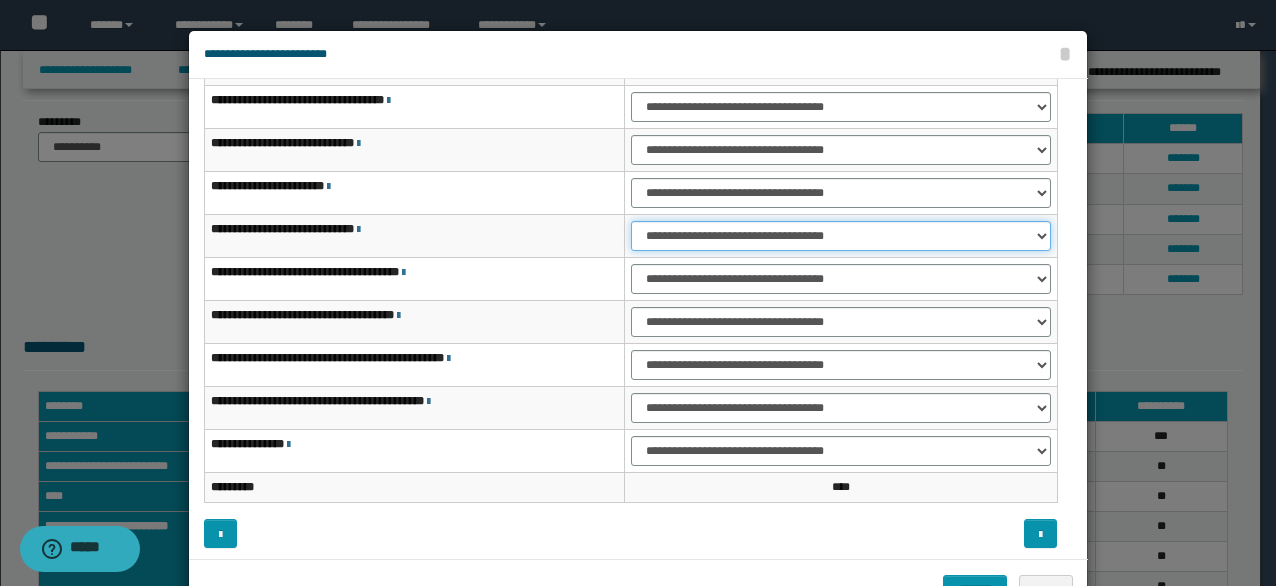 scroll, scrollTop: 116, scrollLeft: 0, axis: vertical 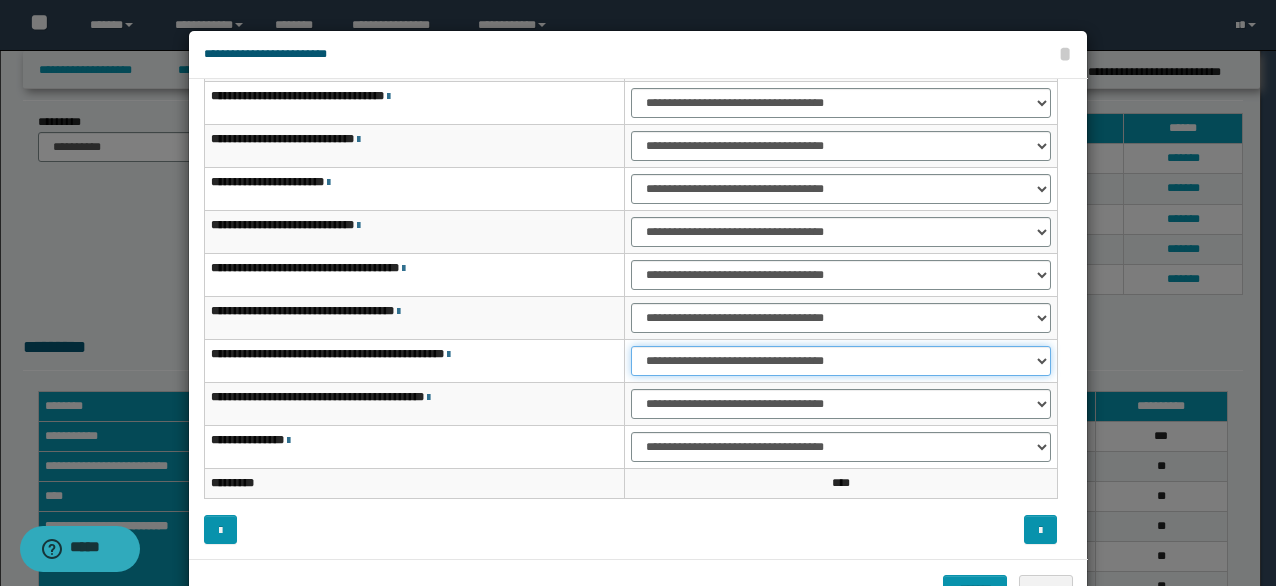 click on "**********" at bounding box center [841, 361] 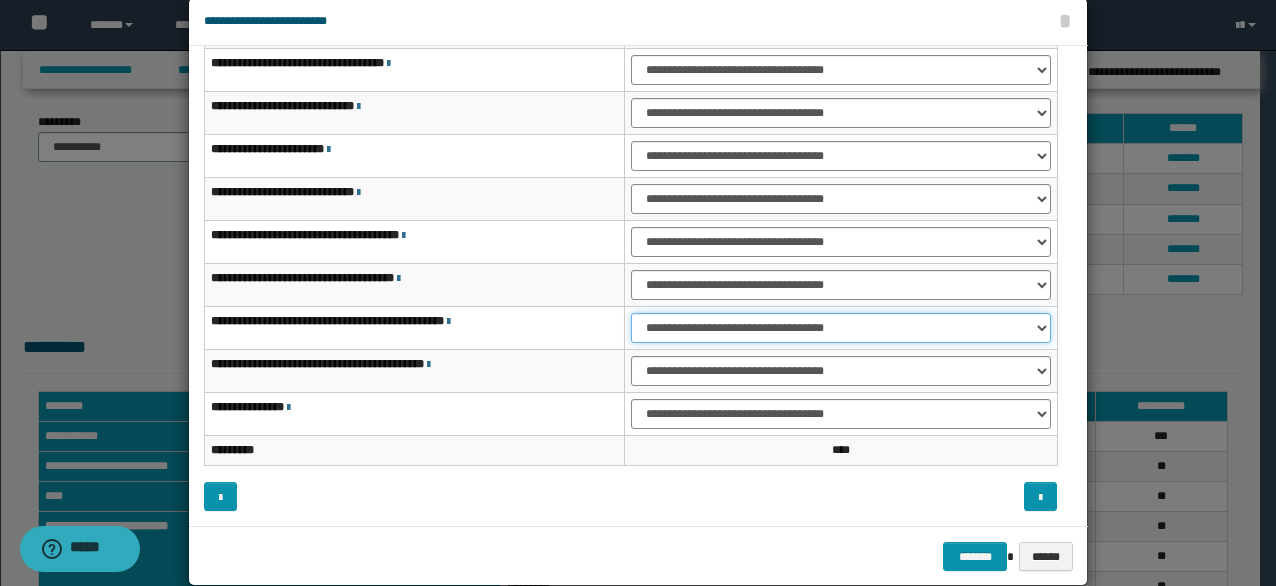 scroll, scrollTop: 63, scrollLeft: 0, axis: vertical 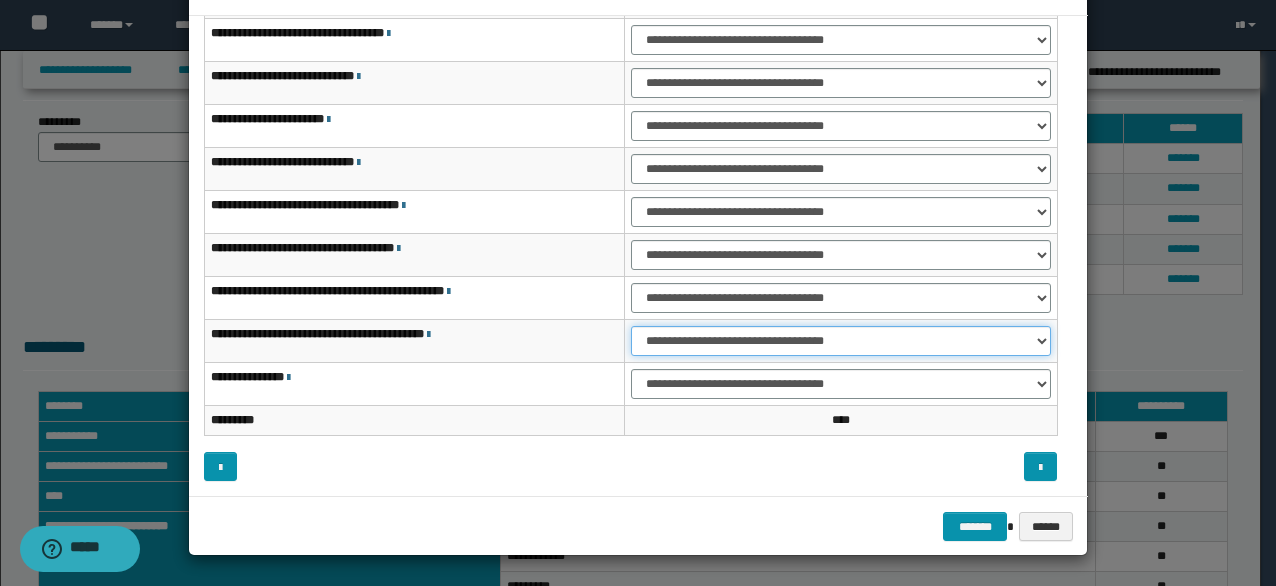 click on "**********" at bounding box center [841, 341] 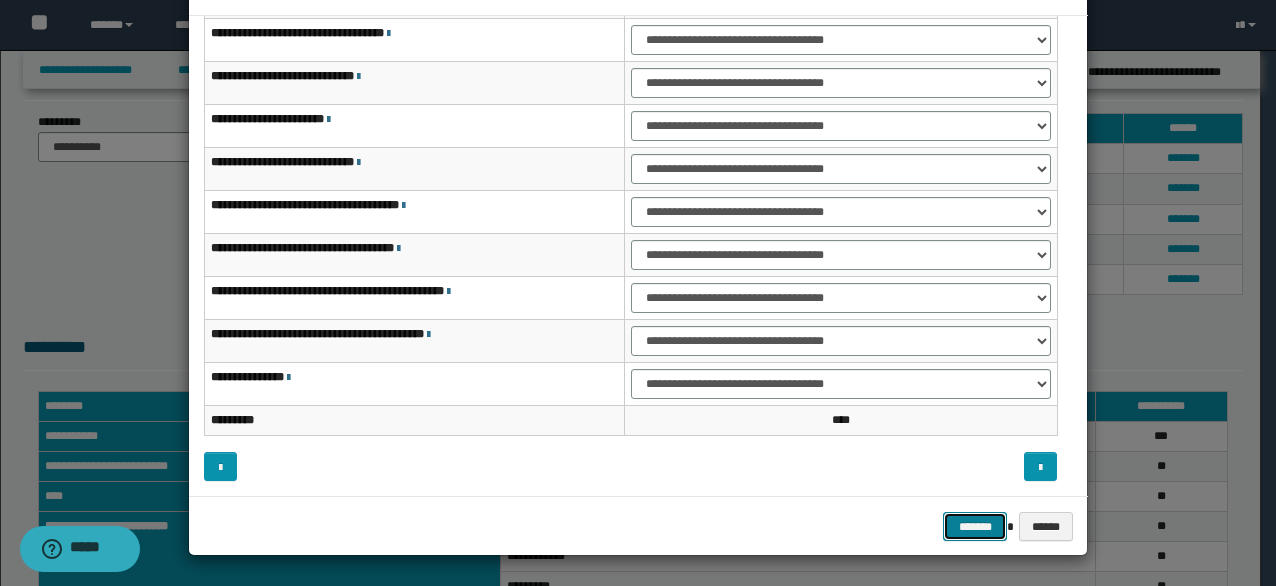click on "*******" at bounding box center (975, 526) 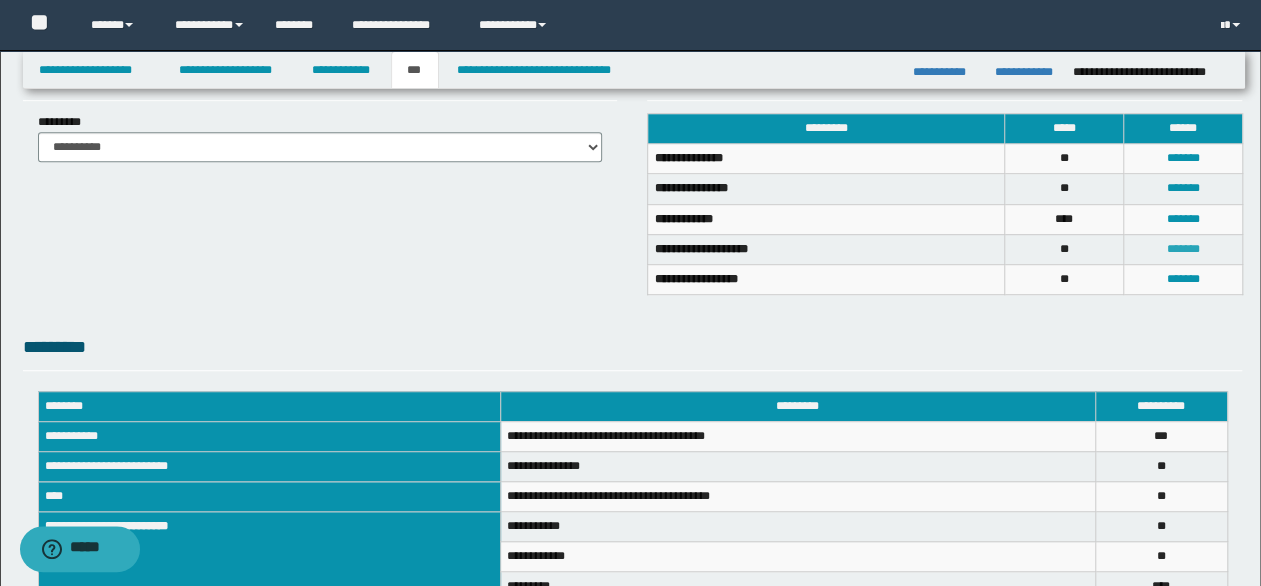 click on "*******" at bounding box center (1182, 249) 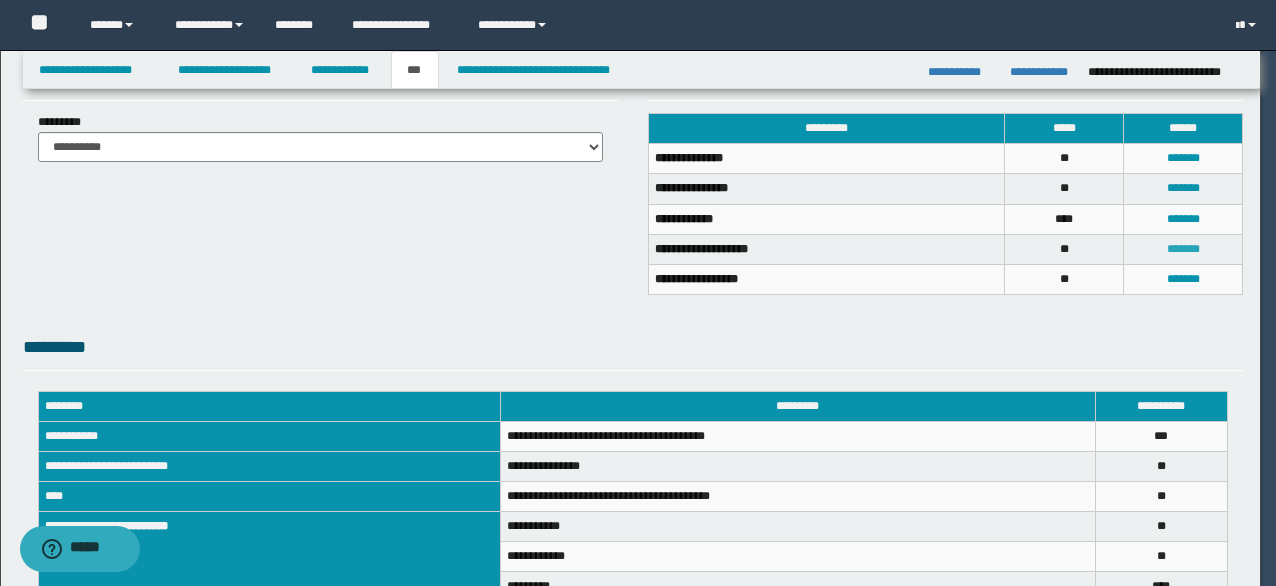 scroll, scrollTop: 0, scrollLeft: 0, axis: both 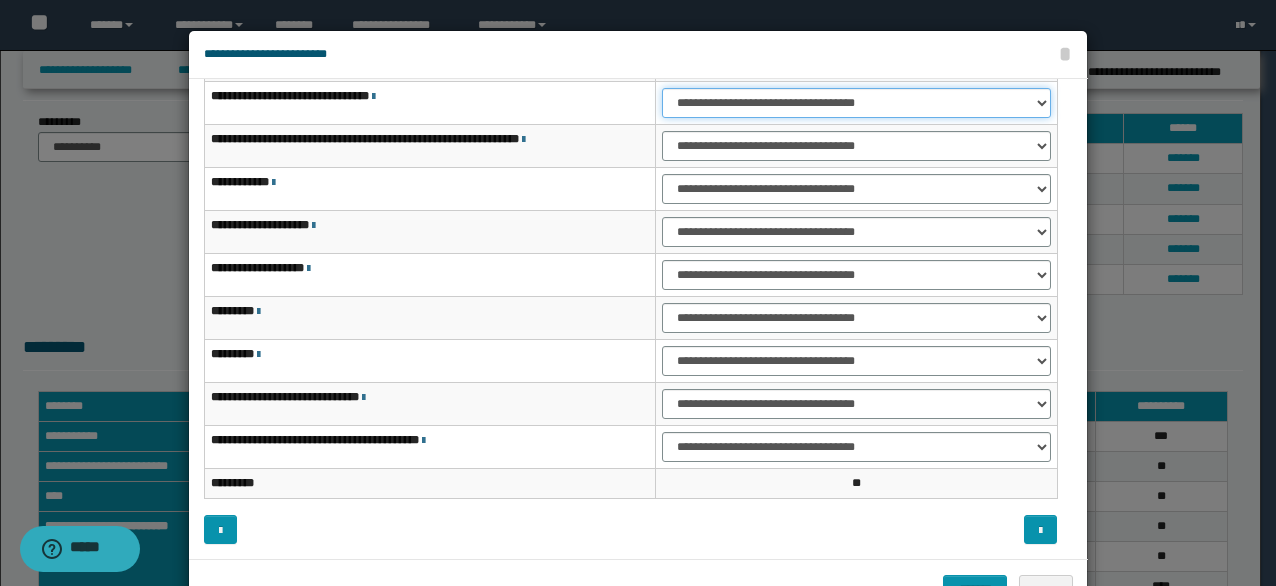 click on "**********" at bounding box center (856, 103) 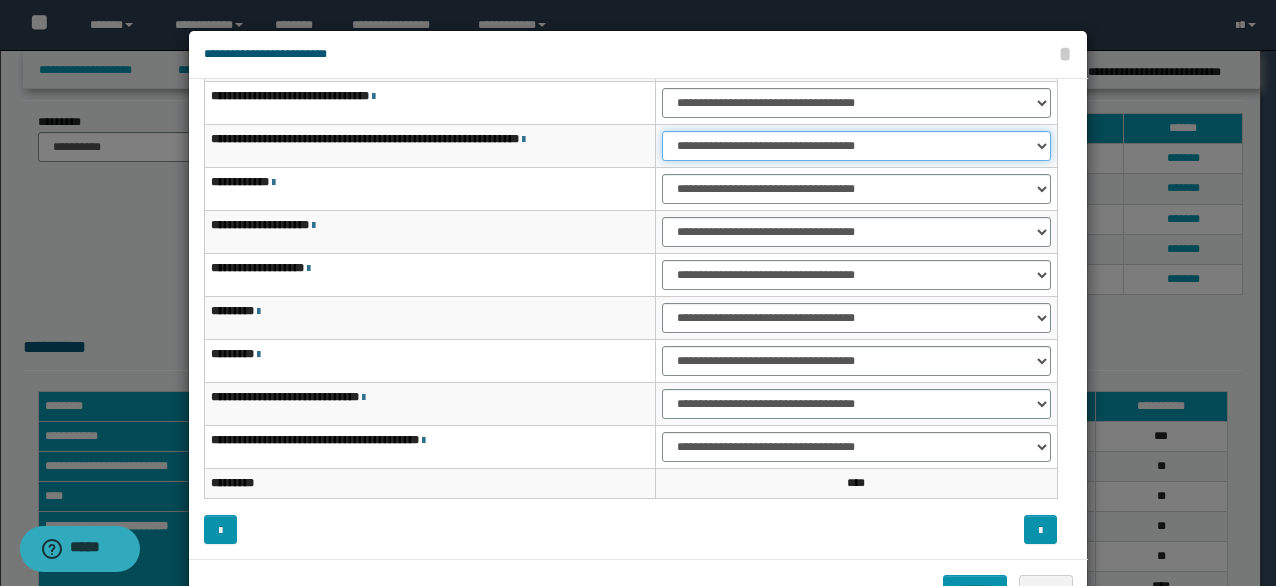 click on "**********" at bounding box center (856, 146) 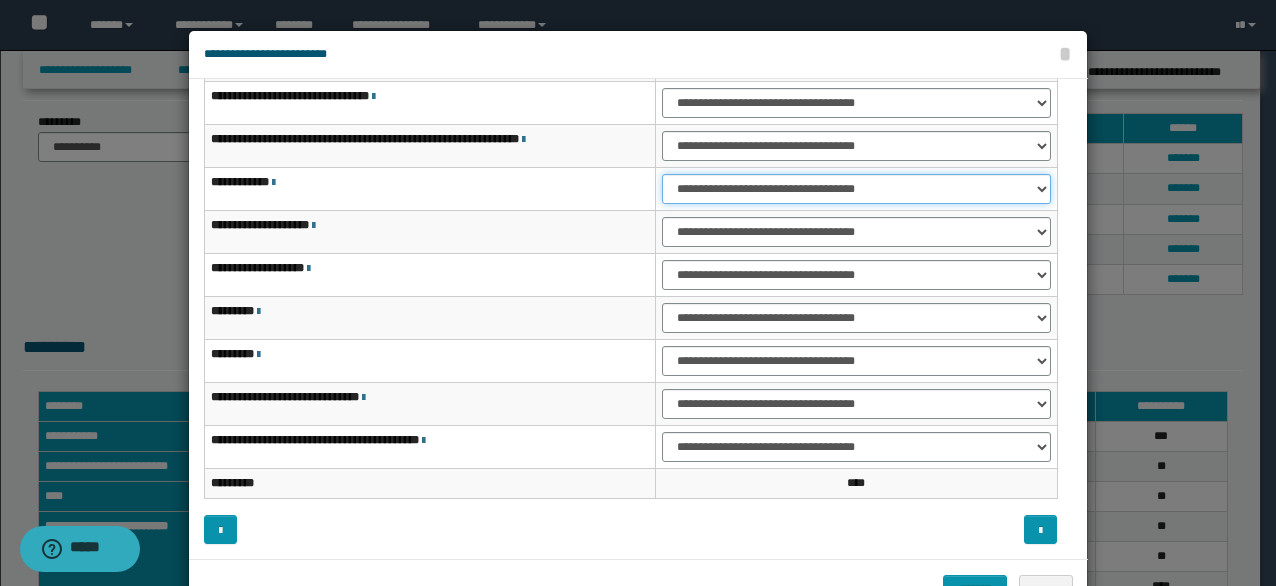 click on "**********" at bounding box center [856, 189] 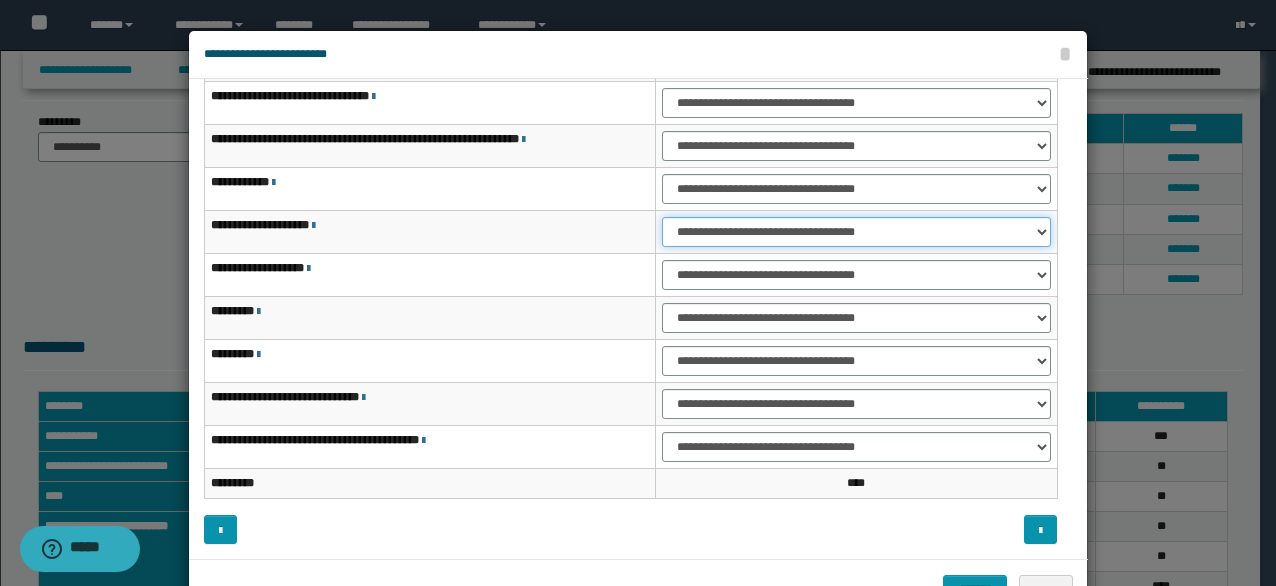 click on "**********" at bounding box center [856, 232] 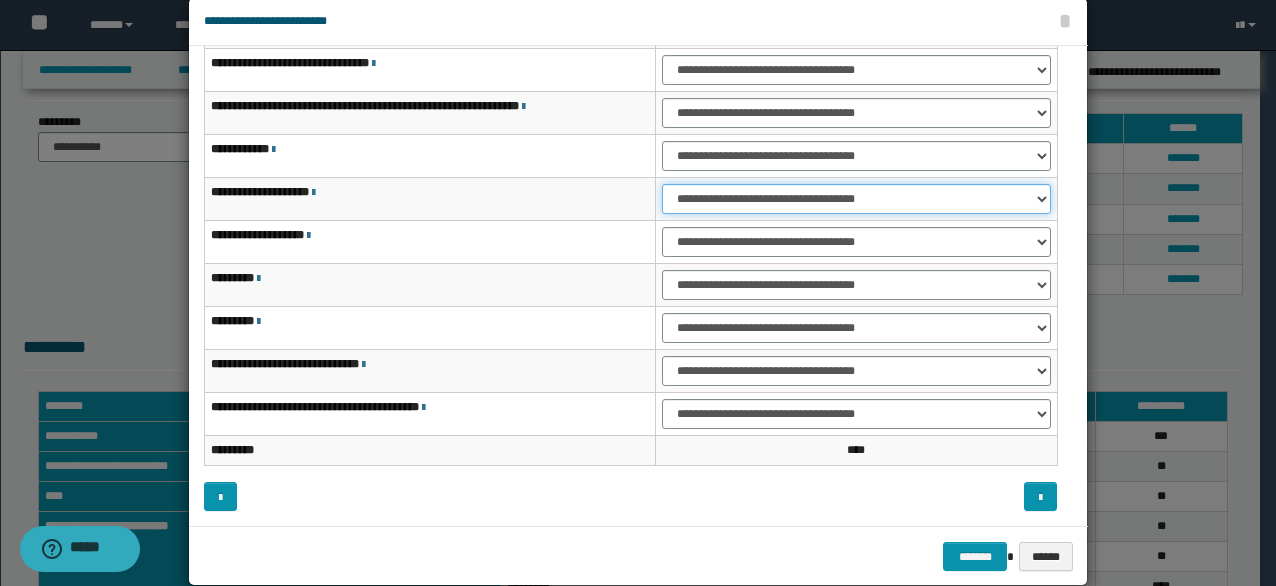 scroll, scrollTop: 63, scrollLeft: 0, axis: vertical 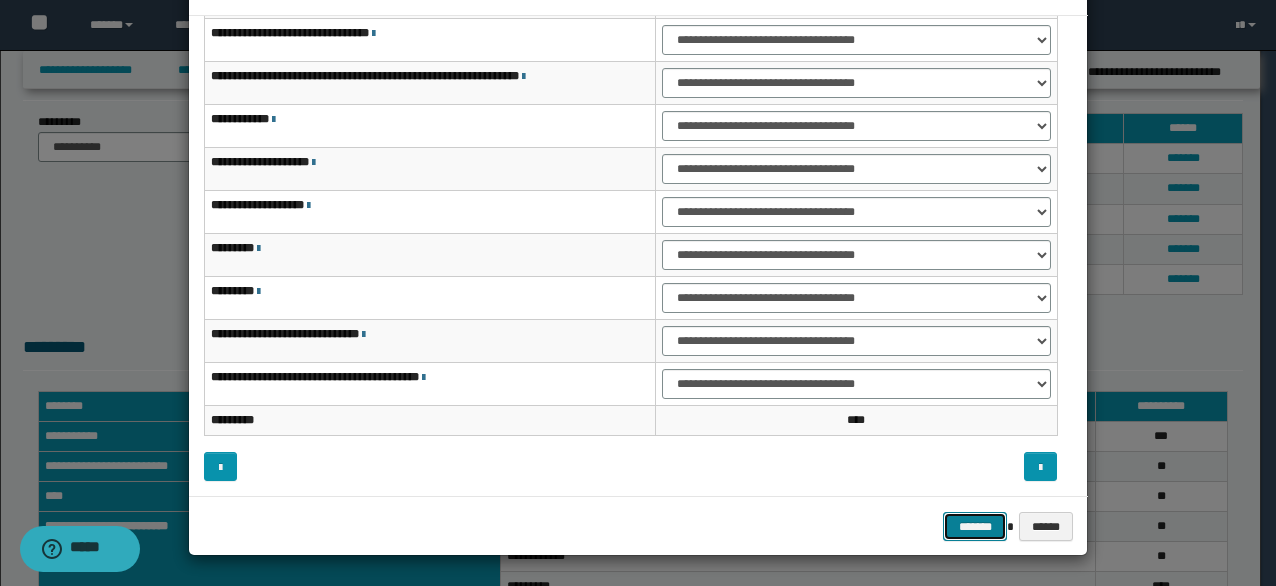 click on "*******" at bounding box center [975, 526] 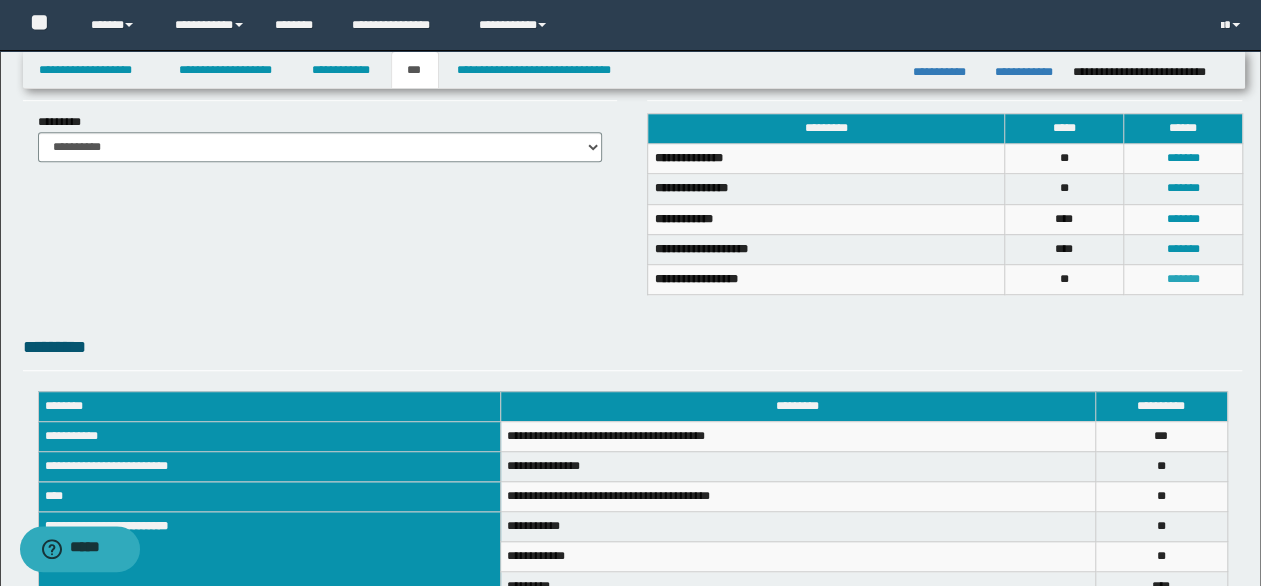 click on "*******" at bounding box center (1182, 279) 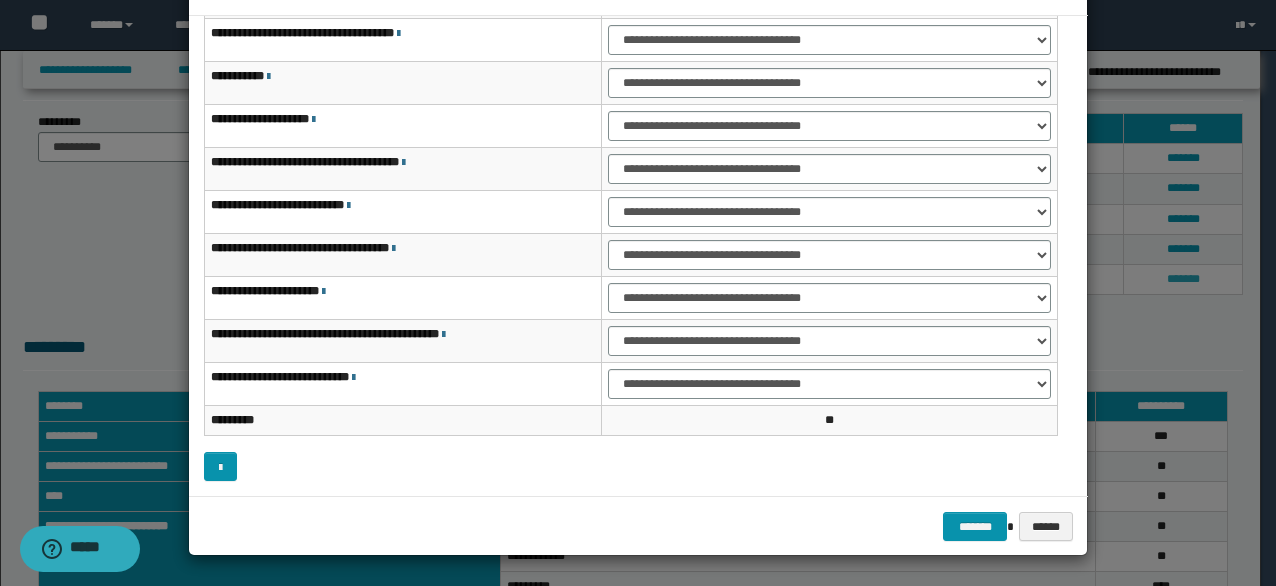 scroll, scrollTop: 0, scrollLeft: 0, axis: both 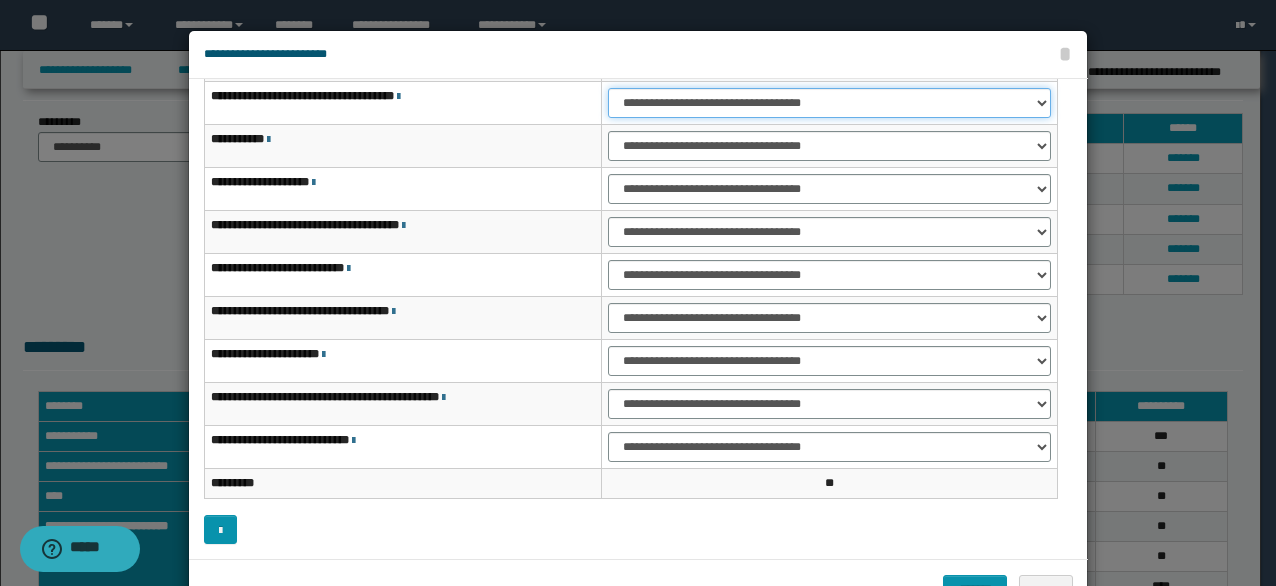 click on "**********" at bounding box center (829, 103) 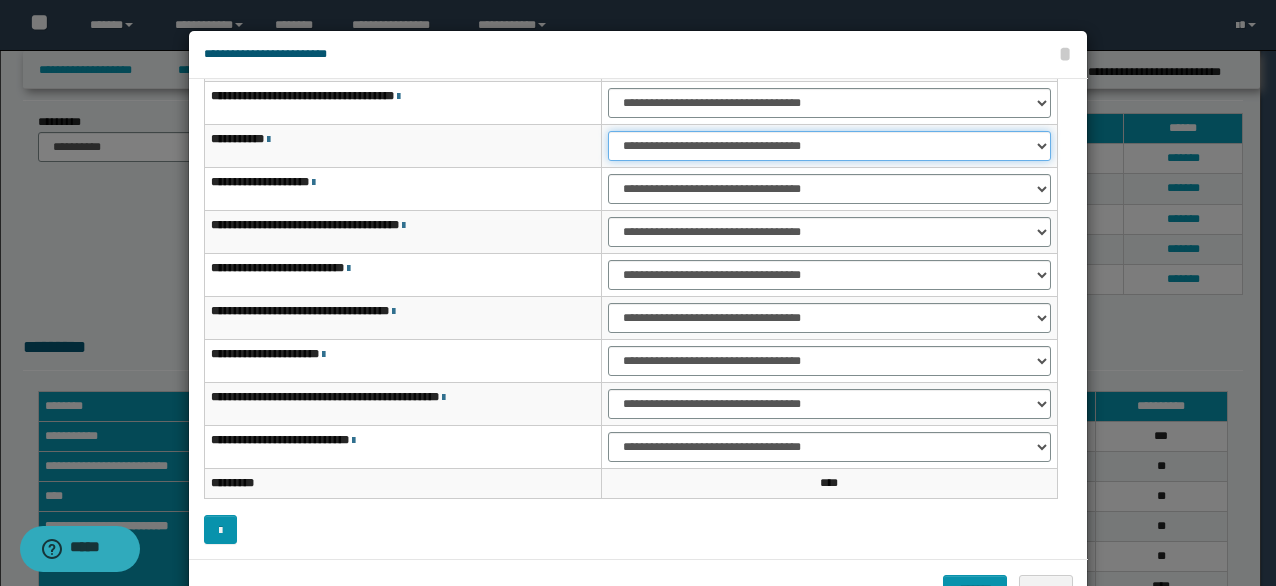 click on "**********" at bounding box center [829, 146] 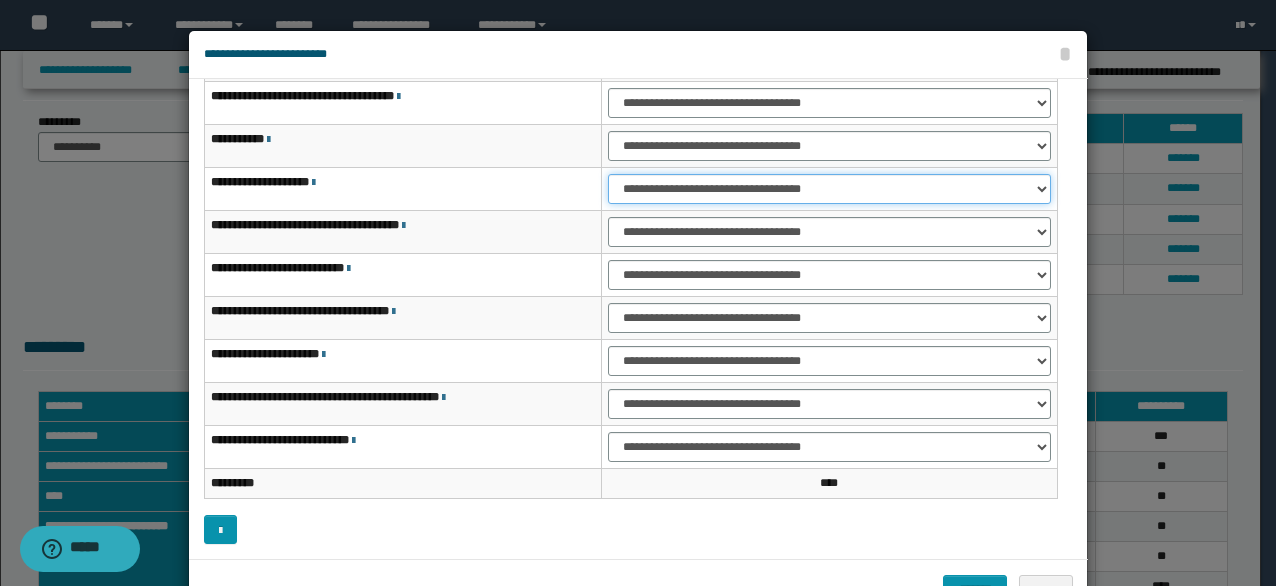 click on "**********" at bounding box center [829, 189] 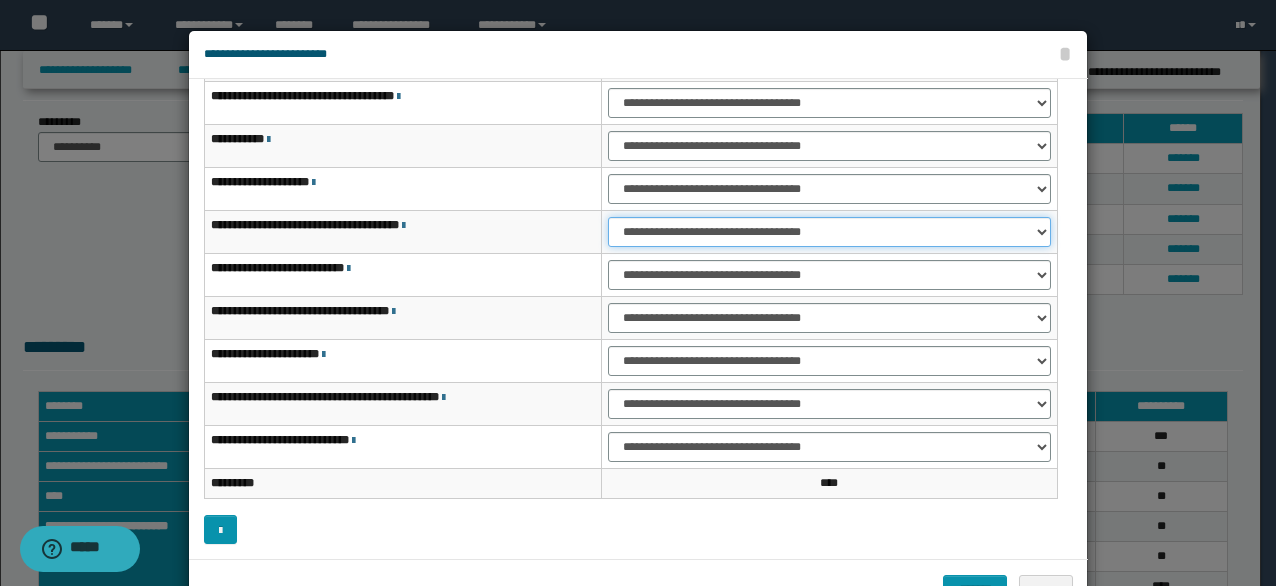 click on "**********" at bounding box center [829, 232] 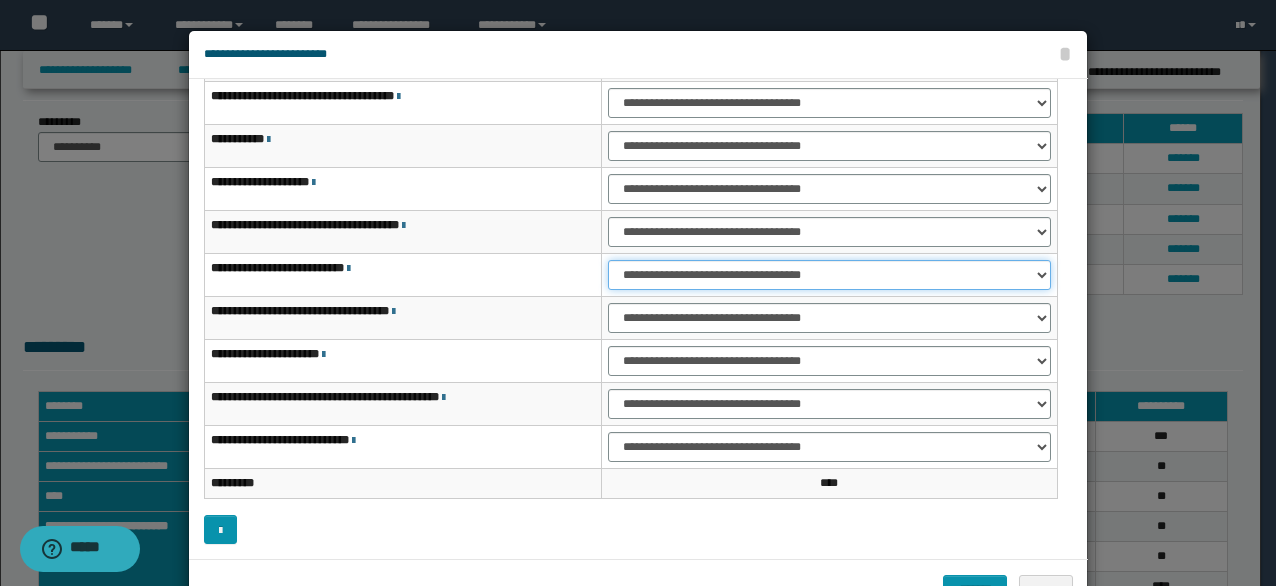 click on "**********" at bounding box center (829, 275) 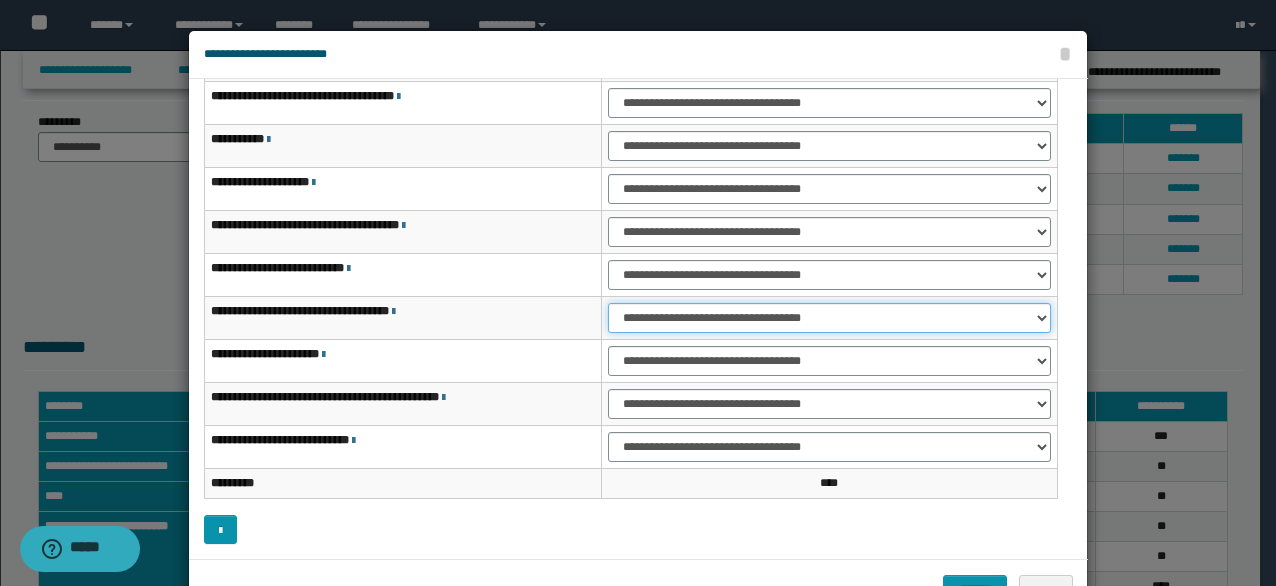click on "**********" at bounding box center (829, 318) 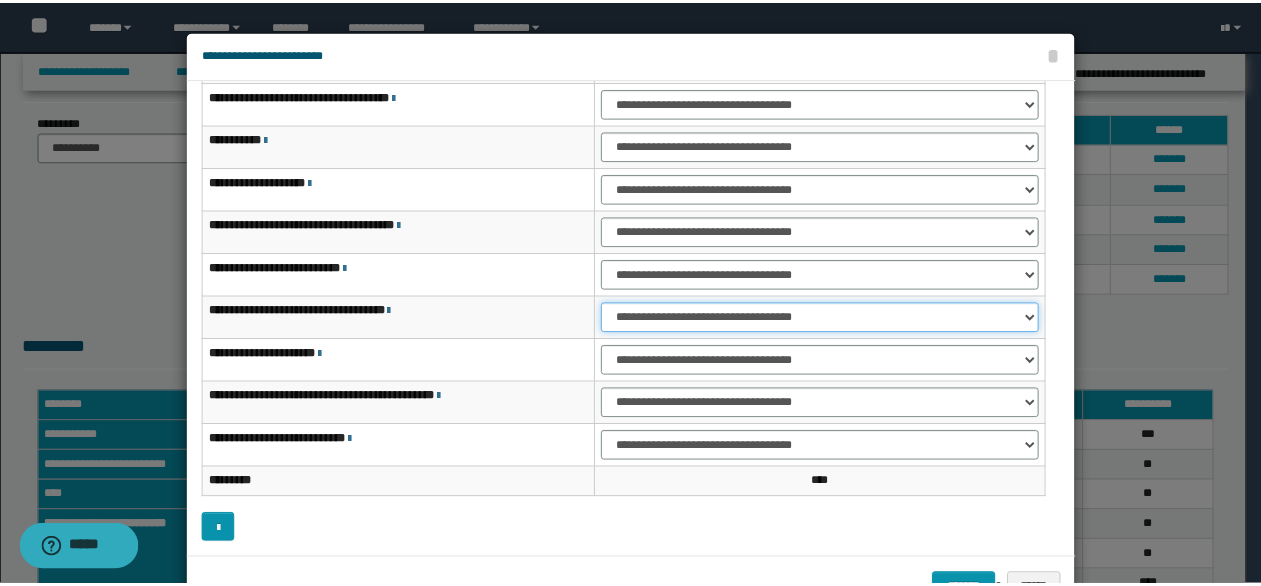scroll, scrollTop: 63, scrollLeft: 0, axis: vertical 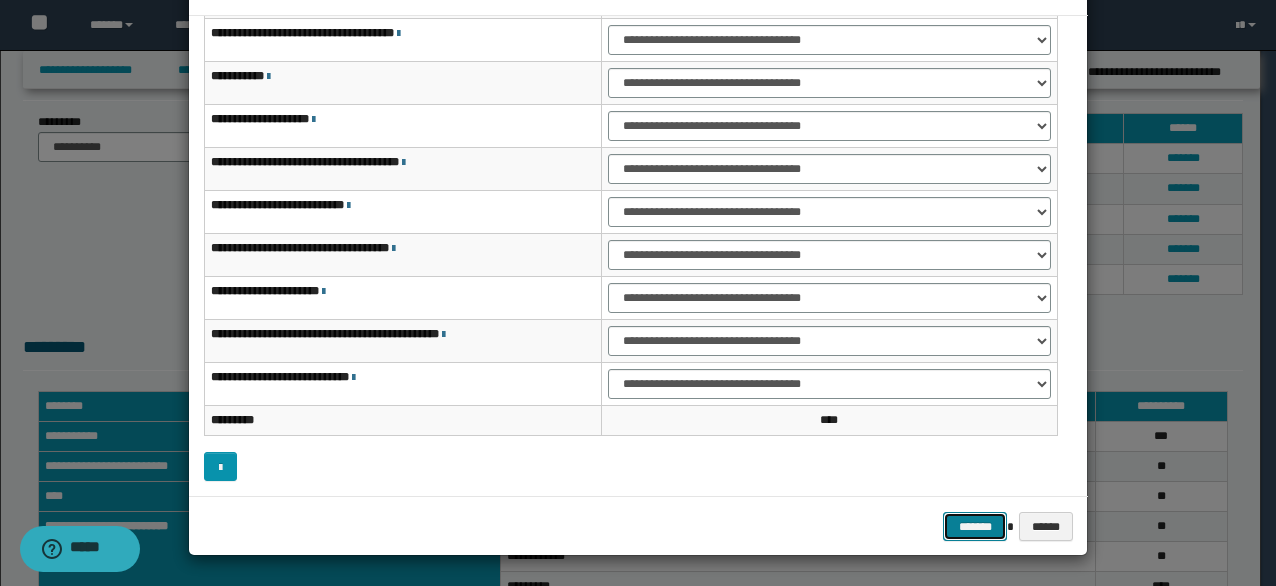 click on "*******" at bounding box center (975, 526) 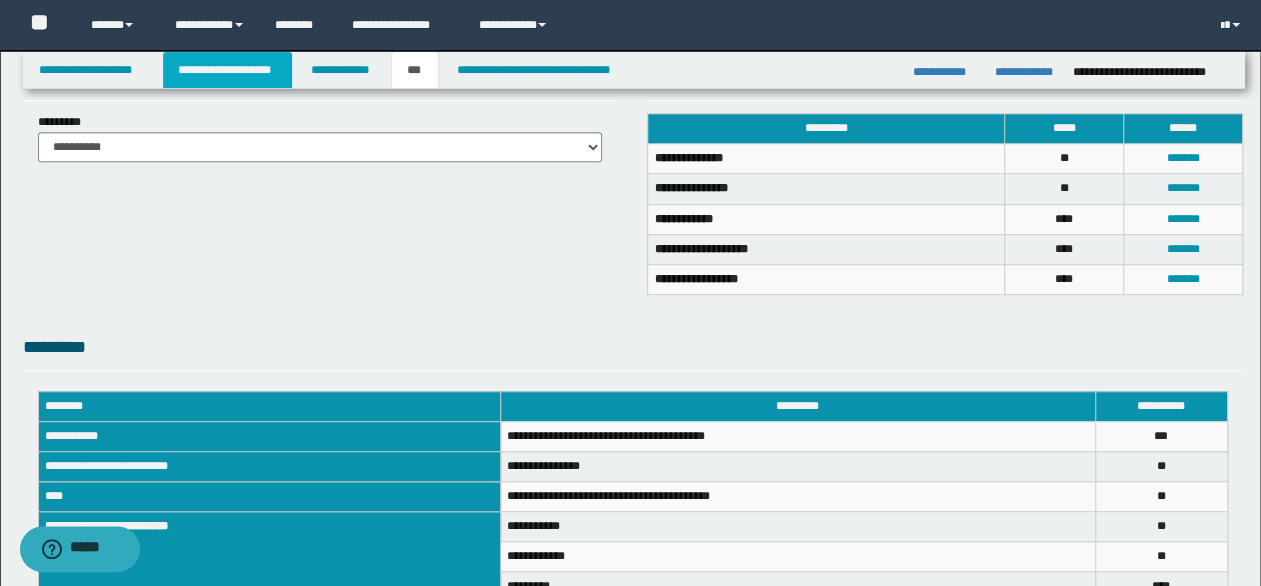 click on "**********" at bounding box center [227, 70] 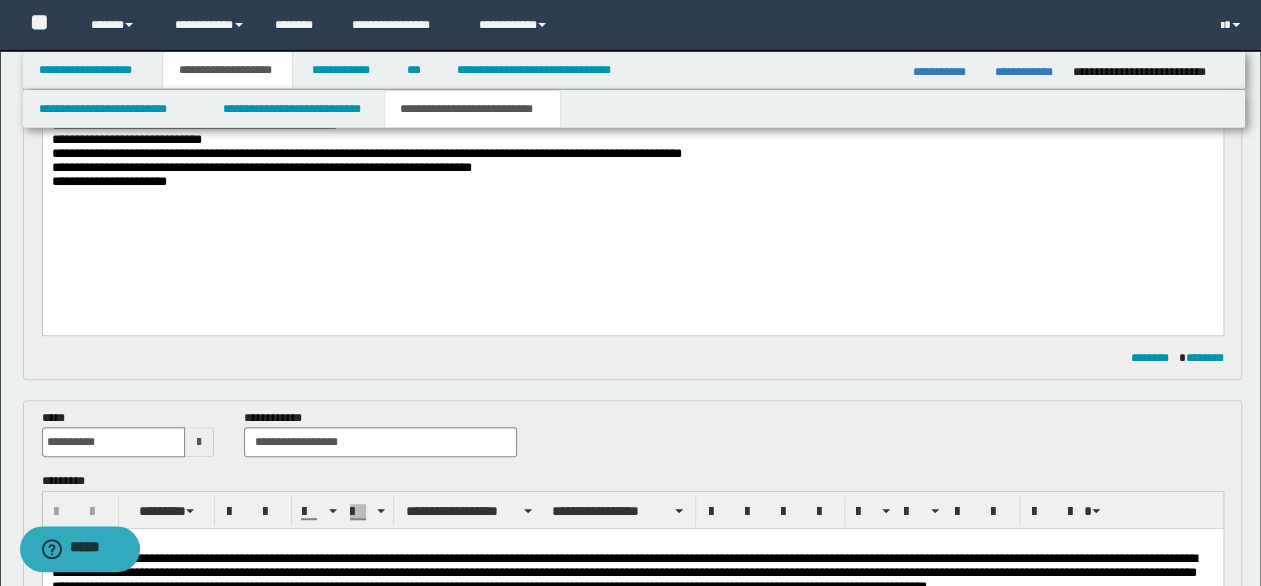 scroll, scrollTop: 230, scrollLeft: 0, axis: vertical 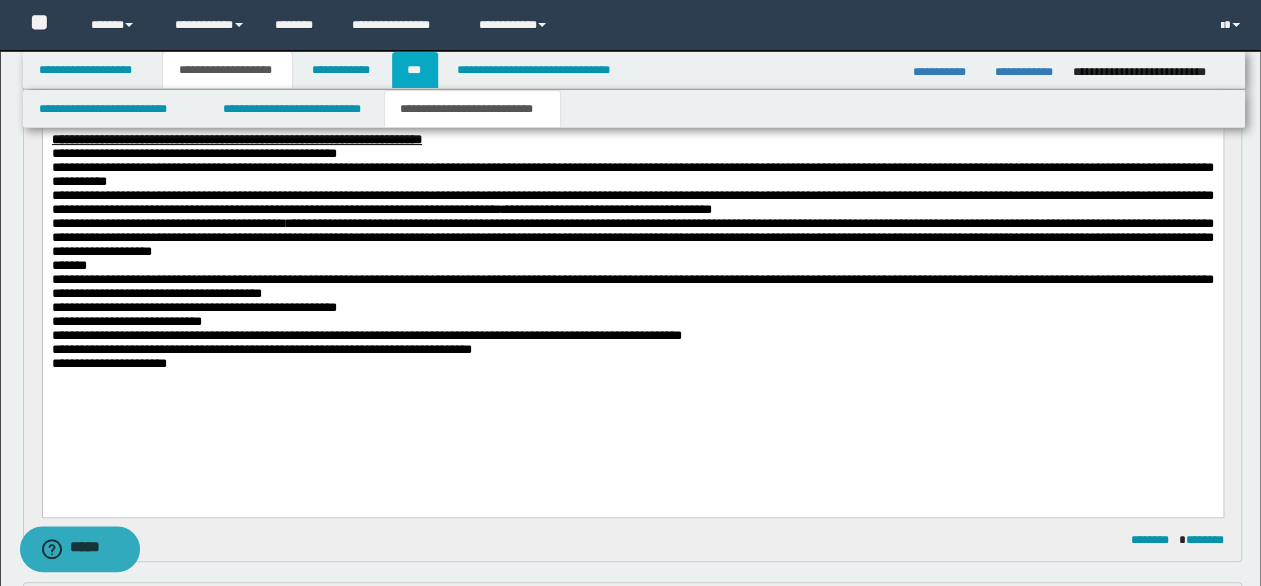 click on "***" at bounding box center (415, 70) 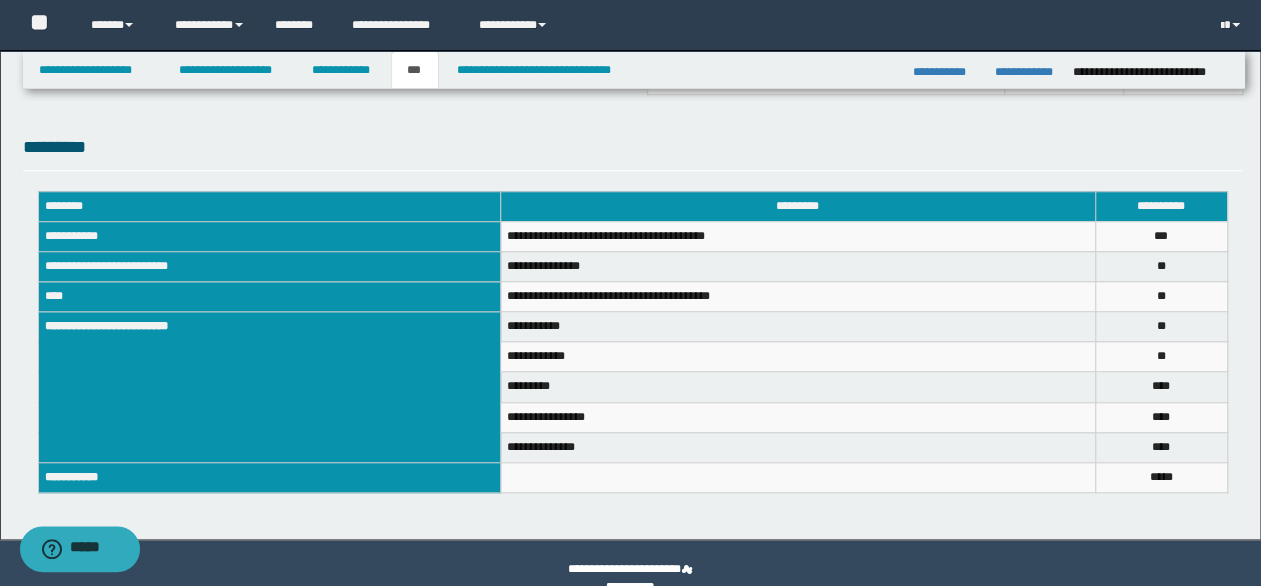 scroll, scrollTop: 731, scrollLeft: 0, axis: vertical 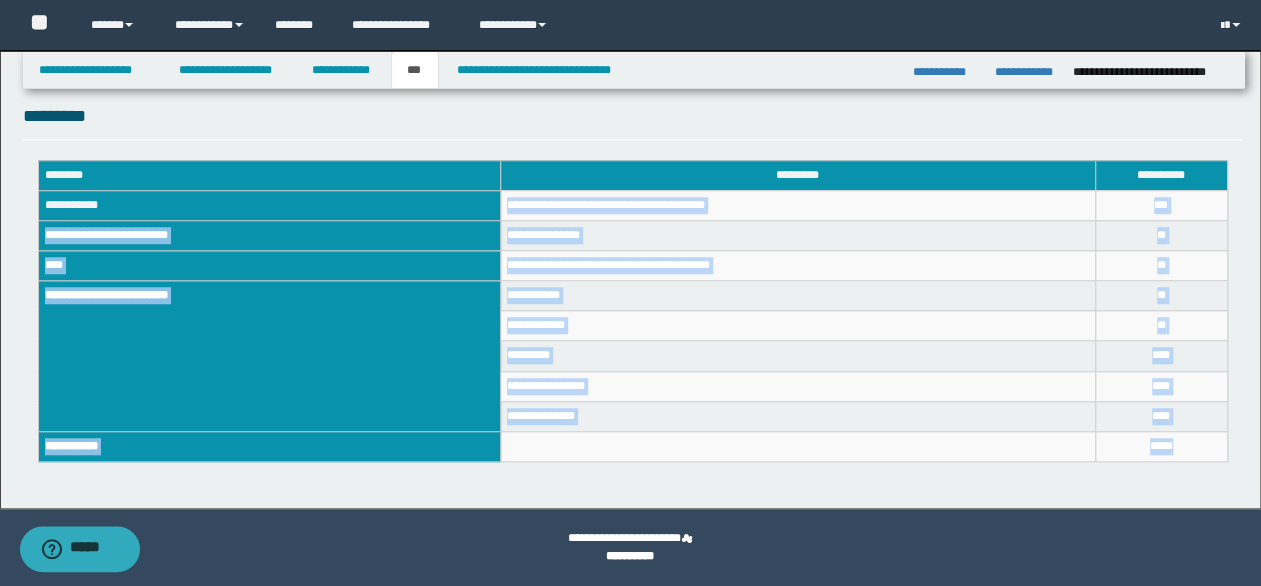 drag, startPoint x: 507, startPoint y: 207, endPoint x: 1223, endPoint y: 438, distance: 752.341 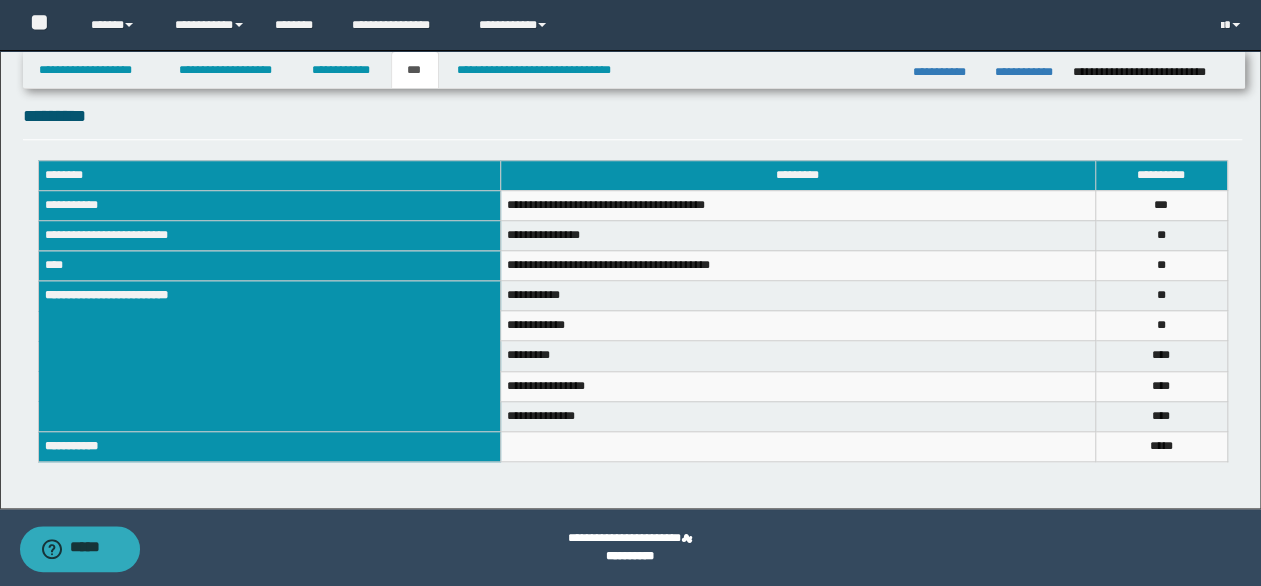 click on "**********" at bounding box center (630, -86) 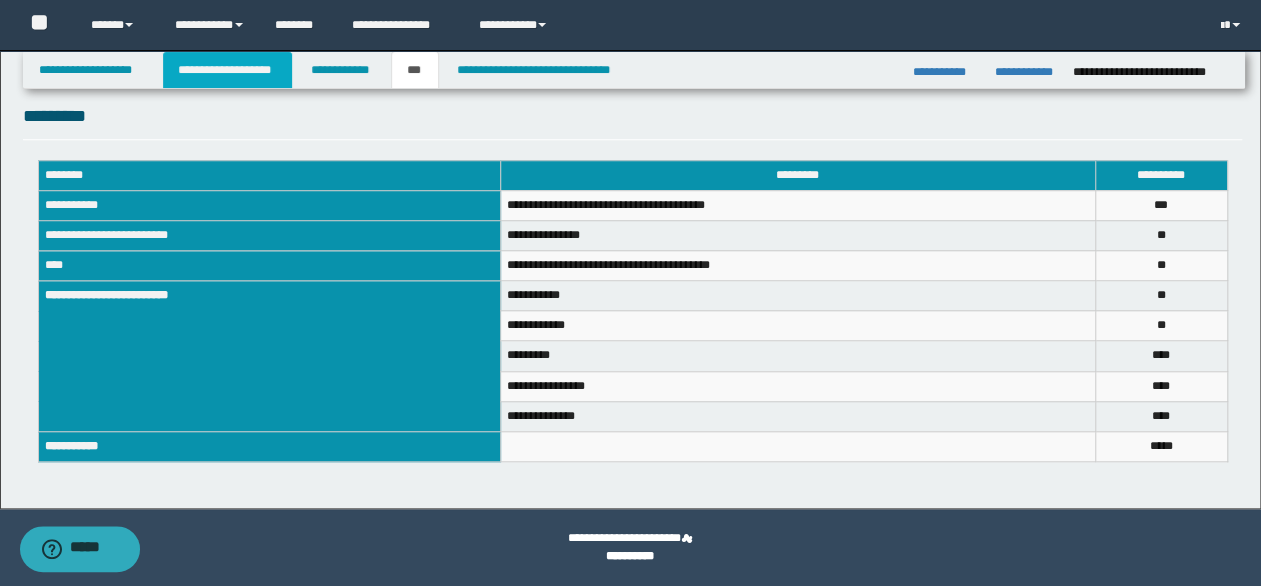click on "**********" at bounding box center [227, 70] 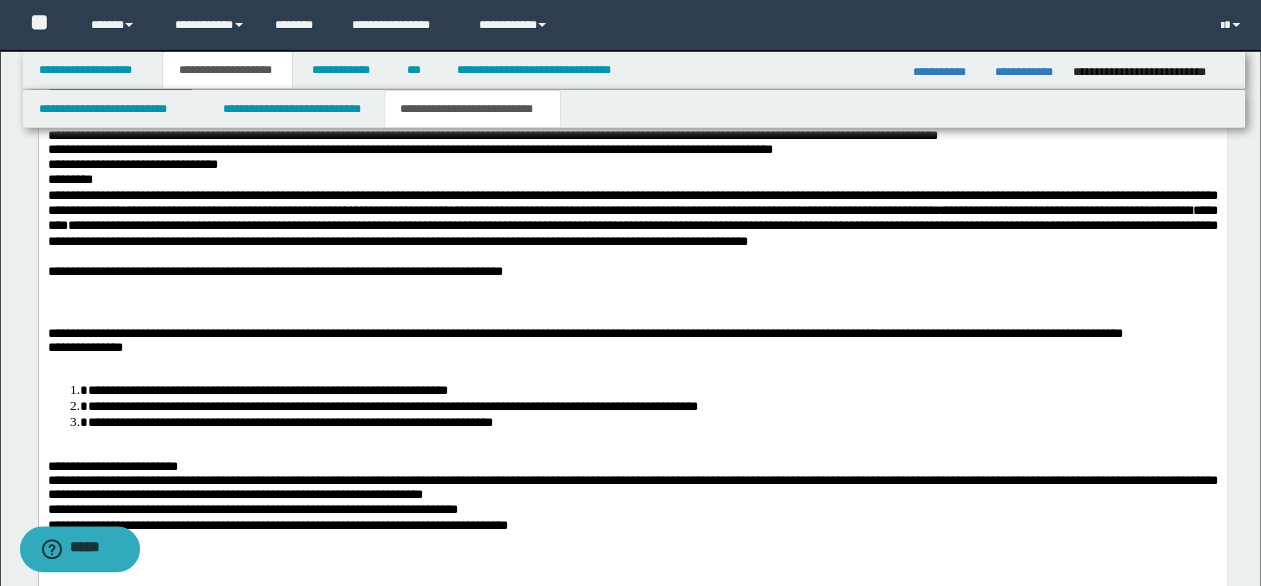 scroll, scrollTop: 2262, scrollLeft: 0, axis: vertical 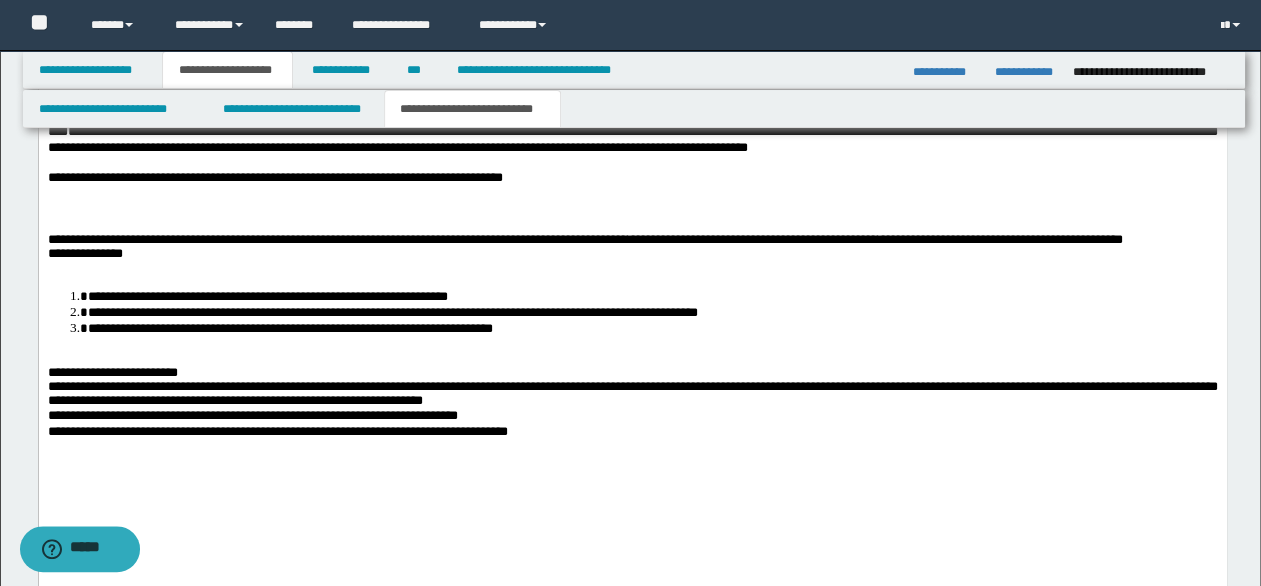 click on "**********" at bounding box center [632, 124] 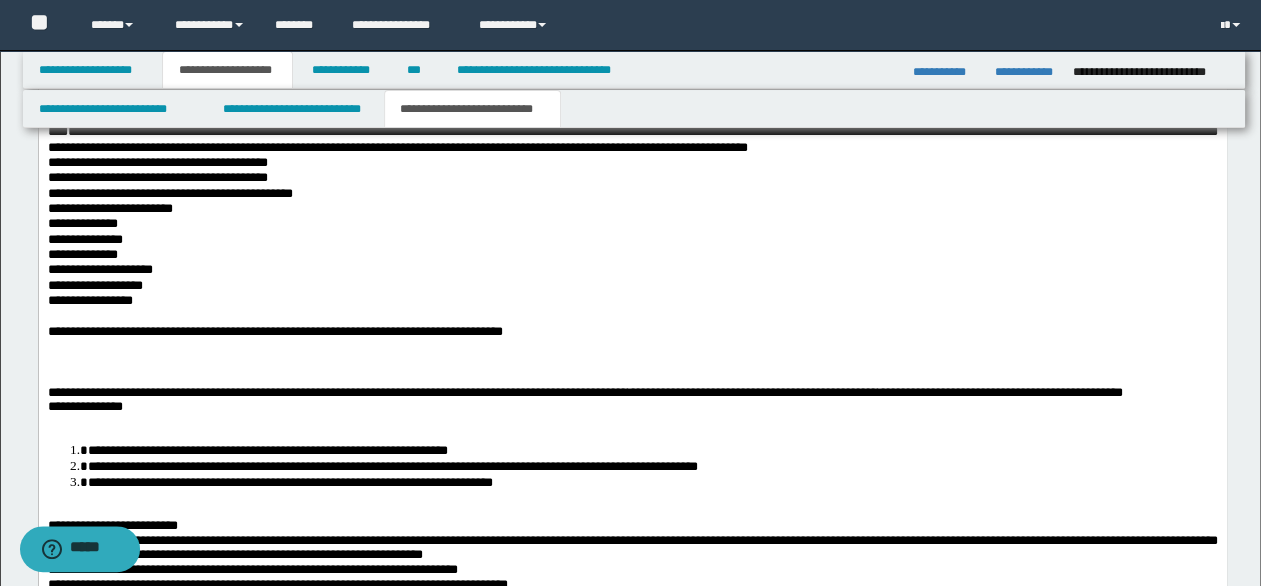 click on "**********" at bounding box center (632, 231) 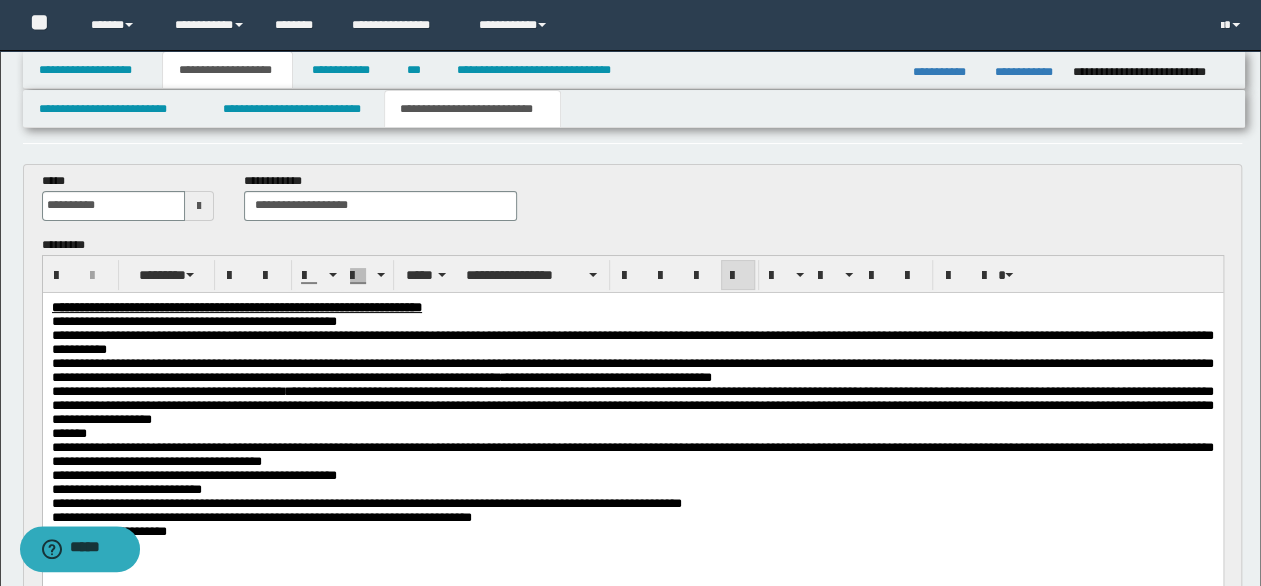 scroll, scrollTop: 162, scrollLeft: 0, axis: vertical 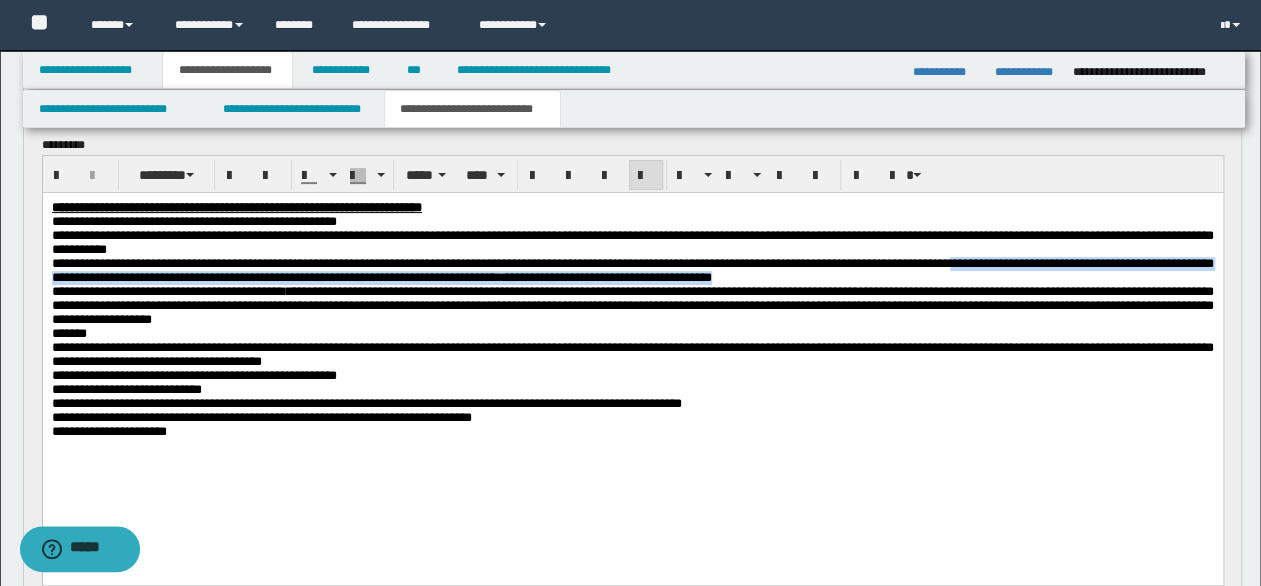 drag, startPoint x: 1171, startPoint y: 266, endPoint x: 1203, endPoint y: 281, distance: 35.341194 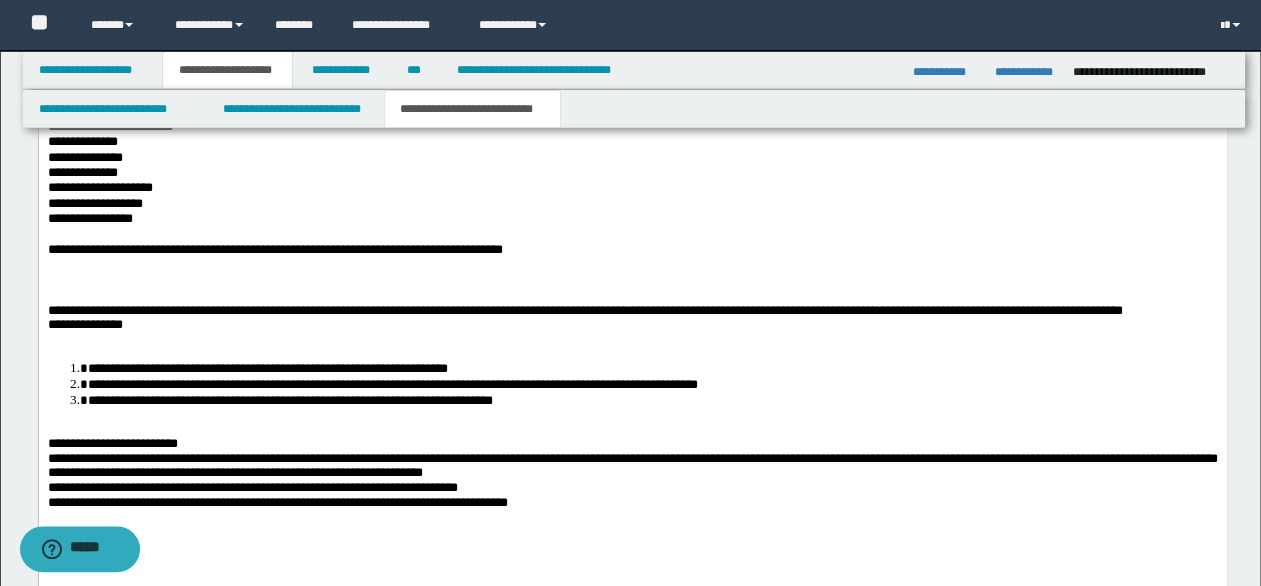 scroll, scrollTop: 2162, scrollLeft: 0, axis: vertical 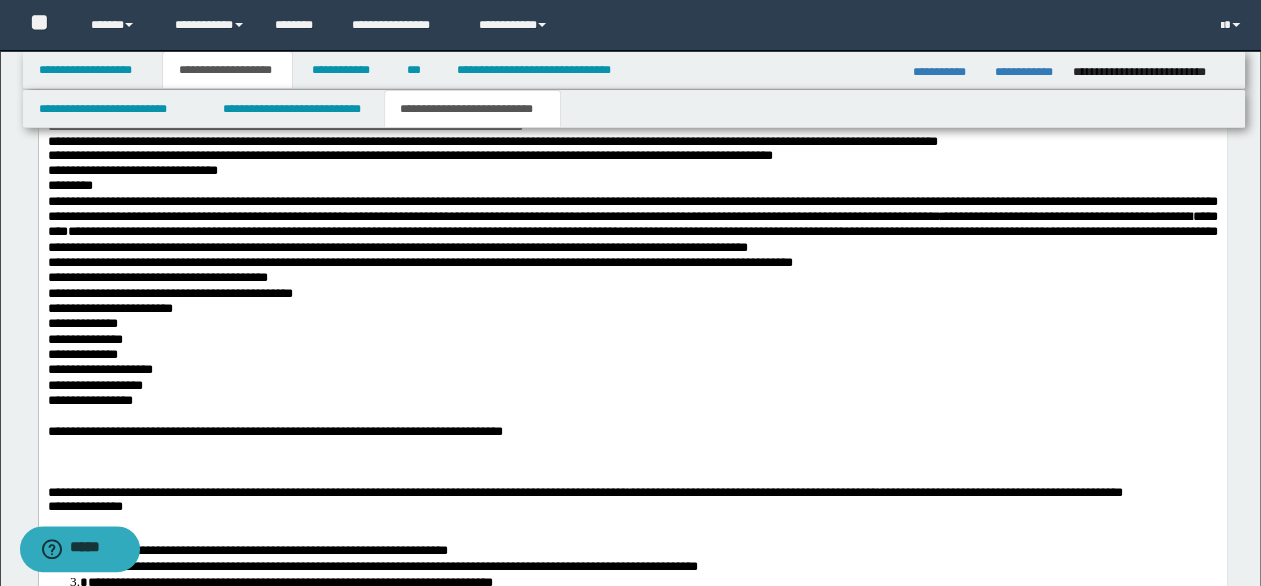 click on "**********" at bounding box center [632, 331] 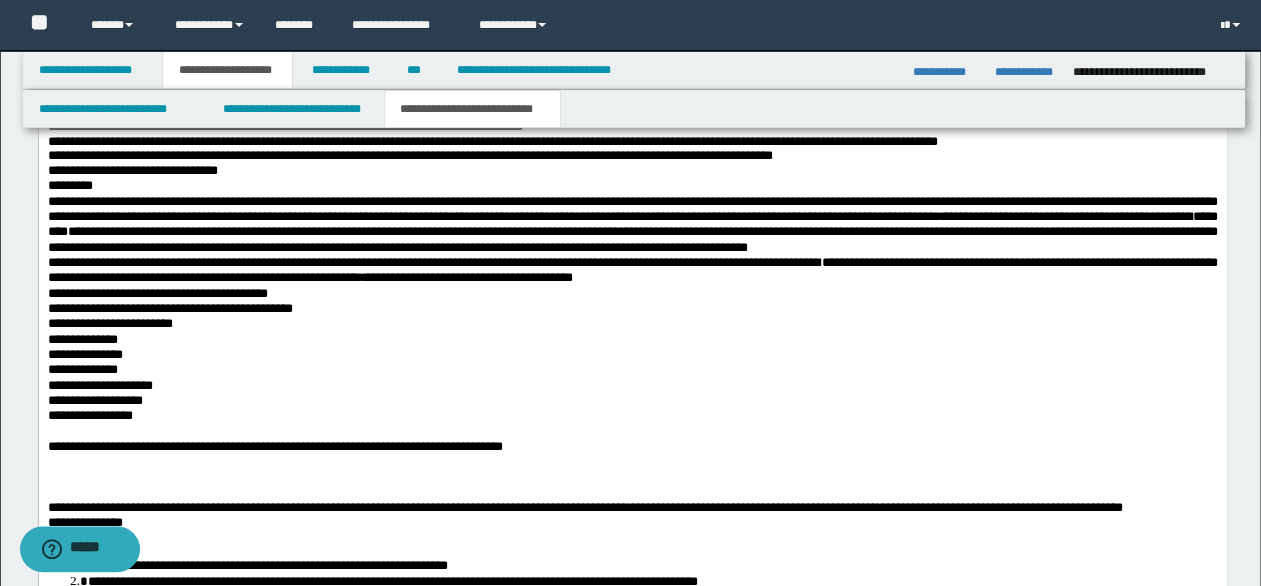 click on "**********" at bounding box center (632, 270) 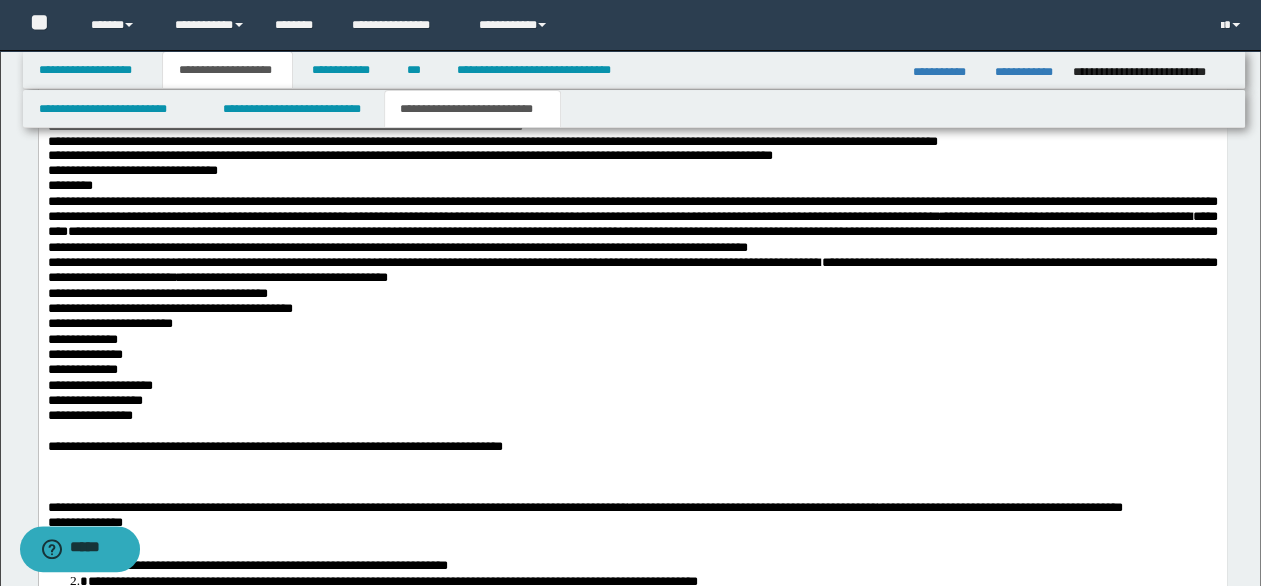 click on "**********" at bounding box center [632, 270] 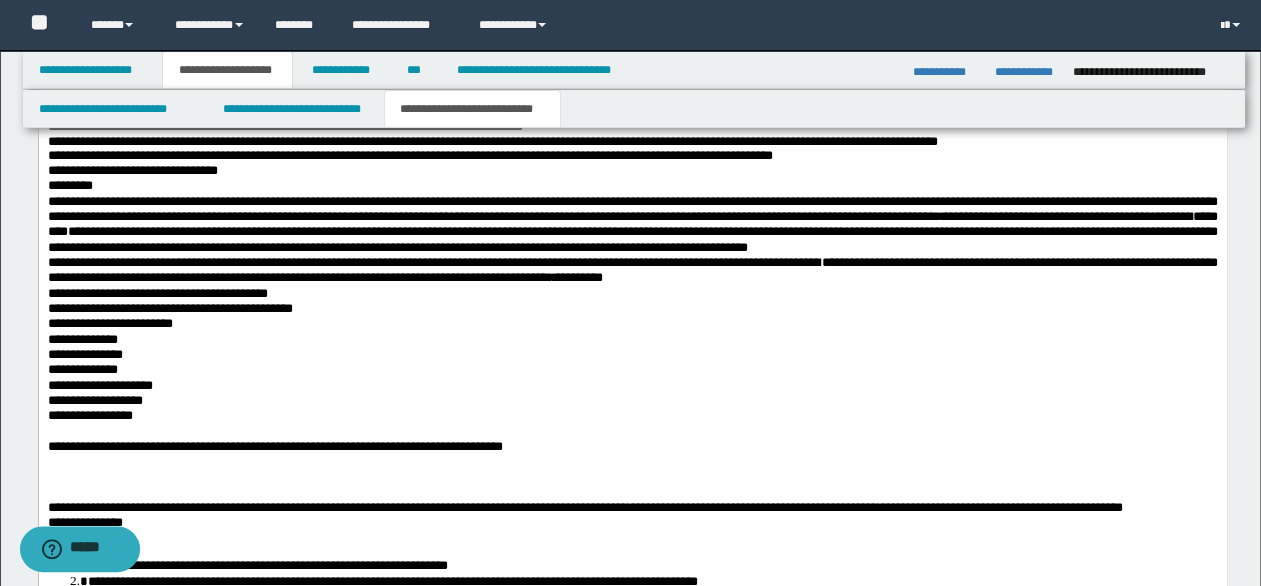click on "**********" at bounding box center [632, 270] 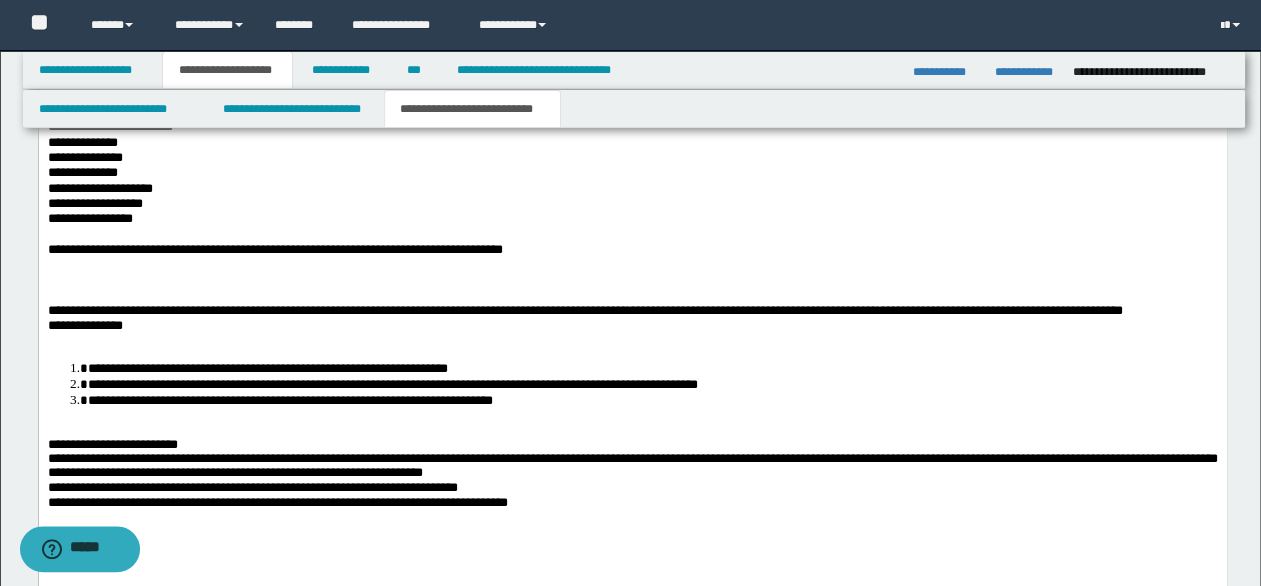 scroll, scrollTop: 2362, scrollLeft: 0, axis: vertical 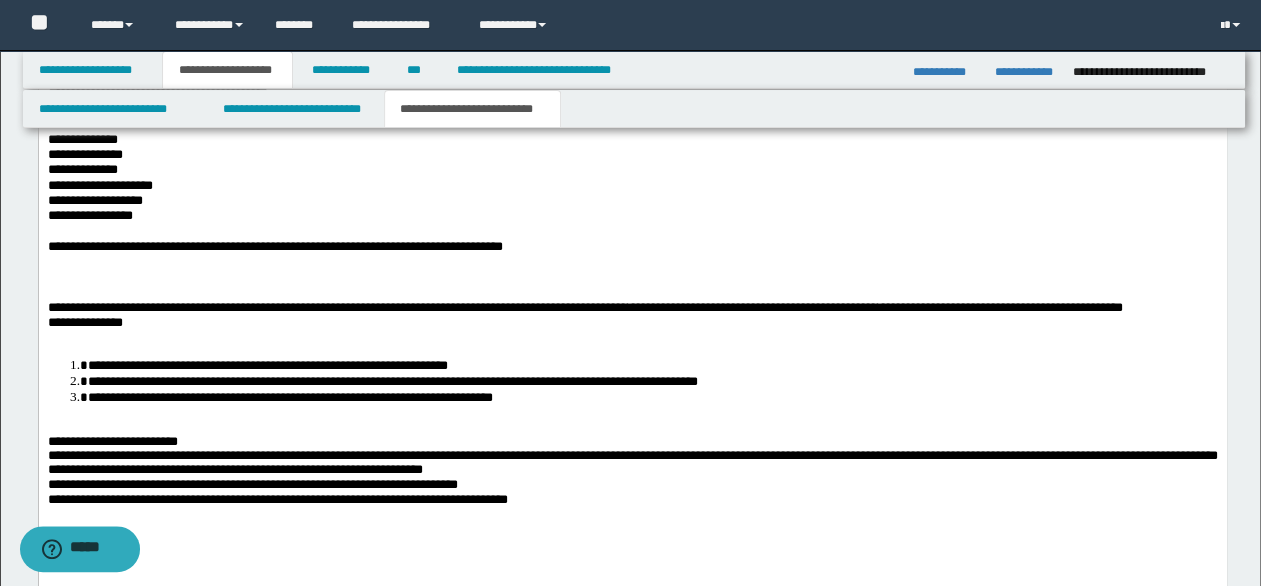 click at bounding box center [632, 231] 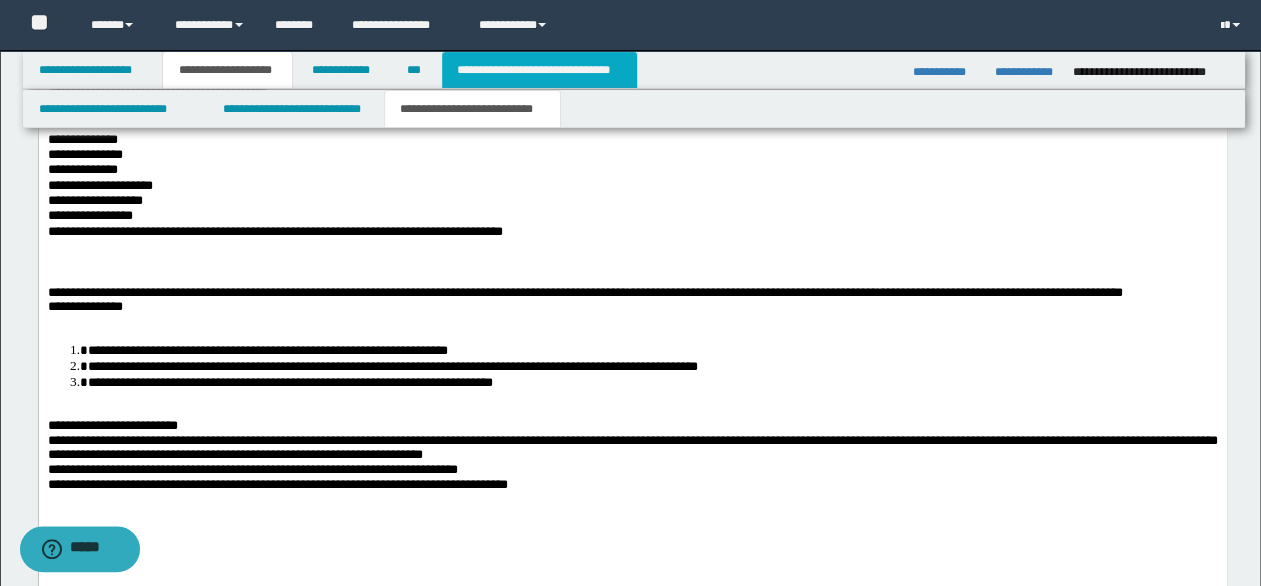 click on "**********" at bounding box center (539, 70) 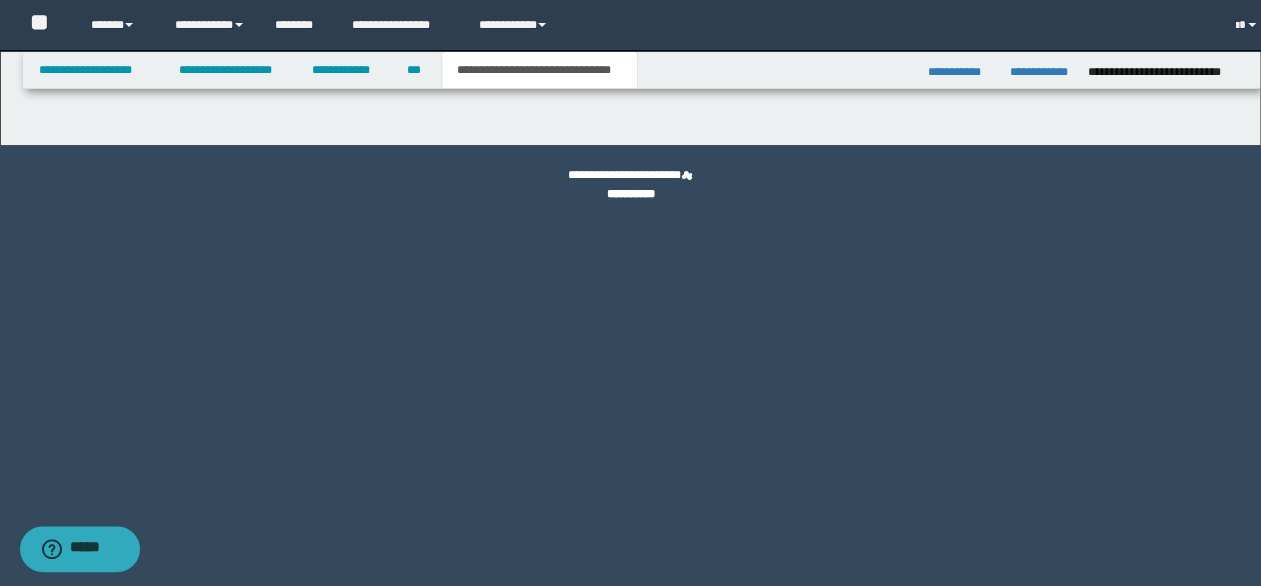 scroll, scrollTop: 0, scrollLeft: 0, axis: both 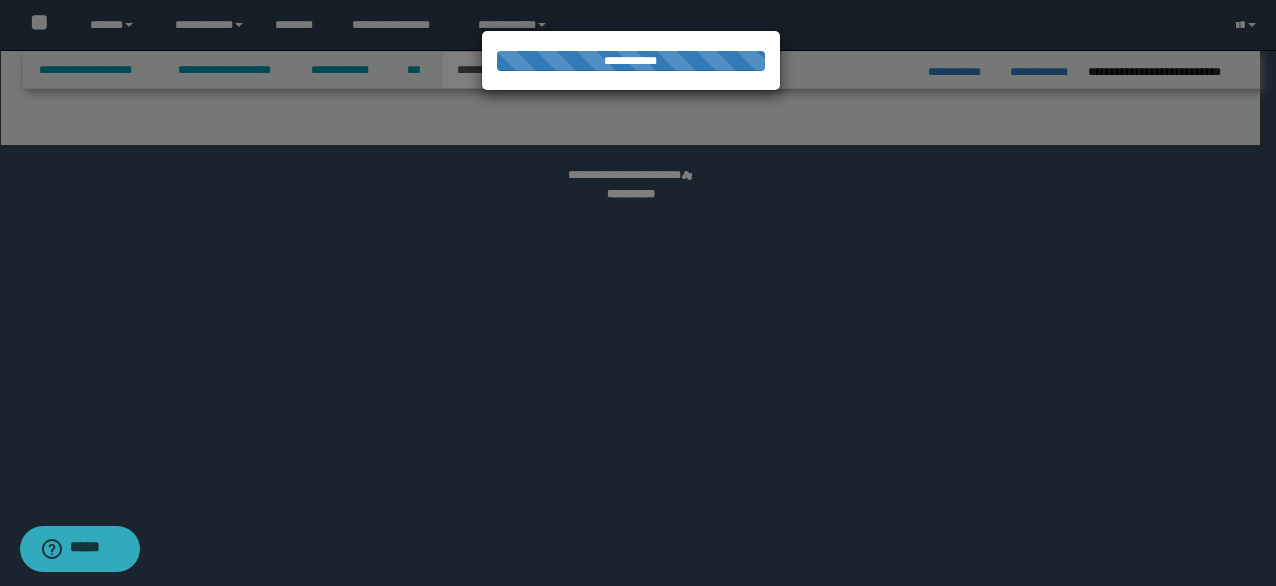 select on "*" 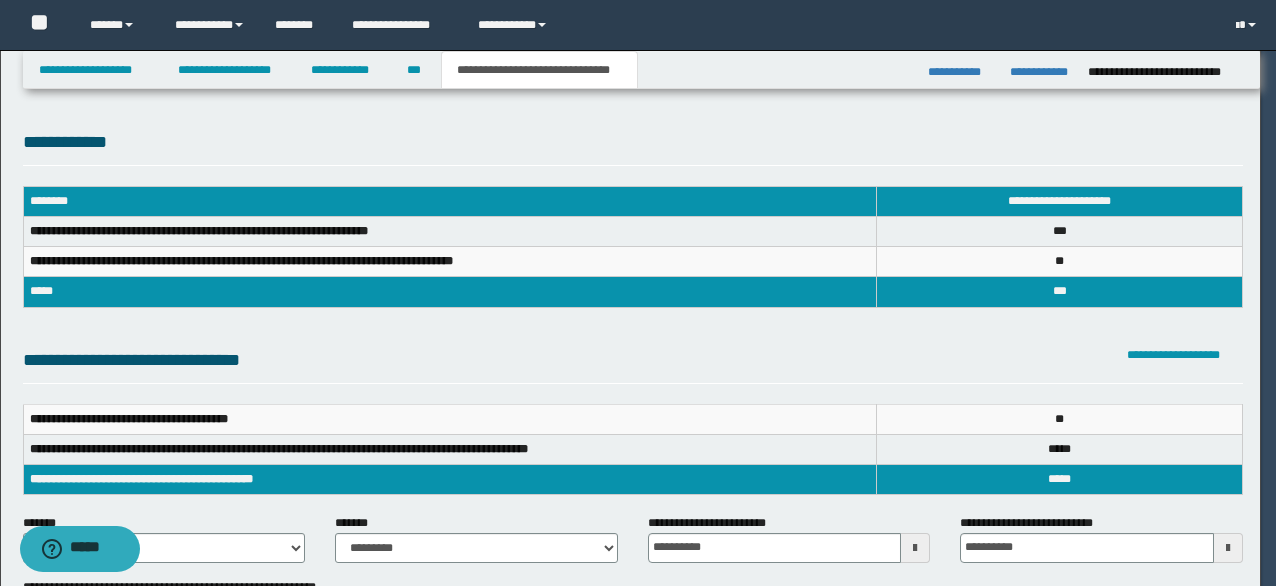 scroll, scrollTop: 0, scrollLeft: 0, axis: both 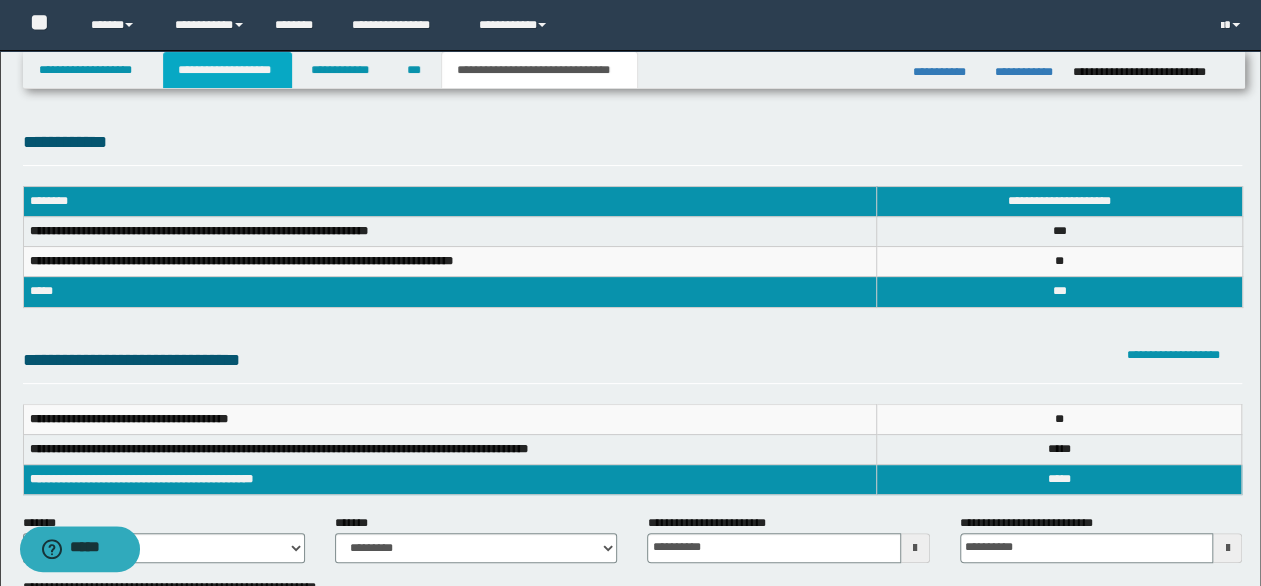 click on "**********" at bounding box center (227, 70) 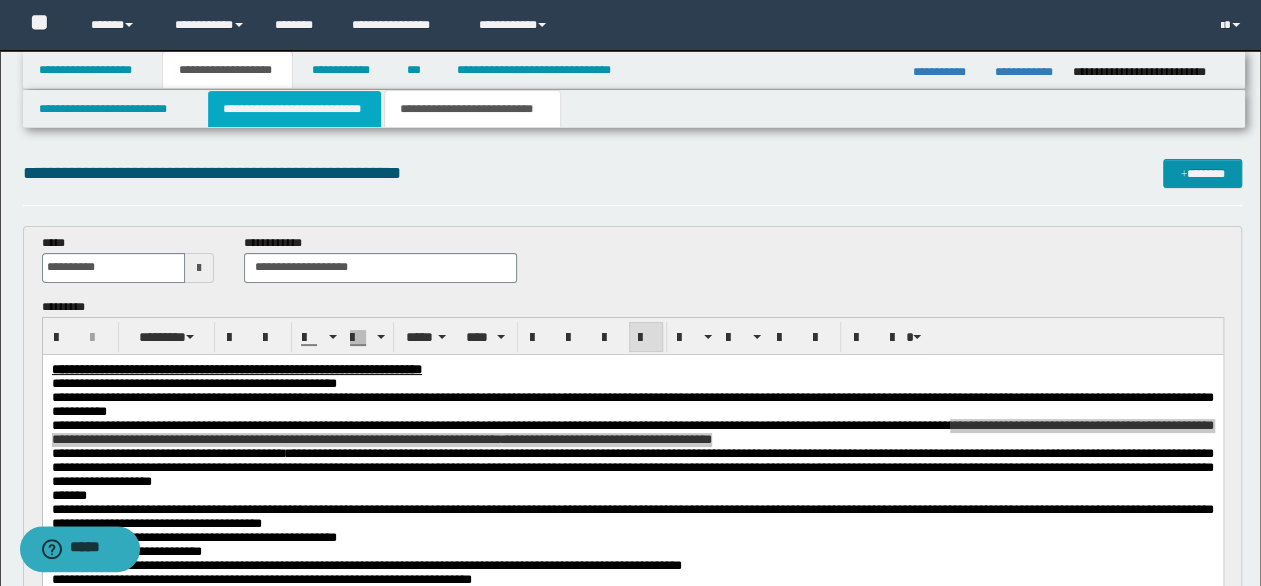 click on "**********" at bounding box center [294, 109] 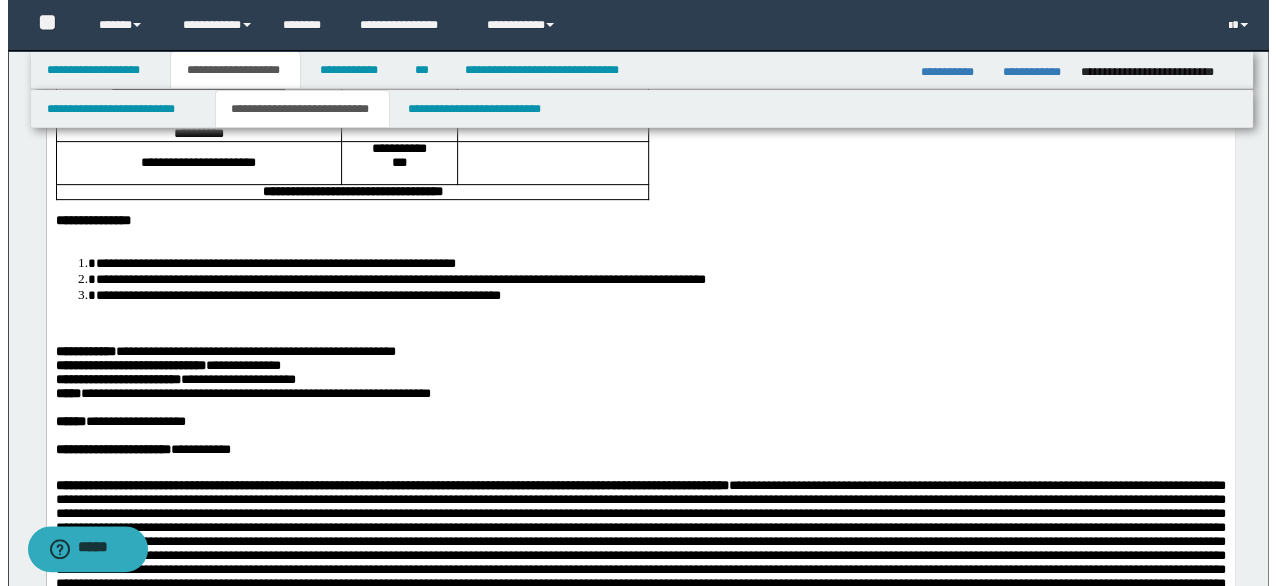 scroll, scrollTop: 400, scrollLeft: 0, axis: vertical 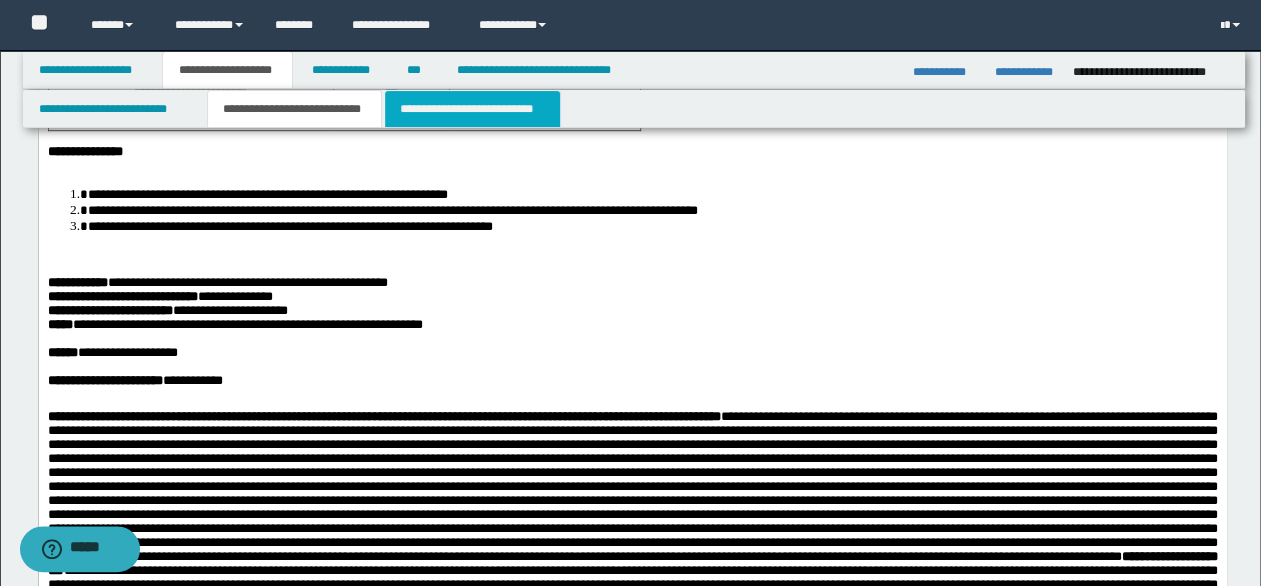 click on "**********" at bounding box center [472, 109] 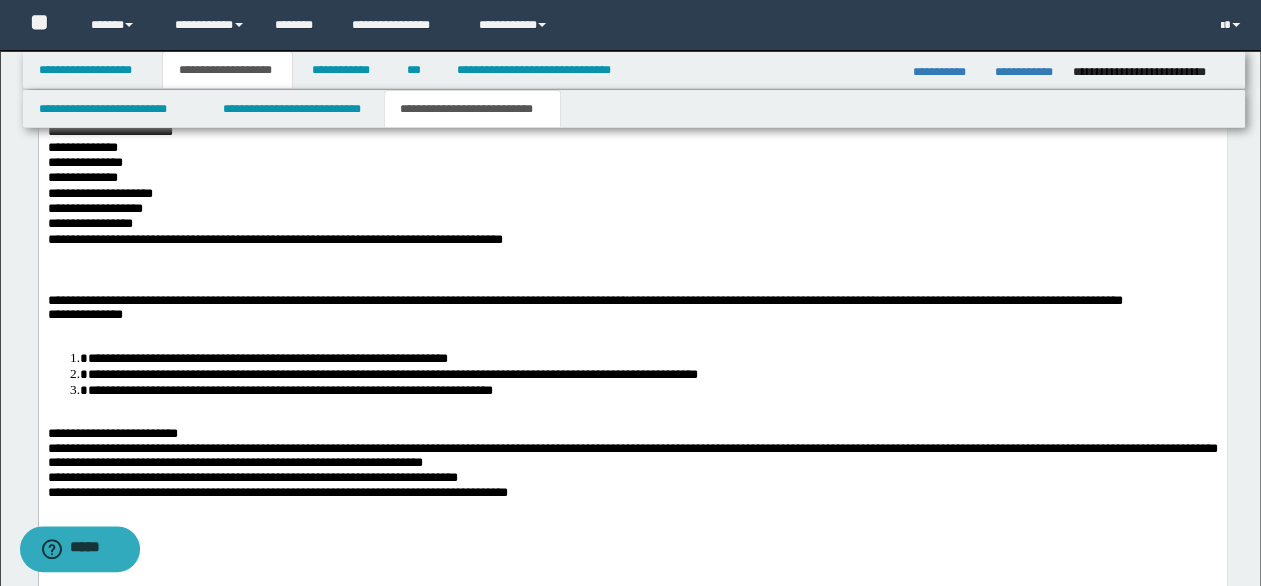 scroll, scrollTop: 2500, scrollLeft: 0, axis: vertical 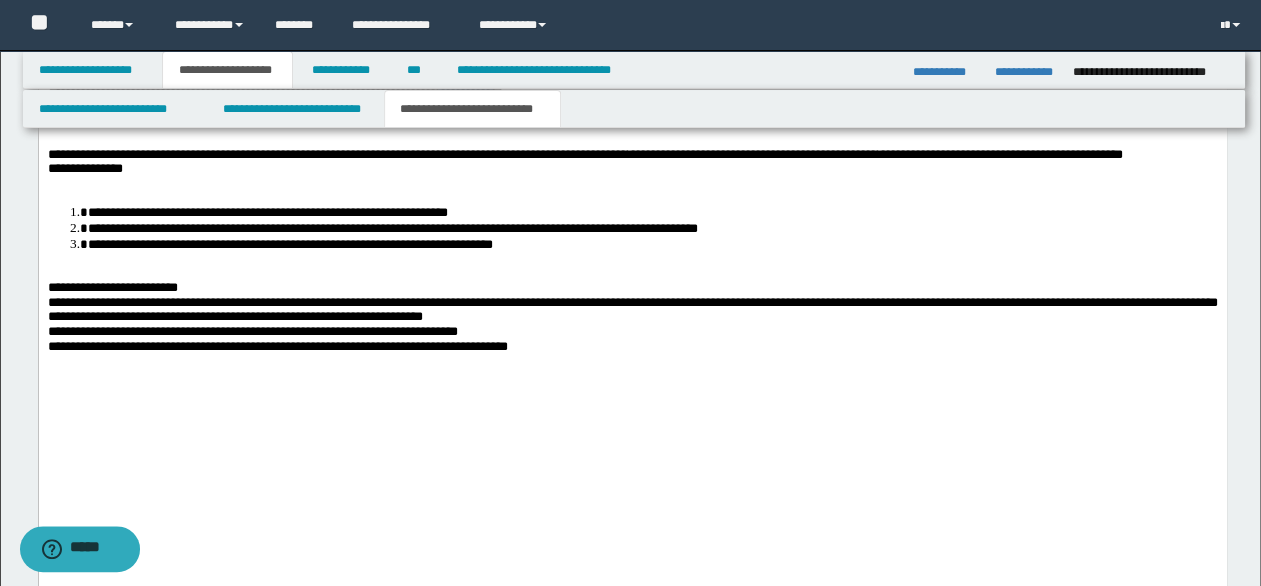 drag, startPoint x: 506, startPoint y: 214, endPoint x: 580, endPoint y: 214, distance: 74 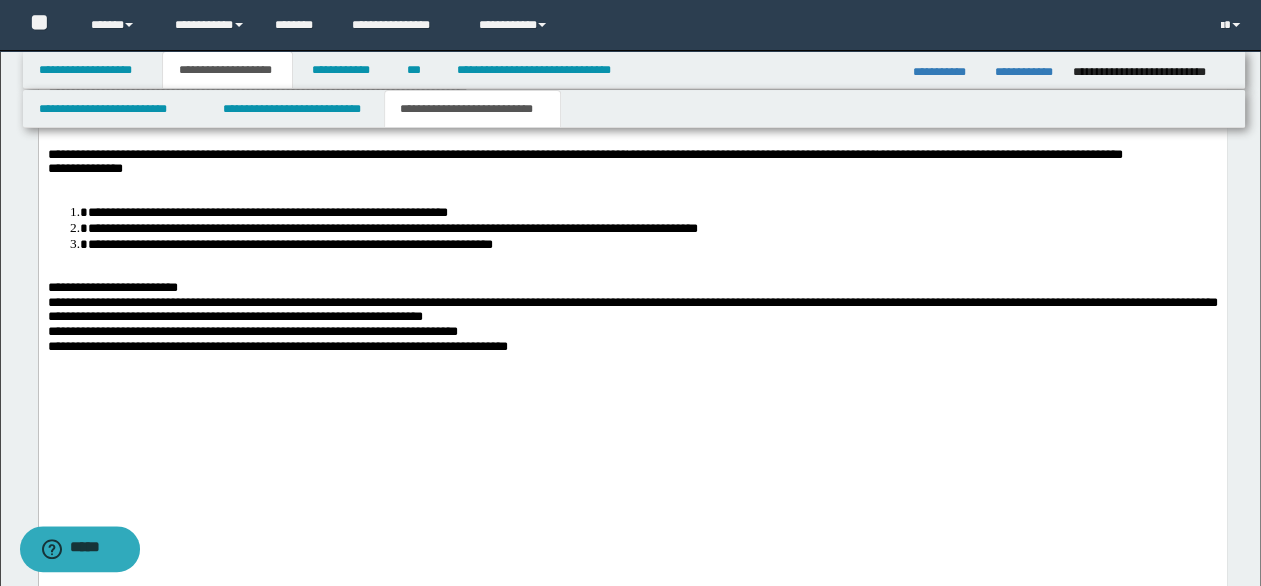 click on "**********" at bounding box center (632, 93) 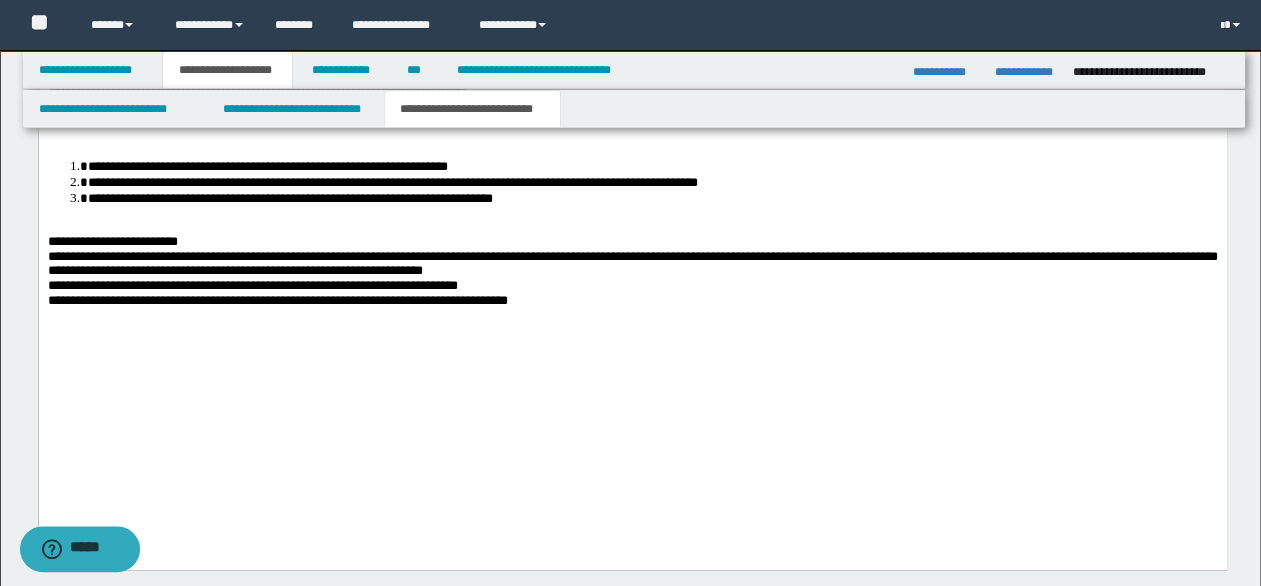 drag, startPoint x: 305, startPoint y: 232, endPoint x: 241, endPoint y: 231, distance: 64.00781 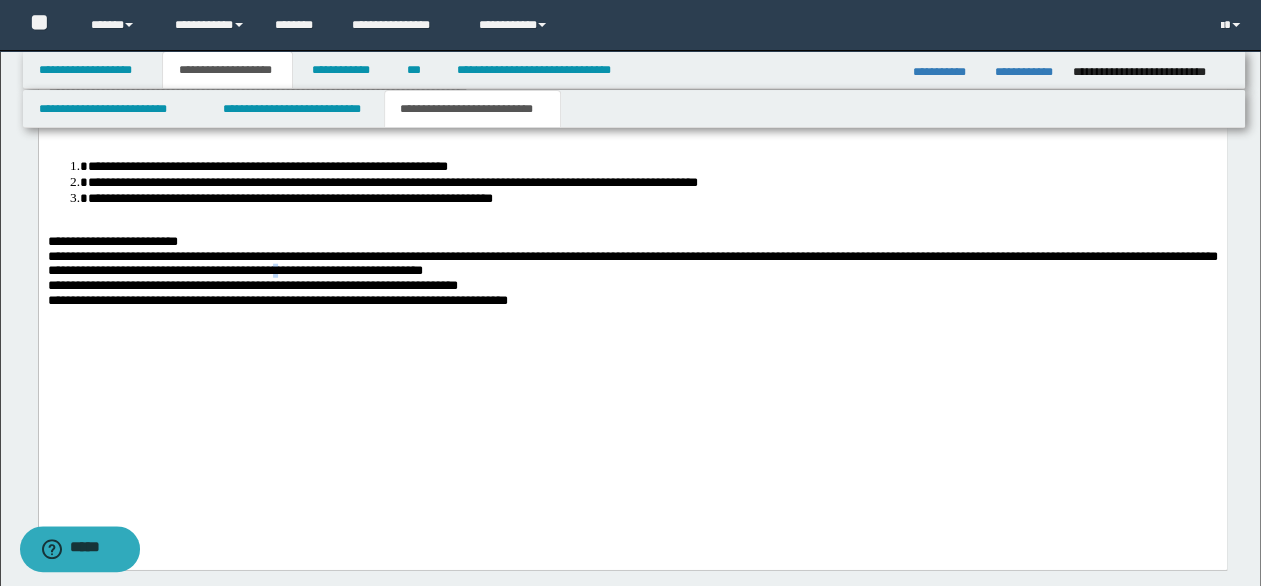 drag, startPoint x: 365, startPoint y: 306, endPoint x: 496, endPoint y: 402, distance: 162.40997 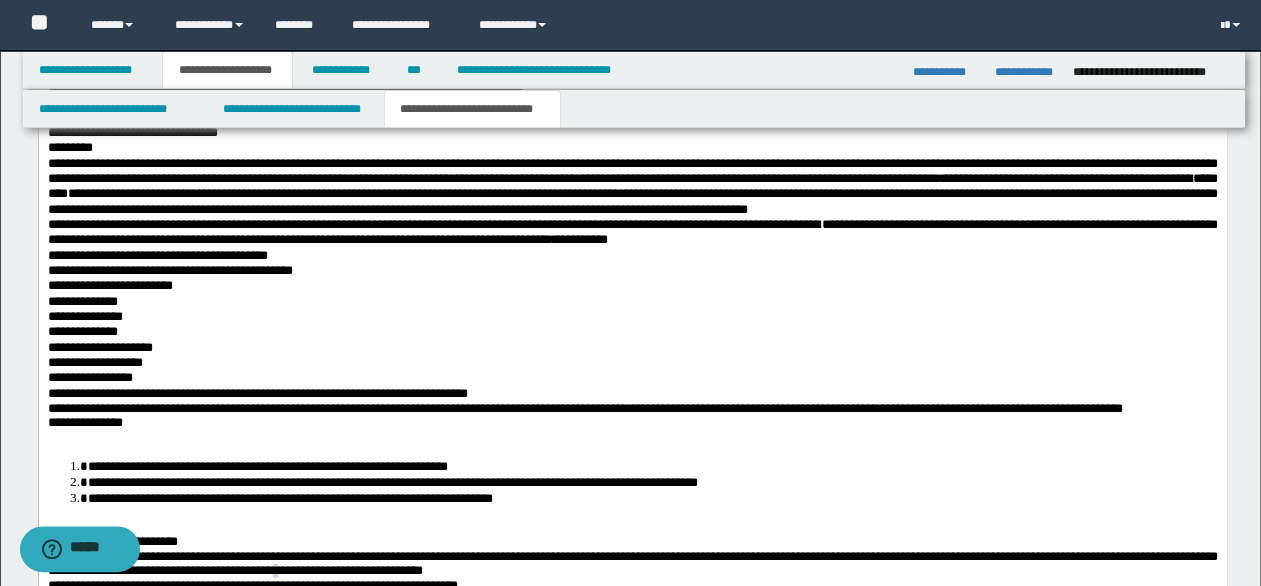 scroll, scrollTop: 2600, scrollLeft: 0, axis: vertical 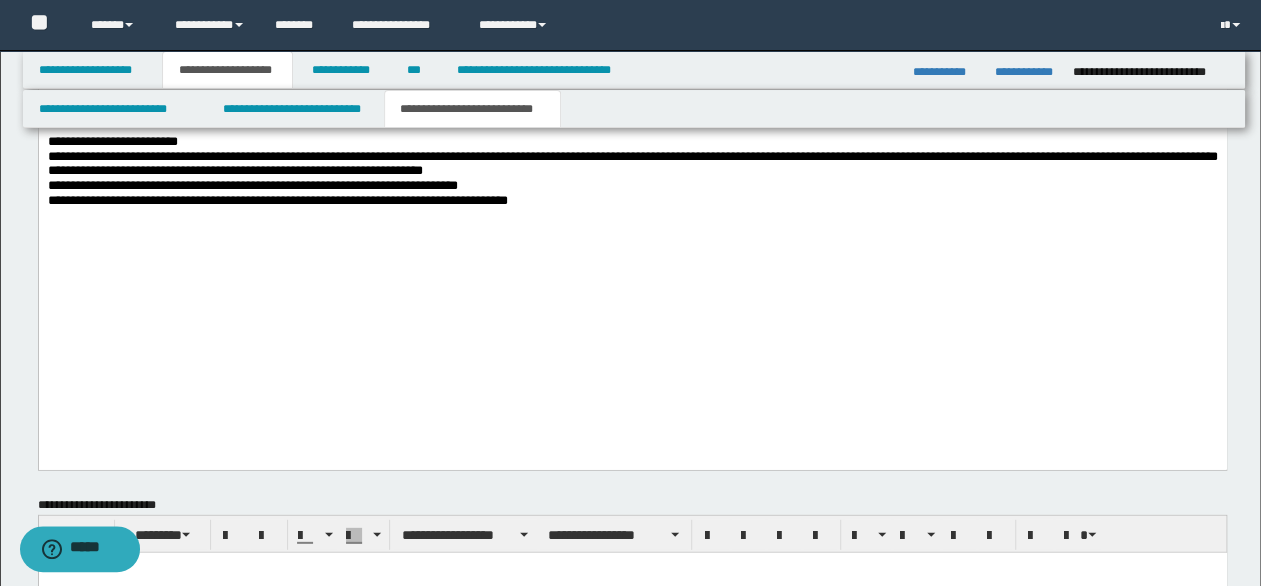 drag, startPoint x: 142, startPoint y: 153, endPoint x: 23, endPoint y: 158, distance: 119.104996 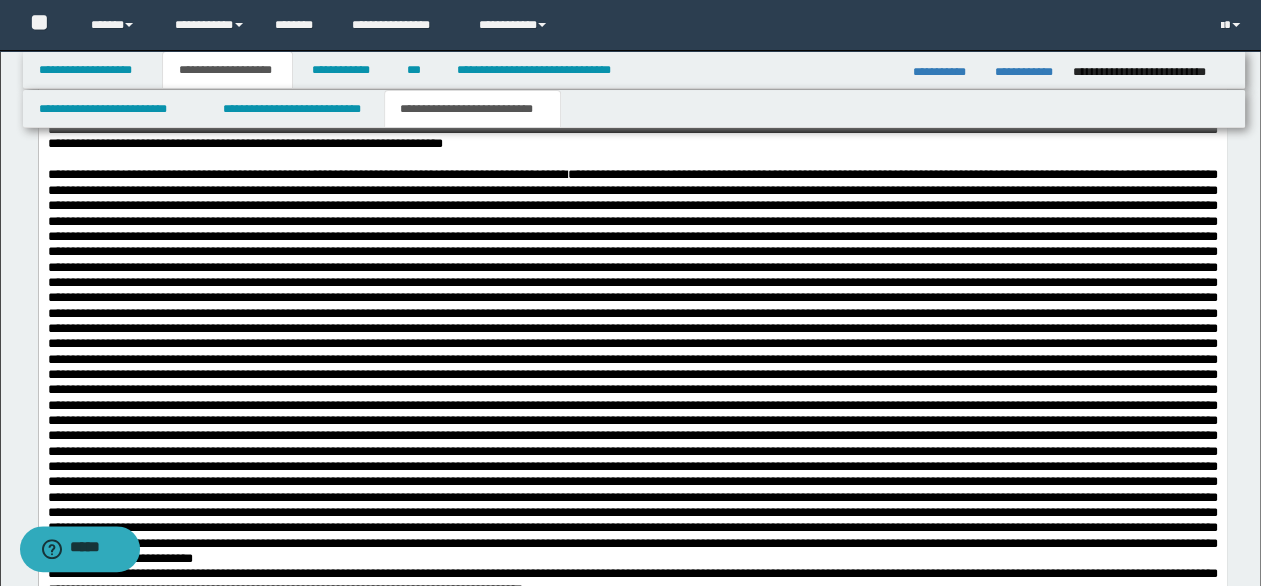 scroll, scrollTop: 1200, scrollLeft: 0, axis: vertical 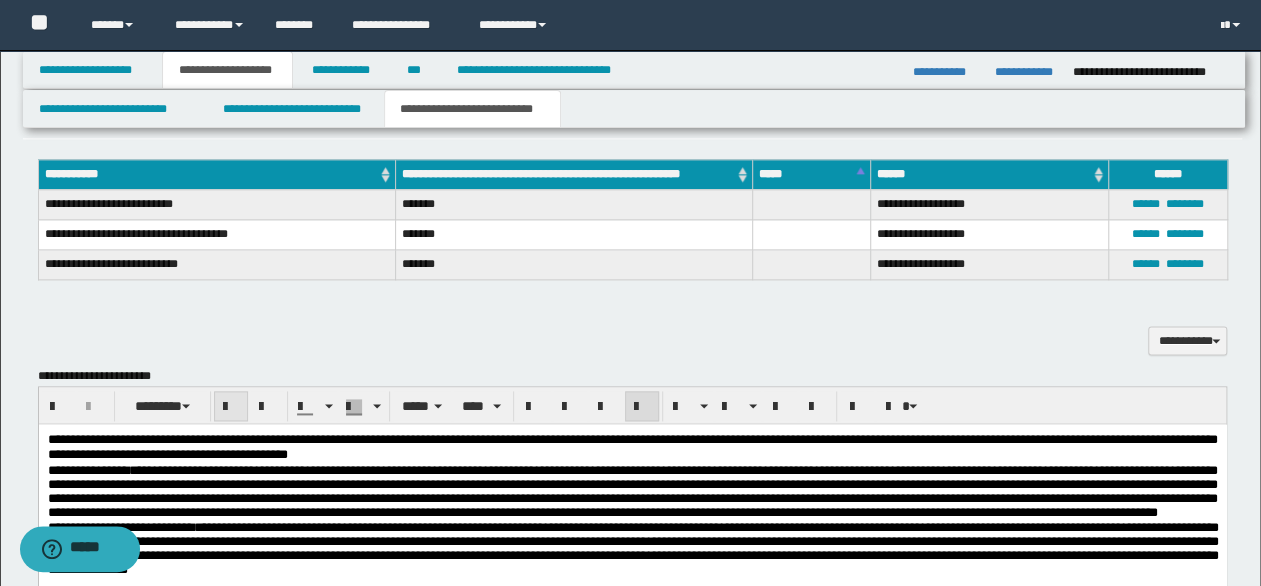 click at bounding box center (231, 407) 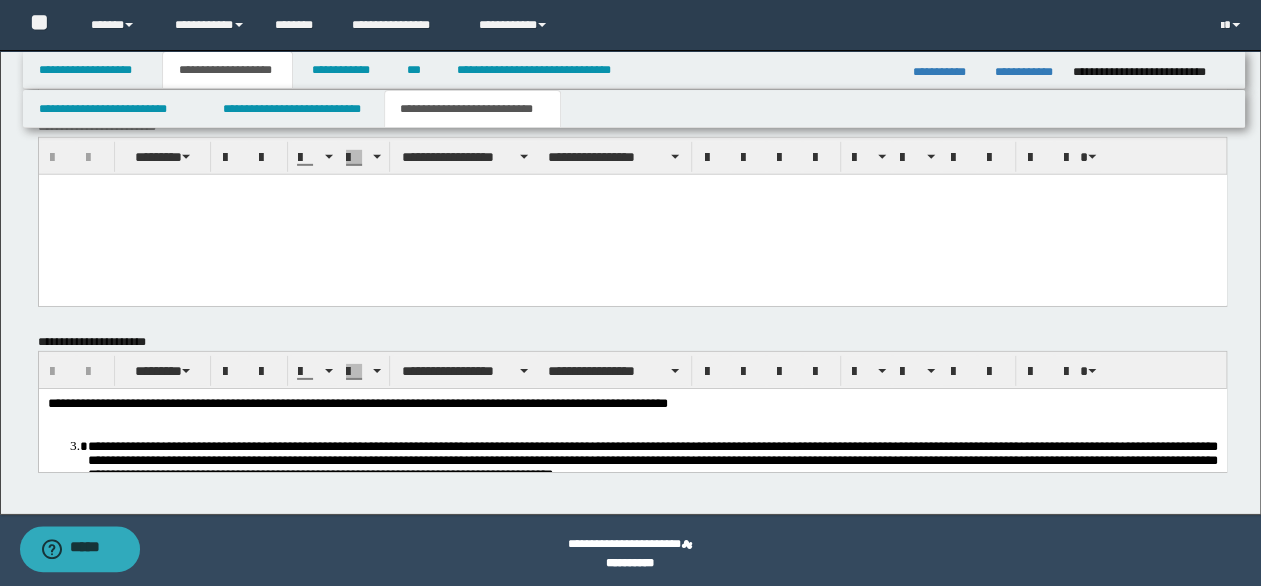 scroll, scrollTop: 2985, scrollLeft: 0, axis: vertical 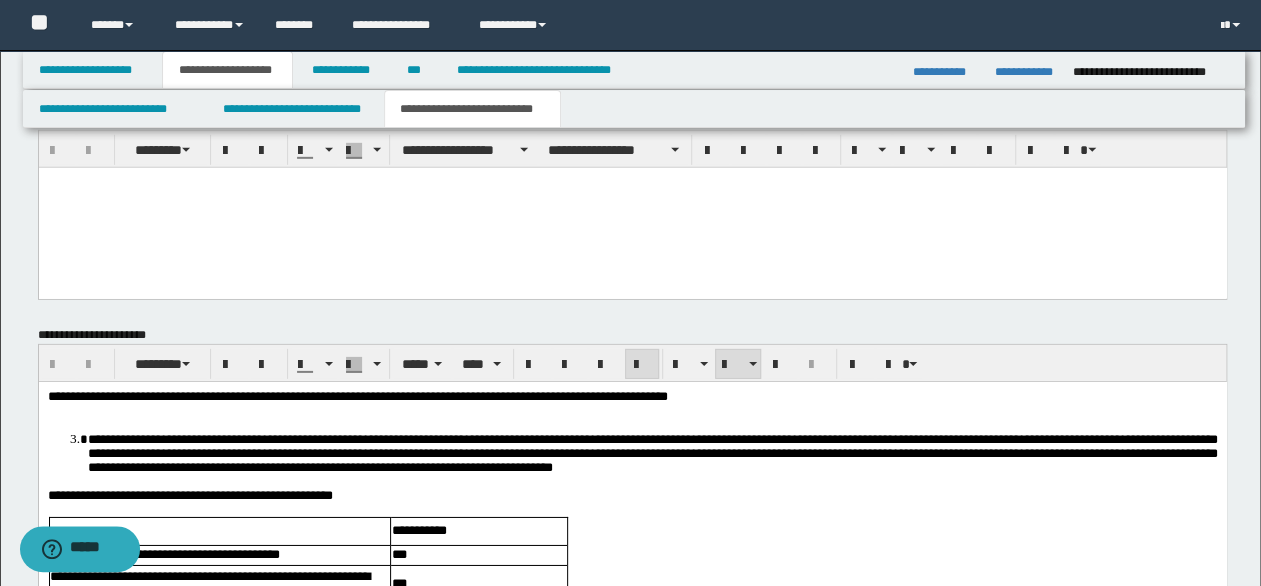 drag, startPoint x: 449, startPoint y: 460, endPoint x: 488, endPoint y: 845, distance: 386.97028 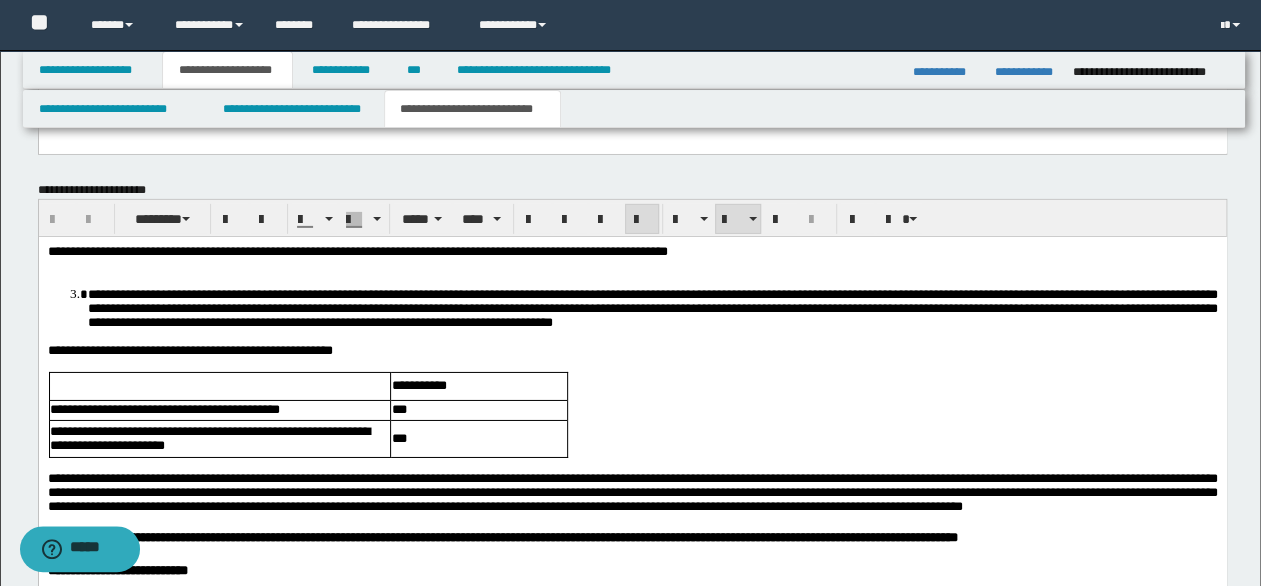 scroll, scrollTop: 3385, scrollLeft: 0, axis: vertical 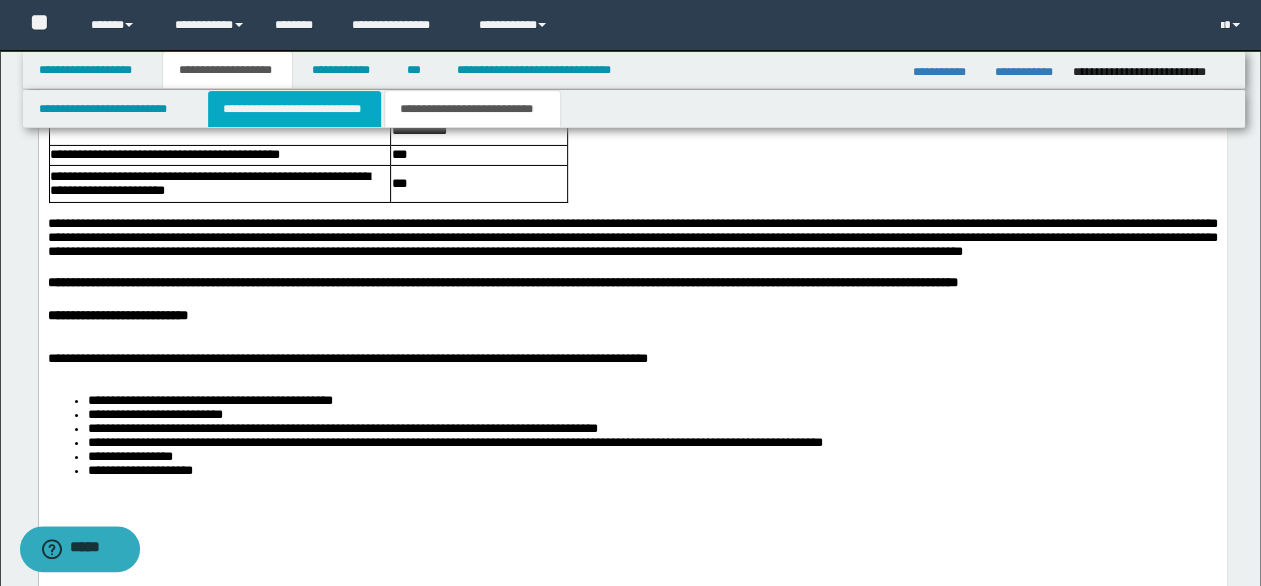 click on "**********" at bounding box center [294, 109] 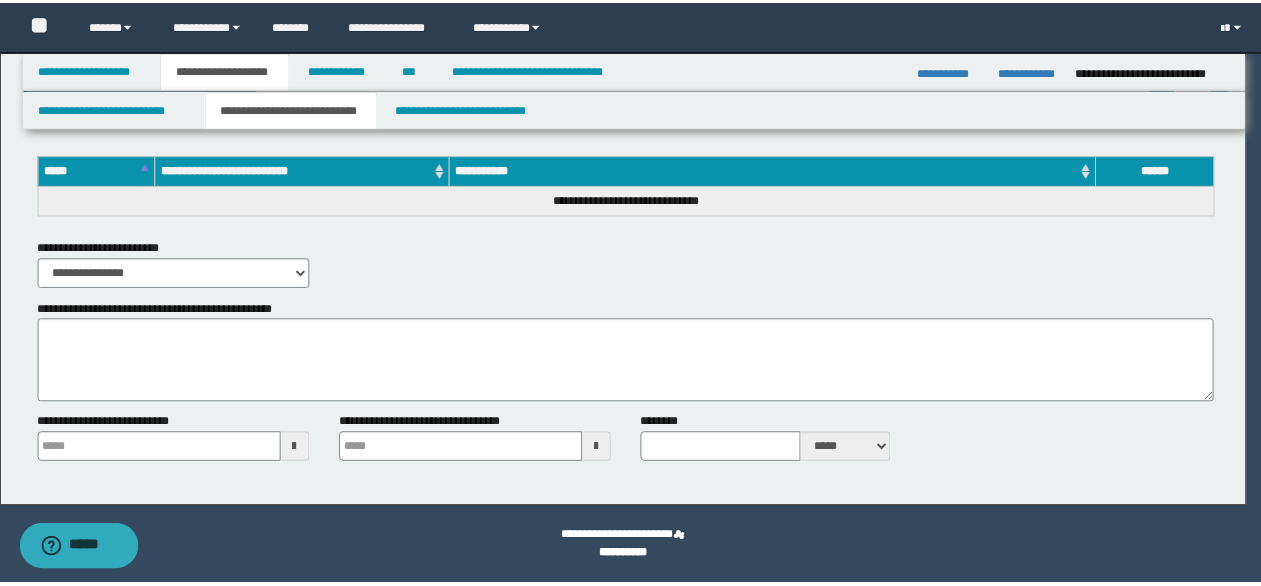 scroll, scrollTop: 3022, scrollLeft: 0, axis: vertical 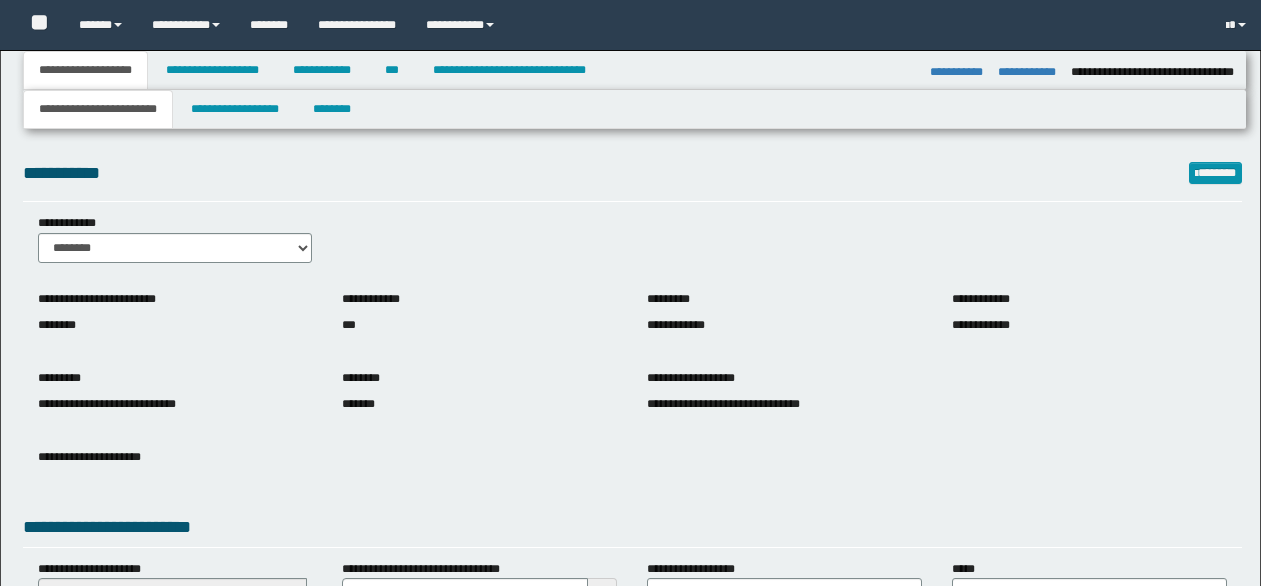 select on "**" 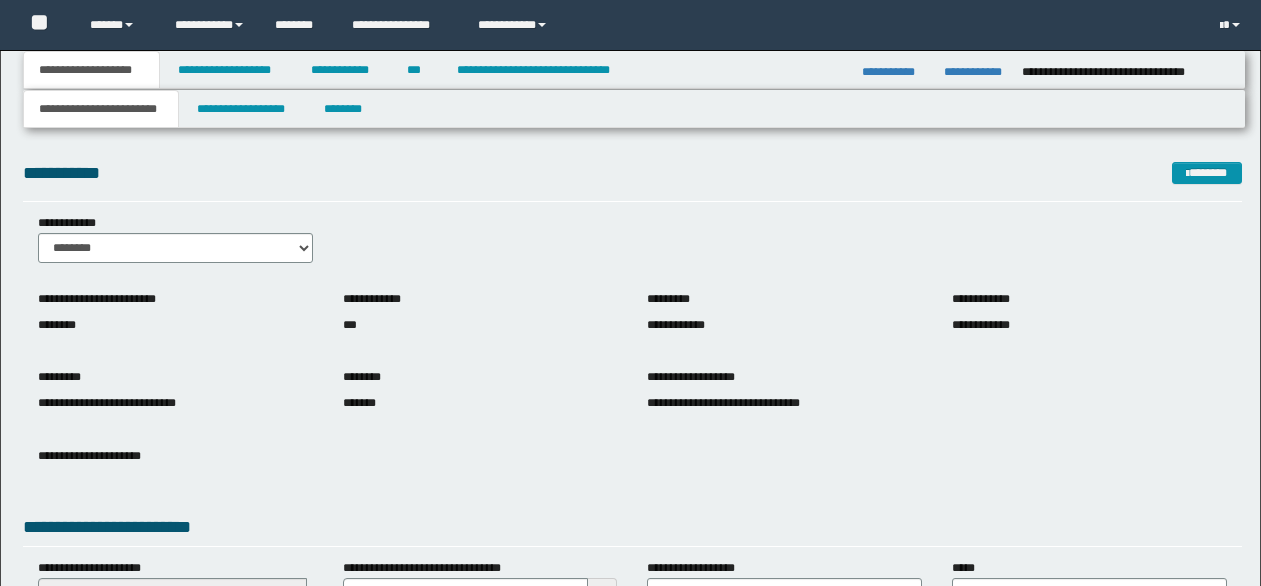 scroll, scrollTop: 0, scrollLeft: 0, axis: both 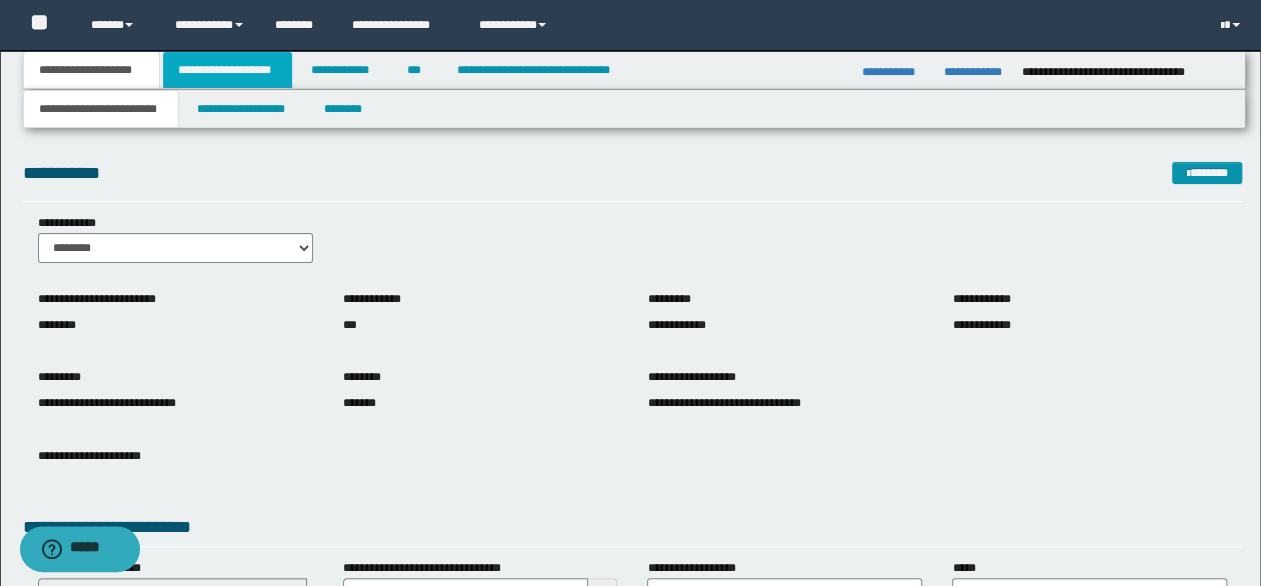 click on "**********" at bounding box center [227, 70] 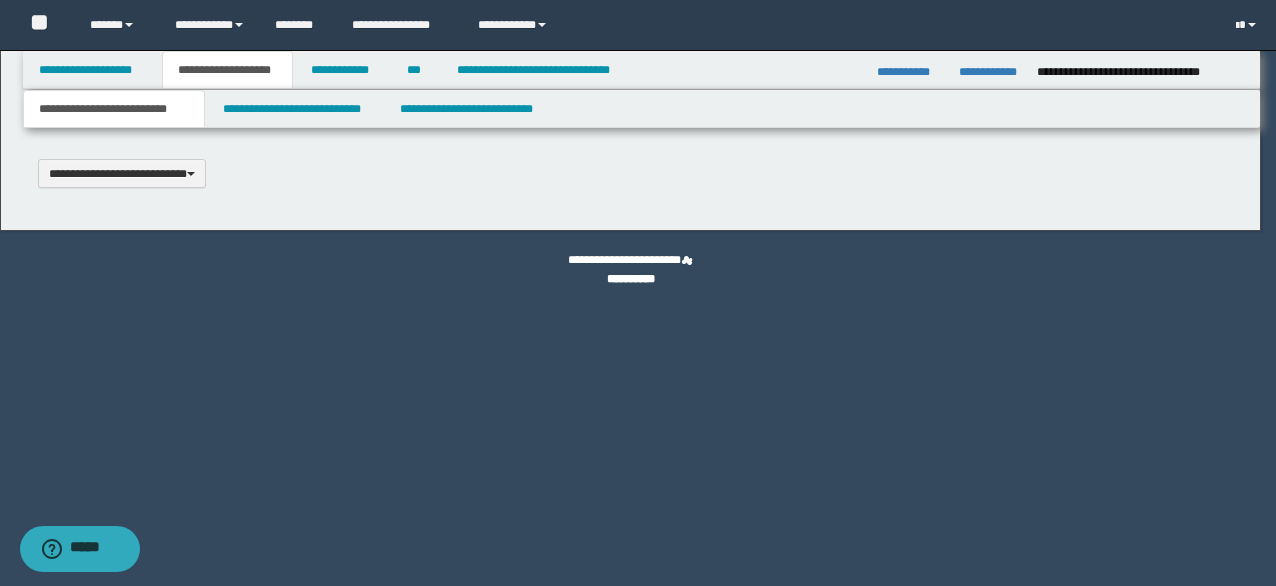 scroll, scrollTop: 0, scrollLeft: 0, axis: both 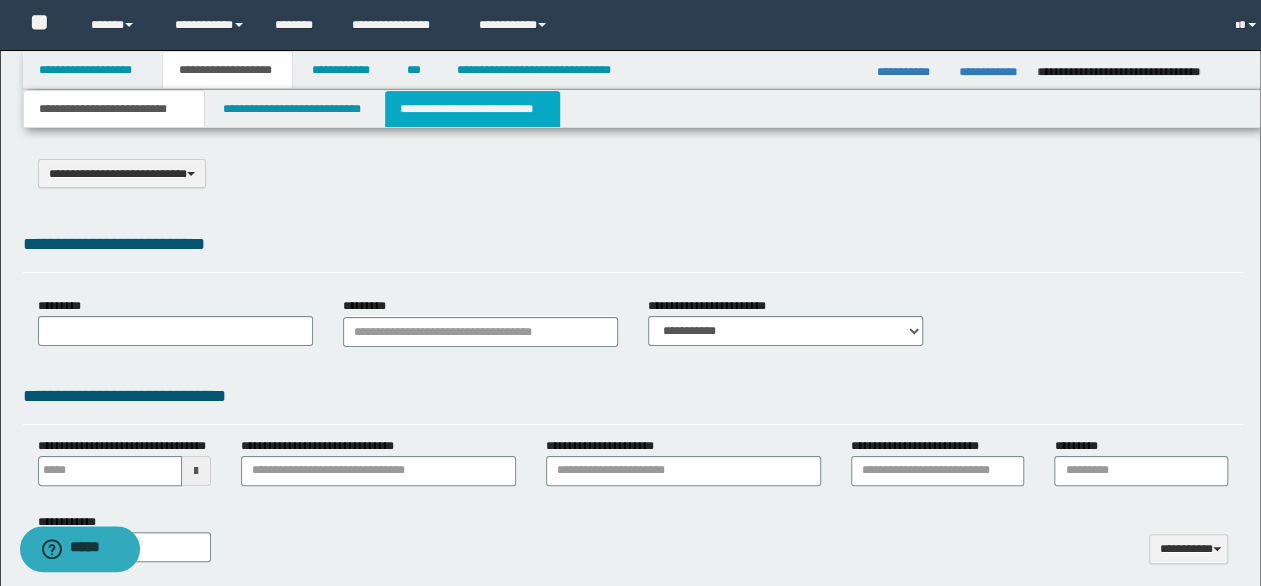 type on "**********" 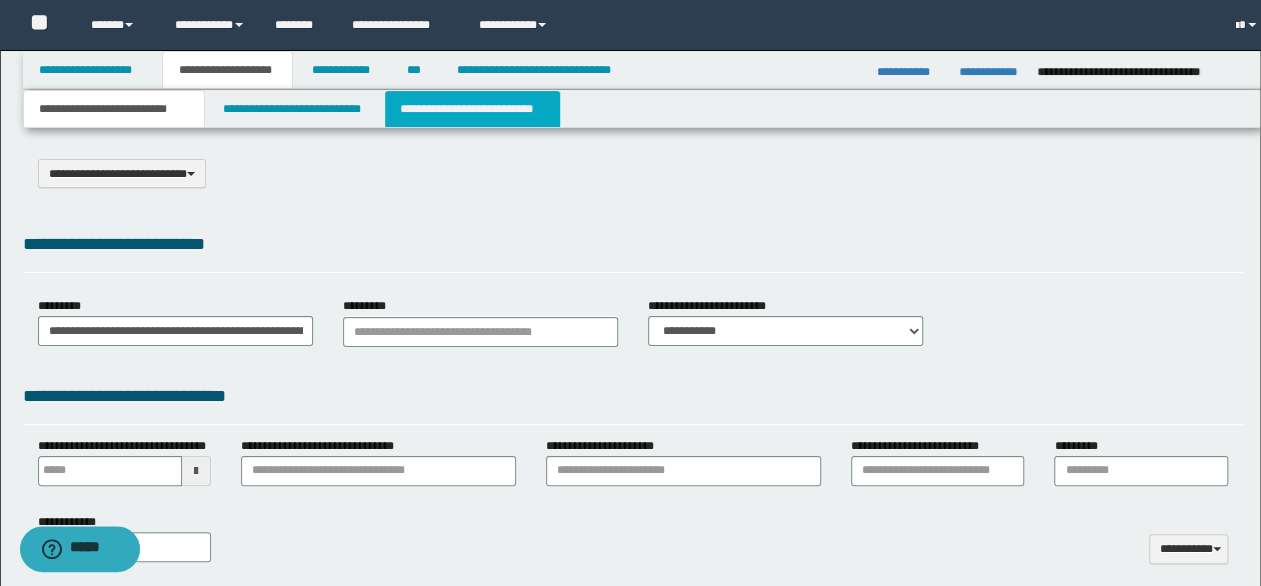 type on "**********" 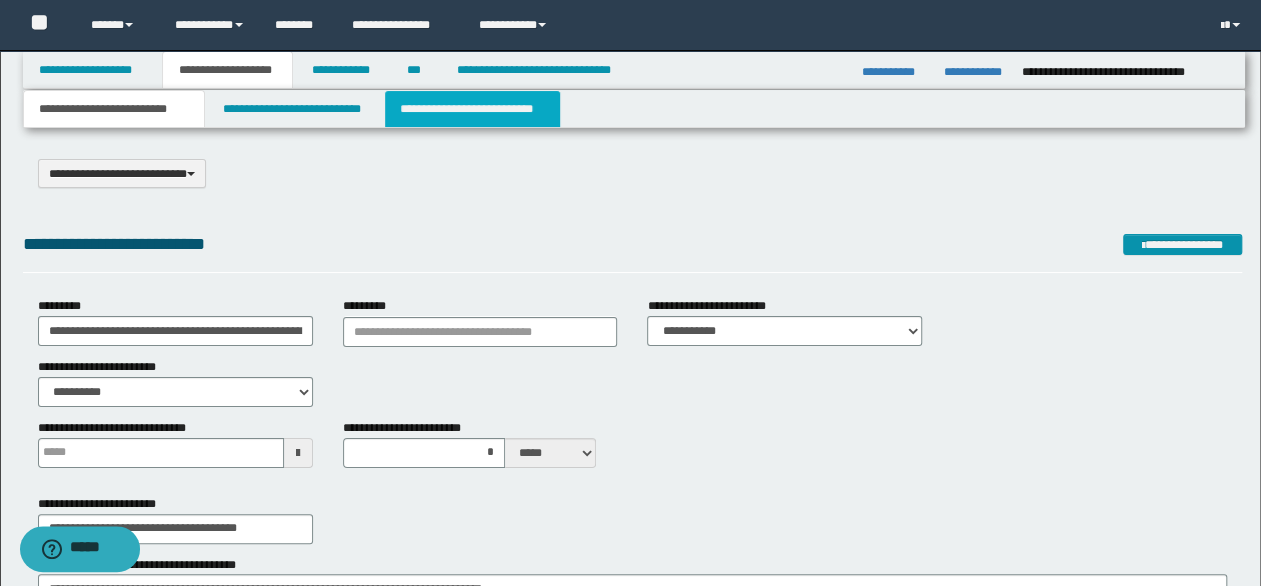 click on "**********" at bounding box center (472, 109) 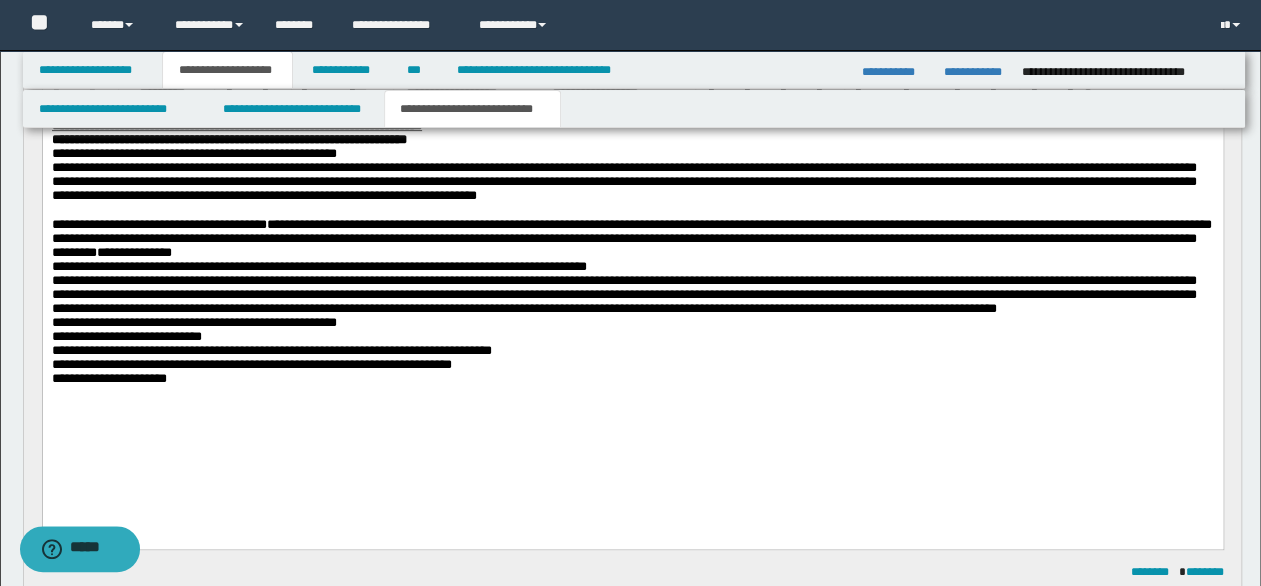 scroll, scrollTop: 200, scrollLeft: 0, axis: vertical 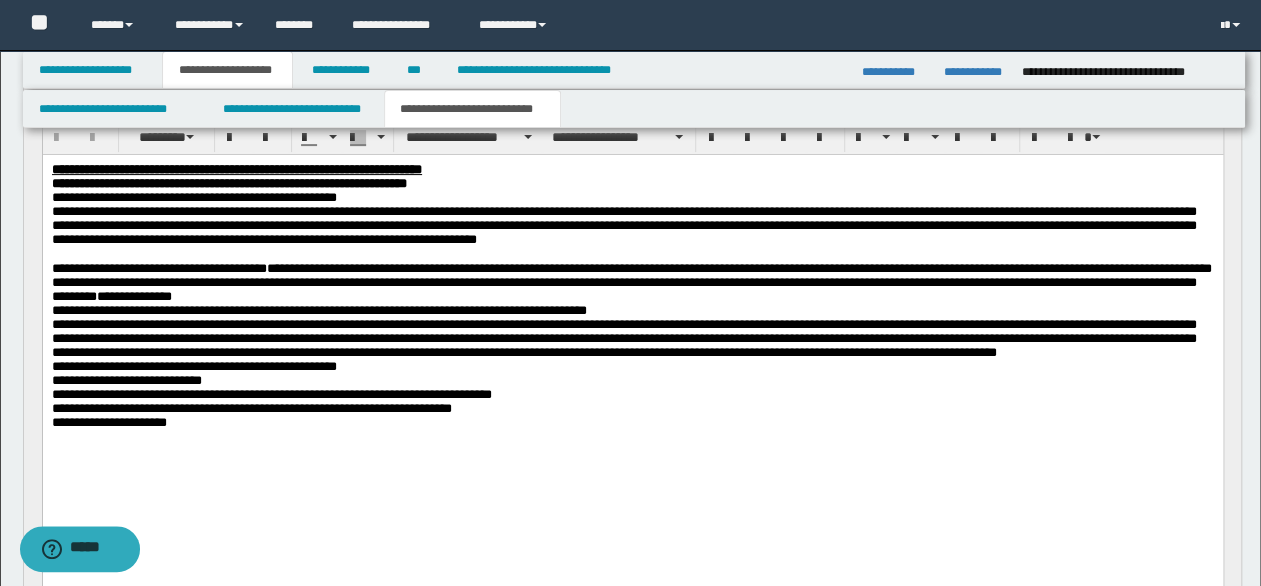 click at bounding box center (632, 253) 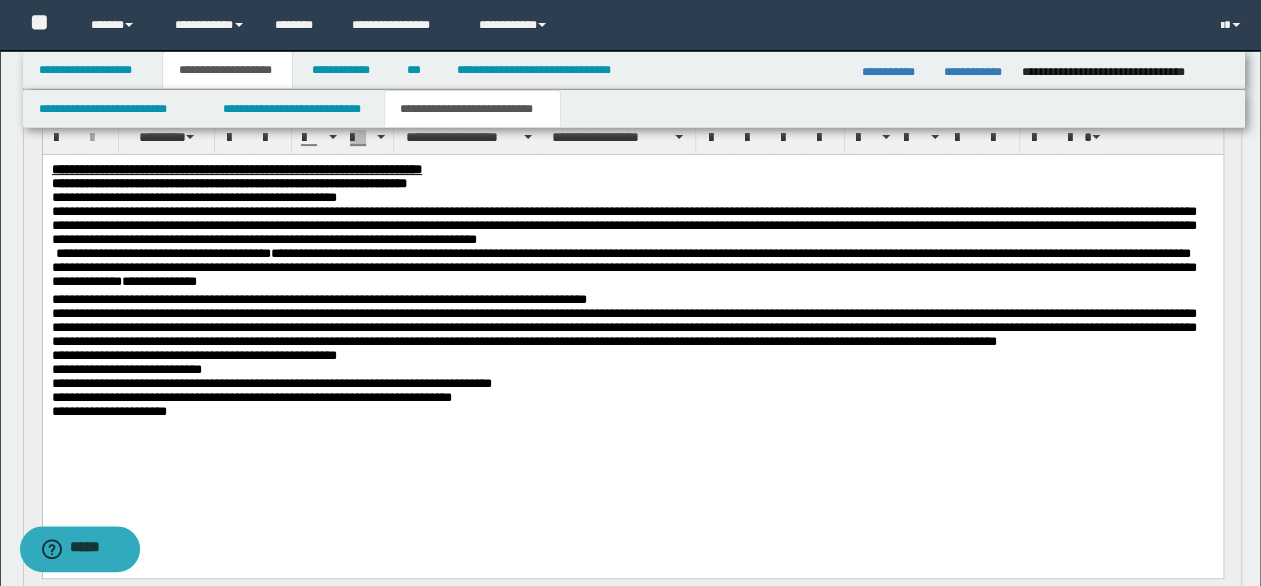 type 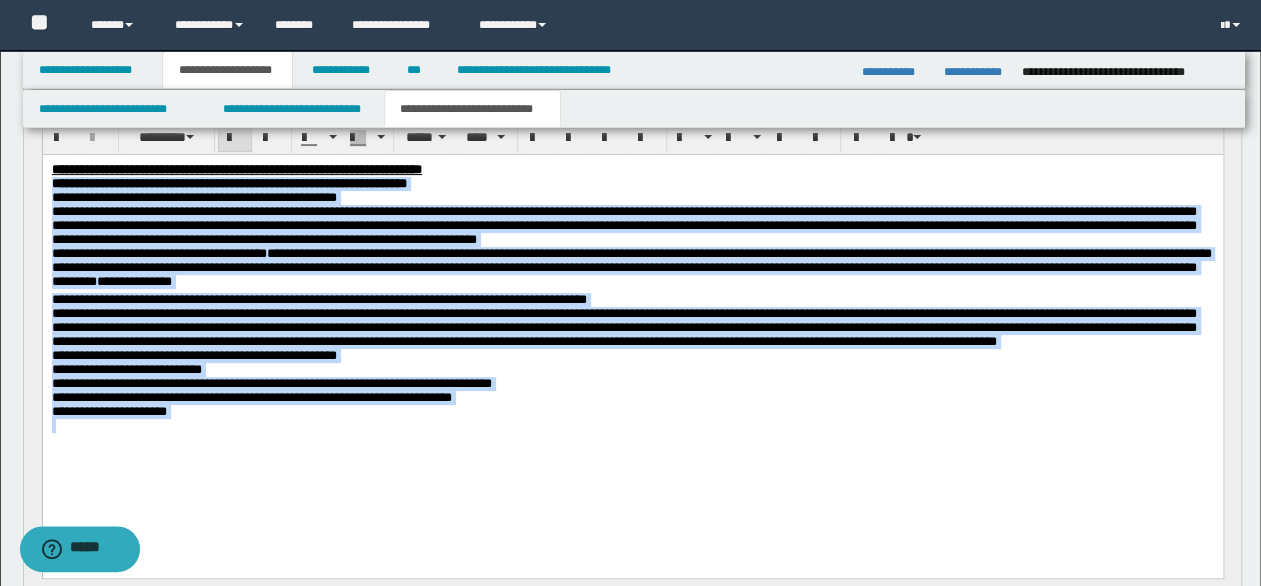 drag, startPoint x: 353, startPoint y: 468, endPoint x: 231, endPoint y: 154, distance: 336.86792 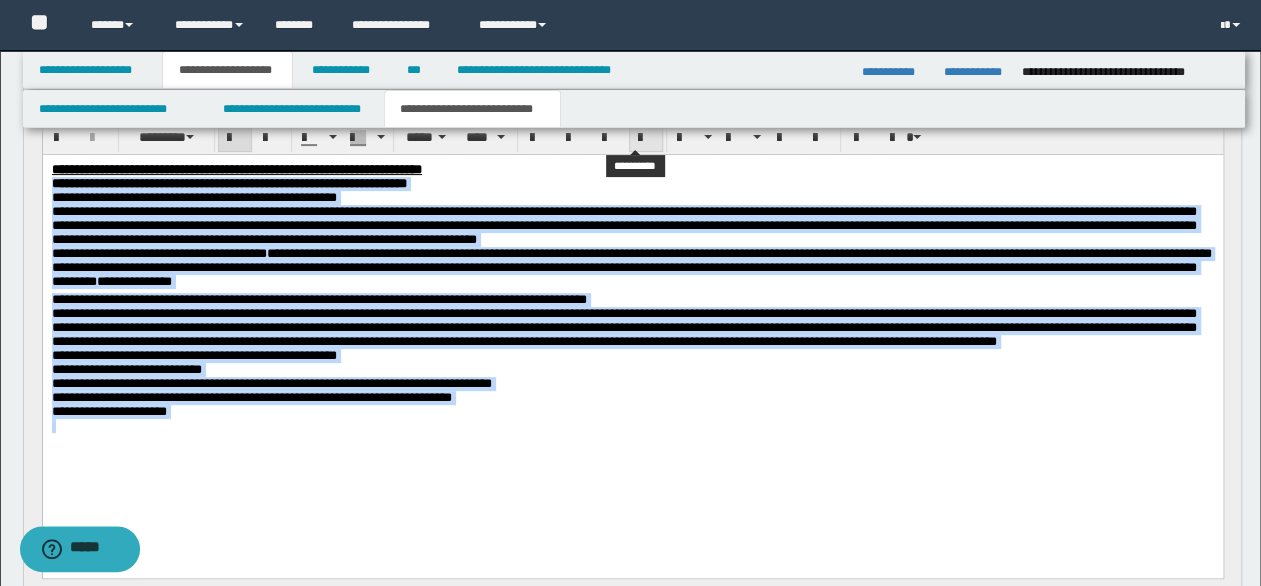 click at bounding box center [646, 138] 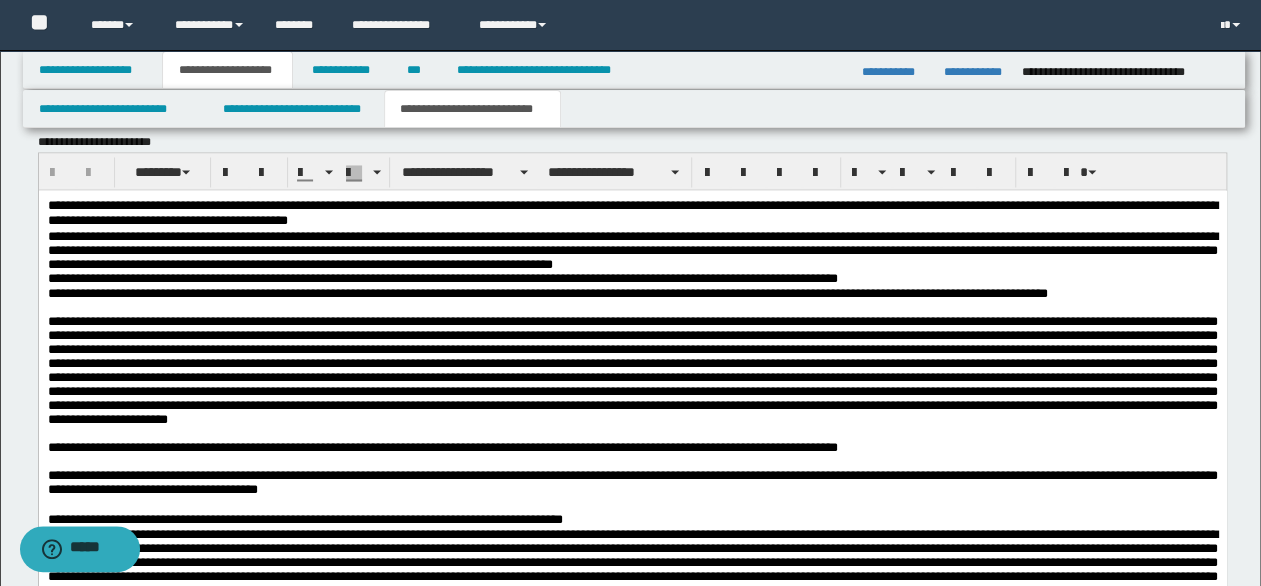 scroll, scrollTop: 1600, scrollLeft: 0, axis: vertical 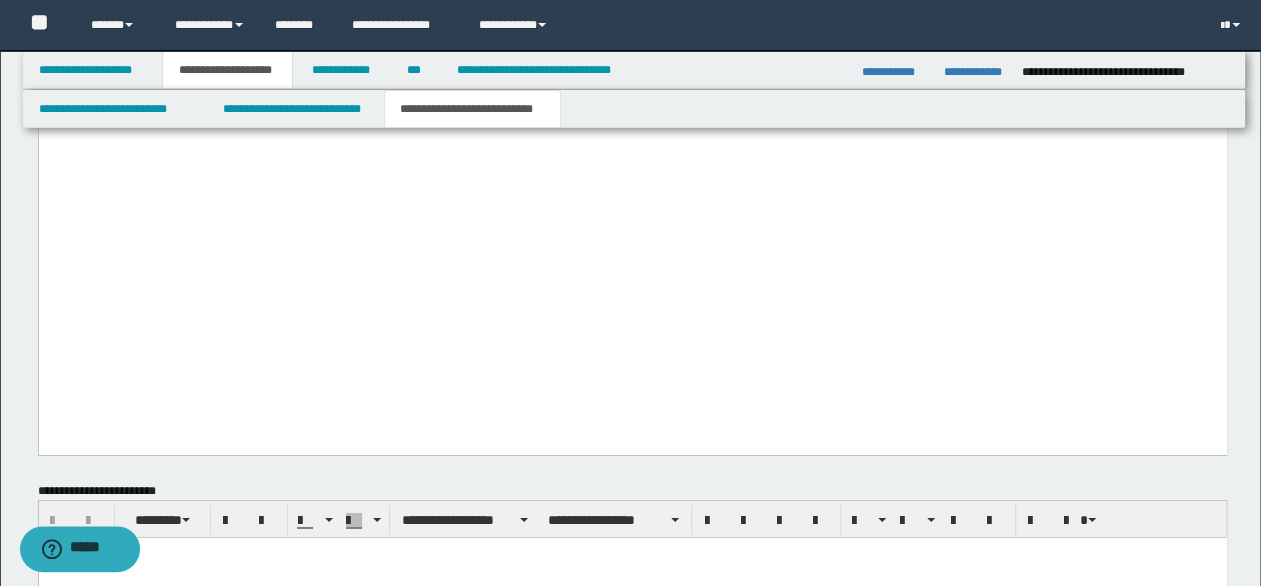 drag, startPoint x: 46, startPoint y: -1299, endPoint x: 434, endPoint y: 270, distance: 1616.2627 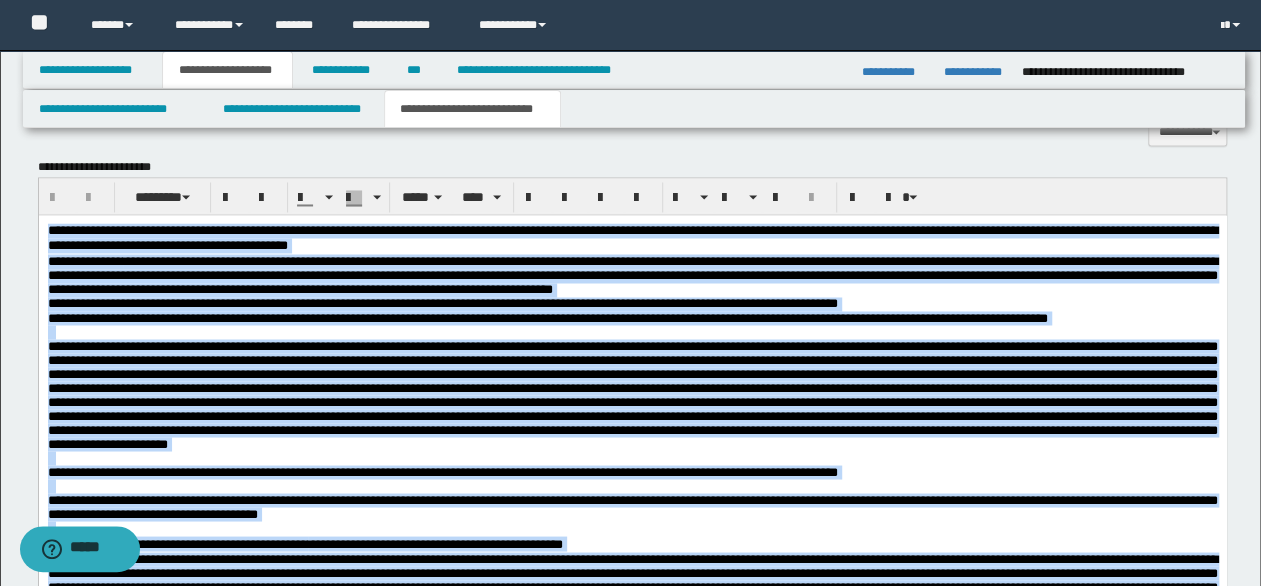 scroll, scrollTop: 1500, scrollLeft: 0, axis: vertical 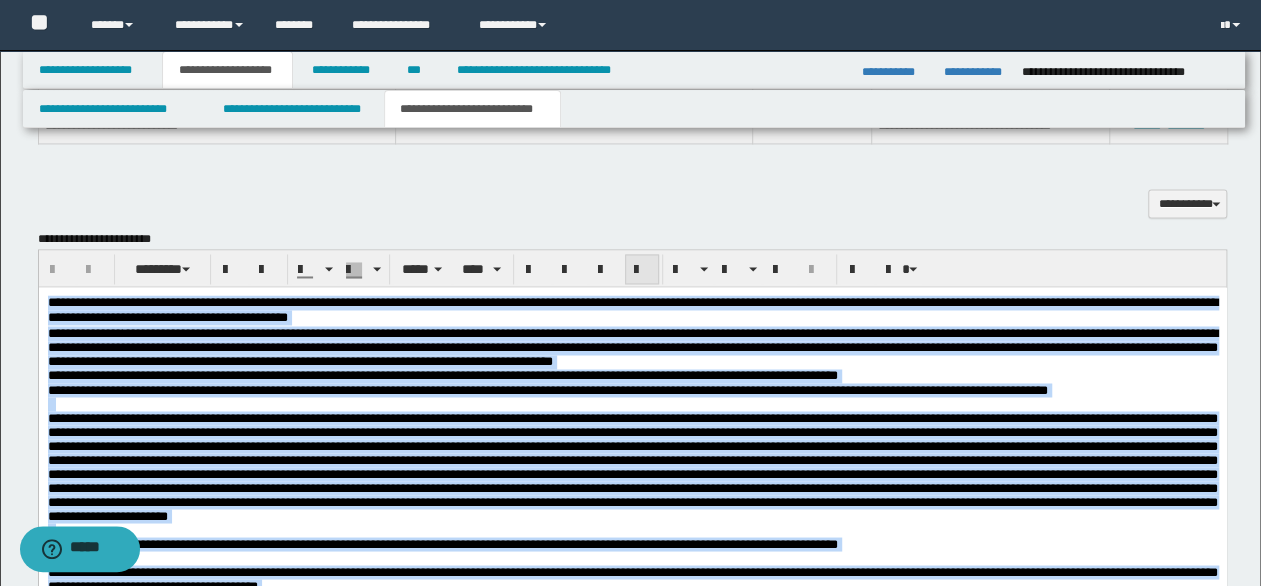 click at bounding box center [642, 269] 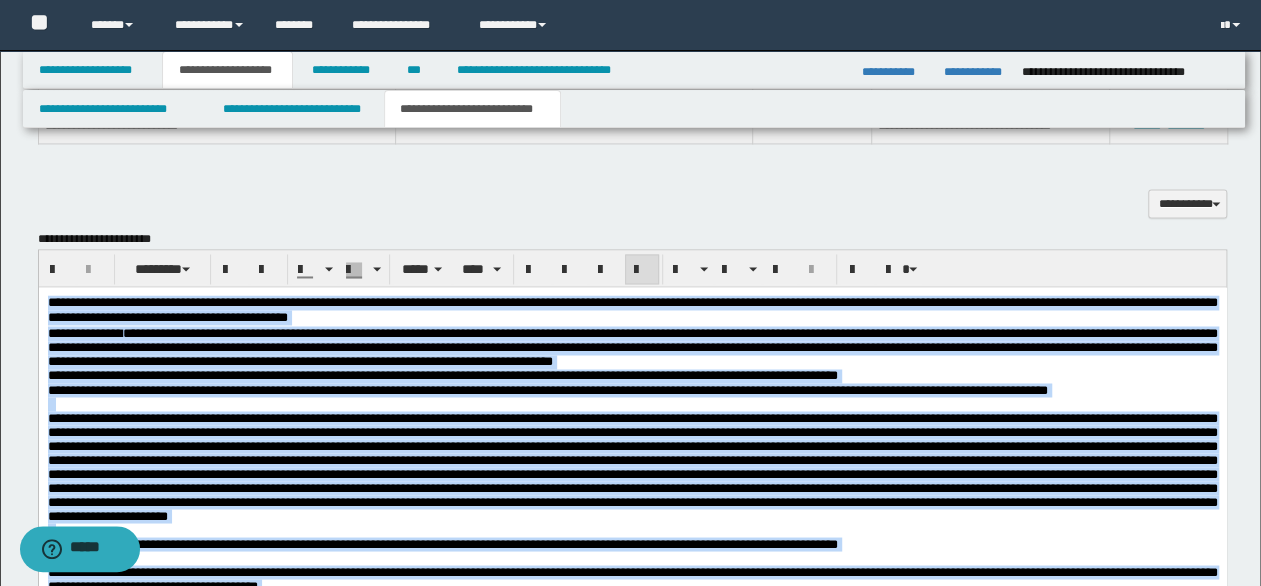 click on "**********" at bounding box center (442, 375) 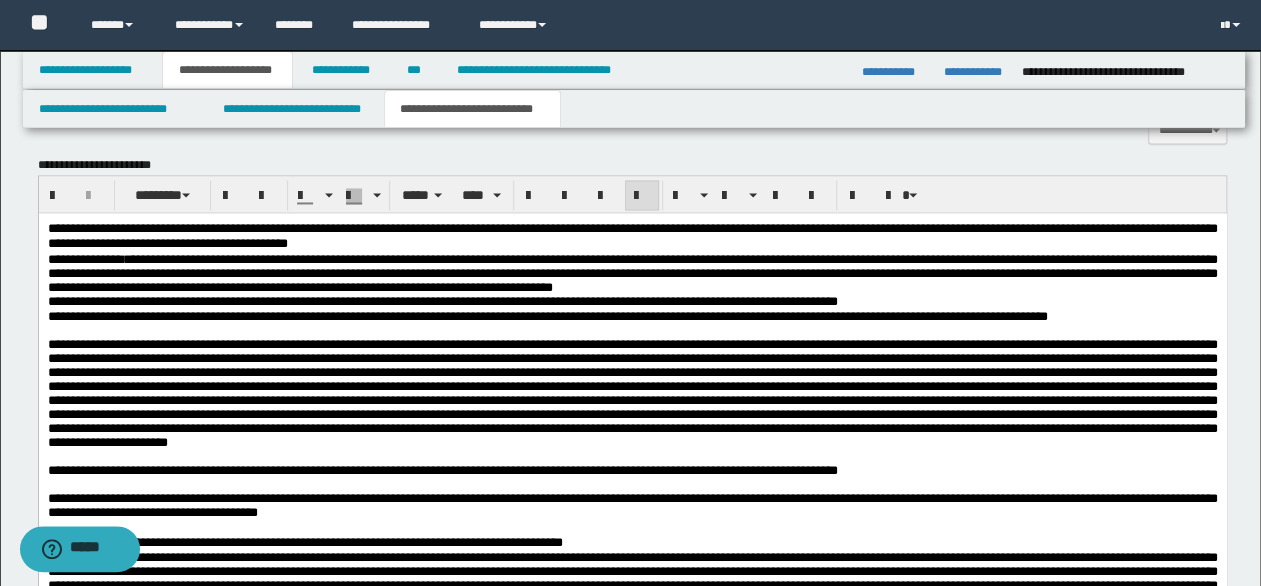 scroll, scrollTop: 1700, scrollLeft: 0, axis: vertical 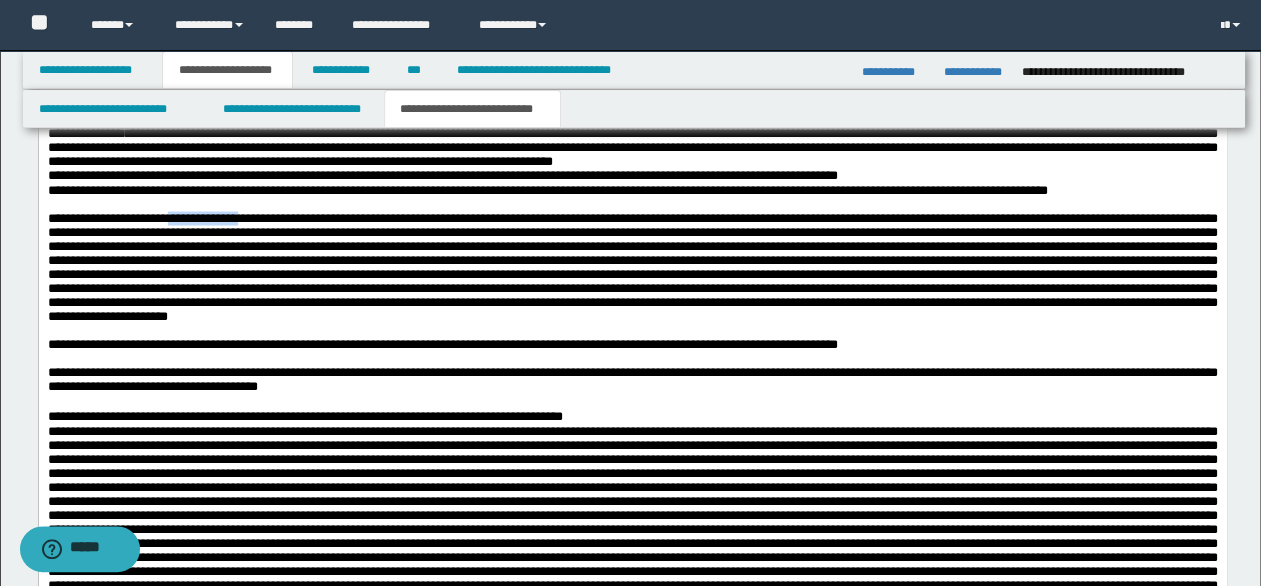 type 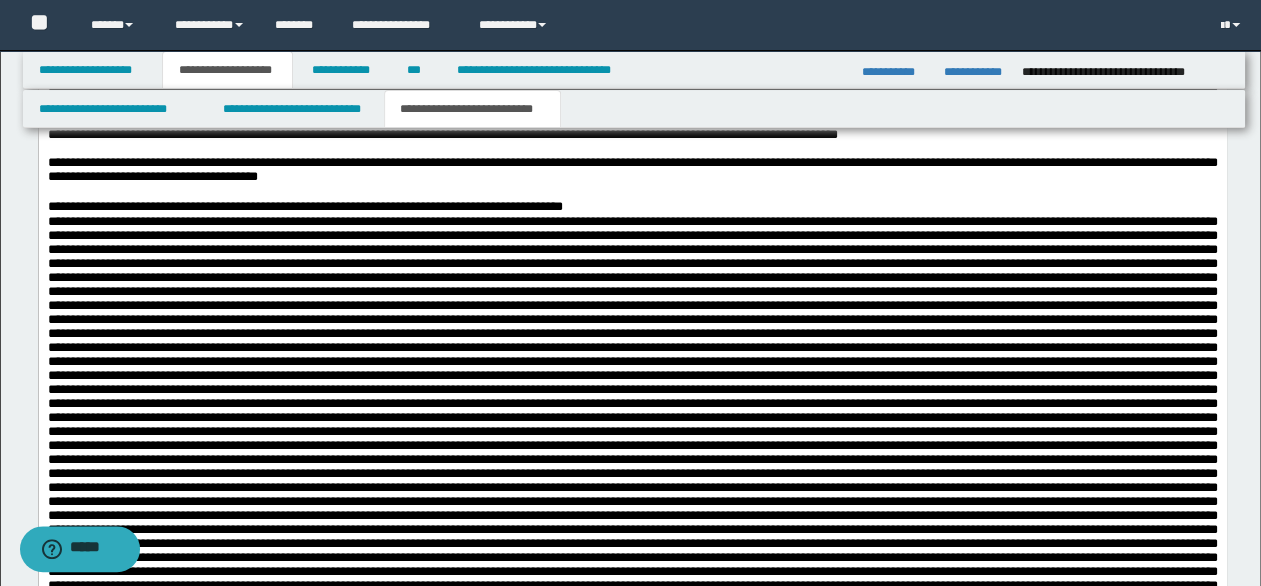 scroll, scrollTop: 2000, scrollLeft: 0, axis: vertical 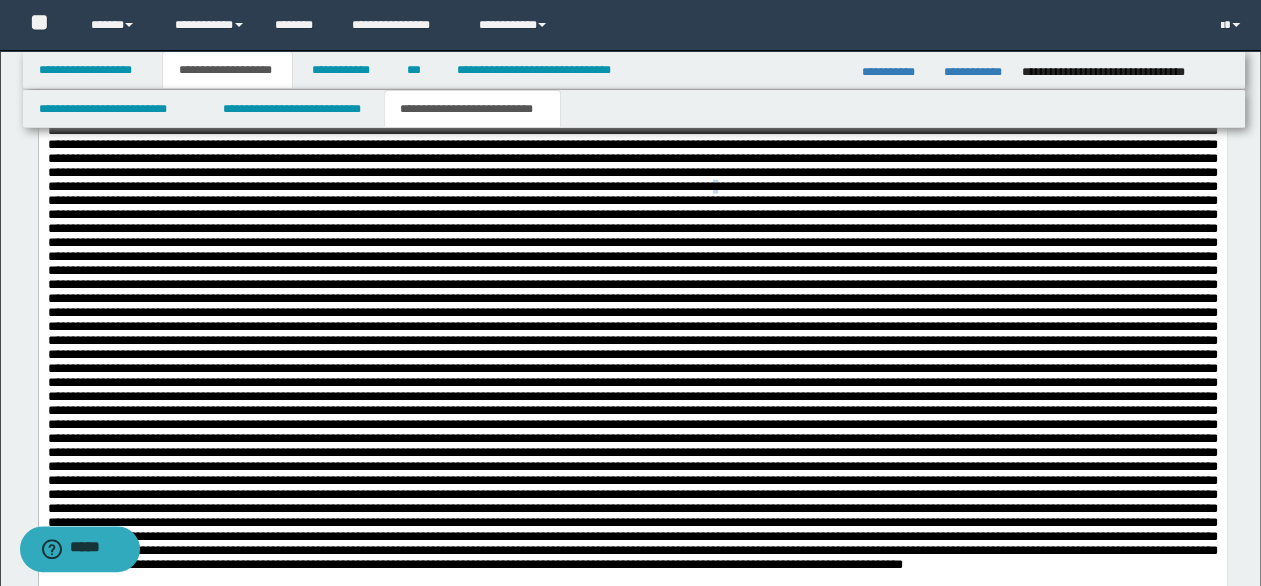 drag, startPoint x: 876, startPoint y: 217, endPoint x: 846, endPoint y: 279, distance: 68.8767 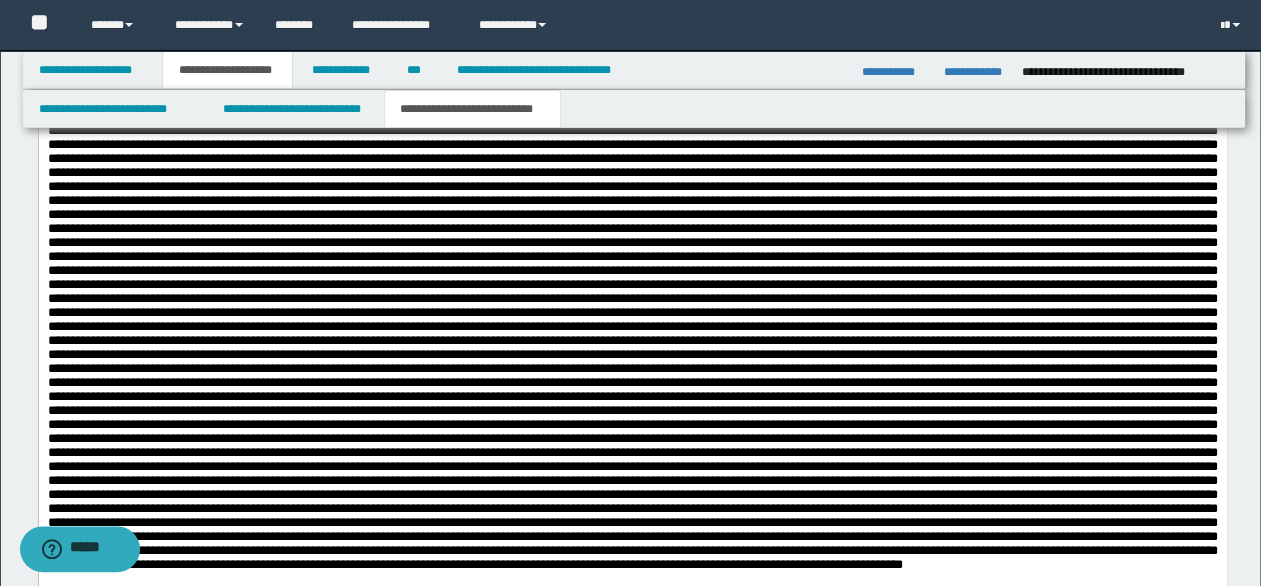 click at bounding box center (632, 348) 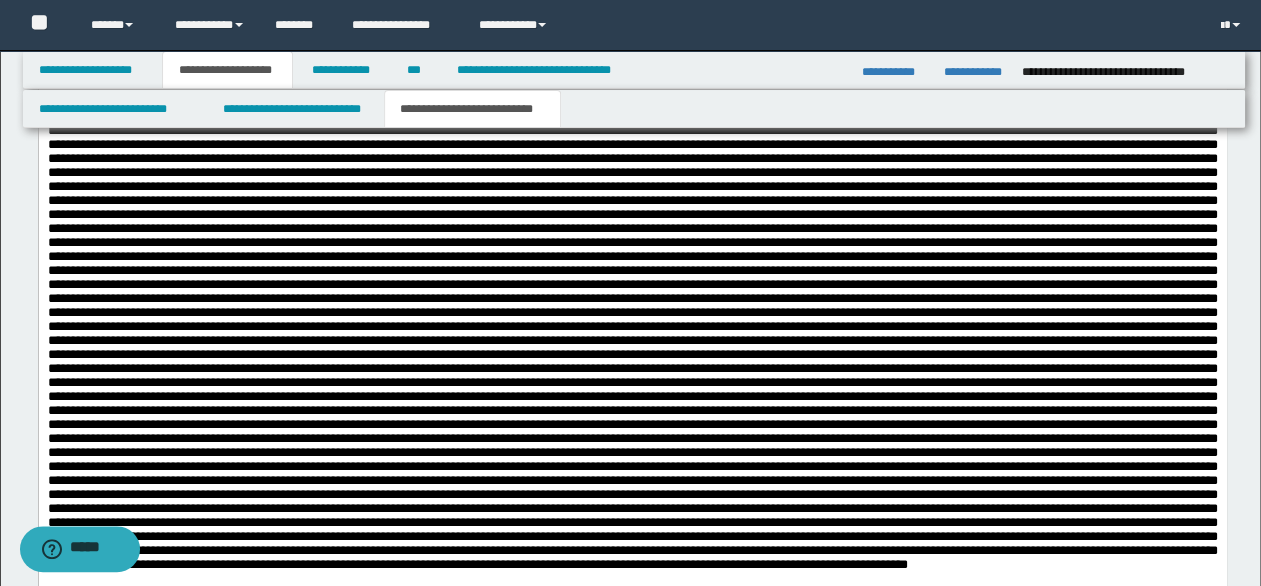 click at bounding box center (632, 348) 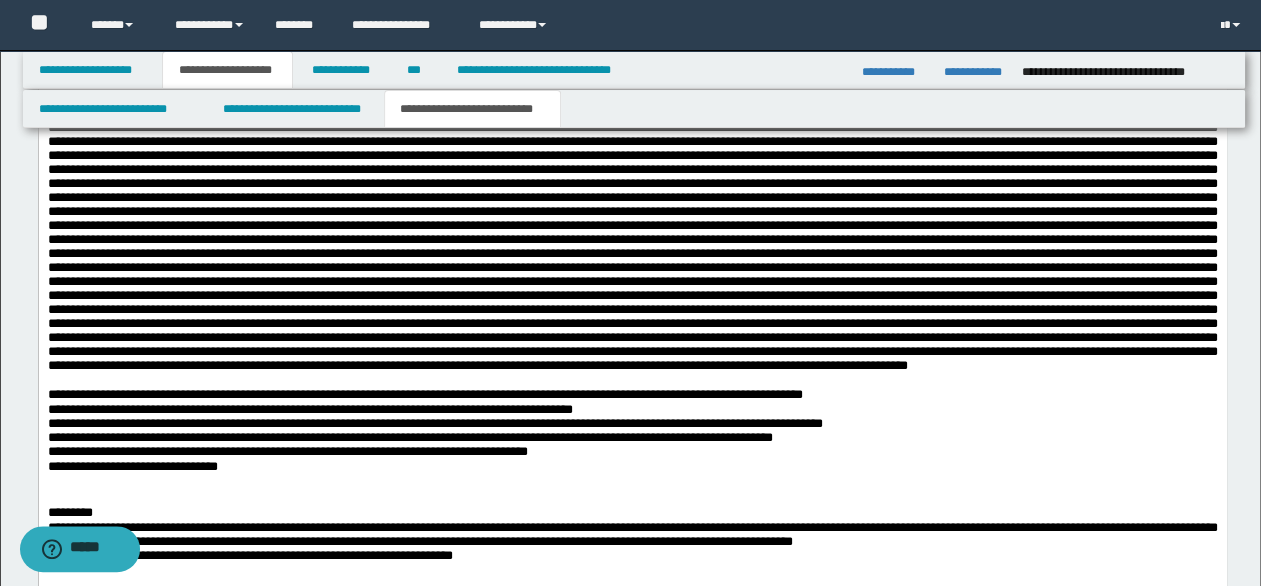 scroll, scrollTop: 2200, scrollLeft: 0, axis: vertical 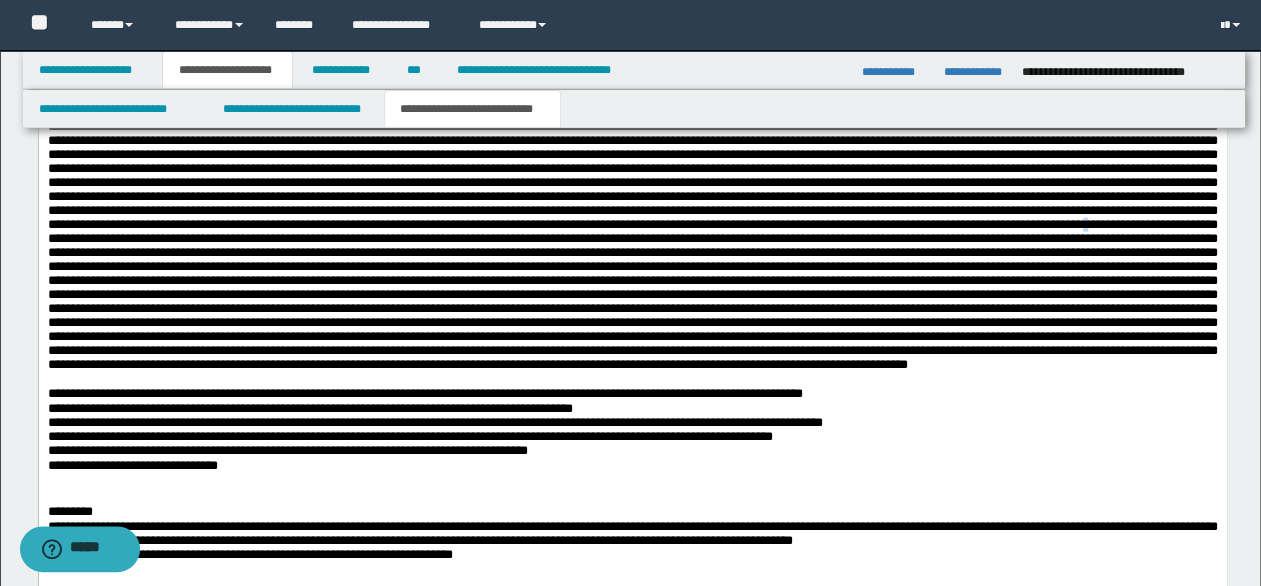 drag, startPoint x: 451, startPoint y: 425, endPoint x: 418, endPoint y: 409, distance: 36.67424 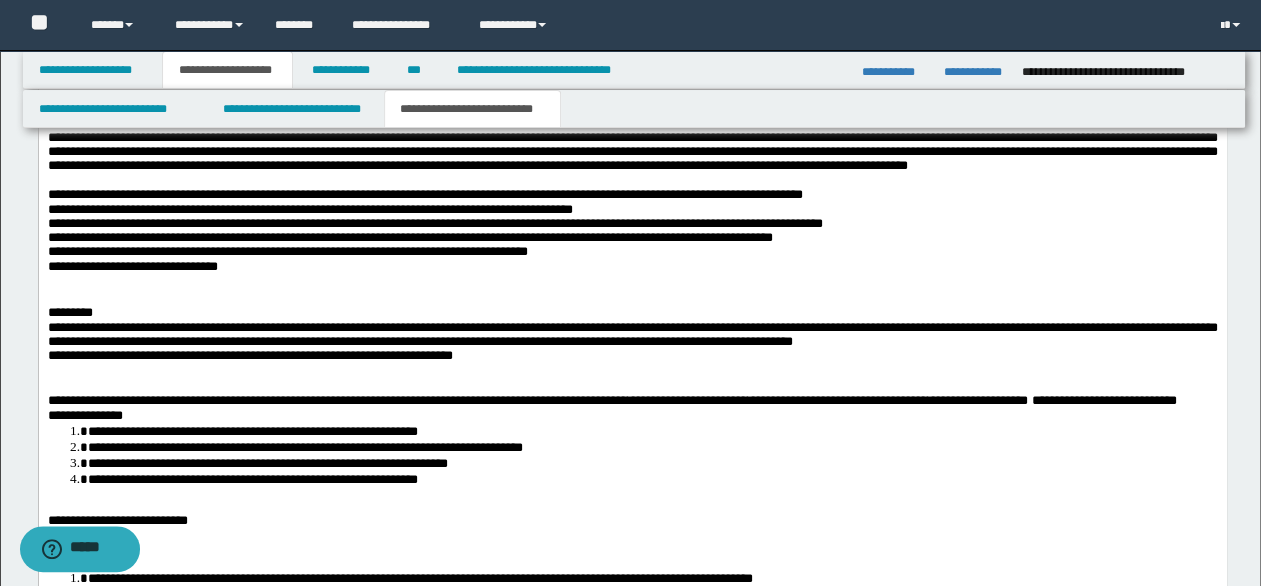scroll, scrollTop: 2400, scrollLeft: 0, axis: vertical 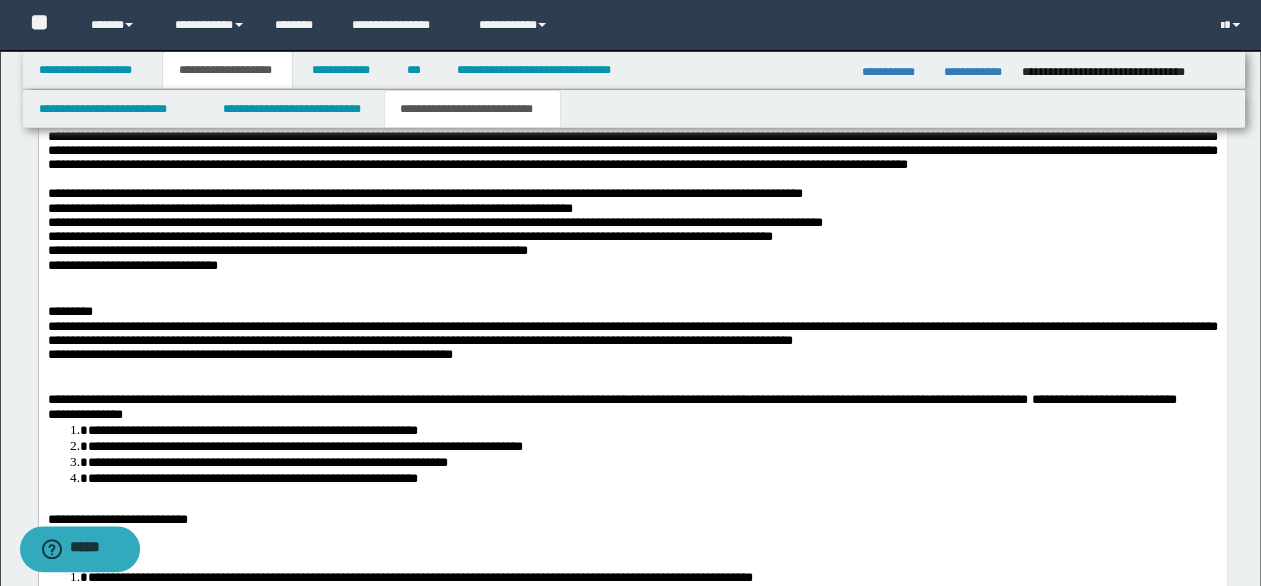 click on "**********" at bounding box center [132, 266] 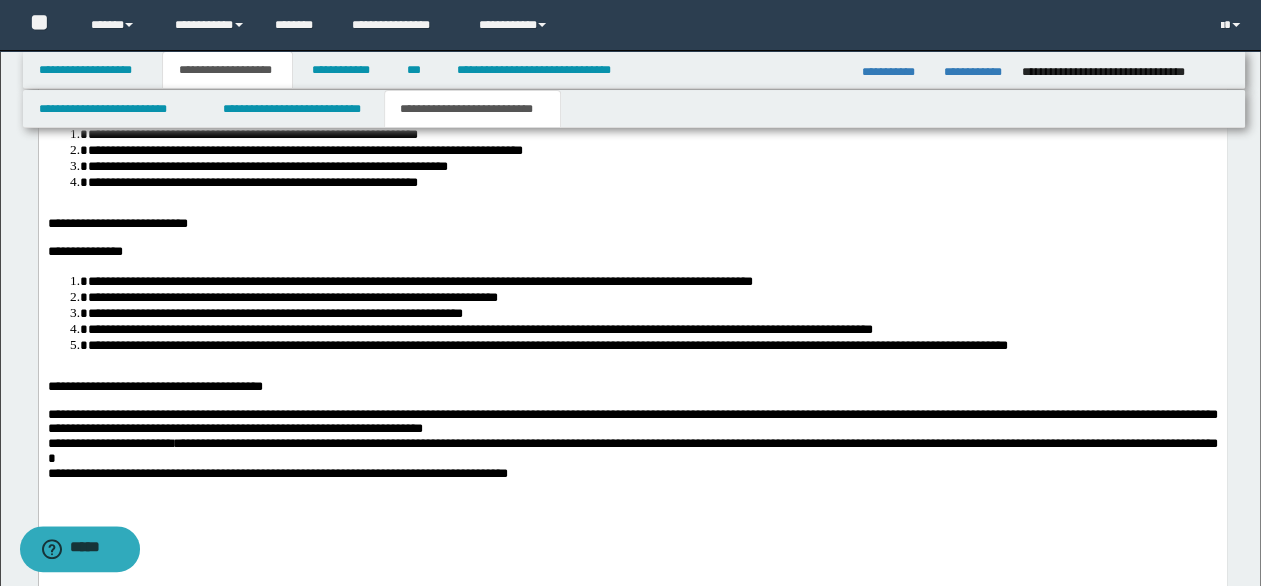 scroll, scrollTop: 2700, scrollLeft: 0, axis: vertical 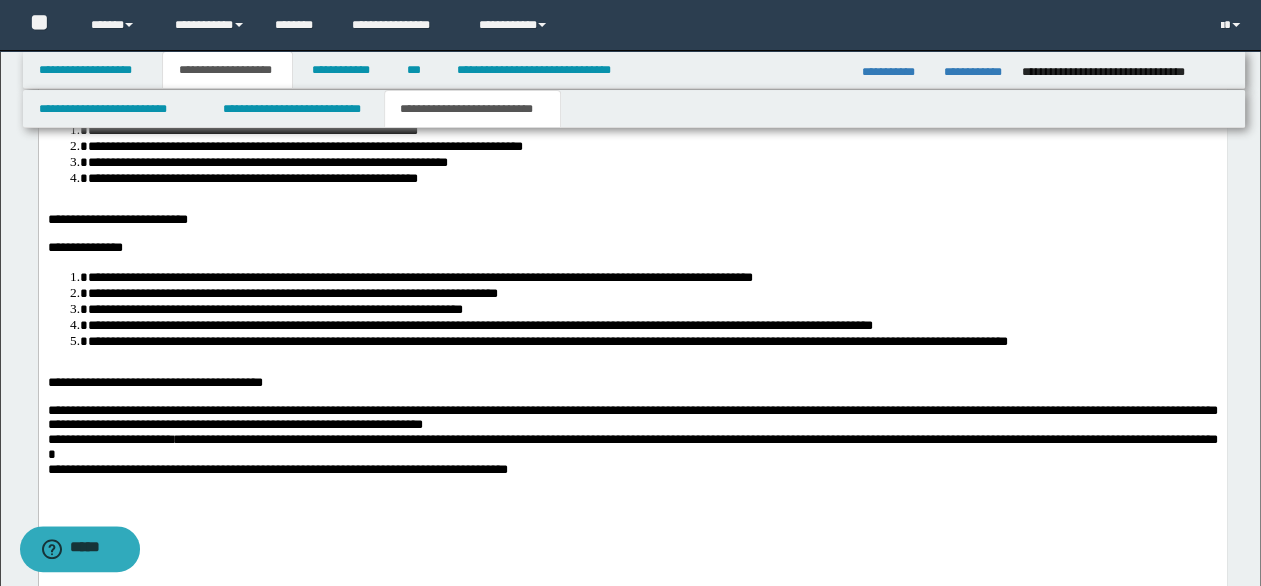 click on "**********" at bounding box center [132, -34] 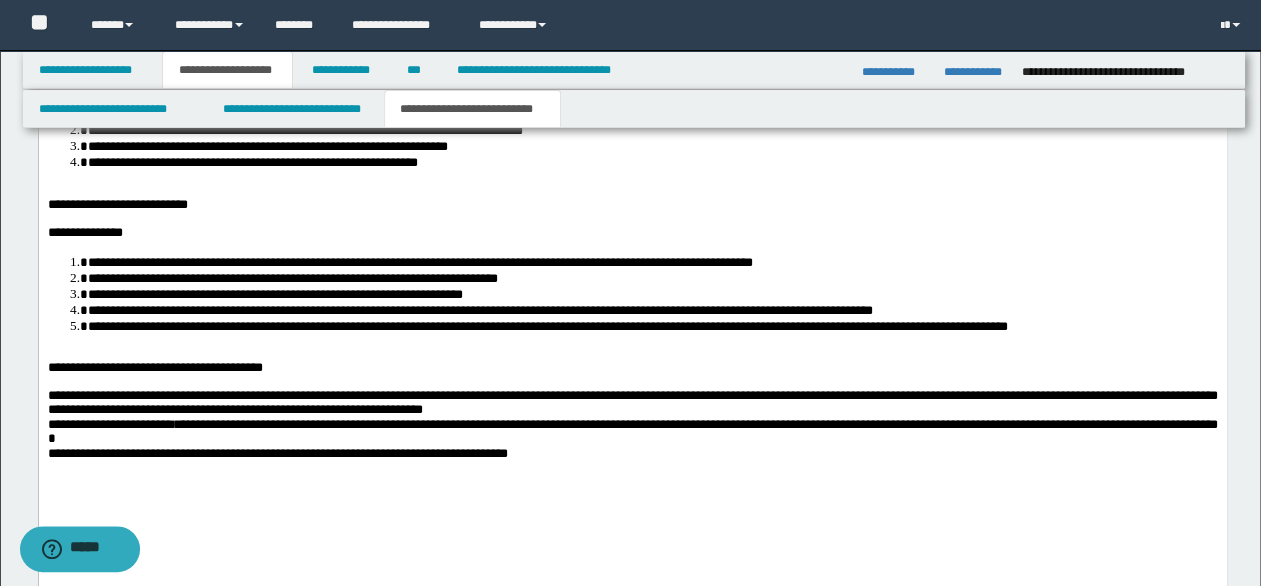 click on "**********" at bounding box center (632, 19) 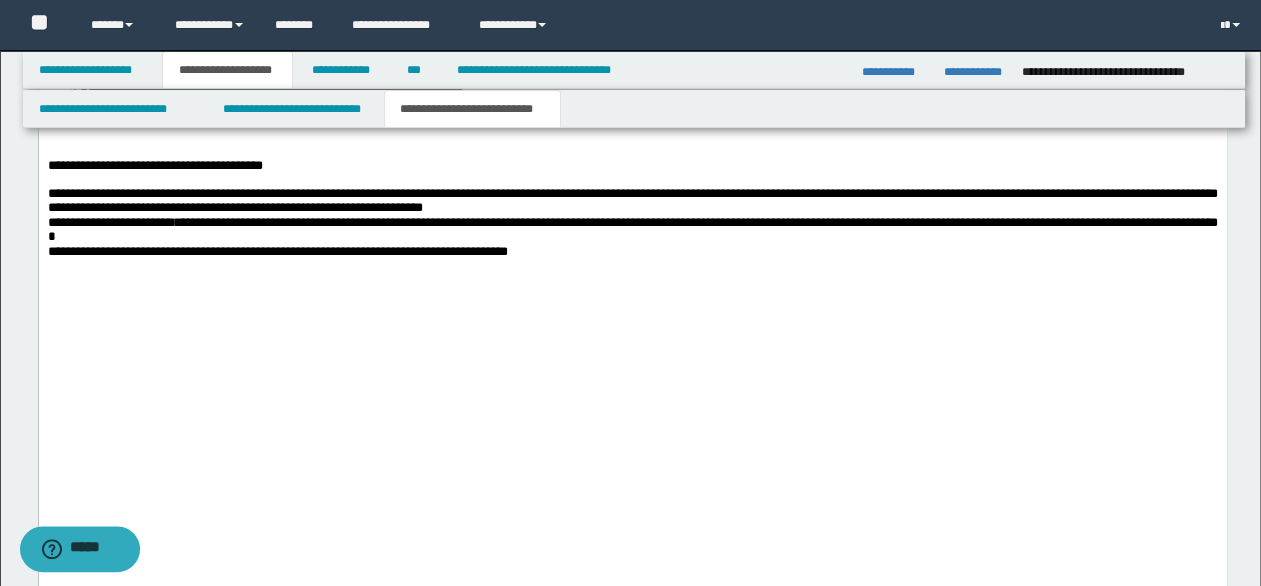 scroll, scrollTop: 2900, scrollLeft: 0, axis: vertical 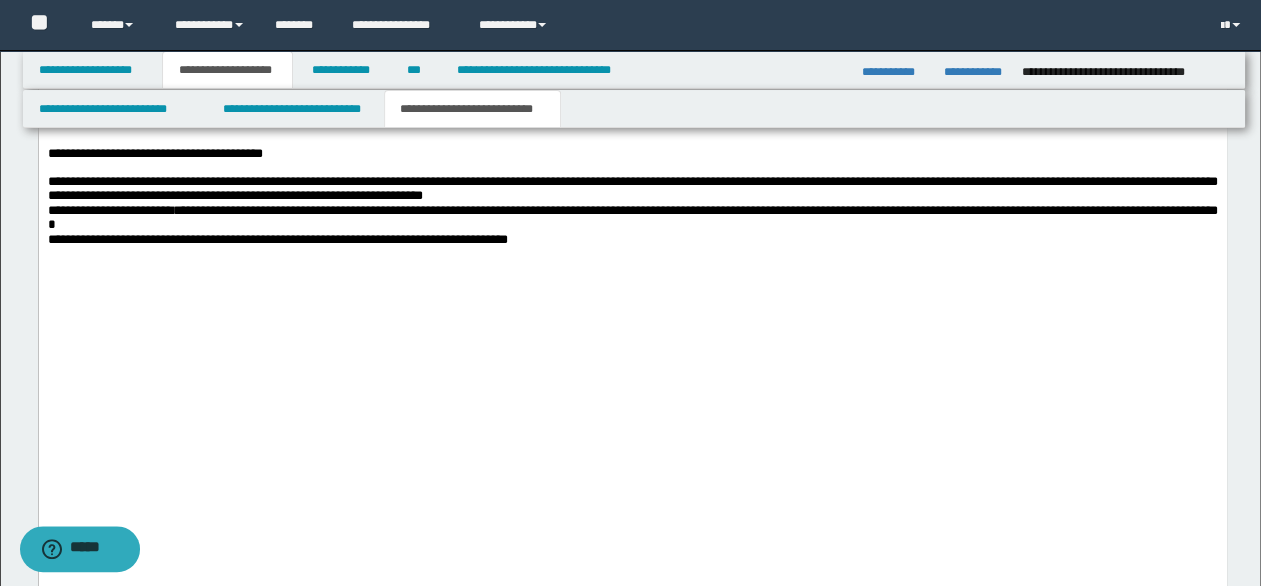 click on "**********" at bounding box center [479, 96] 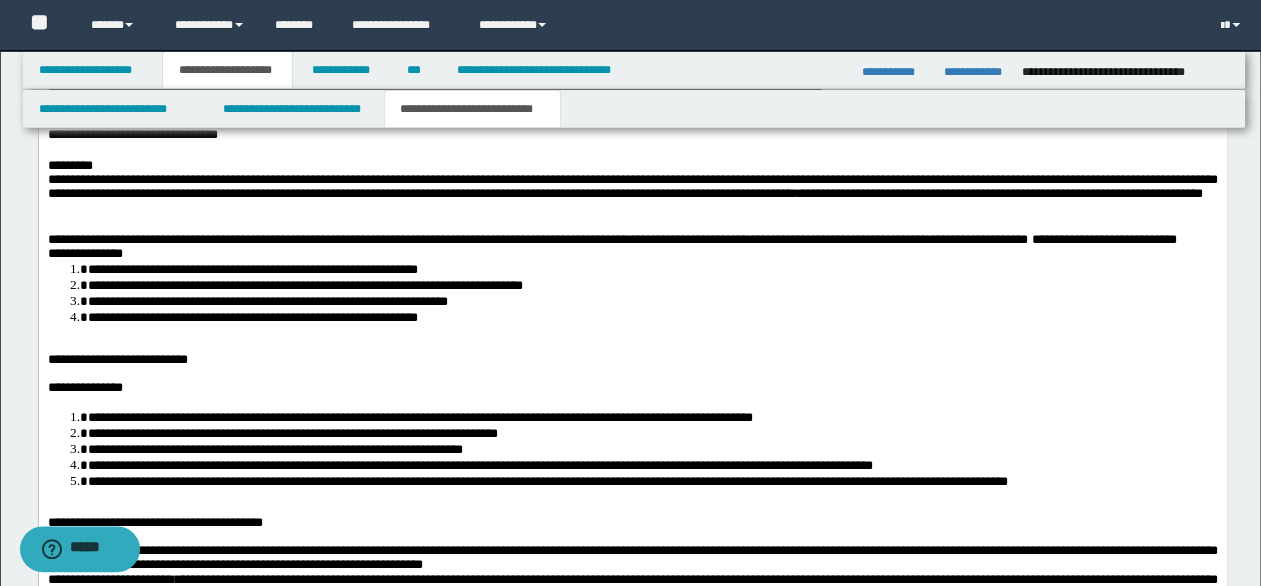 scroll, scrollTop: 2500, scrollLeft: 0, axis: vertical 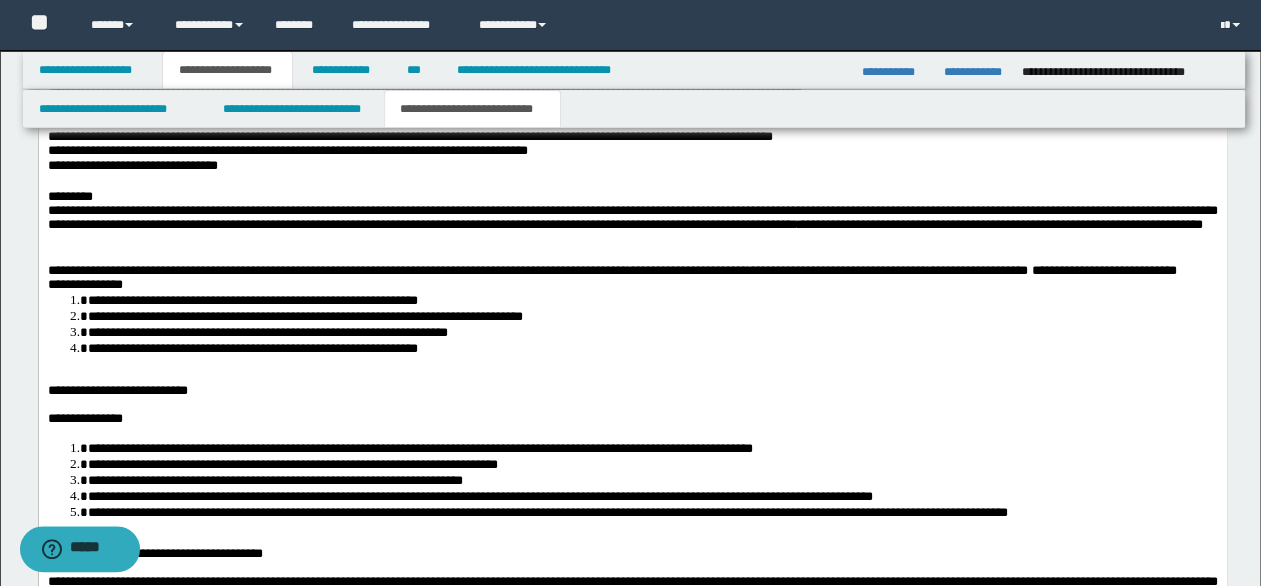 drag, startPoint x: 132, startPoint y: 281, endPoint x: 152, endPoint y: 281, distance: 20 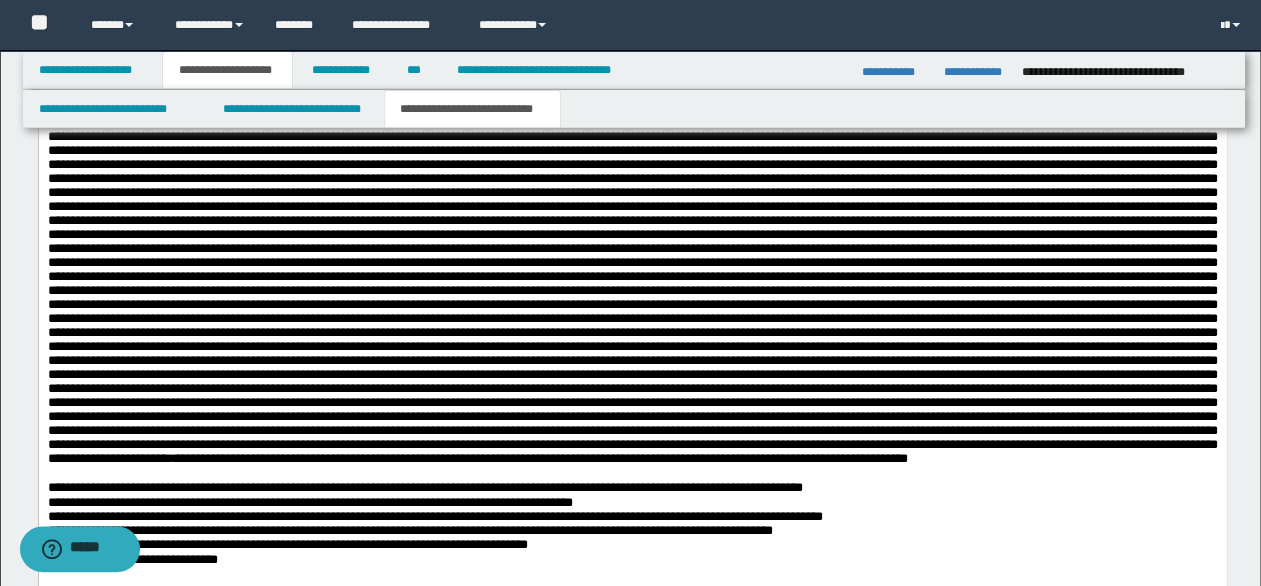 scroll, scrollTop: 2100, scrollLeft: 0, axis: vertical 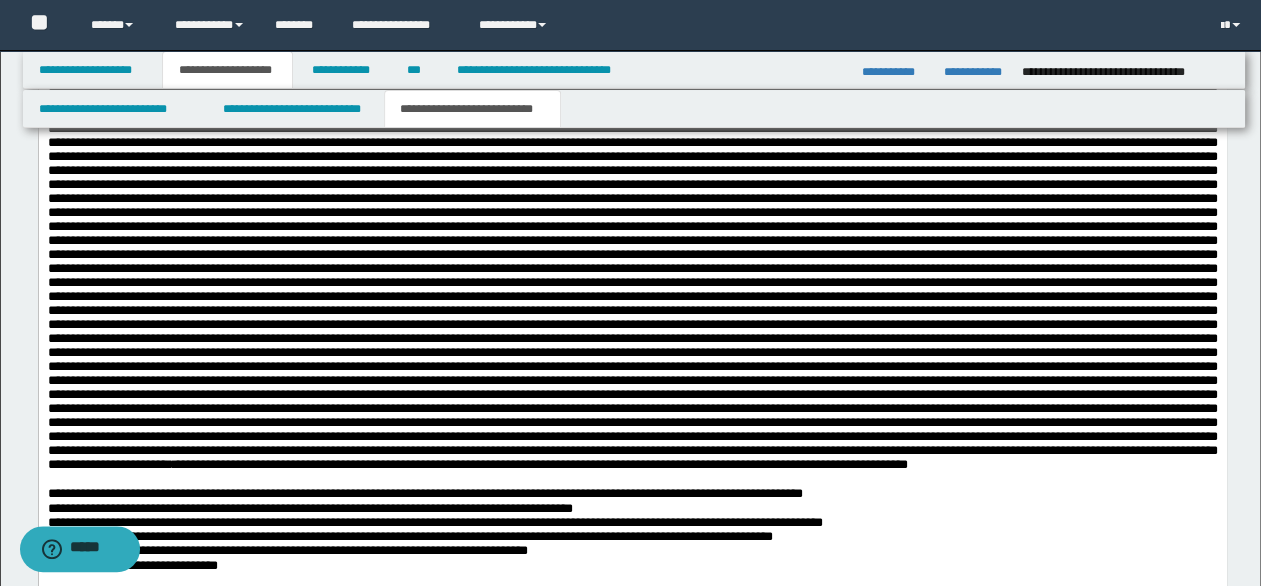drag, startPoint x: 232, startPoint y: 164, endPoint x: 262, endPoint y: 165, distance: 30.016663 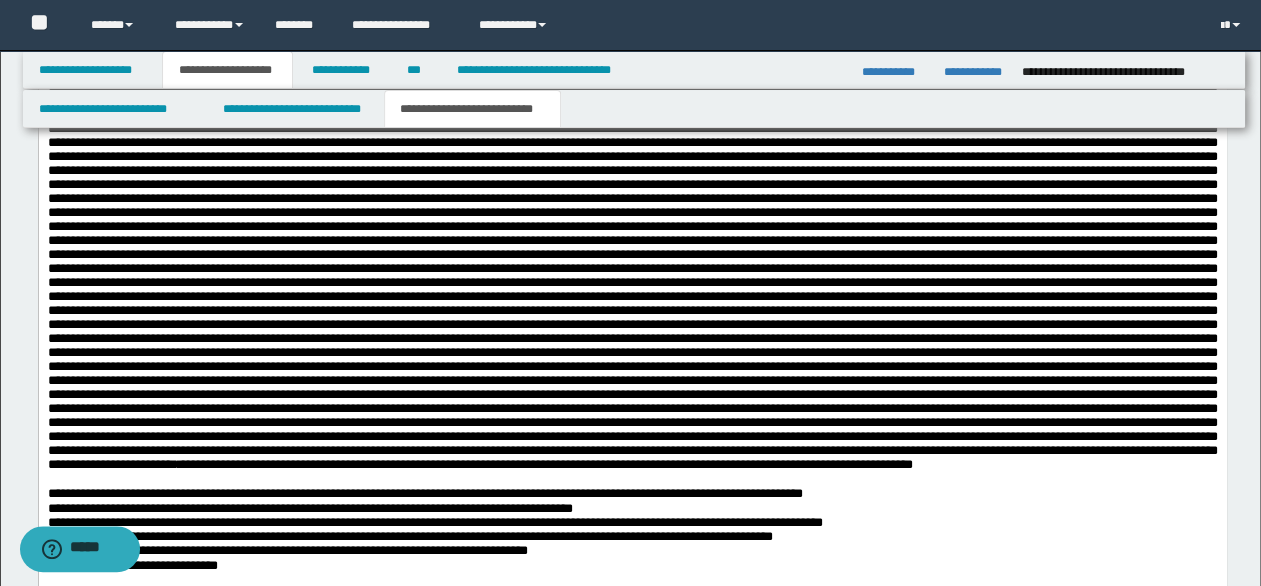 drag, startPoint x: 328, startPoint y: 147, endPoint x: 342, endPoint y: 144, distance: 14.3178215 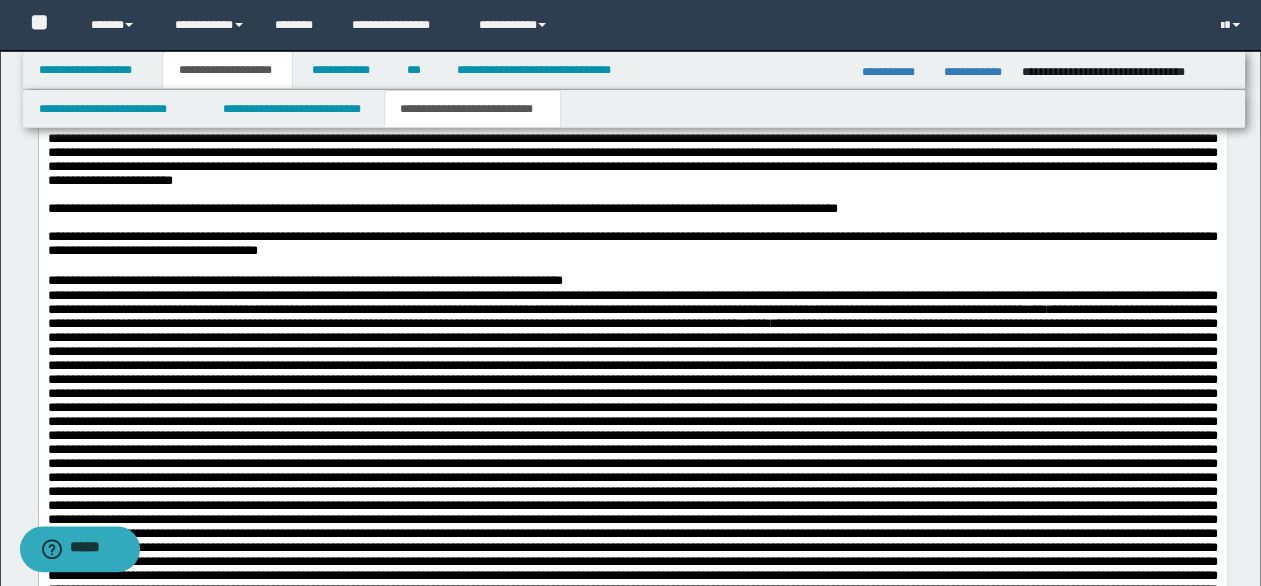 scroll, scrollTop: 1600, scrollLeft: 0, axis: vertical 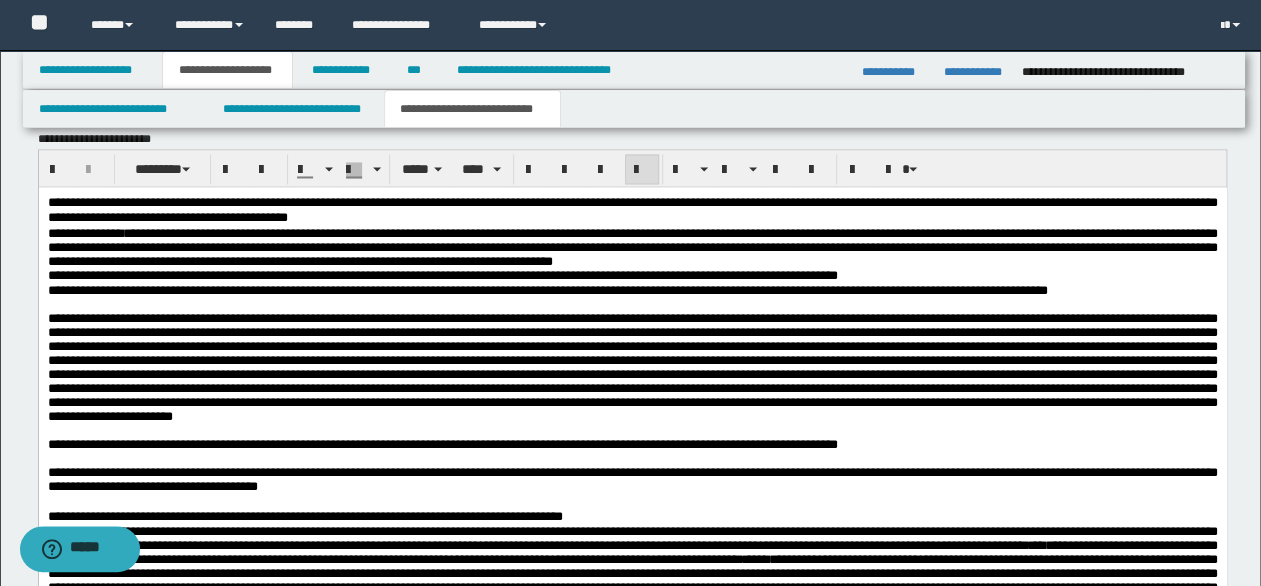 click on "**********" at bounding box center (632, 276) 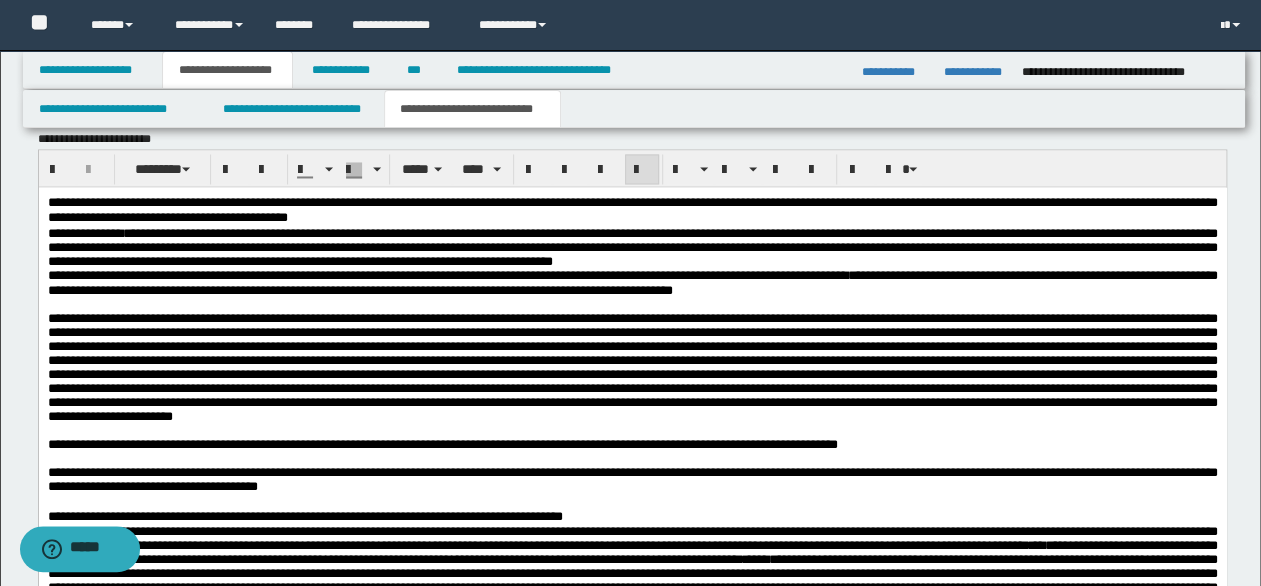 click on "**********" at bounding box center (632, 247) 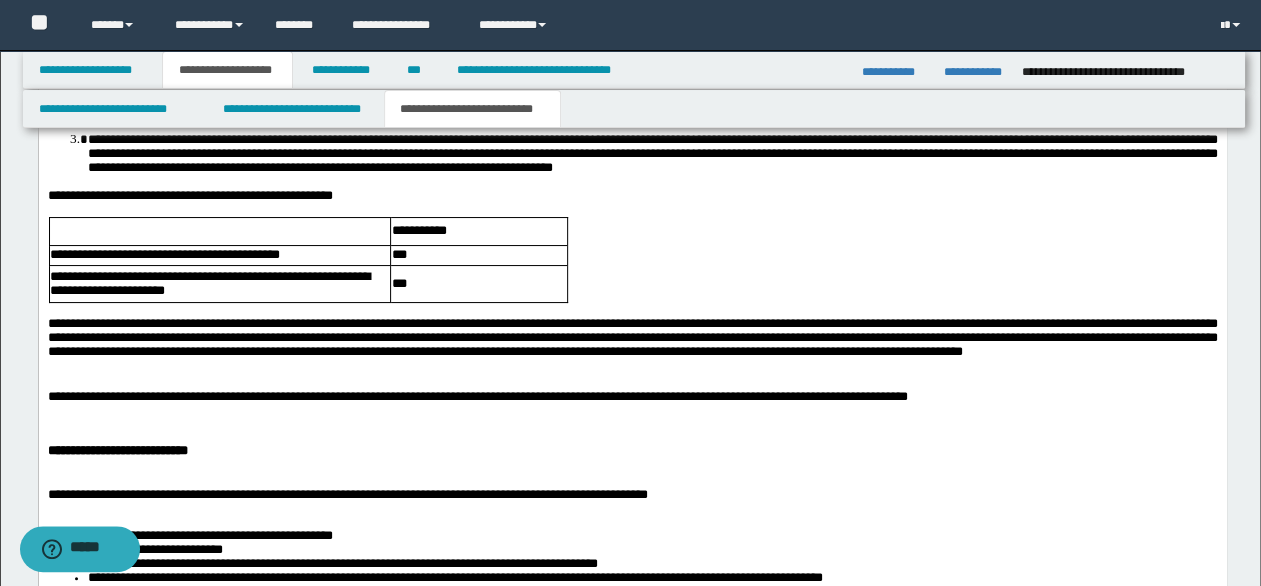 scroll, scrollTop: 3900, scrollLeft: 0, axis: vertical 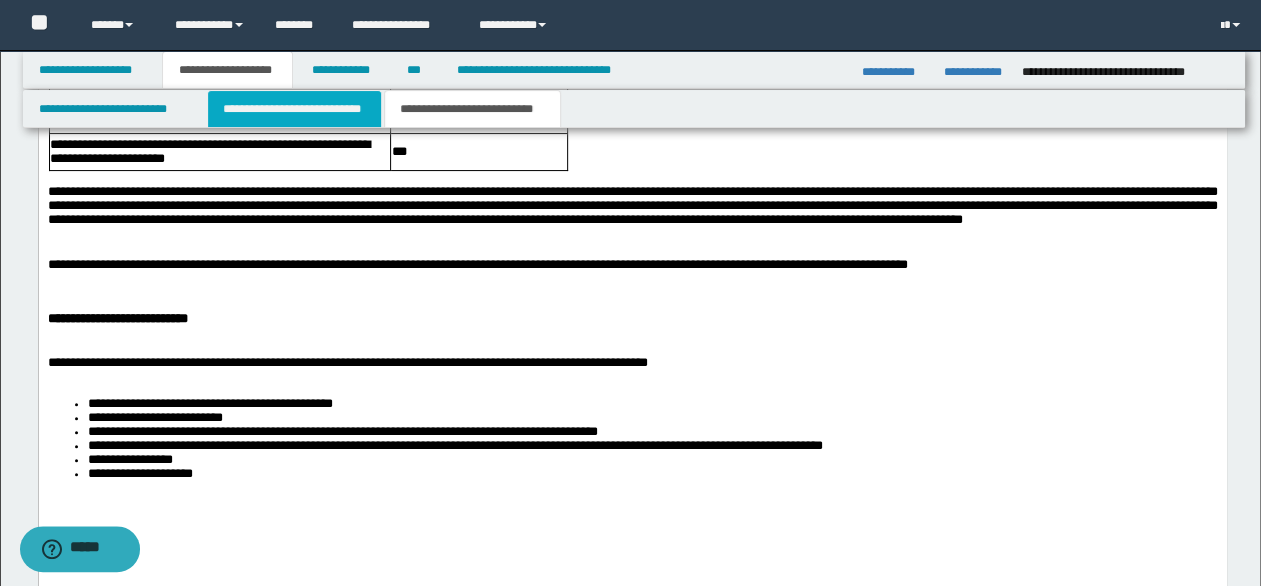 click on "**********" at bounding box center [294, 109] 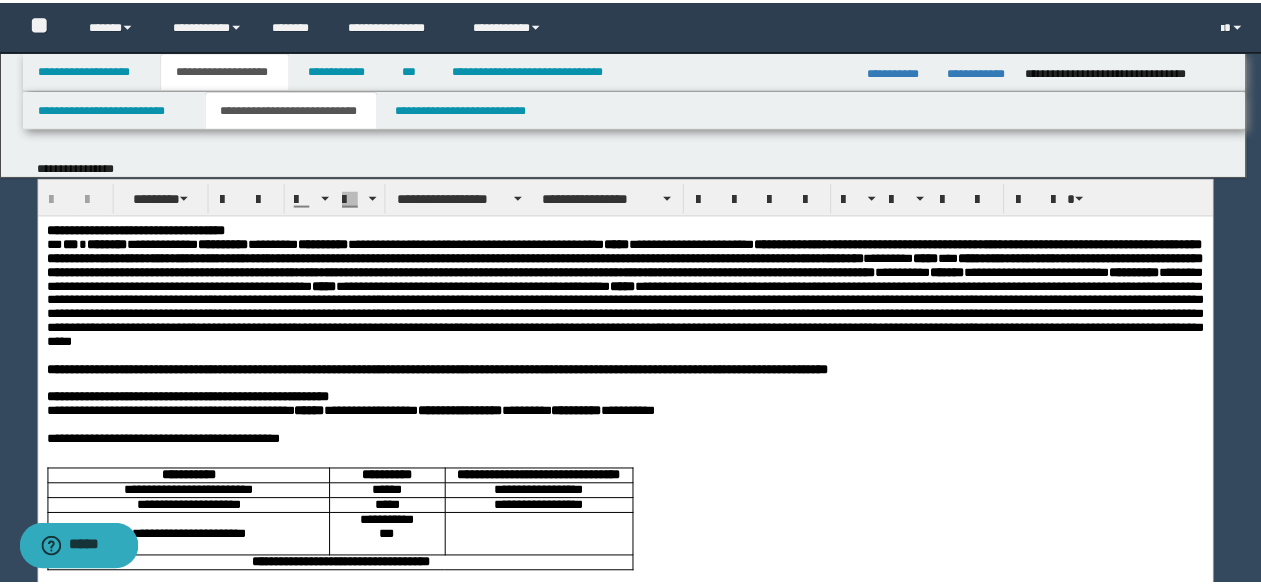 scroll, scrollTop: 0, scrollLeft: 0, axis: both 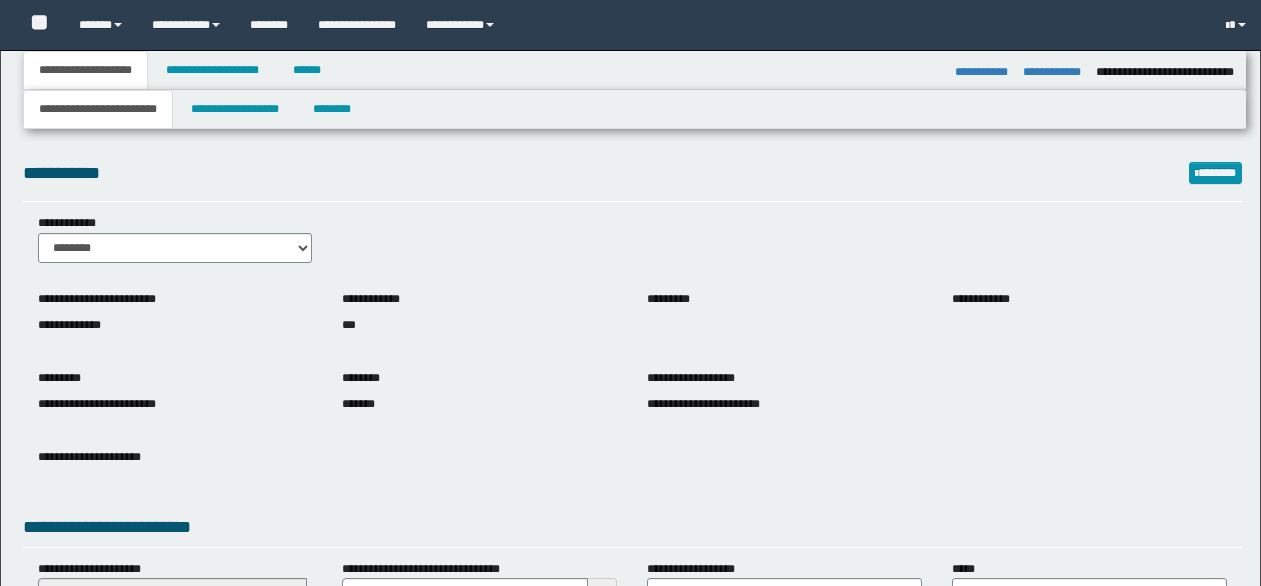 select on "*" 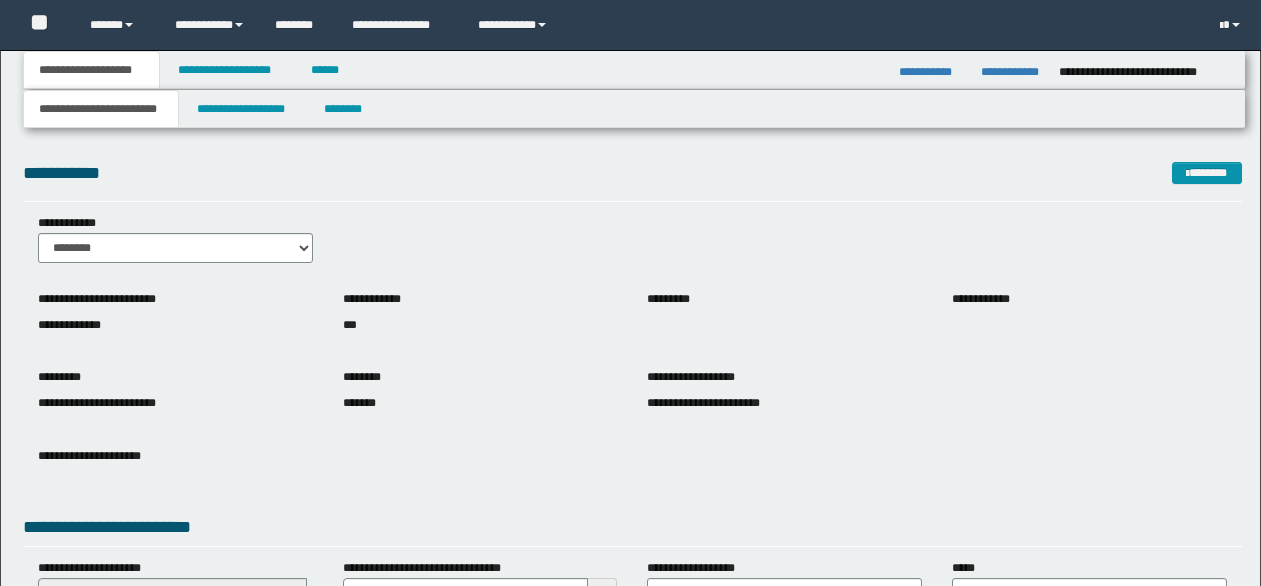 scroll, scrollTop: 0, scrollLeft: 0, axis: both 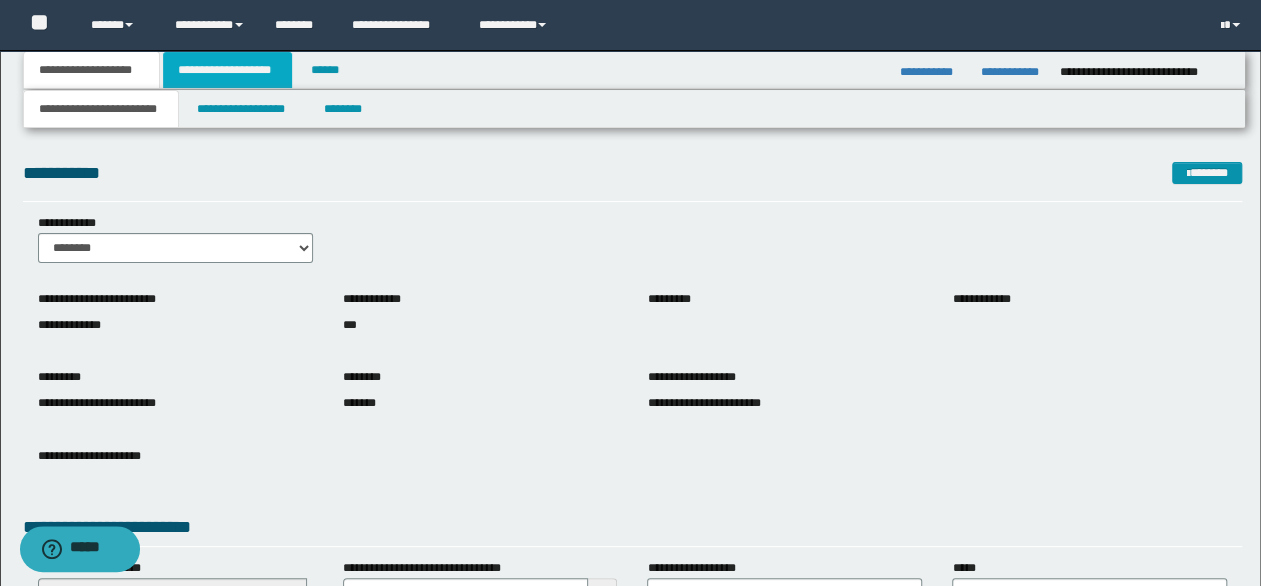 click on "**********" at bounding box center (227, 70) 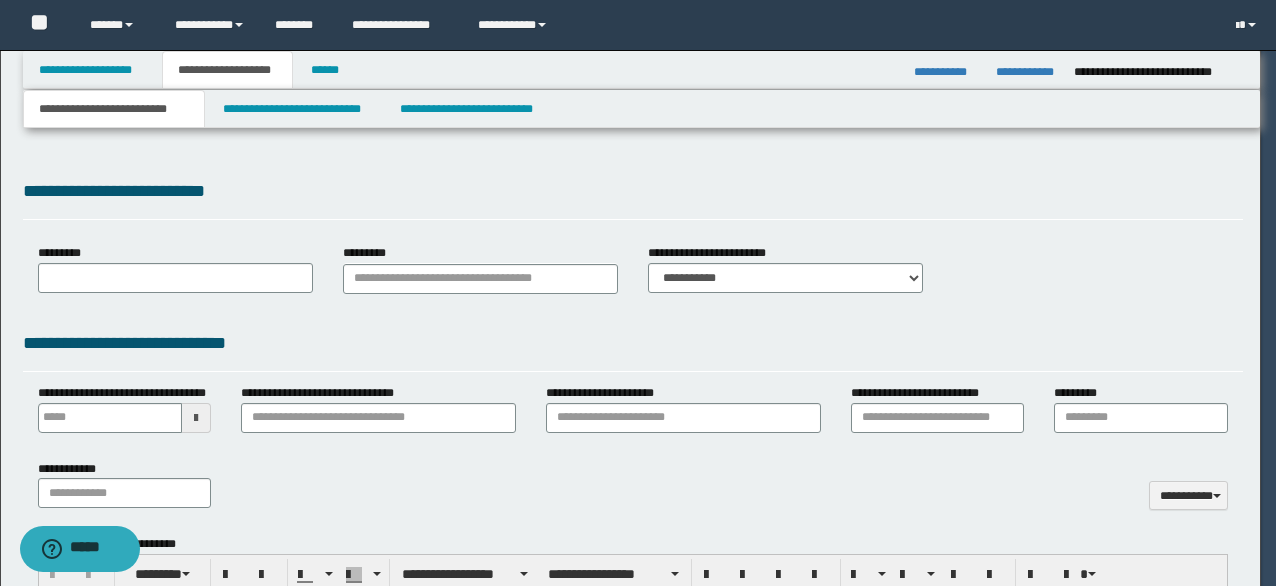 type 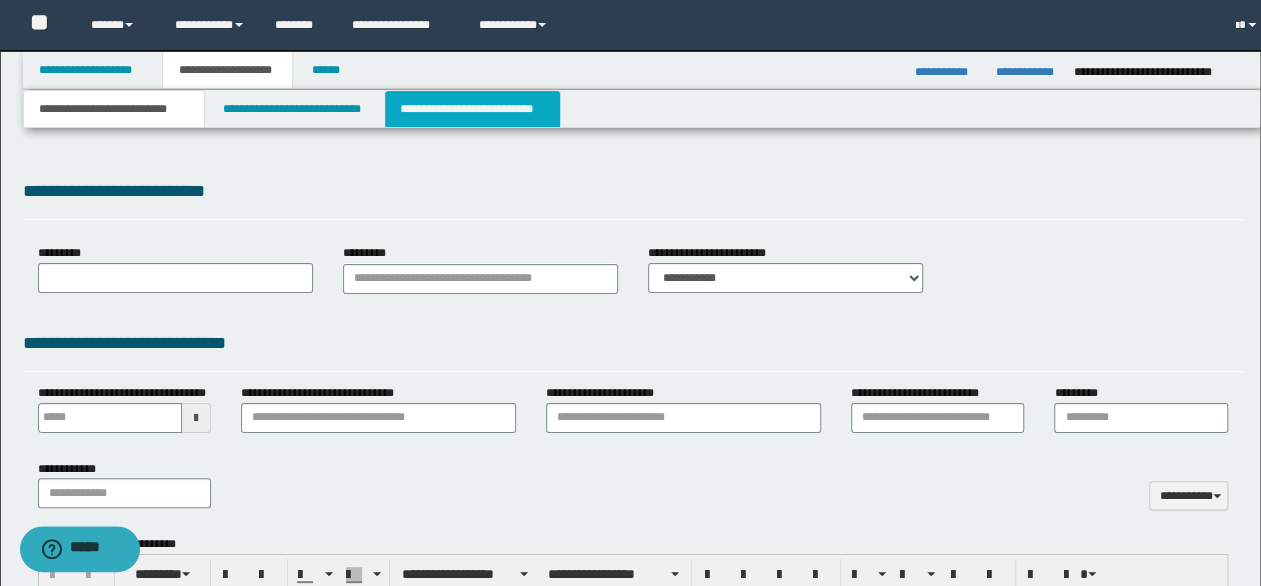 type on "**********" 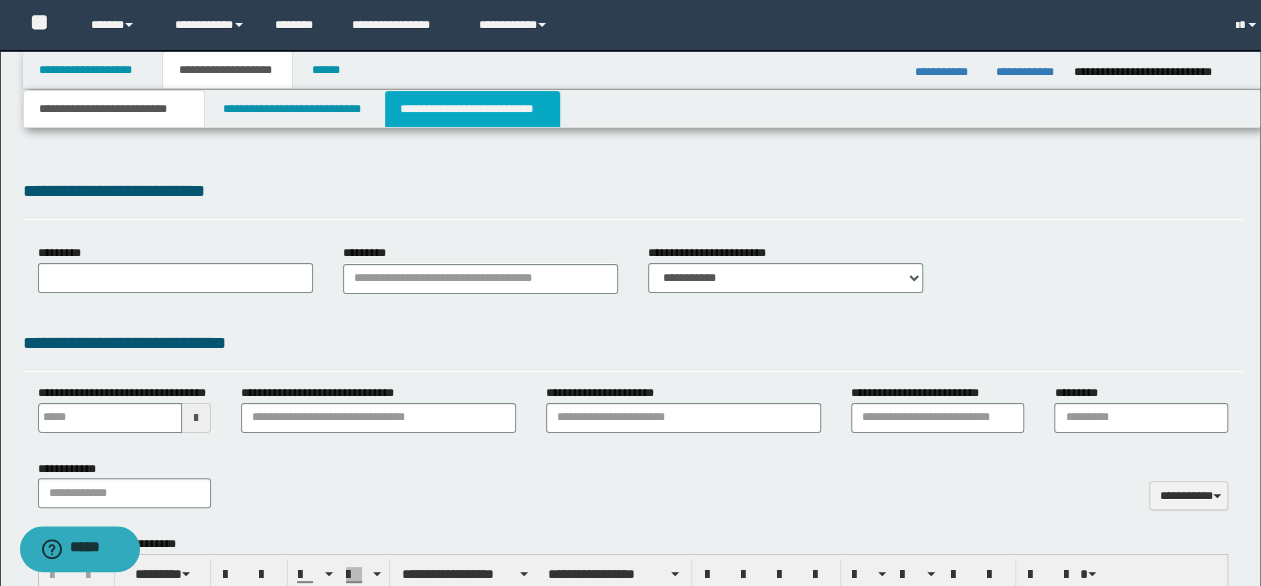 select on "*" 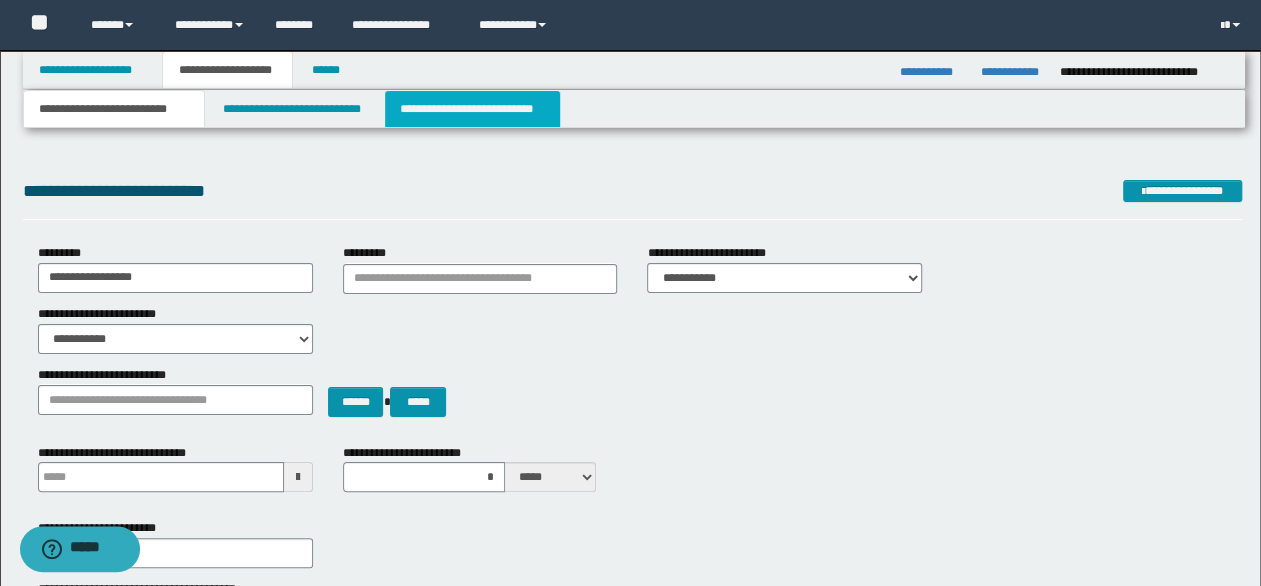 click on "**********" at bounding box center (472, 109) 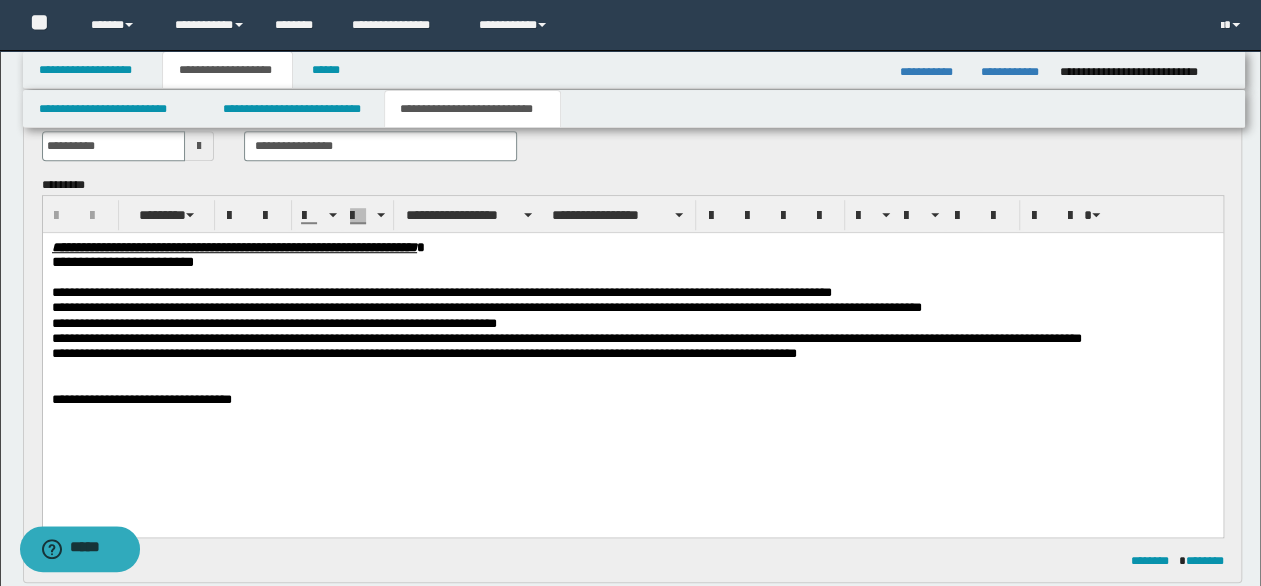 scroll, scrollTop: 600, scrollLeft: 0, axis: vertical 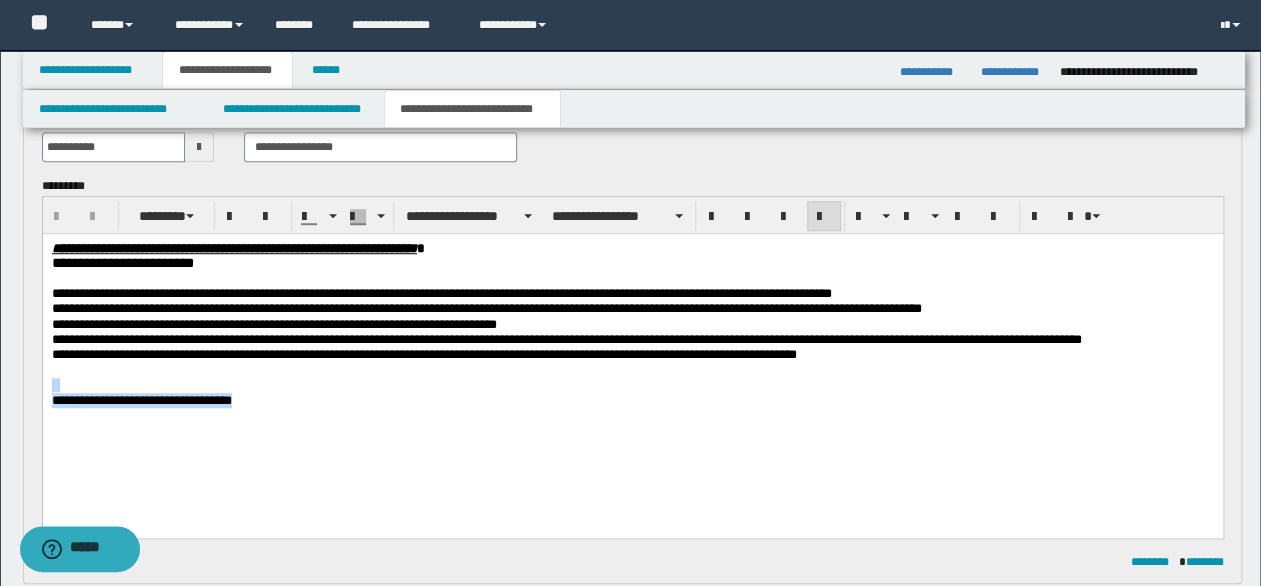 drag, startPoint x: 350, startPoint y: 441, endPoint x: -17, endPoint y: 406, distance: 368.66516 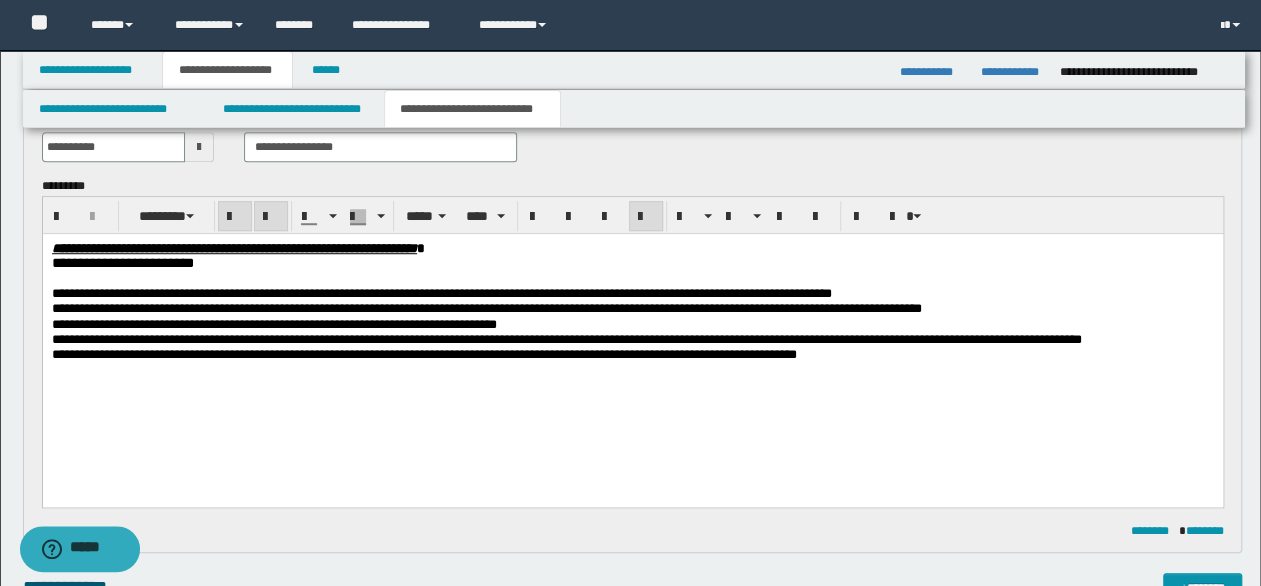 click on "**********" at bounding box center (632, 339) 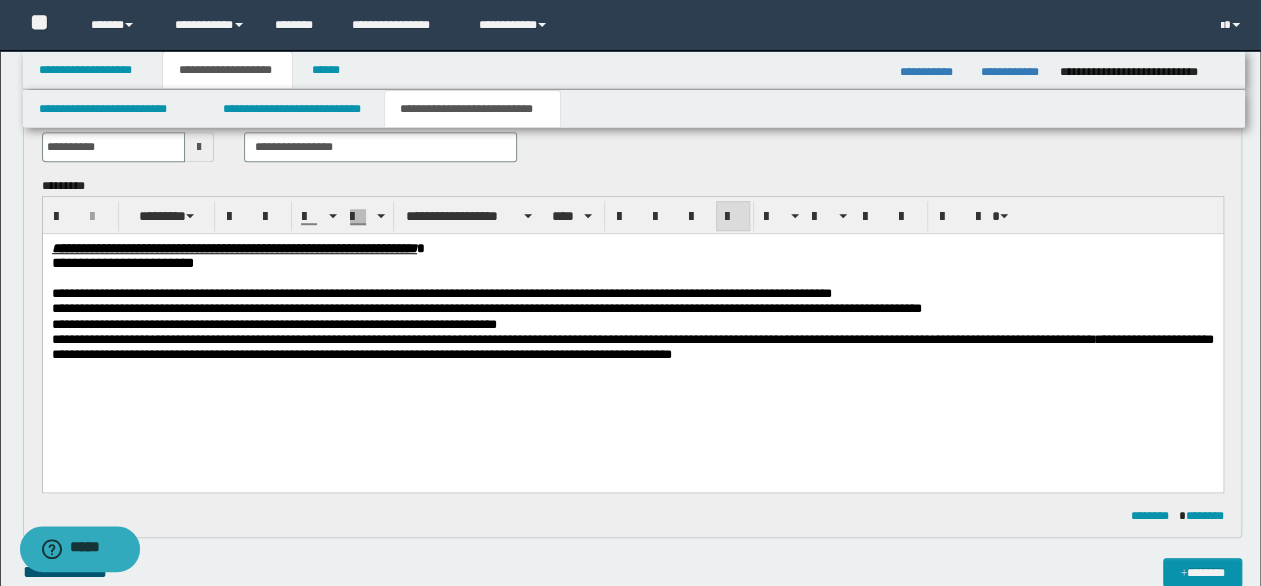 click on "**********" at bounding box center [632, 293] 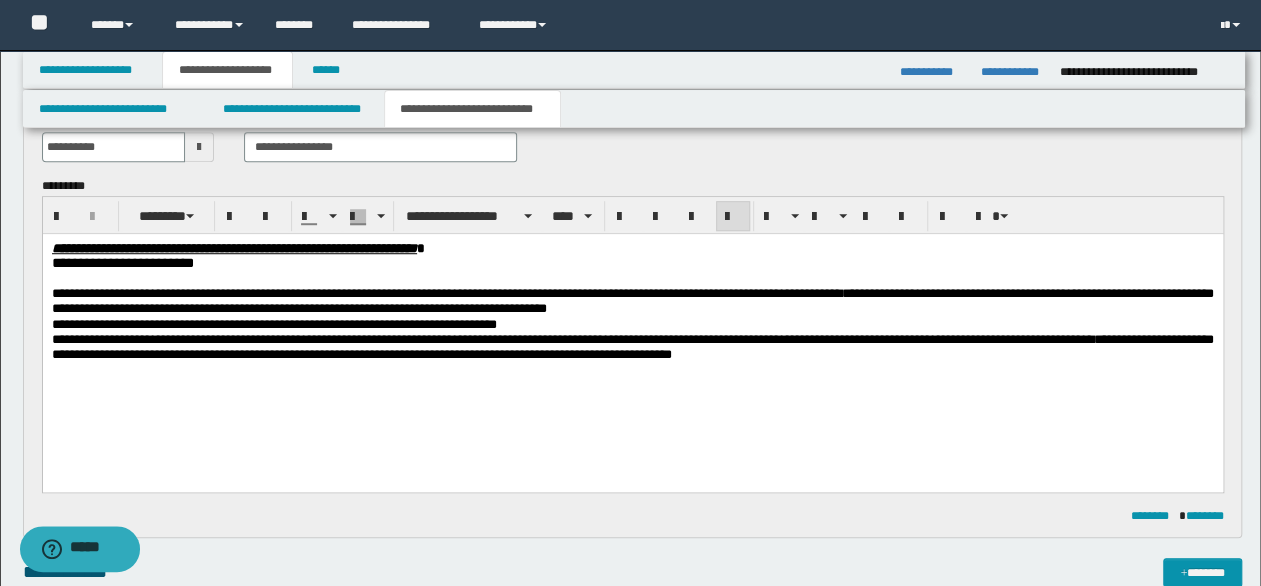 click on "**********" at bounding box center (632, 301) 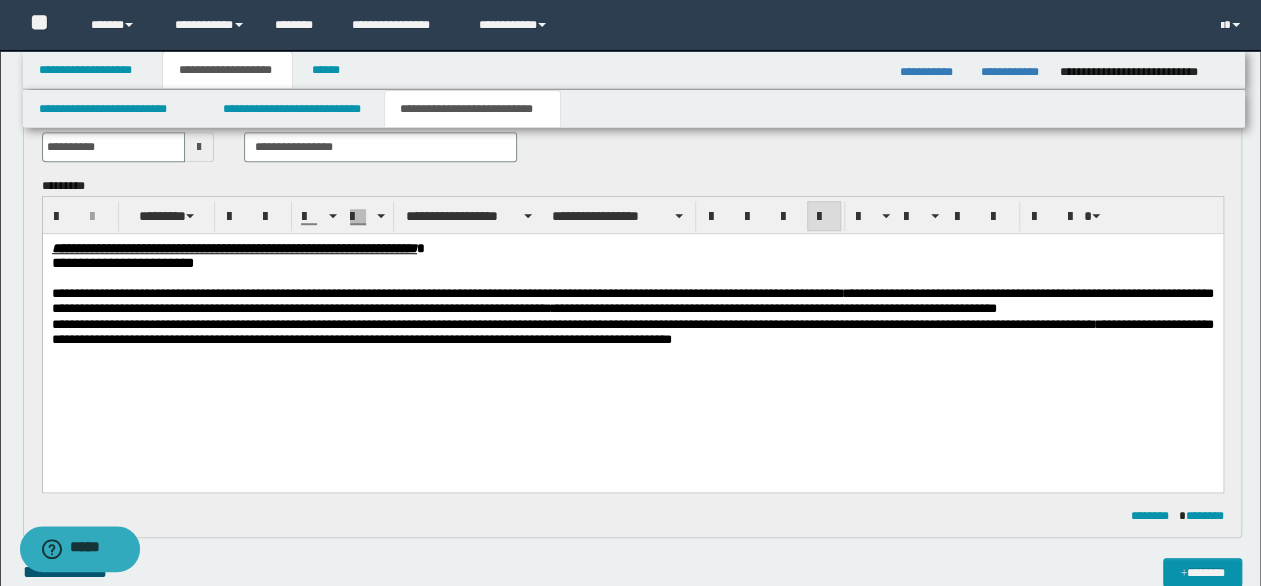 drag, startPoint x: 955, startPoint y: 350, endPoint x: 613, endPoint y: 378, distance: 343.1443 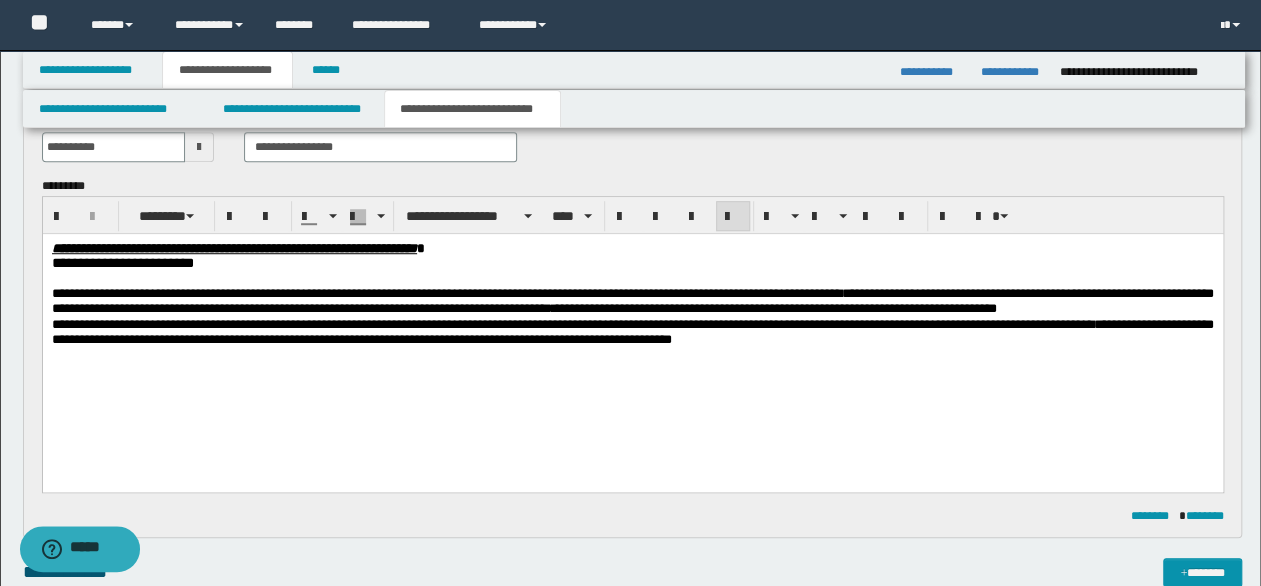 click on "**********" at bounding box center [571, 324] 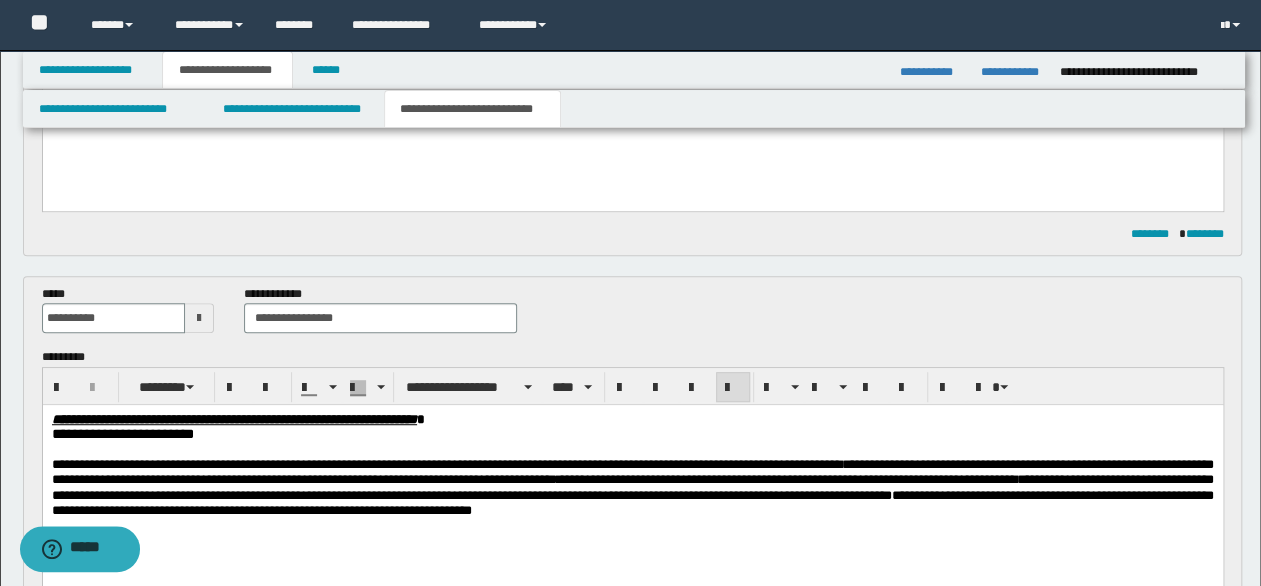 scroll, scrollTop: 200, scrollLeft: 0, axis: vertical 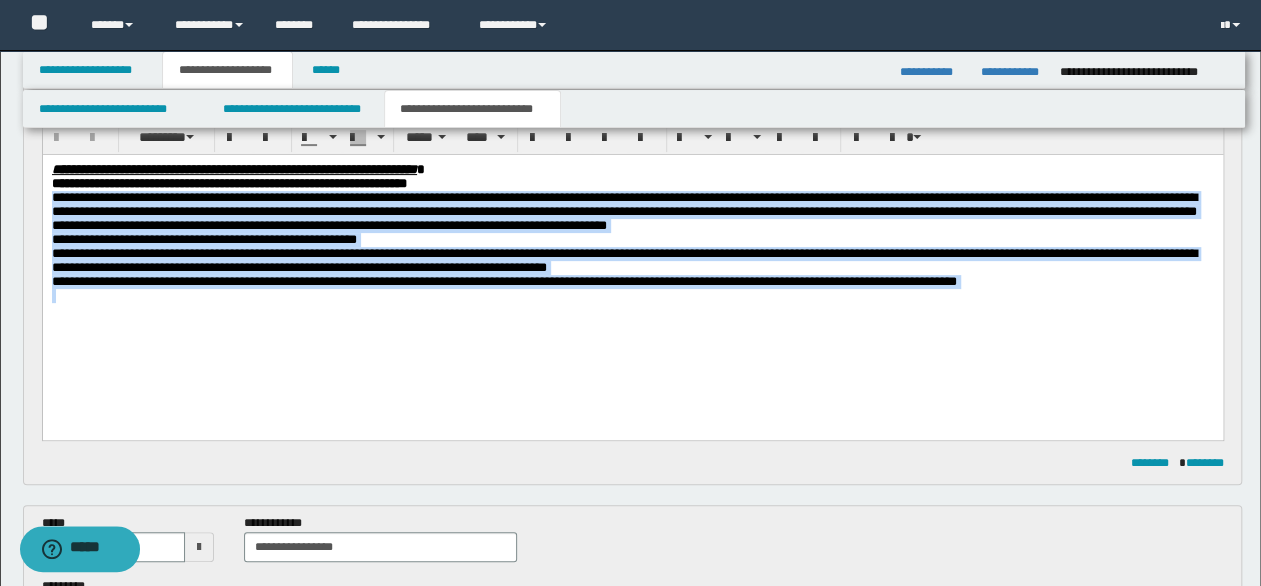 drag, startPoint x: 51, startPoint y: 198, endPoint x: 1256, endPoint y: 406, distance: 1222.8201 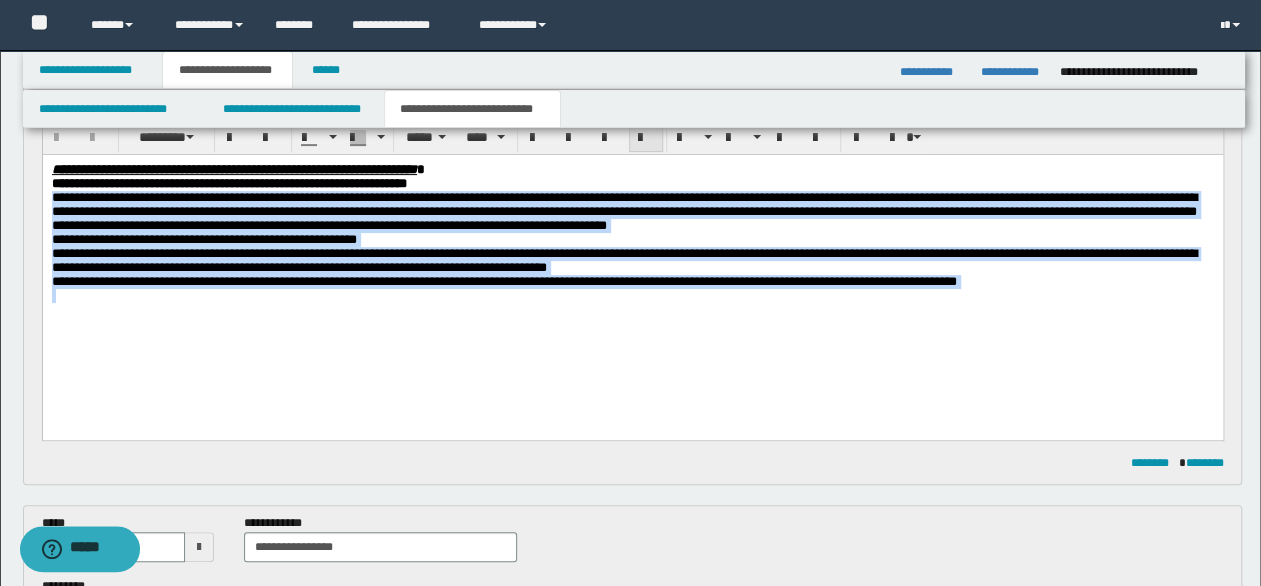 click at bounding box center (646, 138) 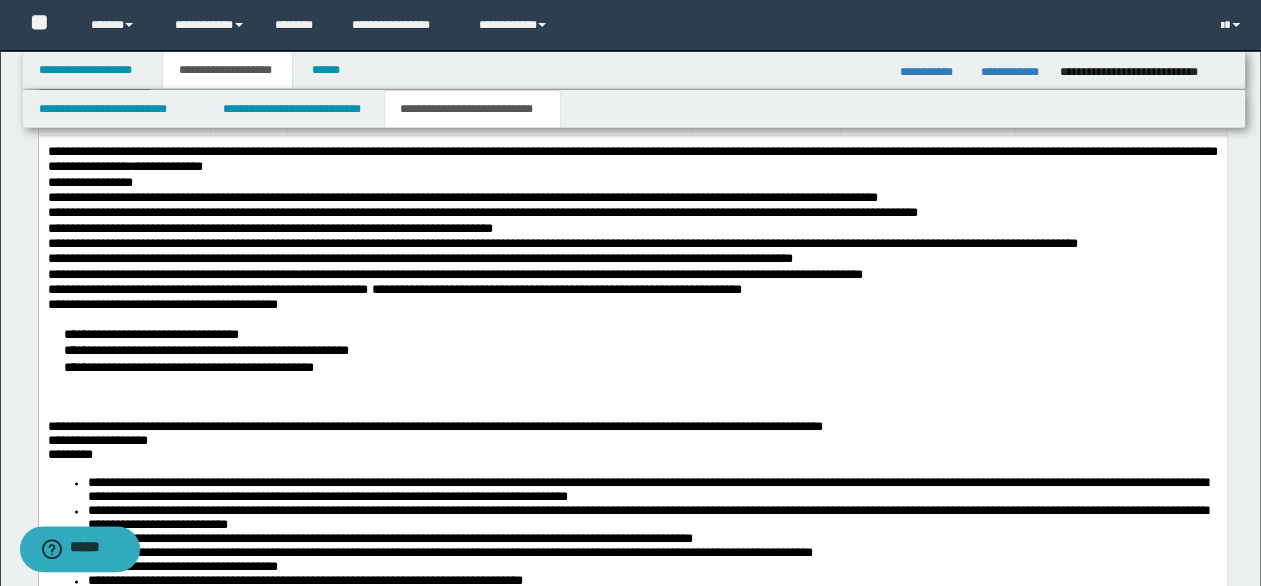 scroll, scrollTop: 1300, scrollLeft: 0, axis: vertical 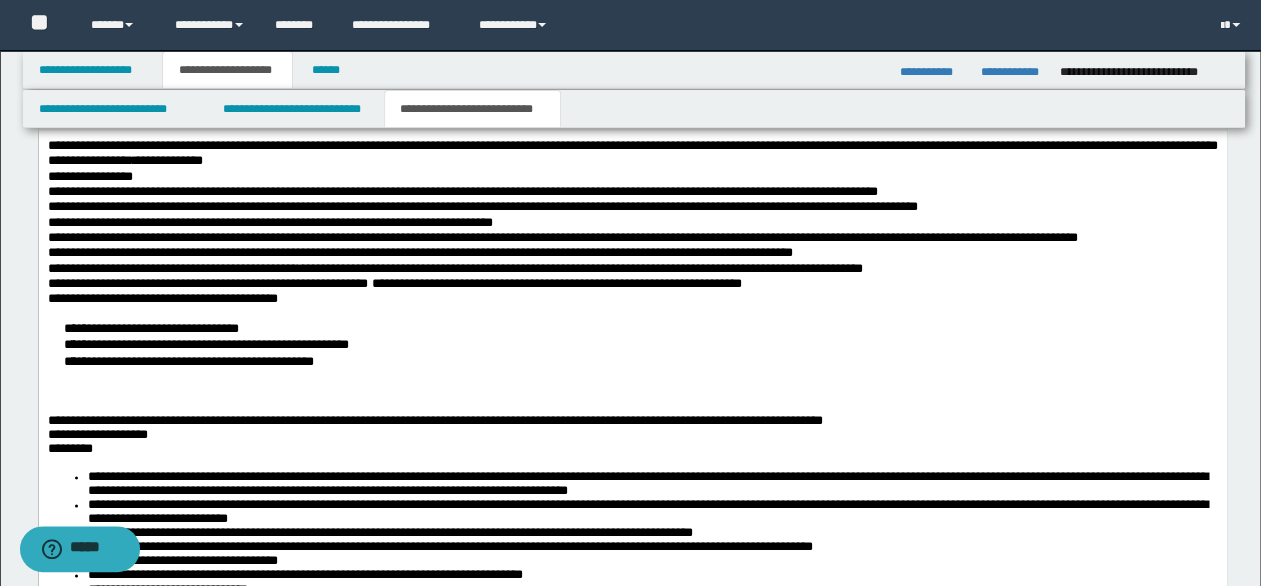 click on "**********" at bounding box center [514, 190] 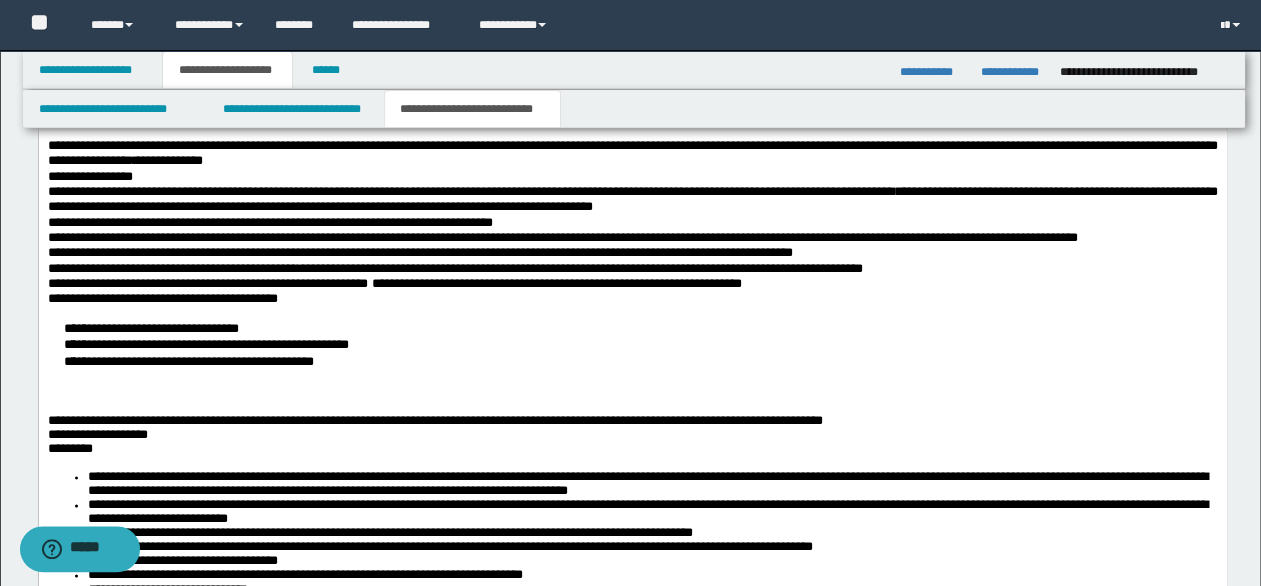 click on "**********" at bounding box center (632, 221) 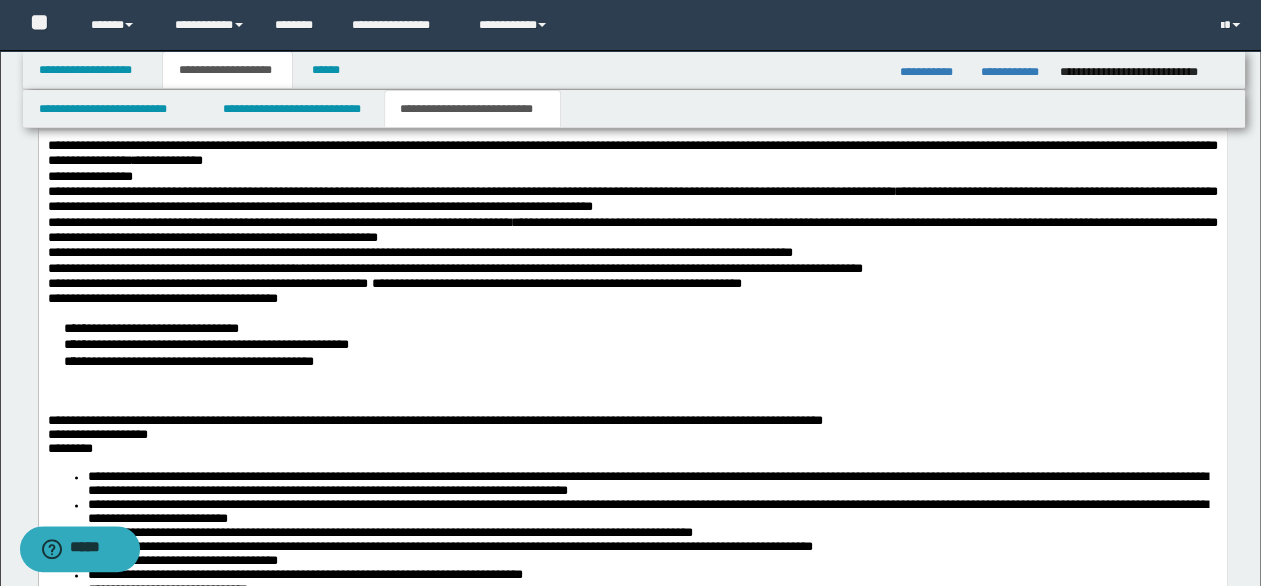 click on "**********" at bounding box center (632, 198) 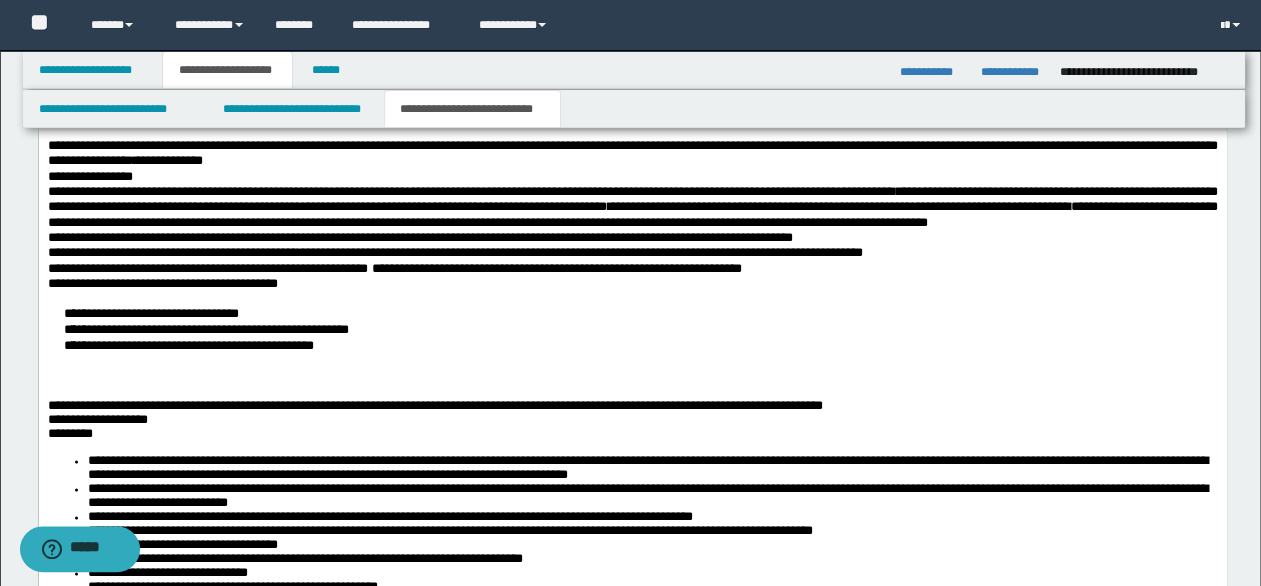 click on "**********" at bounding box center [632, 206] 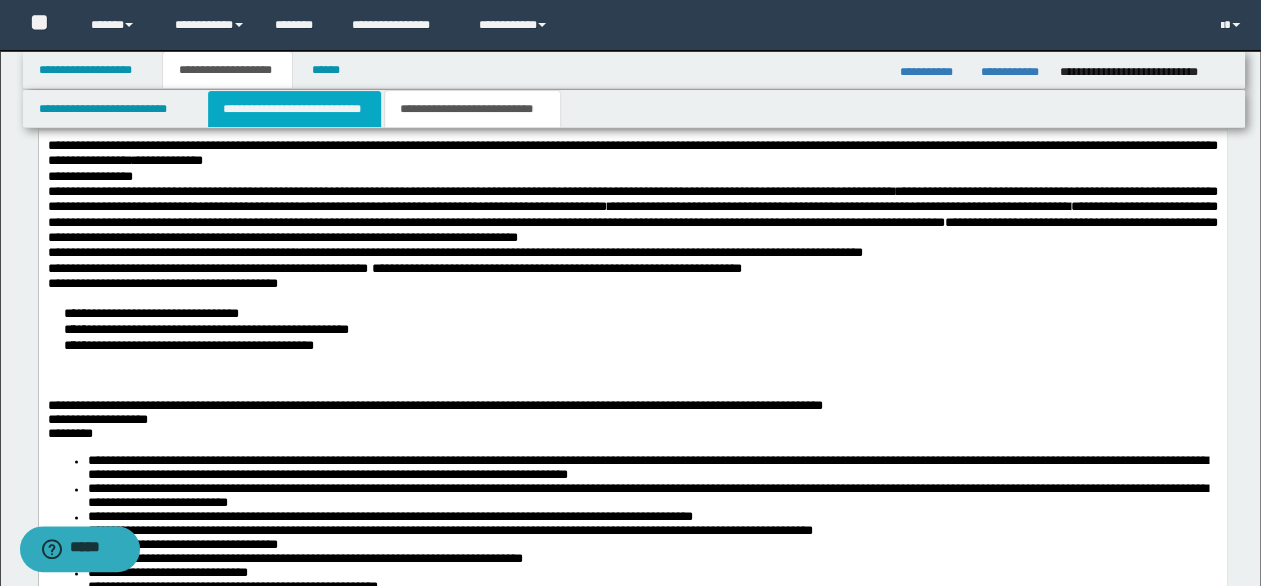 click on "**********" at bounding box center (294, 109) 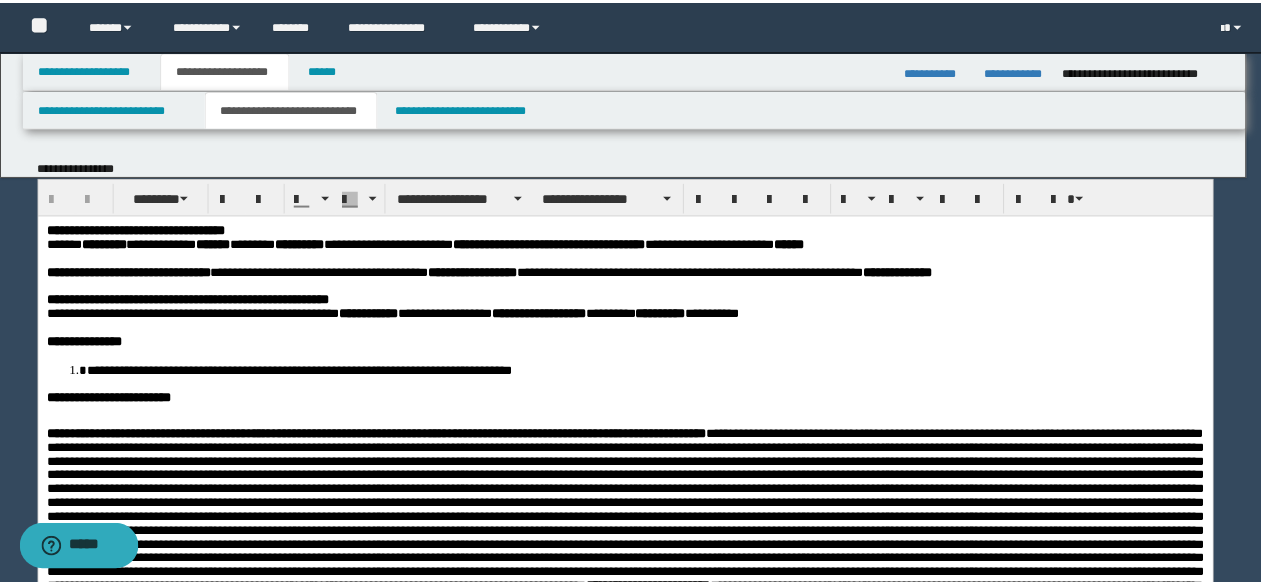 scroll, scrollTop: 0, scrollLeft: 0, axis: both 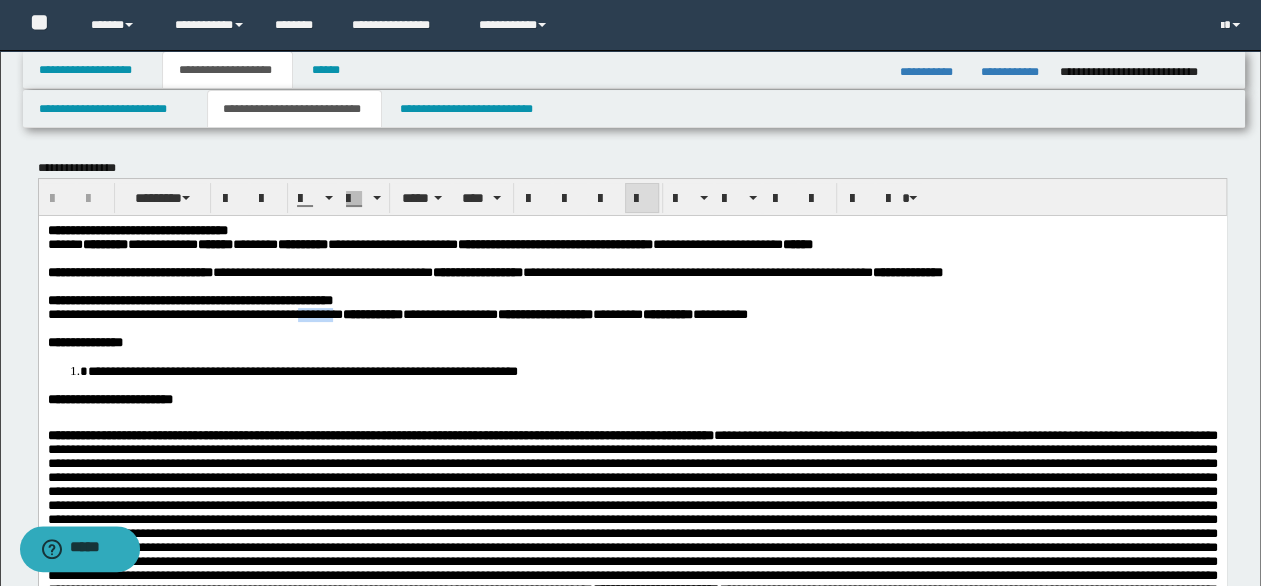 drag, startPoint x: 343, startPoint y: 320, endPoint x: 386, endPoint y: 318, distance: 43.046486 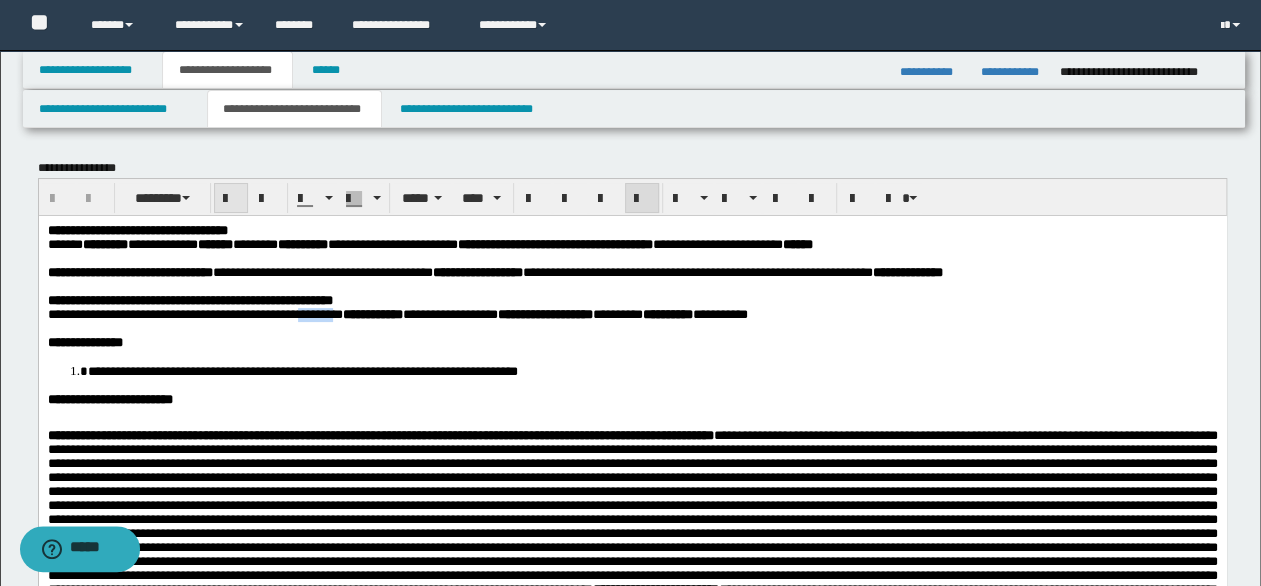 click at bounding box center [231, 199] 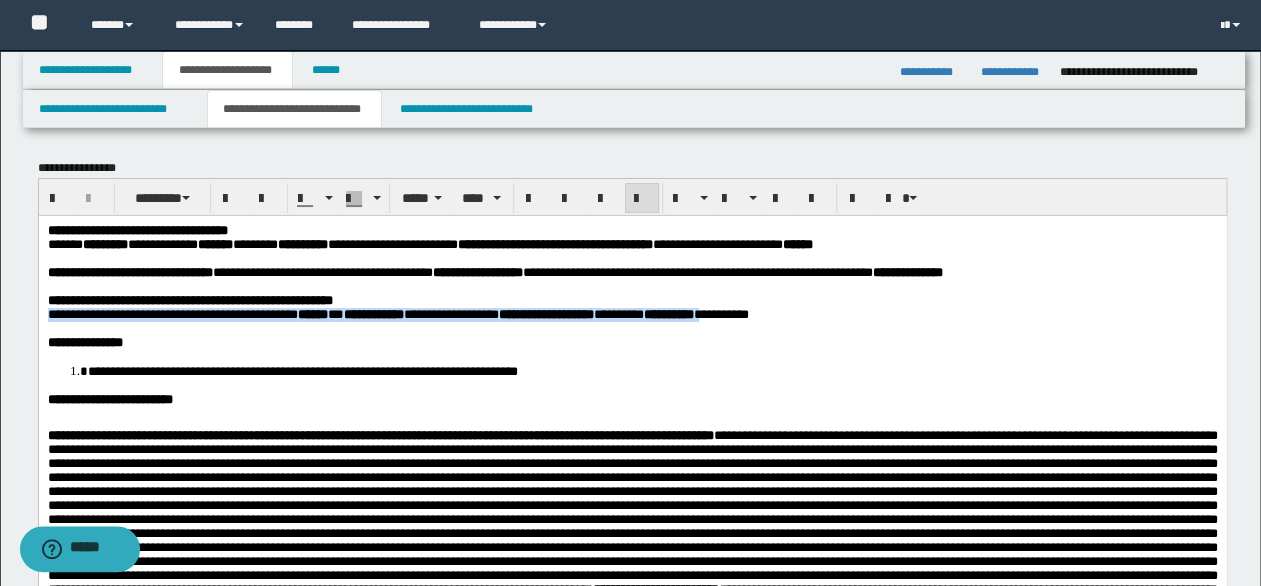 drag, startPoint x: 48, startPoint y: 322, endPoint x: 771, endPoint y: 321, distance: 723.0007 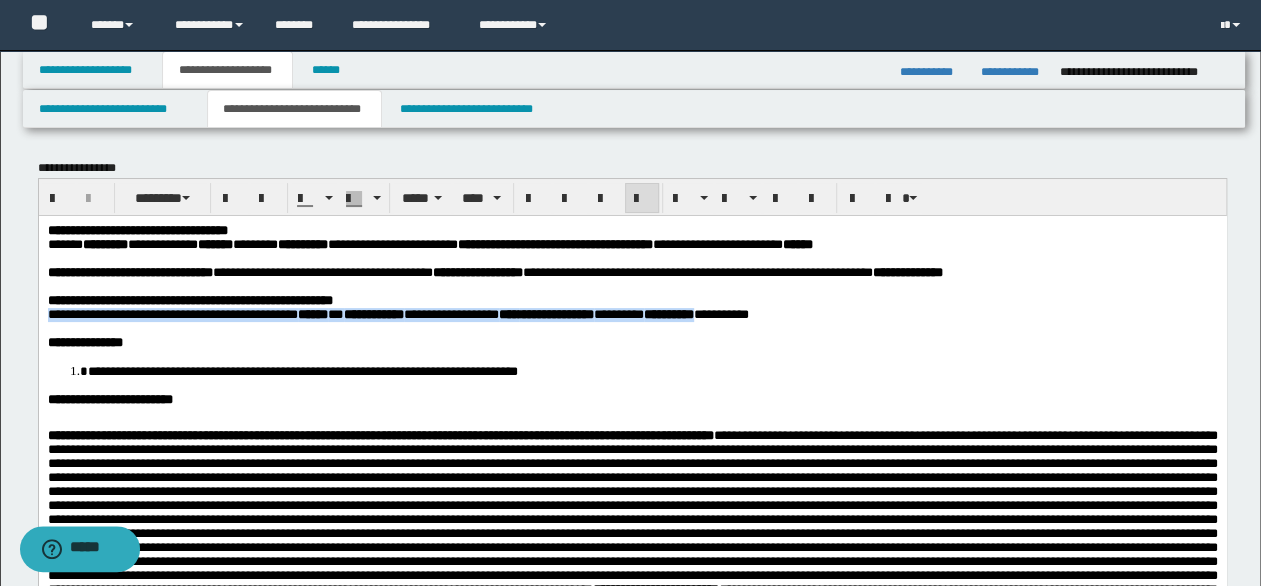 copy on "**********" 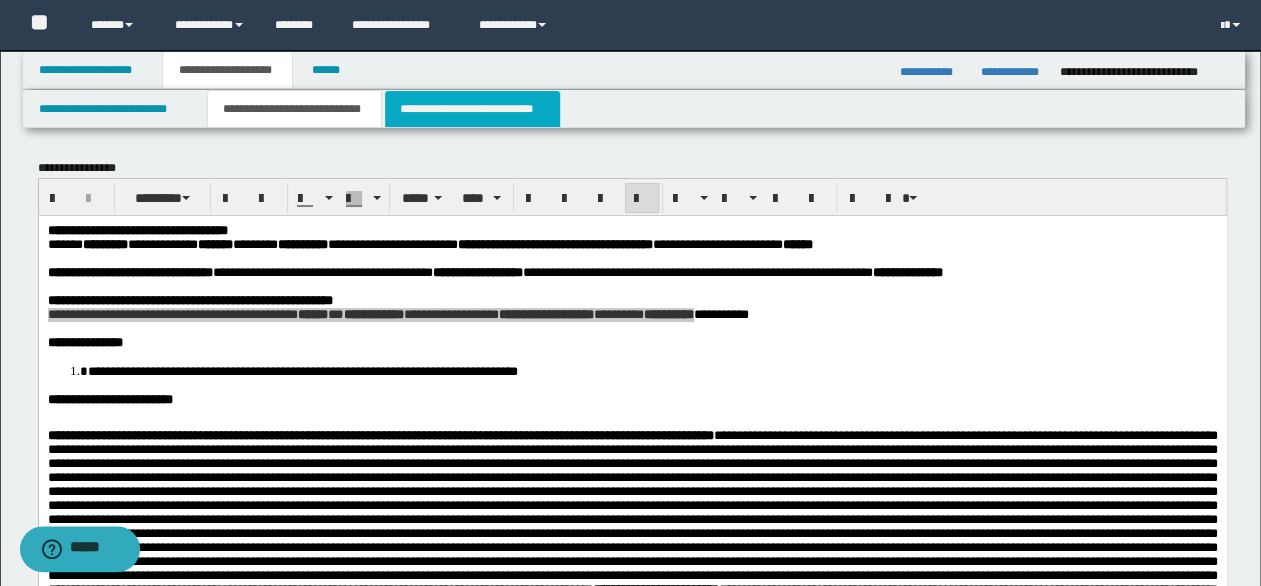 click on "**********" at bounding box center [472, 109] 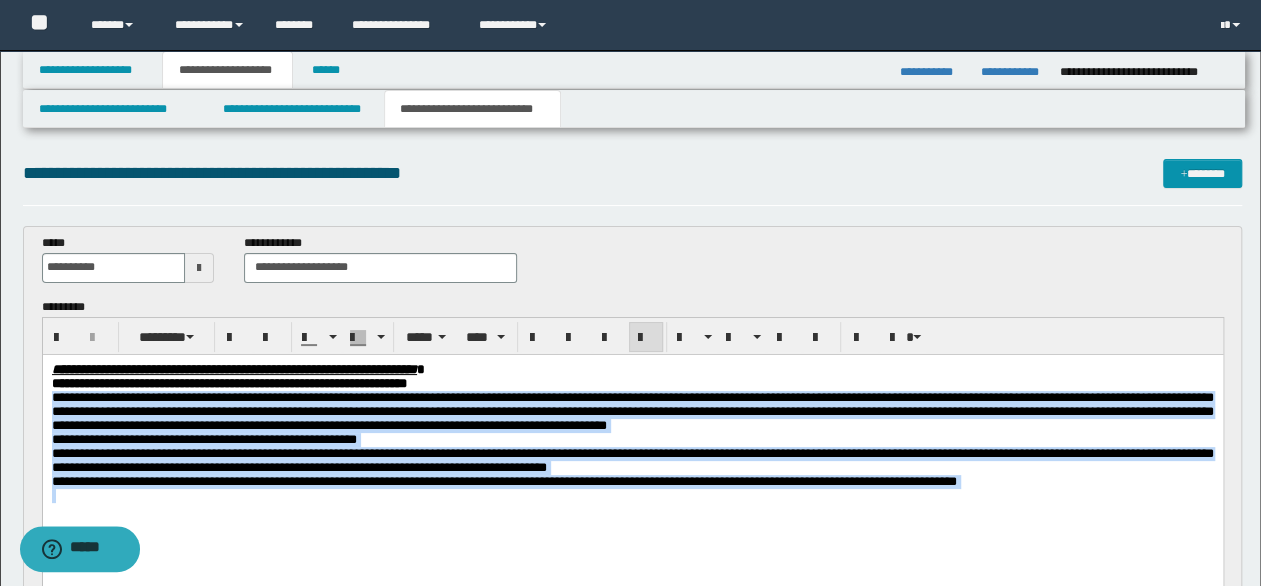 click on "**********" at bounding box center (632, 410) 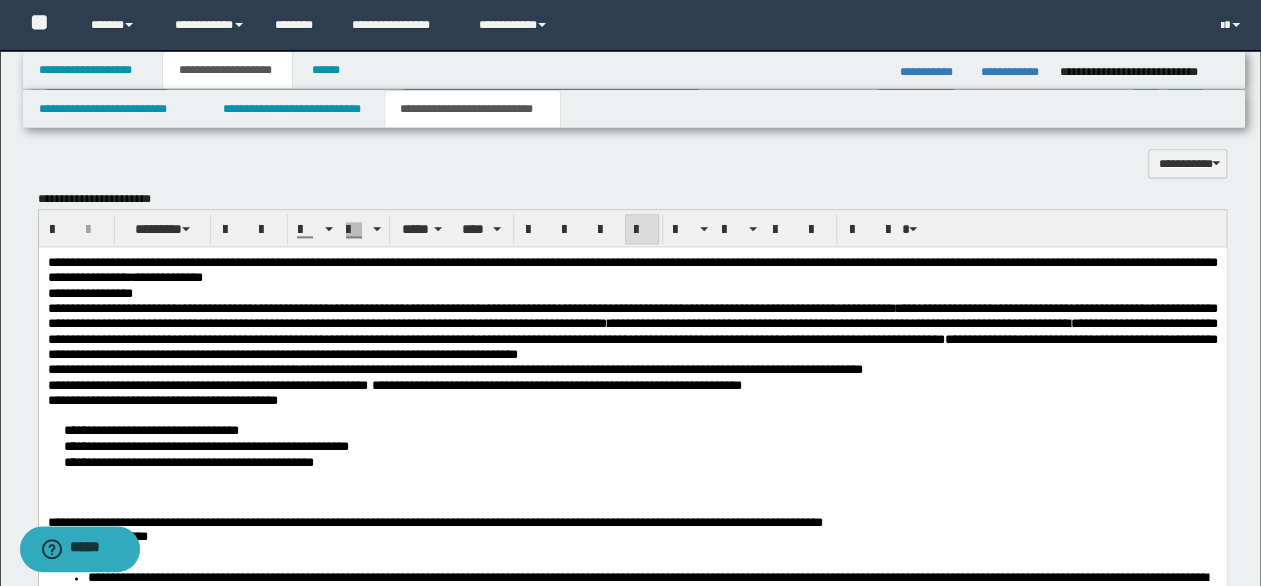 scroll, scrollTop: 1300, scrollLeft: 0, axis: vertical 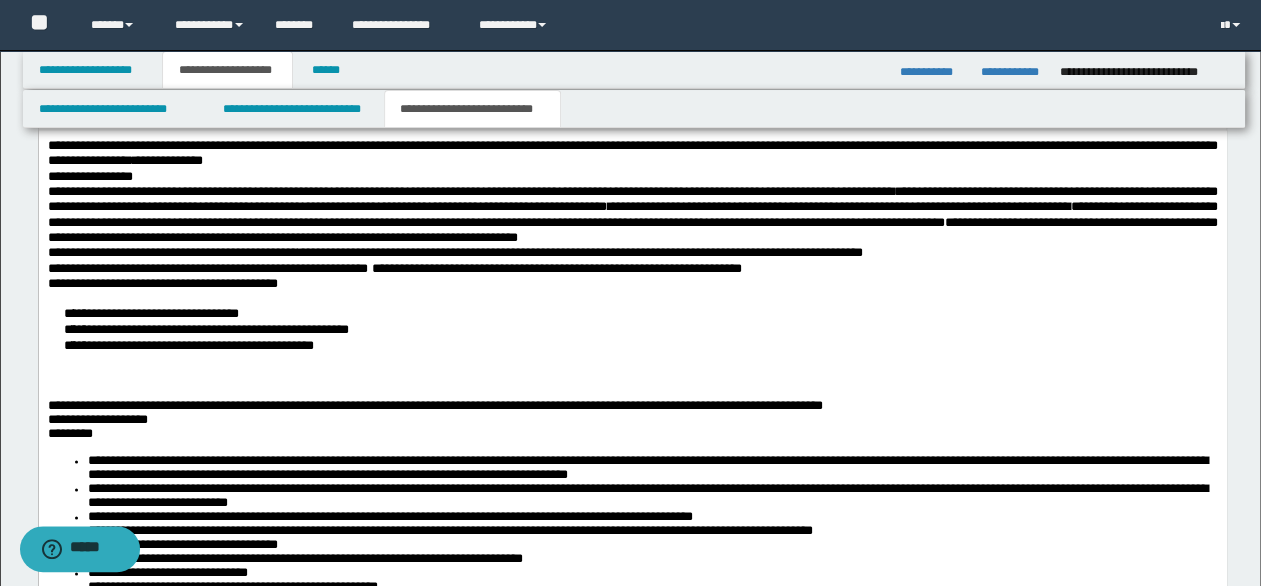 click on "**********" at bounding box center [205, 328] 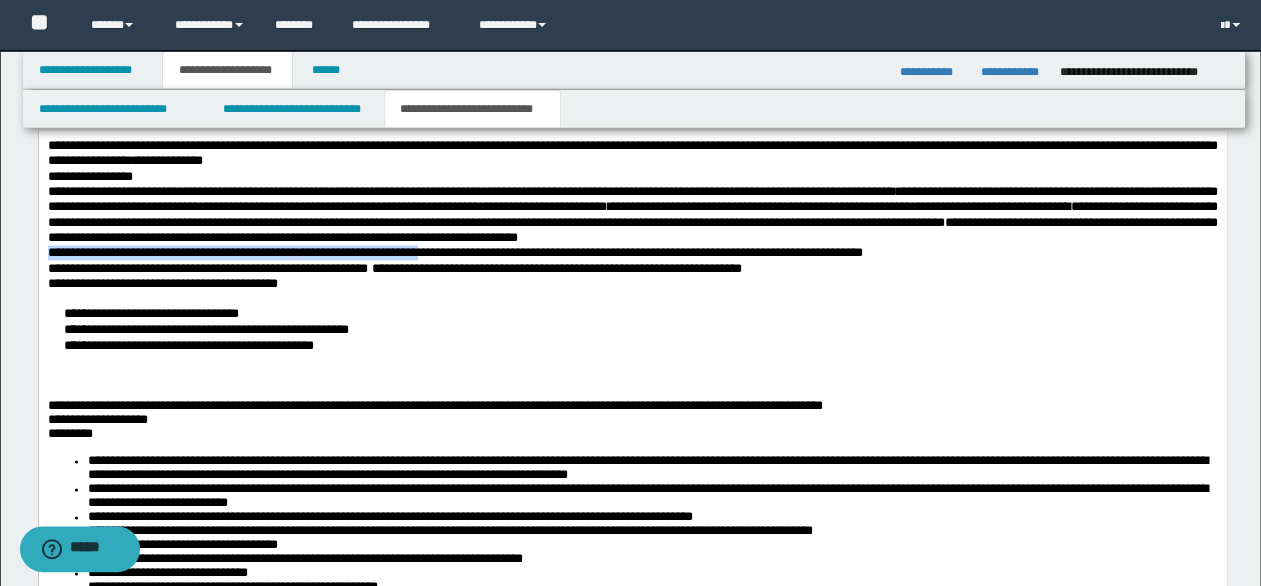 drag, startPoint x: 48, startPoint y: 270, endPoint x: 508, endPoint y: 270, distance: 460 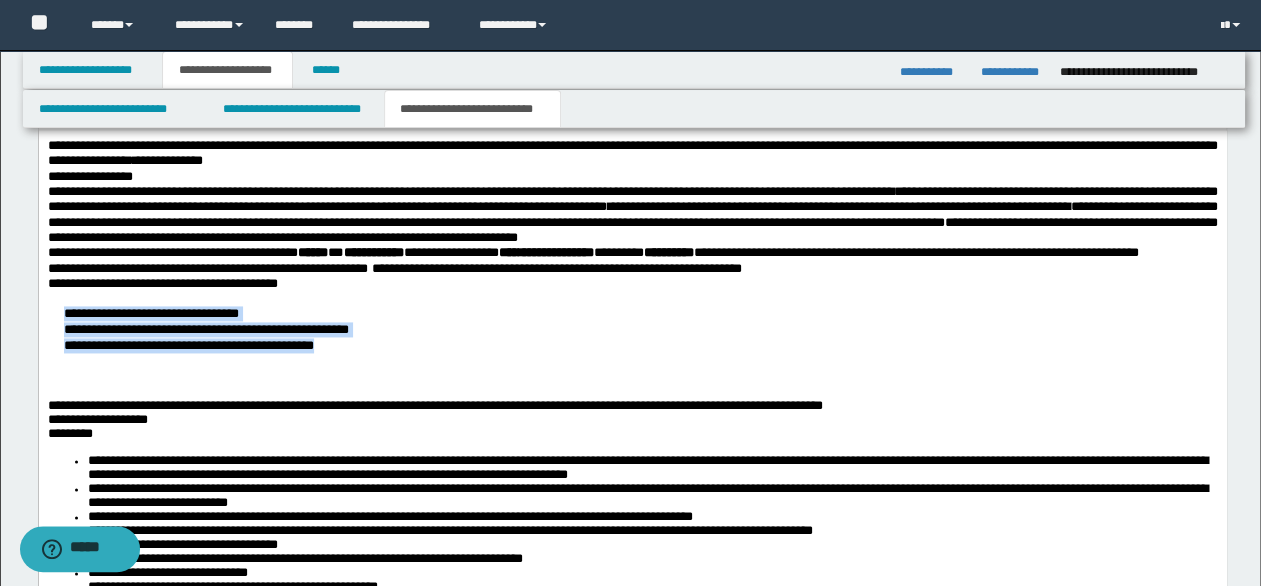 drag, startPoint x: 60, startPoint y: 346, endPoint x: 518, endPoint y: 362, distance: 458.2794 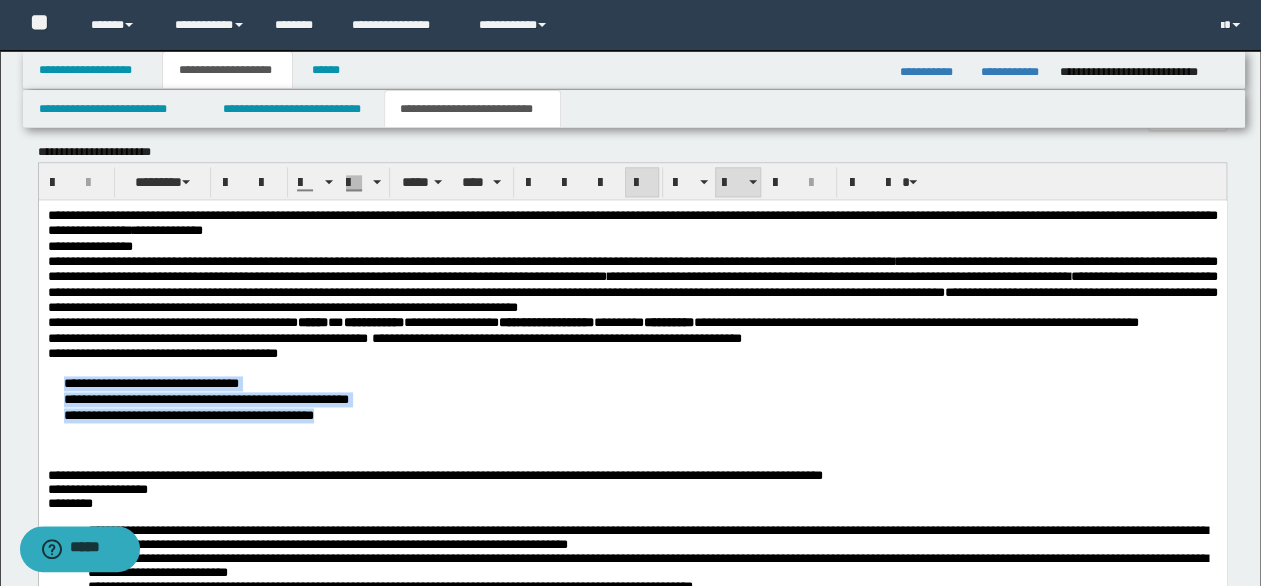 scroll, scrollTop: 1200, scrollLeft: 0, axis: vertical 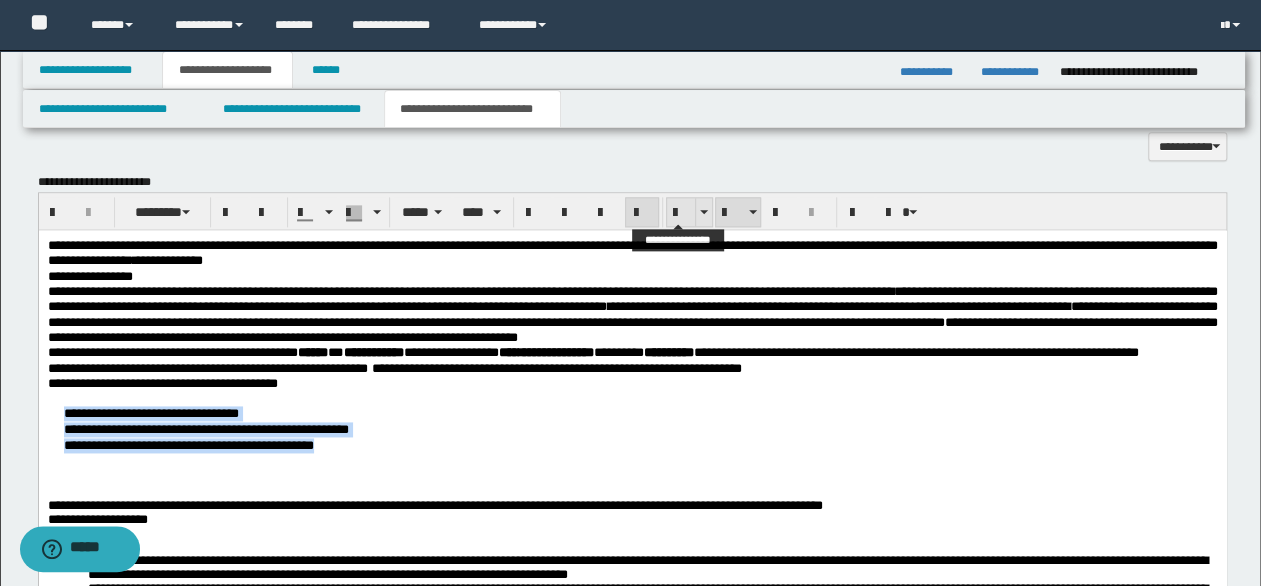 click at bounding box center [681, 213] 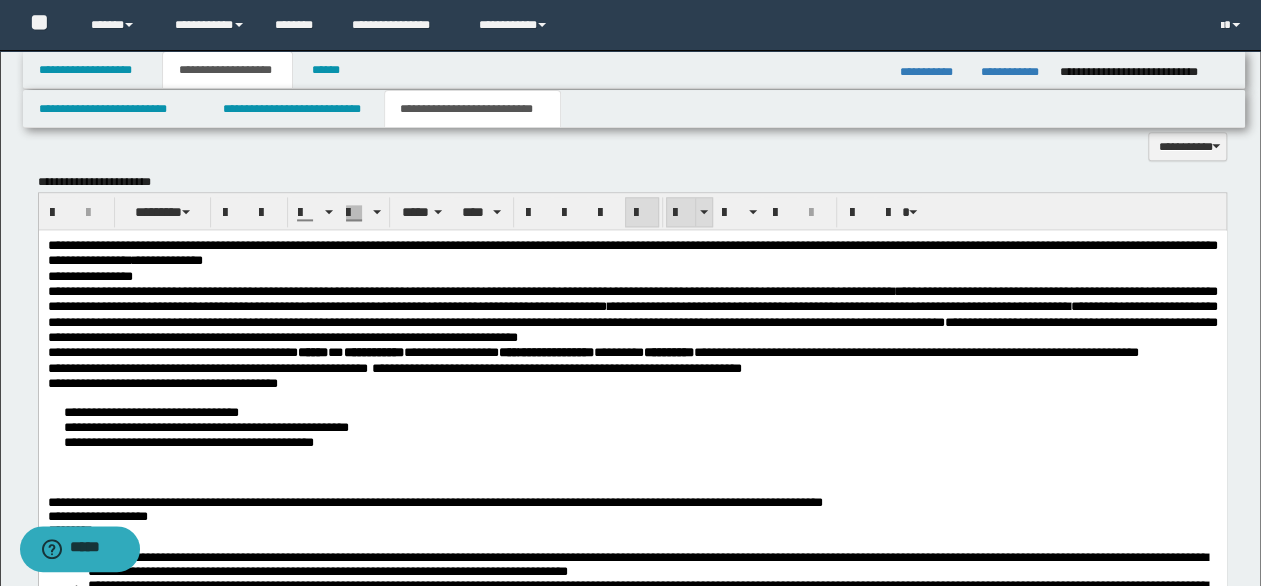 click at bounding box center (681, 213) 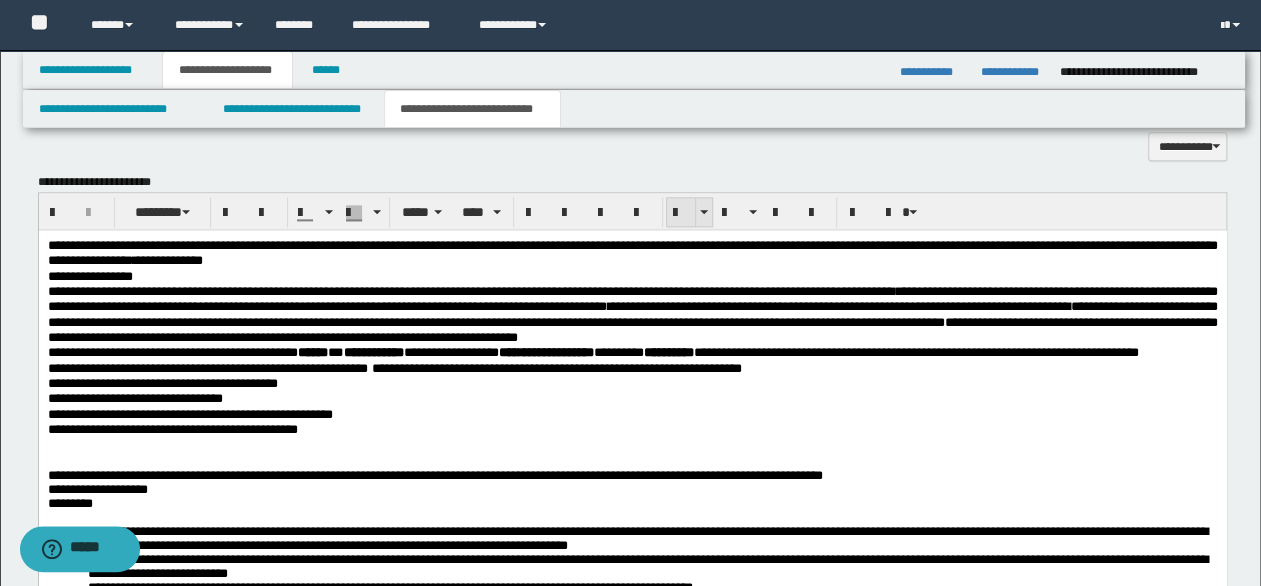 click at bounding box center [681, 213] 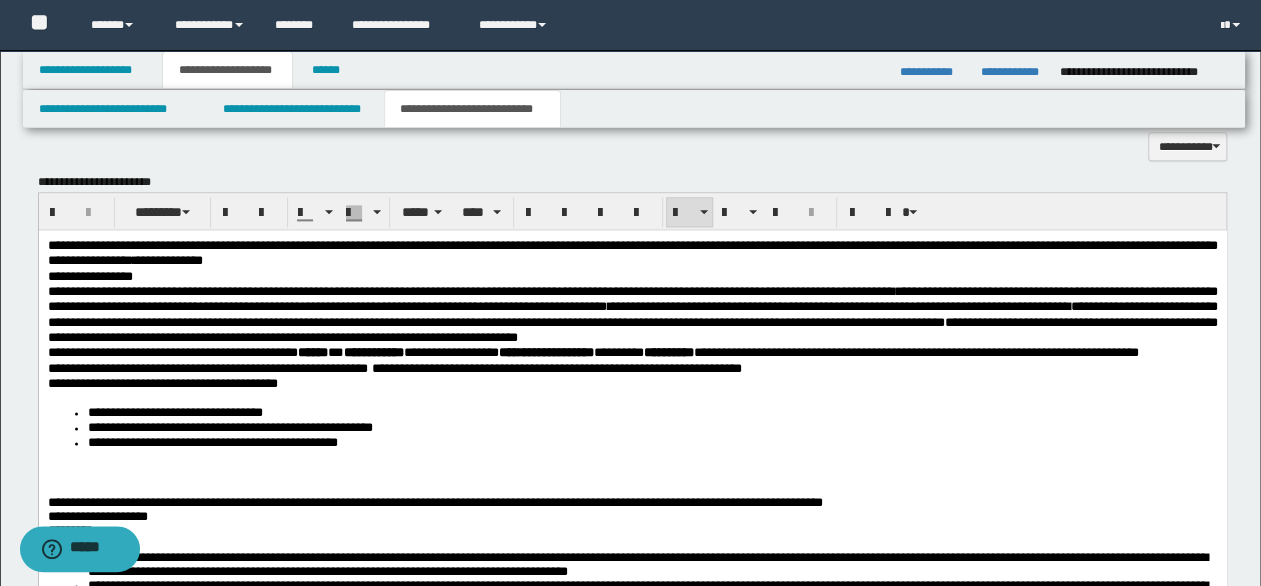 scroll, scrollTop: 1500, scrollLeft: 0, axis: vertical 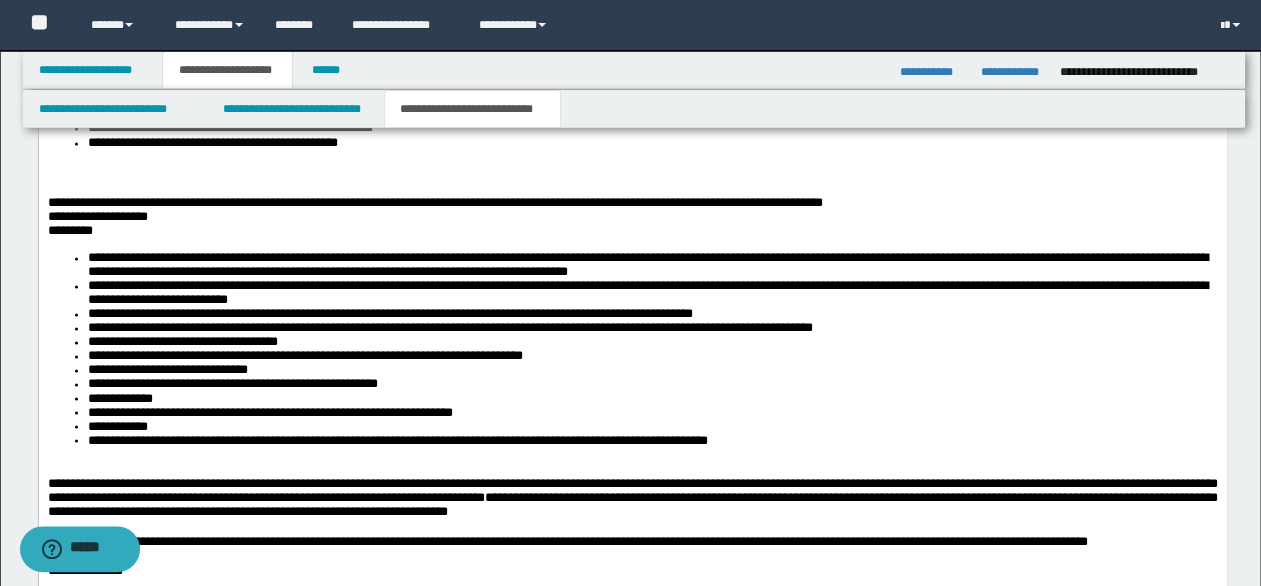 click at bounding box center [632, 171] 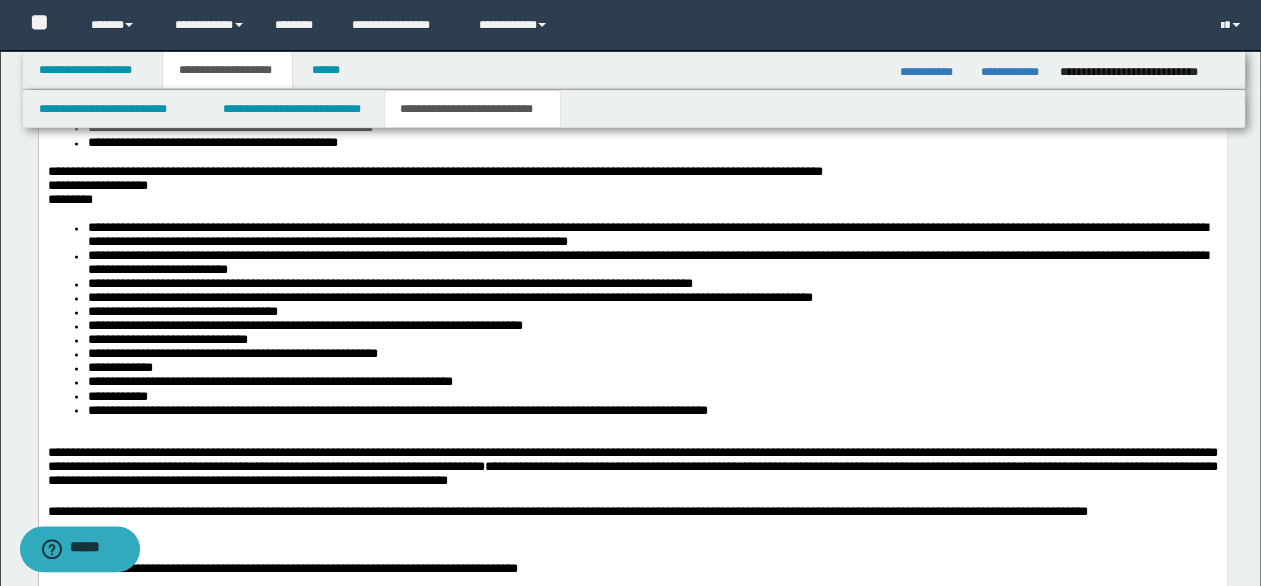 click on "**********" at bounding box center (114, 109) 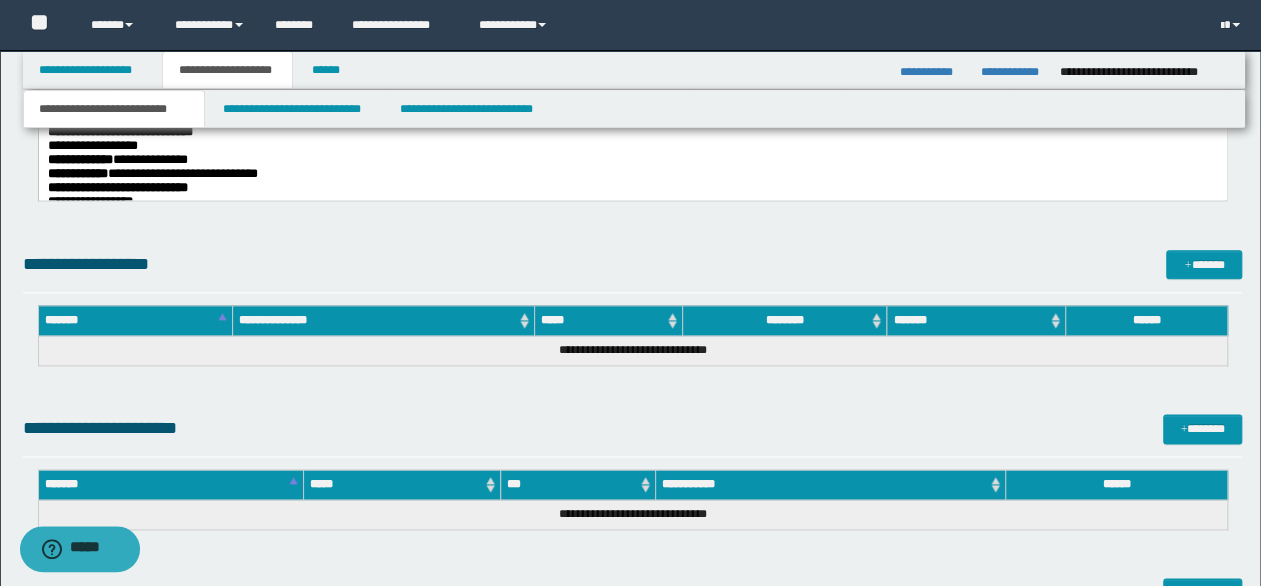 scroll, scrollTop: 1018, scrollLeft: 0, axis: vertical 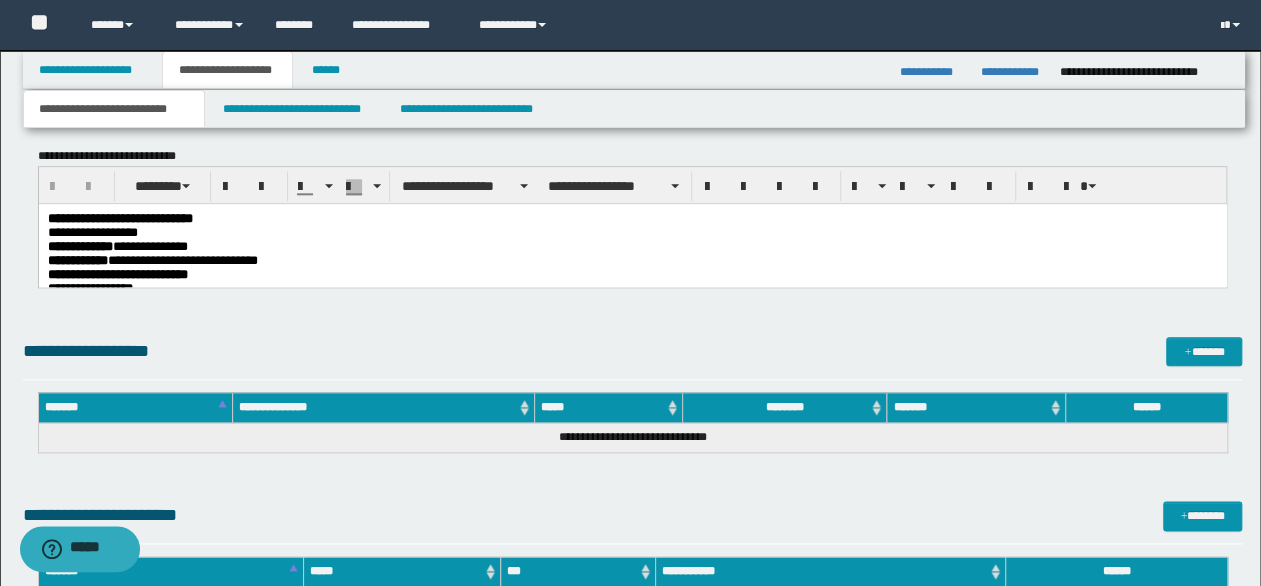 click on "**********" at bounding box center [632, 232] 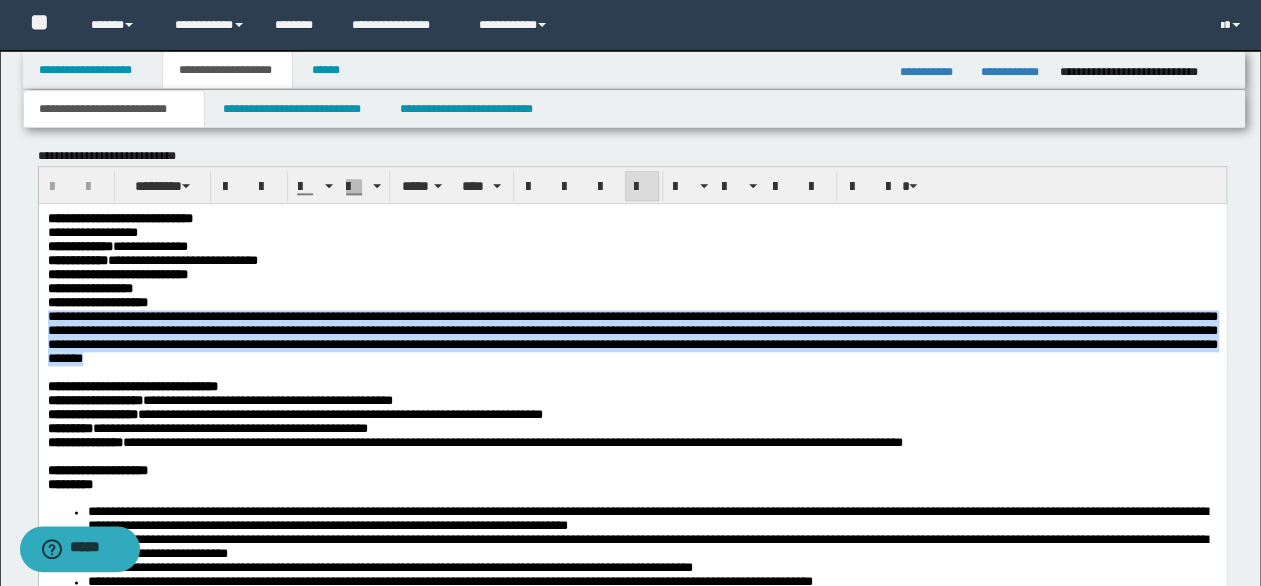 drag, startPoint x: 46, startPoint y: 323, endPoint x: 782, endPoint y: 372, distance: 737.62933 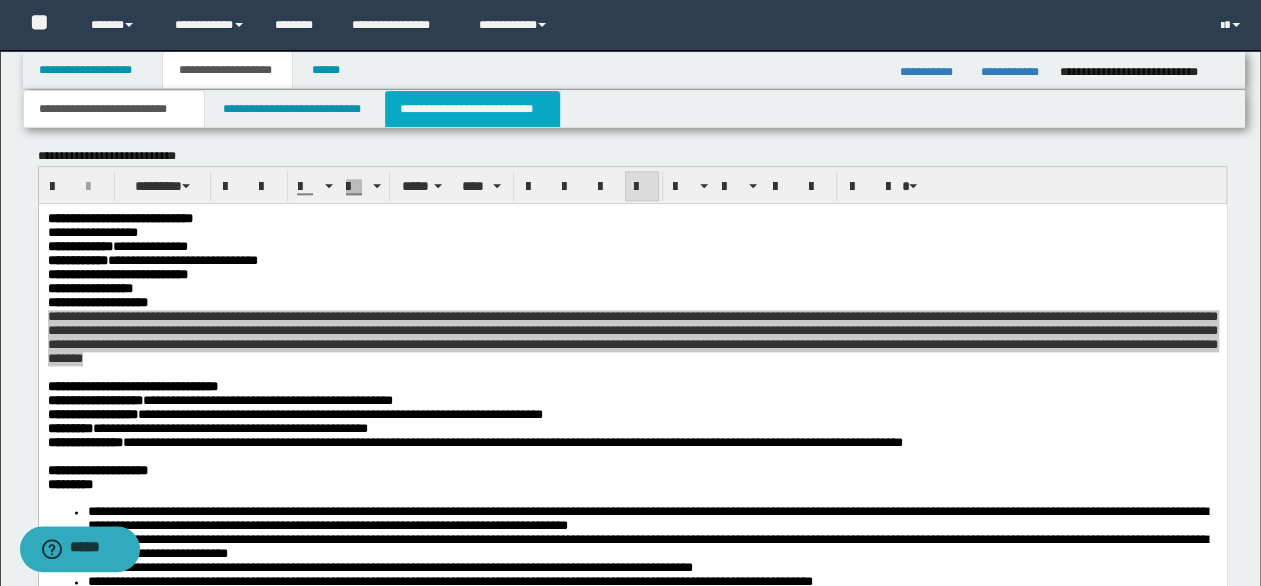 click on "**********" at bounding box center [472, 109] 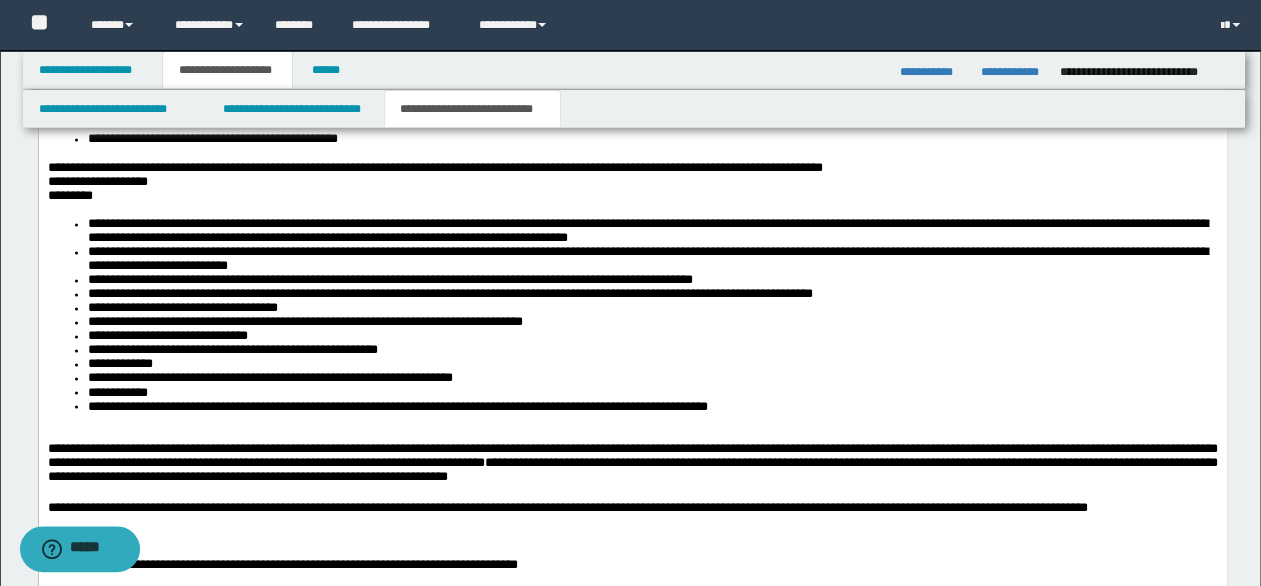 scroll, scrollTop: 1518, scrollLeft: 0, axis: vertical 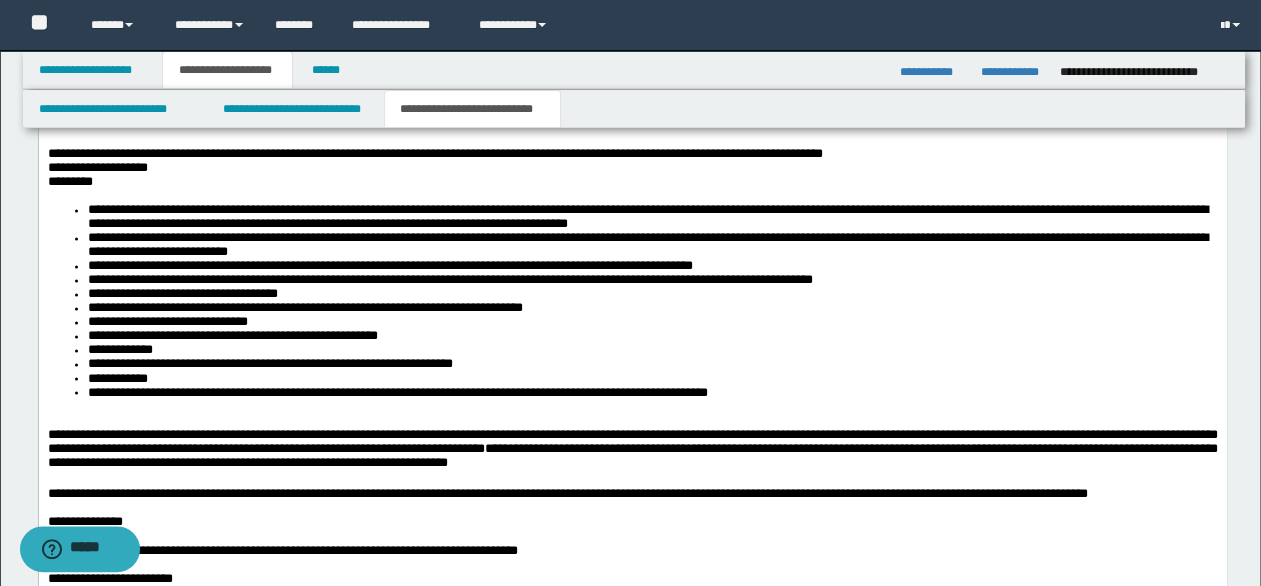 click on "**********" at bounding box center [434, 153] 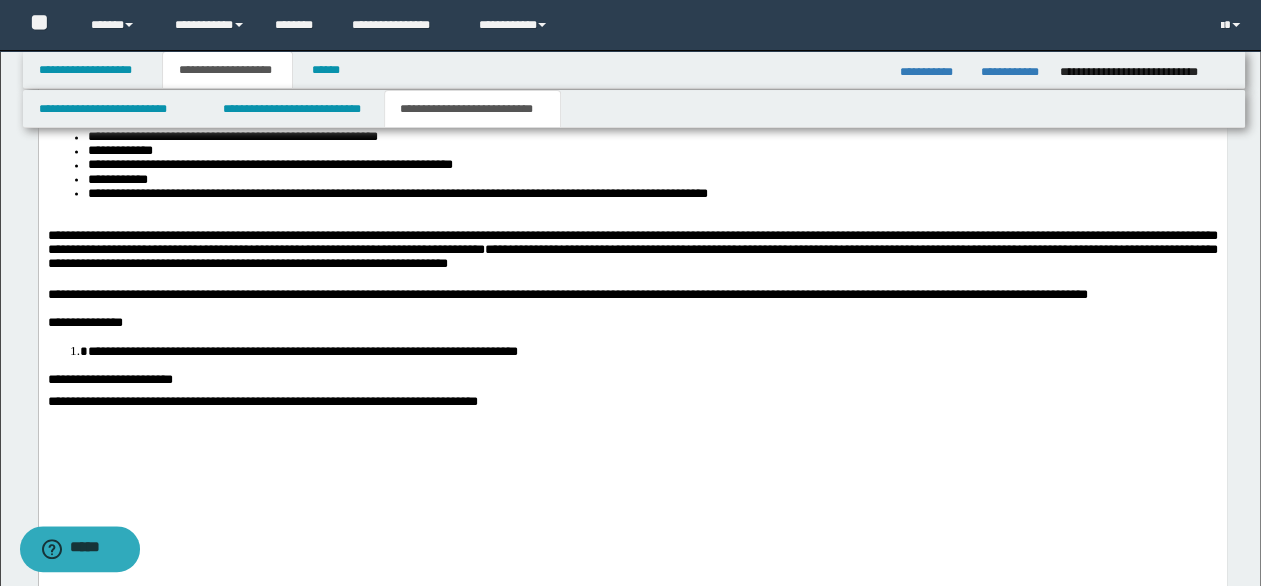 scroll, scrollTop: 1718, scrollLeft: 0, axis: vertical 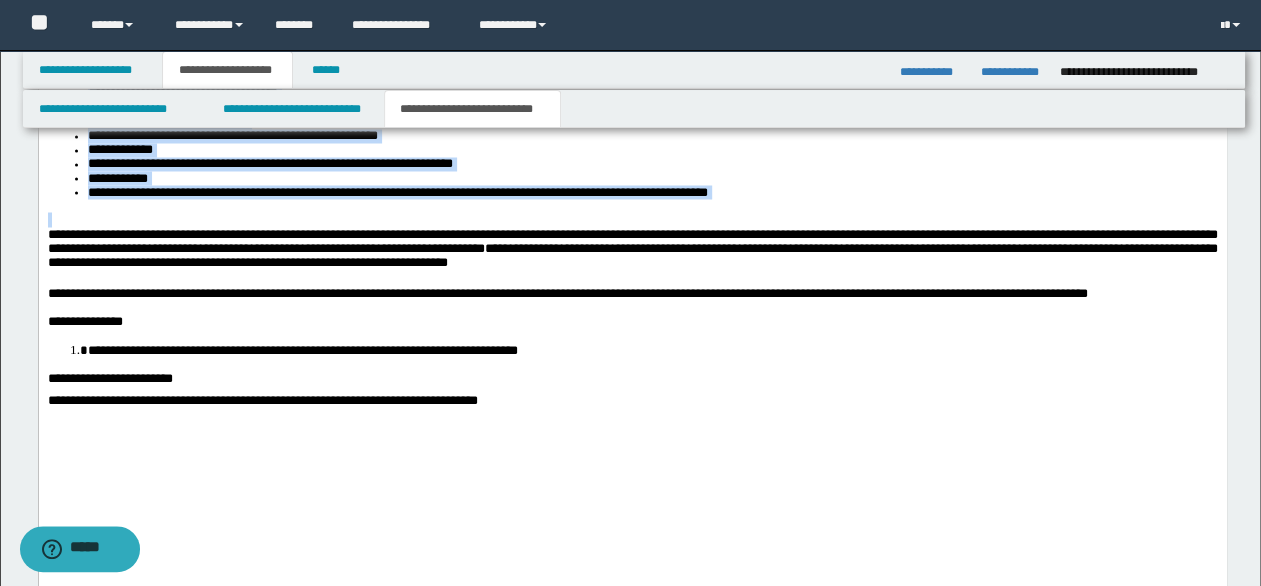 drag, startPoint x: 915, startPoint y: -15, endPoint x: 1078, endPoint y: 253, distance: 313.67657 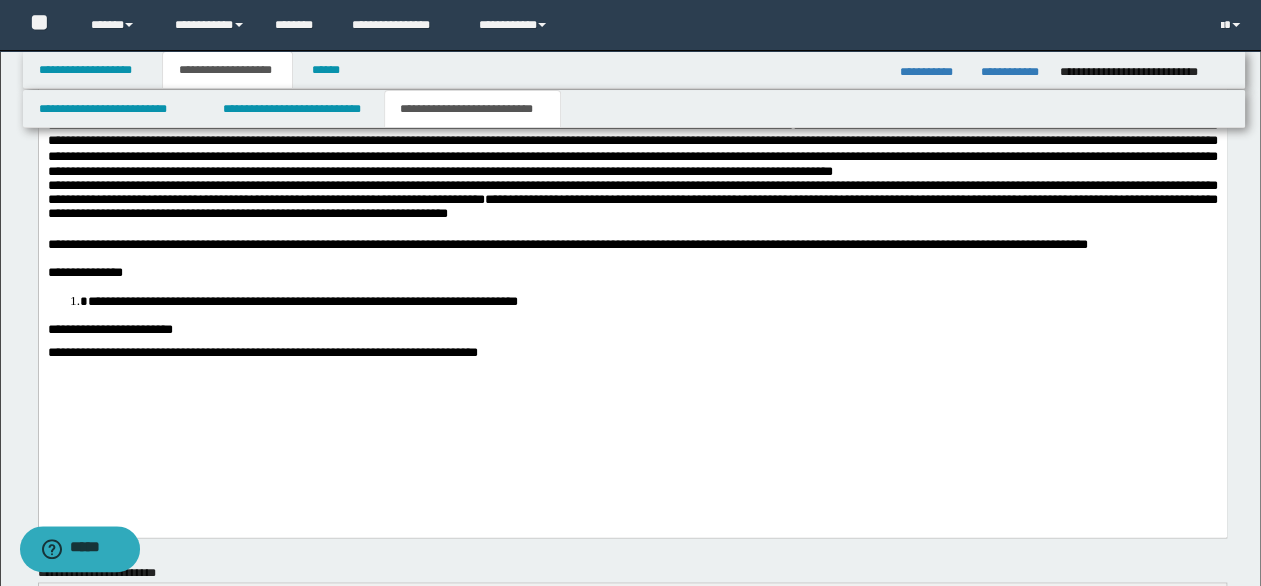 scroll, scrollTop: 1384, scrollLeft: 0, axis: vertical 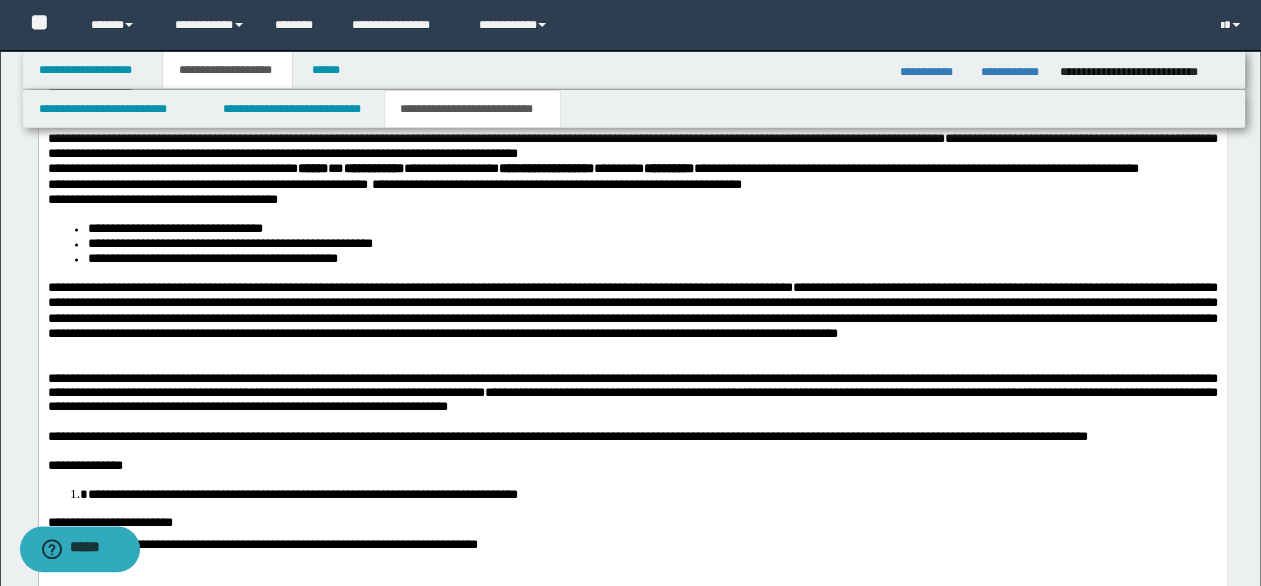 click at bounding box center (632, 363) 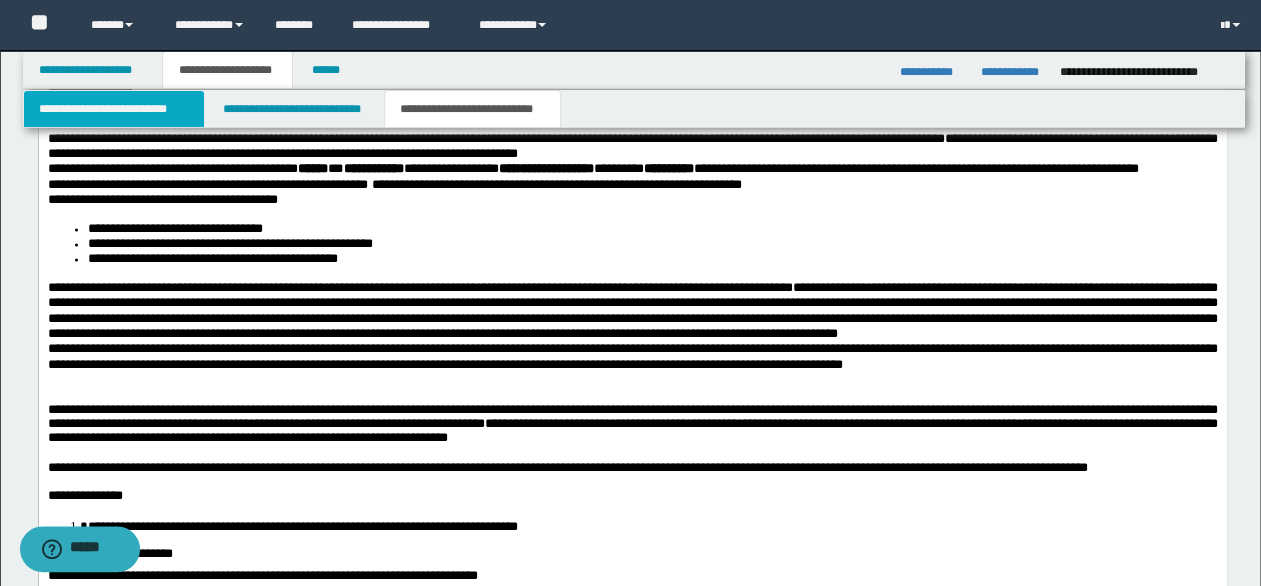 click on "**********" at bounding box center (114, 109) 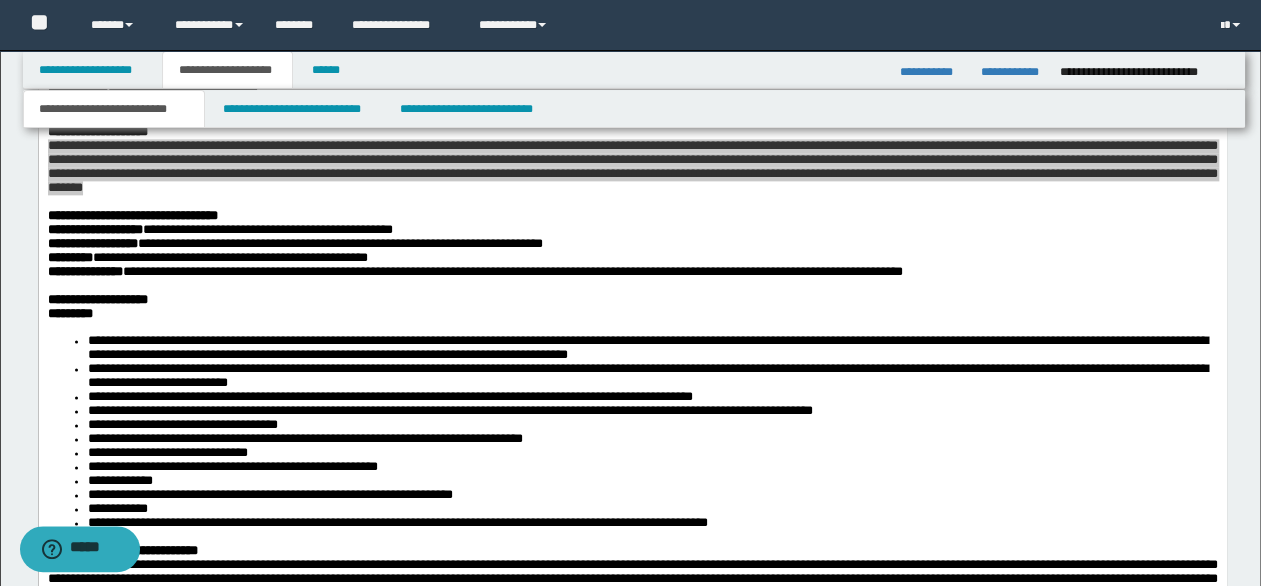 scroll, scrollTop: 1184, scrollLeft: 0, axis: vertical 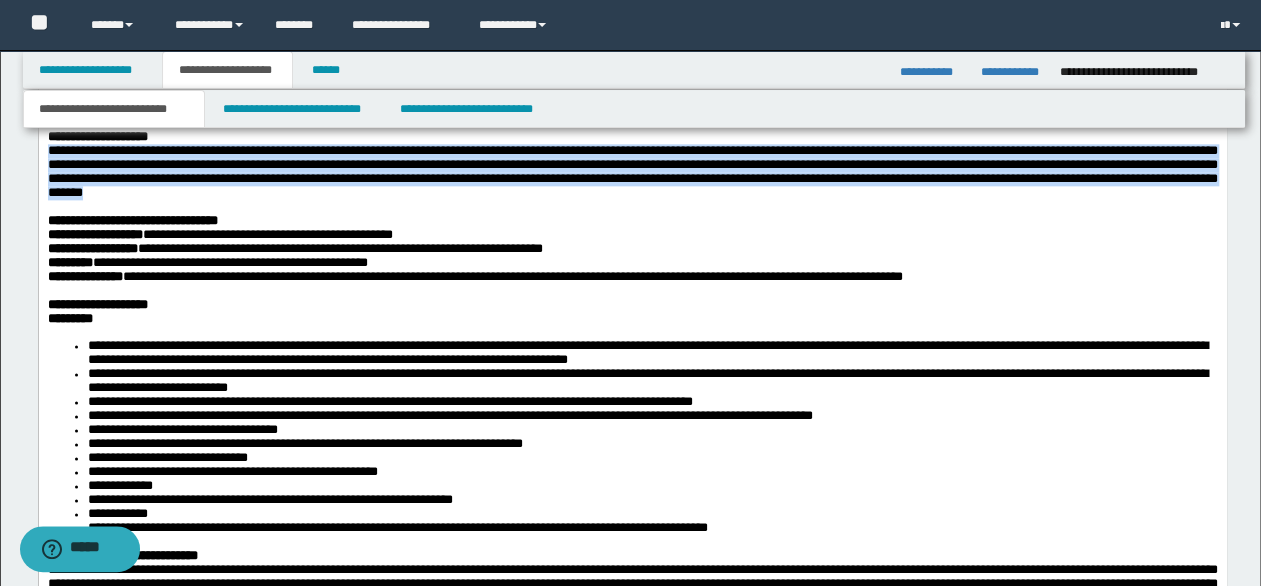 click on "*********" at bounding box center [69, 317] 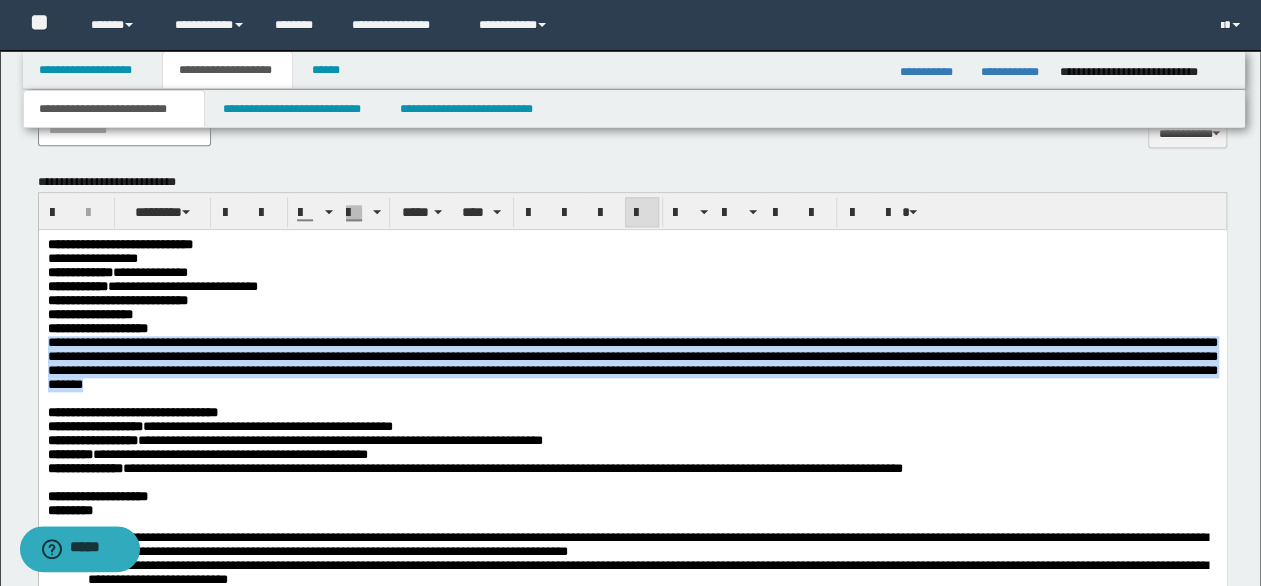 scroll, scrollTop: 984, scrollLeft: 0, axis: vertical 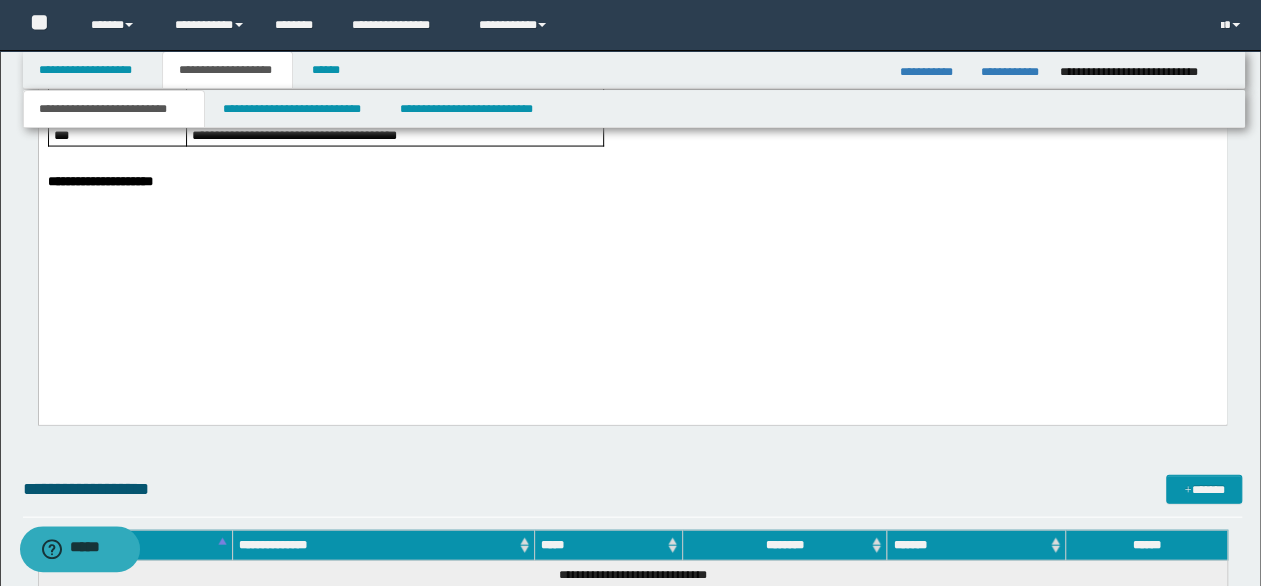 drag, startPoint x: 49, startPoint y: -672, endPoint x: 234, endPoint y: 230, distance: 920.7763 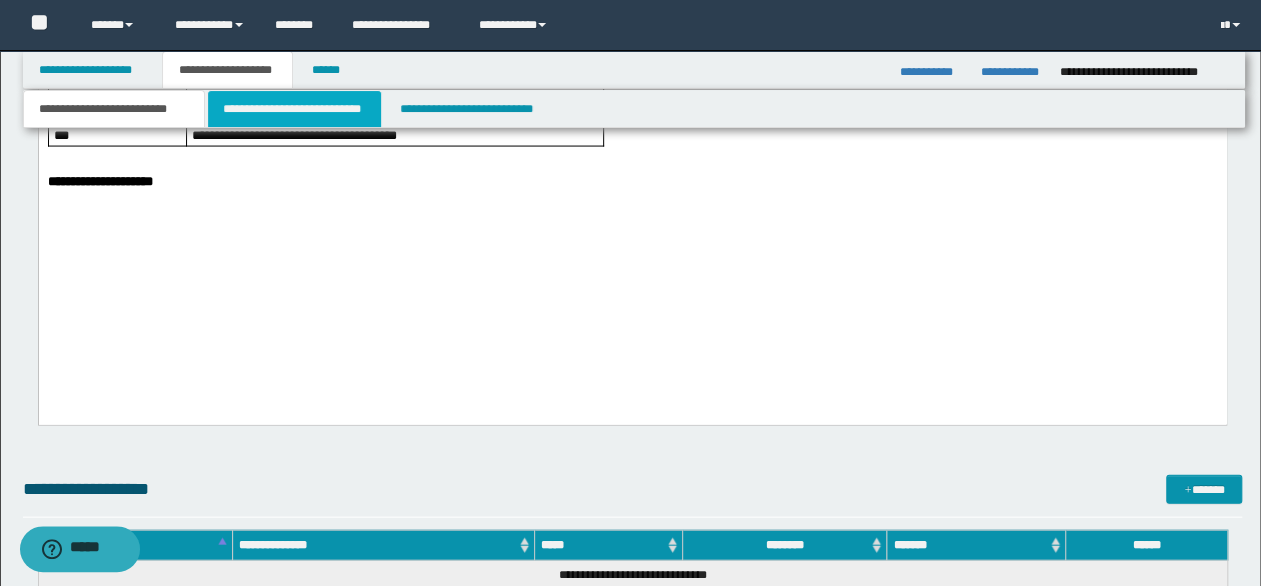 click on "**********" at bounding box center (294, 109) 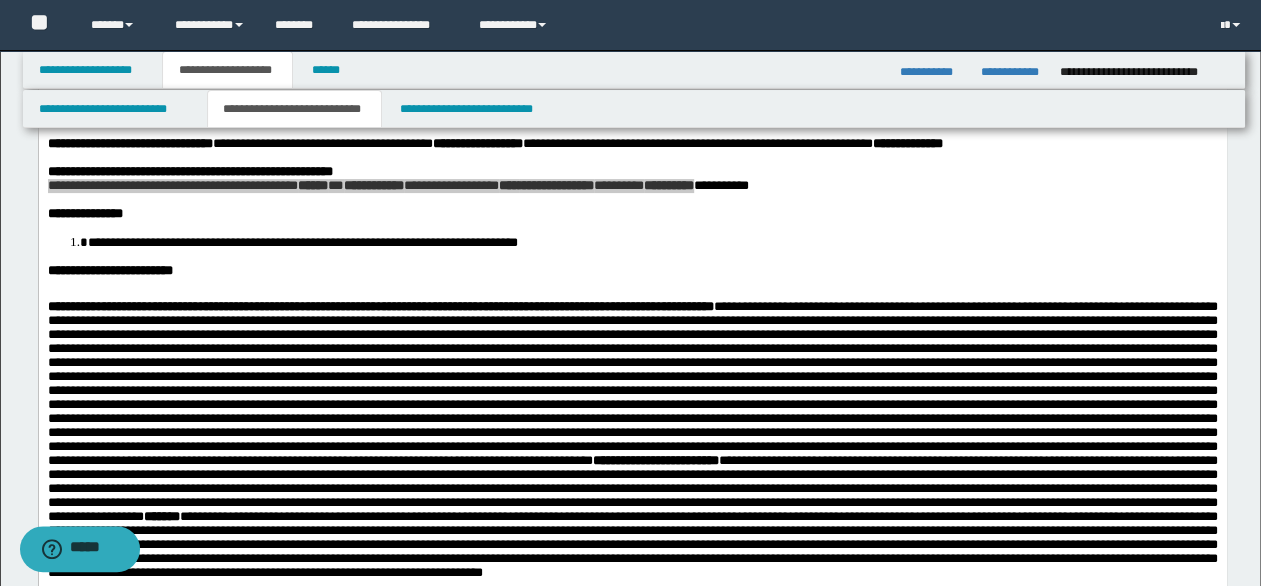 scroll, scrollTop: 84, scrollLeft: 0, axis: vertical 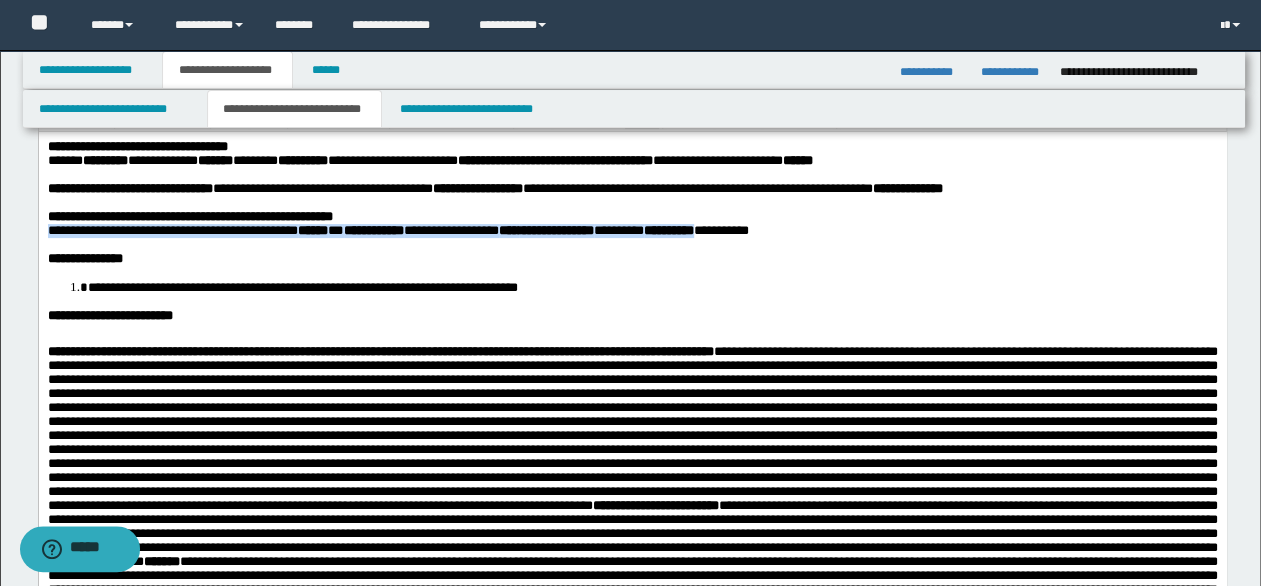 click on "**********" at bounding box center (632, 258) 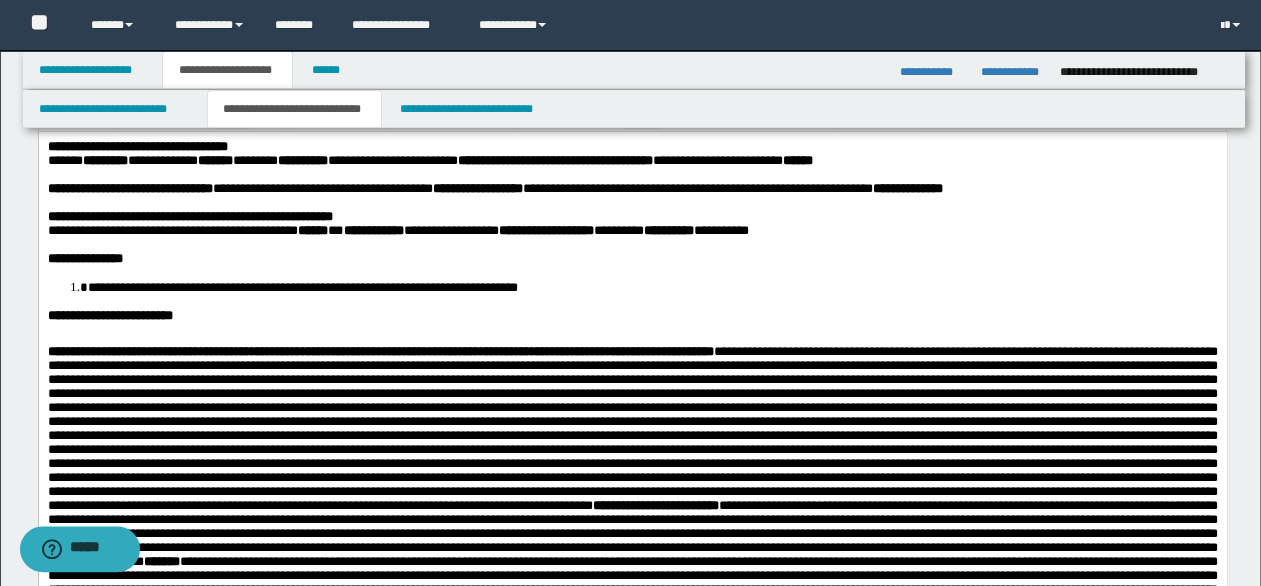 drag, startPoint x: 46, startPoint y: 322, endPoint x: 75, endPoint y: 306, distance: 33.12099 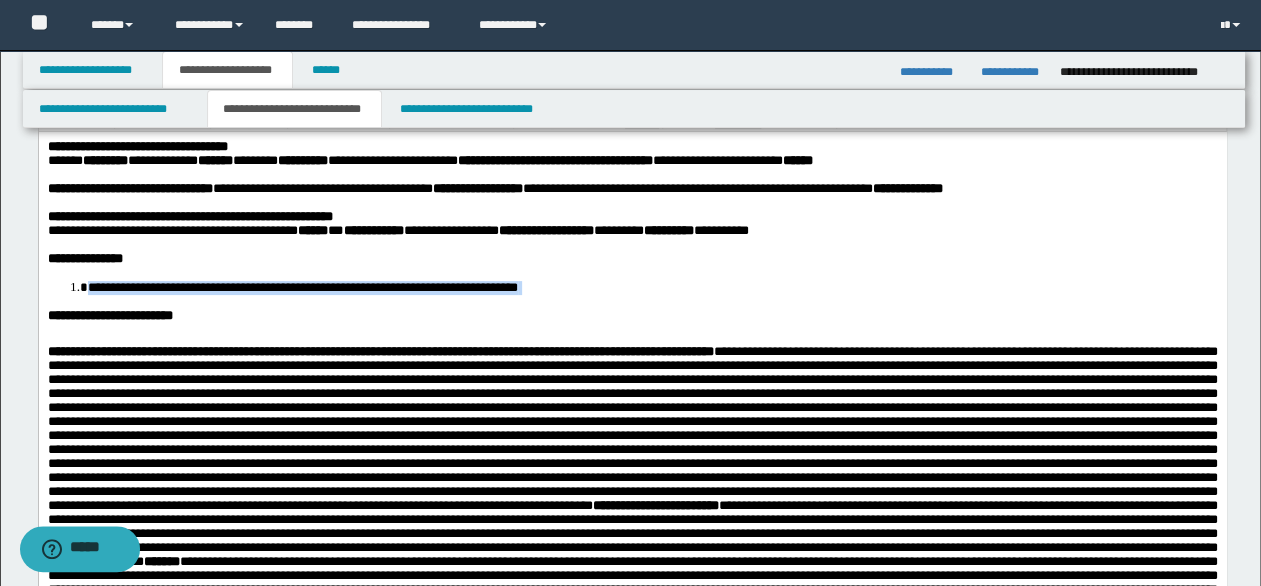 drag, startPoint x: 88, startPoint y: 293, endPoint x: 646, endPoint y: 305, distance: 558.129 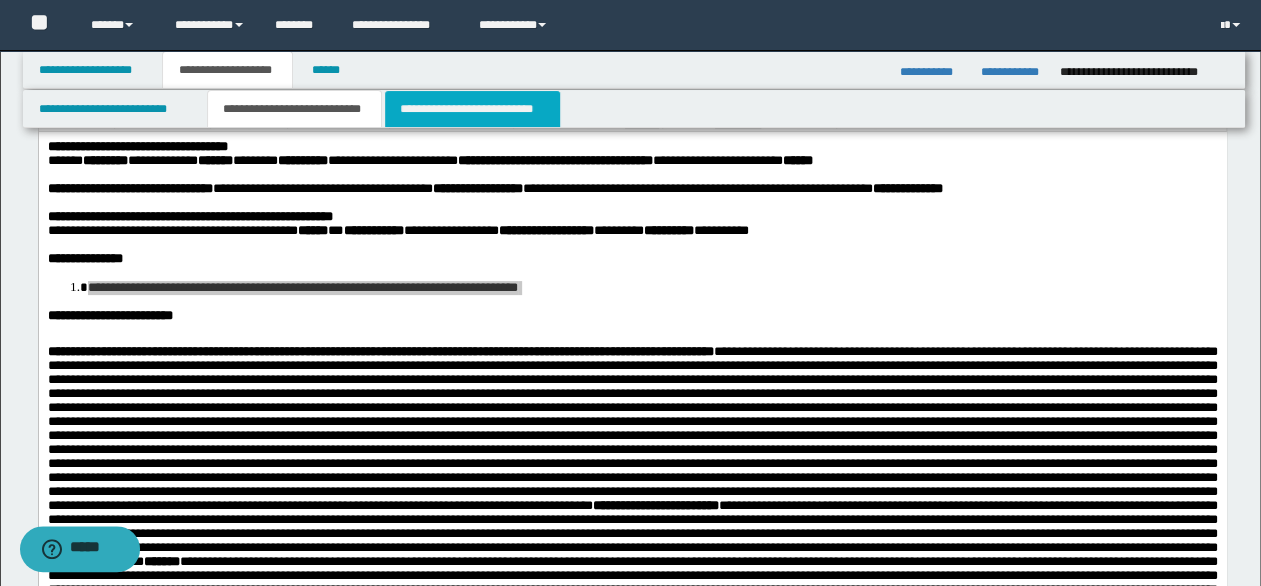 click on "**********" at bounding box center (472, 109) 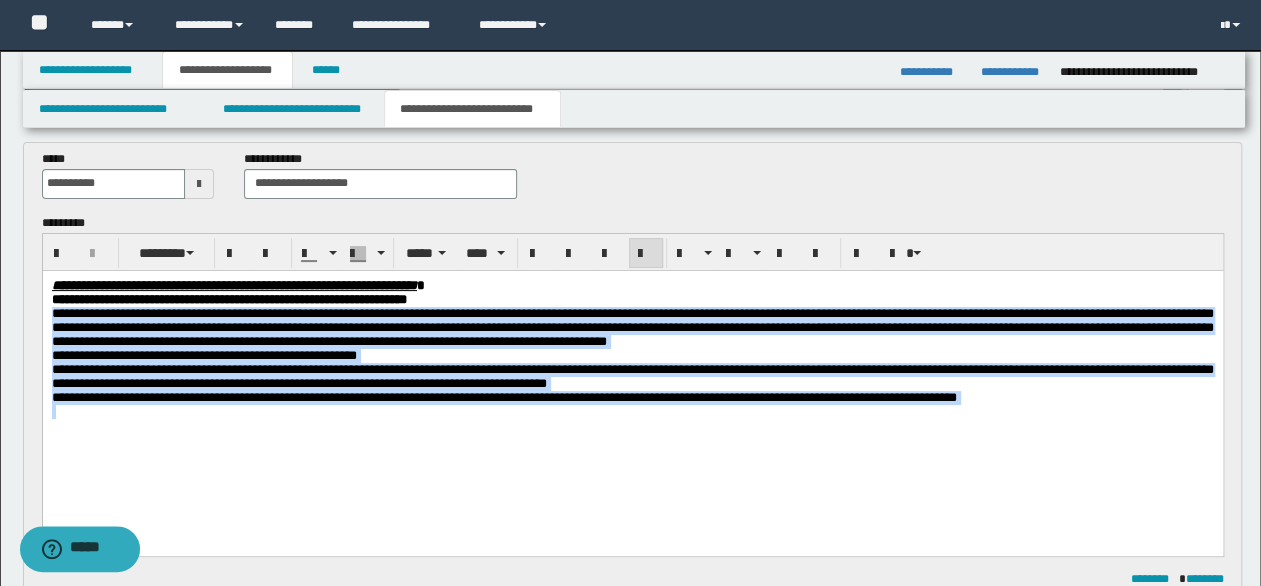 click on "**********" at bounding box center (632, 355) 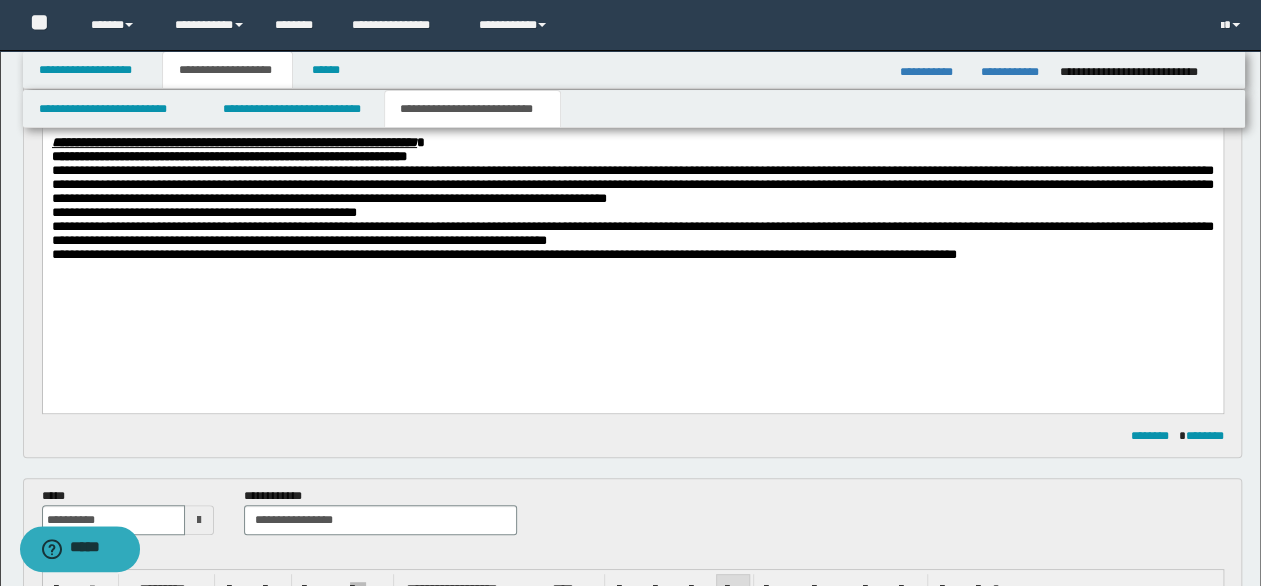 scroll, scrollTop: 100, scrollLeft: 0, axis: vertical 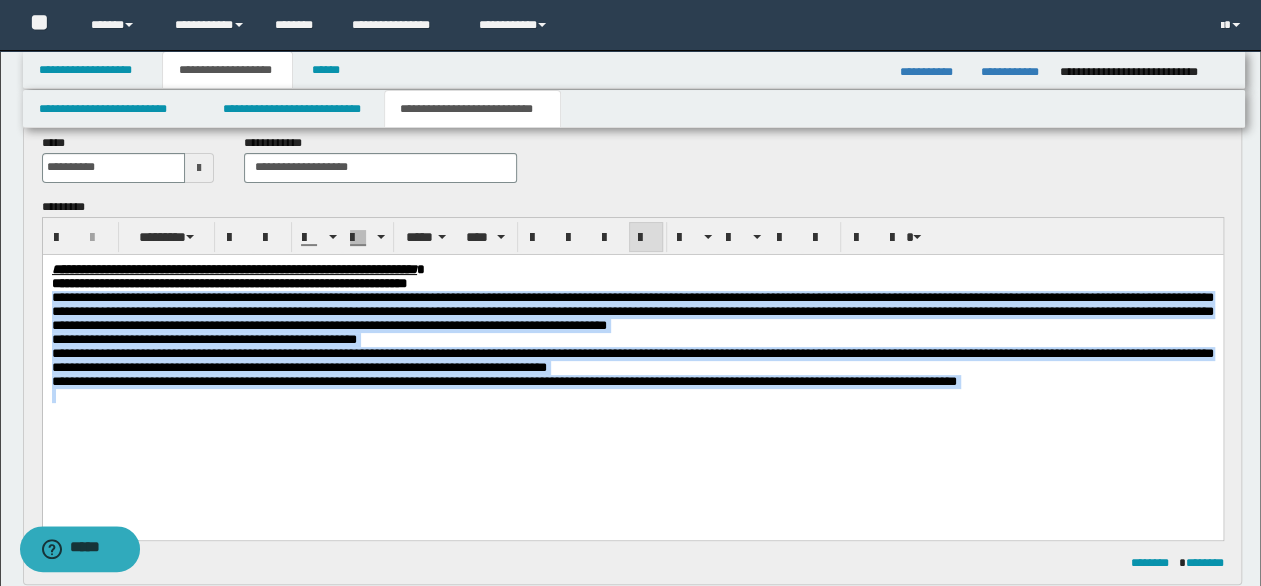 drag, startPoint x: 51, startPoint y: 300, endPoint x: 1131, endPoint y: 420, distance: 1086.6462 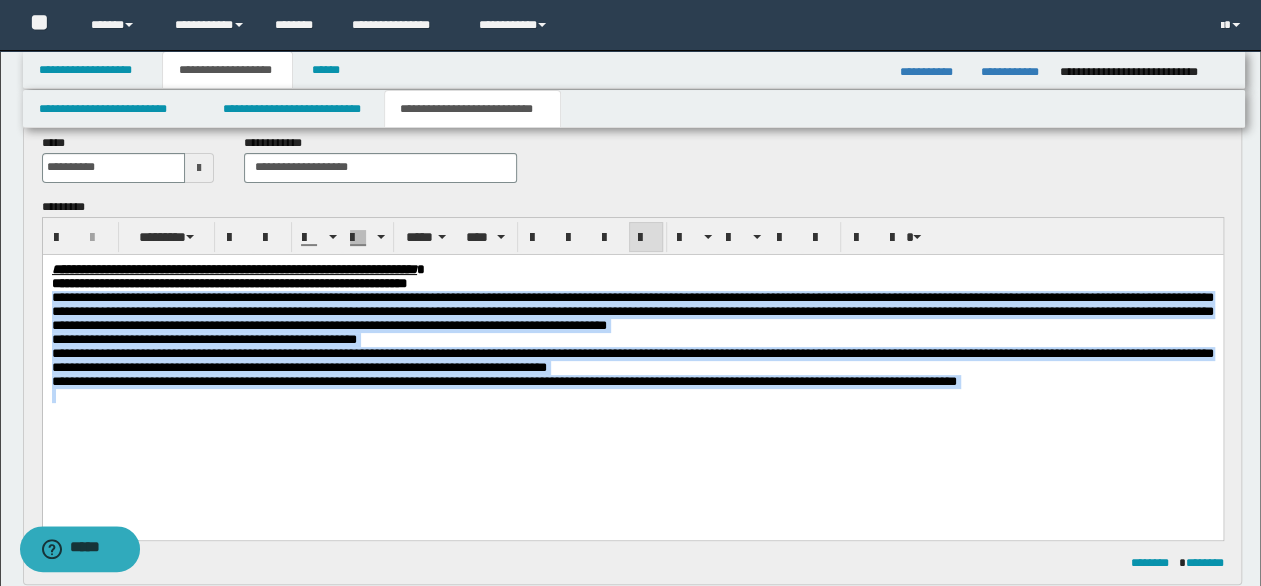 click on "**********" at bounding box center (632, 357) 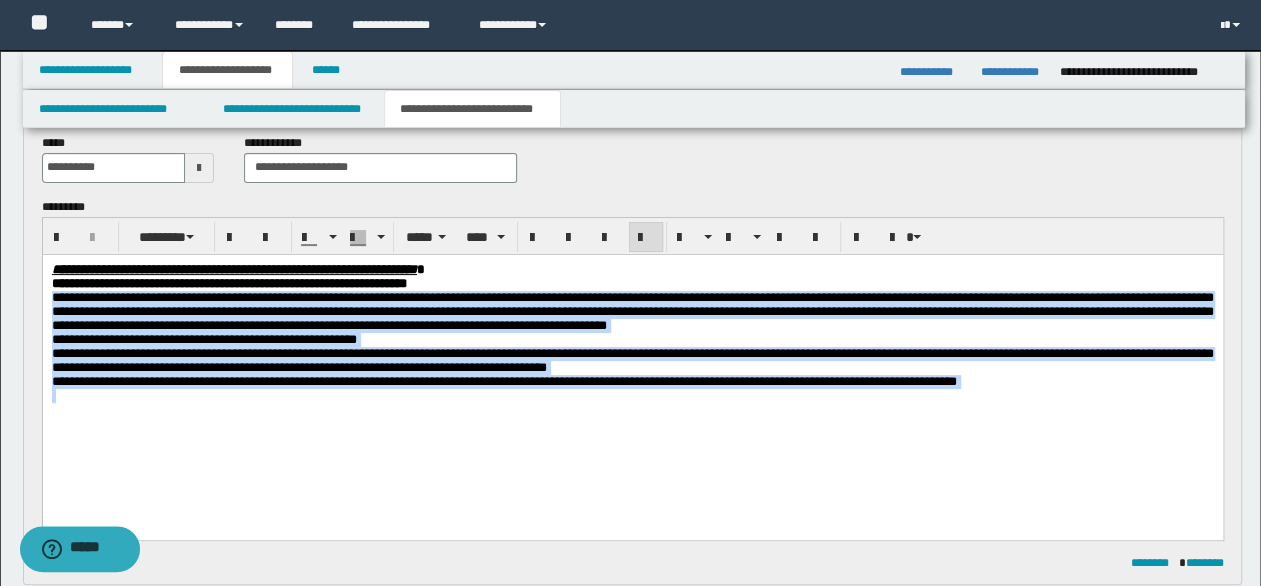 copy on "**********" 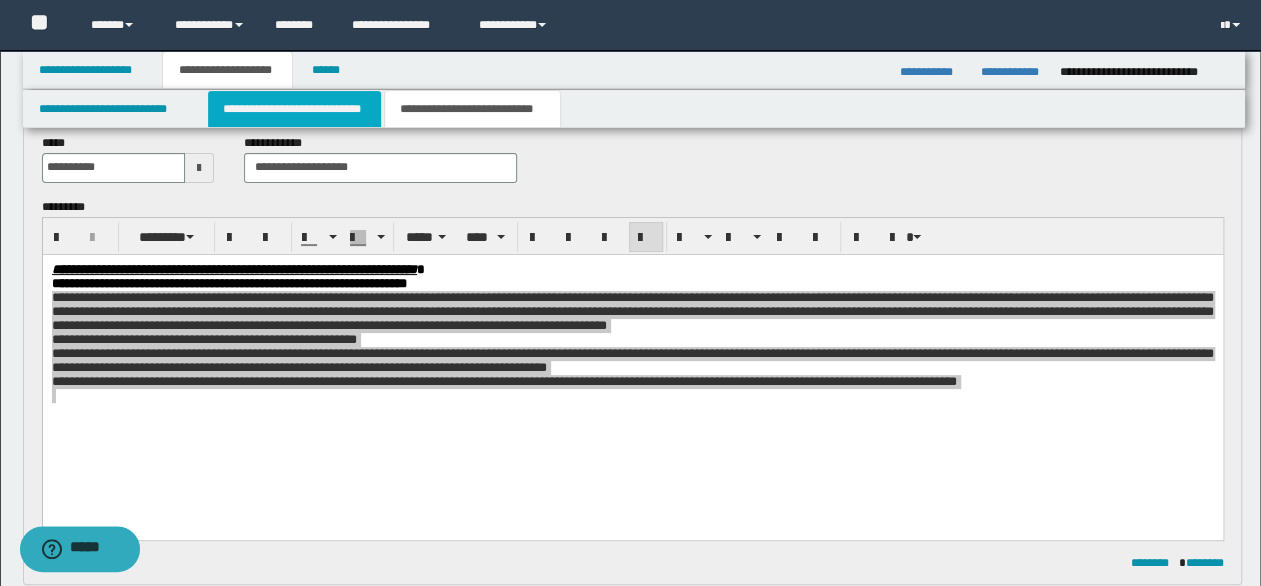 click on "**********" at bounding box center (294, 109) 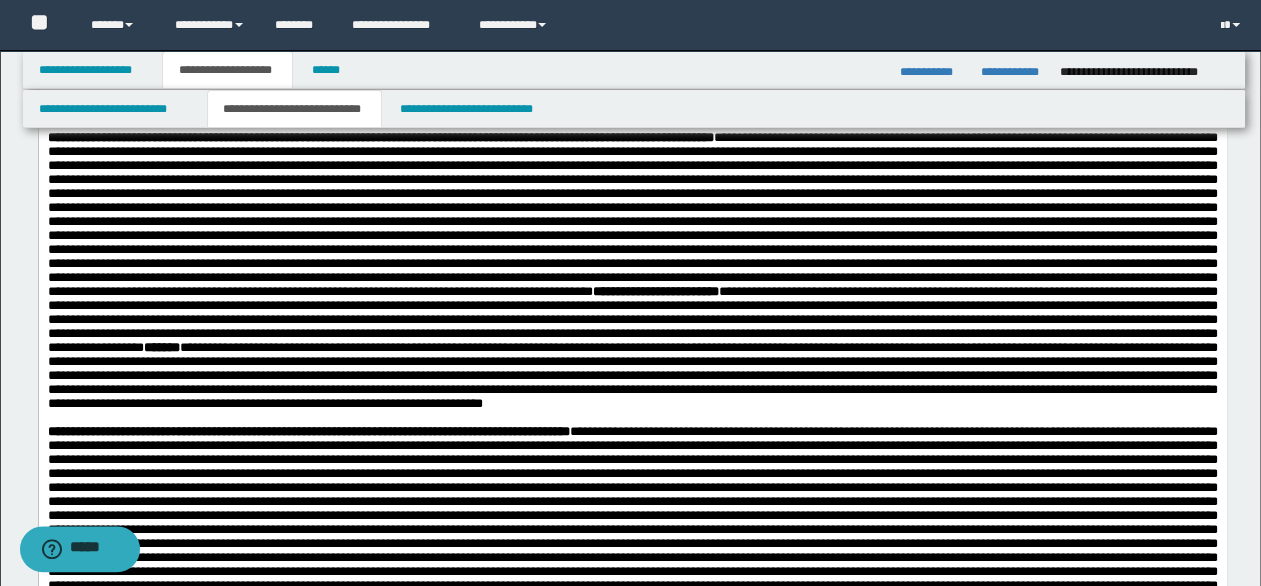 scroll, scrollTop: 300, scrollLeft: 0, axis: vertical 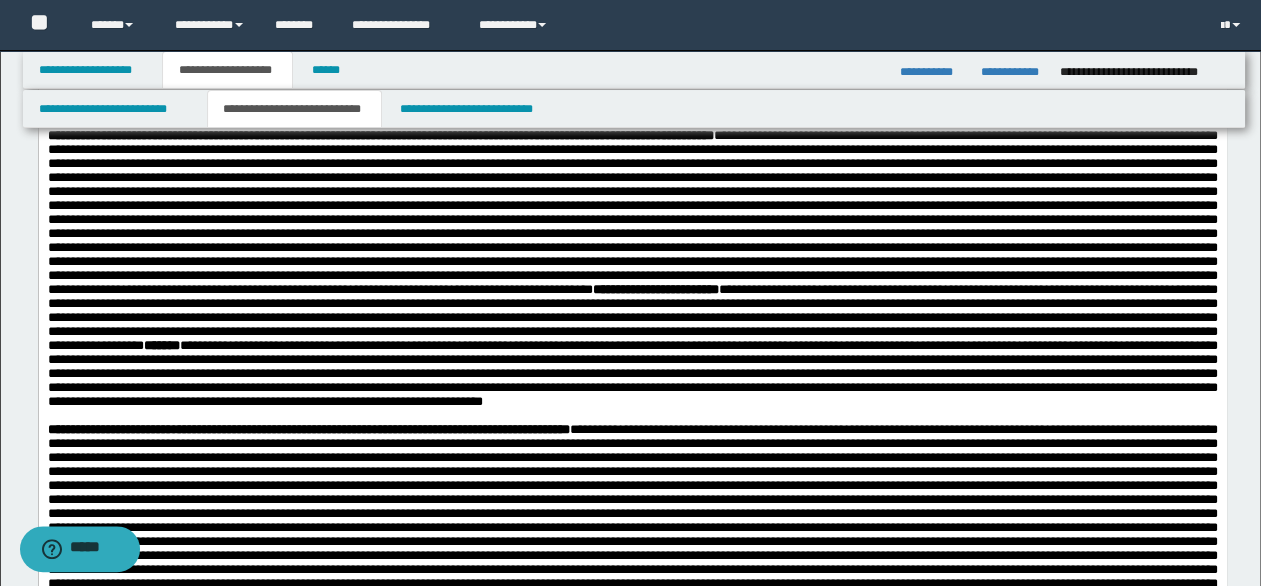 click on "**********" at bounding box center [632, 268] 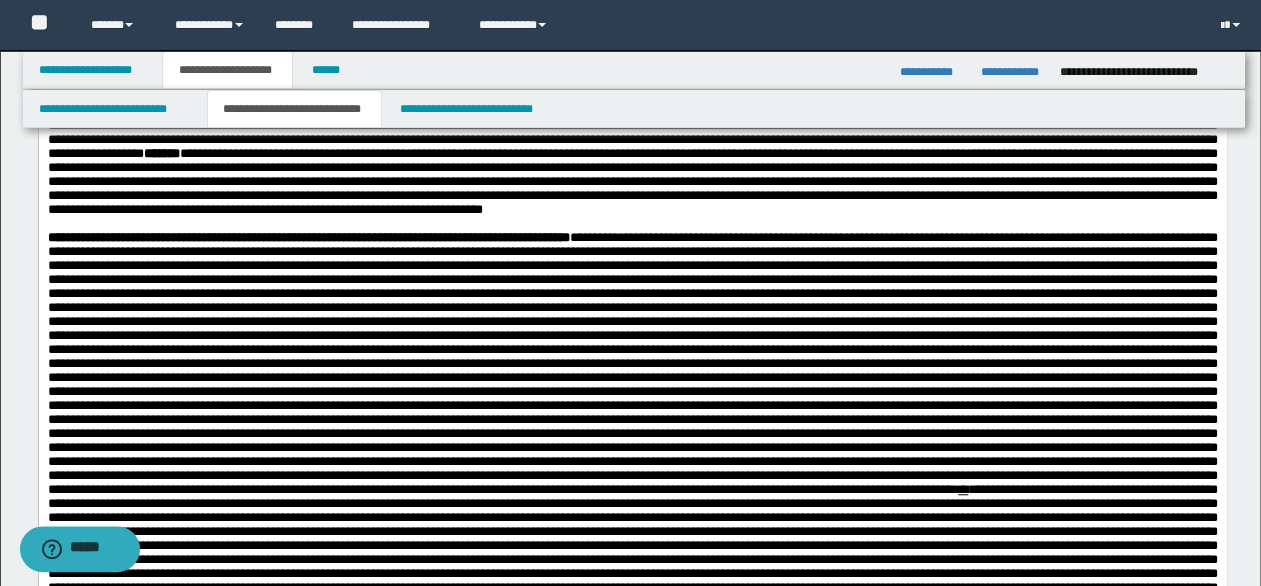 scroll, scrollTop: 500, scrollLeft: 0, axis: vertical 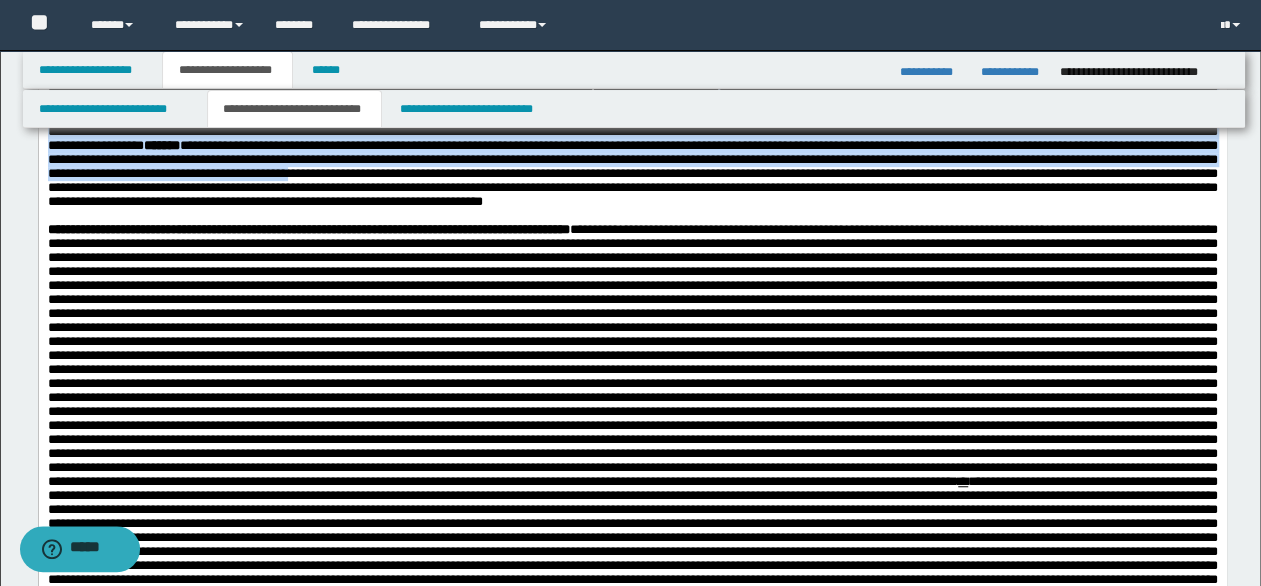 drag, startPoint x: 628, startPoint y: 164, endPoint x: 343, endPoint y: 270, distance: 304.074 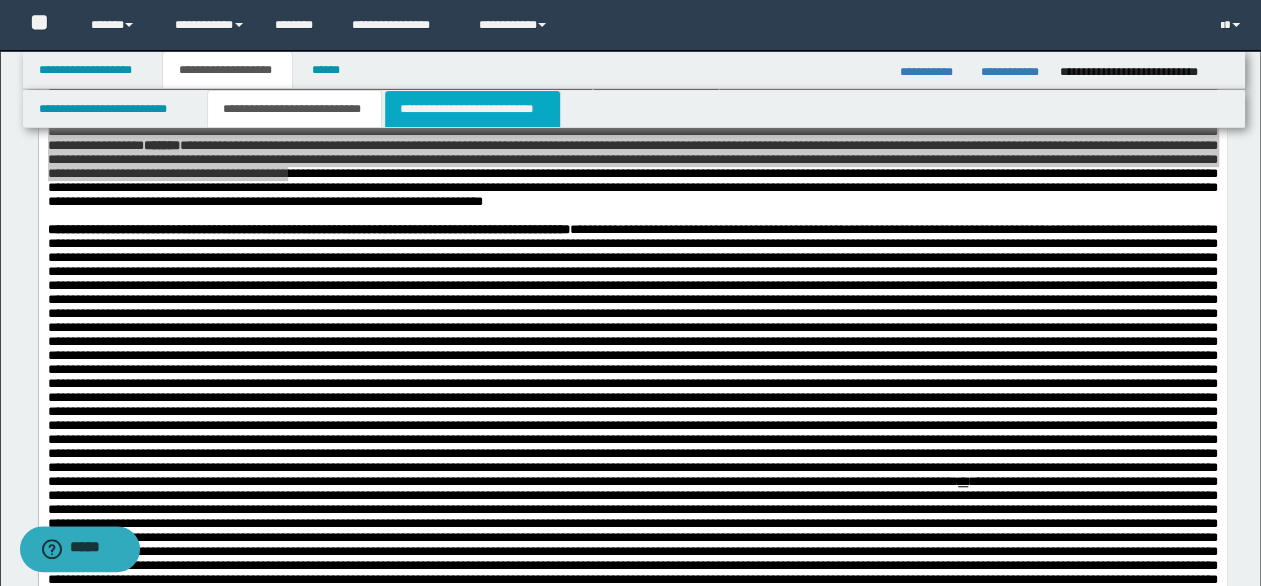 click on "**********" at bounding box center [472, 109] 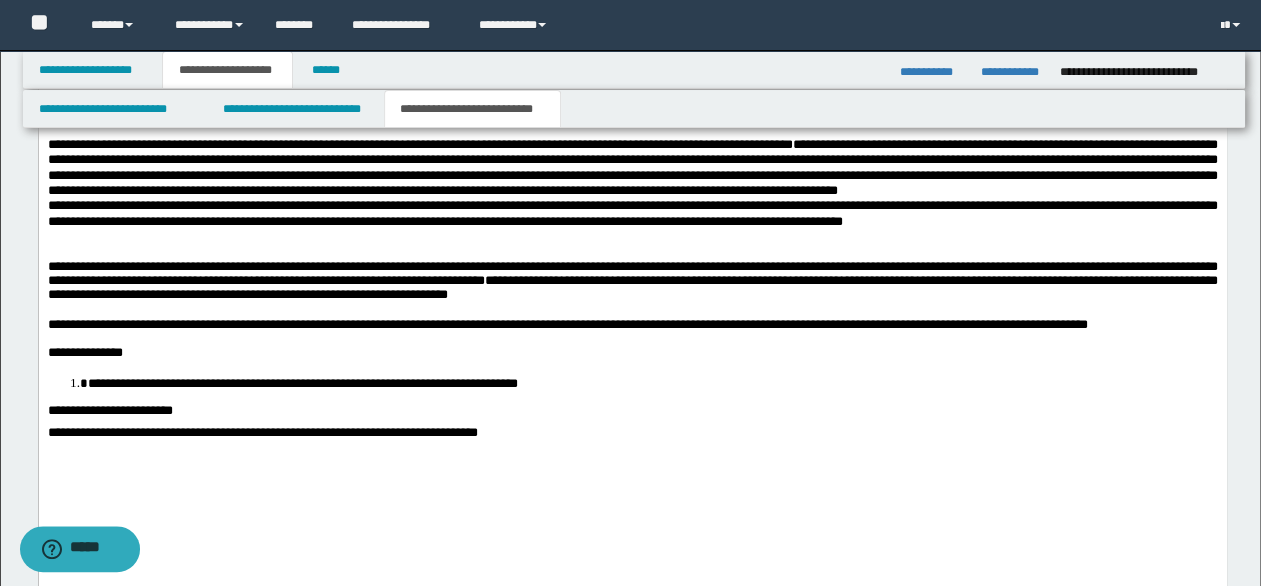 scroll, scrollTop: 1500, scrollLeft: 0, axis: vertical 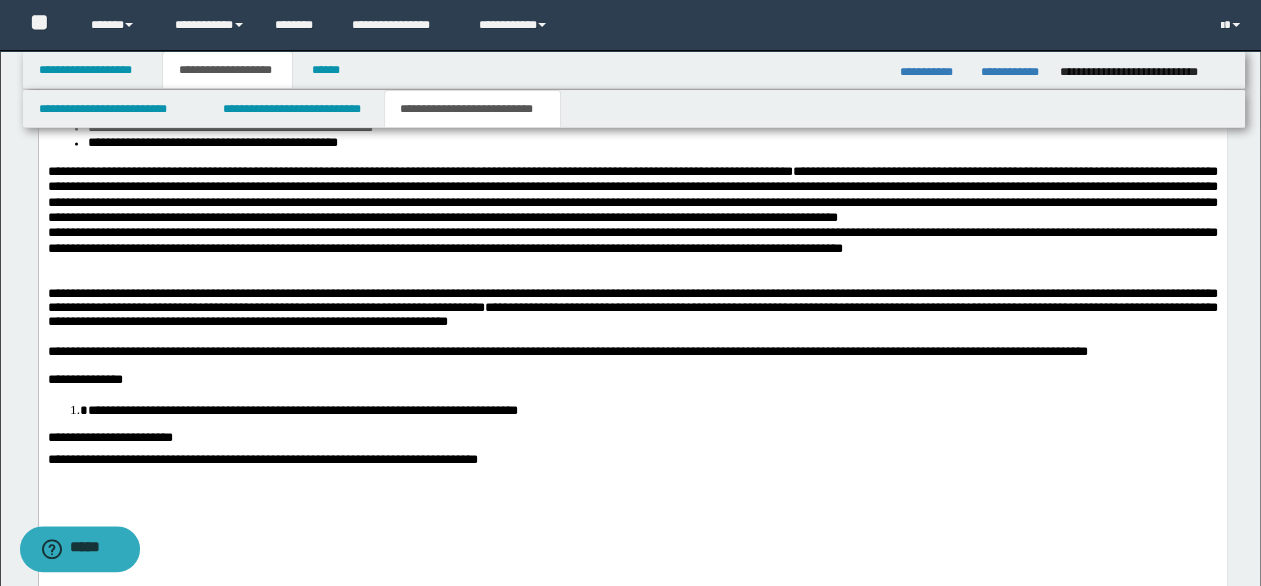 click on "**********" at bounding box center (632, 240) 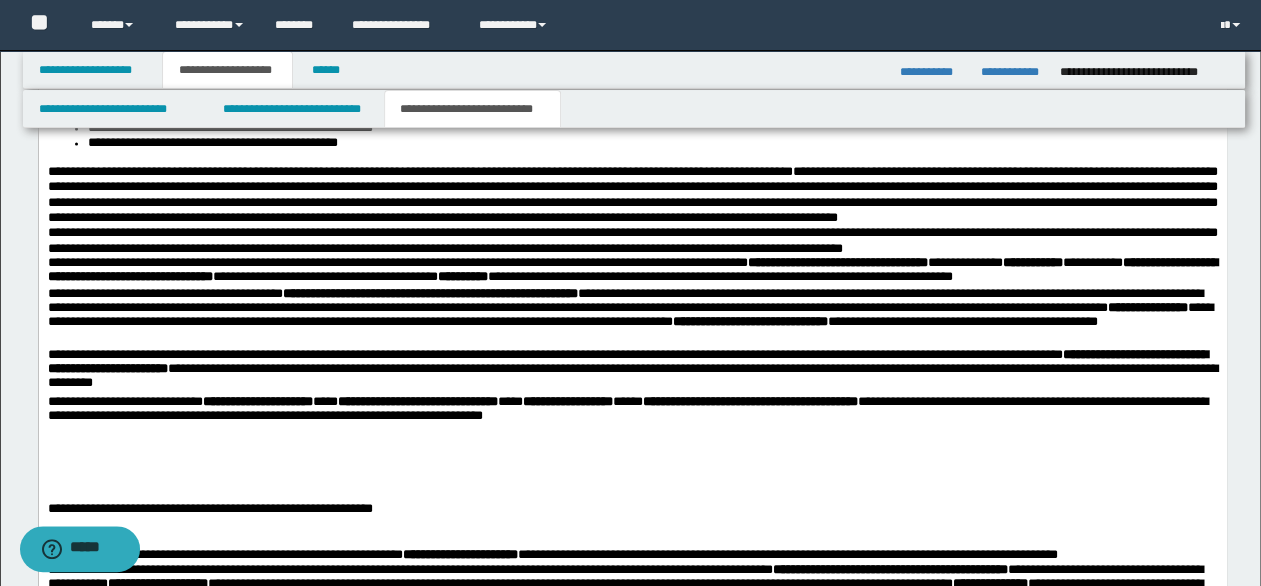 click on "**********" at bounding box center (632, 240) 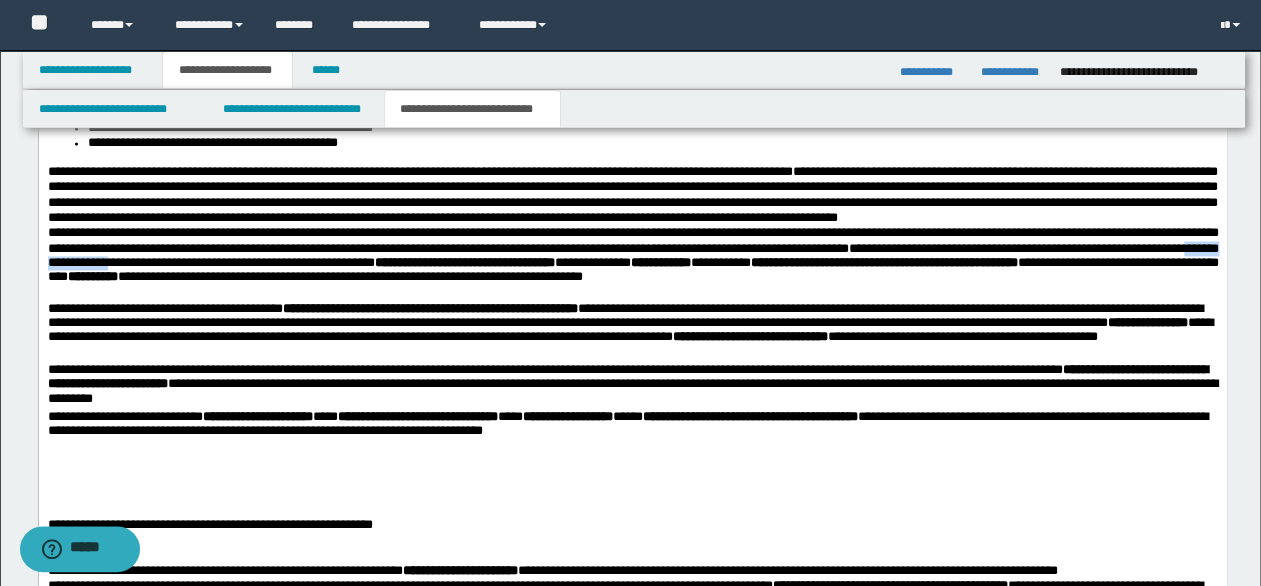 drag, startPoint x: 496, startPoint y: 311, endPoint x: 620, endPoint y: 309, distance: 124.01613 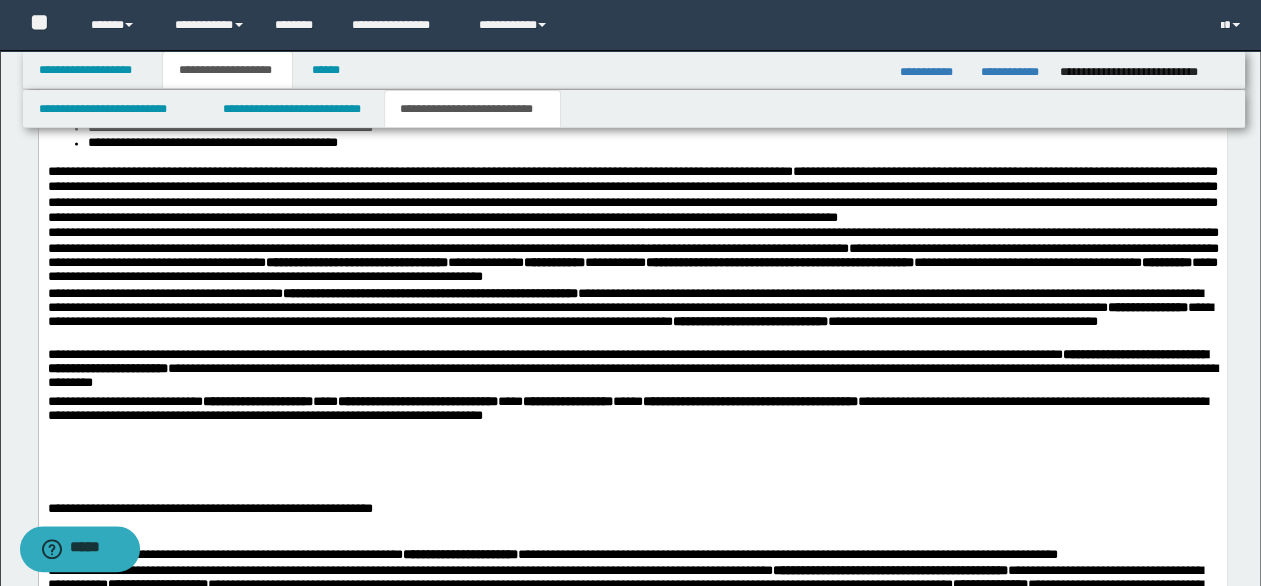 click on "**********" at bounding box center (632, 255) 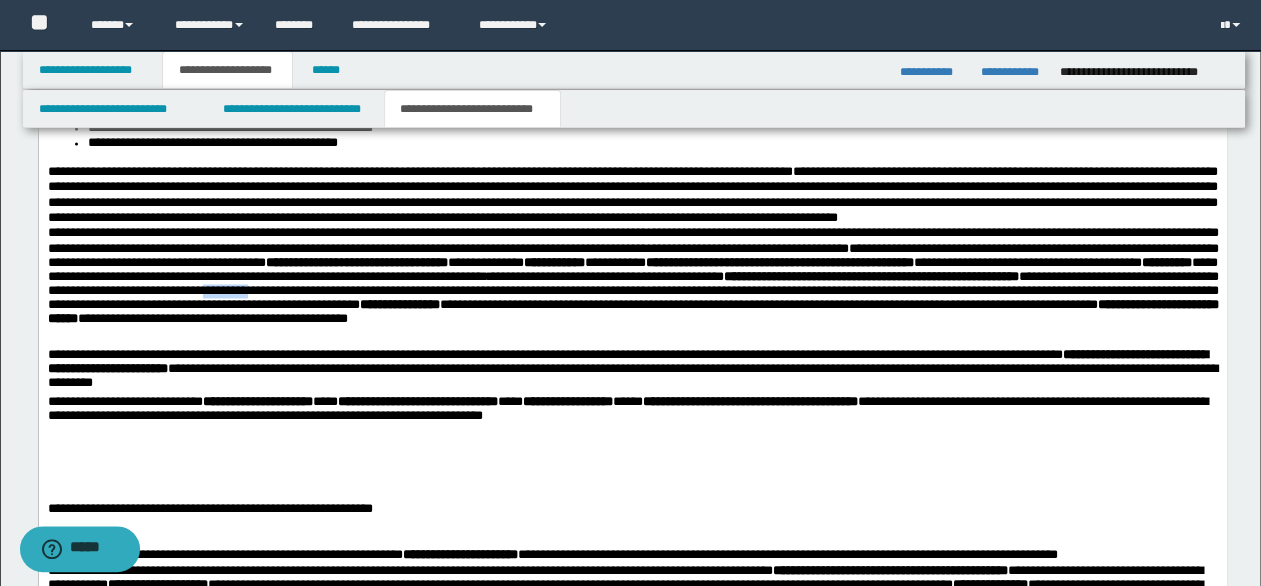 drag, startPoint x: 892, startPoint y: 341, endPoint x: 941, endPoint y: 339, distance: 49.0408 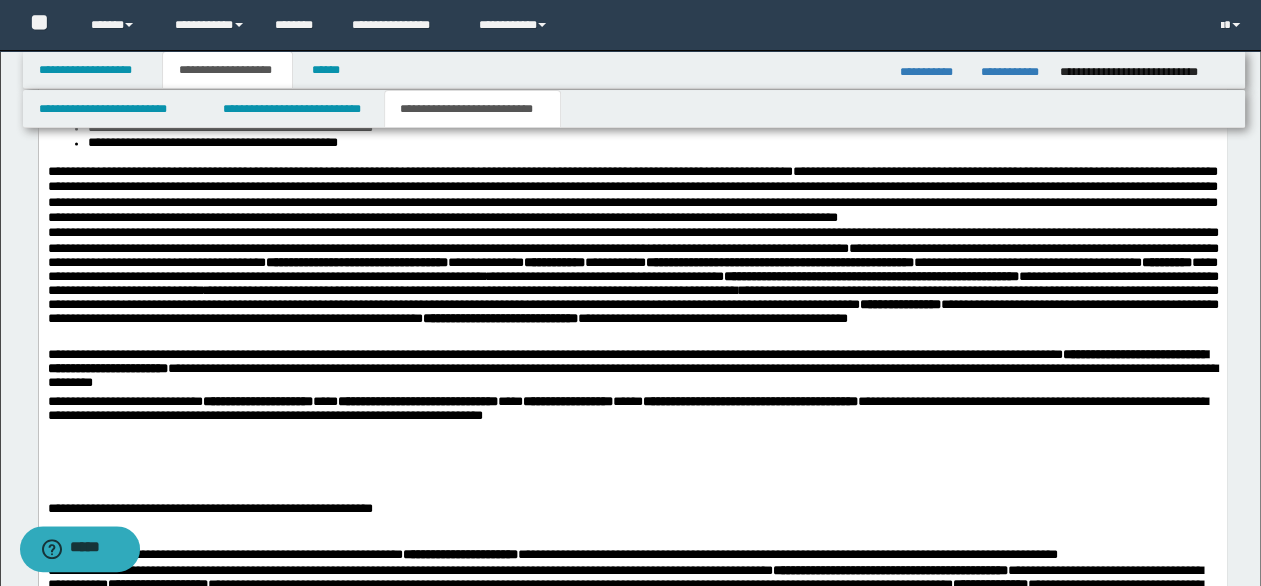 click on "**********" at bounding box center [632, 286] 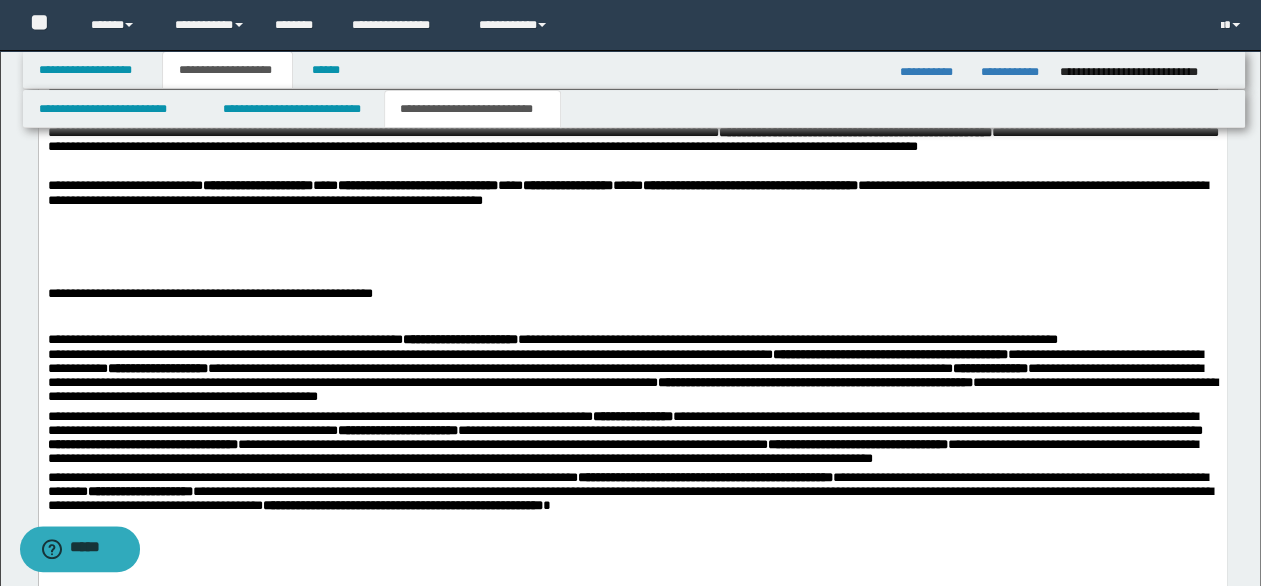 scroll, scrollTop: 1800, scrollLeft: 0, axis: vertical 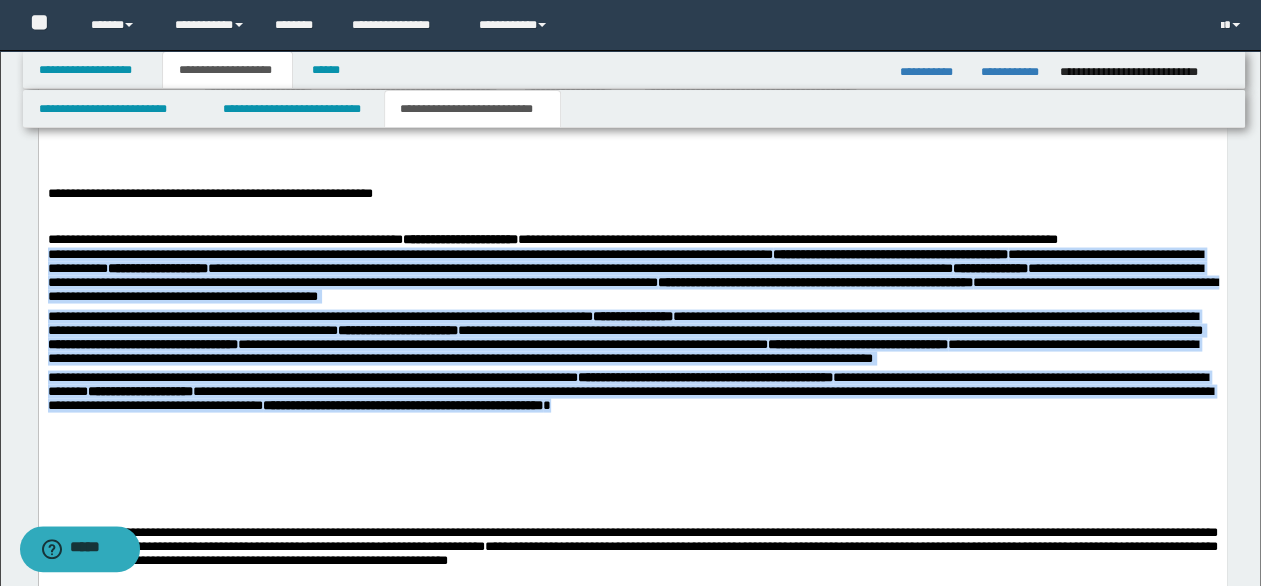 drag, startPoint x: 46, startPoint y: 303, endPoint x: 825, endPoint y: 455, distance: 793.69073 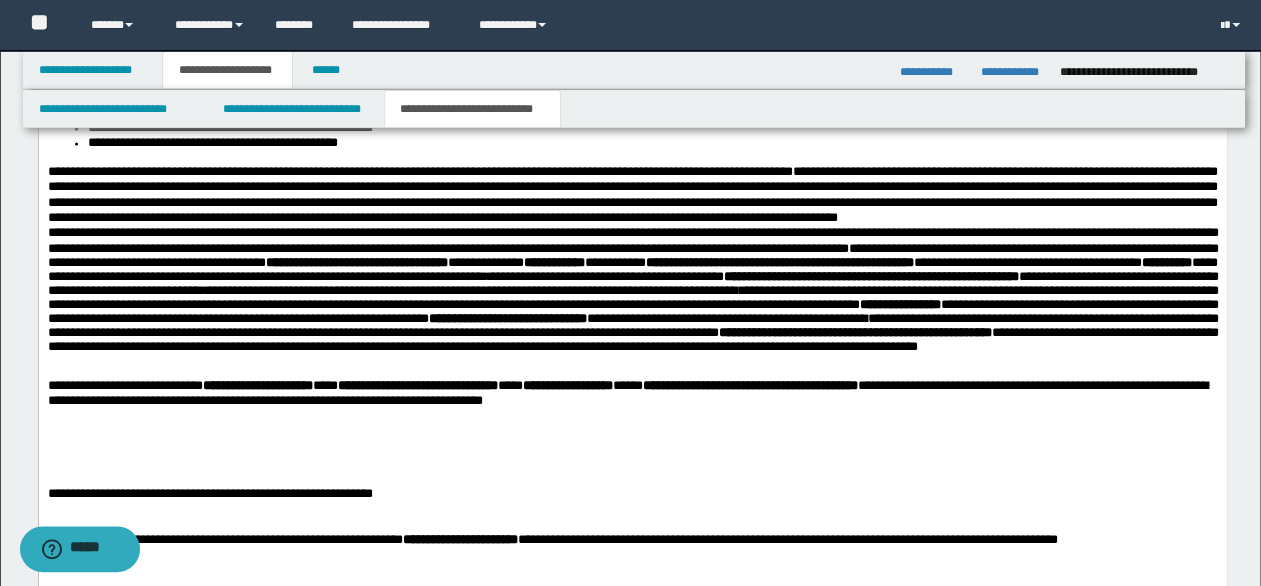 scroll, scrollTop: 1500, scrollLeft: 0, axis: vertical 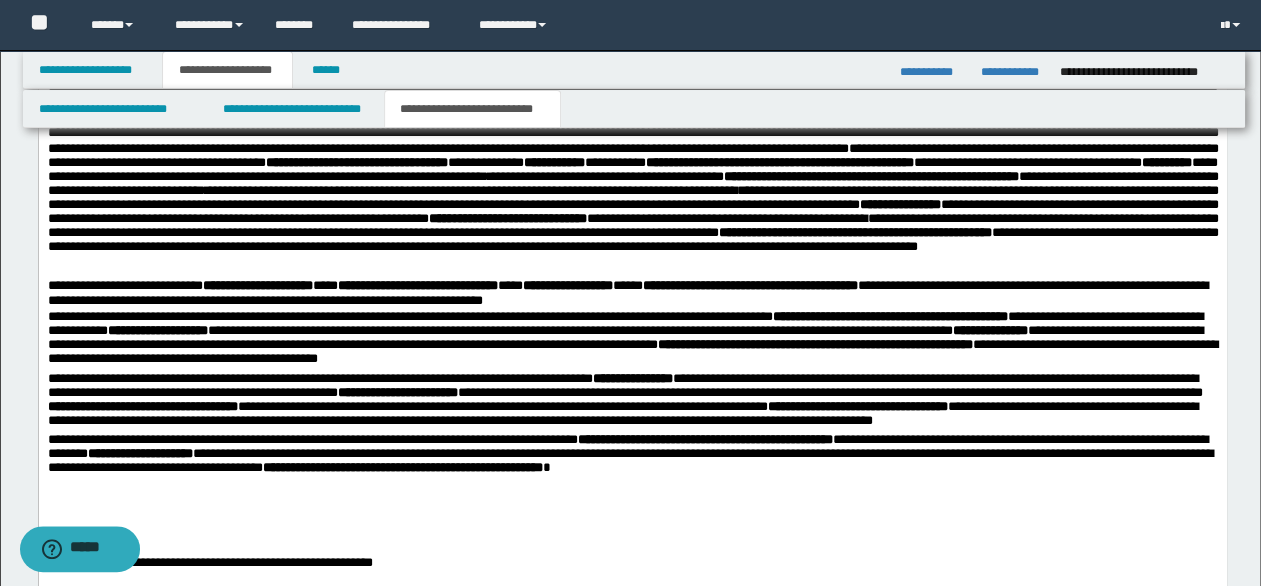 click on "**********" at bounding box center [632, 201] 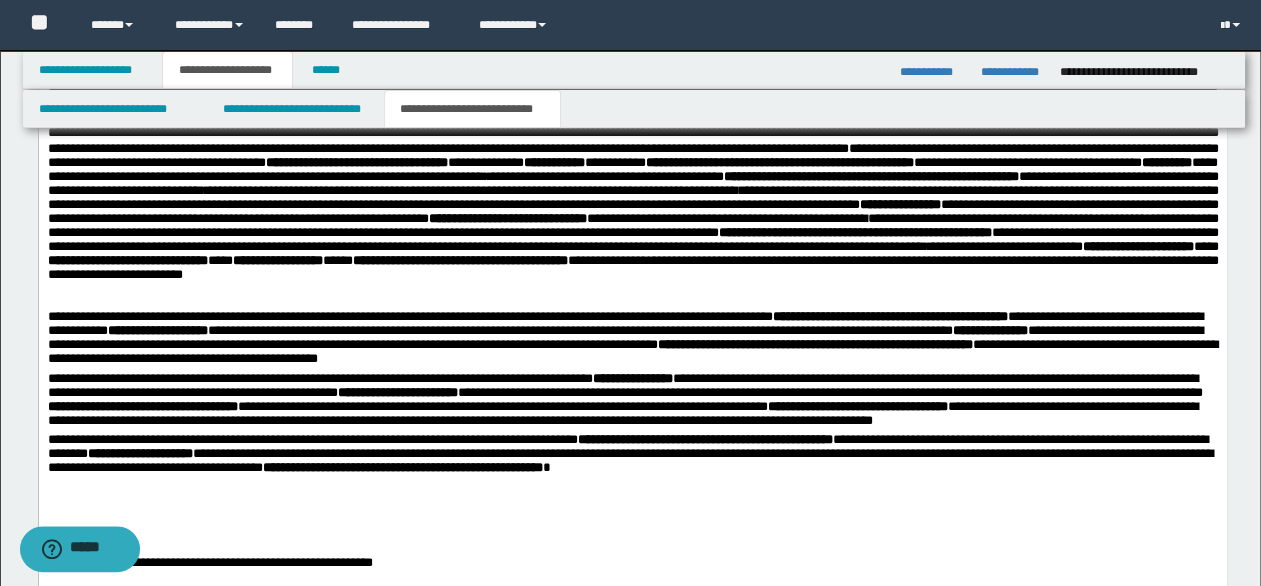 click on "**********" at bounding box center (632, 217) 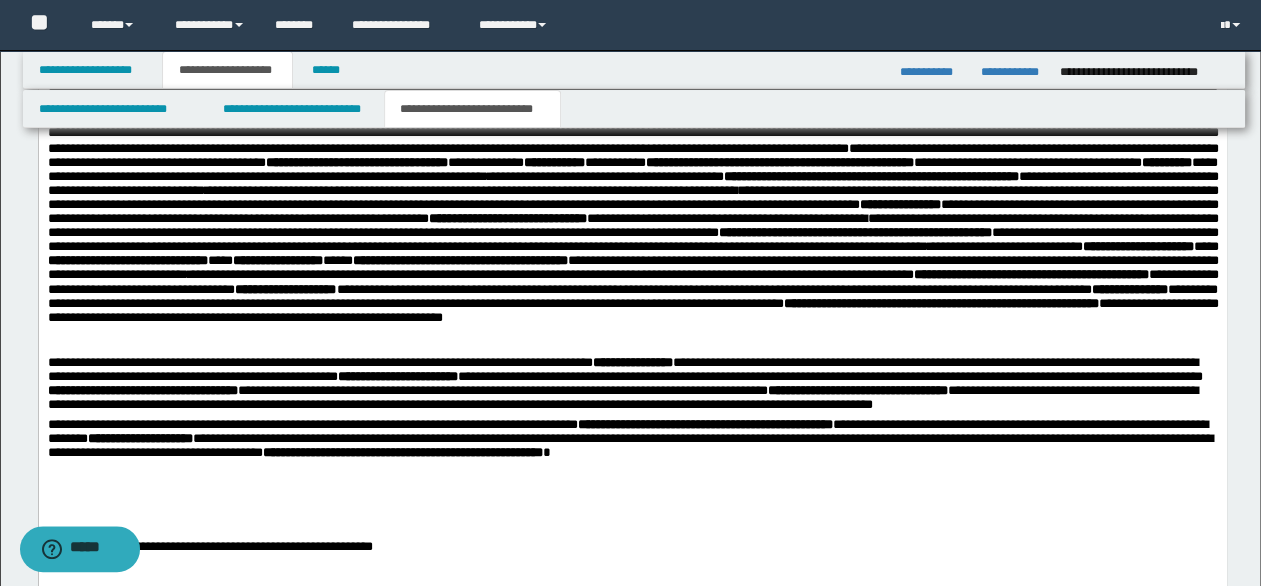 click on "**********" at bounding box center (632, 240) 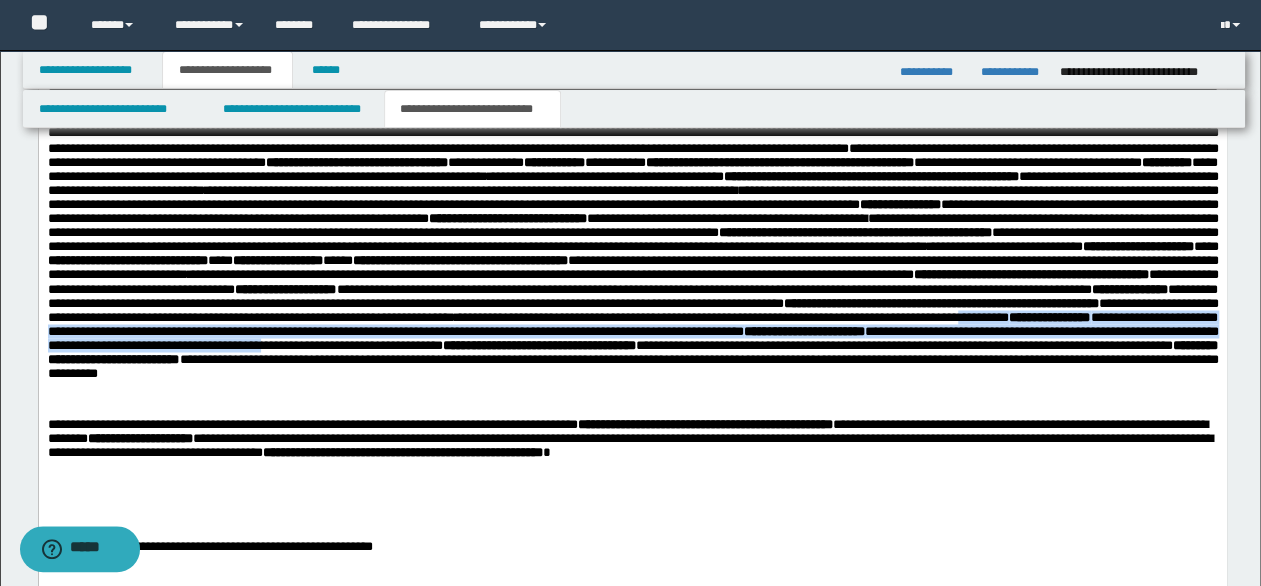 drag, startPoint x: 320, startPoint y: 414, endPoint x: 908, endPoint y: 423, distance: 588.06885 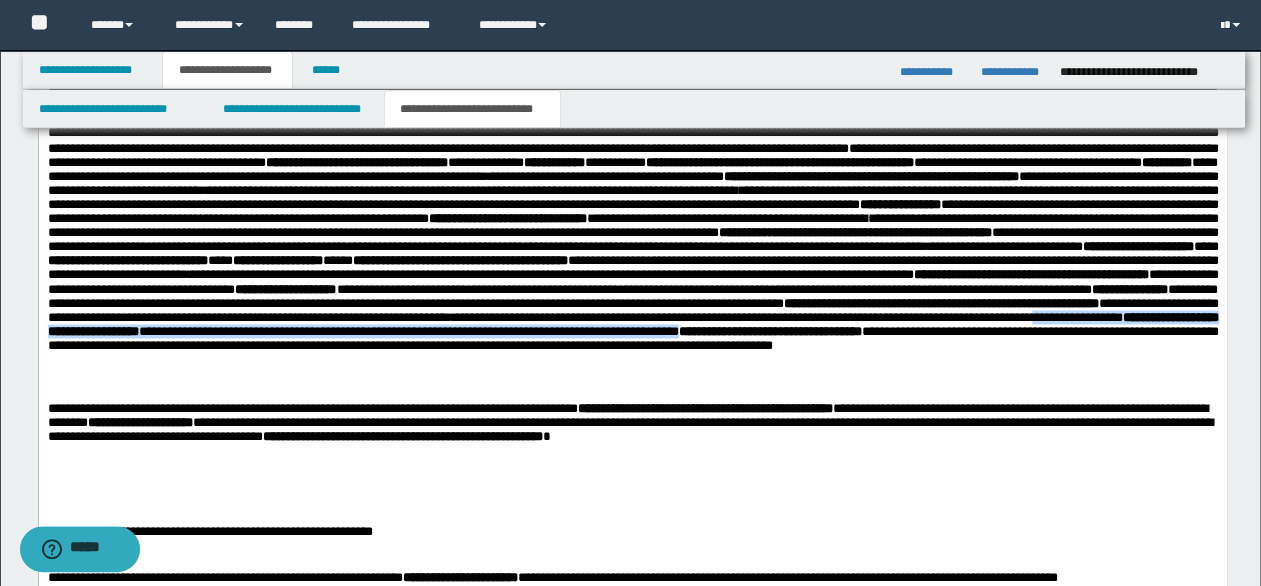 drag, startPoint x: 400, startPoint y: 409, endPoint x: 115, endPoint y: 425, distance: 285.44876 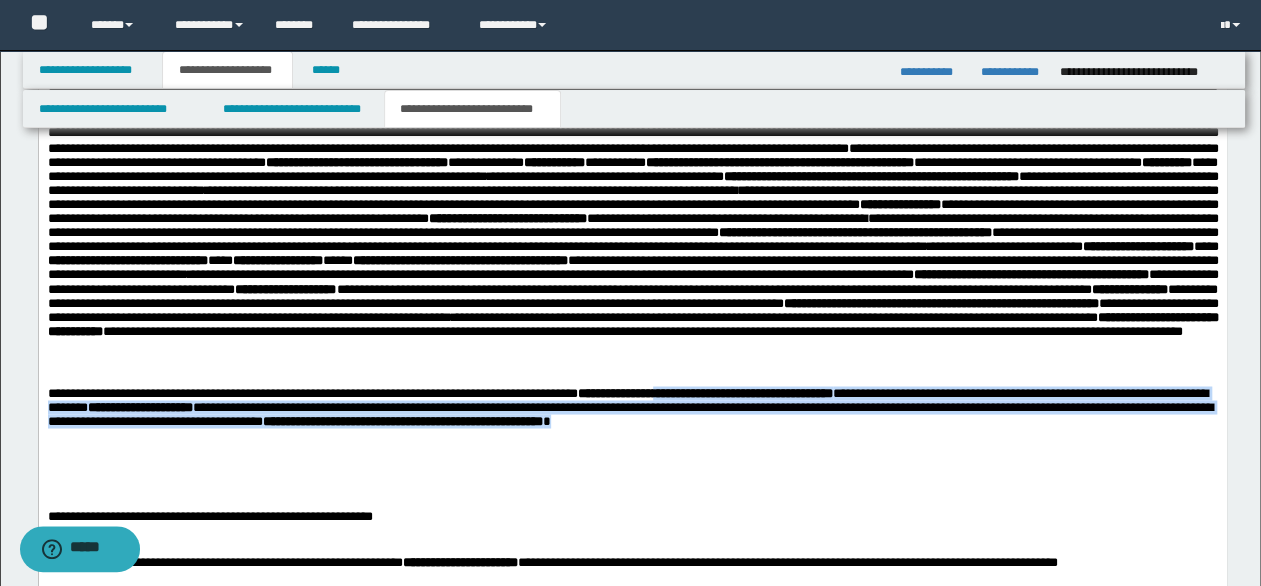 drag, startPoint x: 691, startPoint y: 432, endPoint x: 825, endPoint y: 475, distance: 140.73024 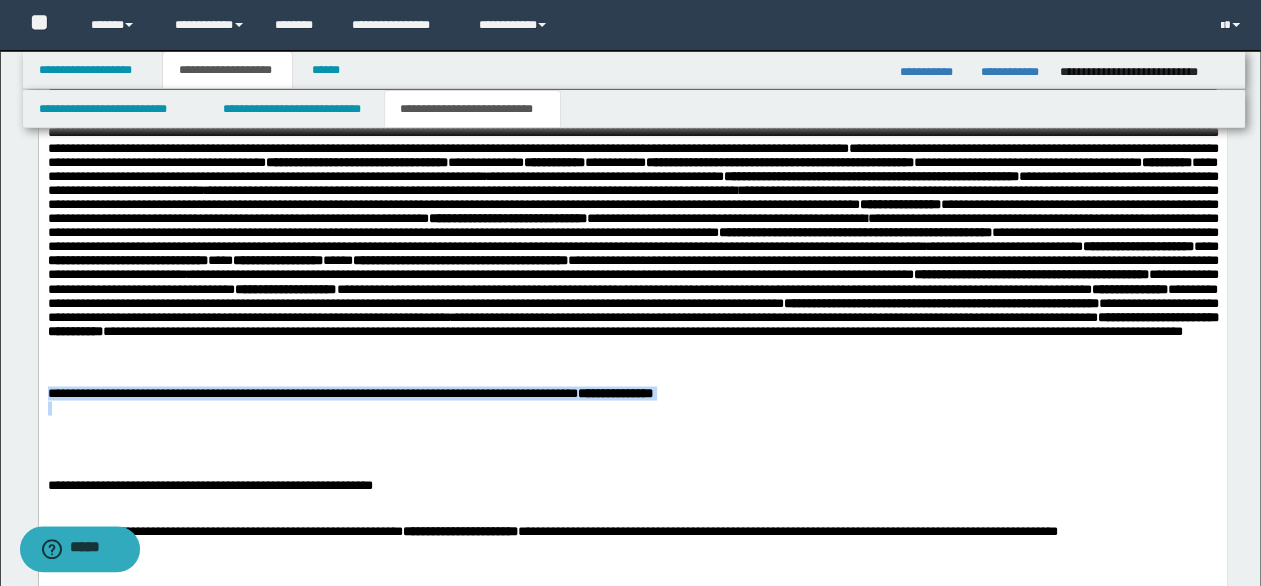drag, startPoint x: 707, startPoint y: 425, endPoint x: 732, endPoint y: 441, distance: 29.681644 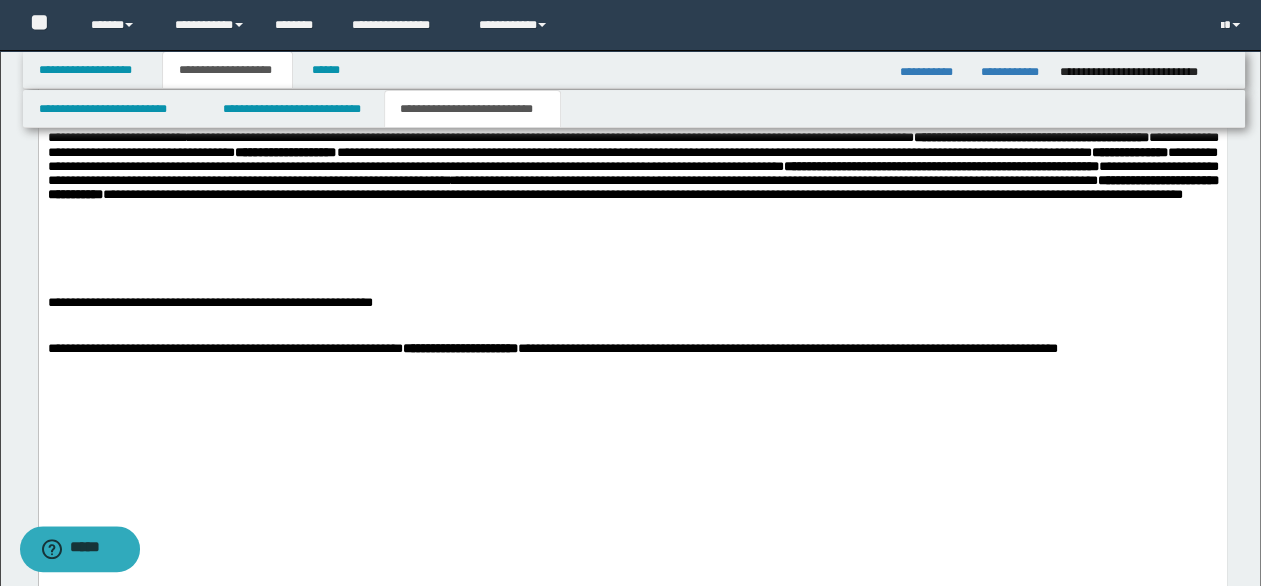 scroll, scrollTop: 1800, scrollLeft: 0, axis: vertical 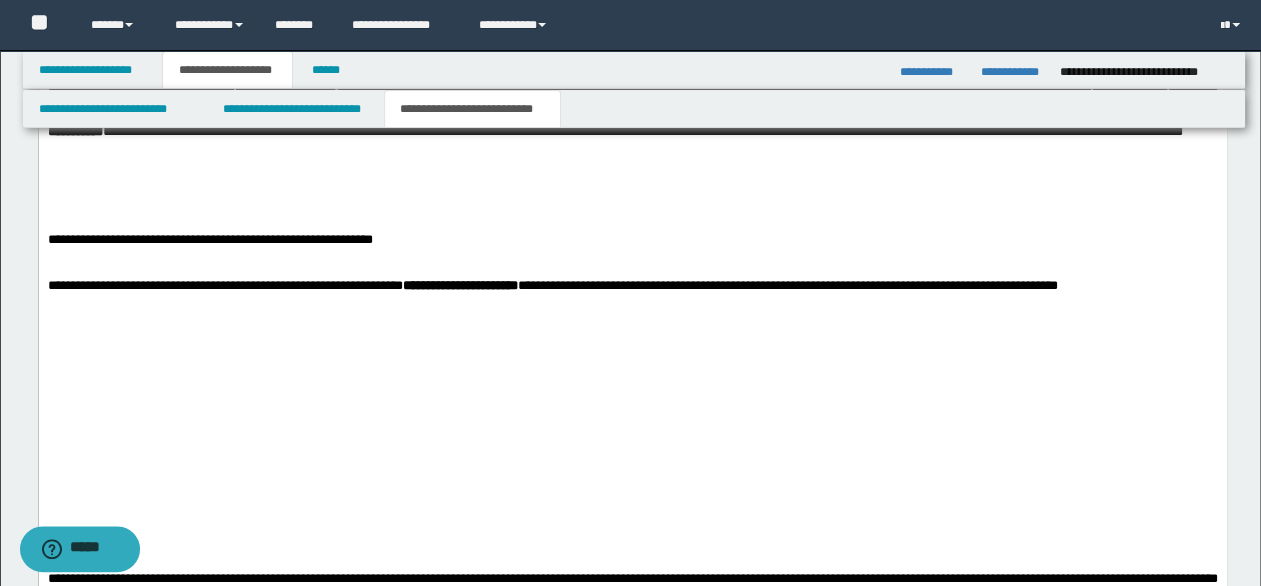 click on "**********" at bounding box center (632, 370) 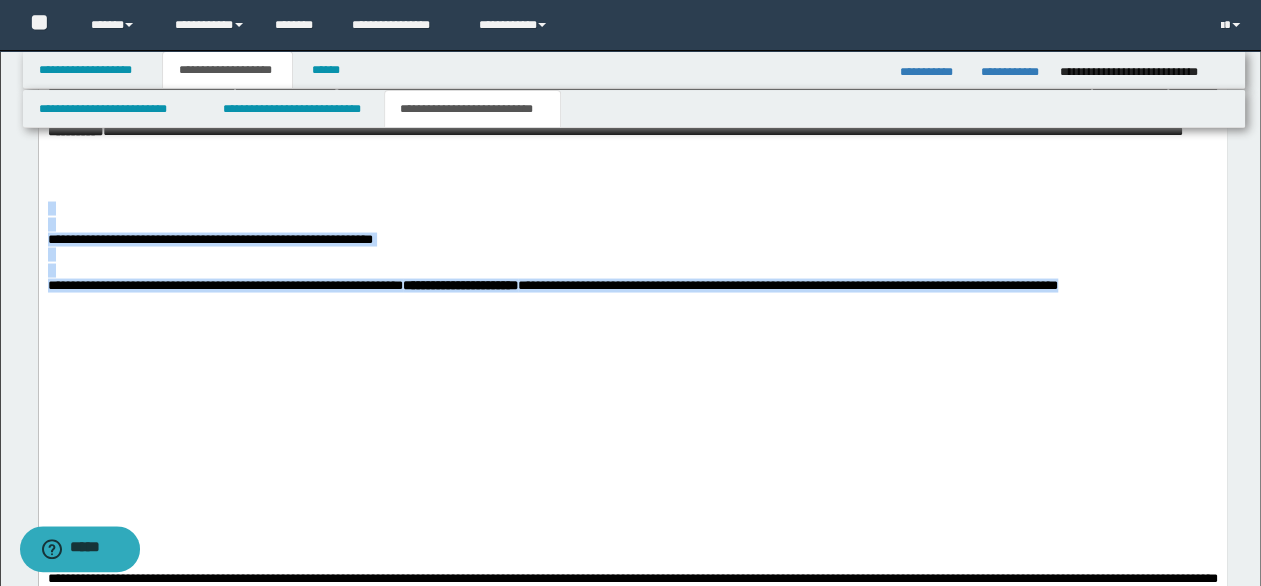 drag, startPoint x: 49, startPoint y: 239, endPoint x: 1262, endPoint y: 335, distance: 1216.793 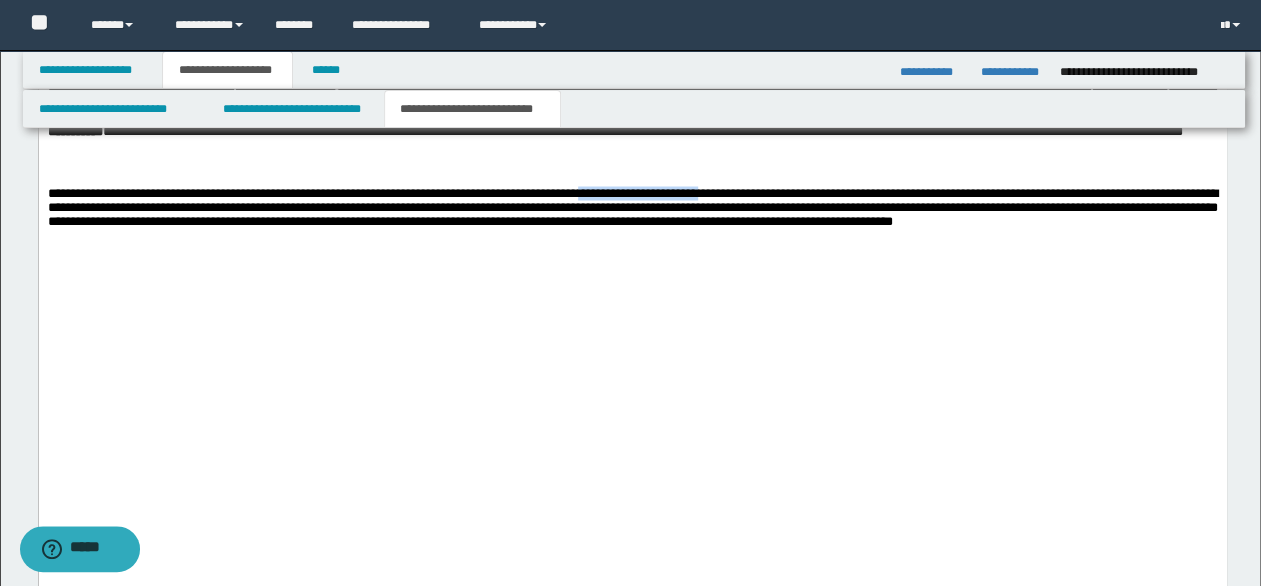 drag, startPoint x: 627, startPoint y: 239, endPoint x: 764, endPoint y: 236, distance: 137.03284 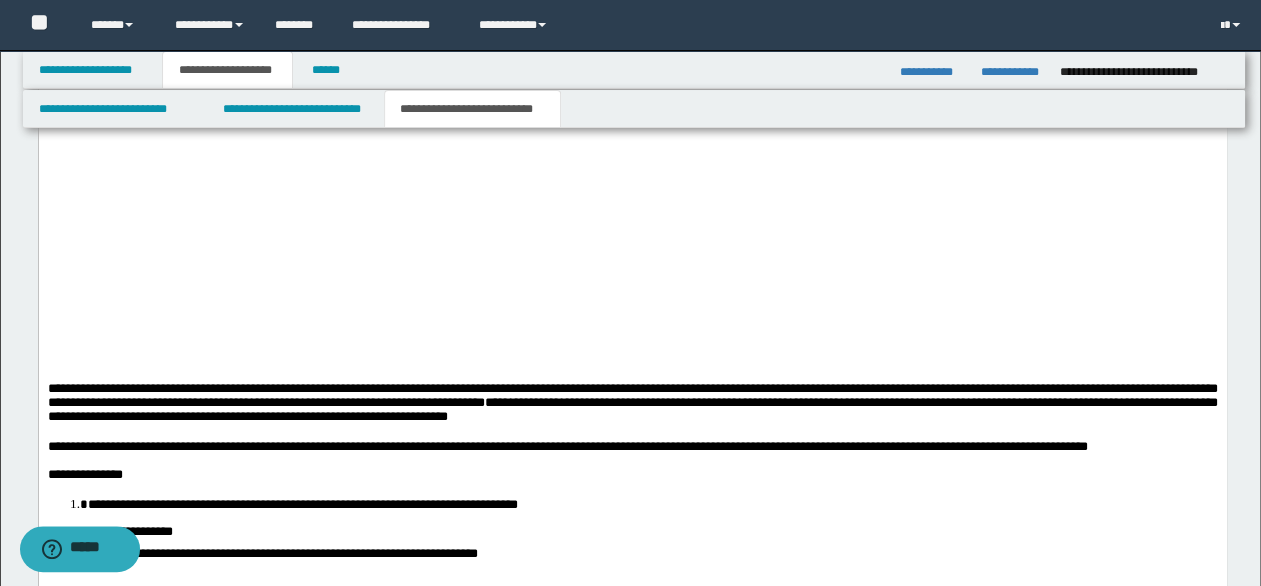 scroll, scrollTop: 1900, scrollLeft: 0, axis: vertical 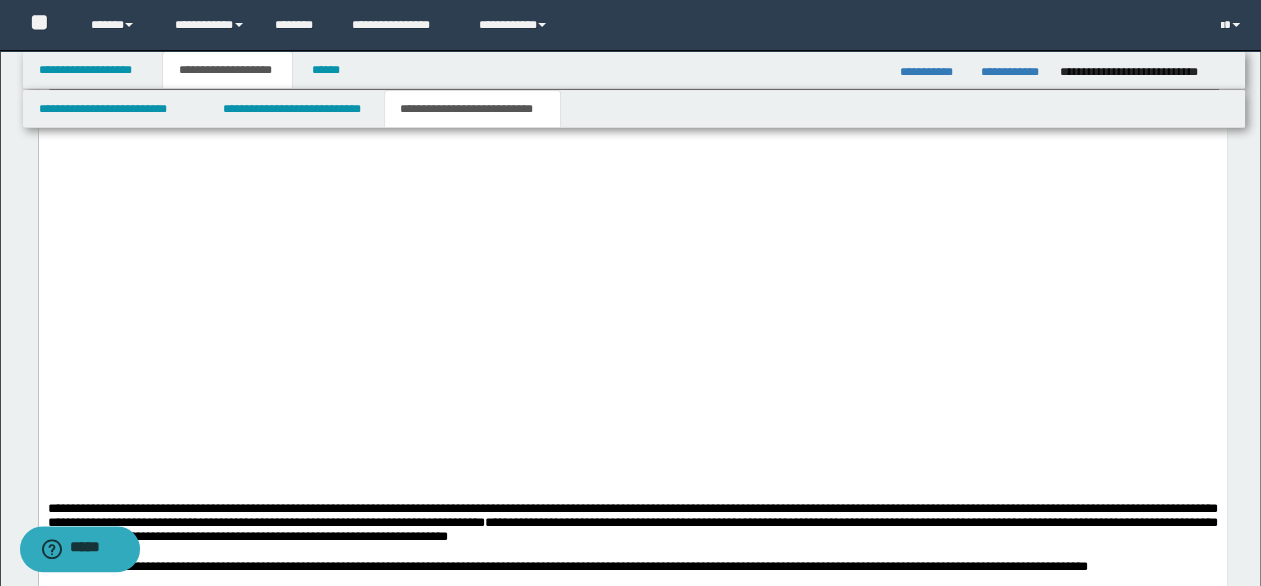 click at bounding box center (632, 301) 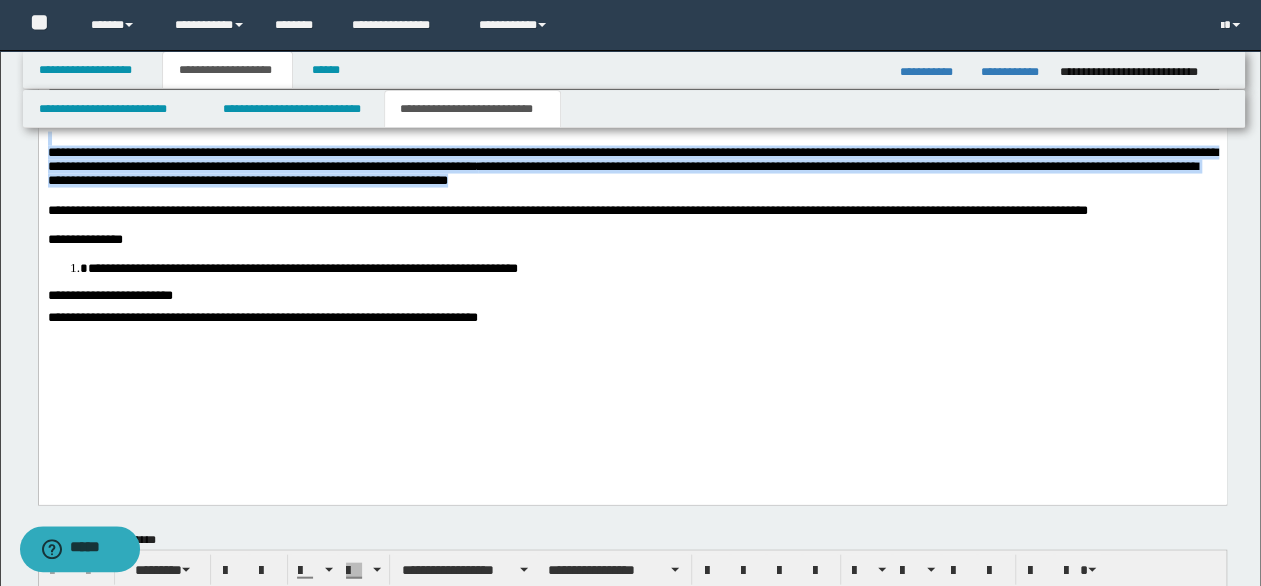 drag, startPoint x: 48, startPoint y: 190, endPoint x: 1010, endPoint y: 227, distance: 962.7113 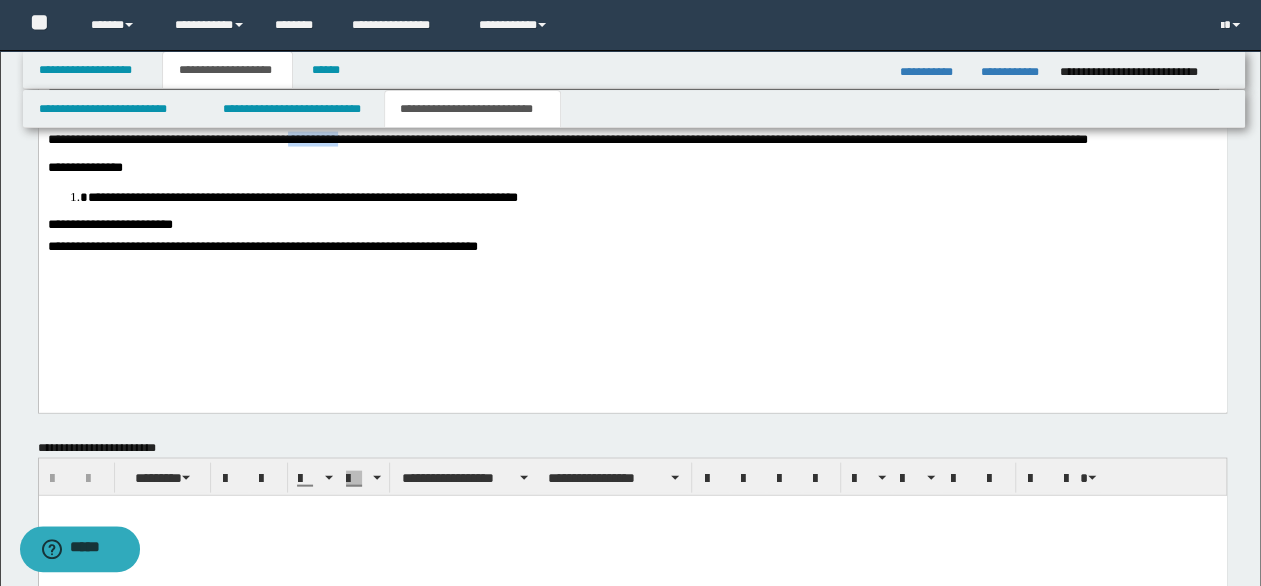drag, startPoint x: 384, startPoint y: 183, endPoint x: 300, endPoint y: 187, distance: 84.095184 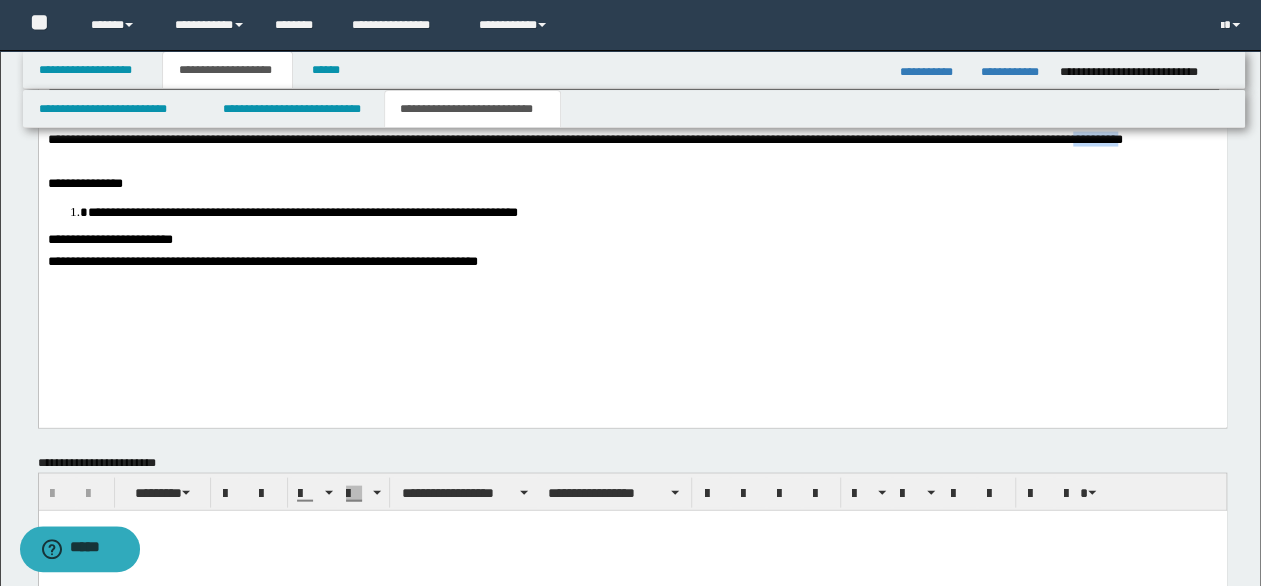 drag, startPoint x: 94, startPoint y: 205, endPoint x: 74, endPoint y: -267, distance: 472.42355 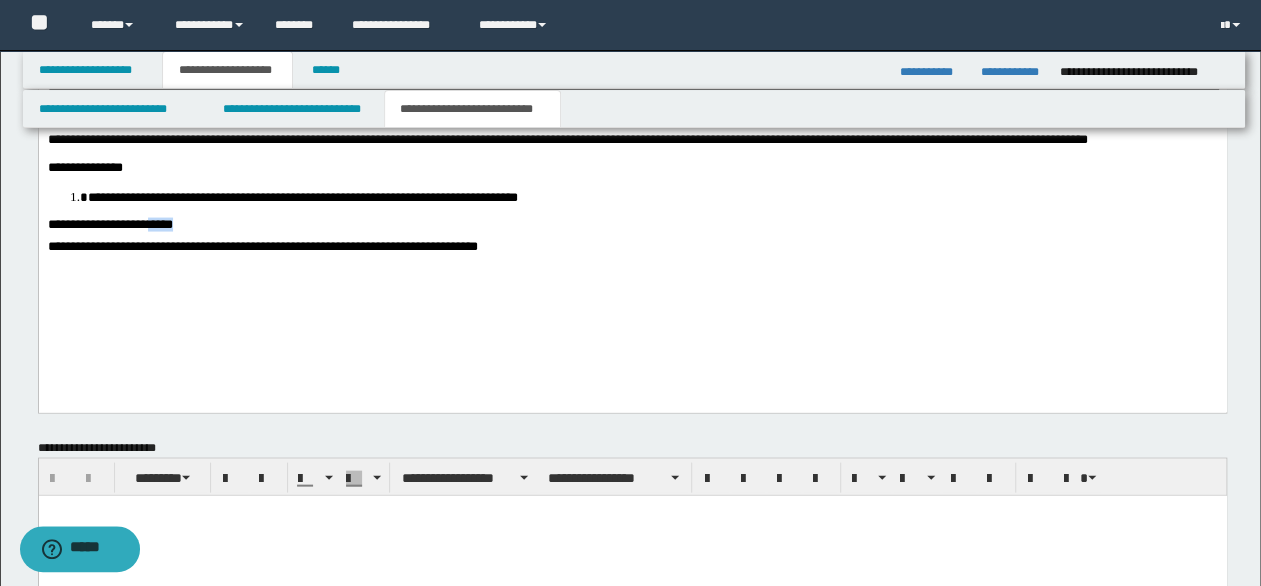 drag, startPoint x: 216, startPoint y: 274, endPoint x: 176, endPoint y: 275, distance: 40.012497 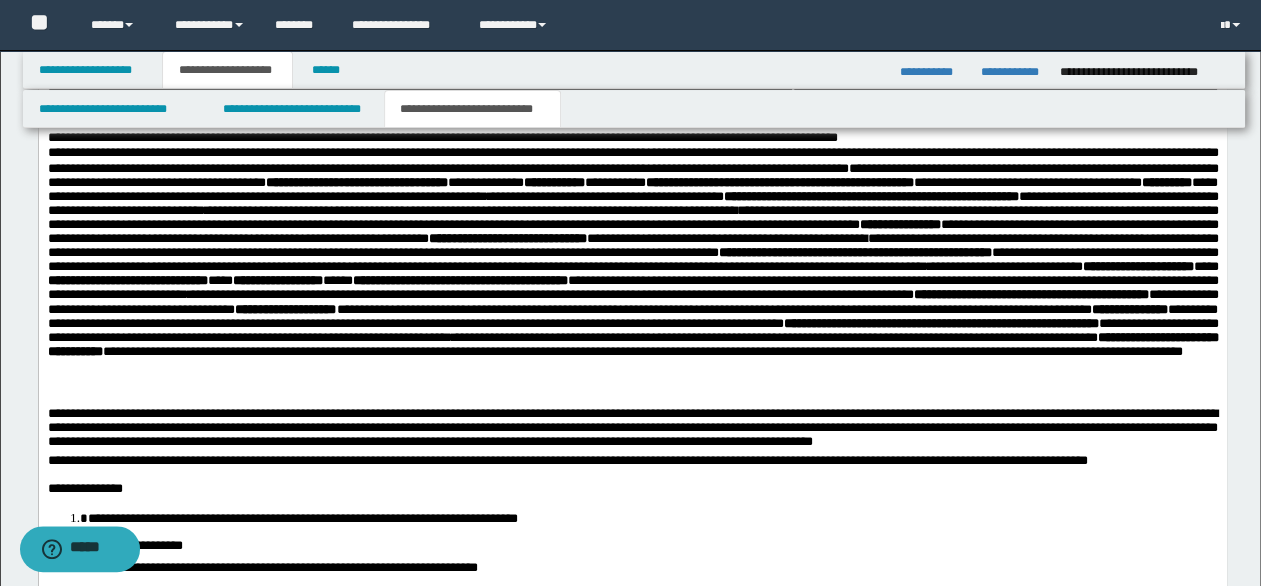 scroll, scrollTop: 1400, scrollLeft: 0, axis: vertical 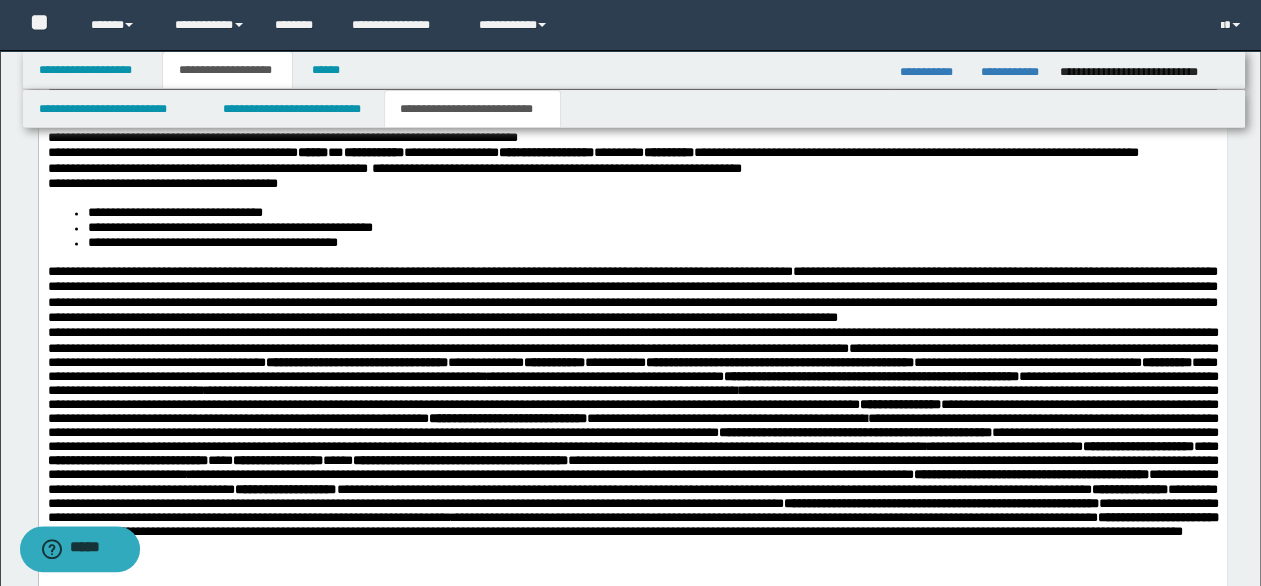 click on "**********" at bounding box center (162, 182) 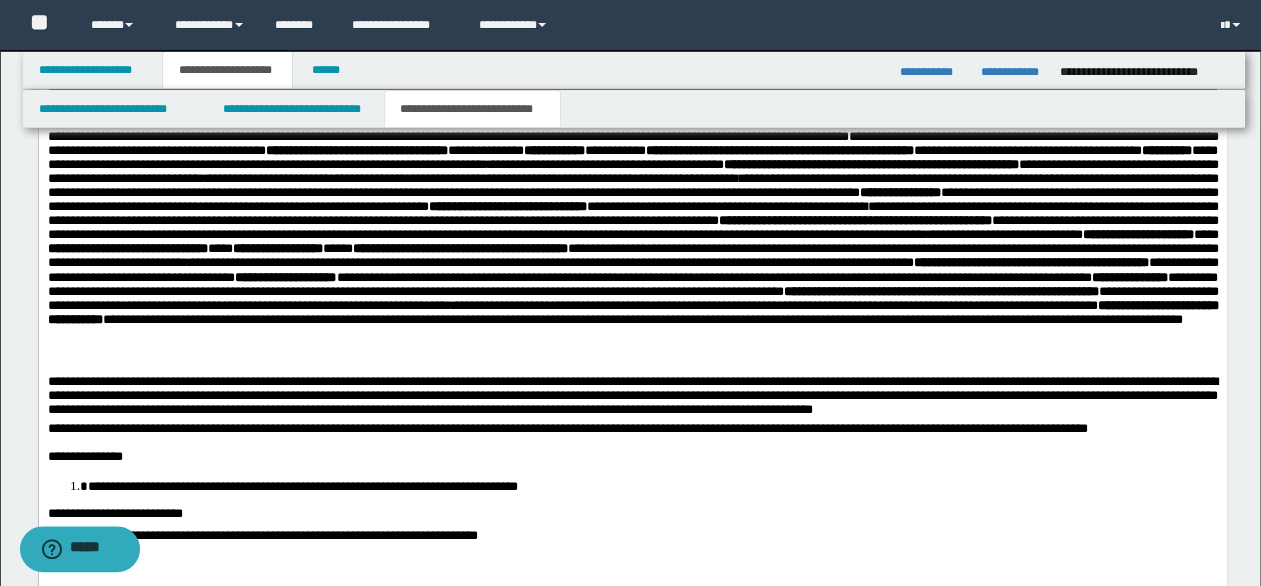 scroll, scrollTop: 1800, scrollLeft: 0, axis: vertical 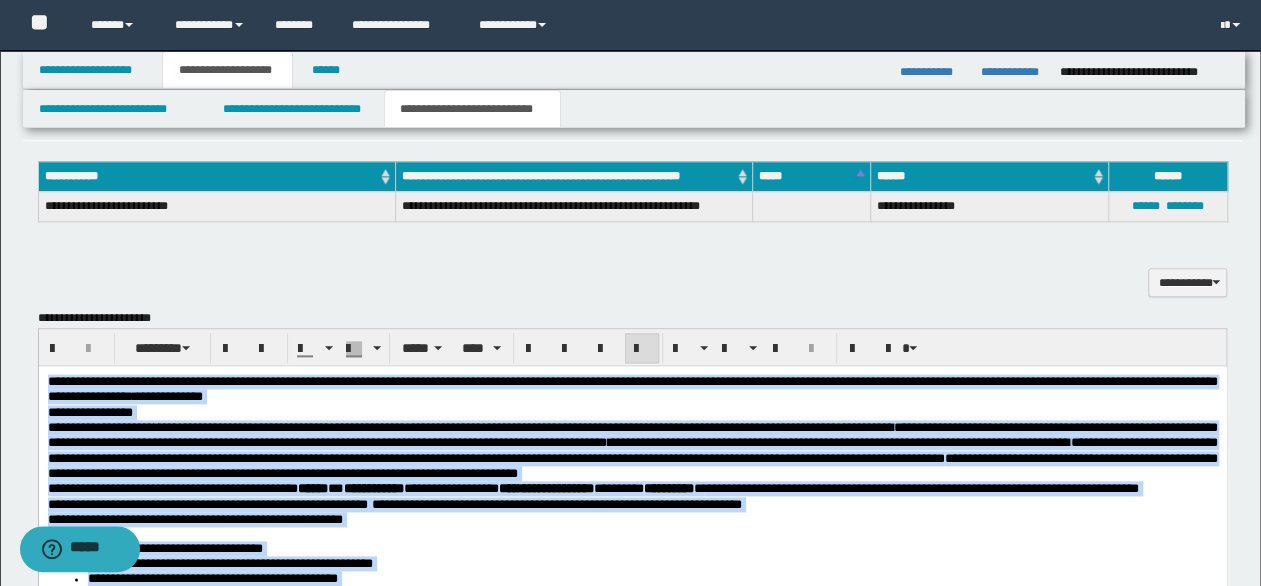 drag, startPoint x: 591, startPoint y: 1122, endPoint x: -7, endPoint y: 376, distance: 956.09625 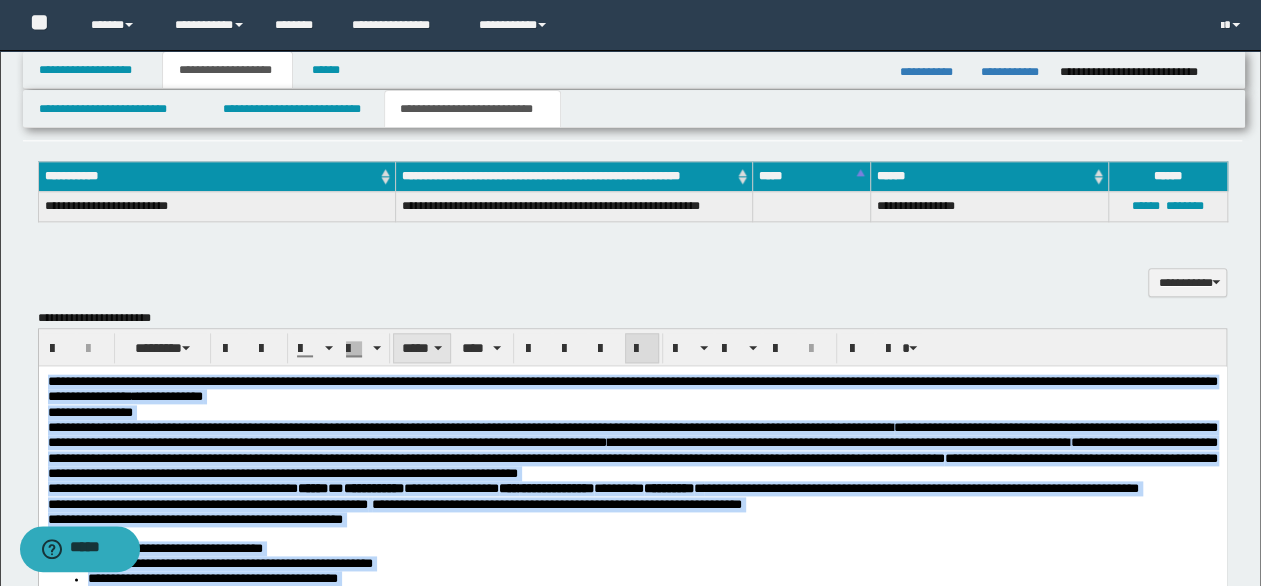 click on "*****" at bounding box center [422, 348] 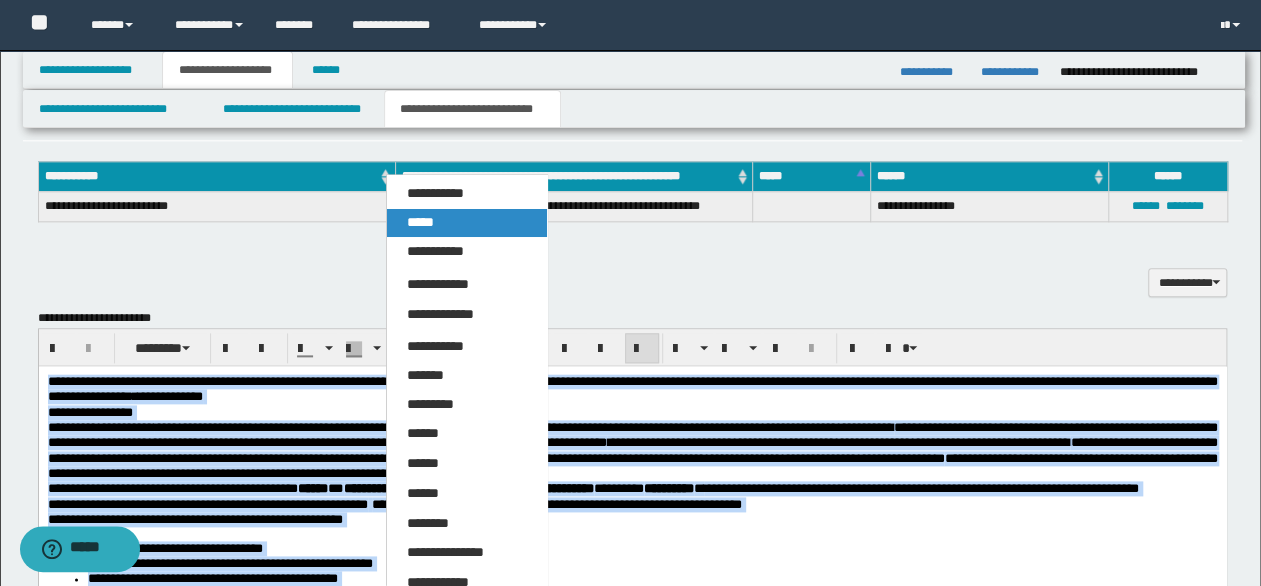 click on "*****" at bounding box center (420, 222) 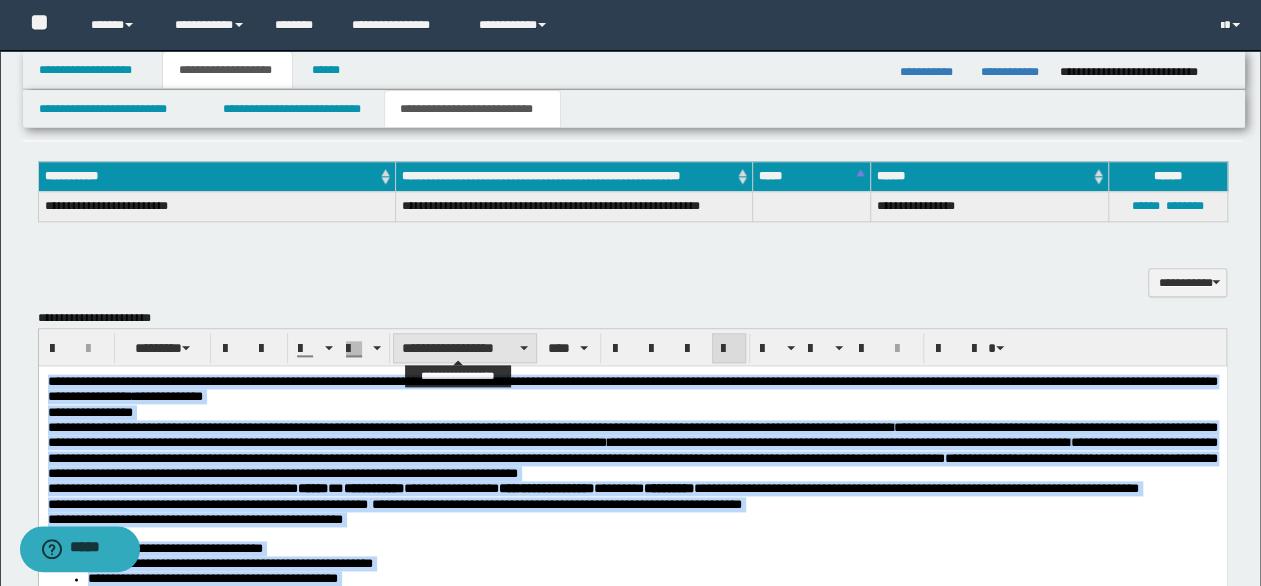 click on "**********" at bounding box center (465, 348) 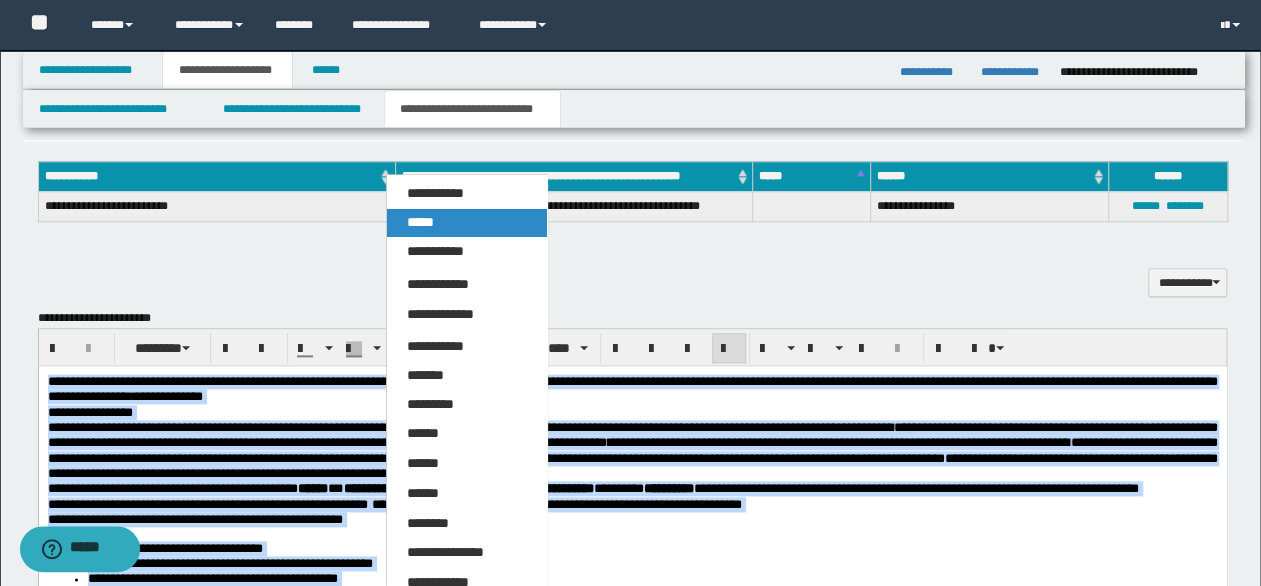 click on "*****" at bounding box center [420, 222] 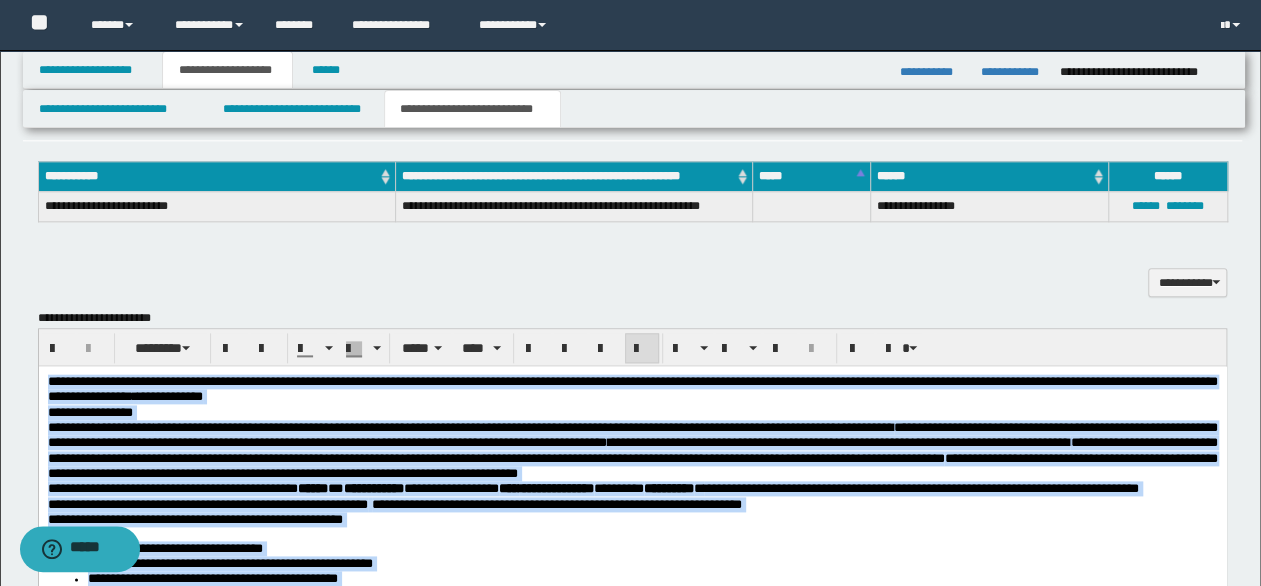 click at bounding box center (642, 349) 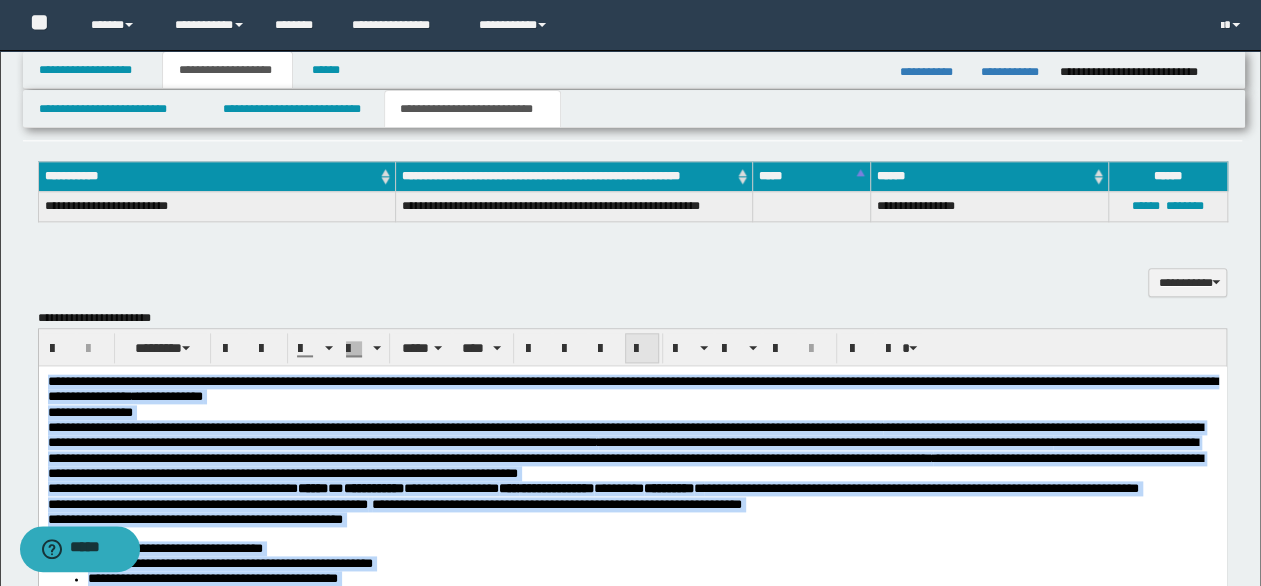 click at bounding box center (642, 349) 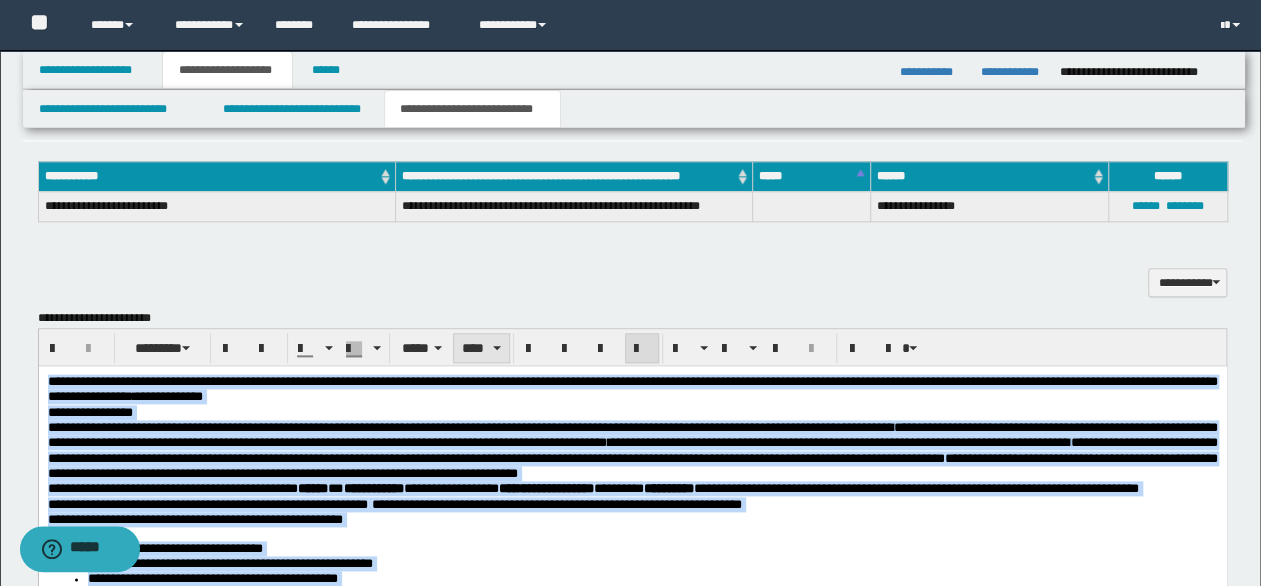 click on "****" at bounding box center (481, 348) 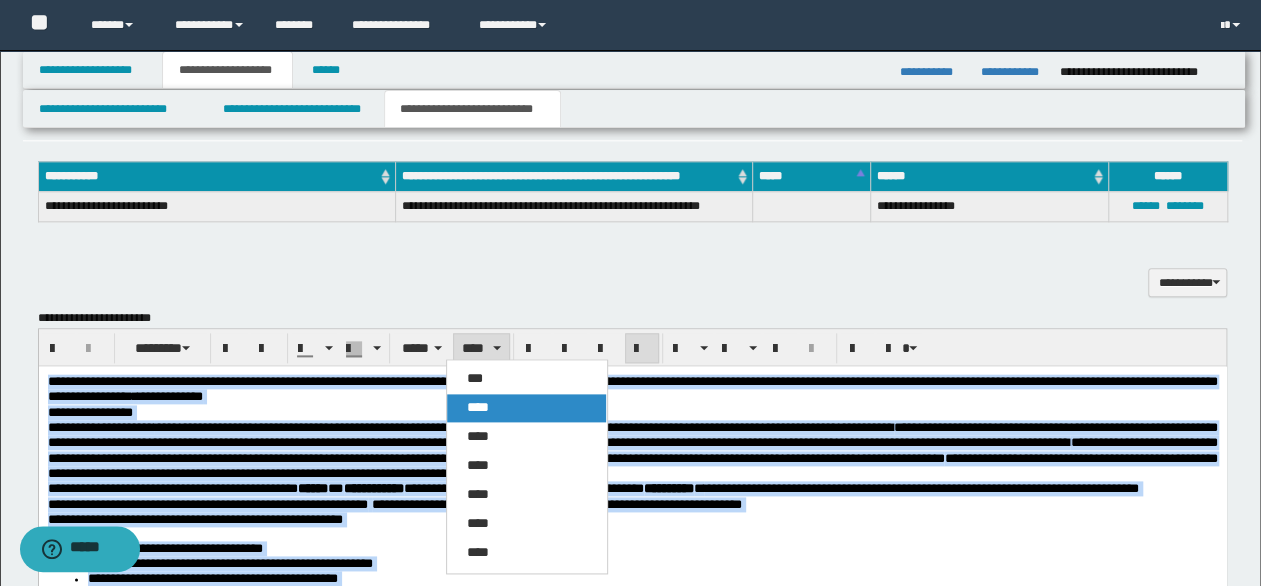 click on "****" at bounding box center (478, 407) 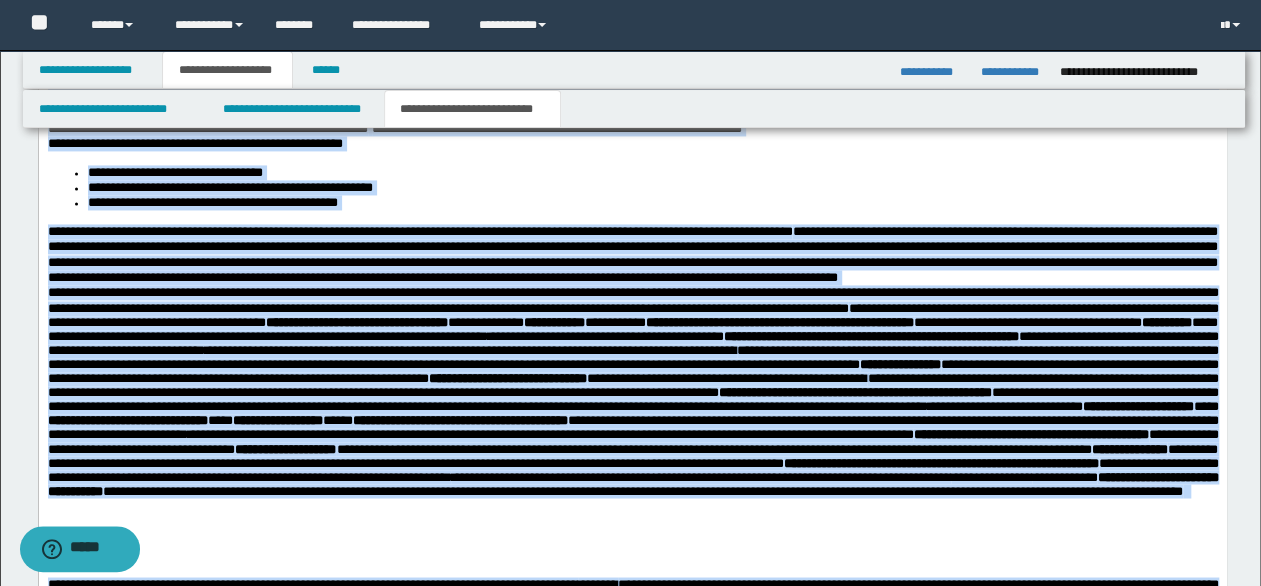 scroll, scrollTop: 1464, scrollLeft: 0, axis: vertical 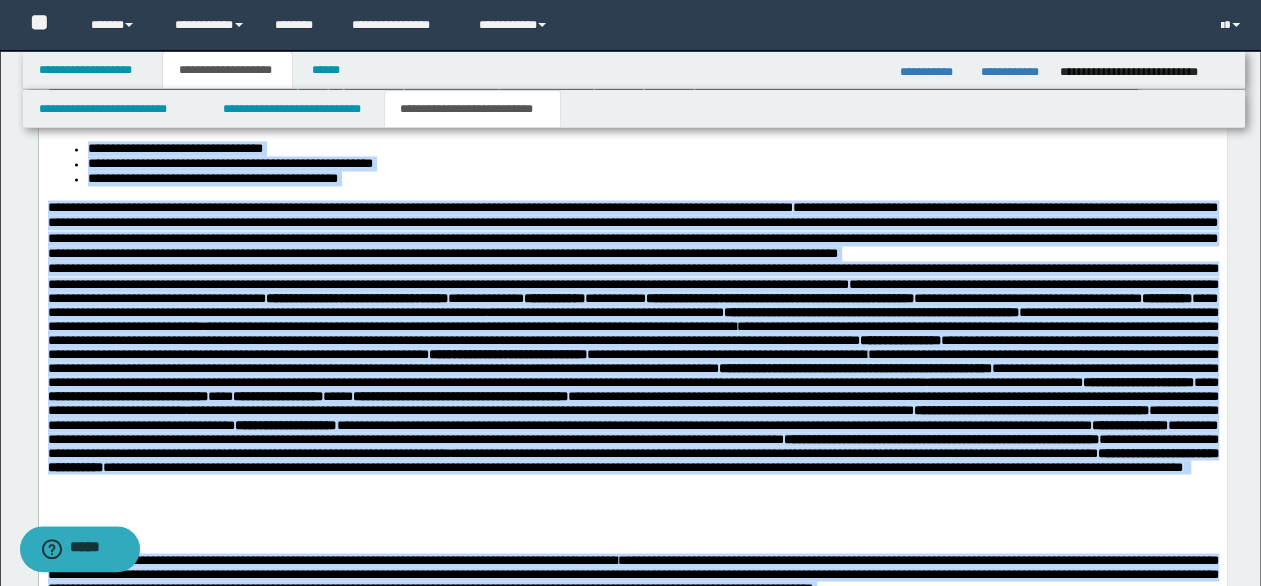 click on "**********" at bounding box center [632, 367] 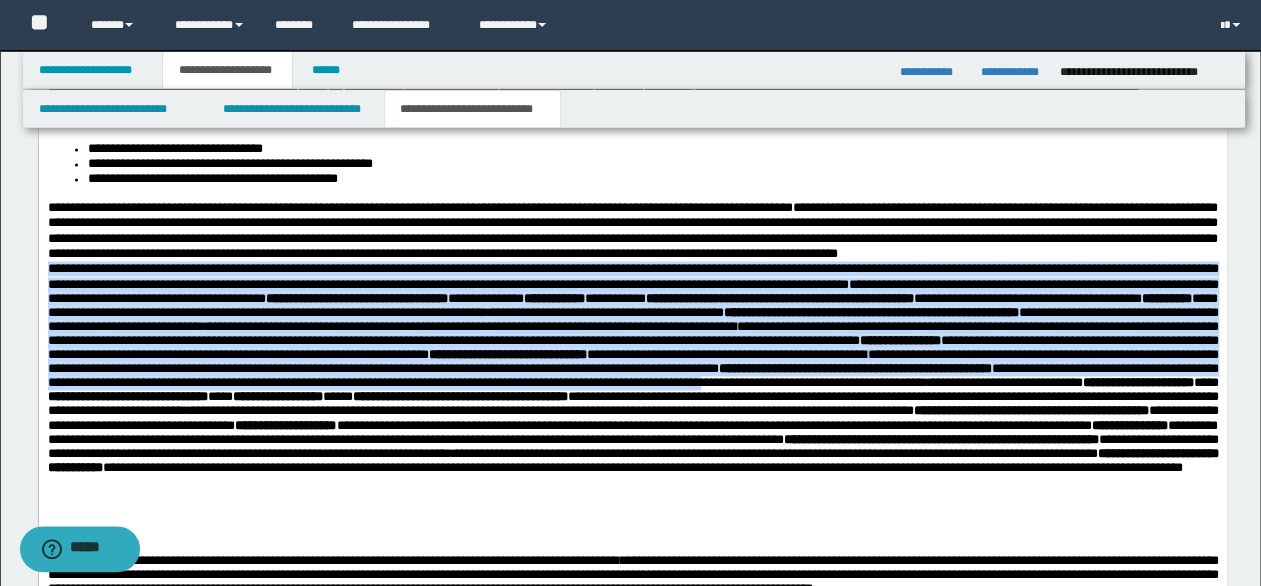 scroll, scrollTop: 1664, scrollLeft: 0, axis: vertical 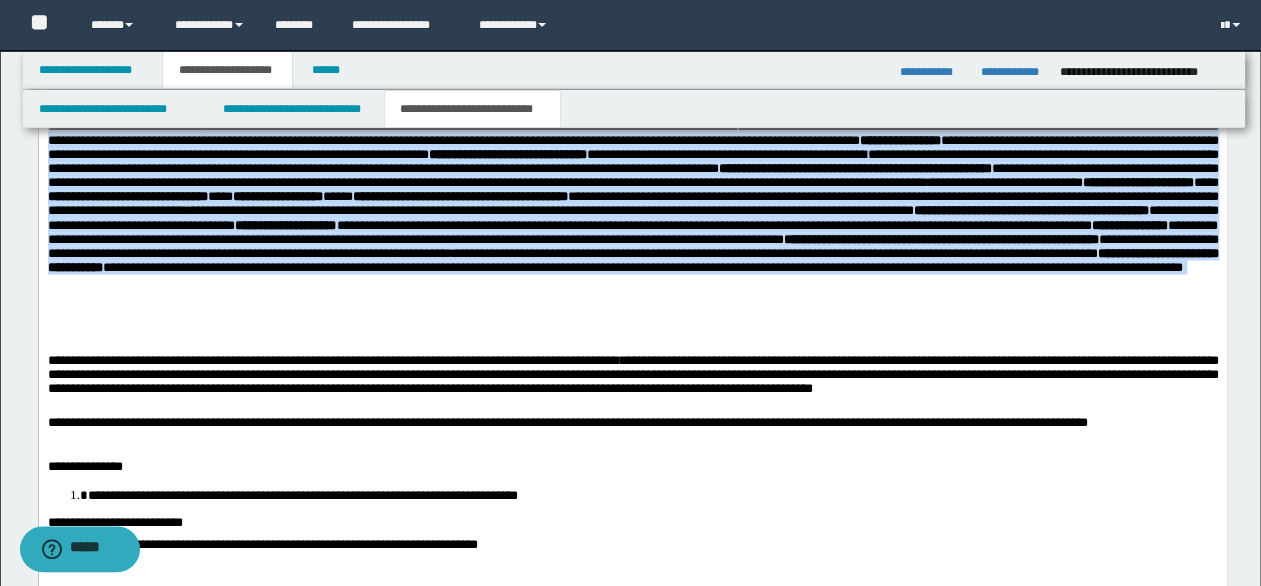 drag, startPoint x: 50, startPoint y: 113, endPoint x: 649, endPoint y: 396, distance: 662.48773 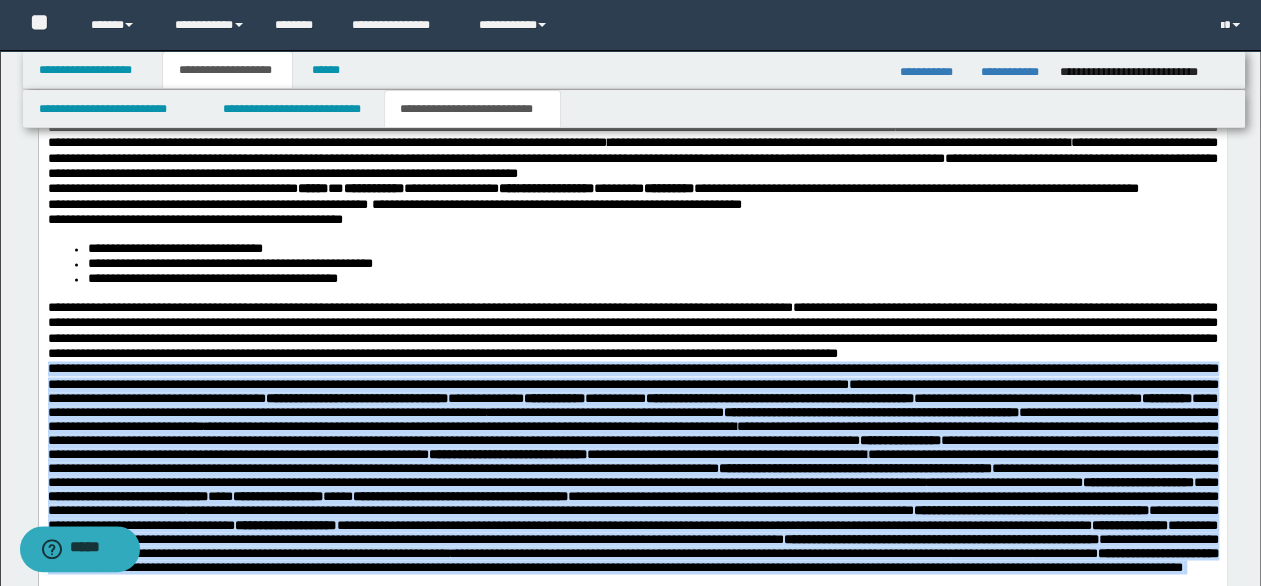scroll, scrollTop: 1064, scrollLeft: 0, axis: vertical 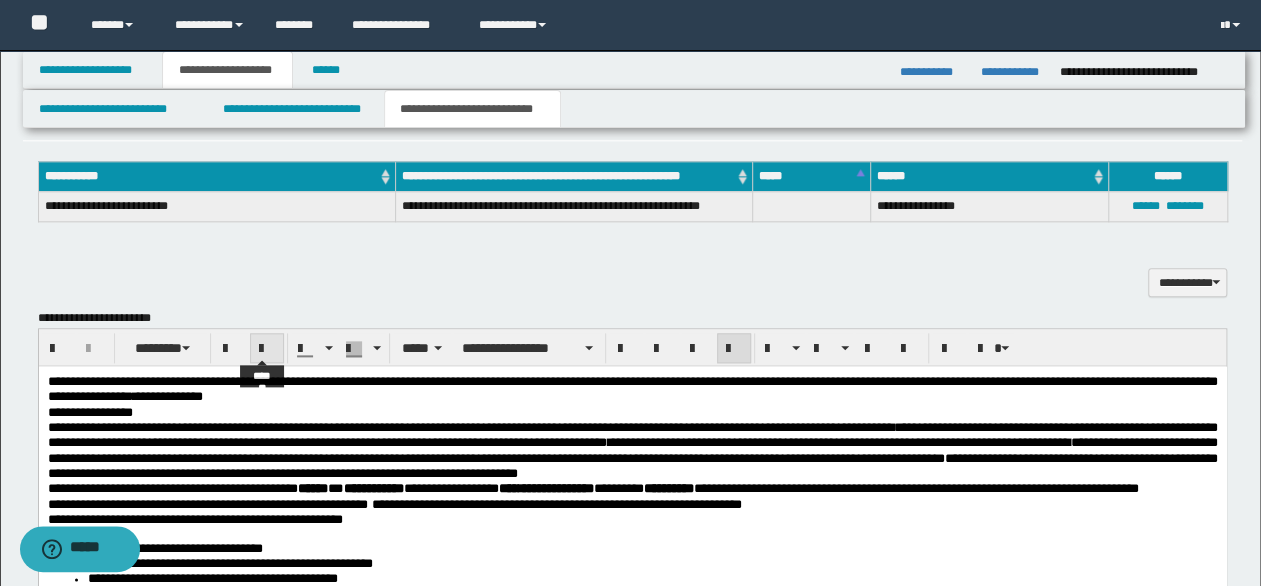 click at bounding box center [267, 349] 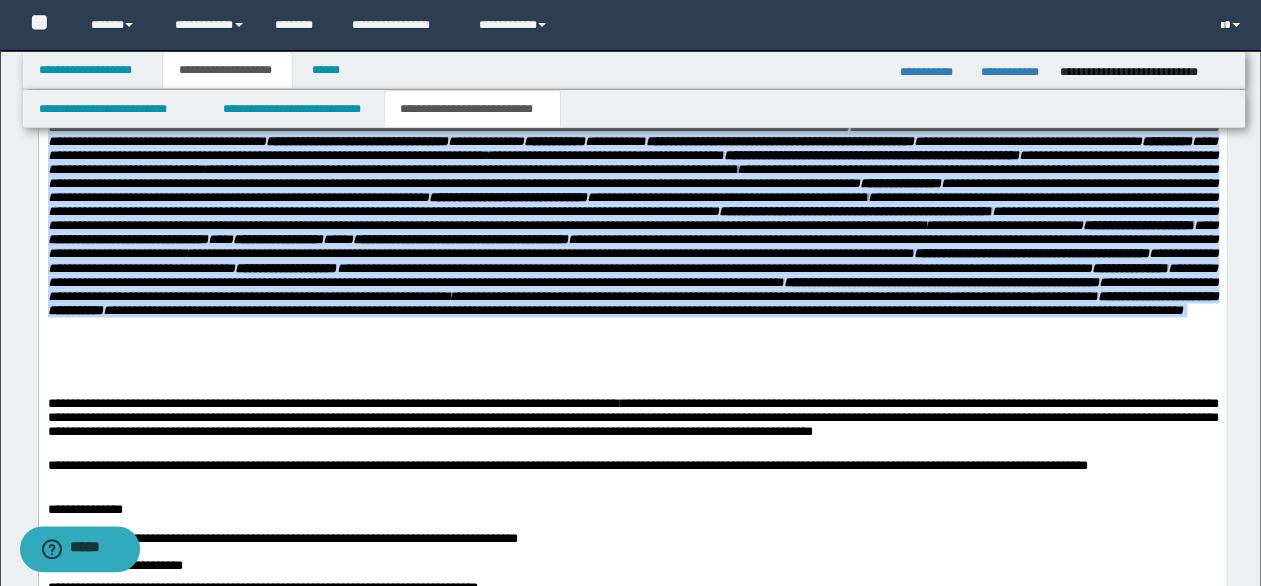 scroll, scrollTop: 1664, scrollLeft: 0, axis: vertical 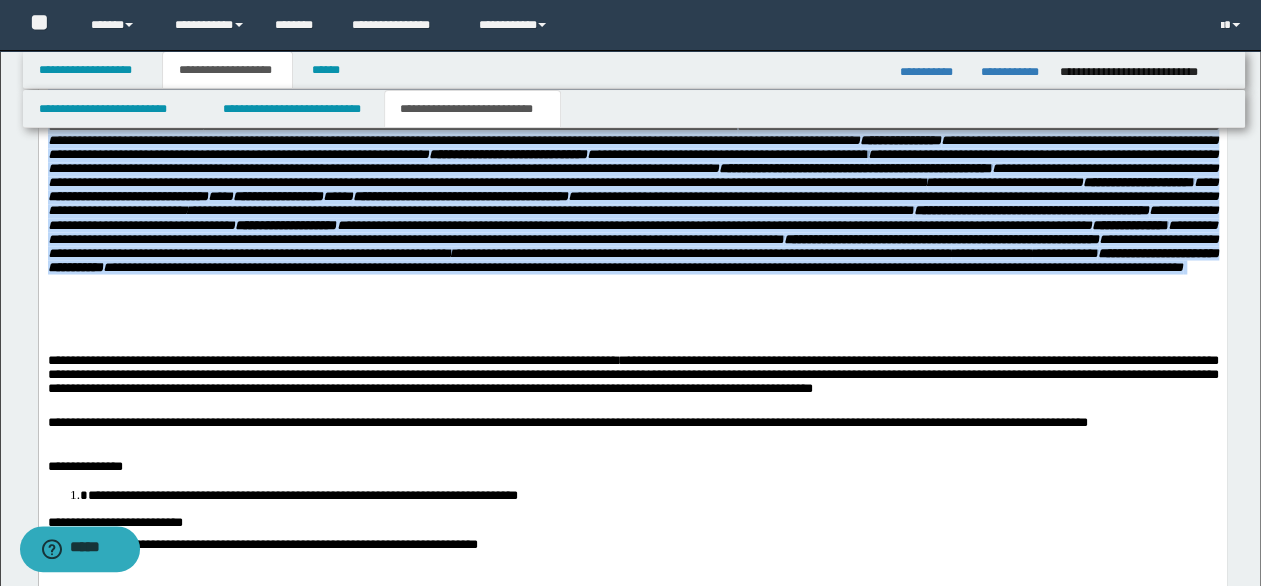 click on "**********" at bounding box center (632, 206) 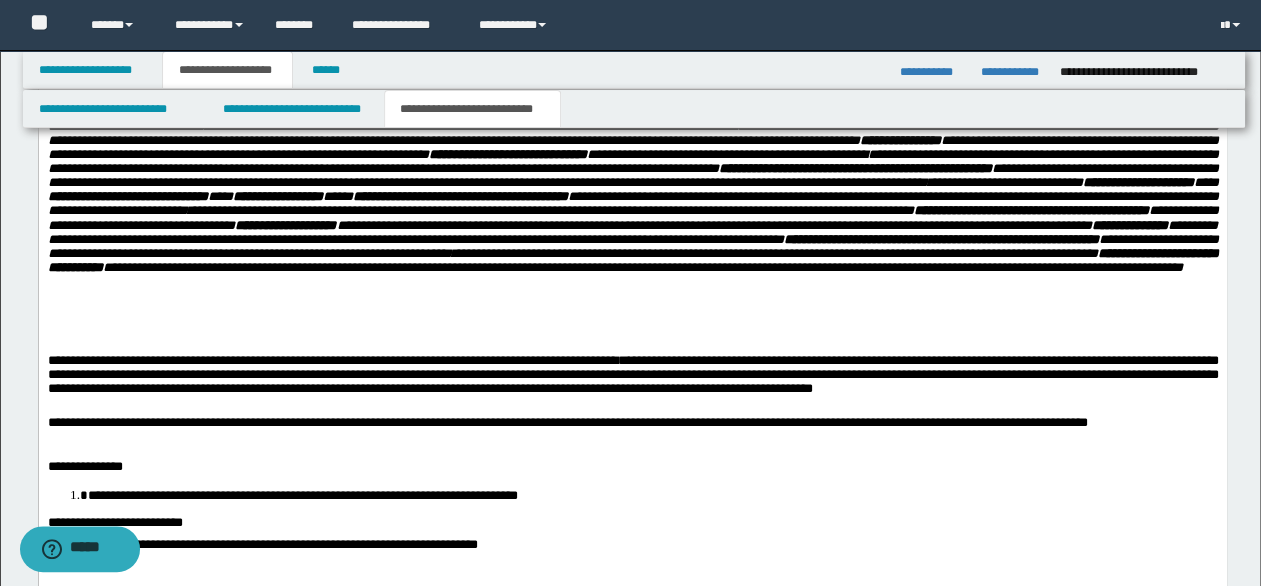 click on "**********" at bounding box center (632, 206) 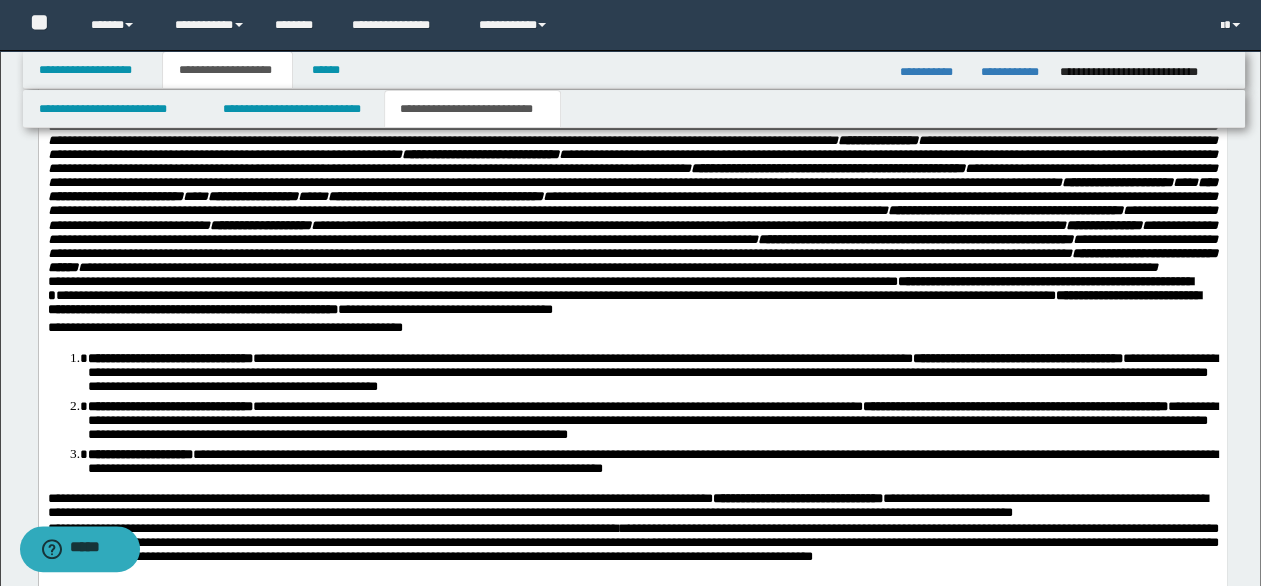 click on "**********" at bounding box center [632, 167] 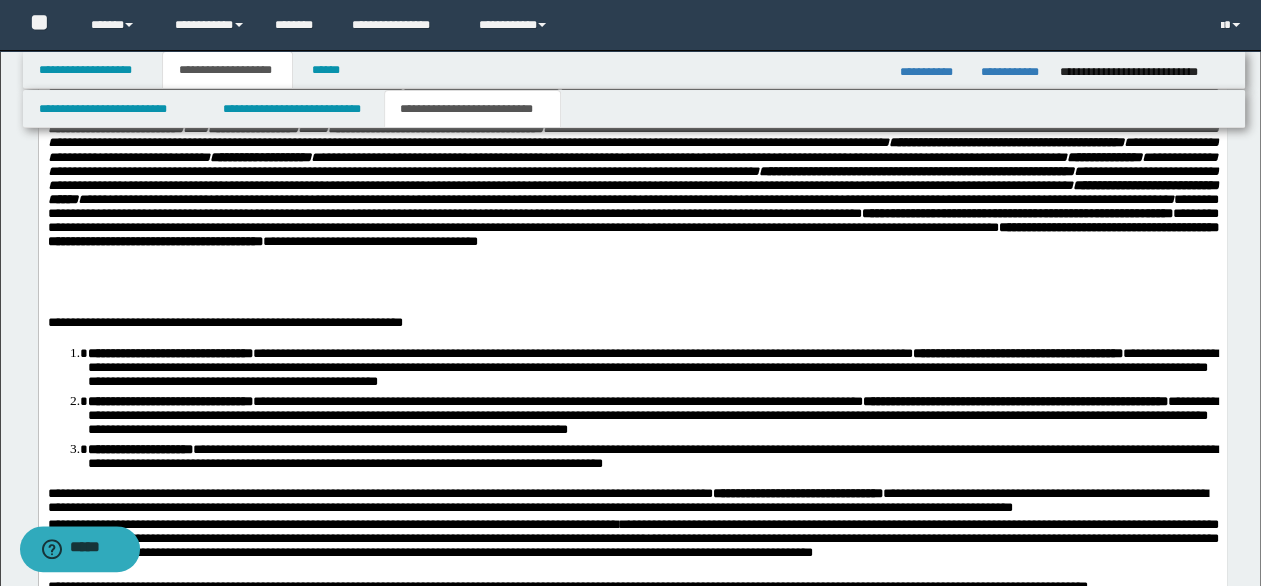 scroll, scrollTop: 1764, scrollLeft: 0, axis: vertical 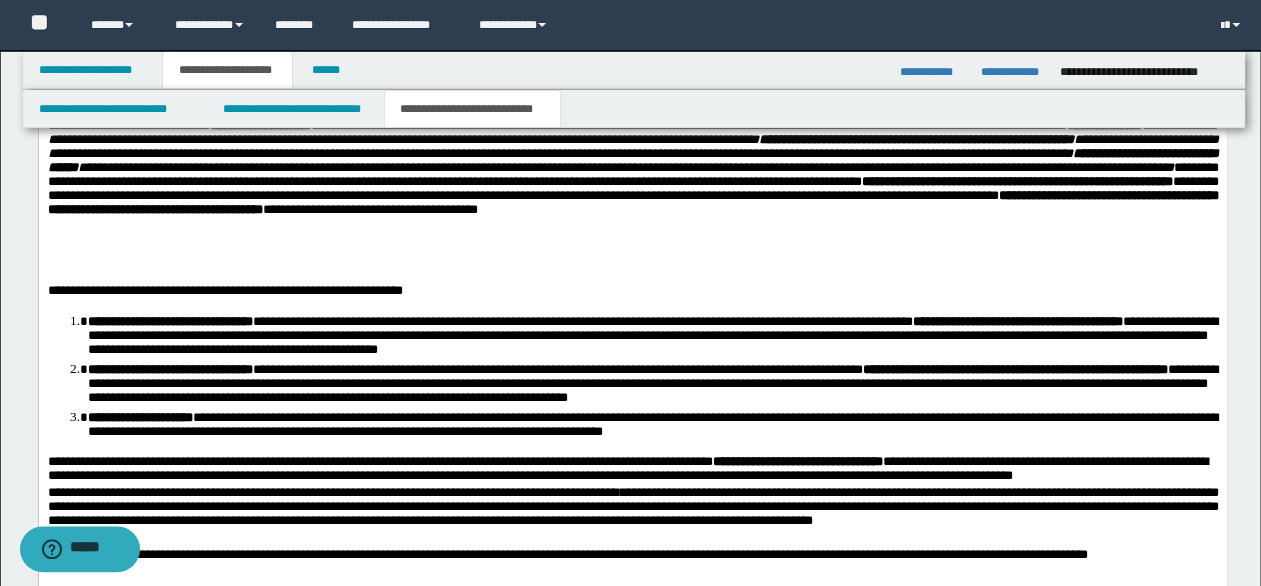 click on "**********" at bounding box center (632, 122) 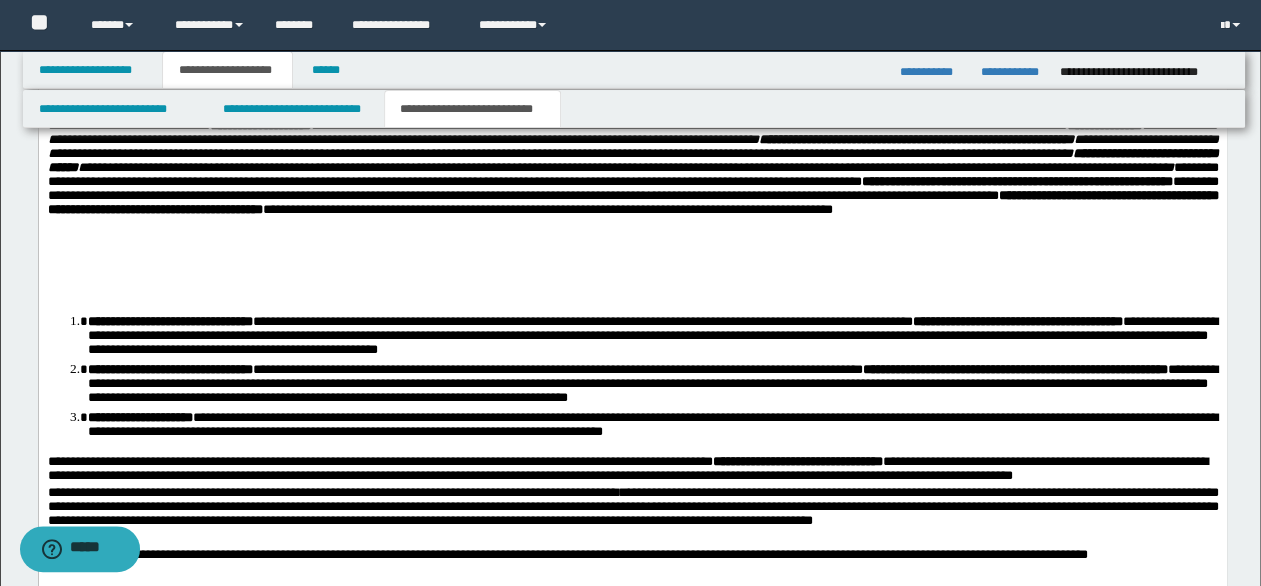 click on "**********" at bounding box center [632, 203] 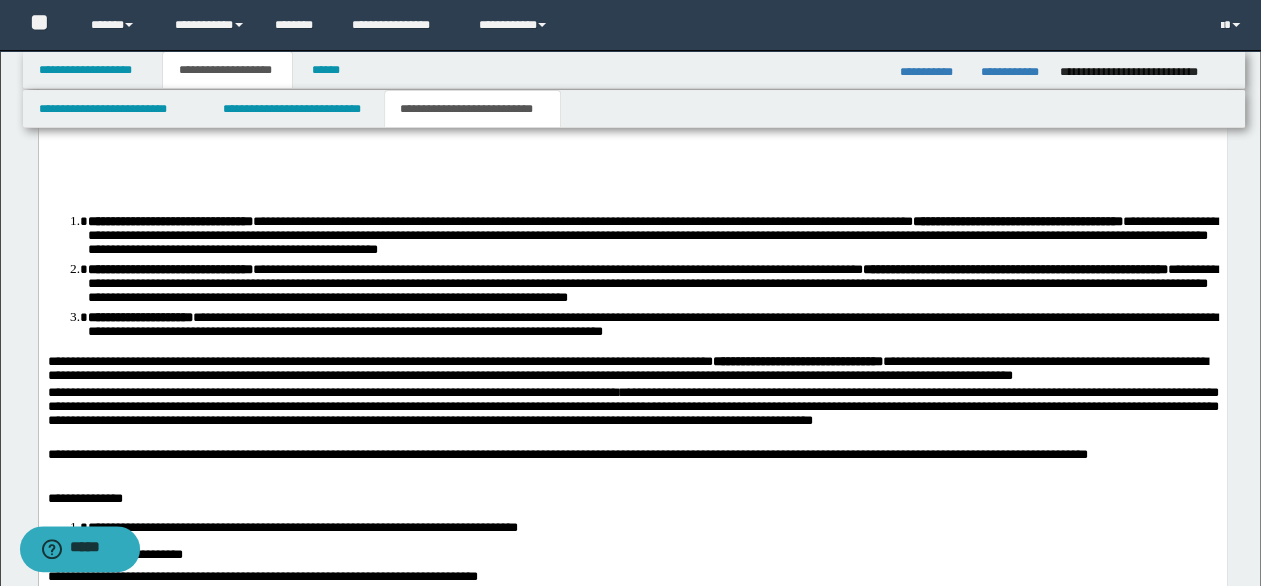 click on "**********" at bounding box center [652, 325] 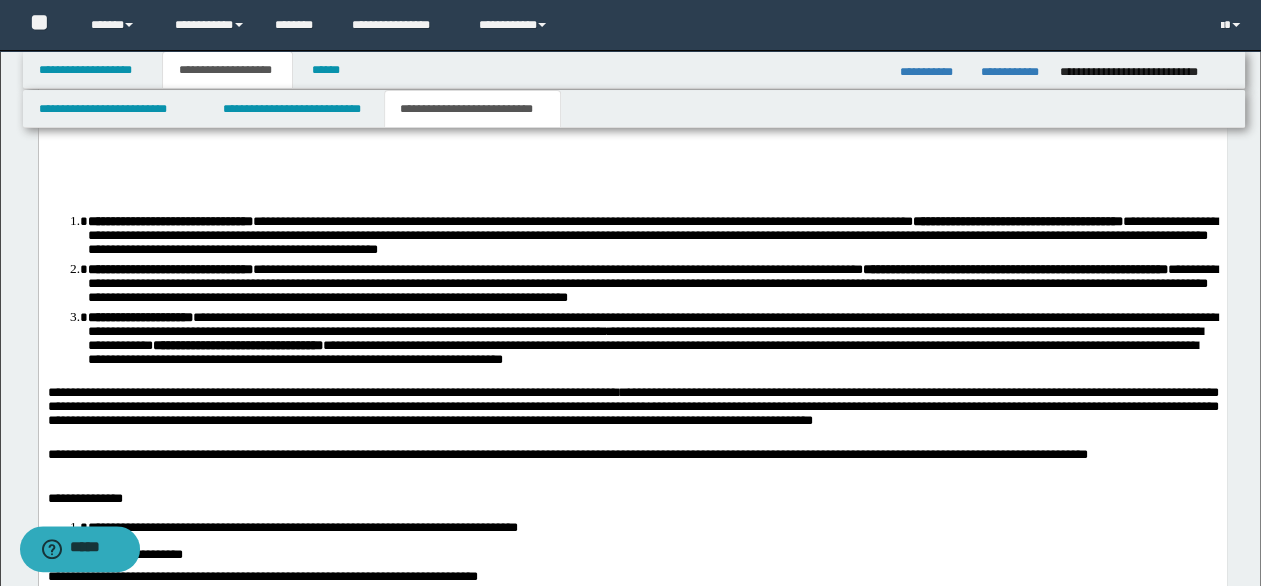 click on "**********" at bounding box center [632, 29] 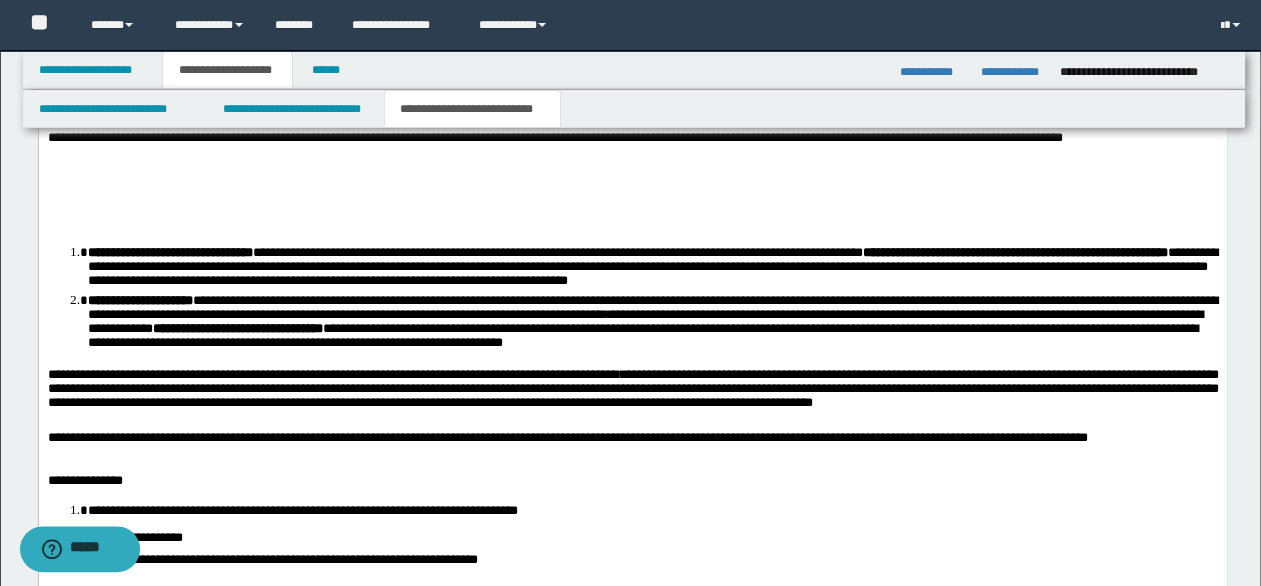 click on "**********" at bounding box center [632, 45] 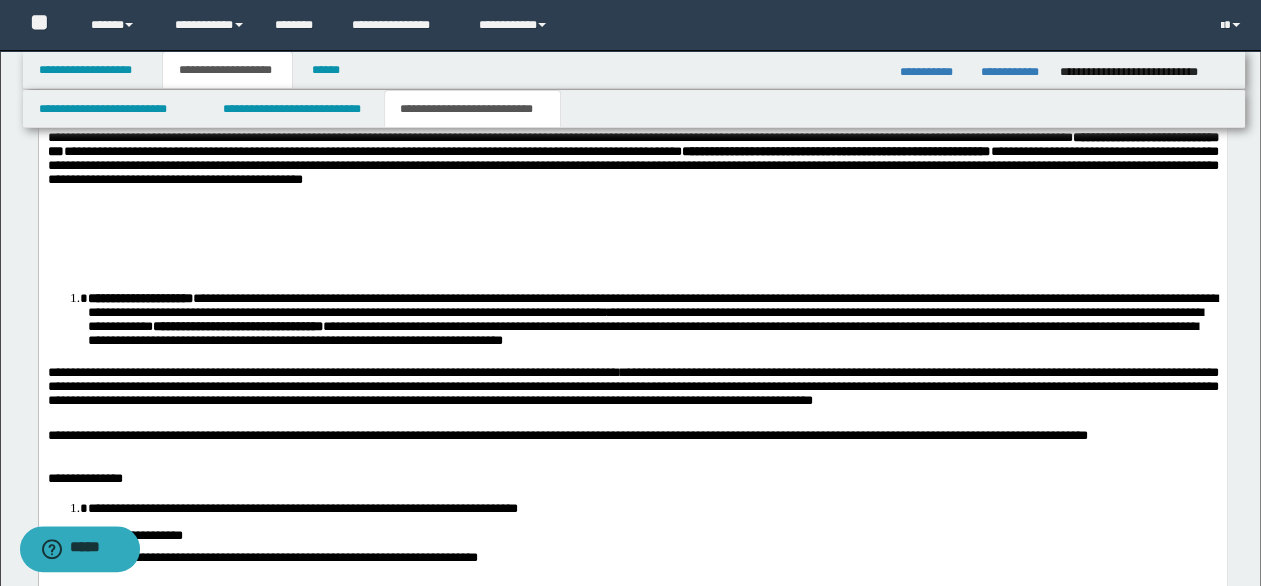 click on "**********" at bounding box center (632, 68) 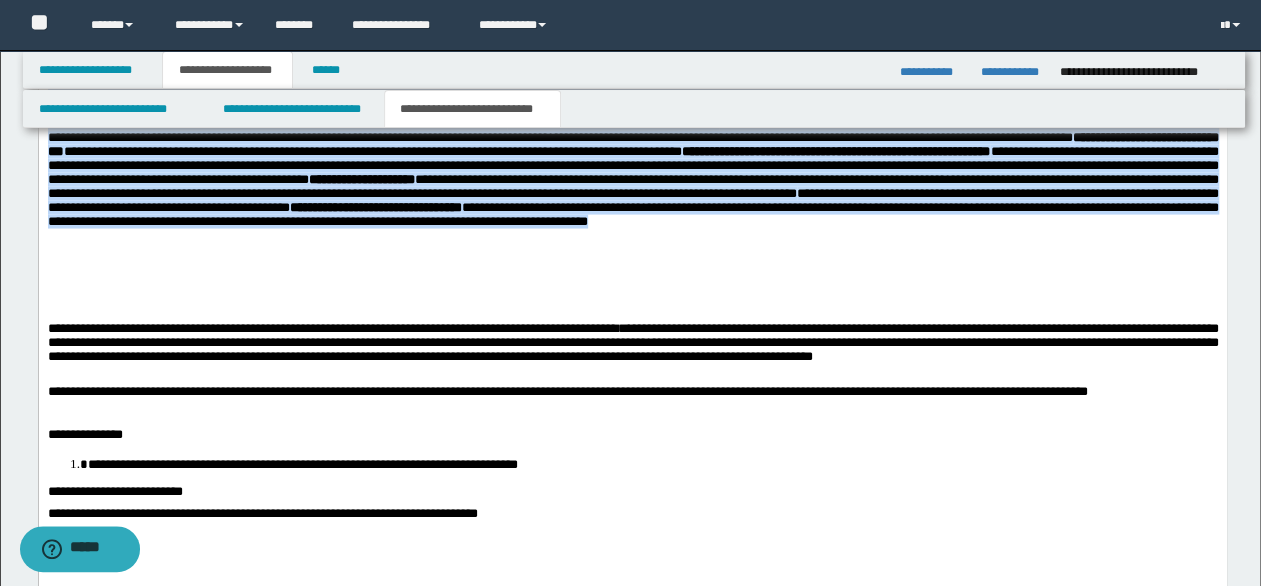 drag, startPoint x: 788, startPoint y: 365, endPoint x: 250, endPoint y: 189, distance: 566.0565 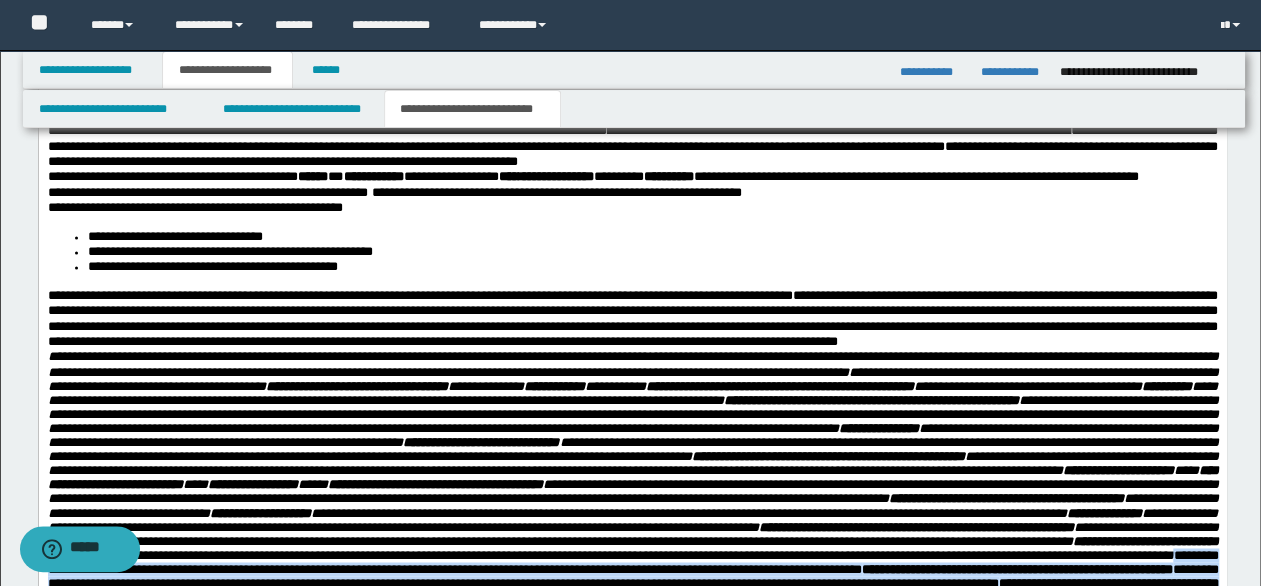 scroll, scrollTop: 1164, scrollLeft: 0, axis: vertical 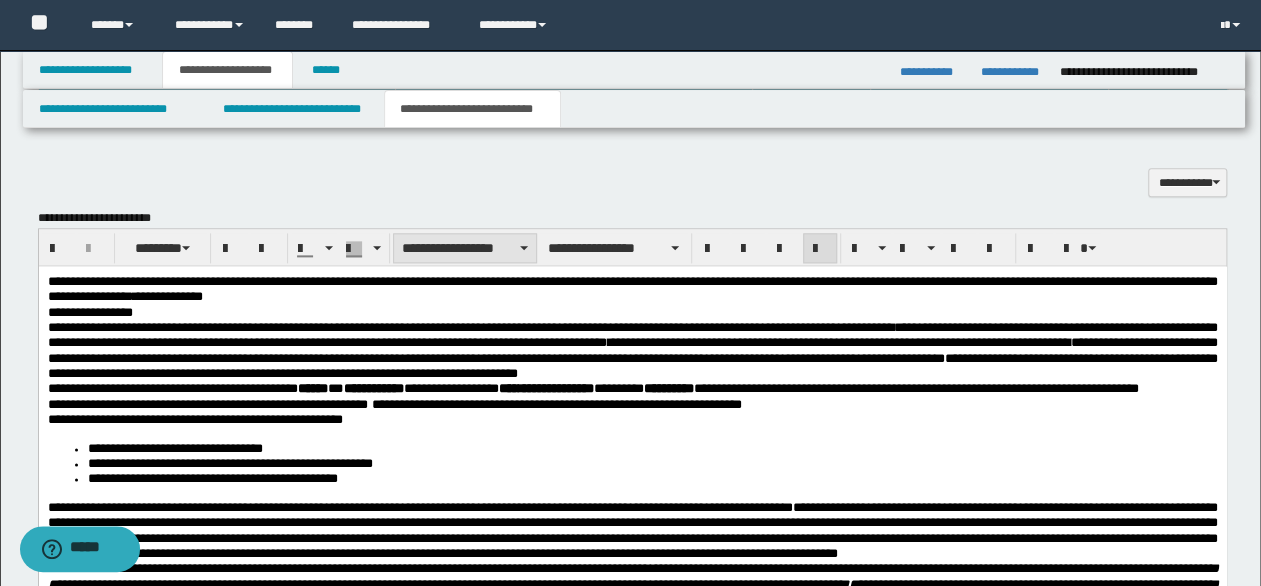 click on "**********" at bounding box center [465, 248] 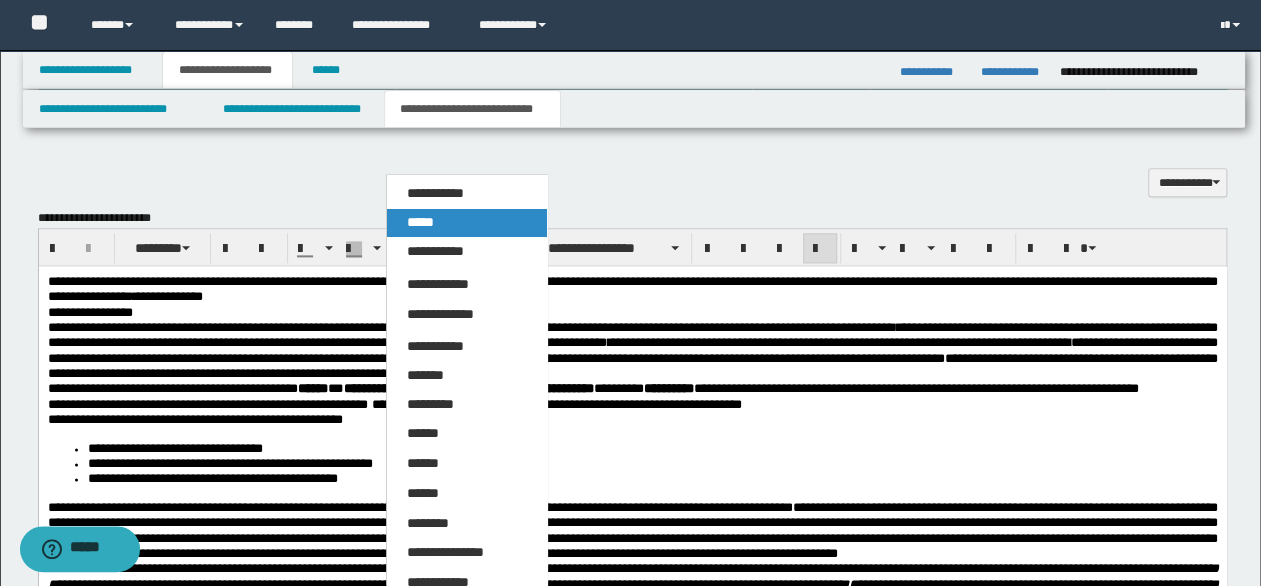 click on "*****" at bounding box center (420, 222) 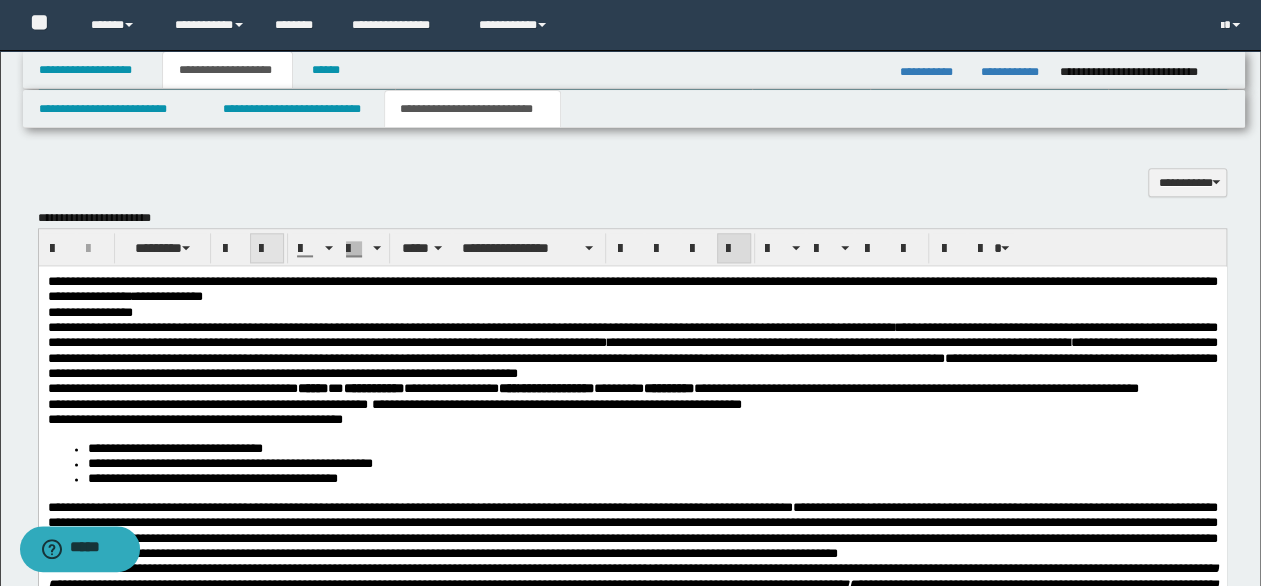 click at bounding box center [267, 249] 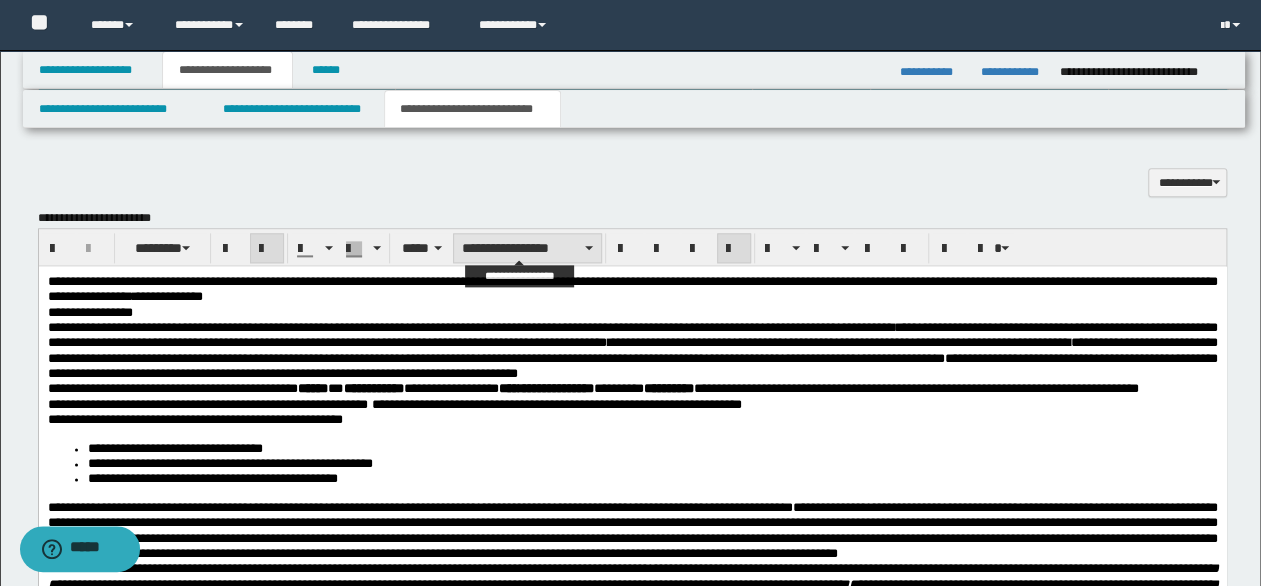 click on "**********" at bounding box center [527, 248] 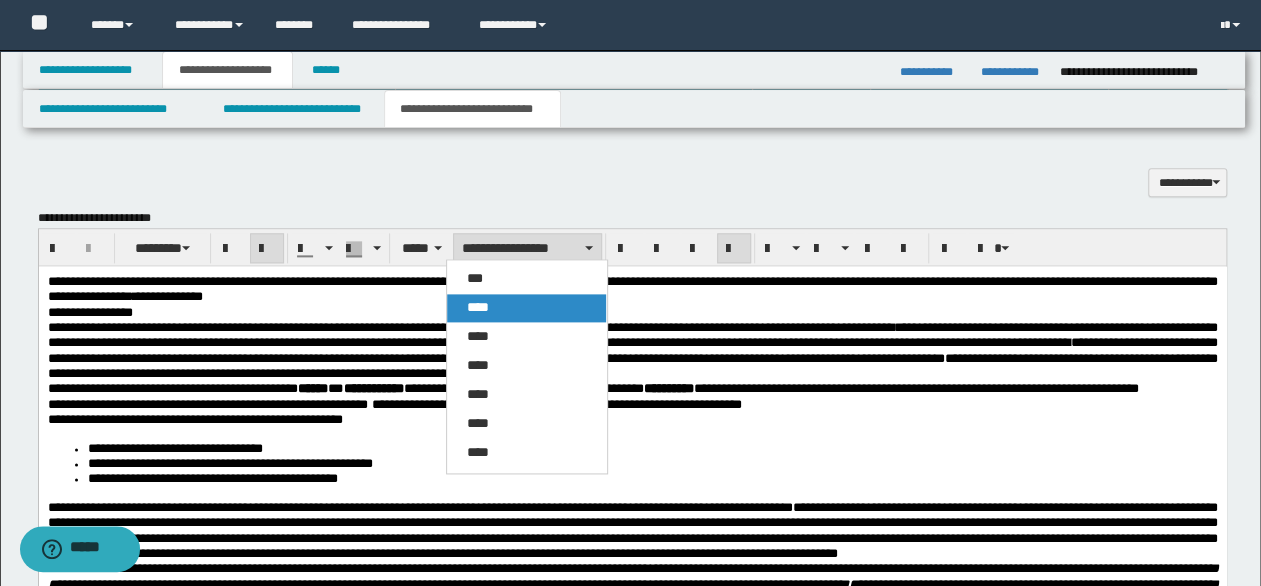 drag, startPoint x: 486, startPoint y: 306, endPoint x: 450, endPoint y: 41, distance: 267.4341 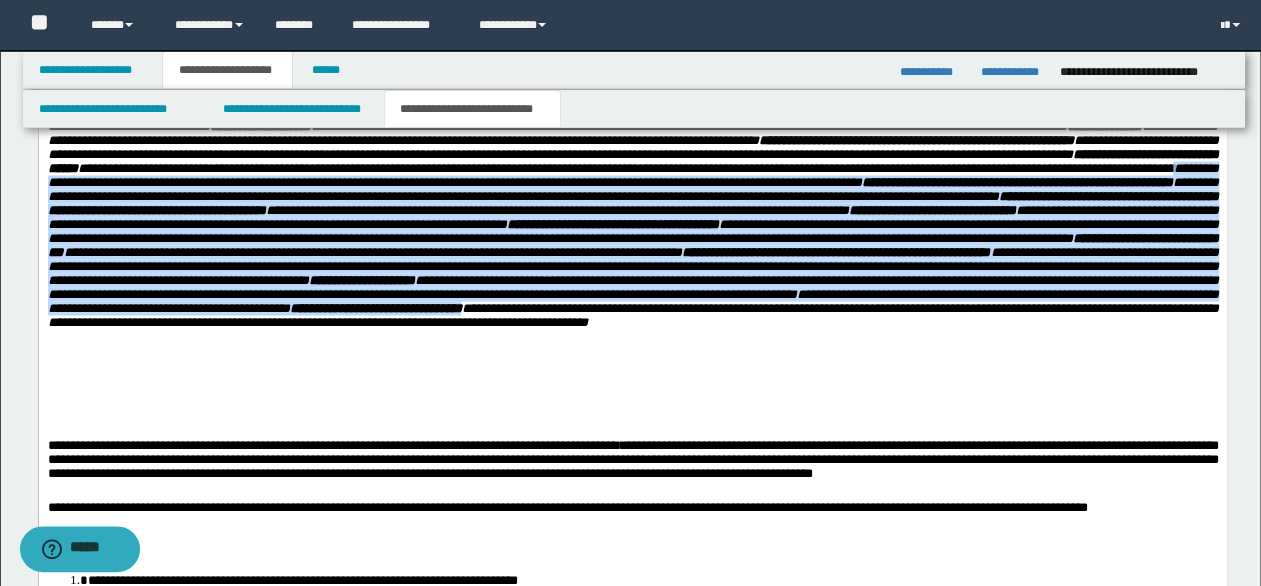 scroll, scrollTop: 1764, scrollLeft: 0, axis: vertical 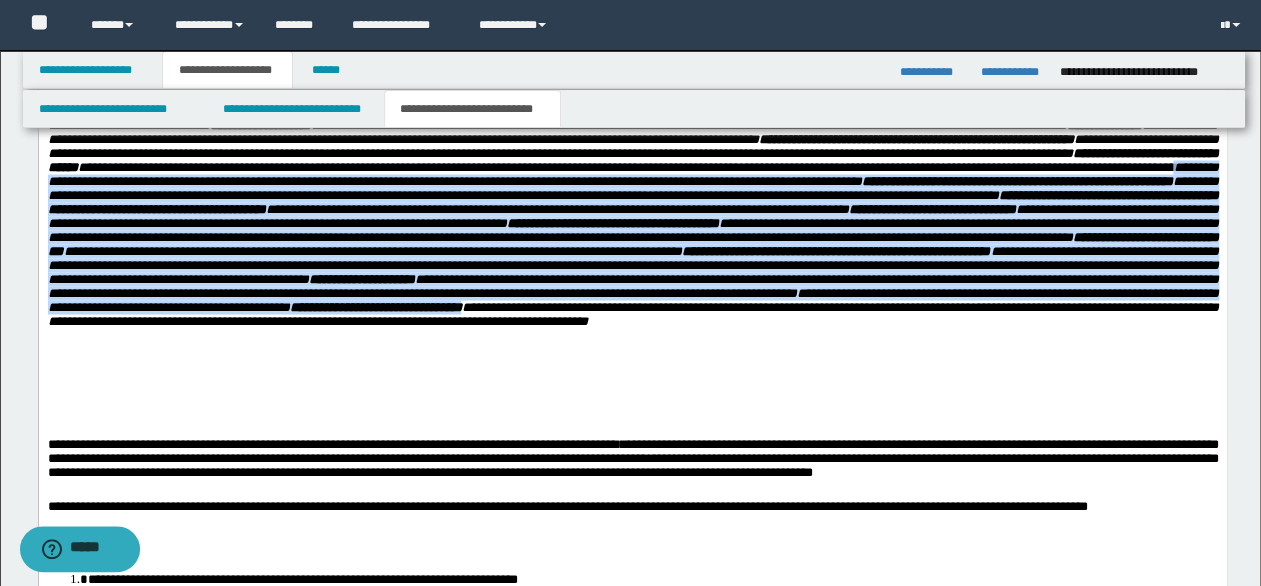 click on "**********" 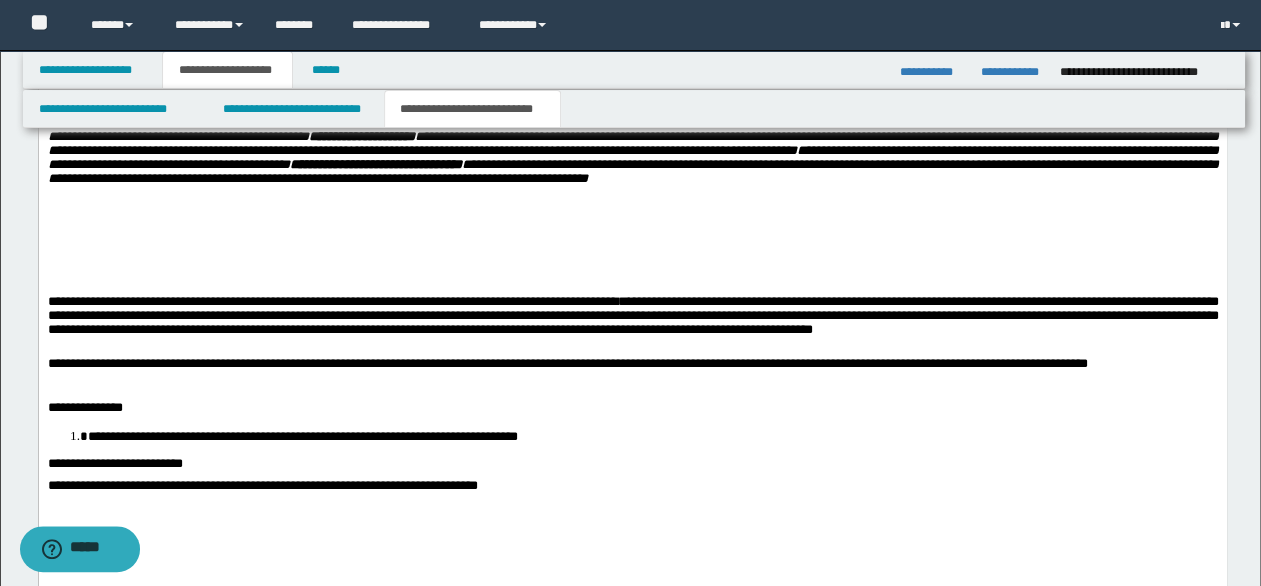 scroll, scrollTop: 1864, scrollLeft: 0, axis: vertical 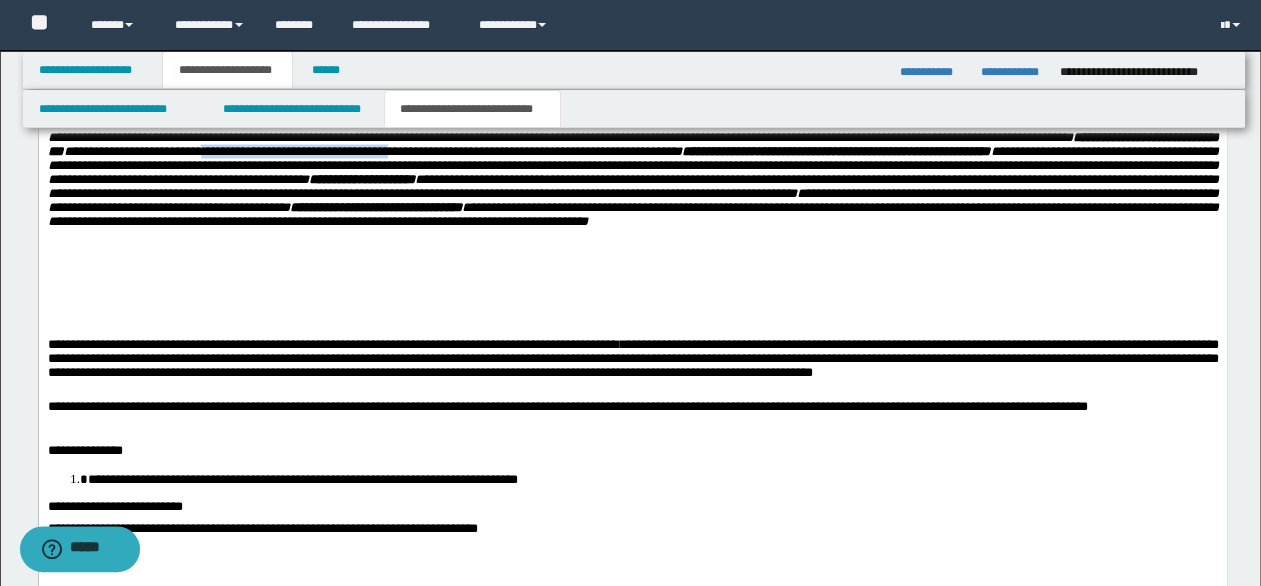 drag, startPoint x: 665, startPoint y: 284, endPoint x: 888, endPoint y: 290, distance: 223.0807 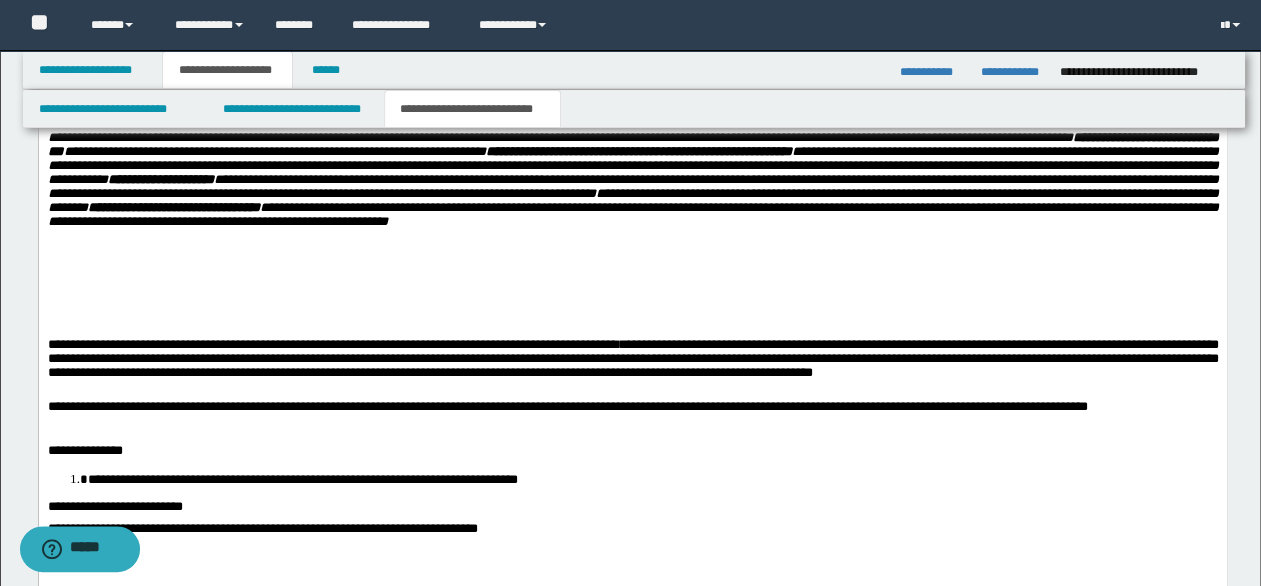 scroll, scrollTop: 2164, scrollLeft: 0, axis: vertical 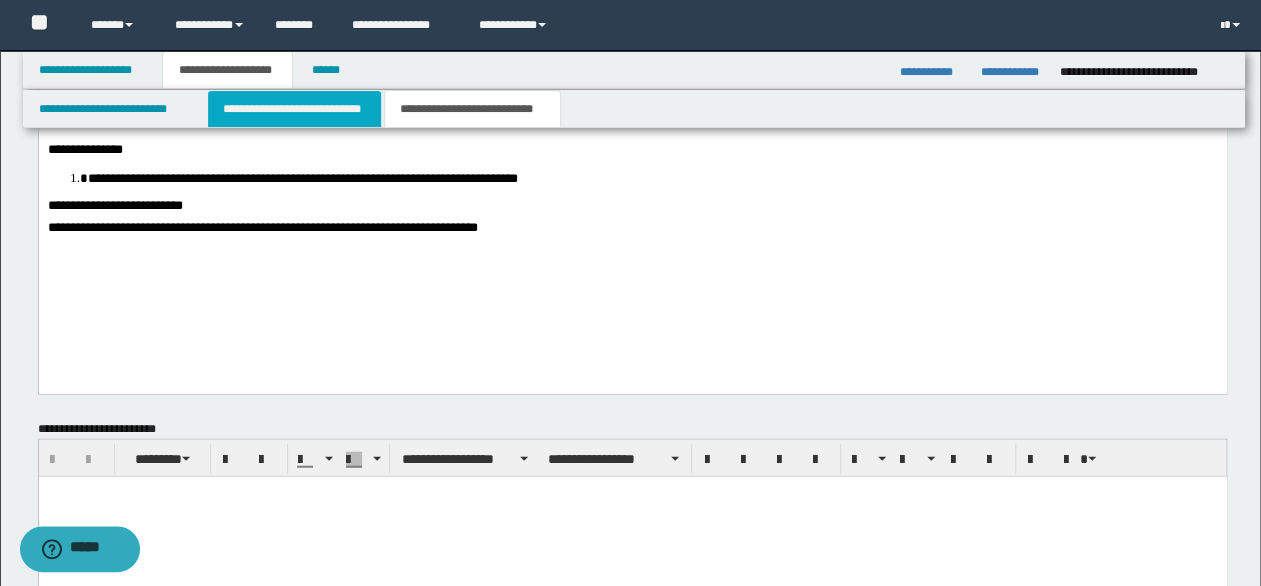 click on "**********" at bounding box center [294, 109] 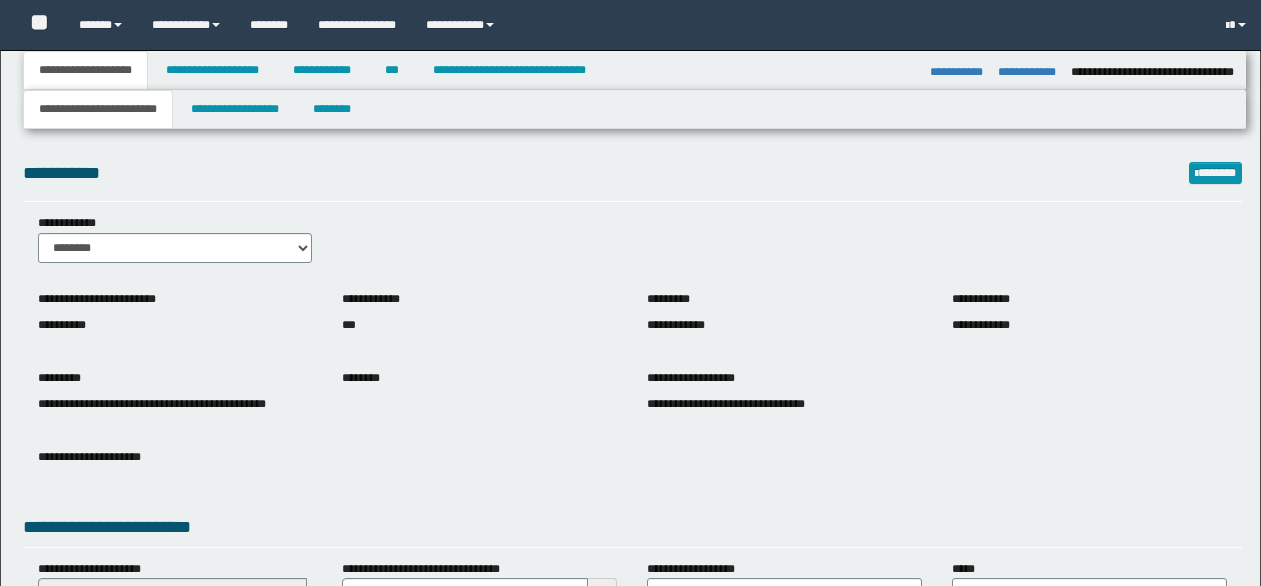 select on "**" 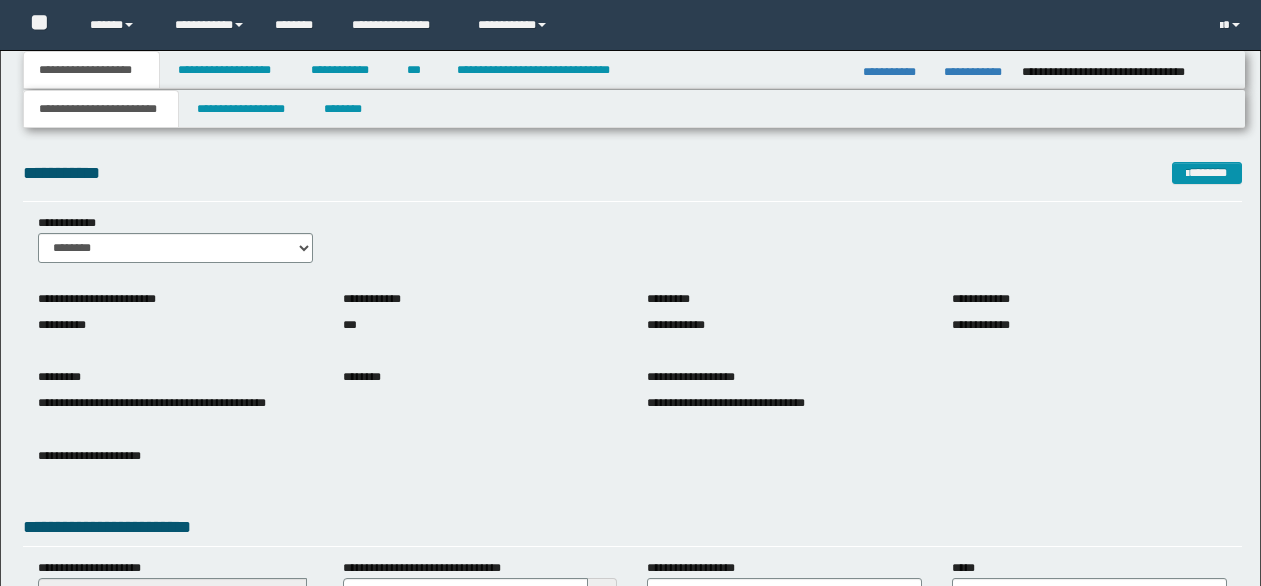 scroll, scrollTop: 0, scrollLeft: 0, axis: both 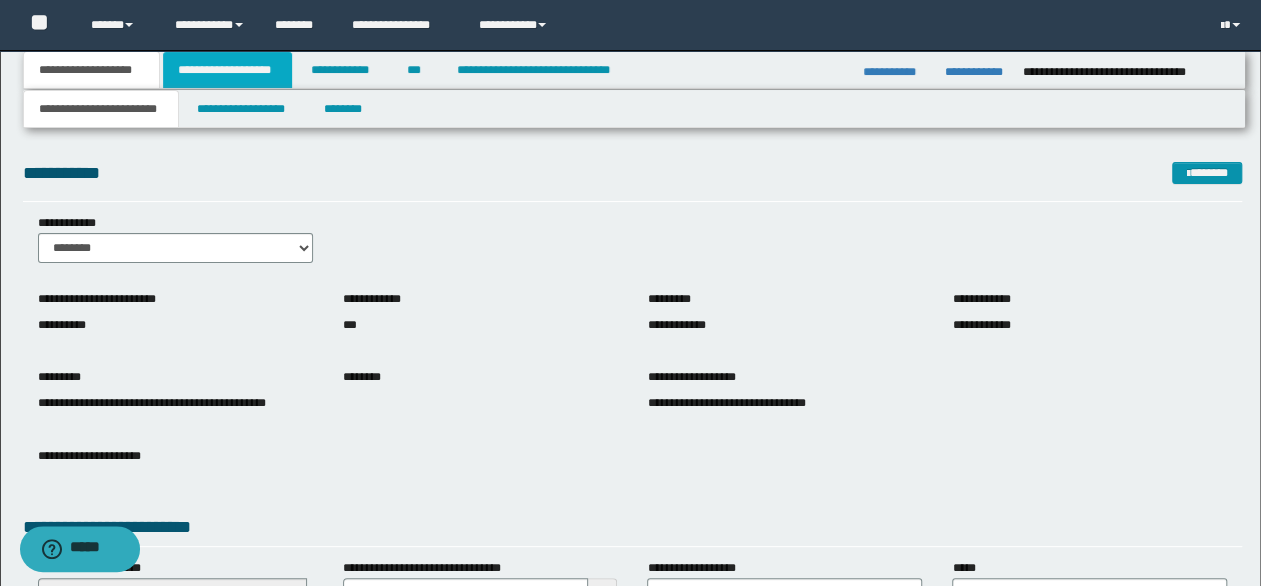 click on "**********" at bounding box center [227, 70] 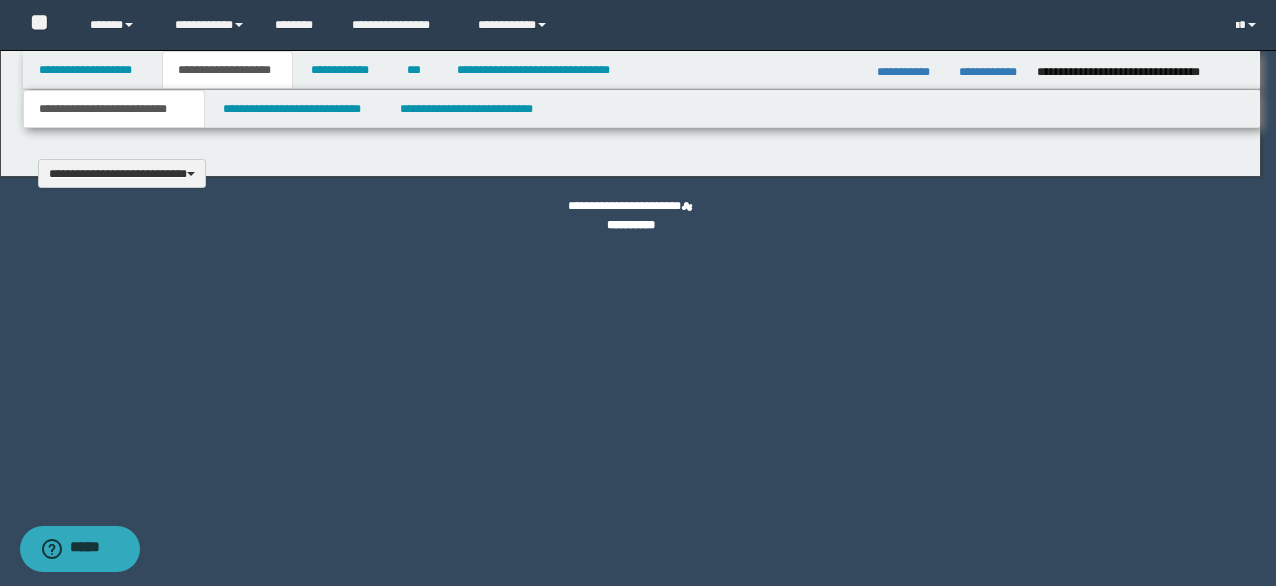 type 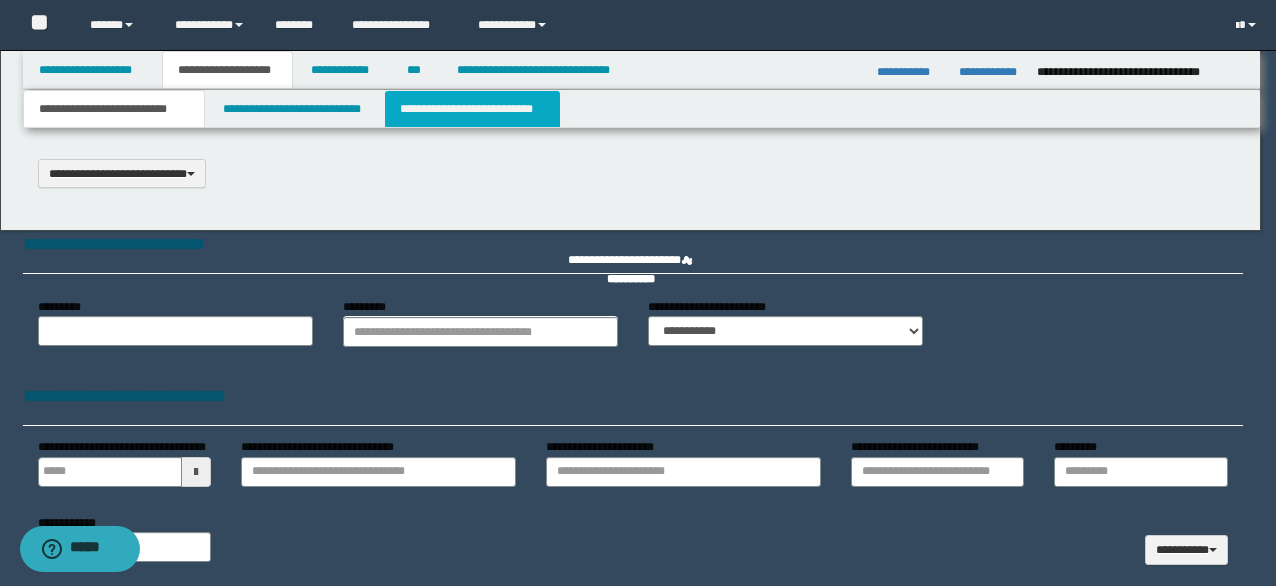 scroll, scrollTop: 0, scrollLeft: 0, axis: both 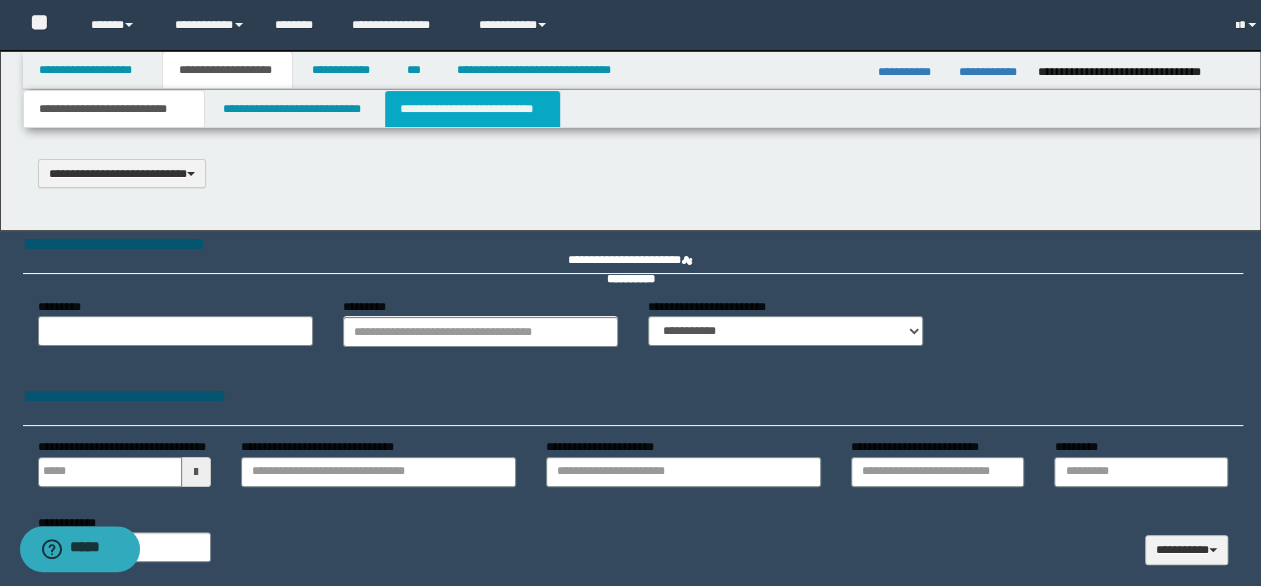 type on "**********" 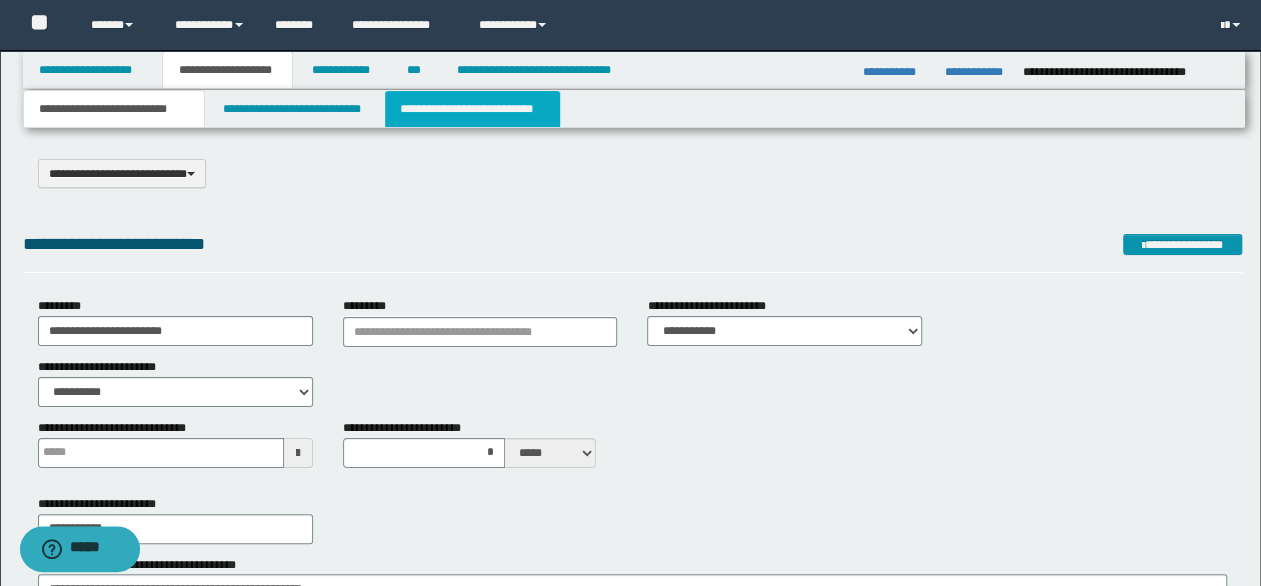 click on "**********" at bounding box center (472, 109) 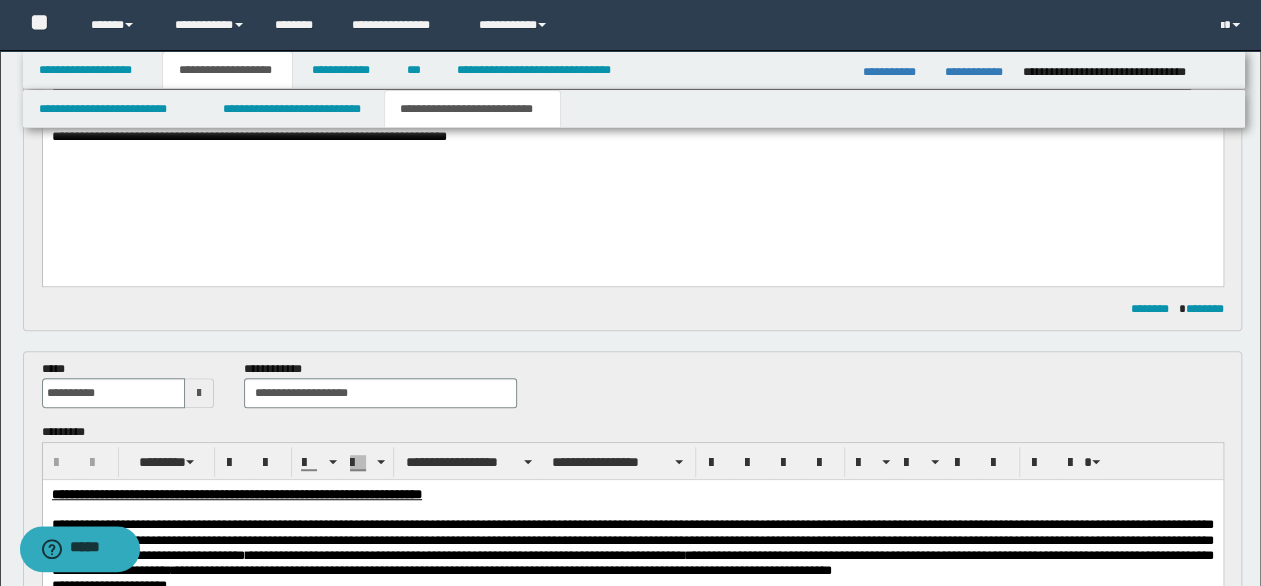 scroll, scrollTop: 700, scrollLeft: 0, axis: vertical 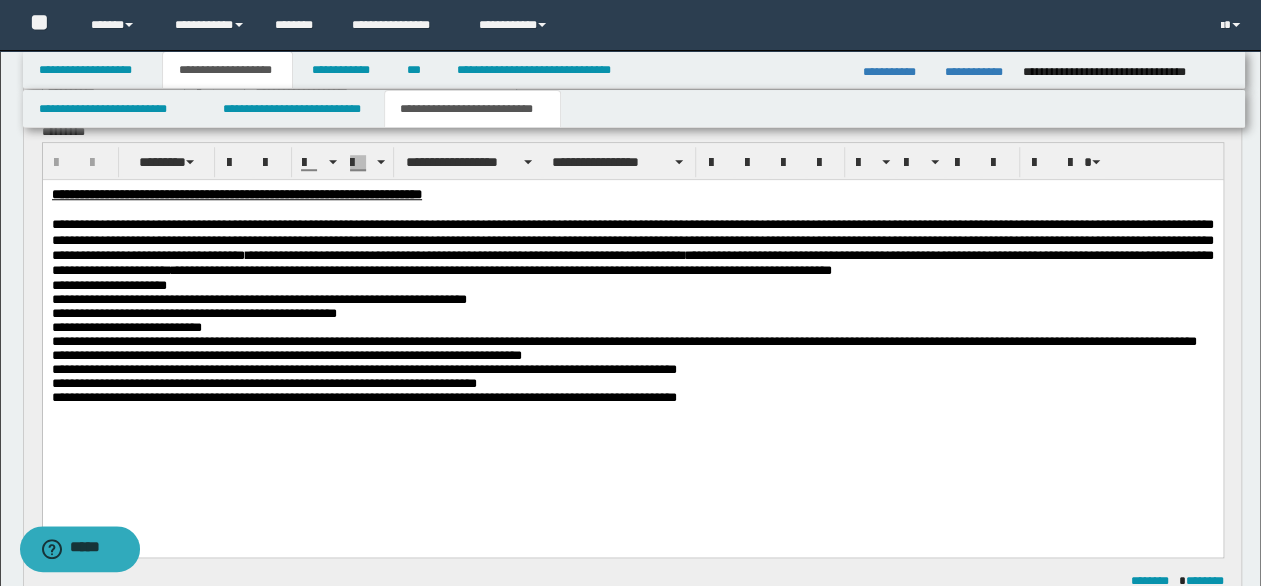 click on "**********" at bounding box center (632, 240) 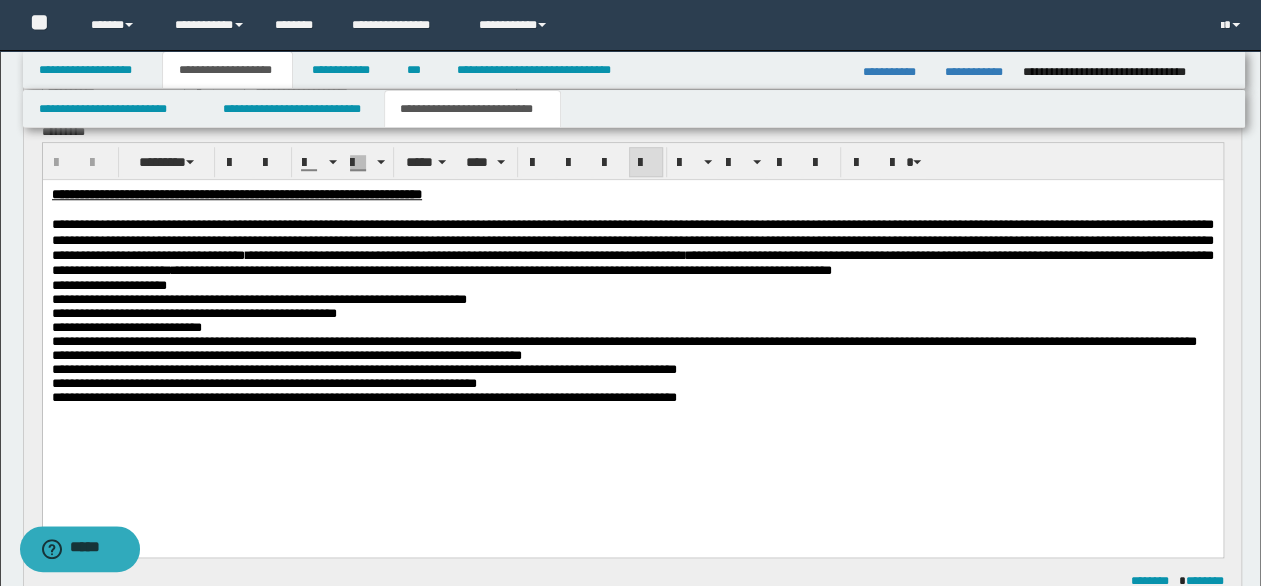 type 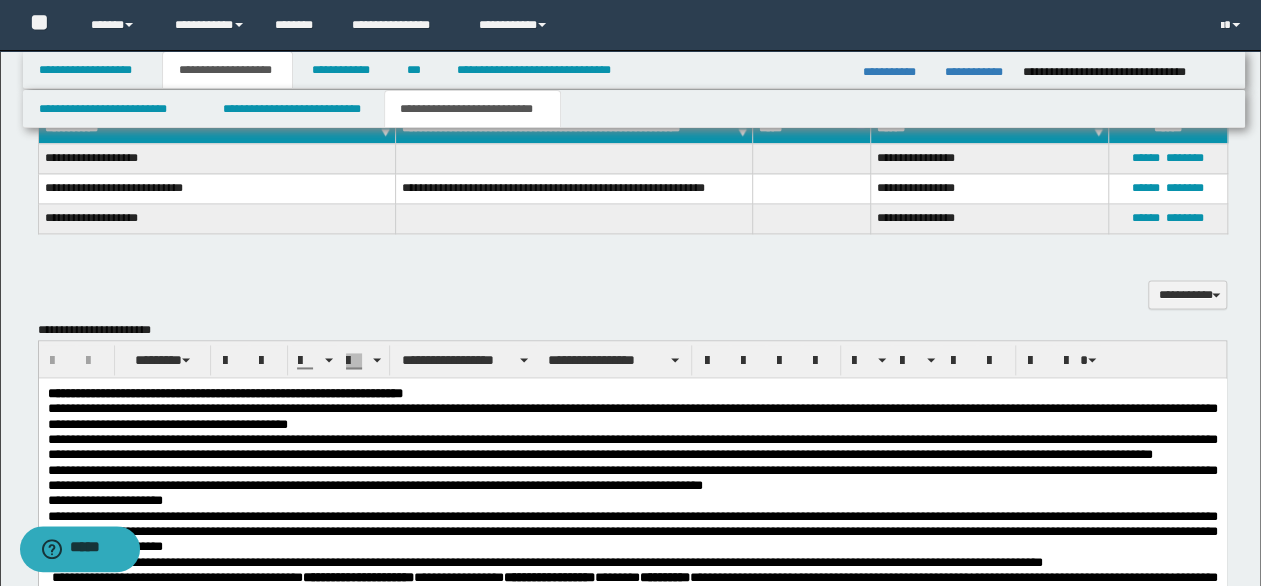 scroll, scrollTop: 1500, scrollLeft: 0, axis: vertical 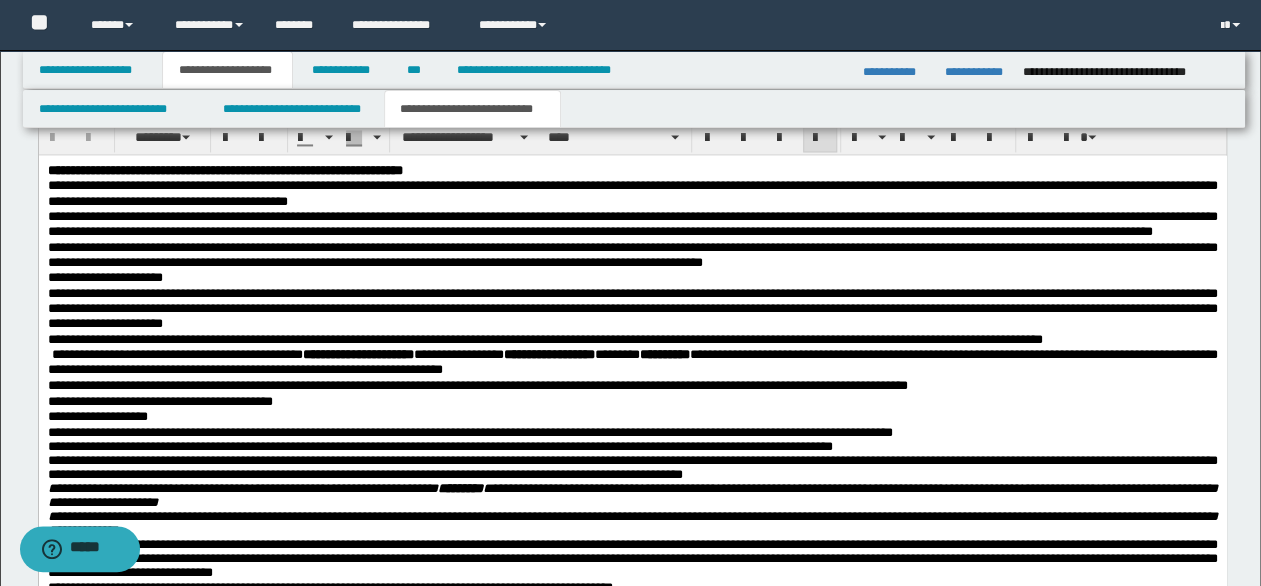 click on "**********" at bounding box center (632, 224) 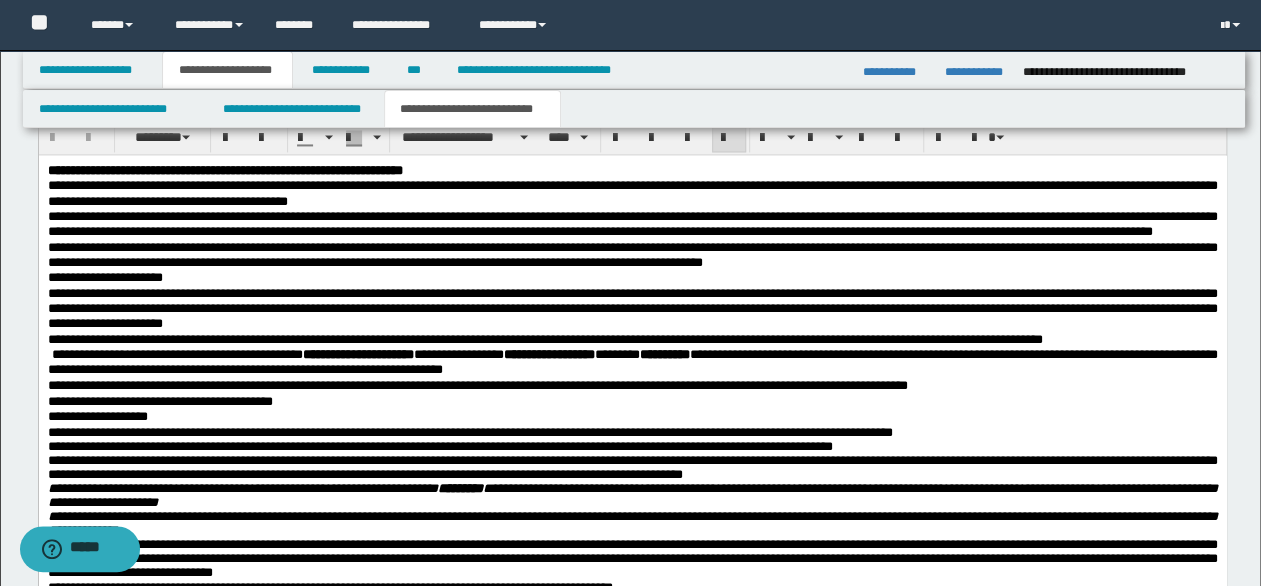 type 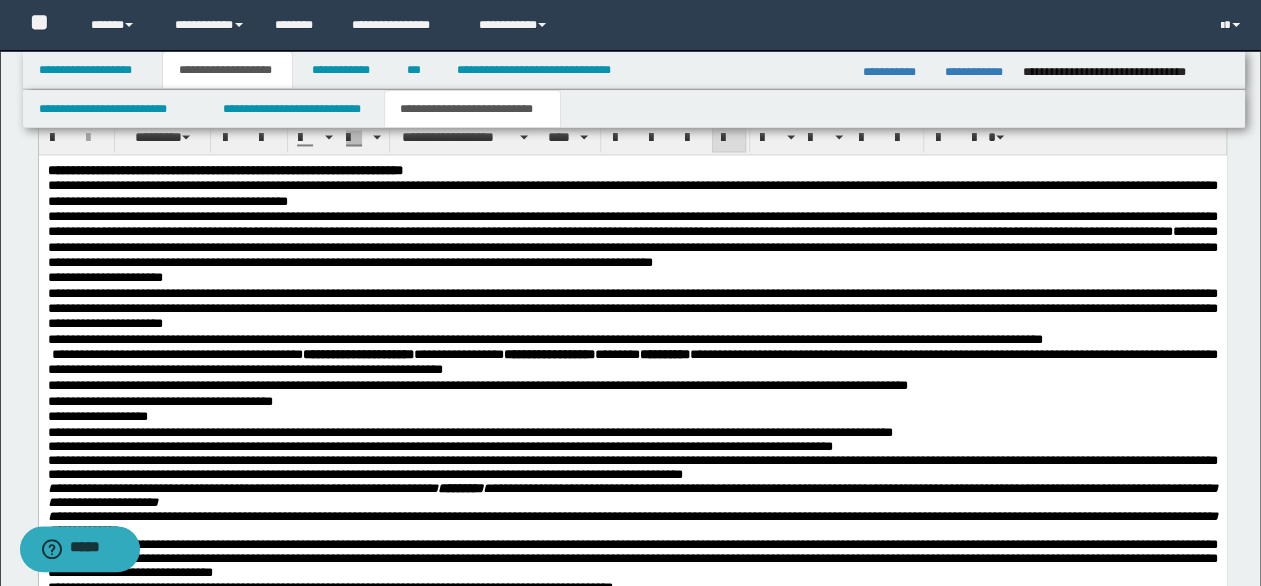 click on "**********" at bounding box center (632, 239) 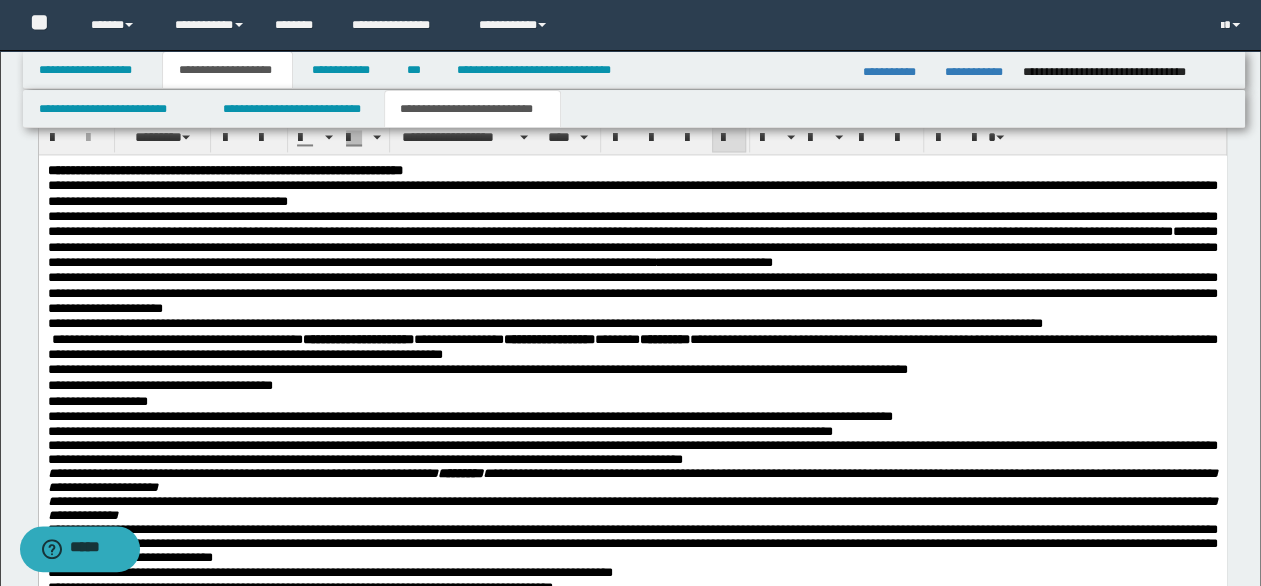click on "**********" at bounding box center (544, 323) 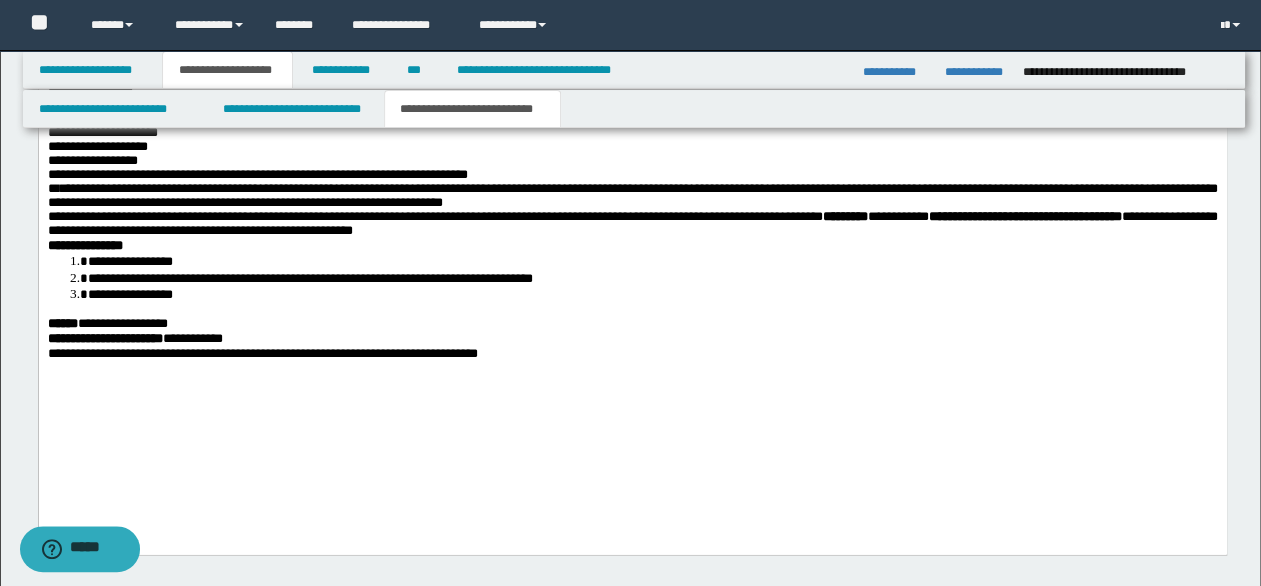 scroll, scrollTop: 2200, scrollLeft: 0, axis: vertical 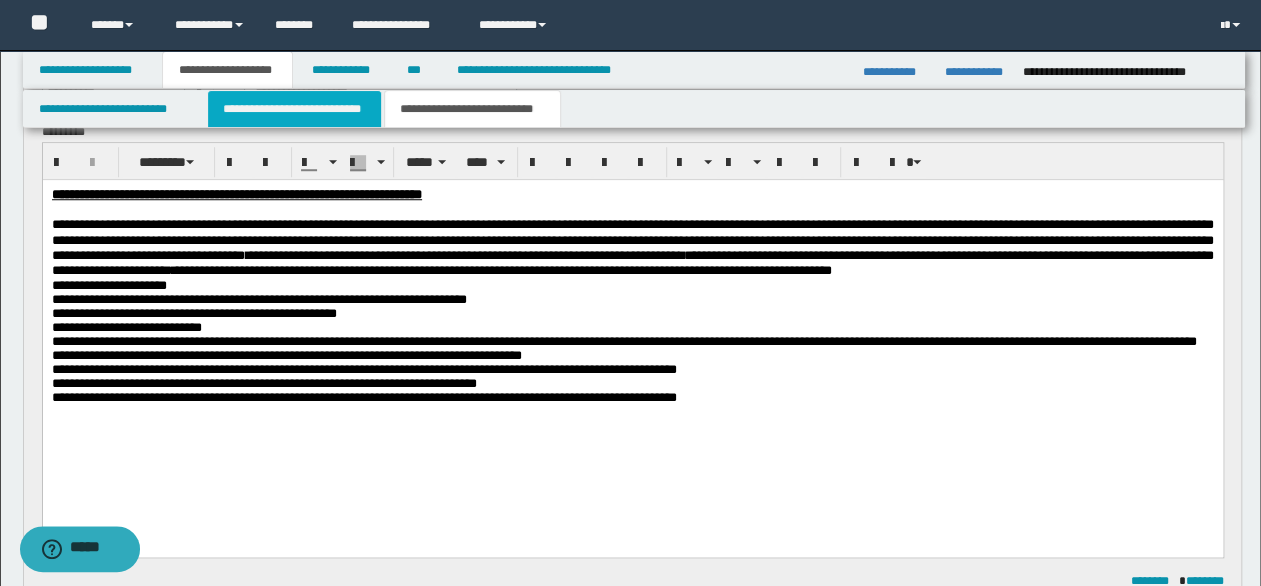 click on "**********" at bounding box center [294, 109] 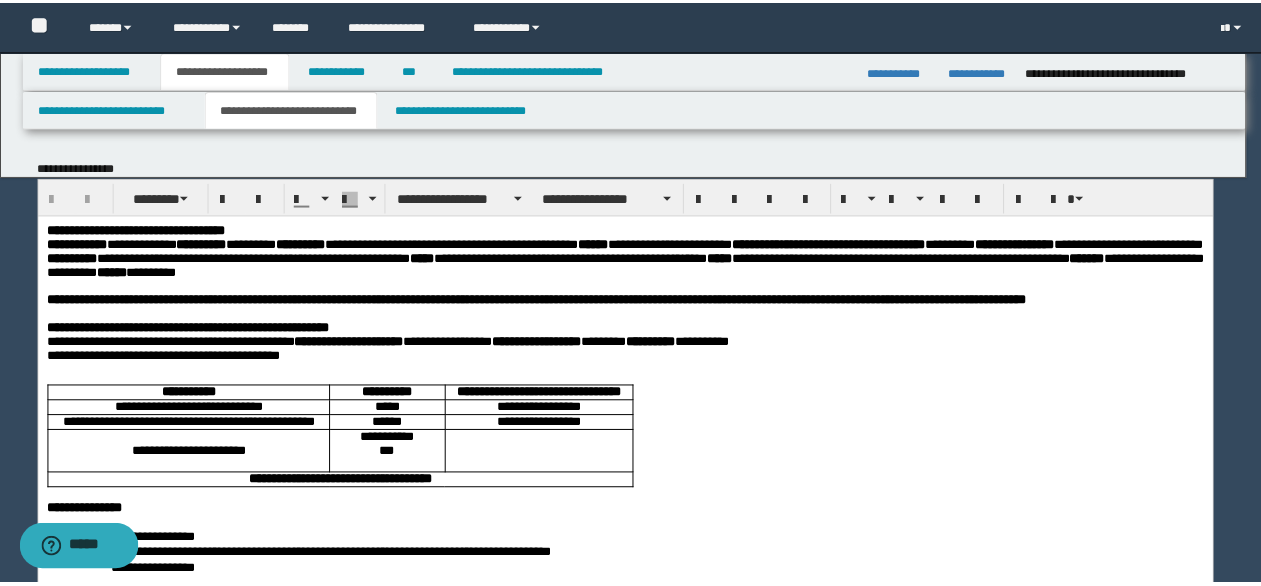 scroll, scrollTop: 0, scrollLeft: 0, axis: both 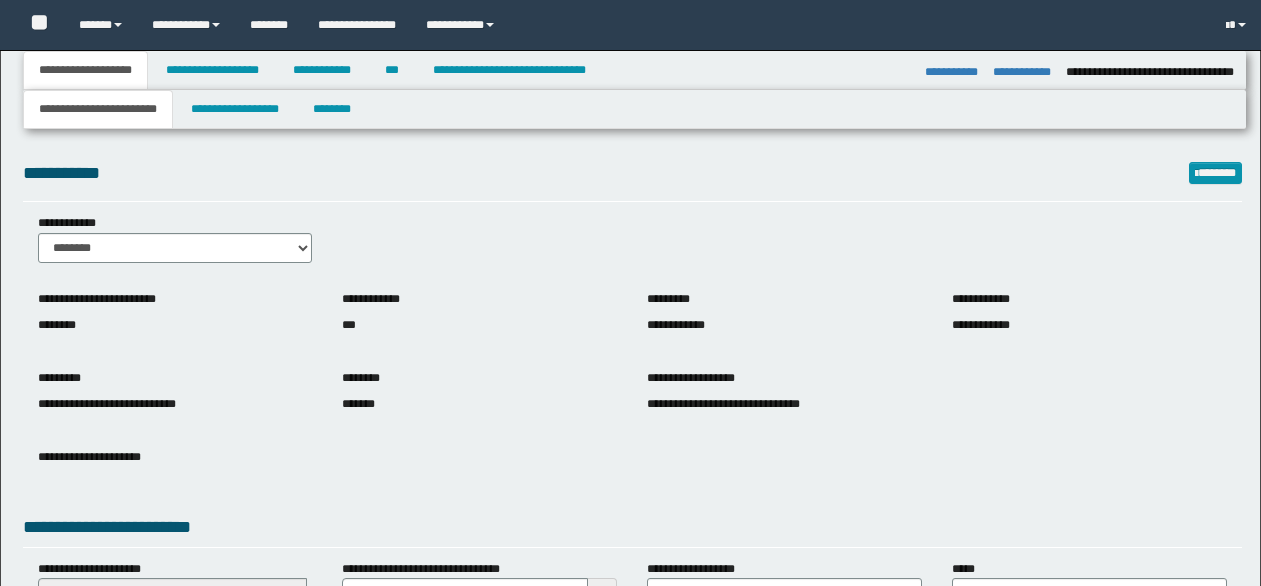 select on "**" 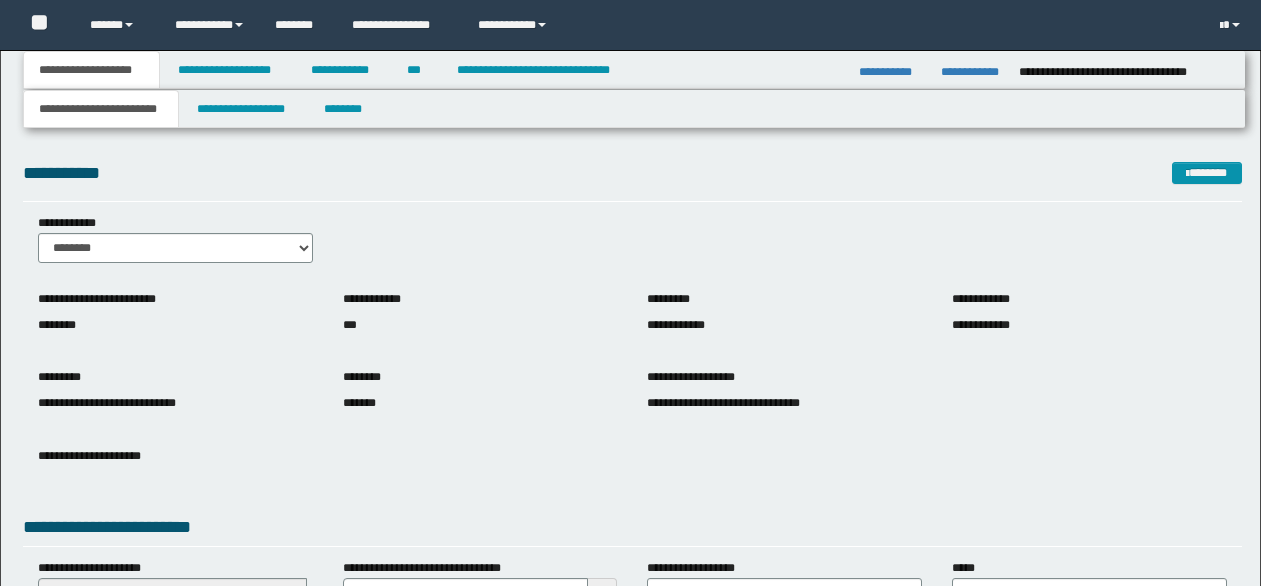 scroll, scrollTop: 0, scrollLeft: 0, axis: both 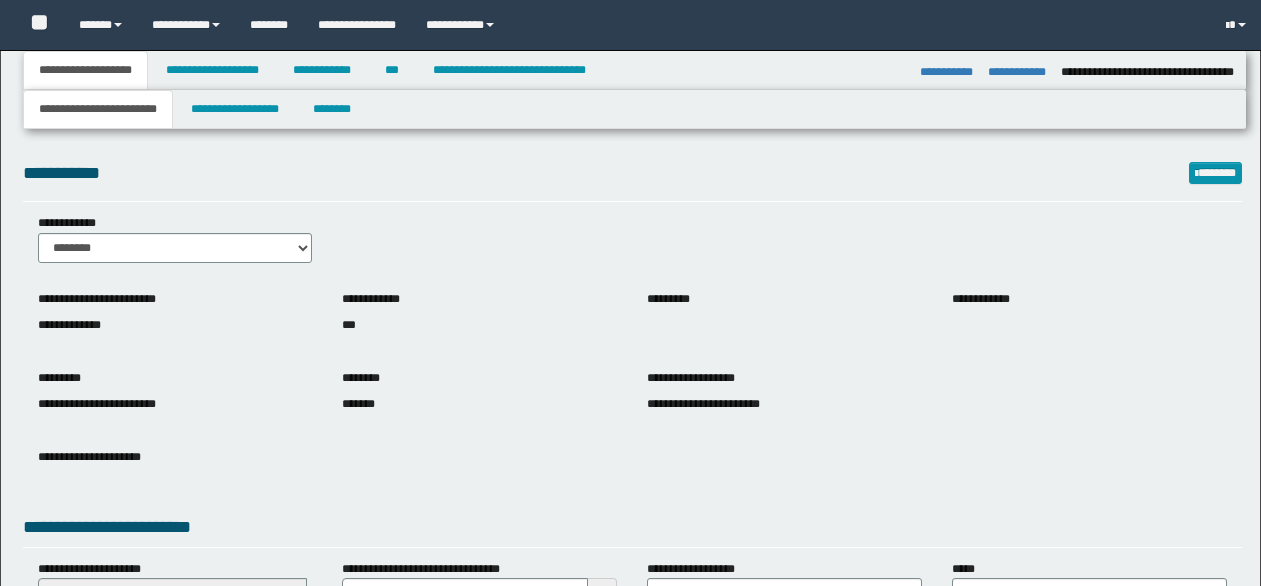 select on "**" 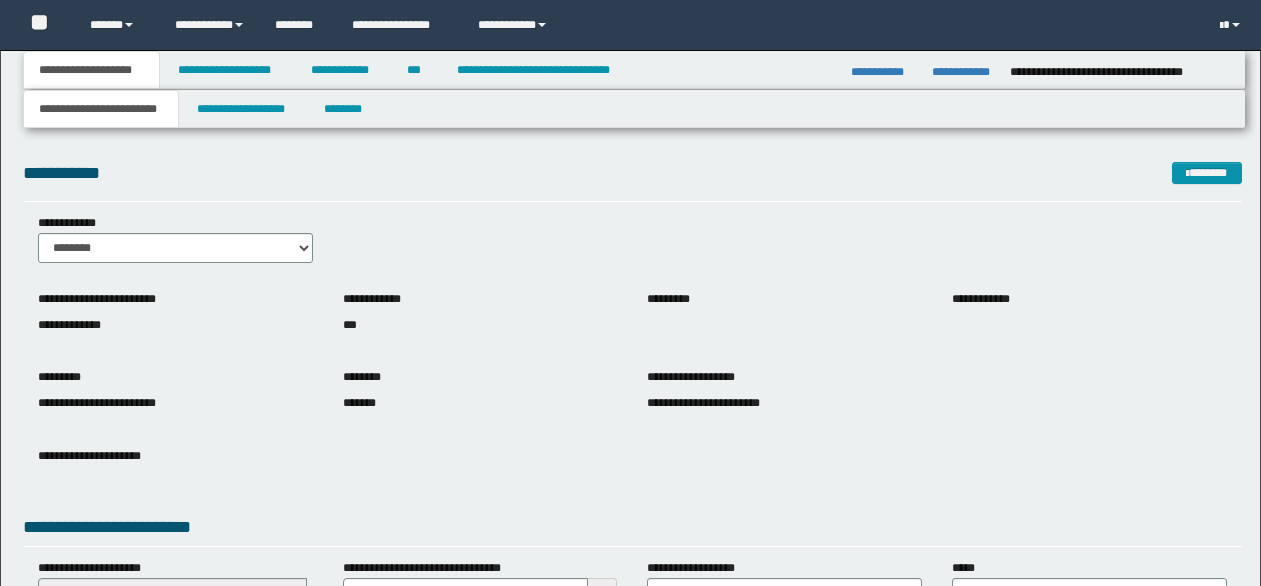 scroll, scrollTop: 0, scrollLeft: 0, axis: both 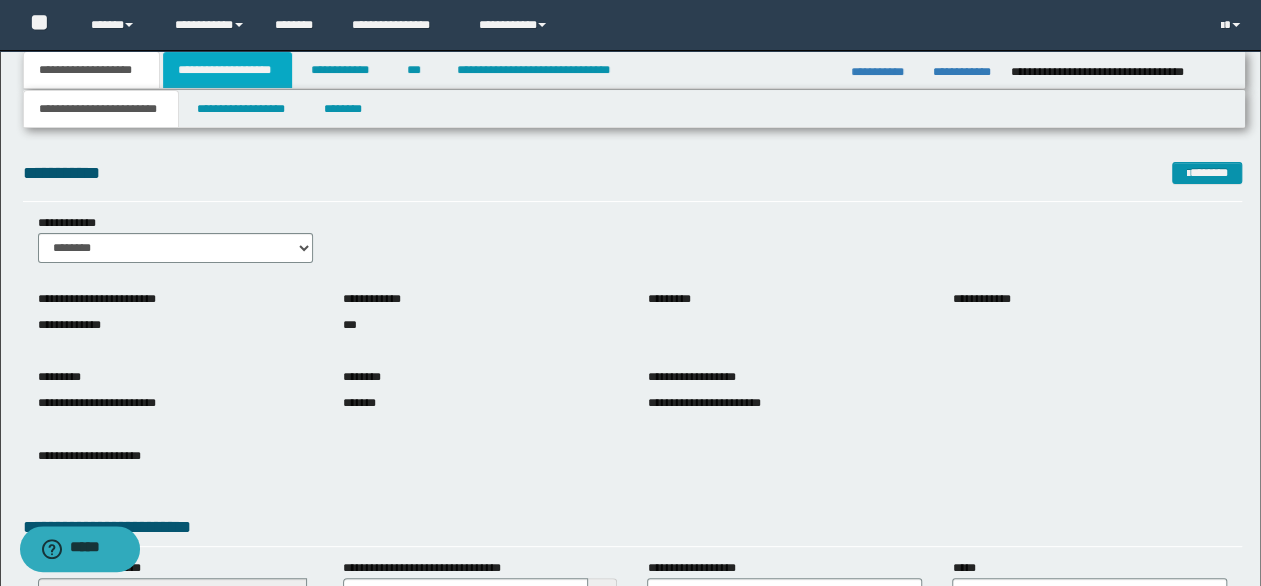 click on "**********" at bounding box center [227, 70] 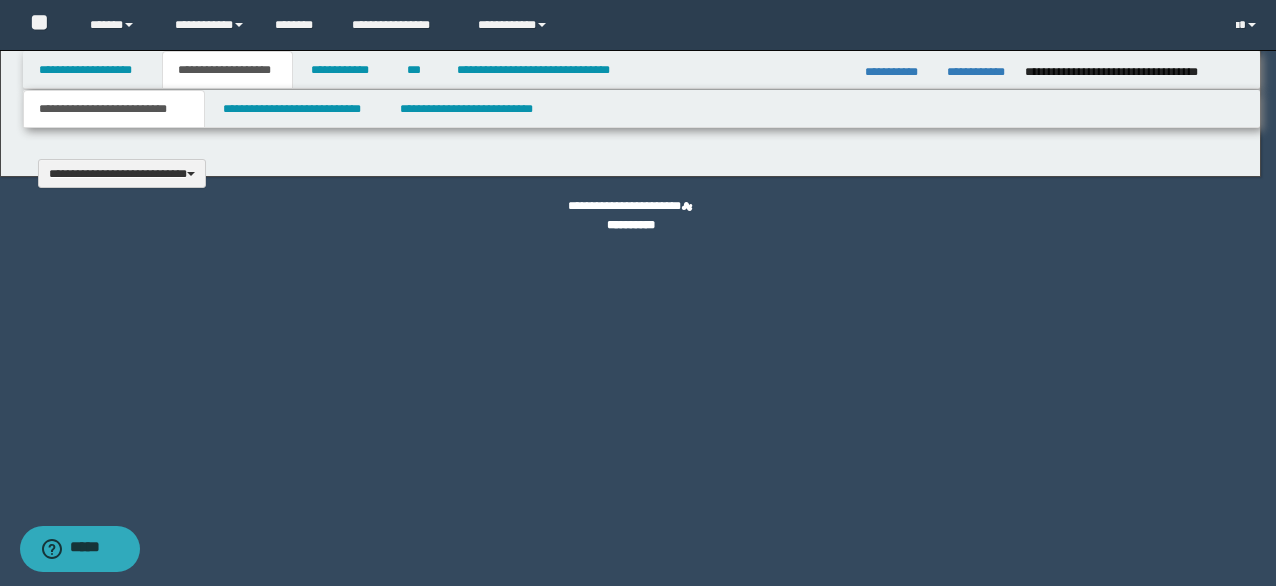 type 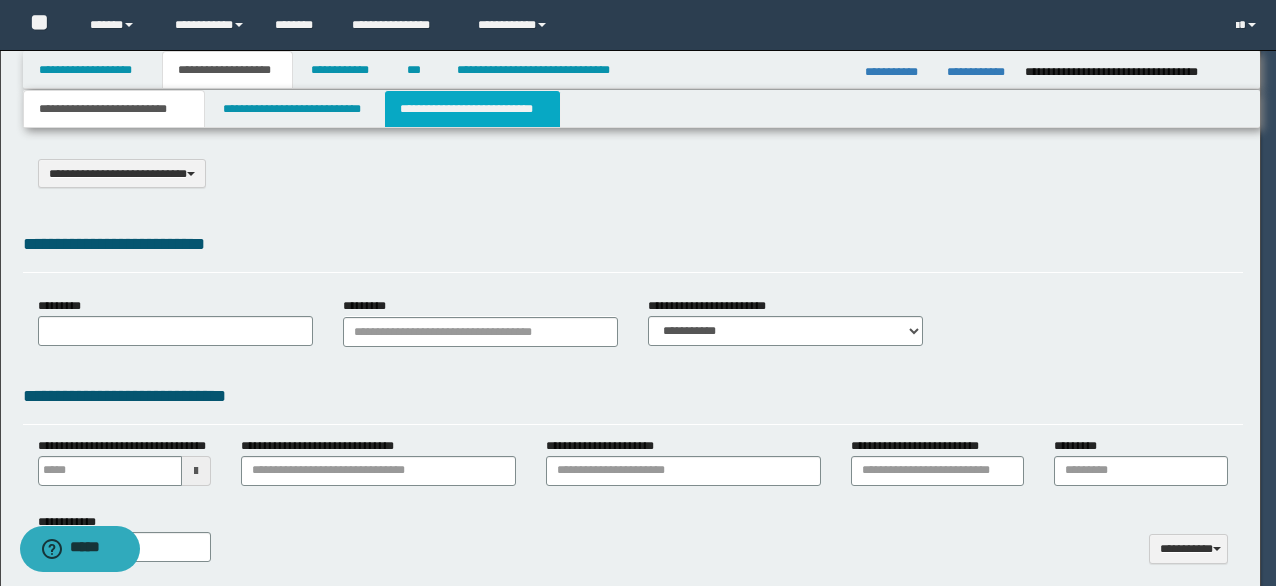 scroll, scrollTop: 0, scrollLeft: 0, axis: both 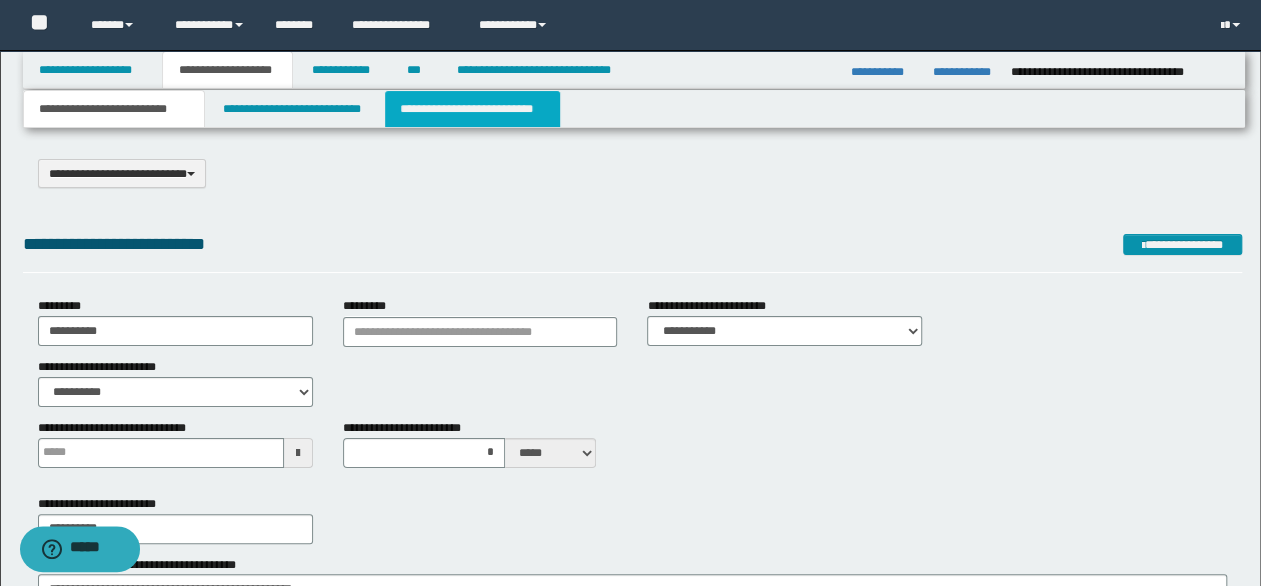 click on "**********" at bounding box center [472, 109] 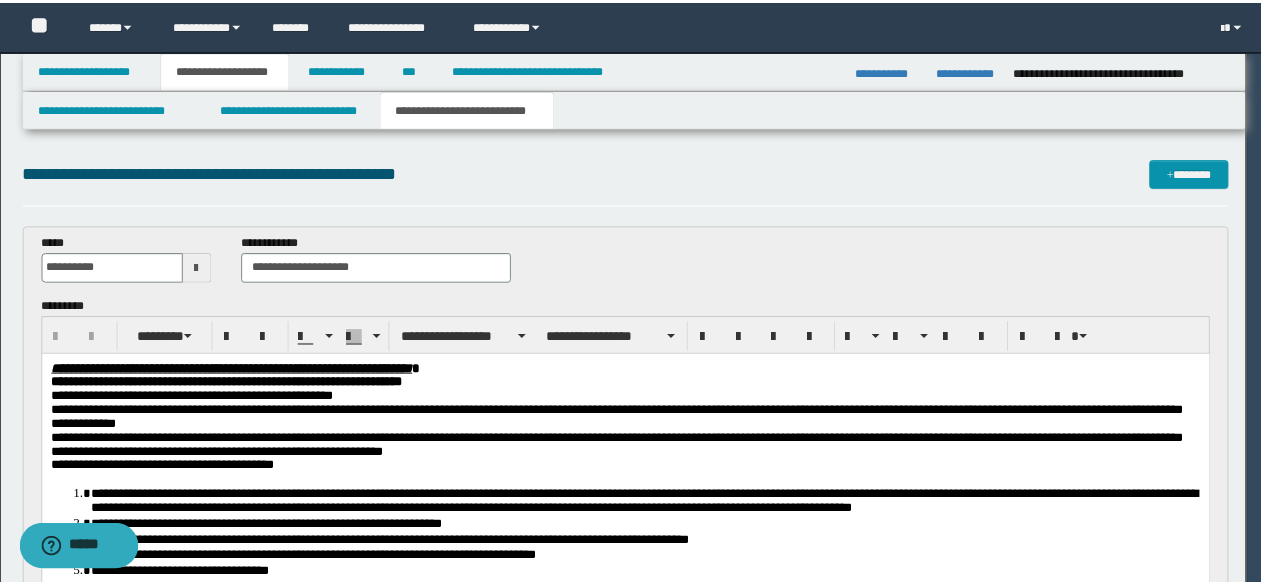 scroll, scrollTop: 0, scrollLeft: 0, axis: both 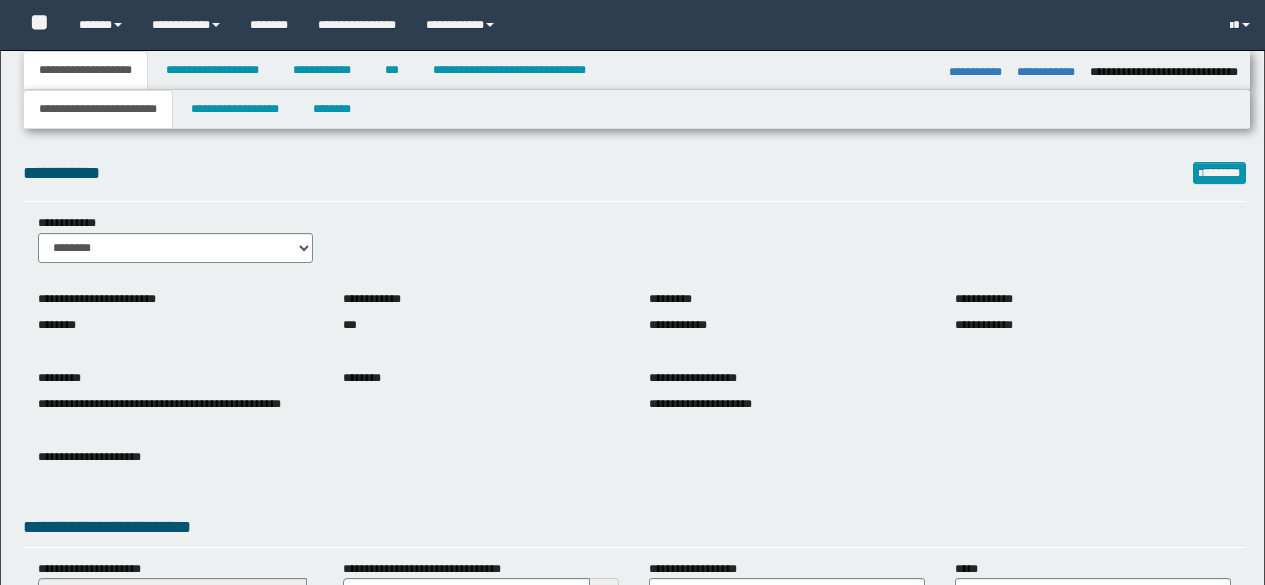 select on "**" 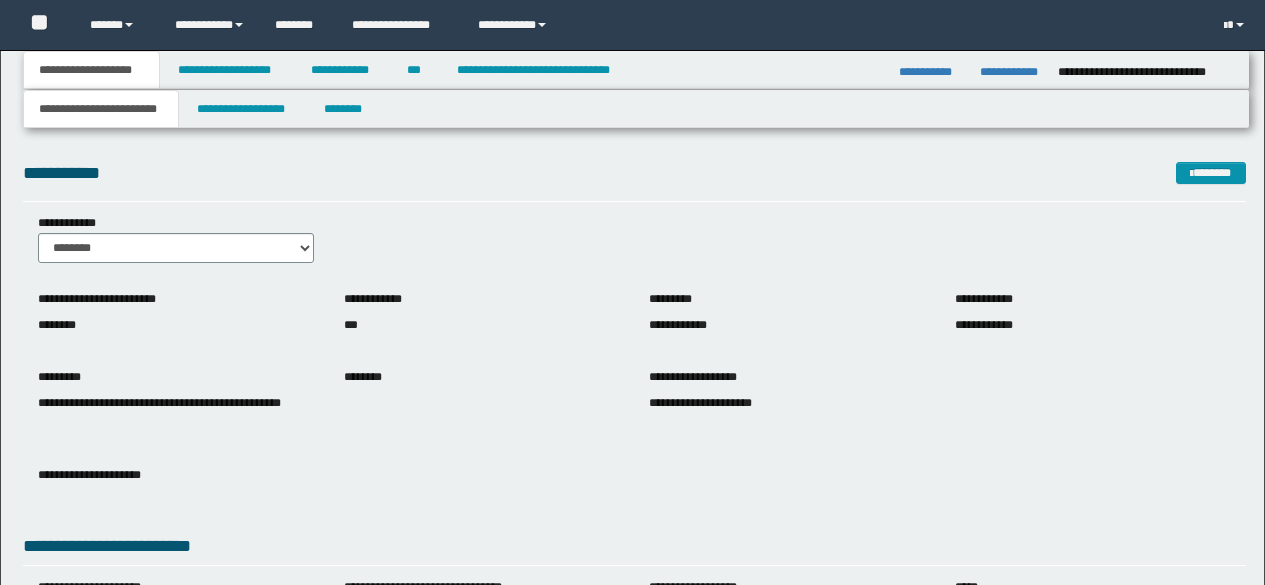 scroll, scrollTop: 0, scrollLeft: 0, axis: both 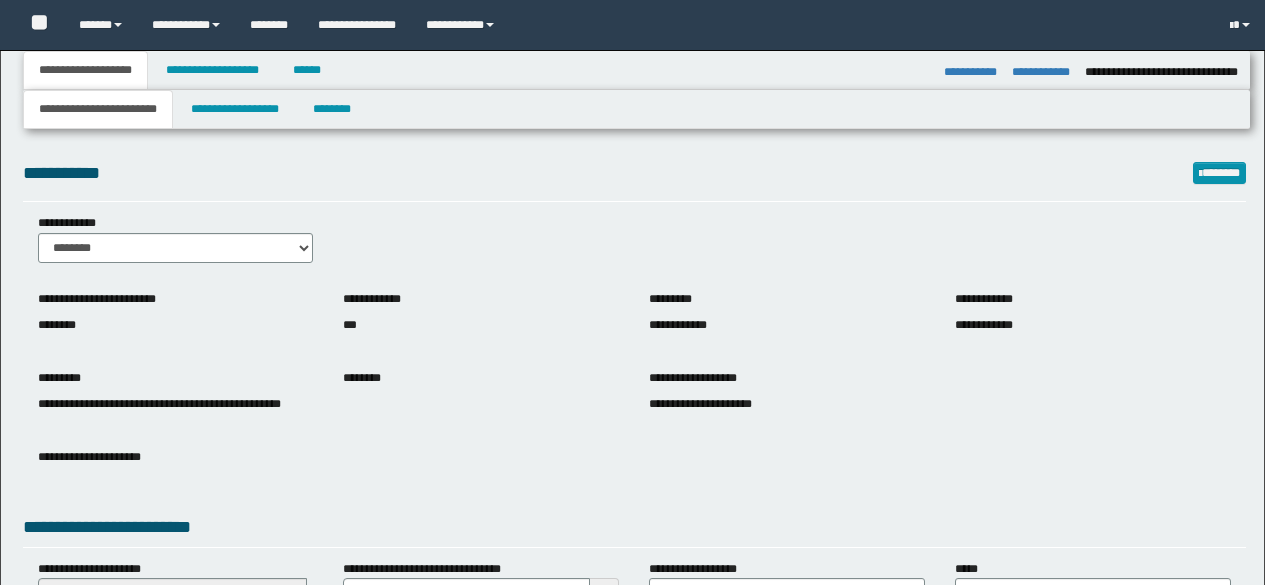 select on "*" 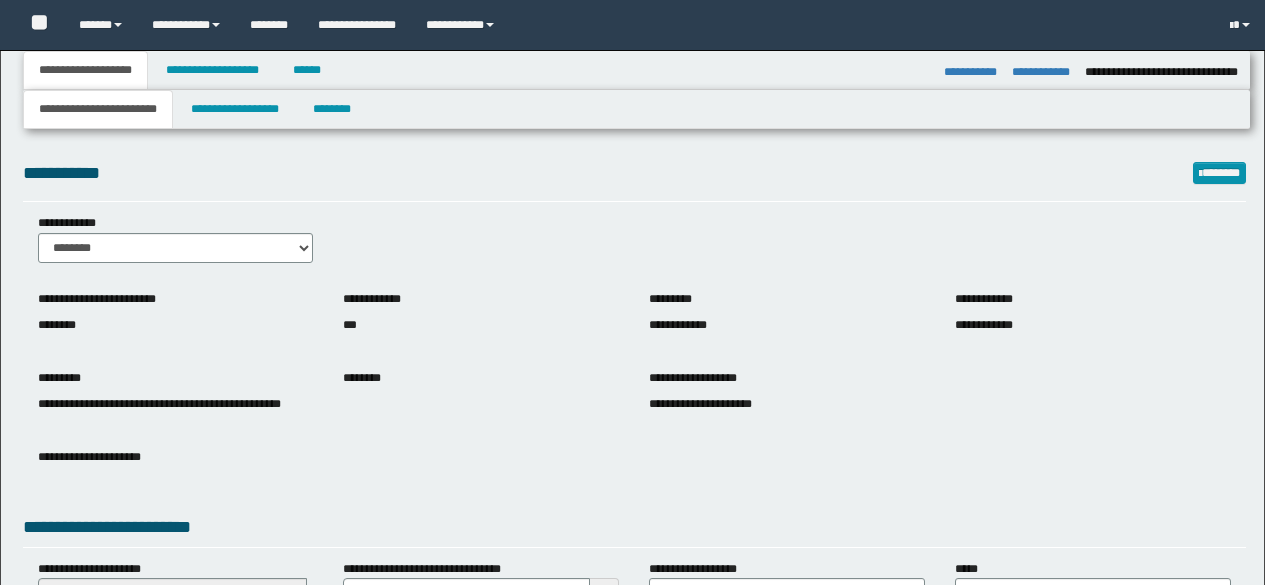 select on "**" 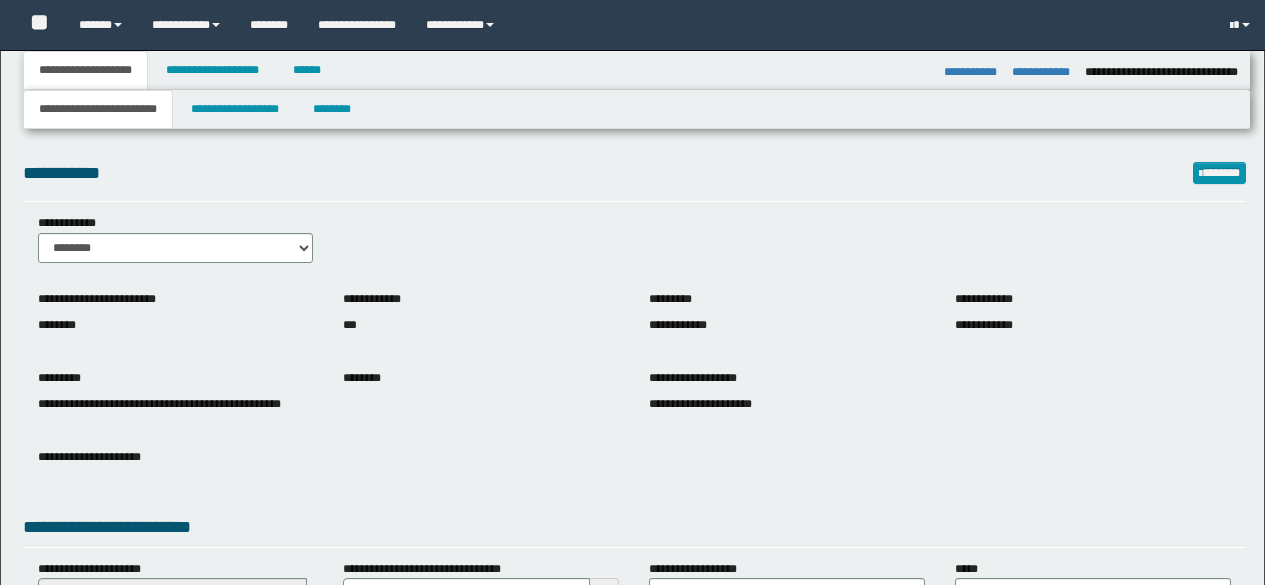 select on "*" 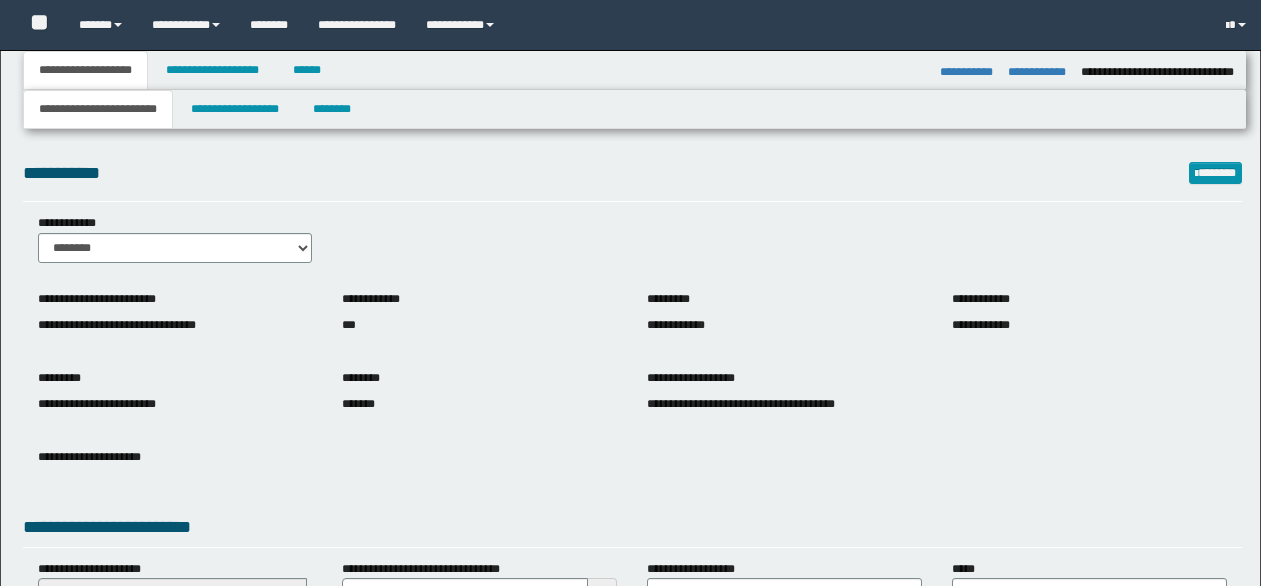select on "*" 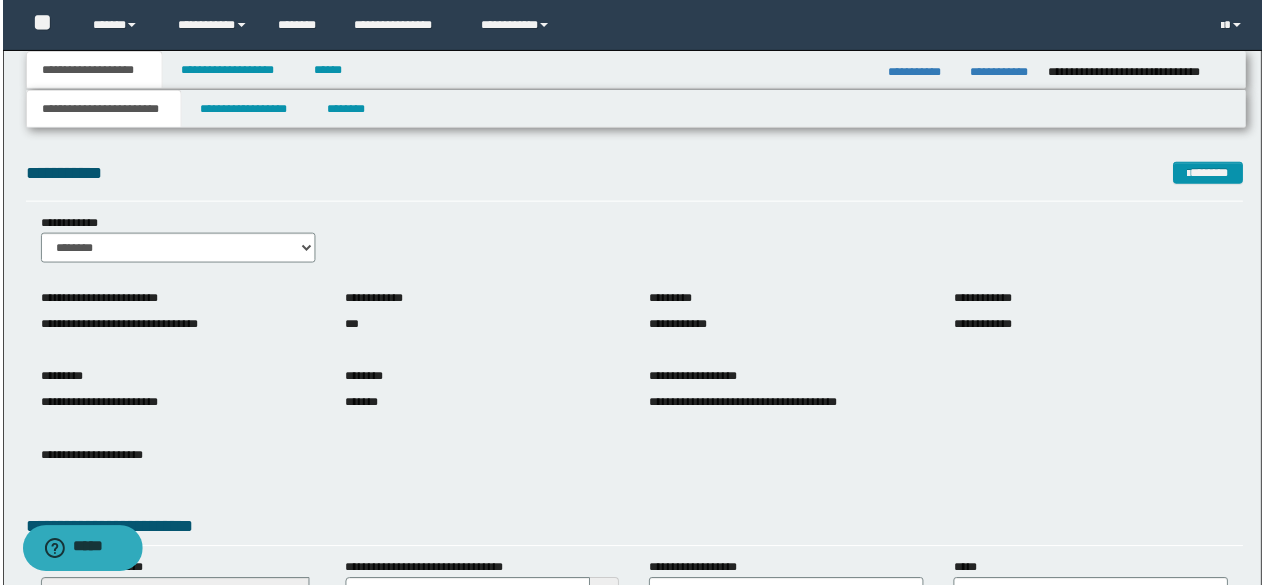 scroll, scrollTop: 0, scrollLeft: 0, axis: both 